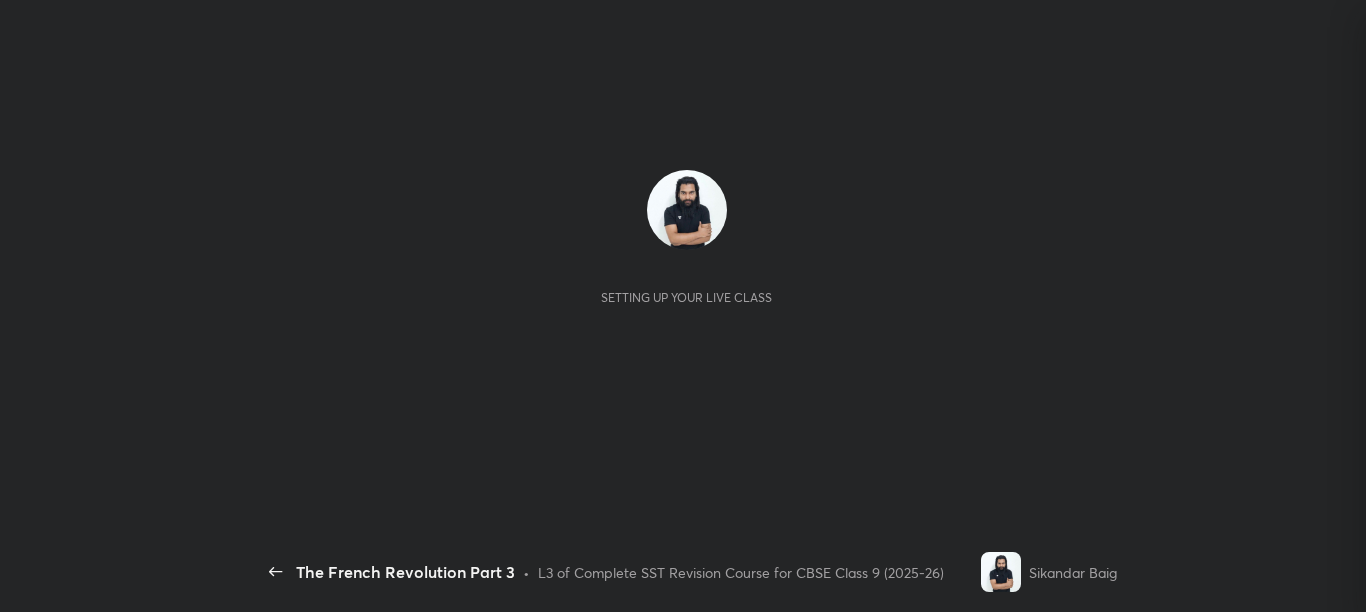 scroll, scrollTop: 0, scrollLeft: 0, axis: both 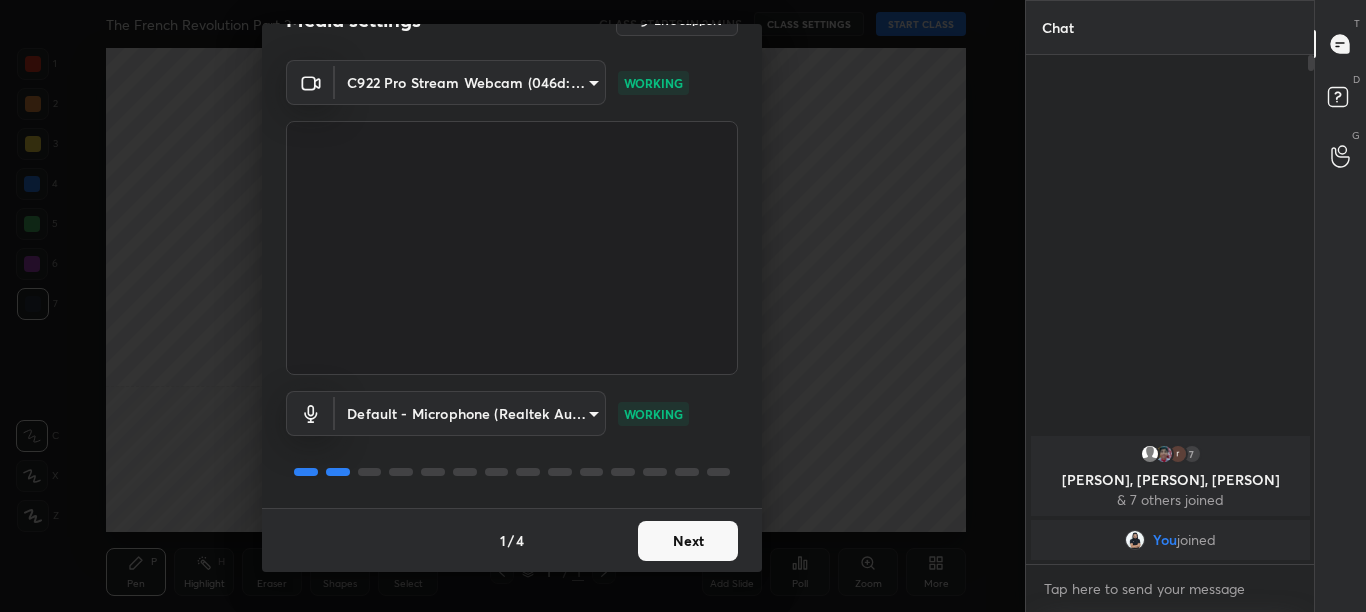 click on "Next" at bounding box center [688, 541] 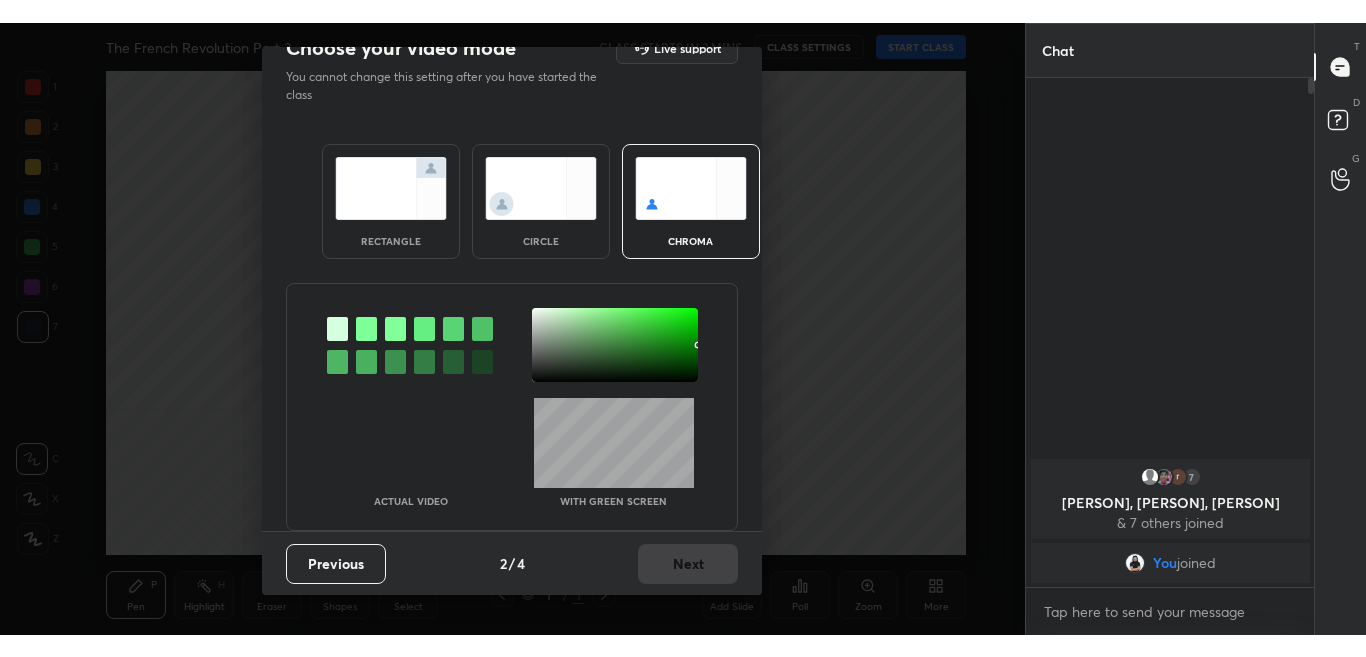 scroll, scrollTop: 0, scrollLeft: 0, axis: both 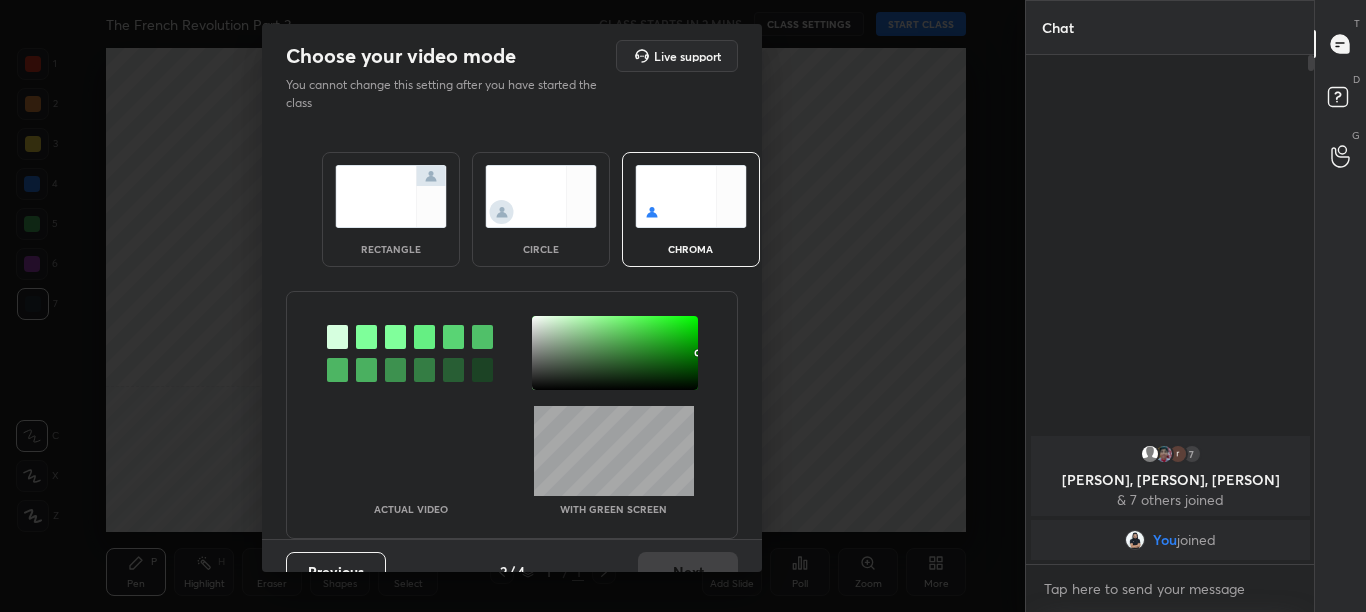 click at bounding box center [366, 337] 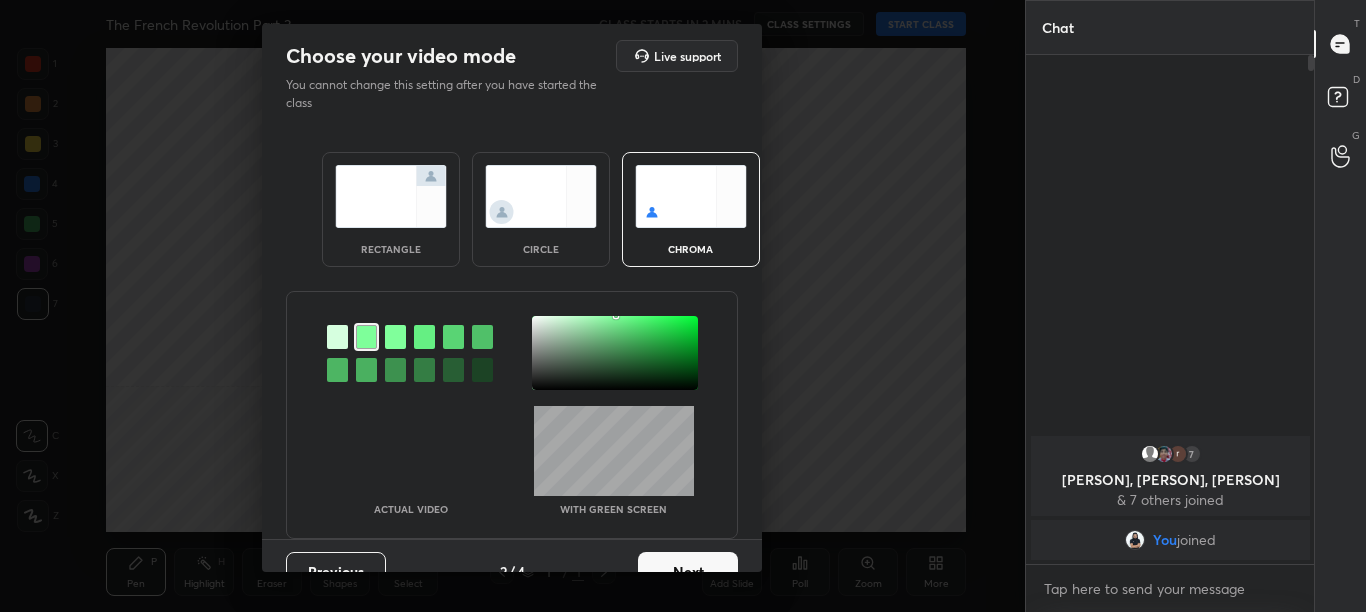 click at bounding box center [615, 353] 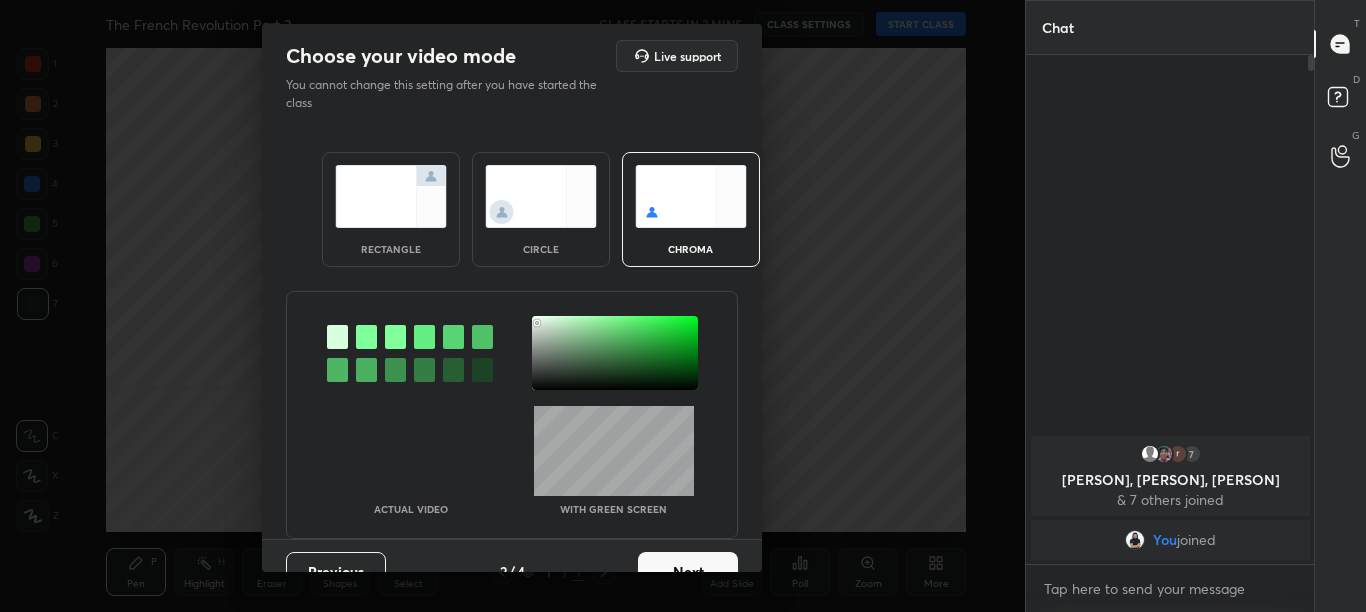 click on "Next" at bounding box center (688, 572) 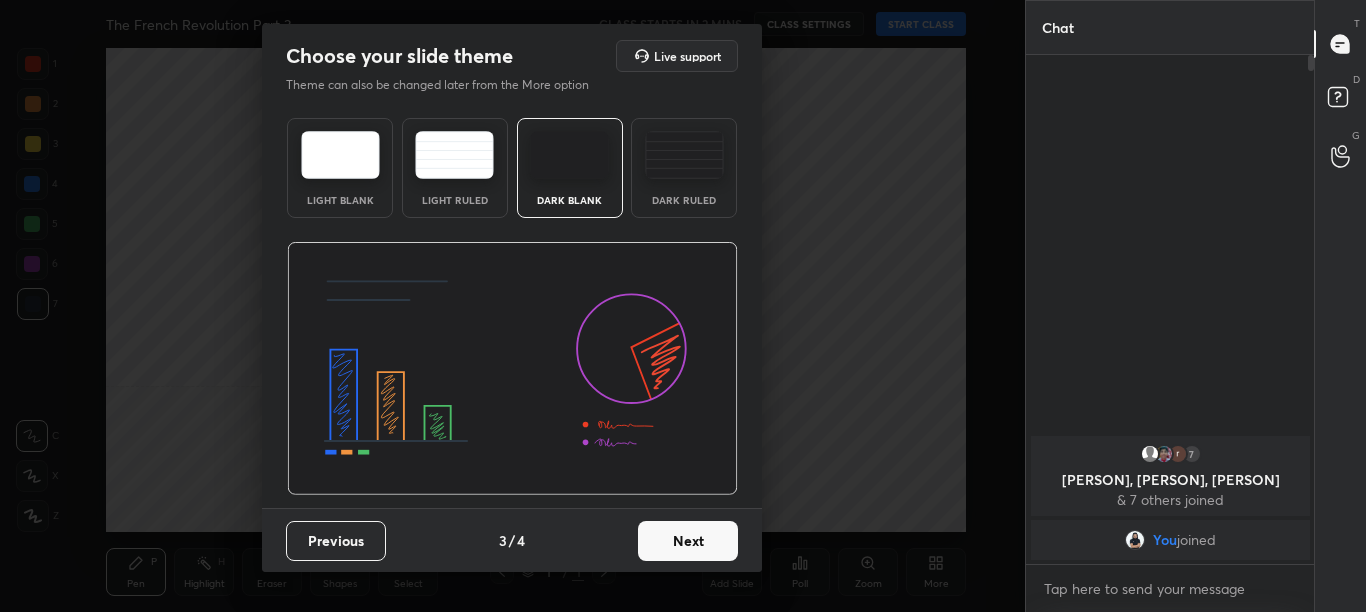 click on "Previous 3 / 4 Next" at bounding box center (512, 540) 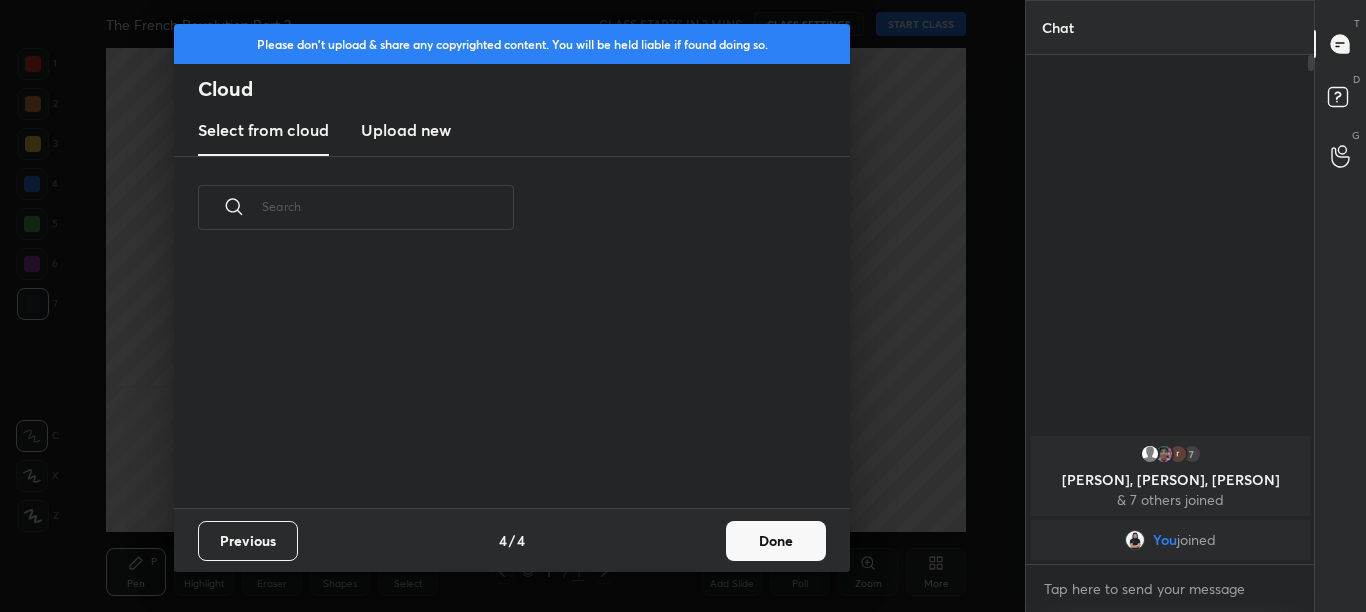 click on "Done" at bounding box center [776, 541] 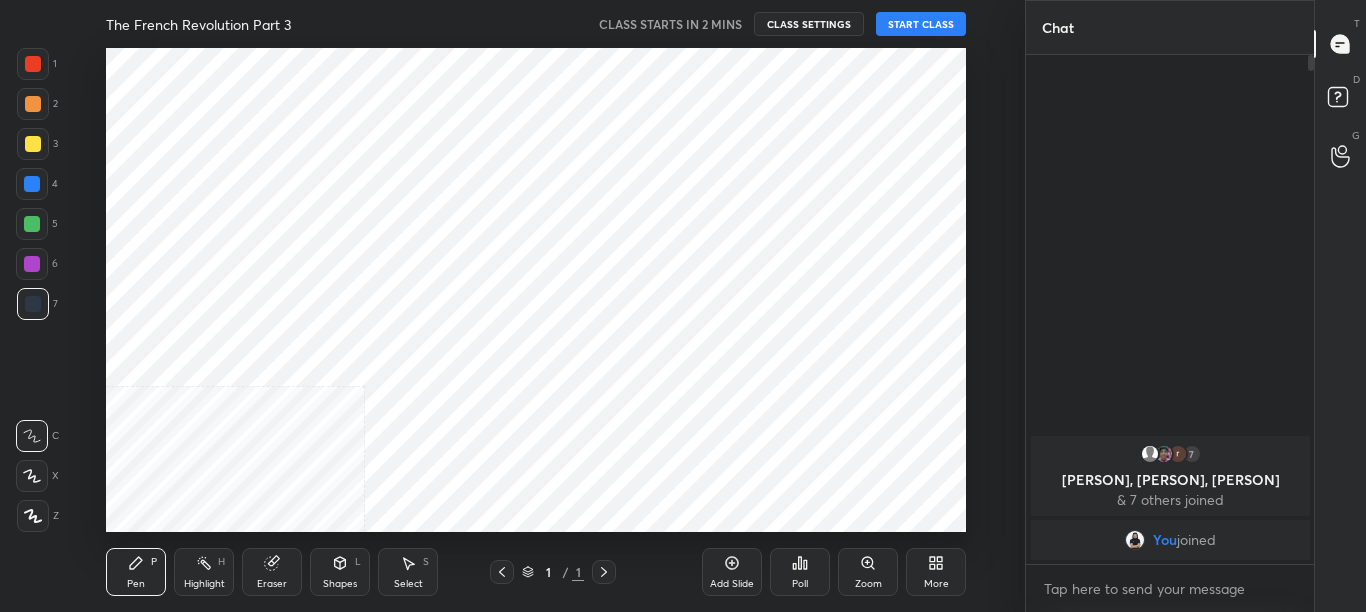 click on "Poll" at bounding box center [800, 572] 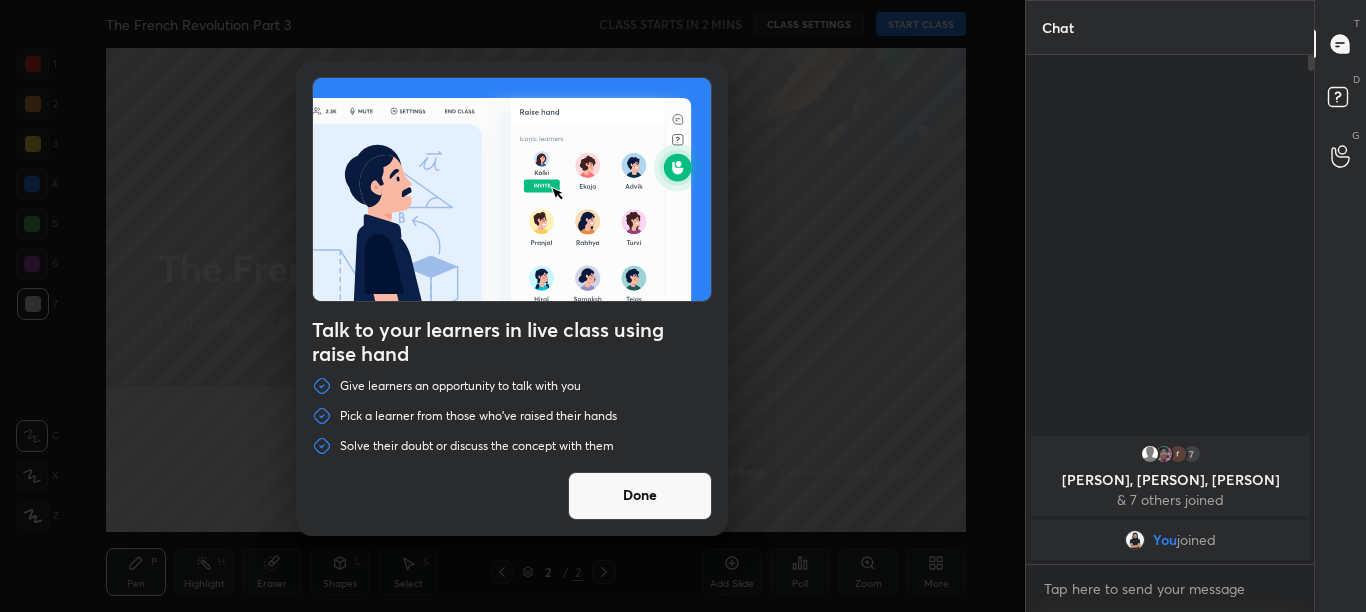 click on "Done" at bounding box center [640, 496] 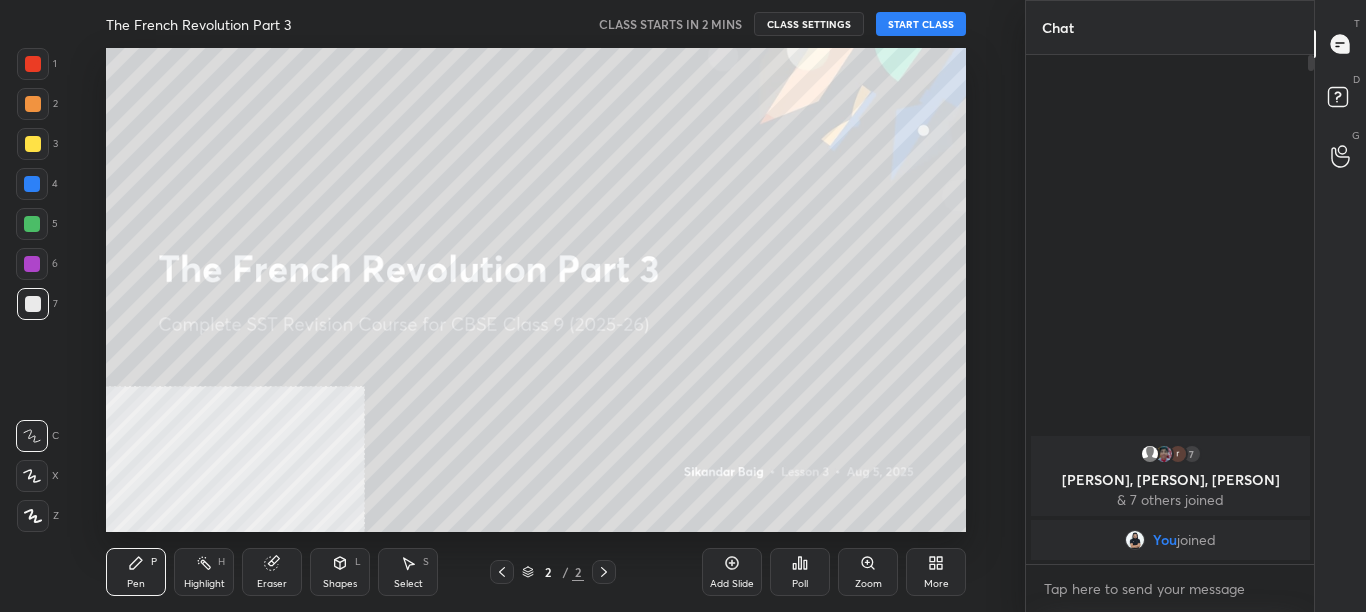 click on "More" at bounding box center (936, 572) 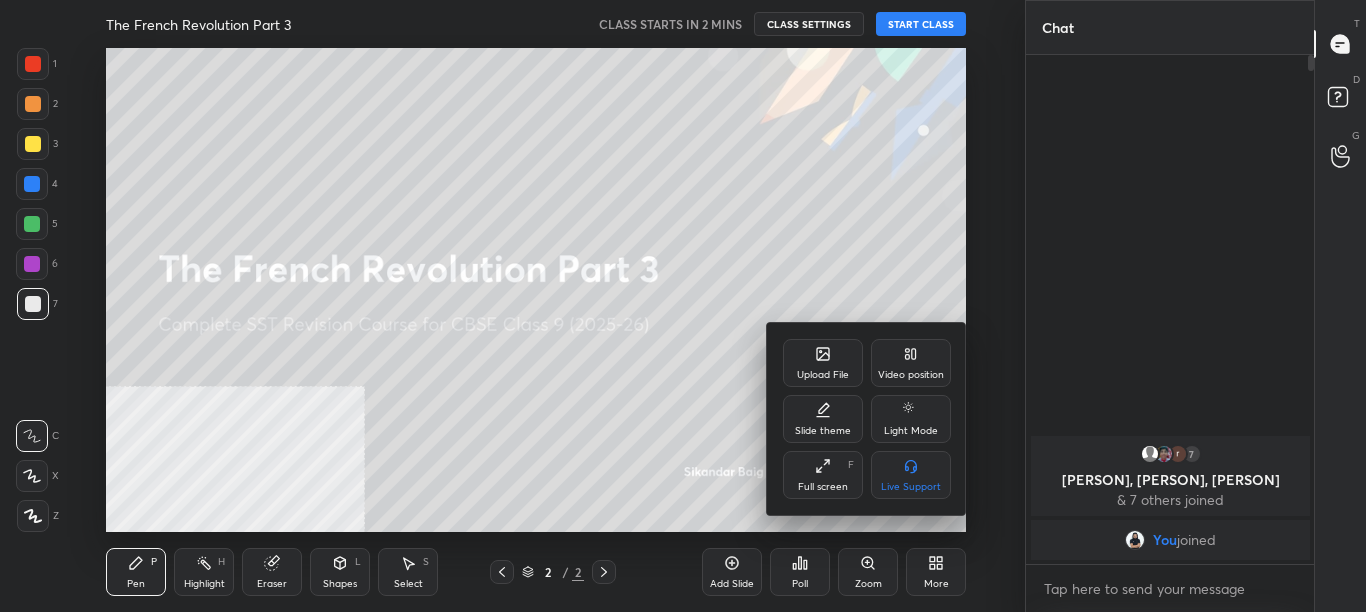 click on "Video position" at bounding box center (911, 375) 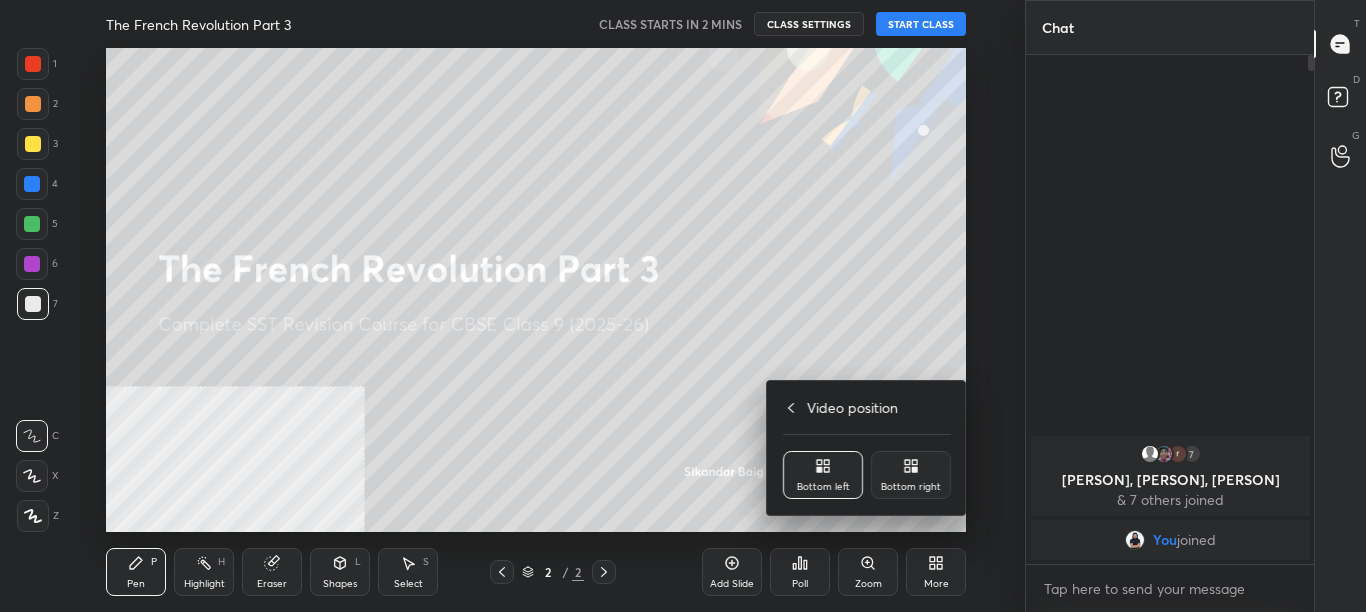 click on "Bottom right" at bounding box center [911, 475] 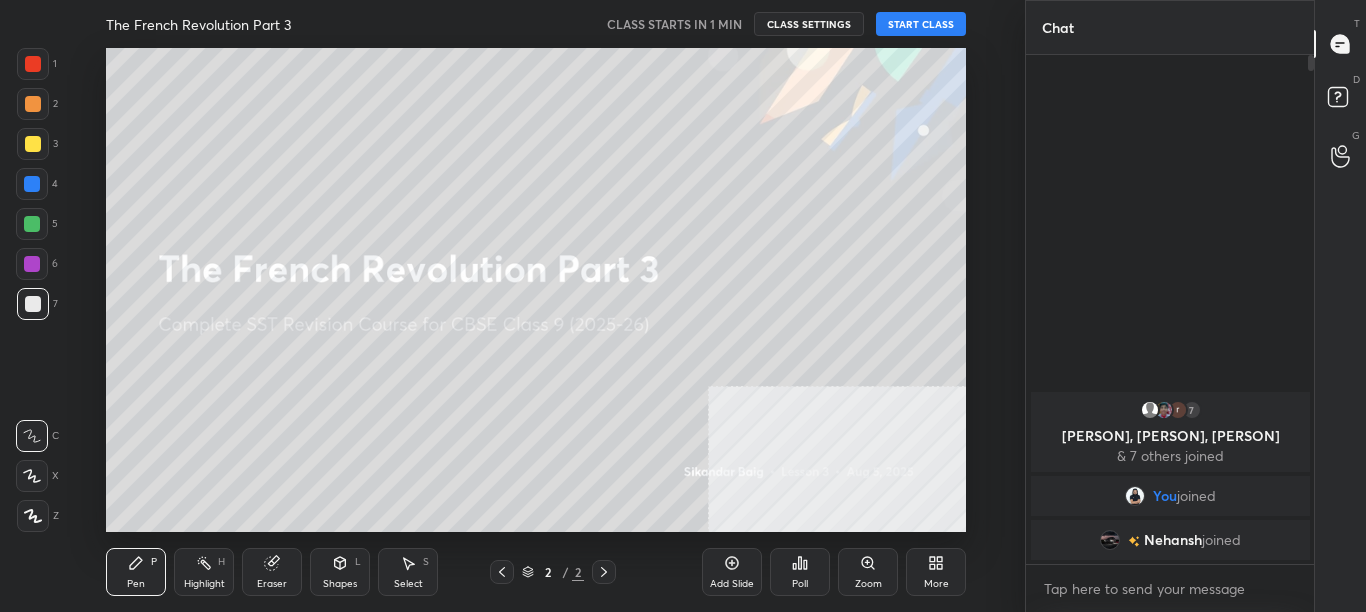 click on "START CLASS" at bounding box center (921, 24) 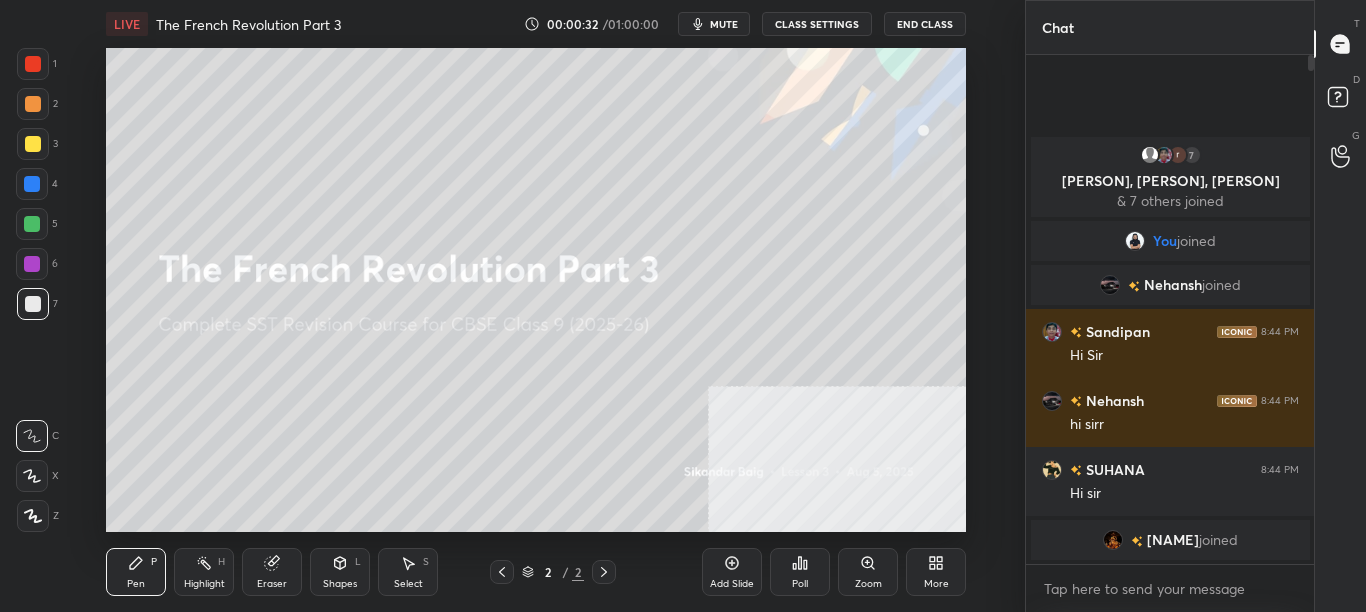 click on "LIVE The French Revolution Part 3 00:00:32 /  01:00:00 mute CLASS SETTINGS End Class" at bounding box center [536, 24] 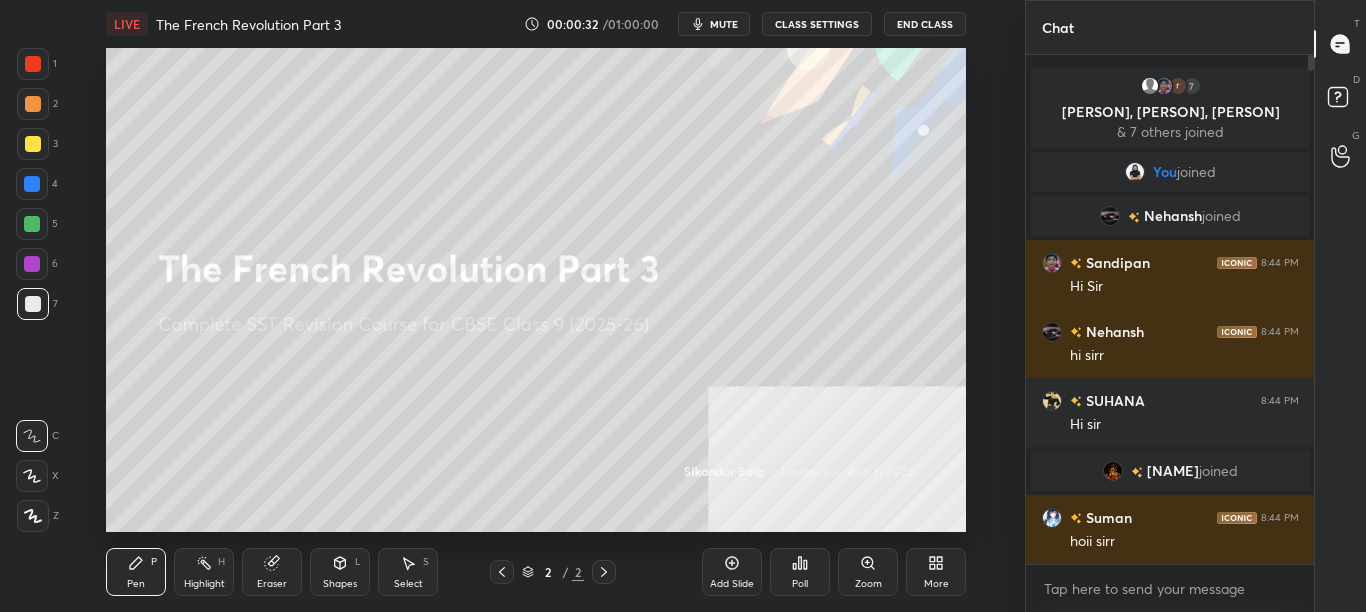 click on "mute" at bounding box center (714, 24) 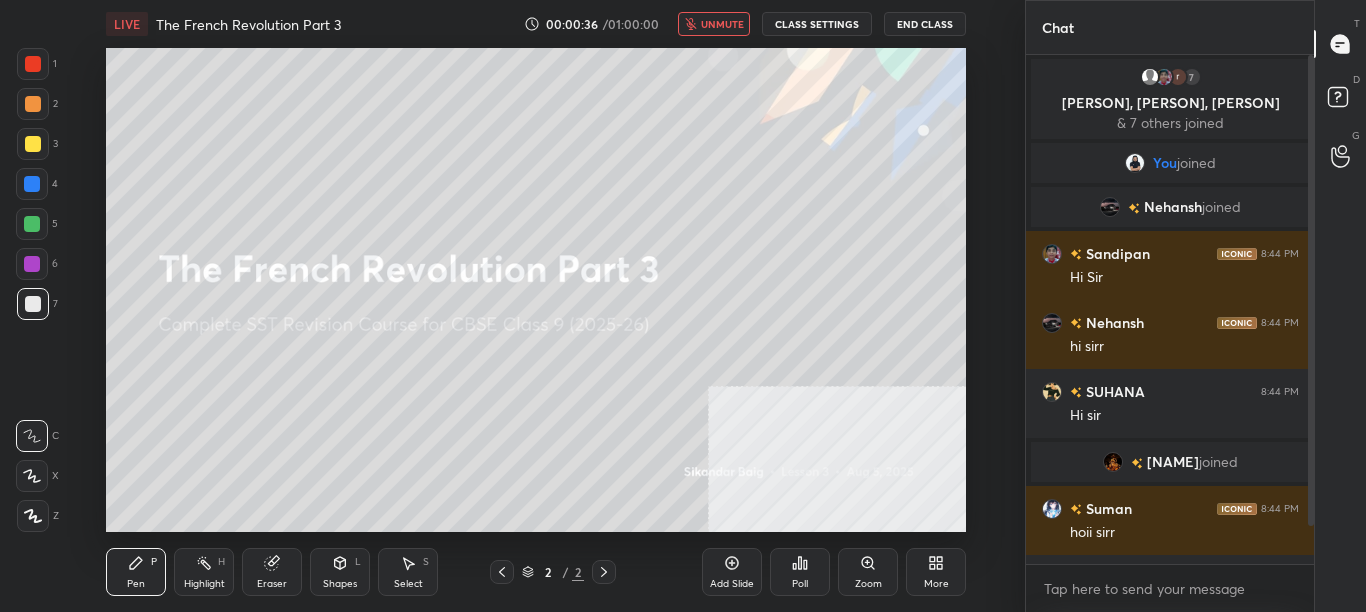 click on "unmute" at bounding box center [722, 24] 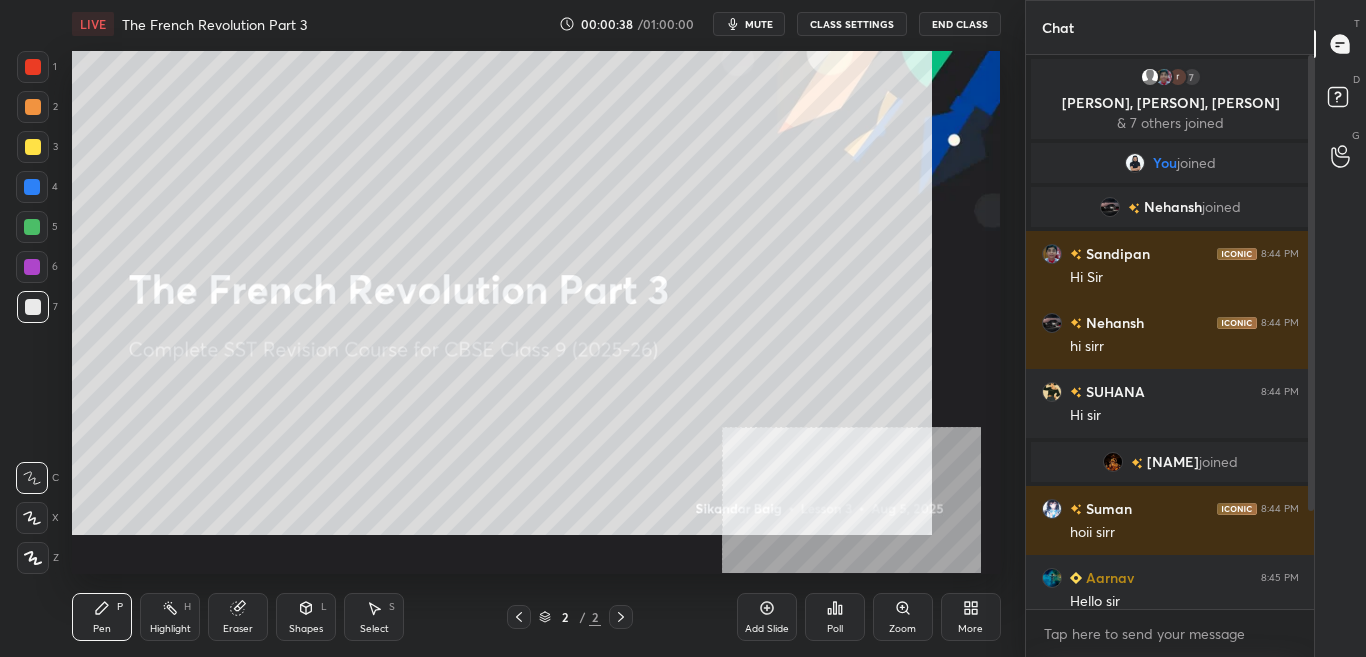 scroll, scrollTop: 99471, scrollLeft: 99055, axis: both 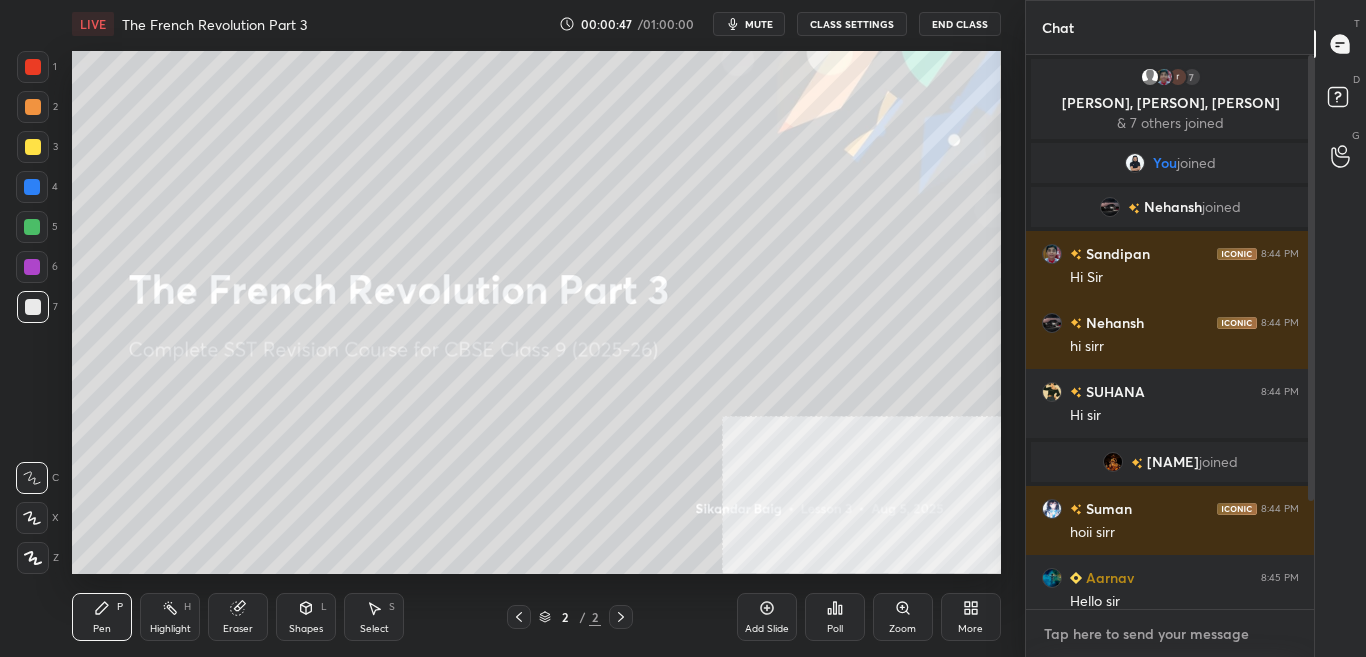 click at bounding box center [1170, 634] 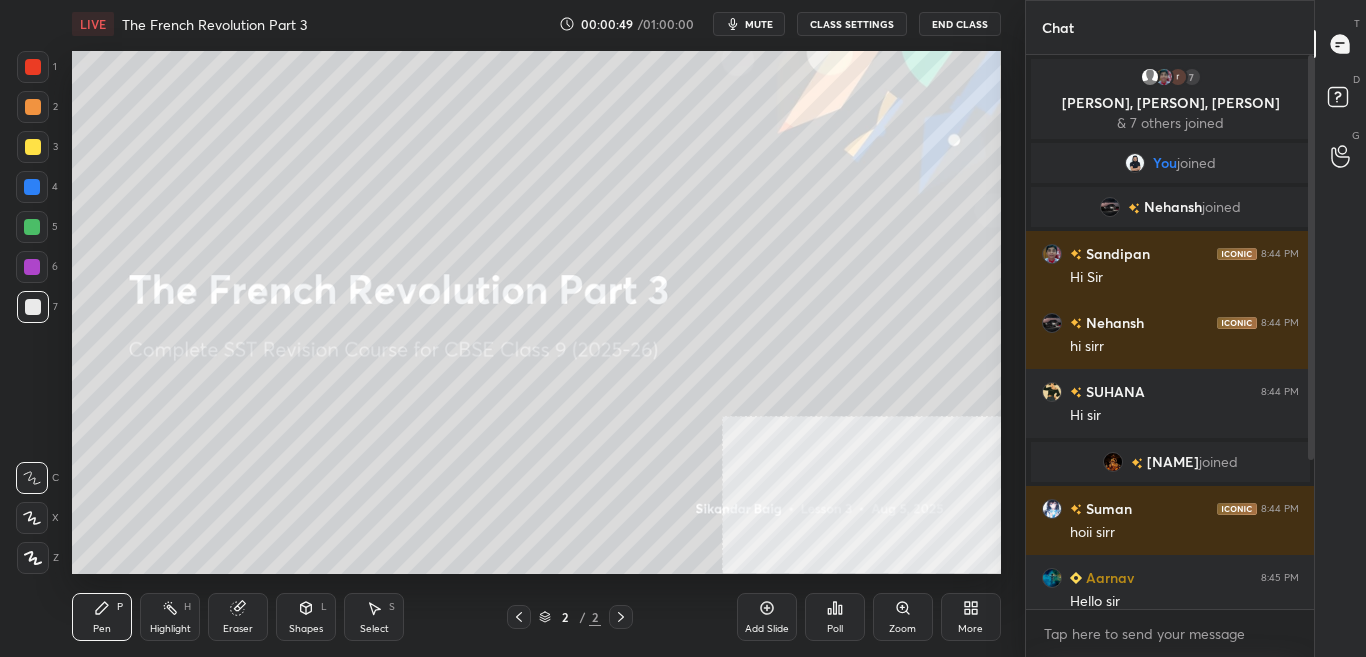 click on "mute" at bounding box center [759, 24] 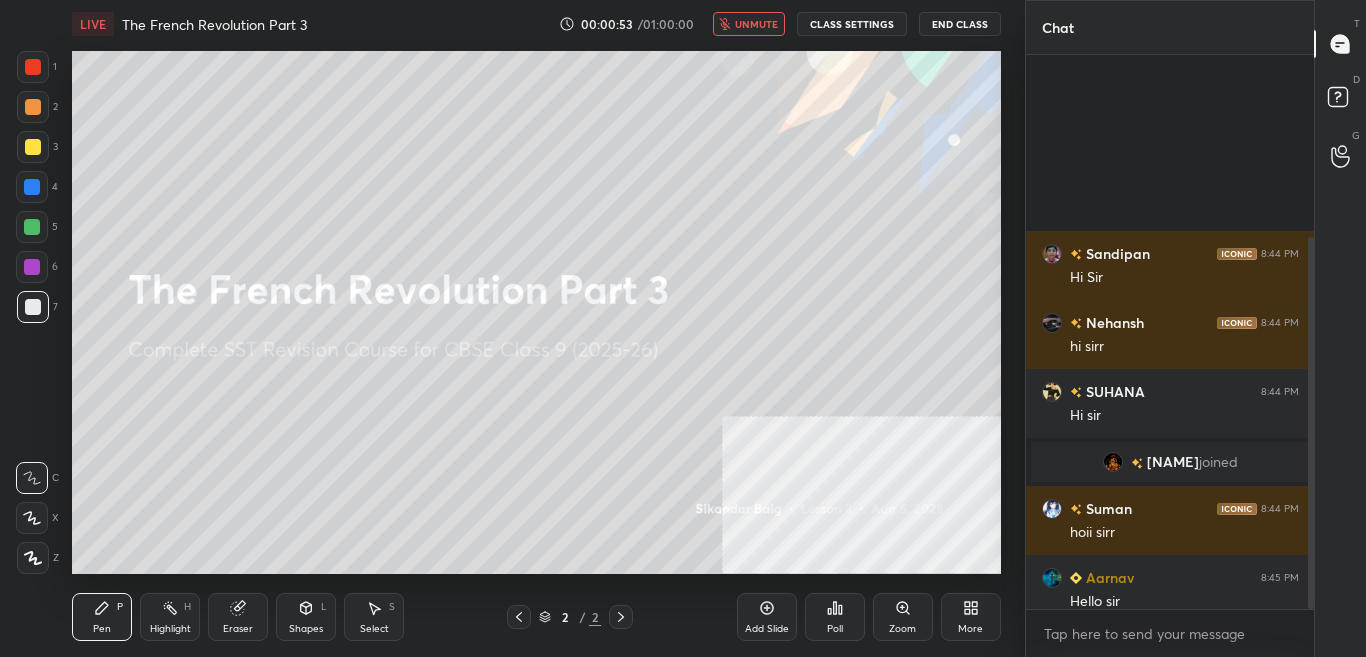 scroll, scrollTop: 270, scrollLeft: 0, axis: vertical 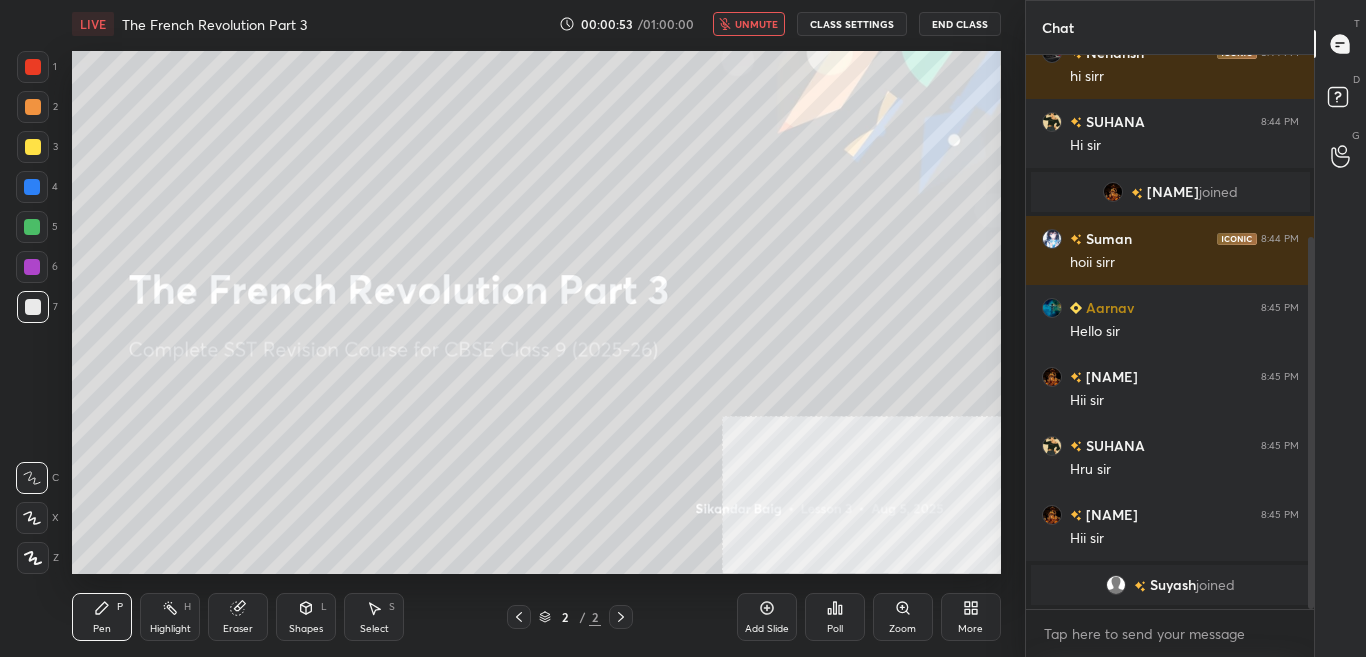 drag, startPoint x: 1308, startPoint y: 360, endPoint x: 1303, endPoint y: 490, distance: 130.09612 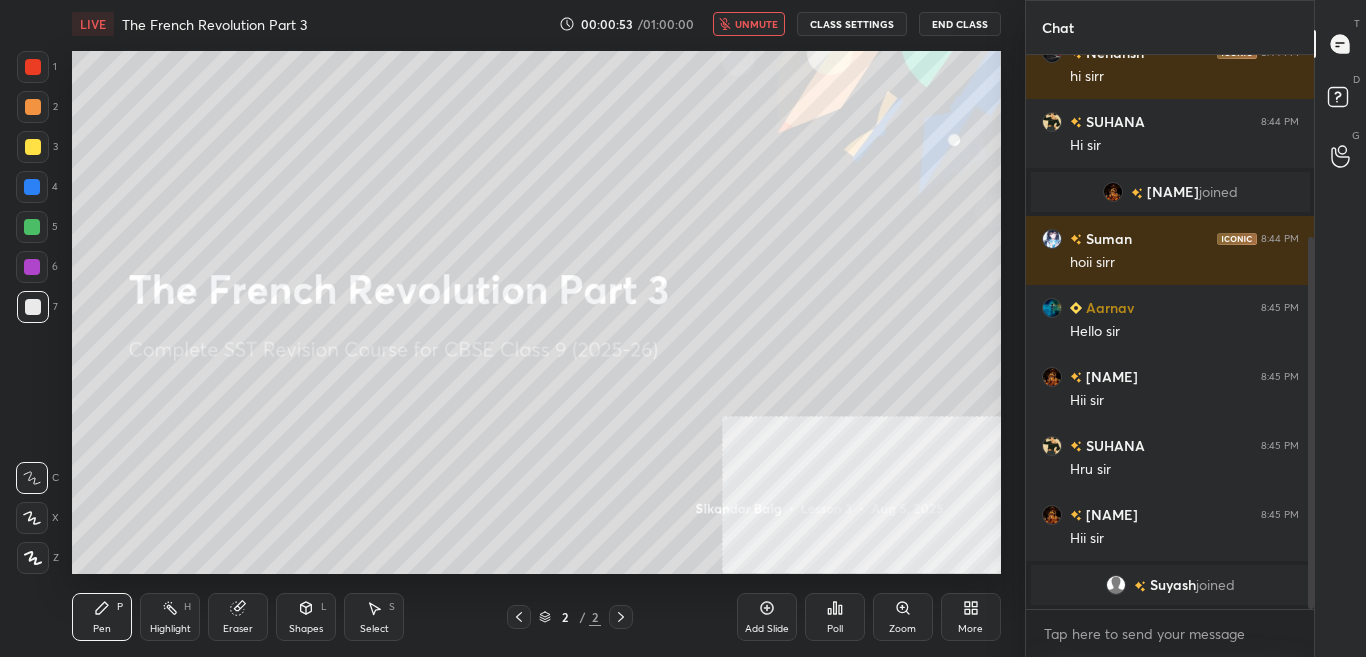click at bounding box center [1311, 423] 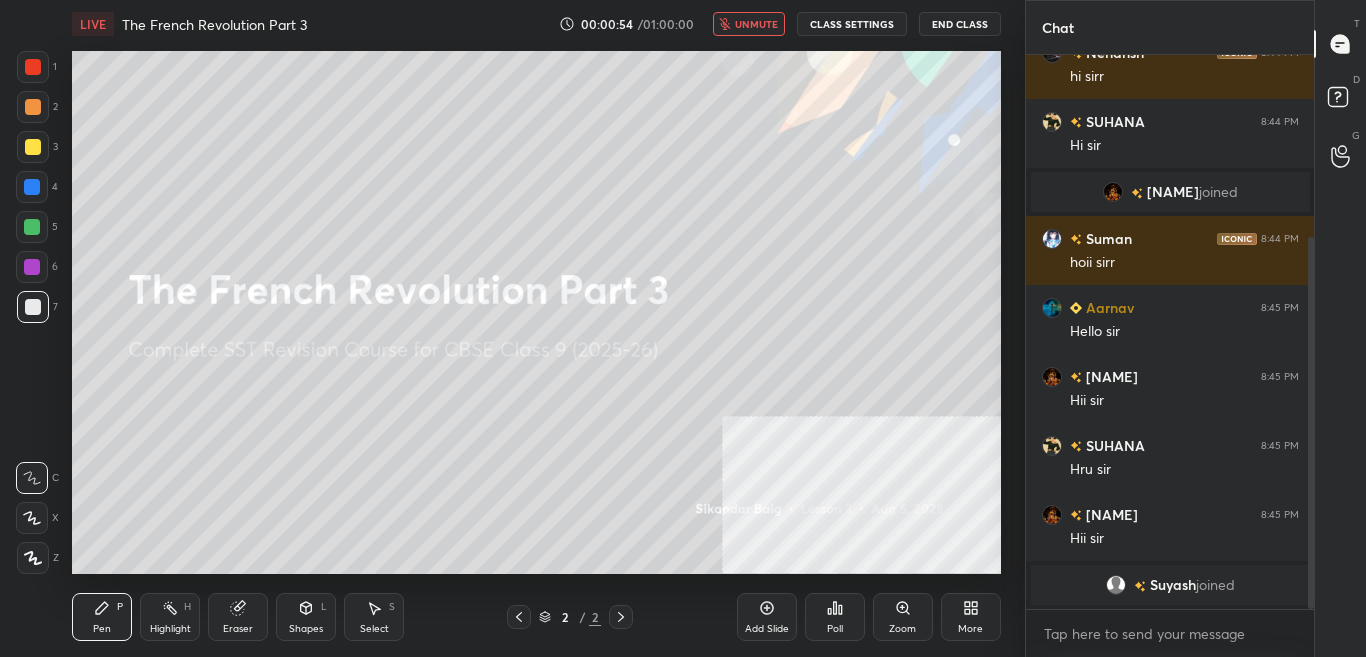 click on "unmute" at bounding box center [756, 24] 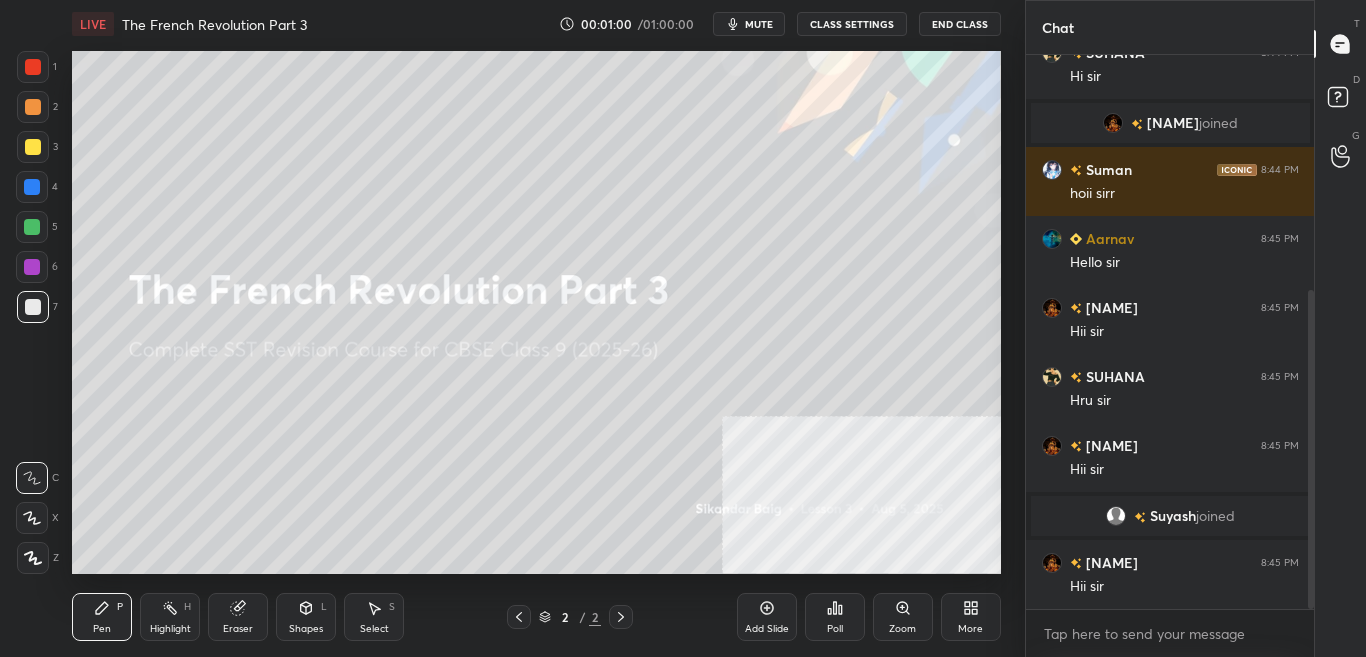 scroll, scrollTop: 408, scrollLeft: 0, axis: vertical 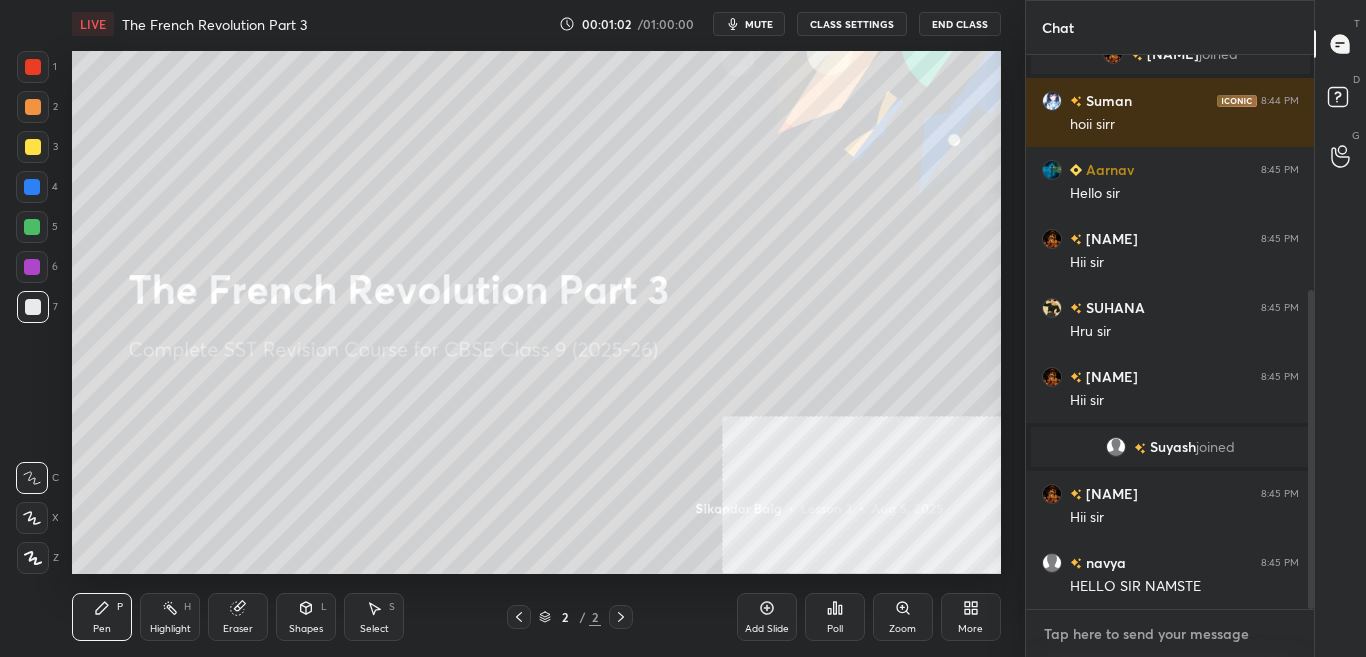 click at bounding box center [1170, 634] 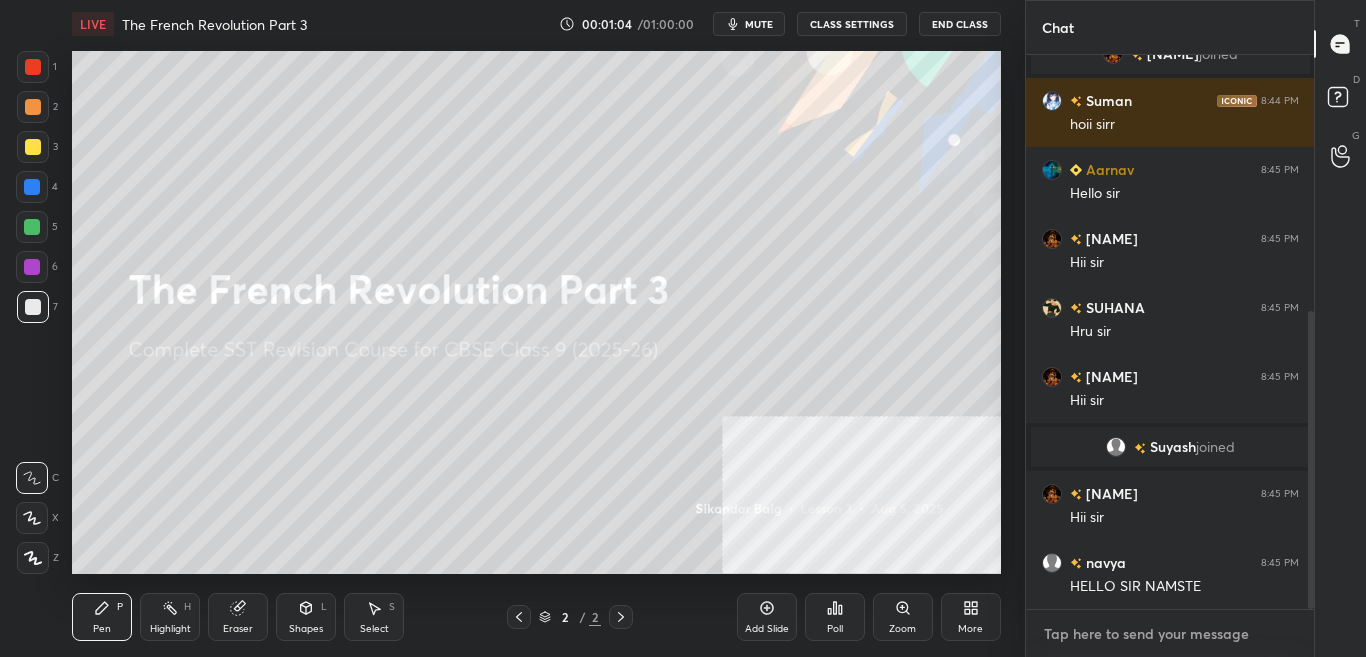 scroll, scrollTop: 477, scrollLeft: 0, axis: vertical 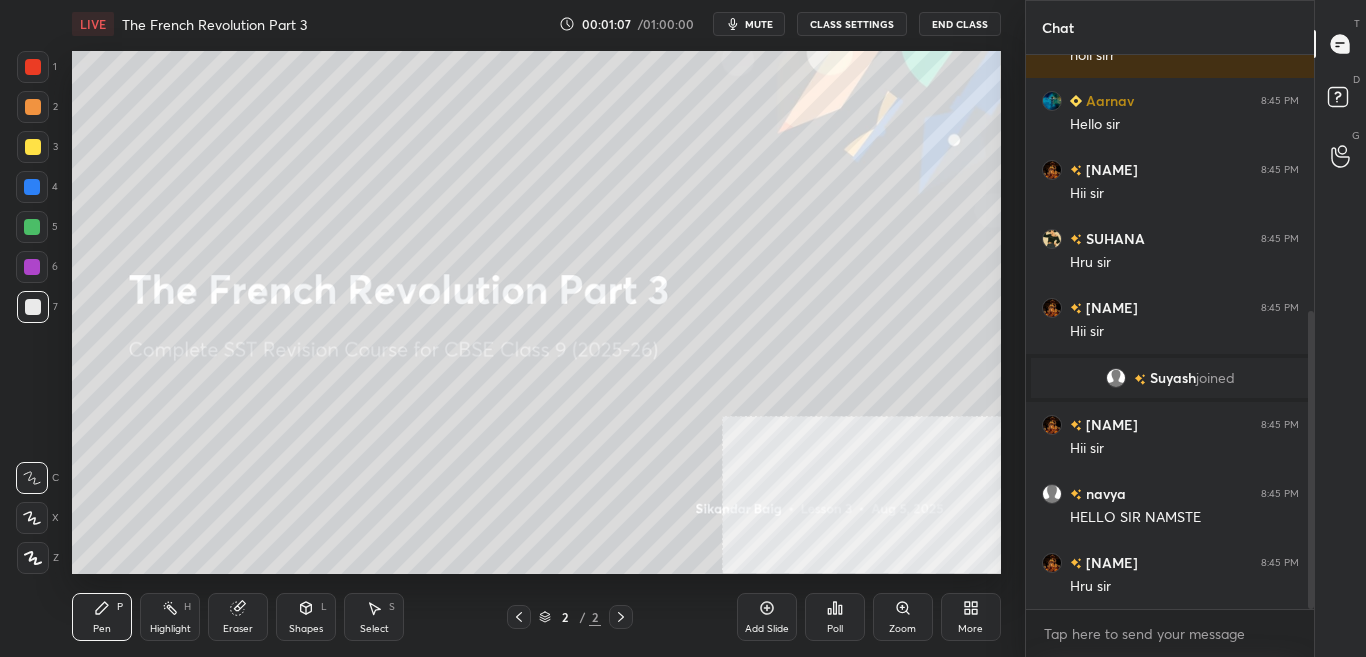 click on "LIVE The French Revolution Part 3 00:01:07 /  01:00:00 mute CLASS SETTINGS End Class Setting up your live class Poll for   secs No correct answer Start poll Back The French Revolution Part 3 • L3 of Complete SST Revision Course for CBSE Class 9 (2025-26) Sikandar Baig Pen P Highlight H Eraser Shapes L Select S 2 / 2 Add Slide Poll Zoom More" at bounding box center (536, 328) 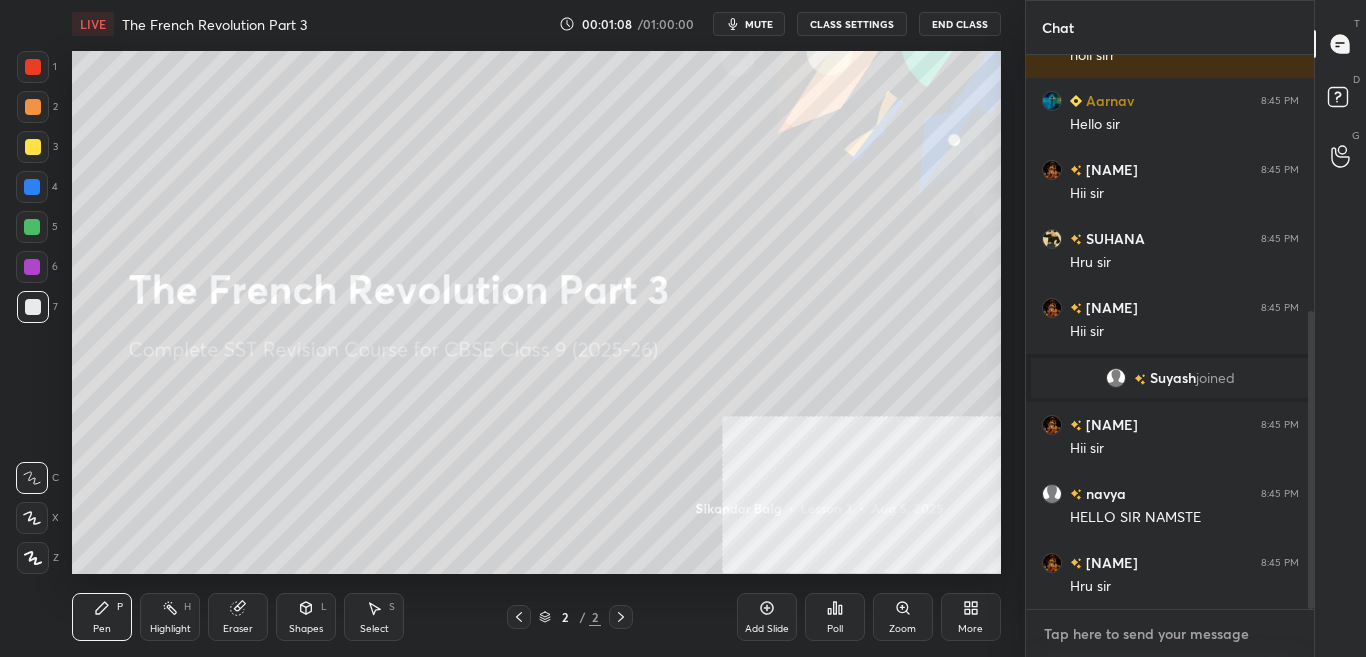 type on "x" 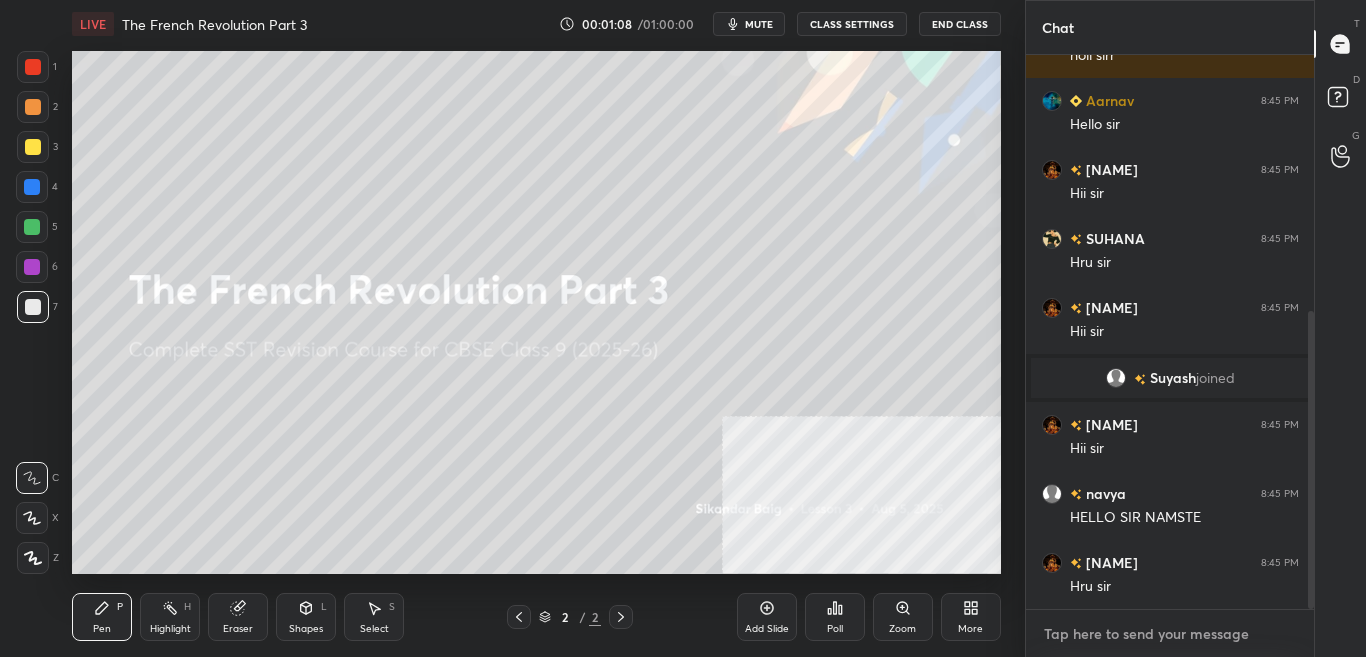 click at bounding box center (1170, 634) 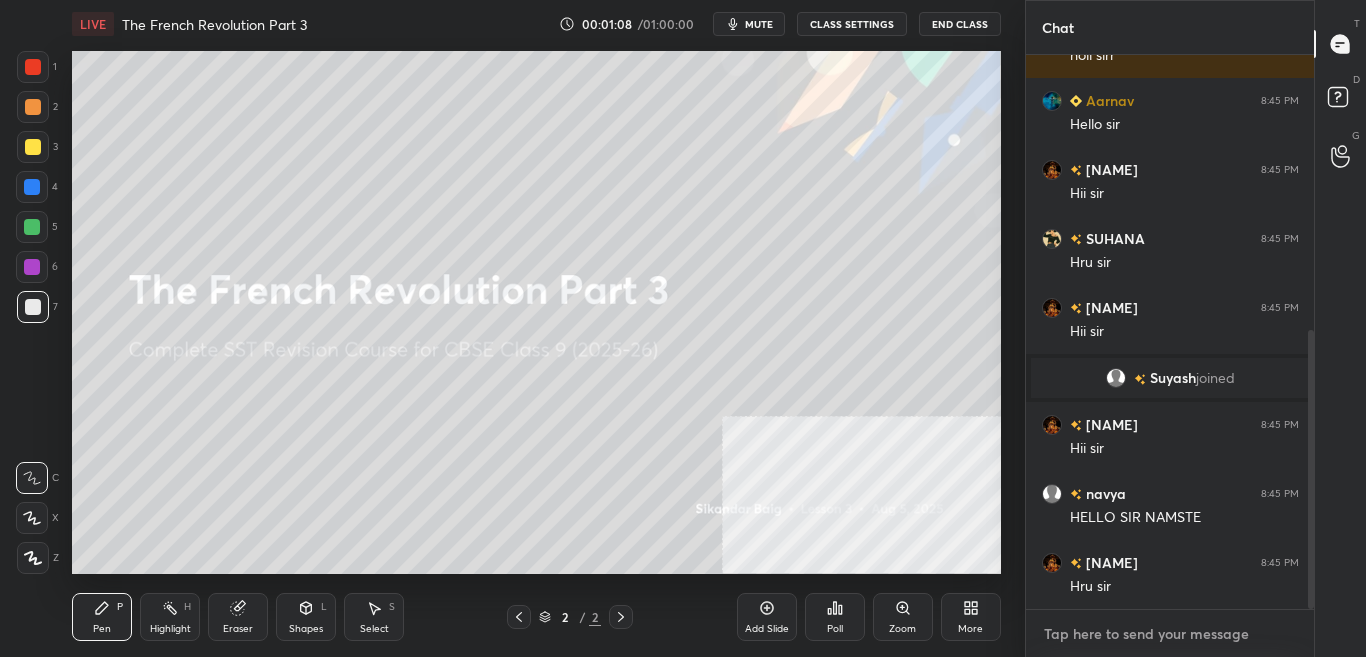 scroll, scrollTop: 546, scrollLeft: 0, axis: vertical 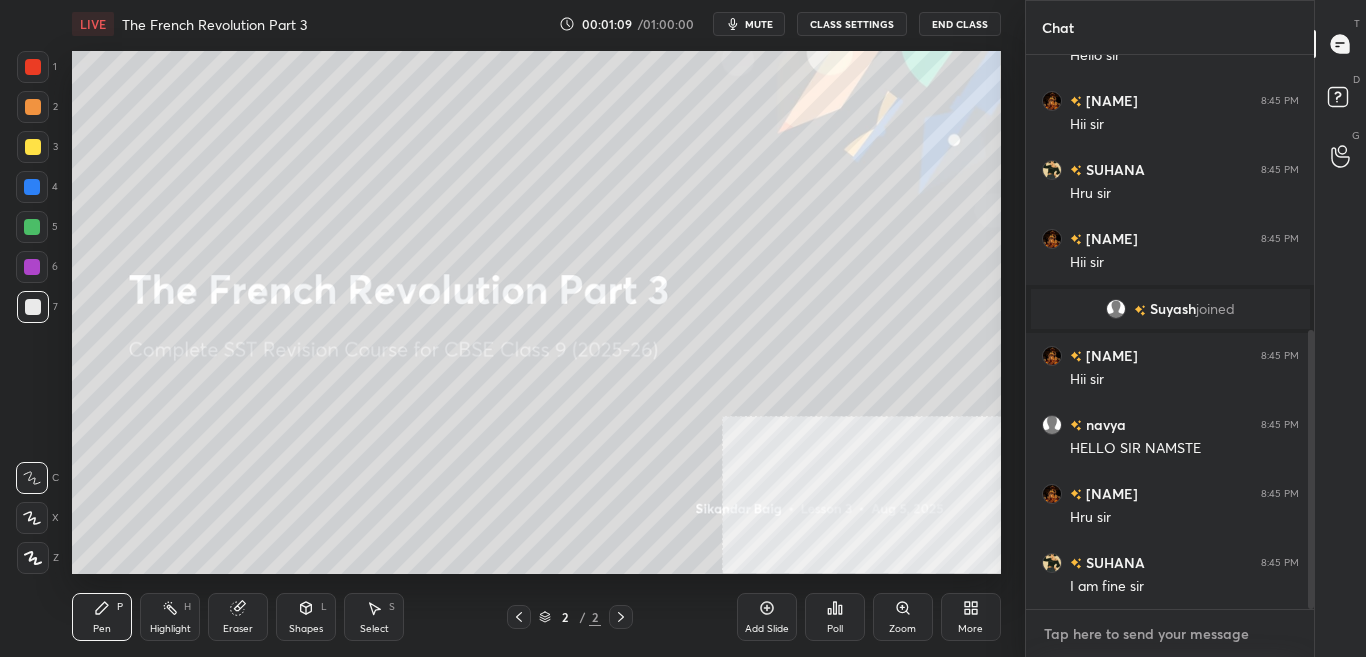 type on "t" 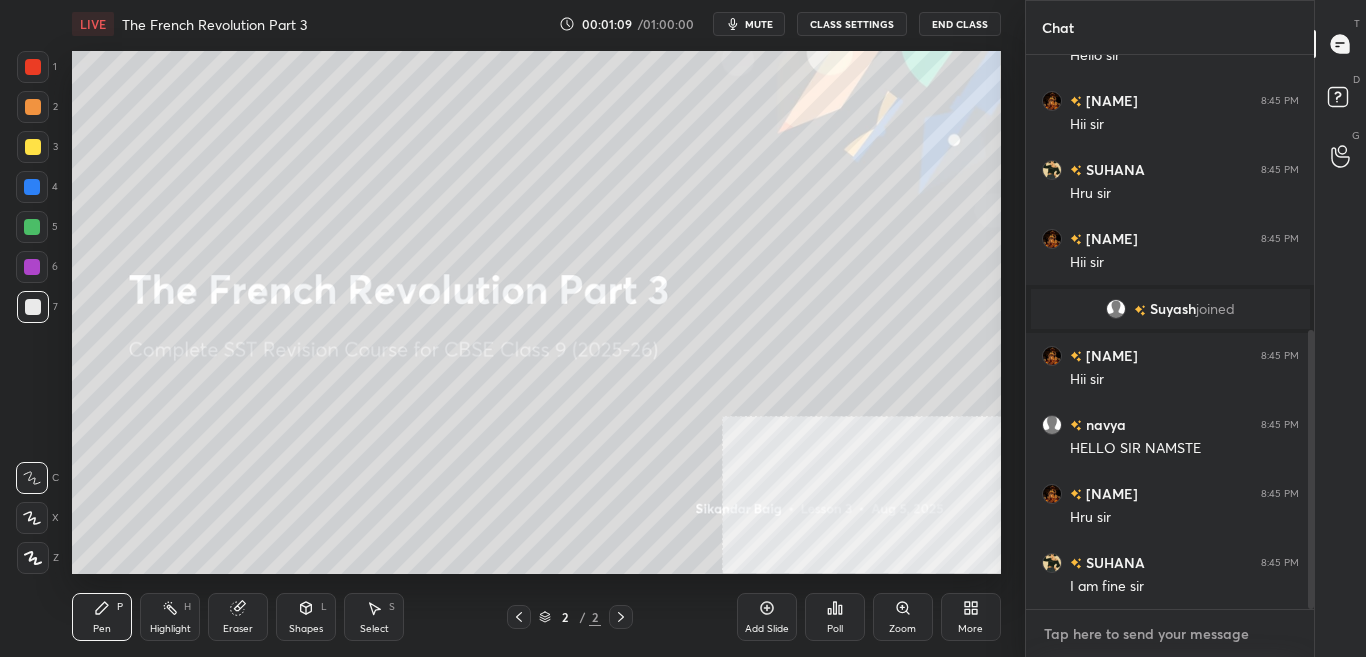 type on "x" 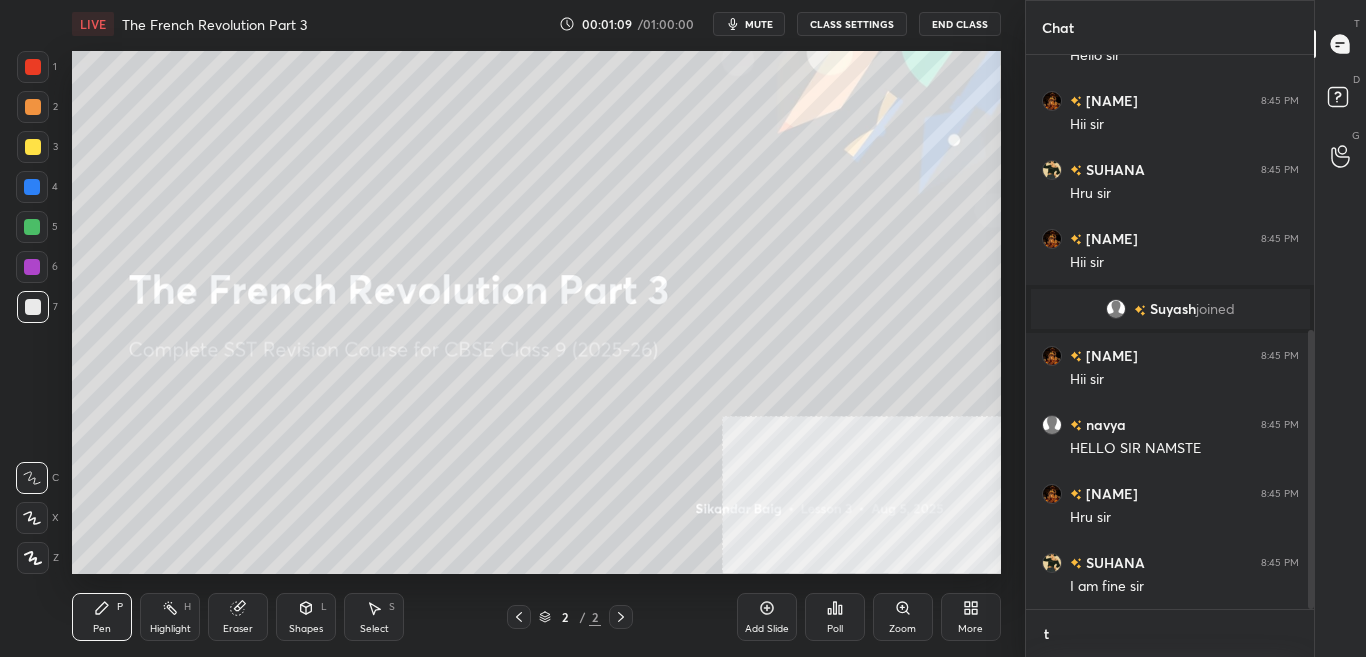 scroll, scrollTop: 542, scrollLeft: 282, axis: both 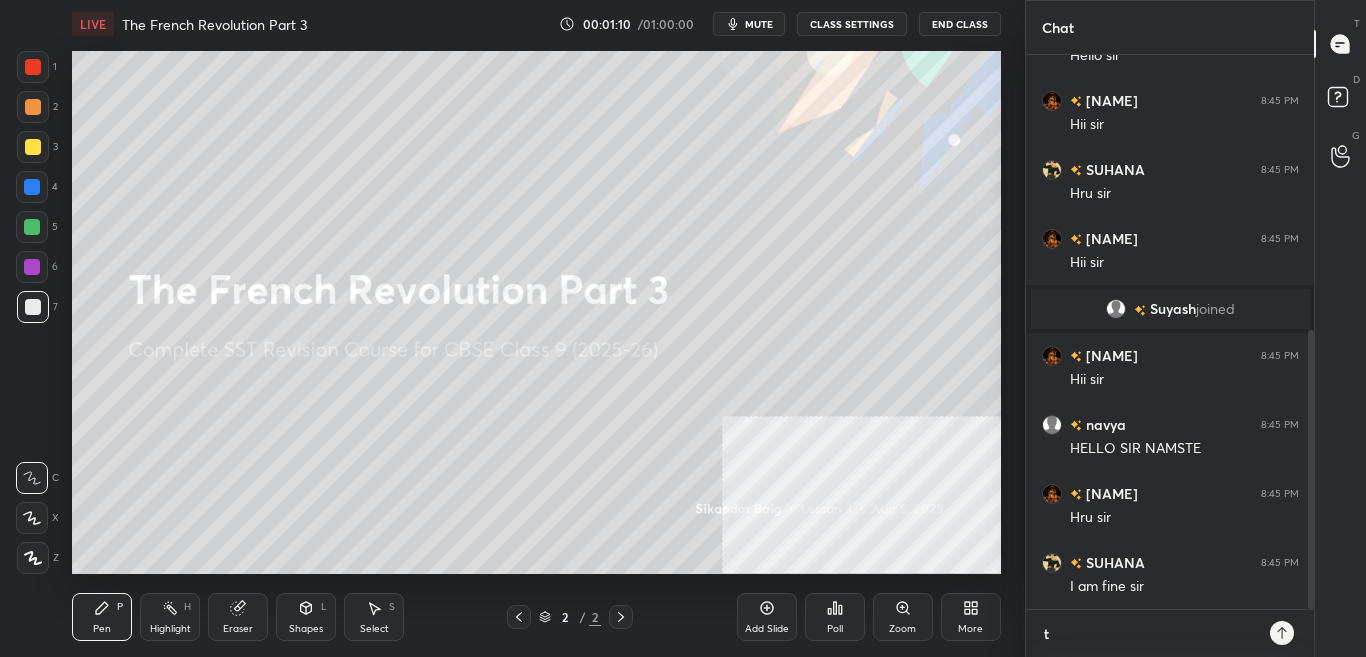 type on "t." 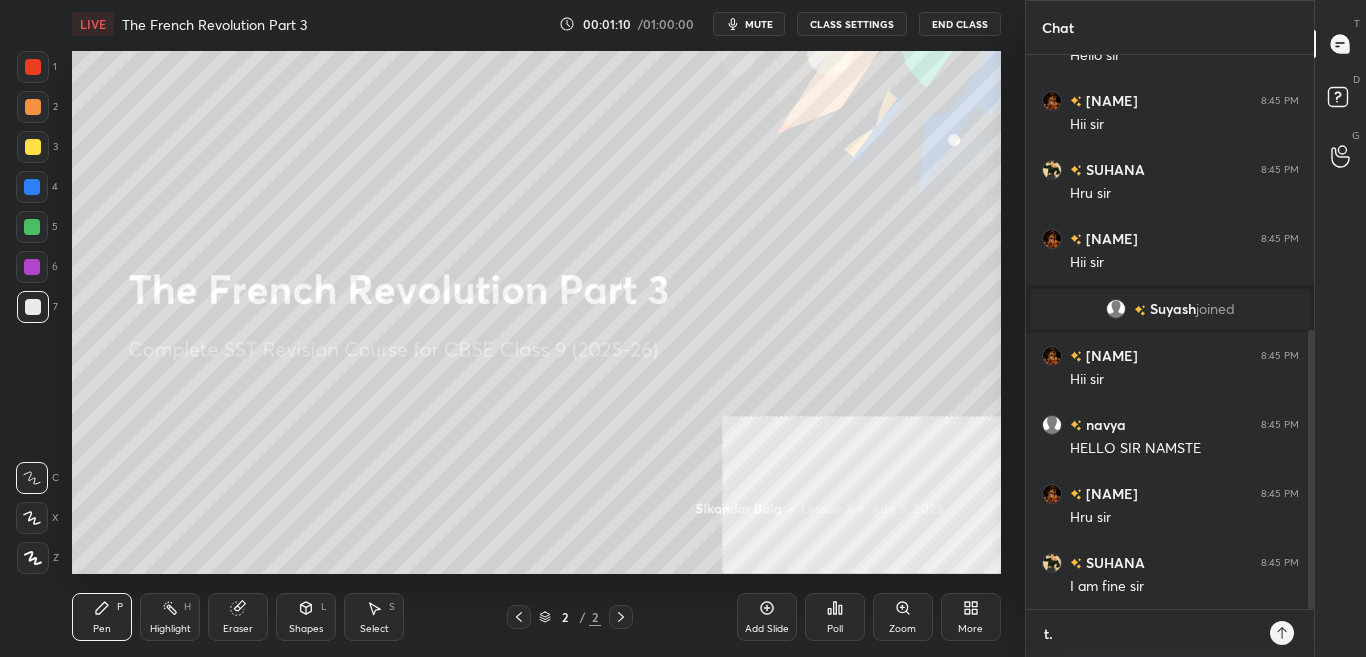 type on "t.m" 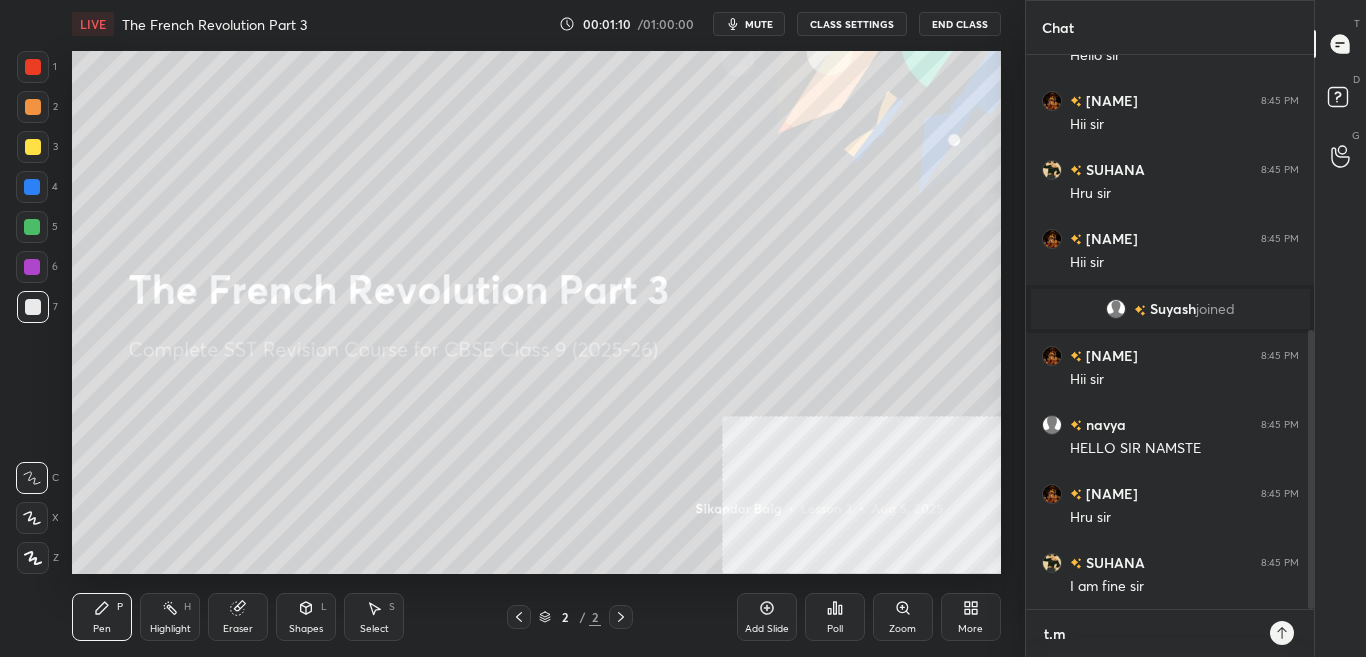 type on "t.me" 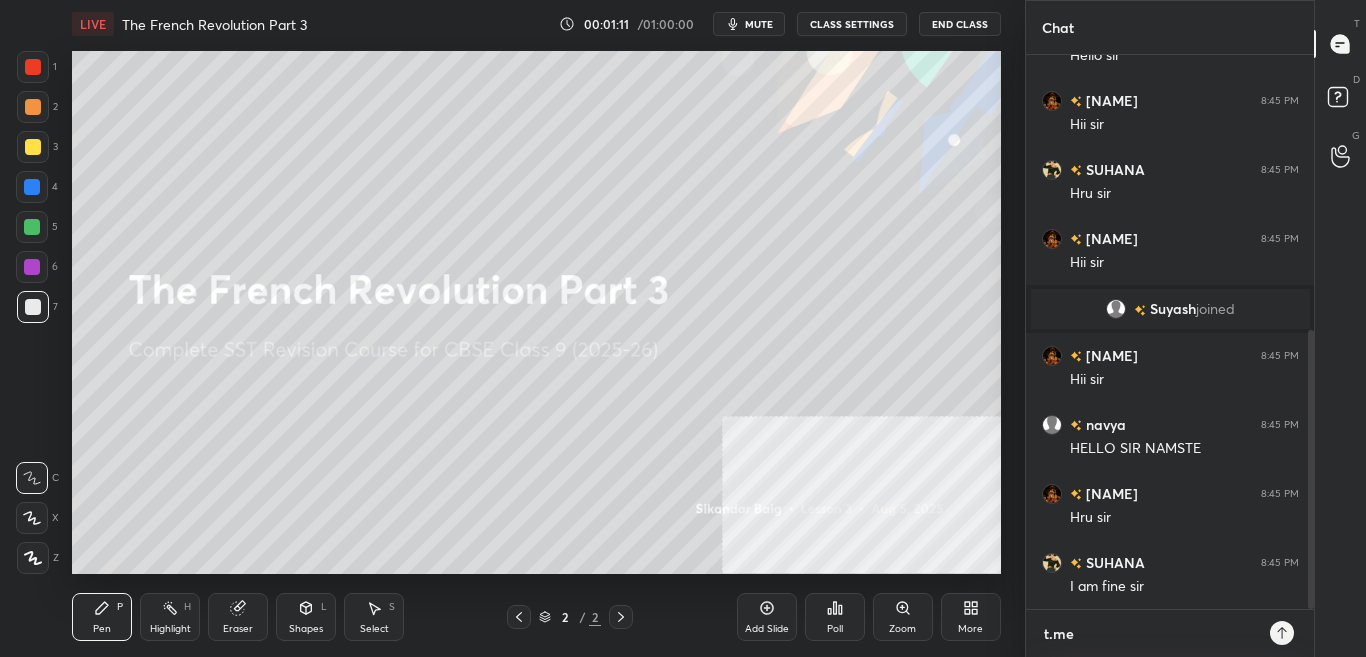type on "t.me/" 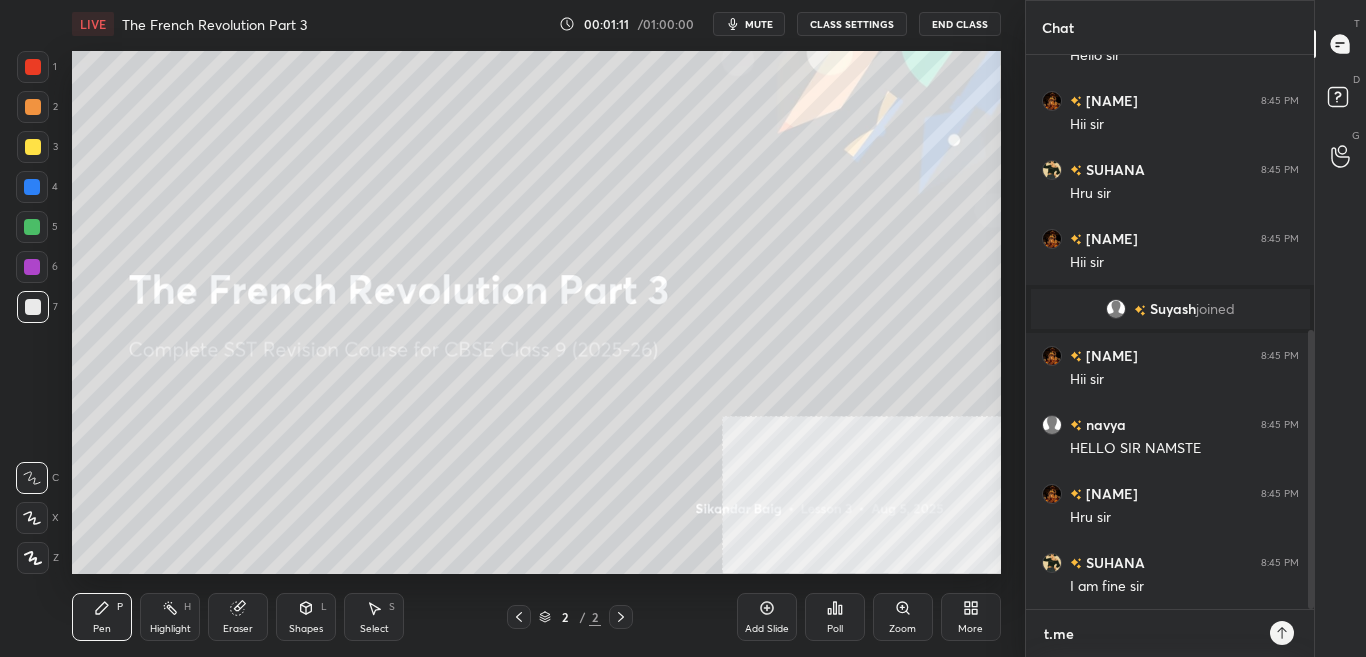 type on "x" 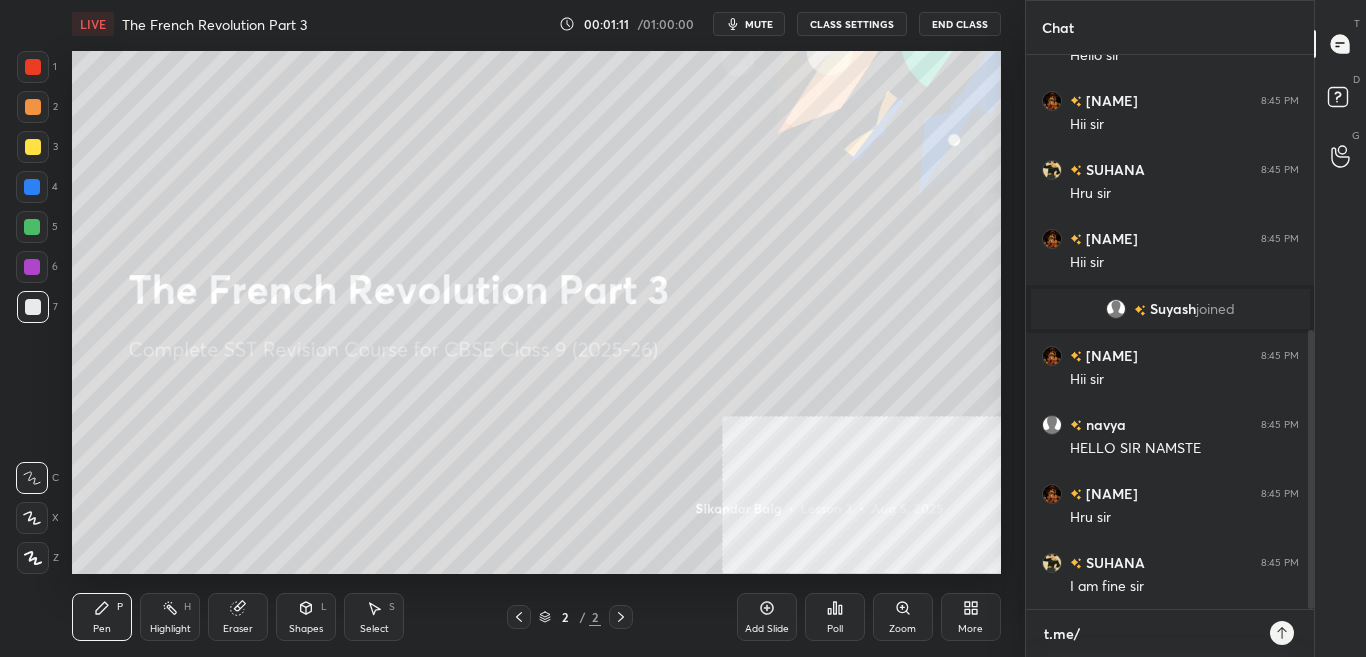 type on "t.me/s" 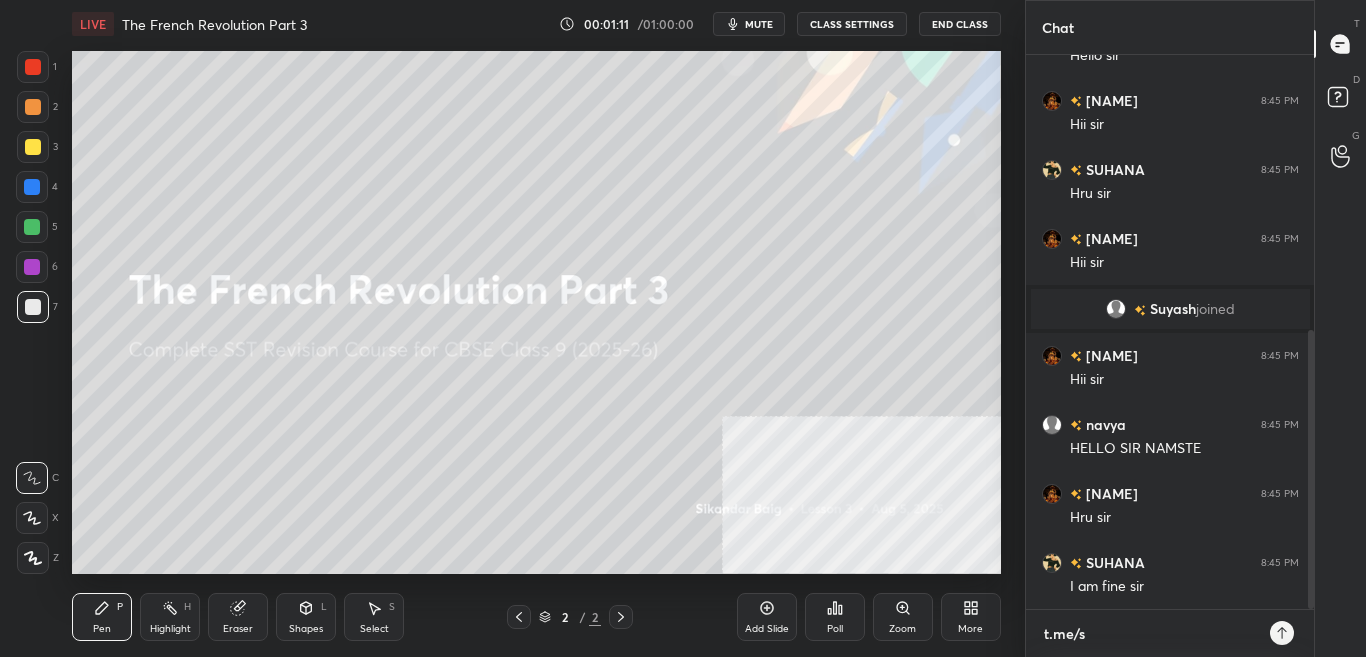 type on "t.me/si" 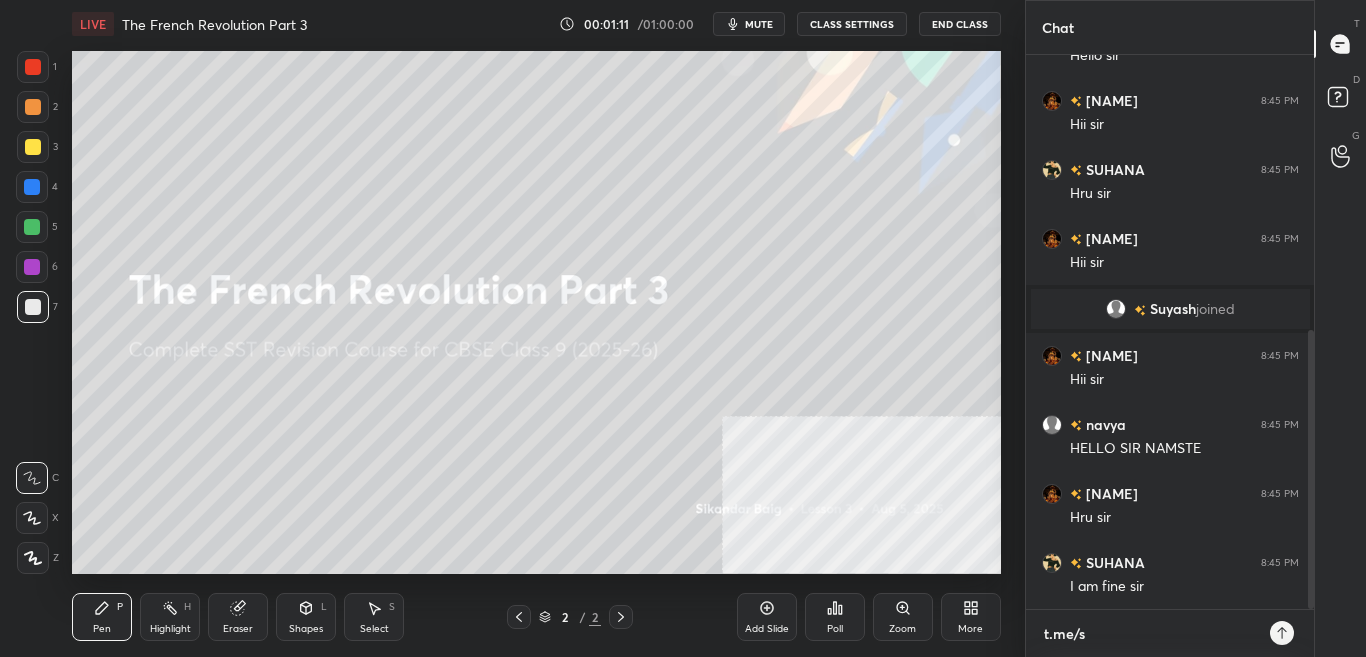 type on "x" 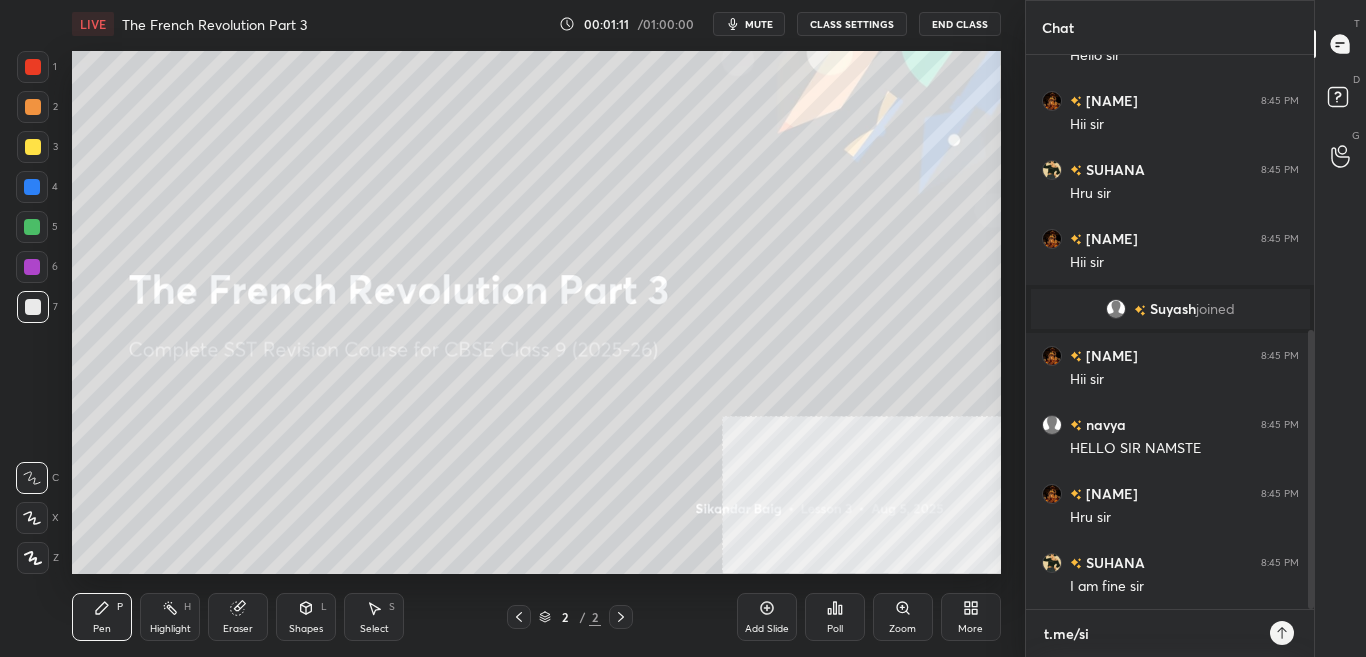 type on "t.me/sik" 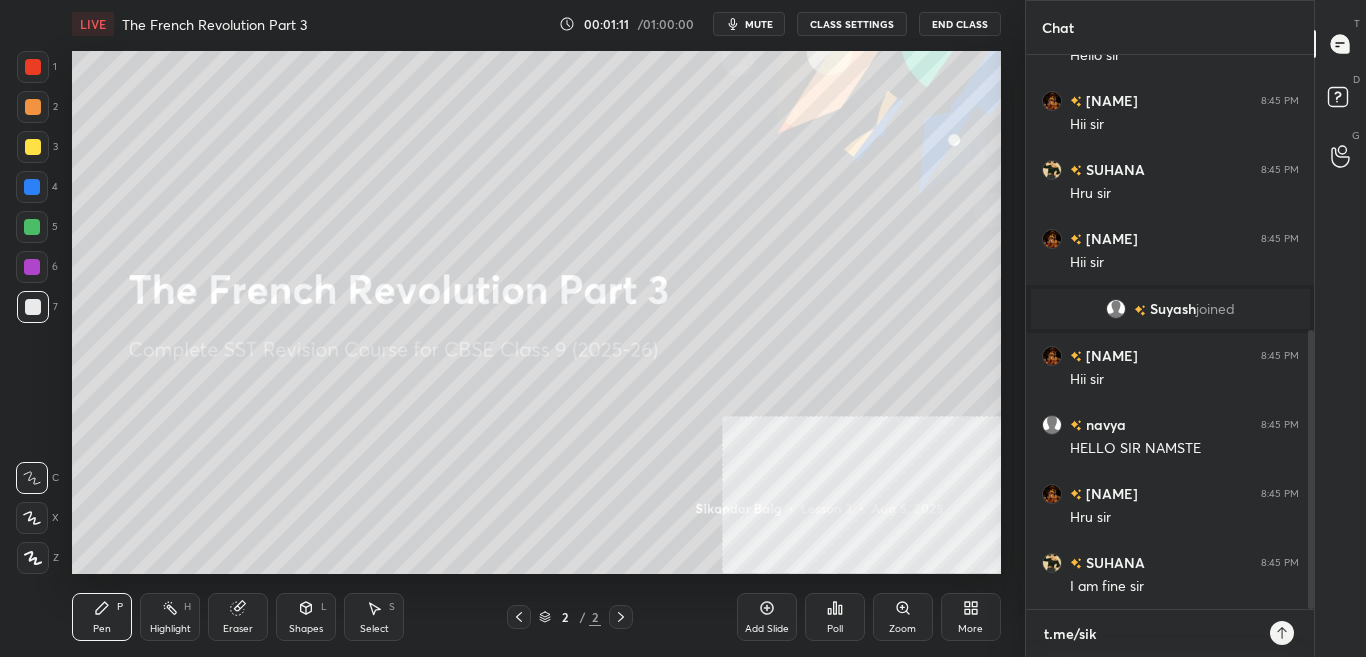 scroll, scrollTop: 615, scrollLeft: 0, axis: vertical 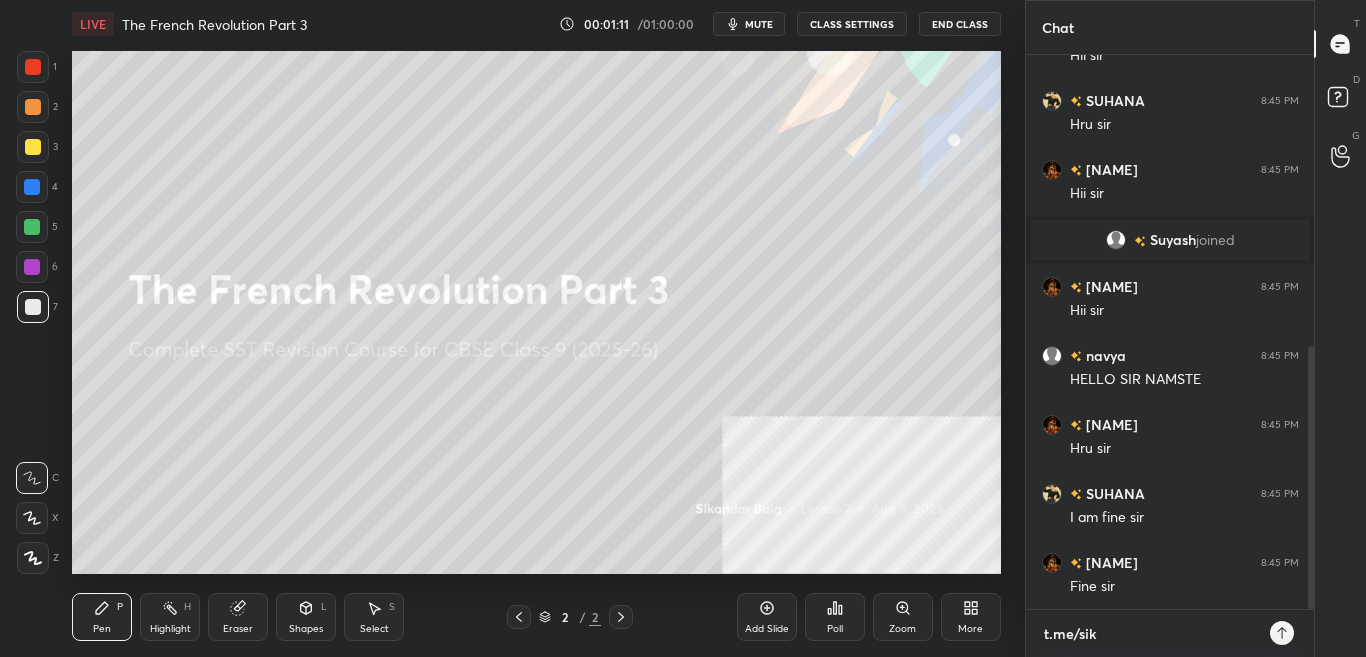 type on "t.me/sika" 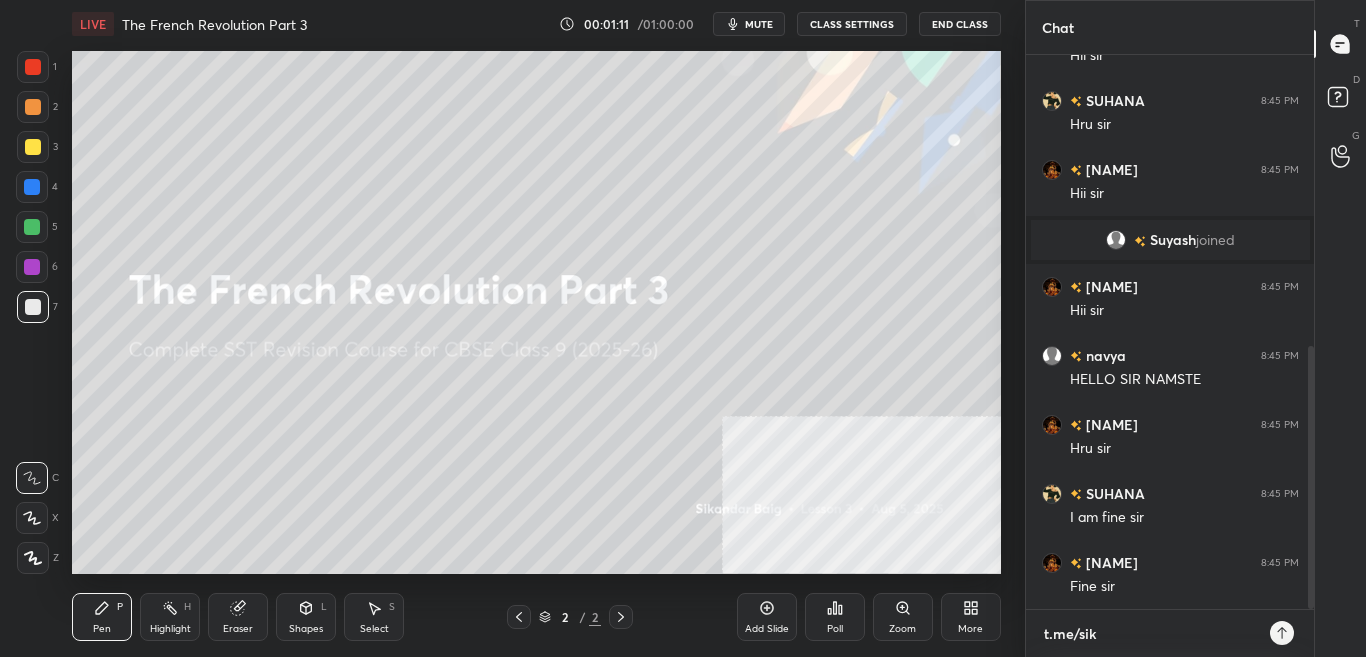 type on "x" 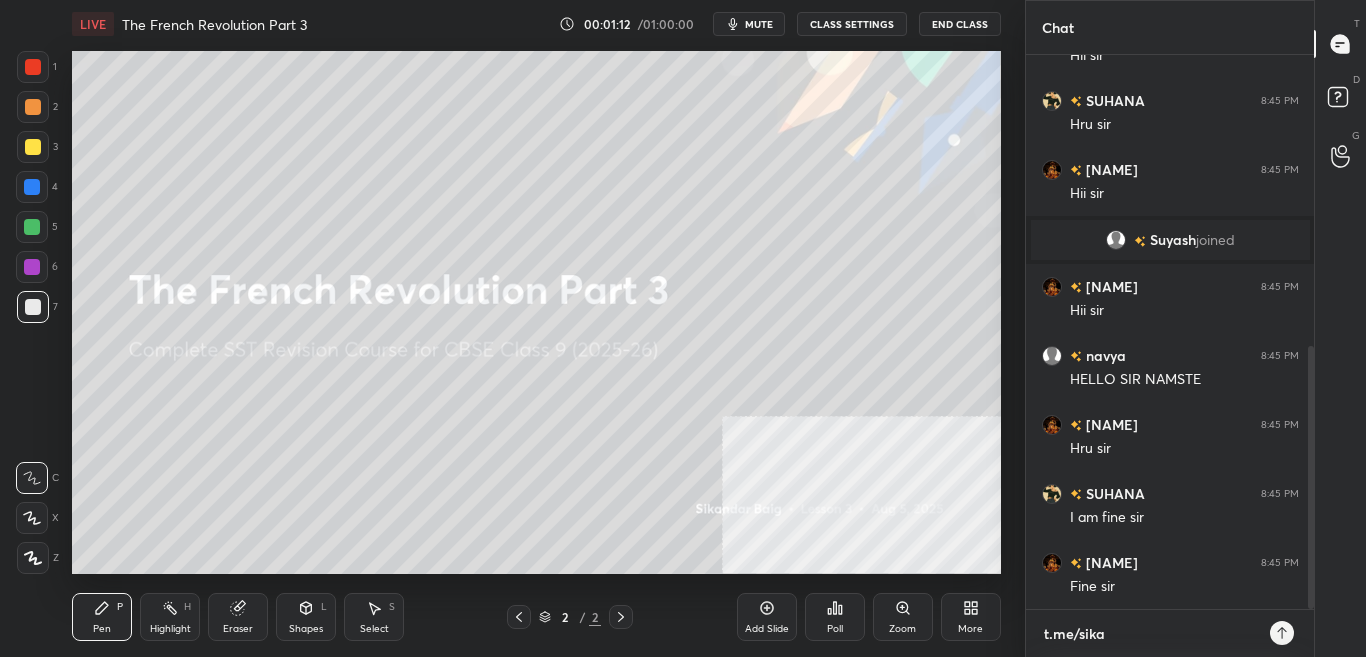 type on "t.me/sikan" 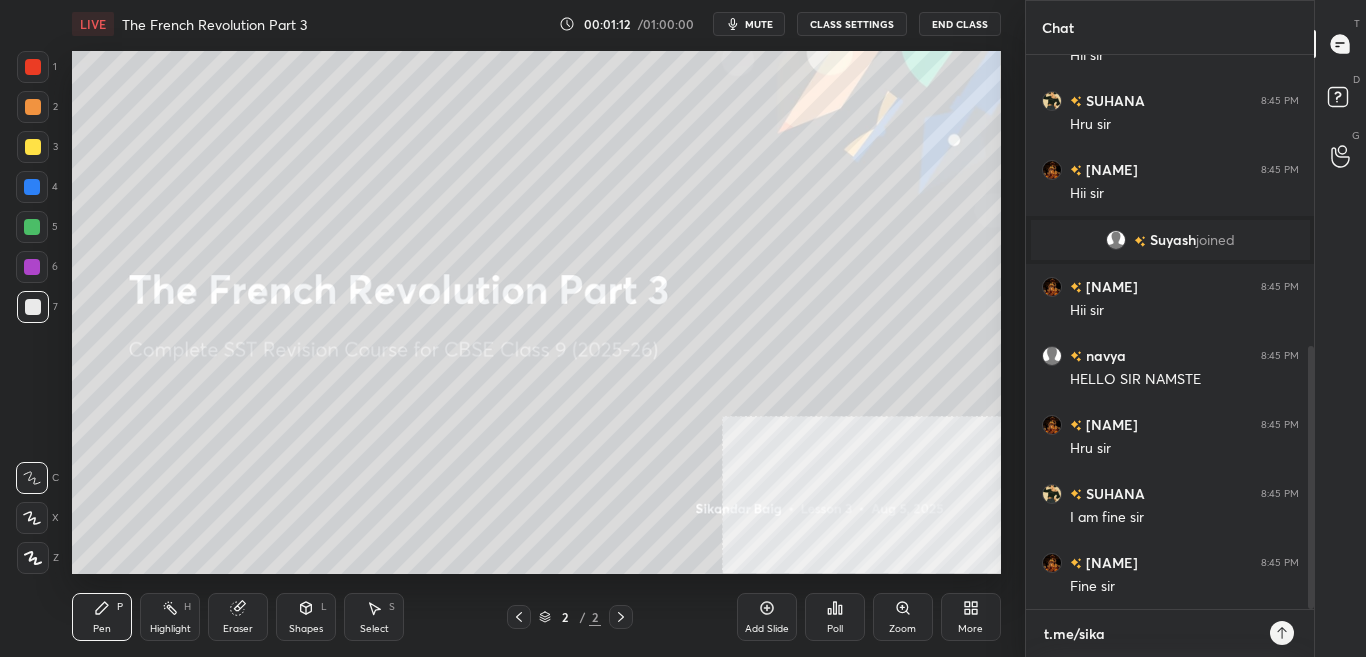 type on "x" 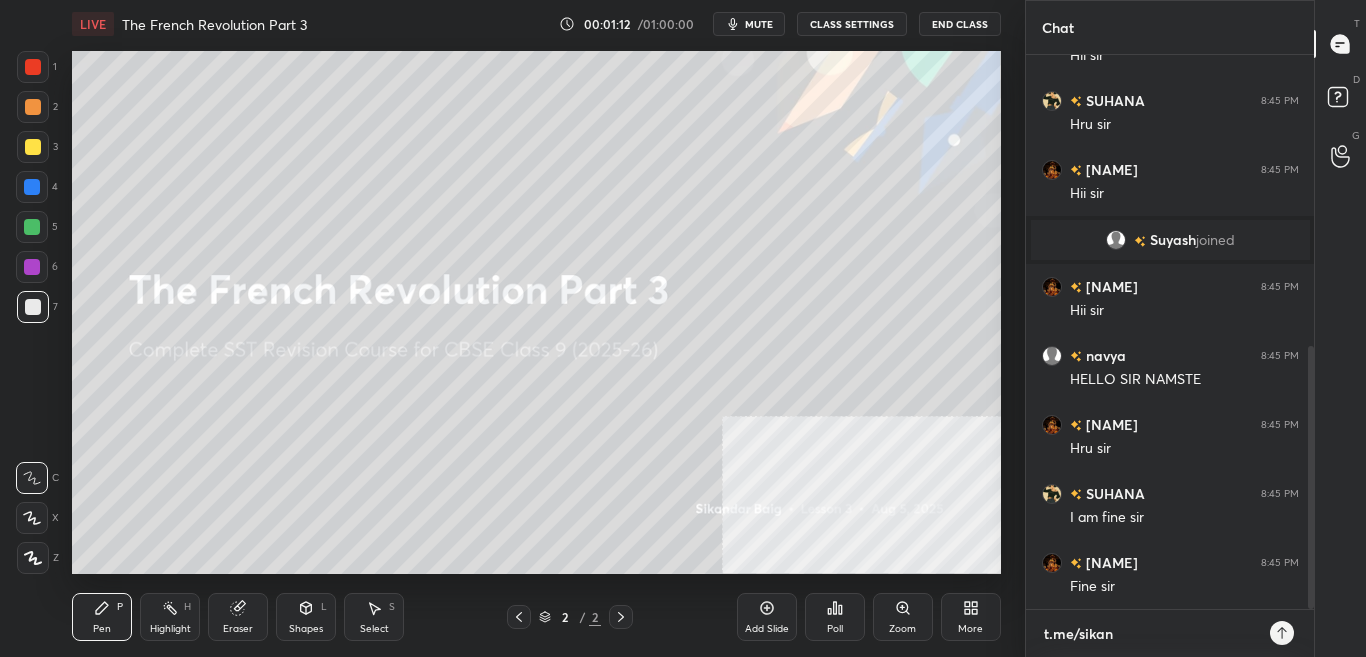 type on "t.me/sikand" 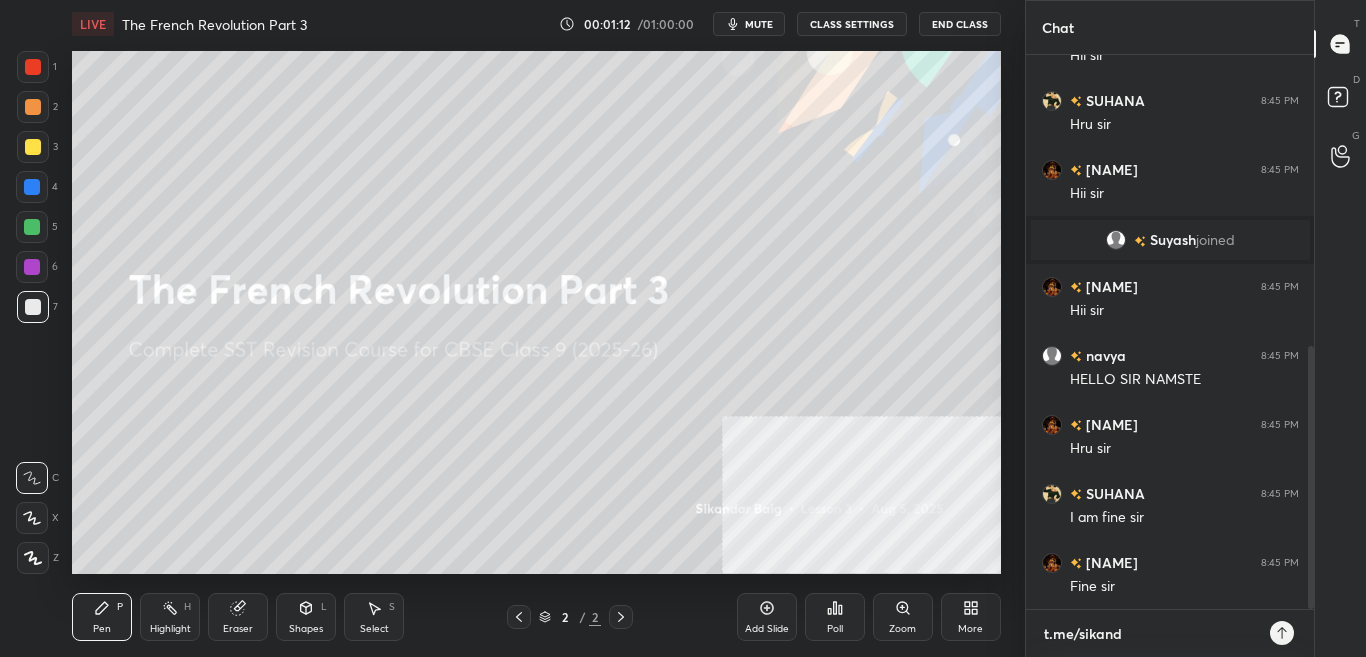 type on "t.me/sikanda" 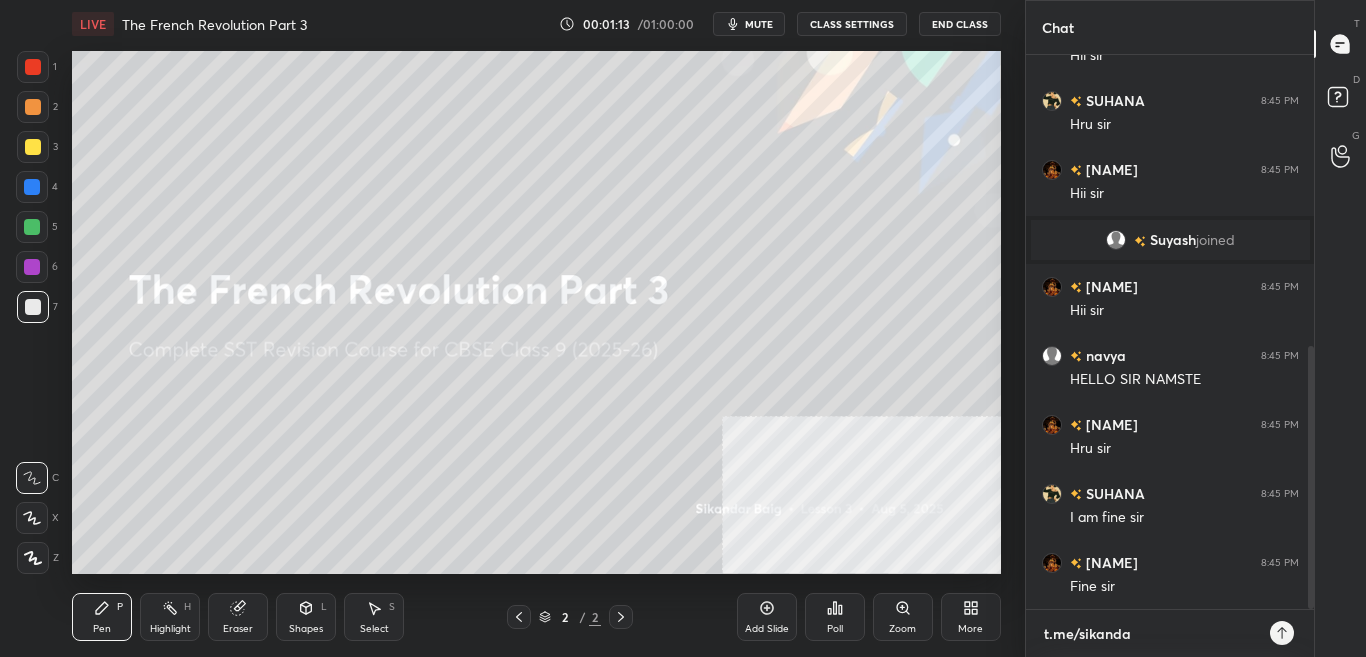type on "t.me/sikandar" 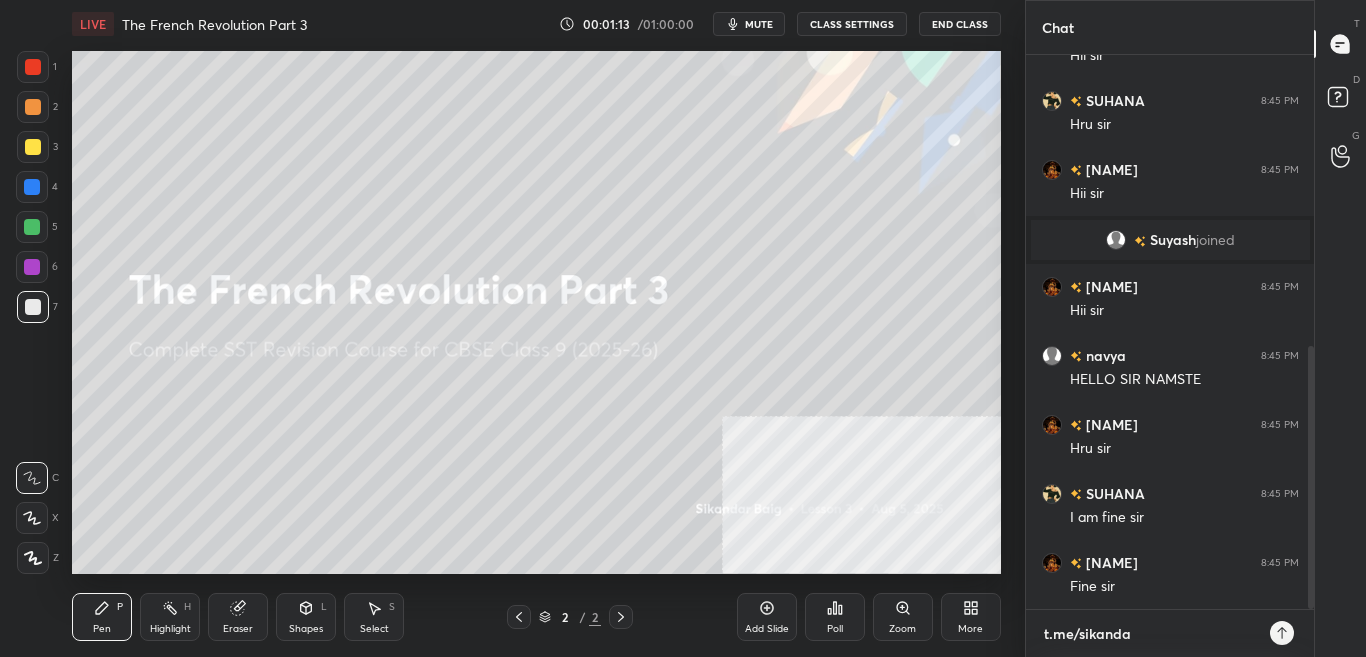 type on "x" 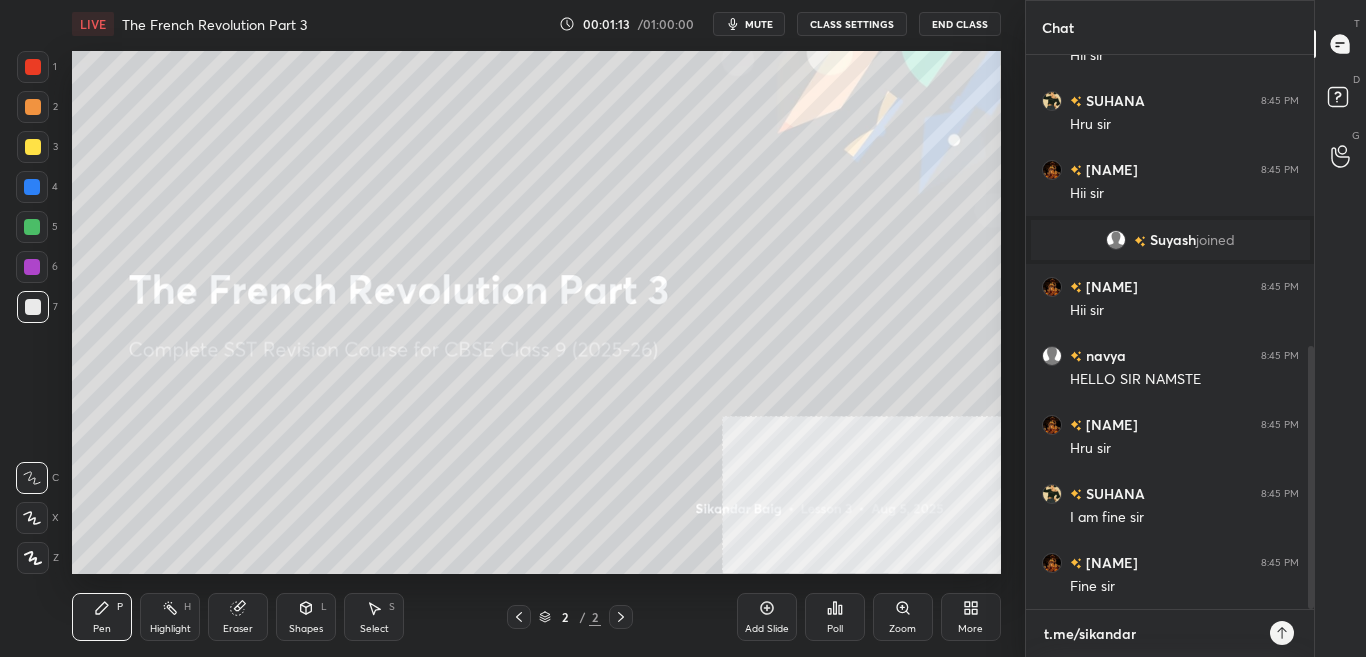 type on "t.me/sikandarc" 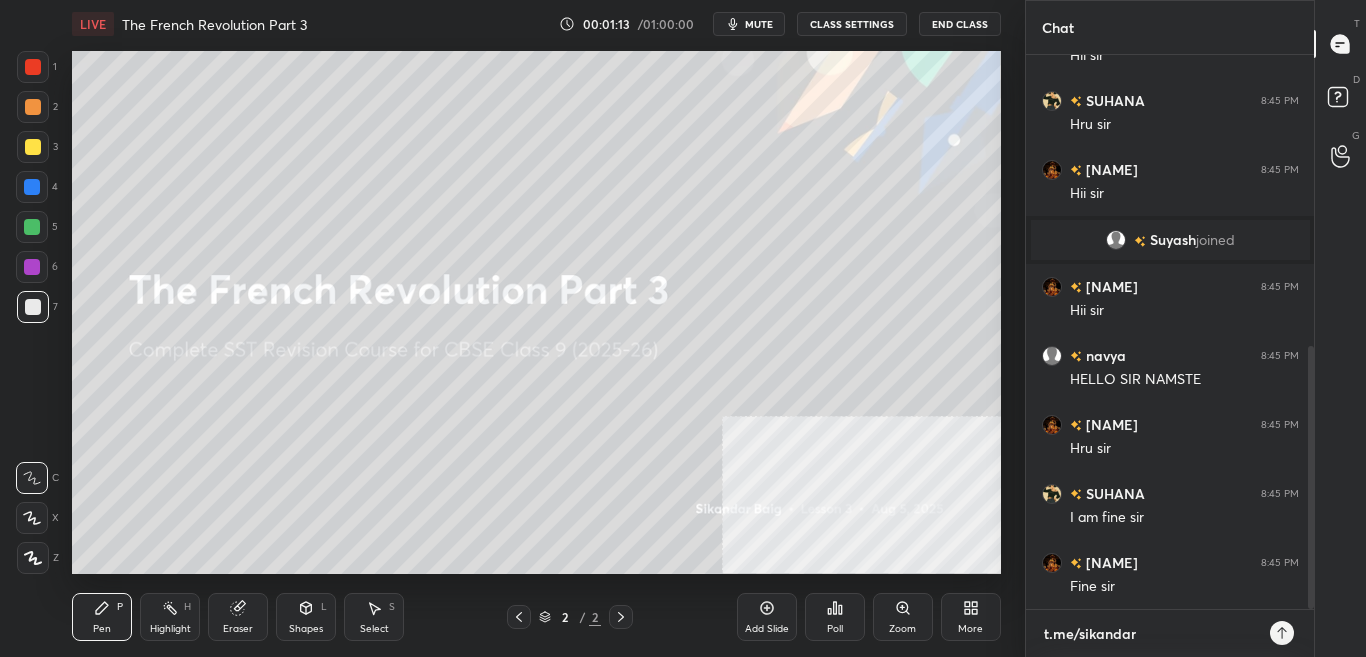 type on "x" 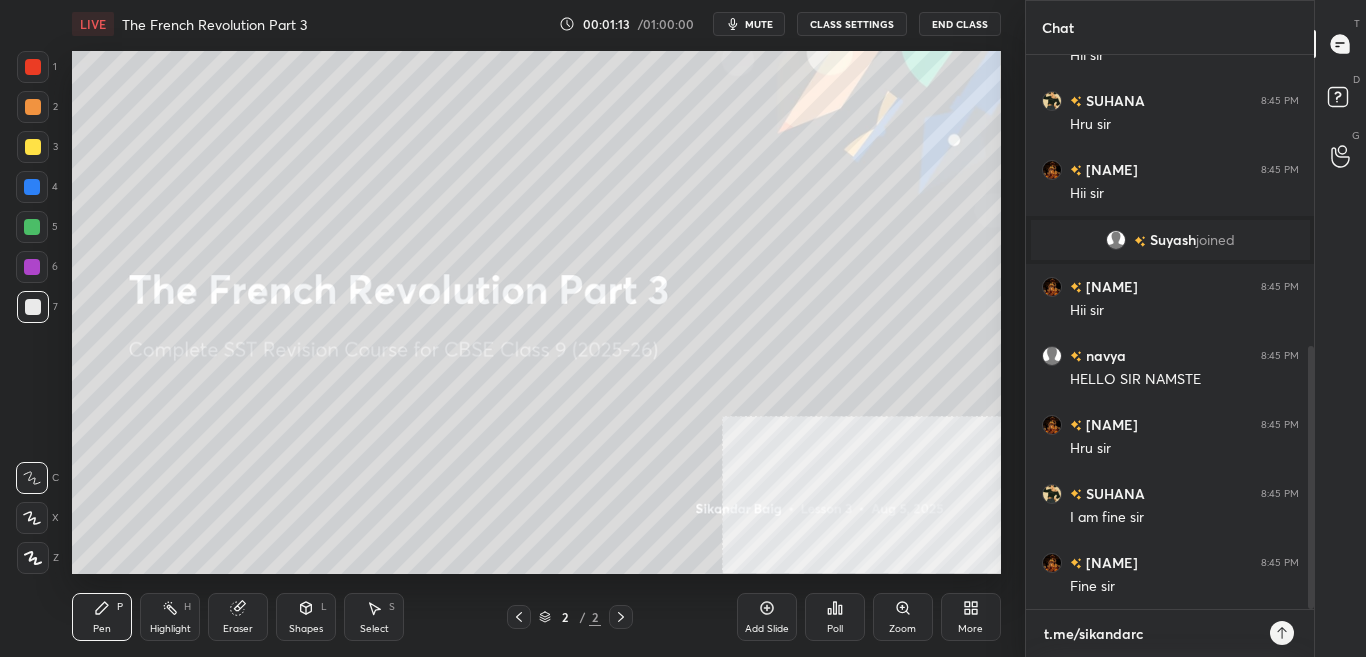 type on "t.me/sikandarcb" 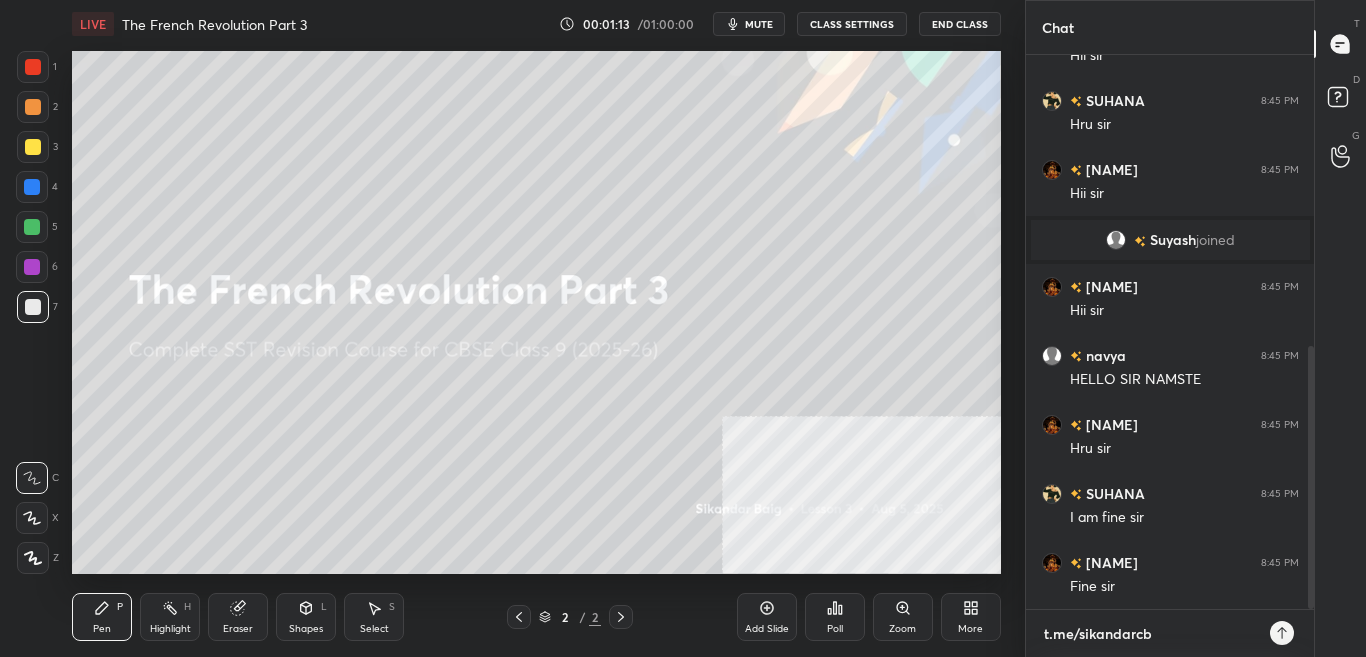 type on "t.me/sikandarcbs" 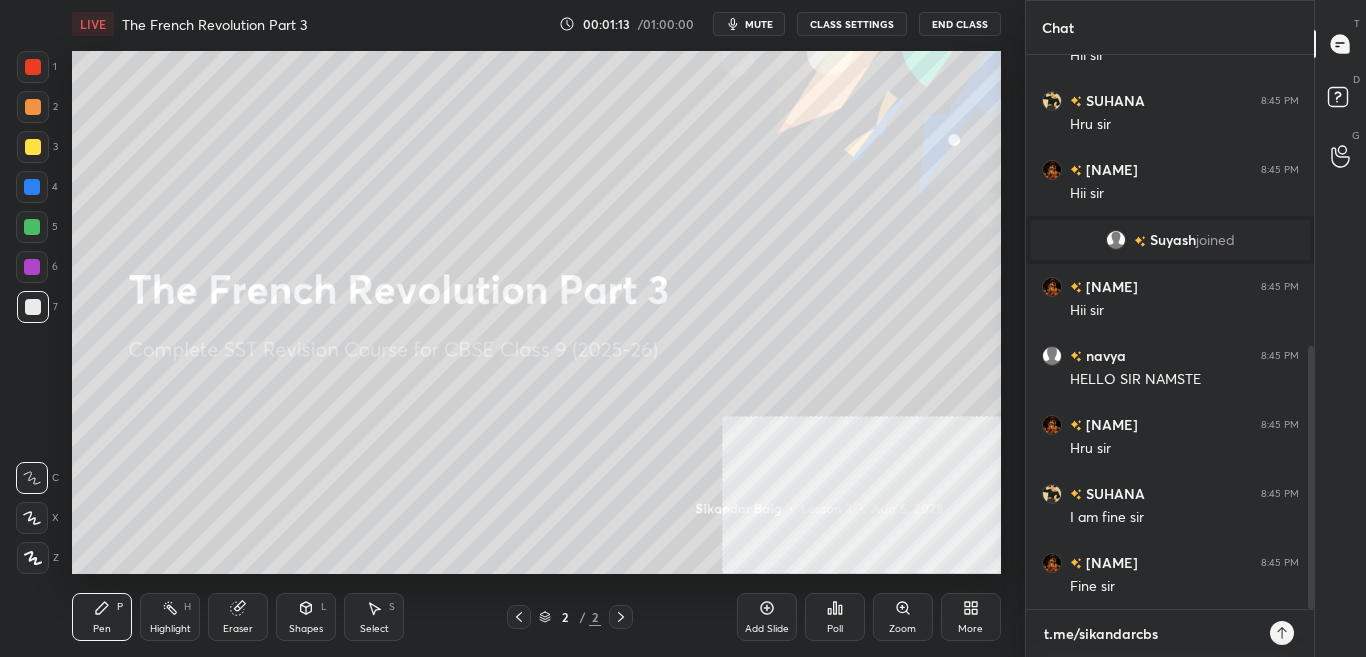 type on "x" 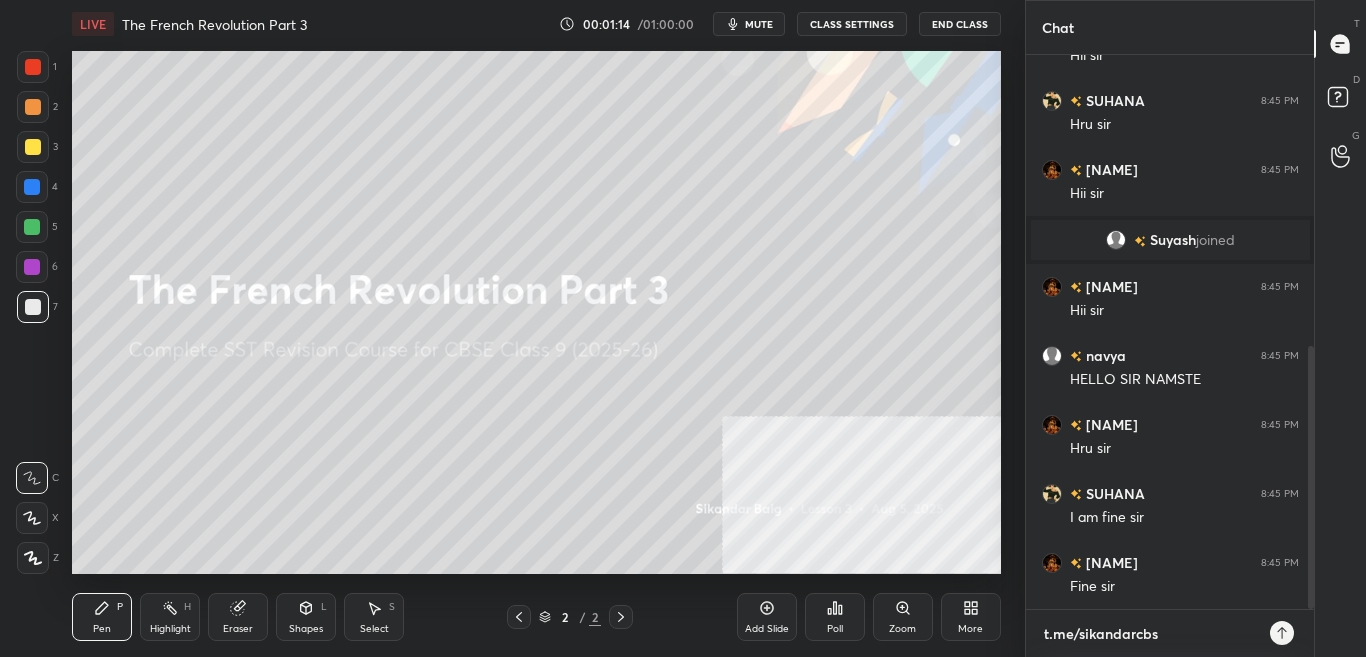 type on "t.me/sikandarcbse" 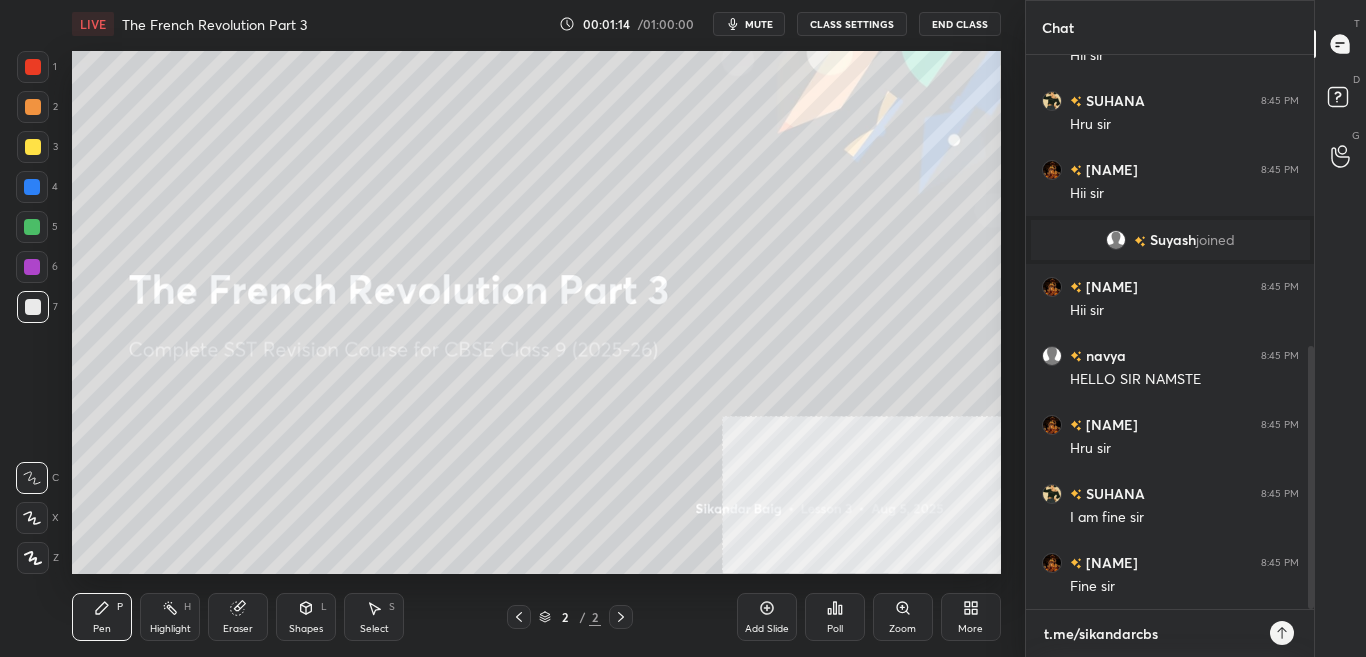 type on "x" 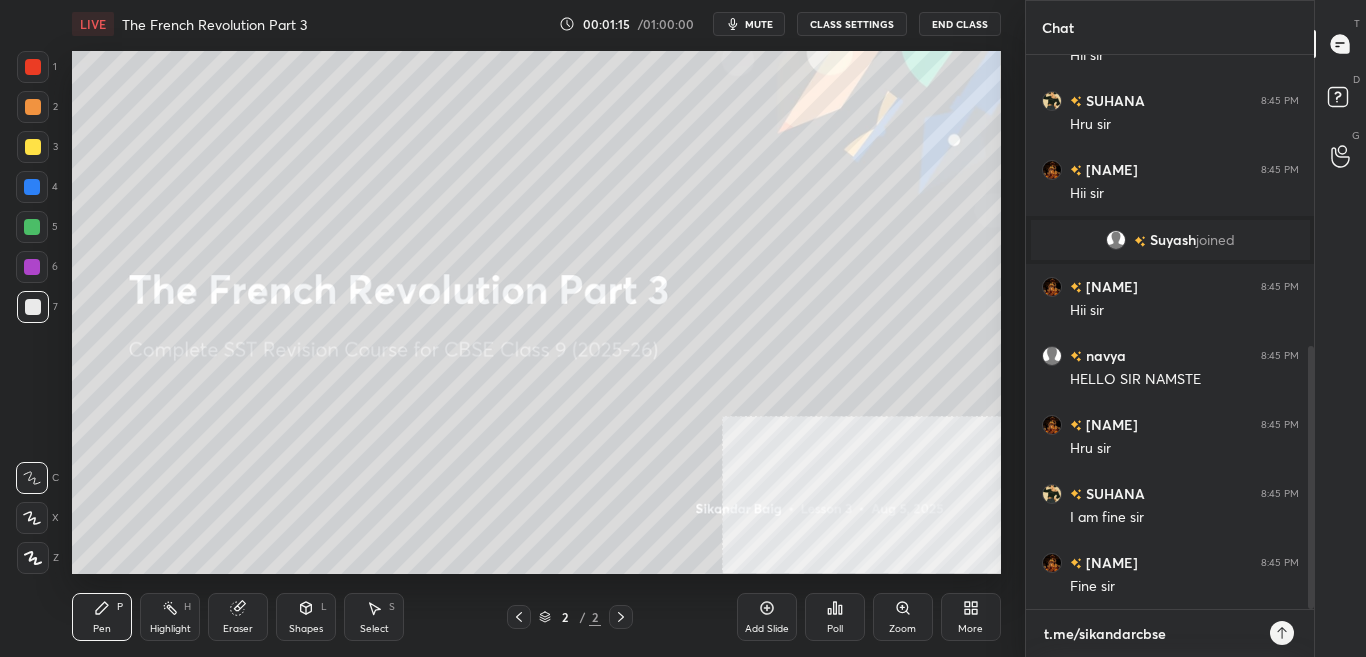 type on "t.me/sikandarcbse9" 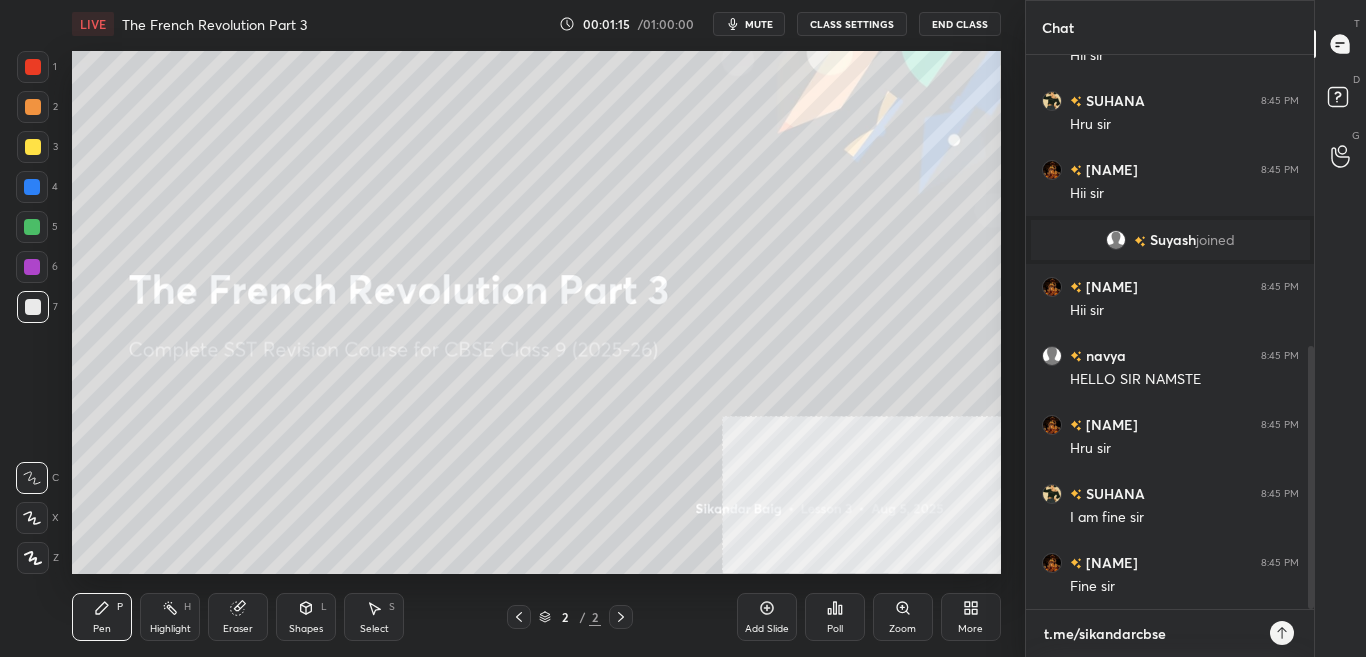 type on "x" 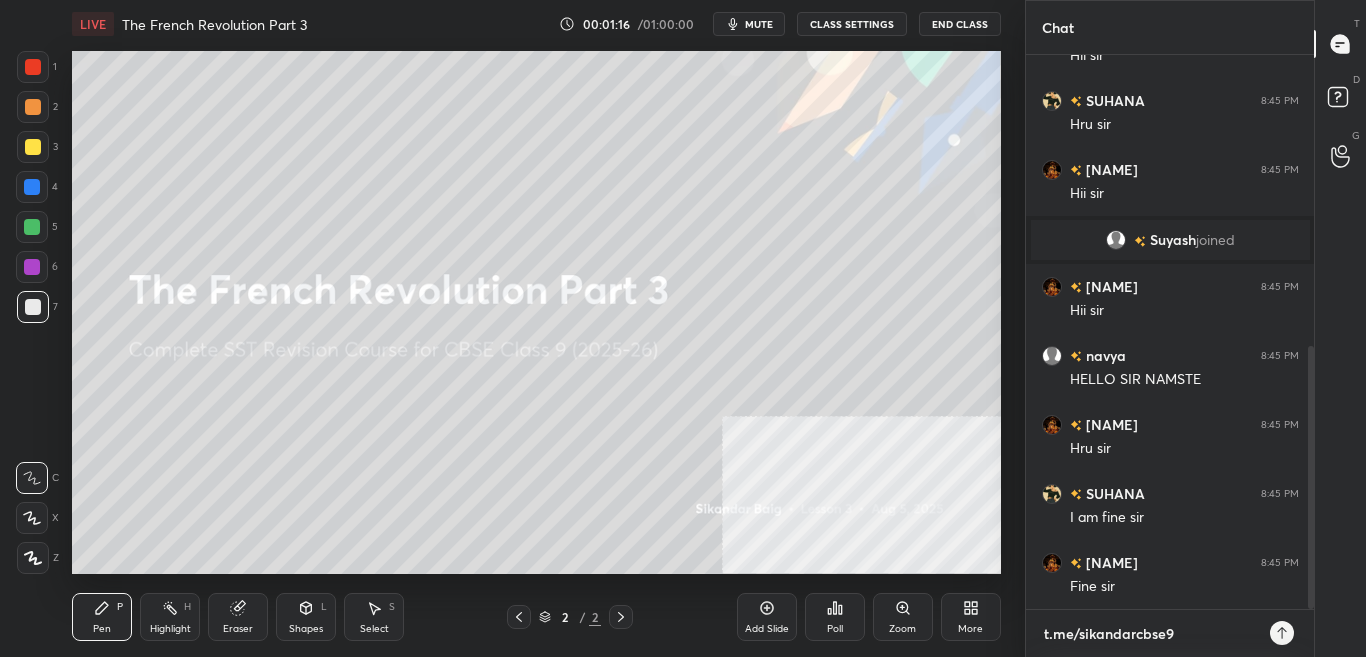type on "t.me/sikandarcbse9t" 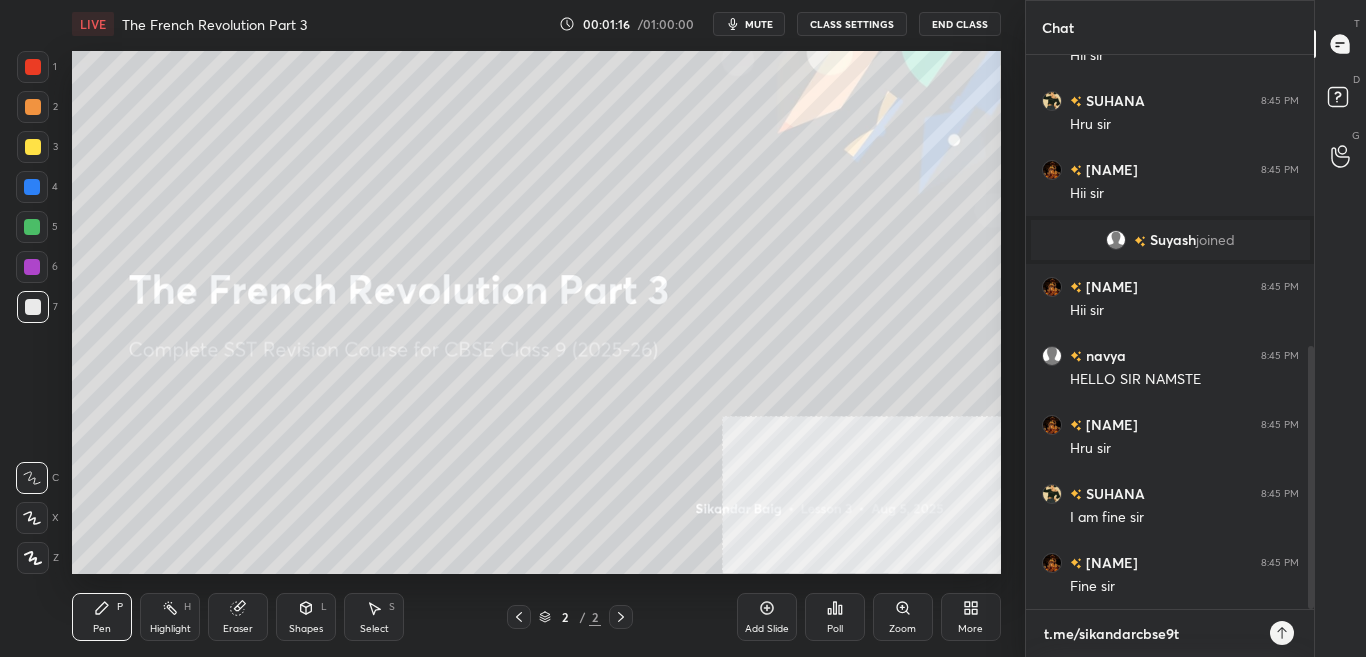 type on "t.me/sikandarcbse9th" 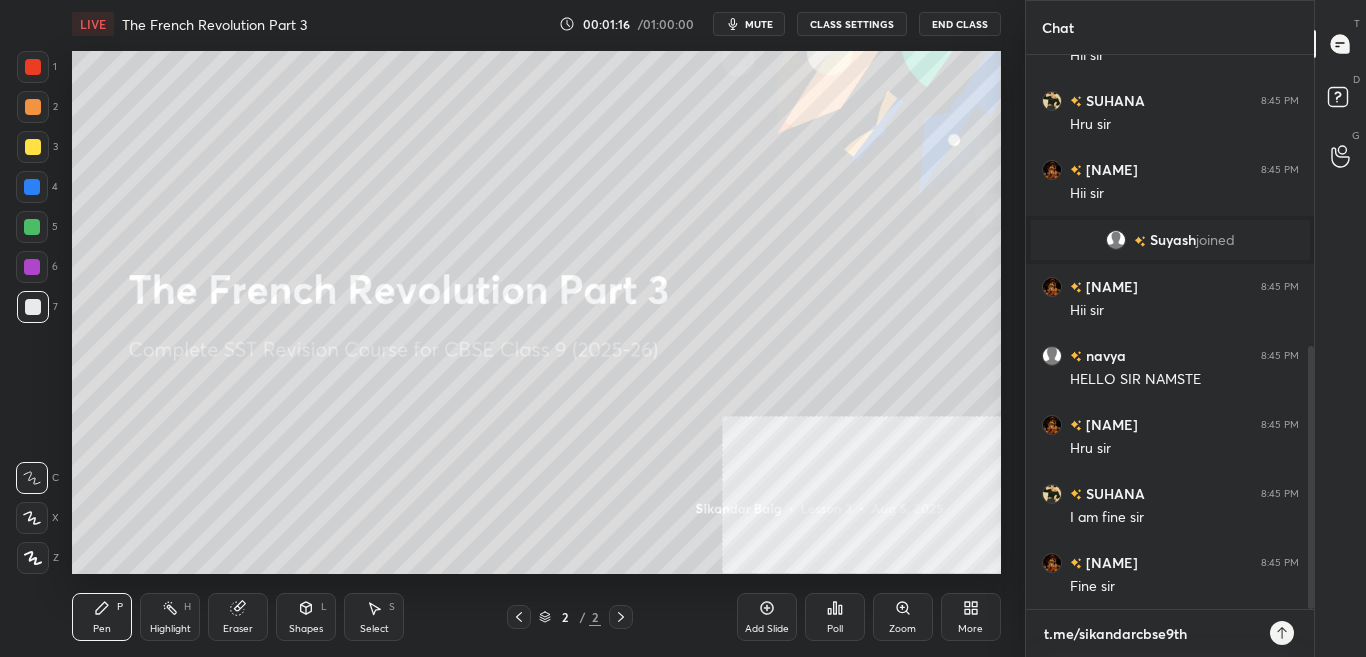 type 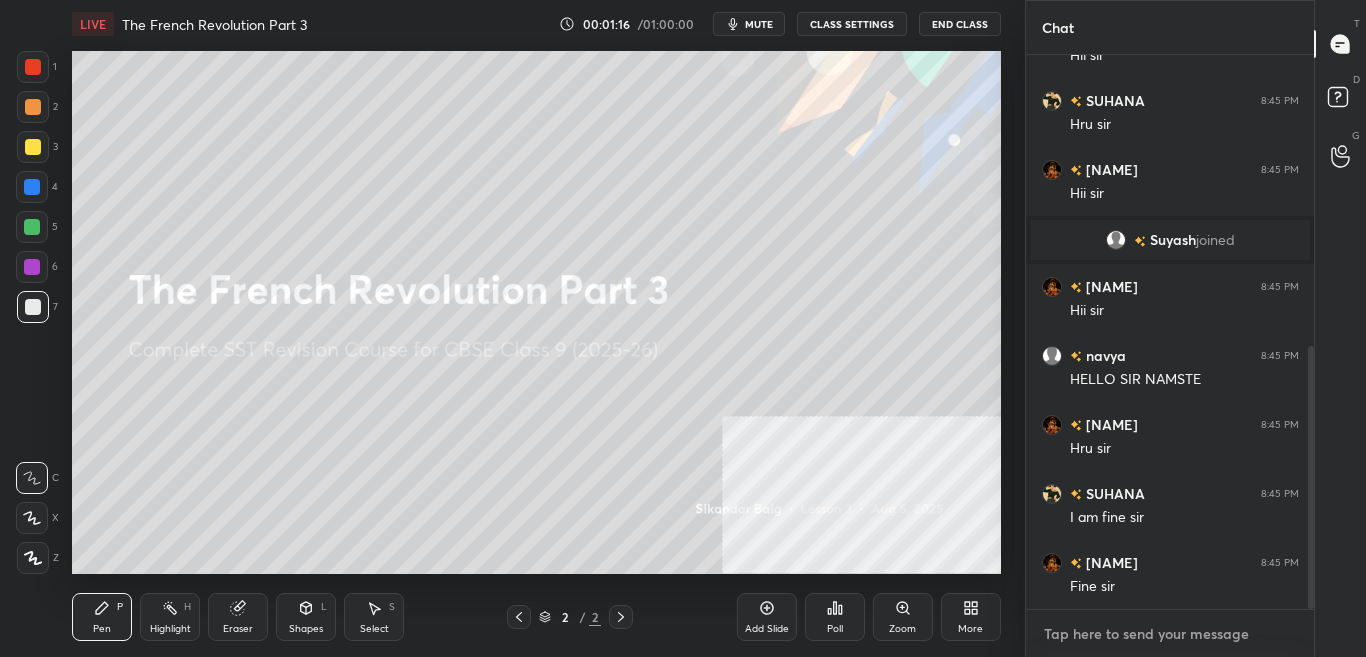 scroll, scrollTop: 727, scrollLeft: 0, axis: vertical 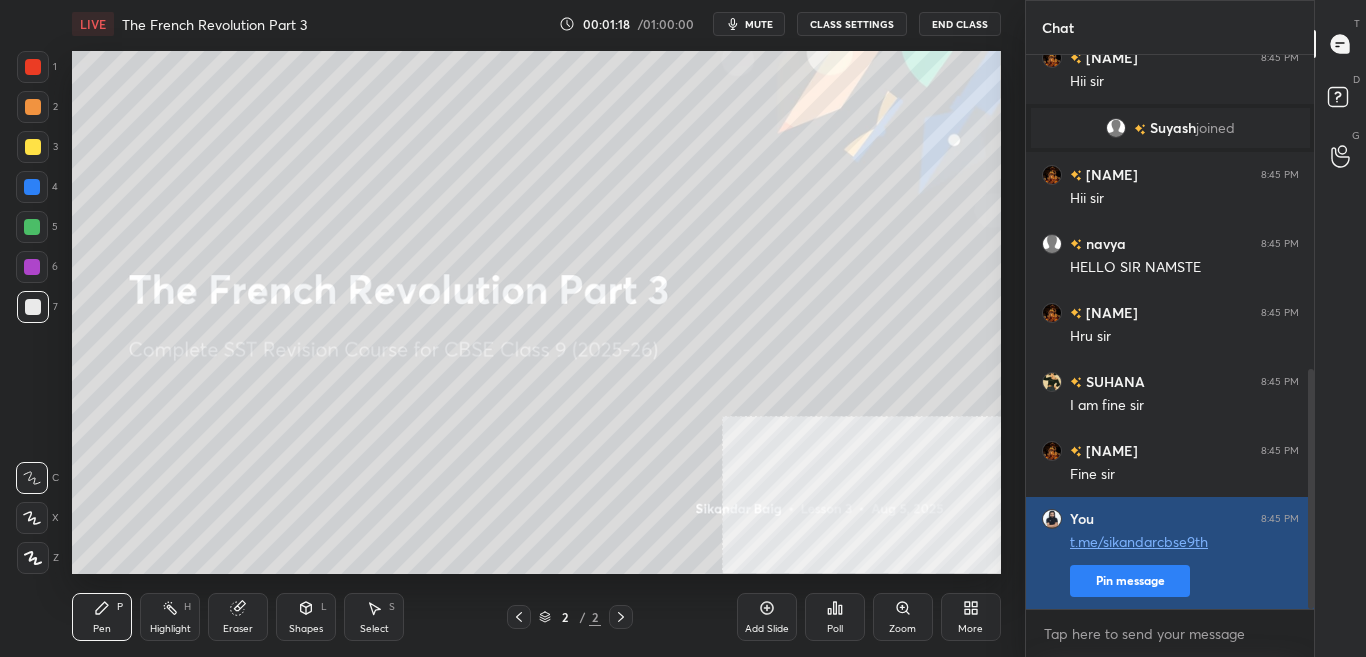 click on "Pin message" at bounding box center (1130, 581) 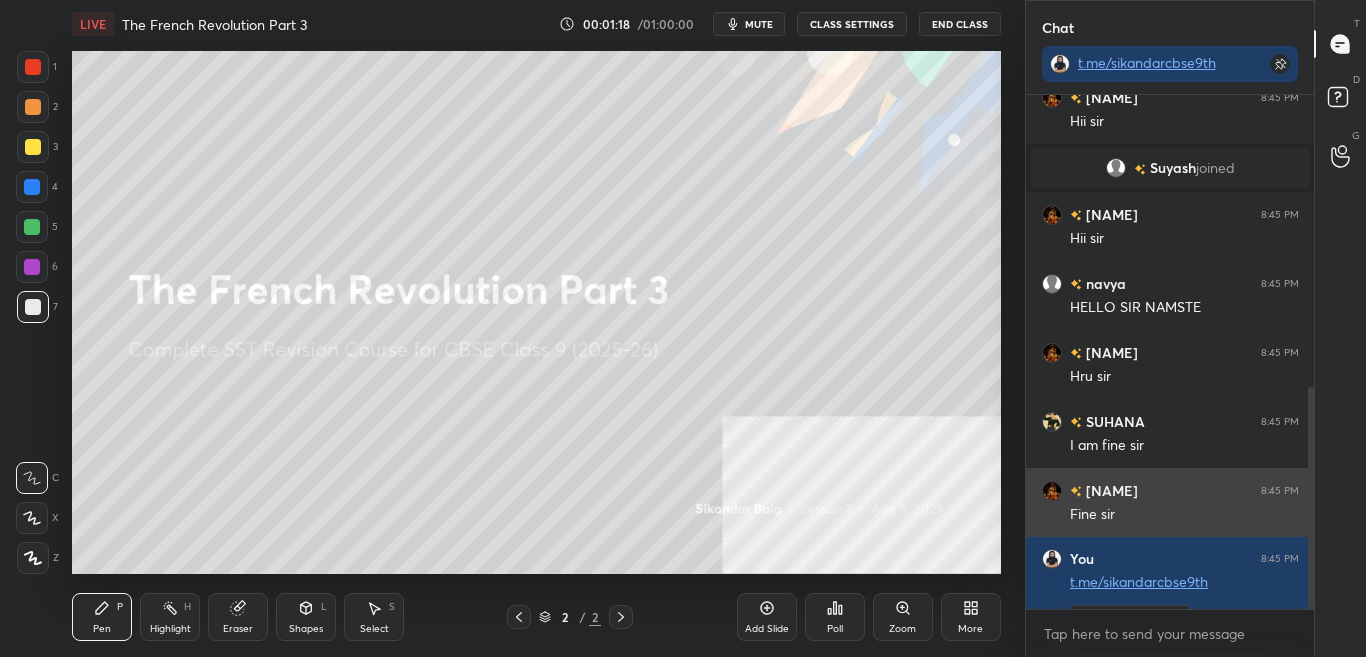 scroll, scrollTop: 508, scrollLeft: 282, axis: both 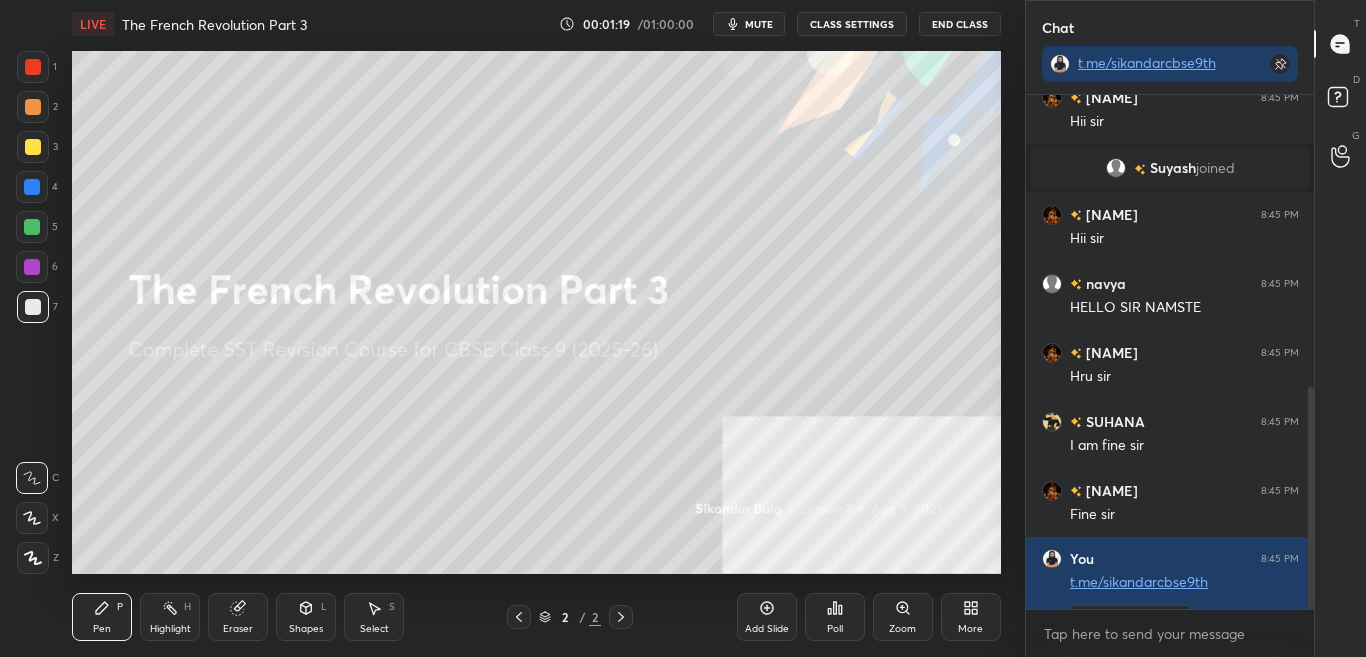 click on "mute" at bounding box center [759, 24] 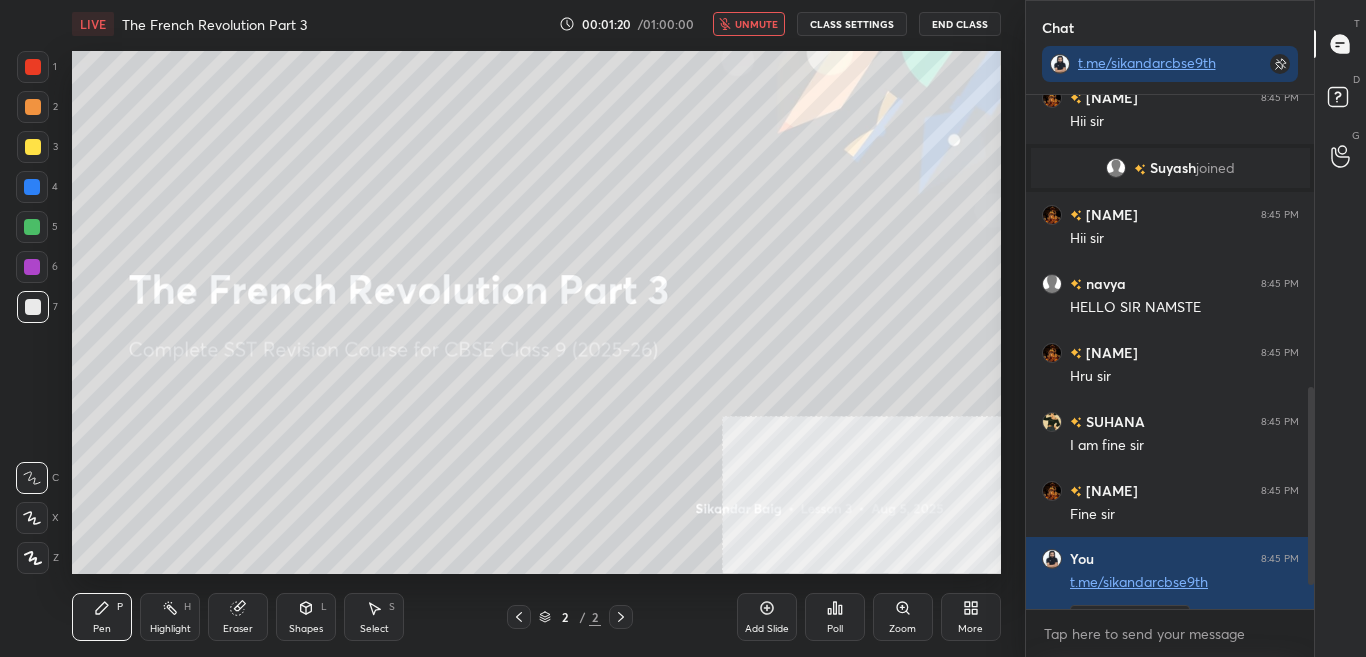 scroll, scrollTop: 815, scrollLeft: 0, axis: vertical 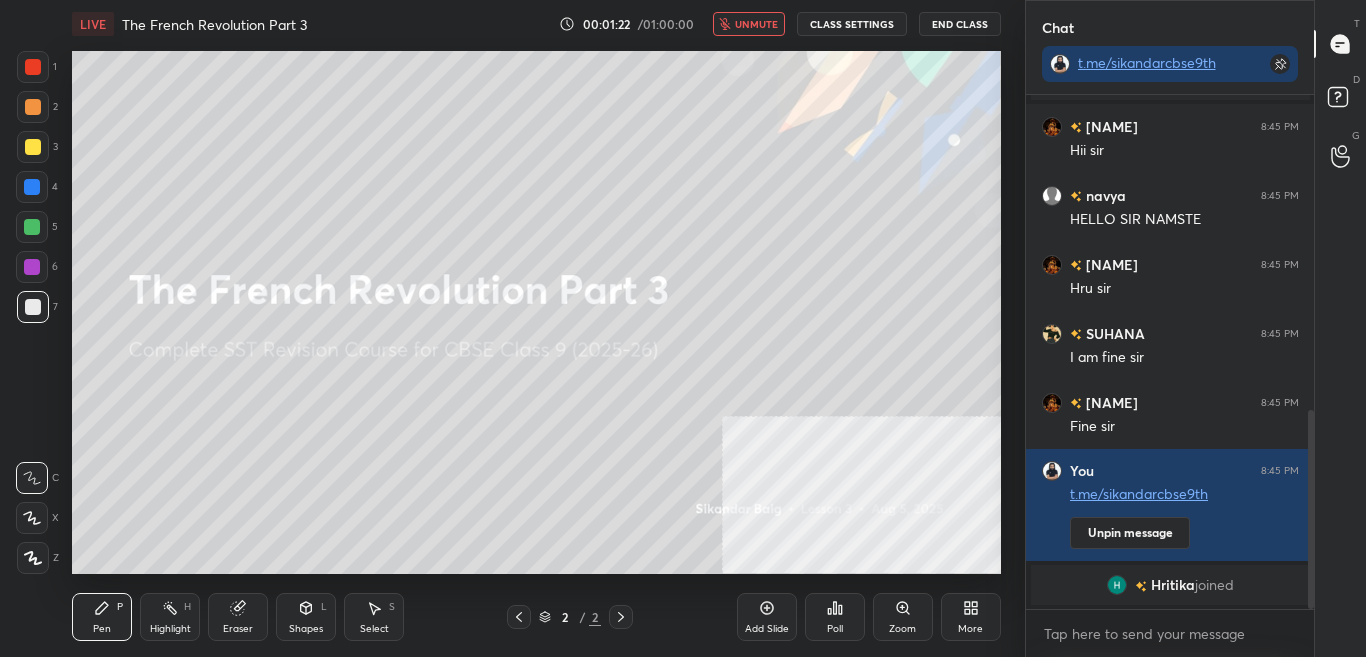 click on "unmute" at bounding box center (756, 24) 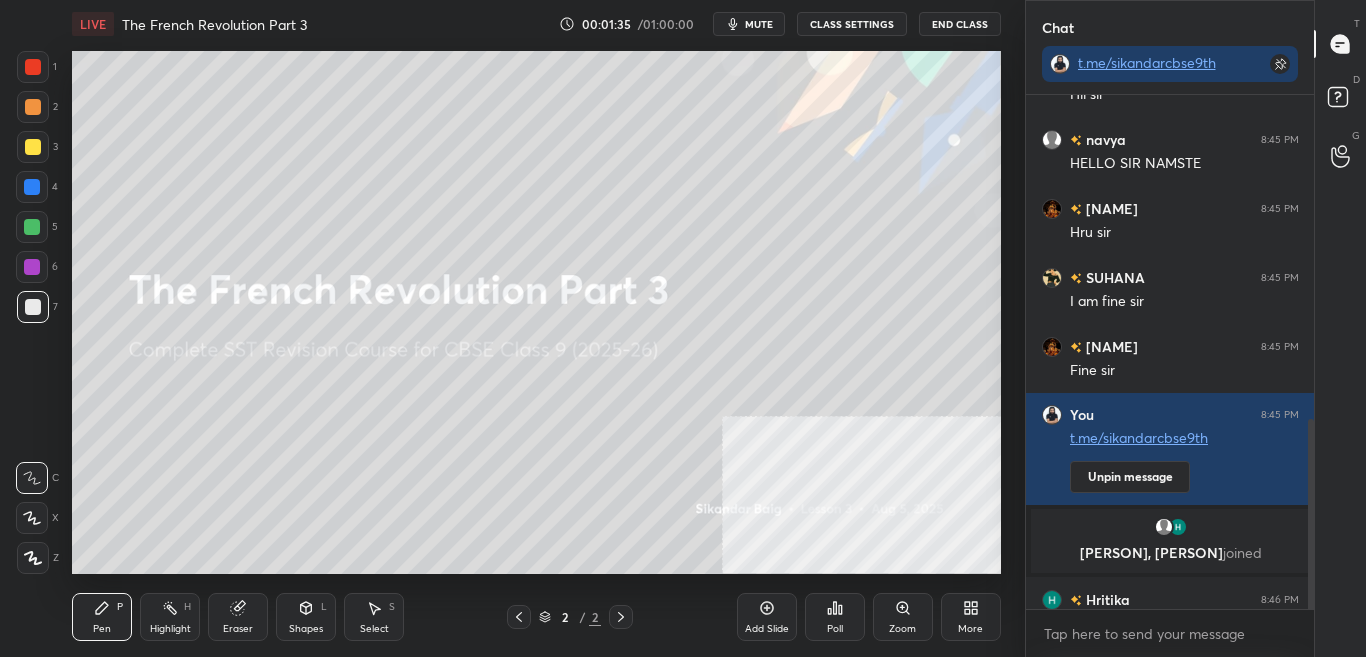 scroll, scrollTop: 876, scrollLeft: 0, axis: vertical 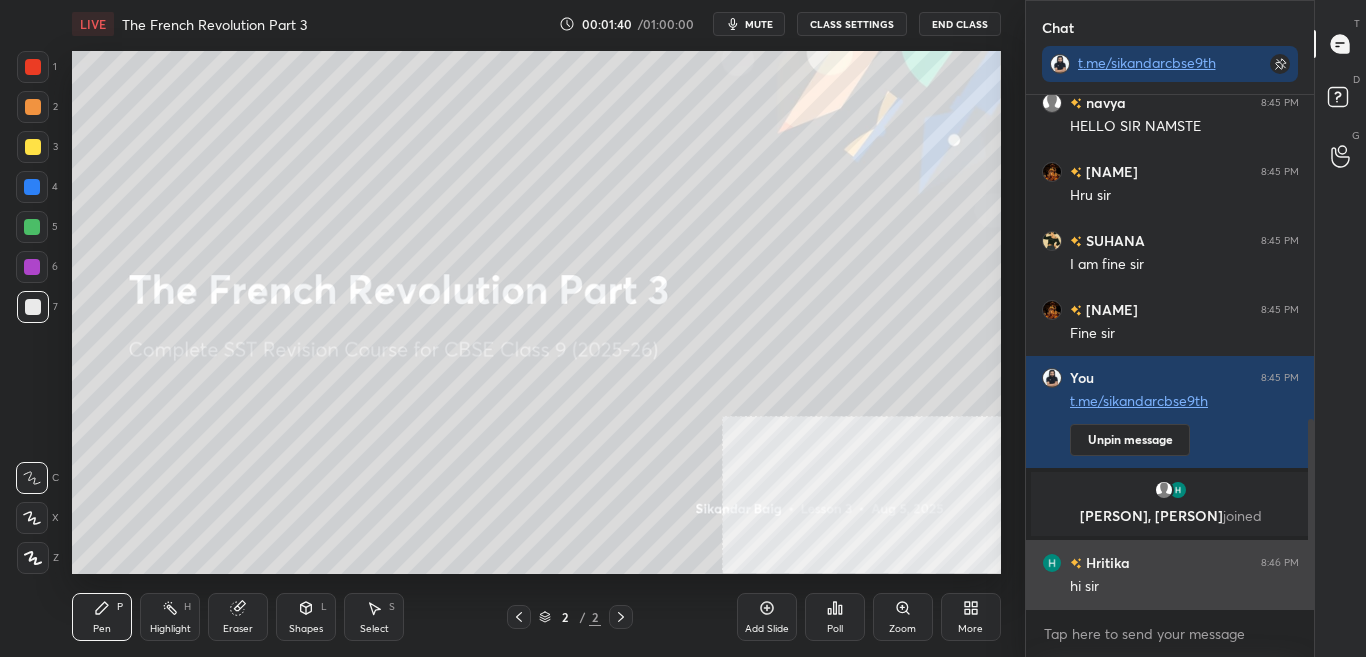 click on "Hritika" at bounding box center (1106, 562) 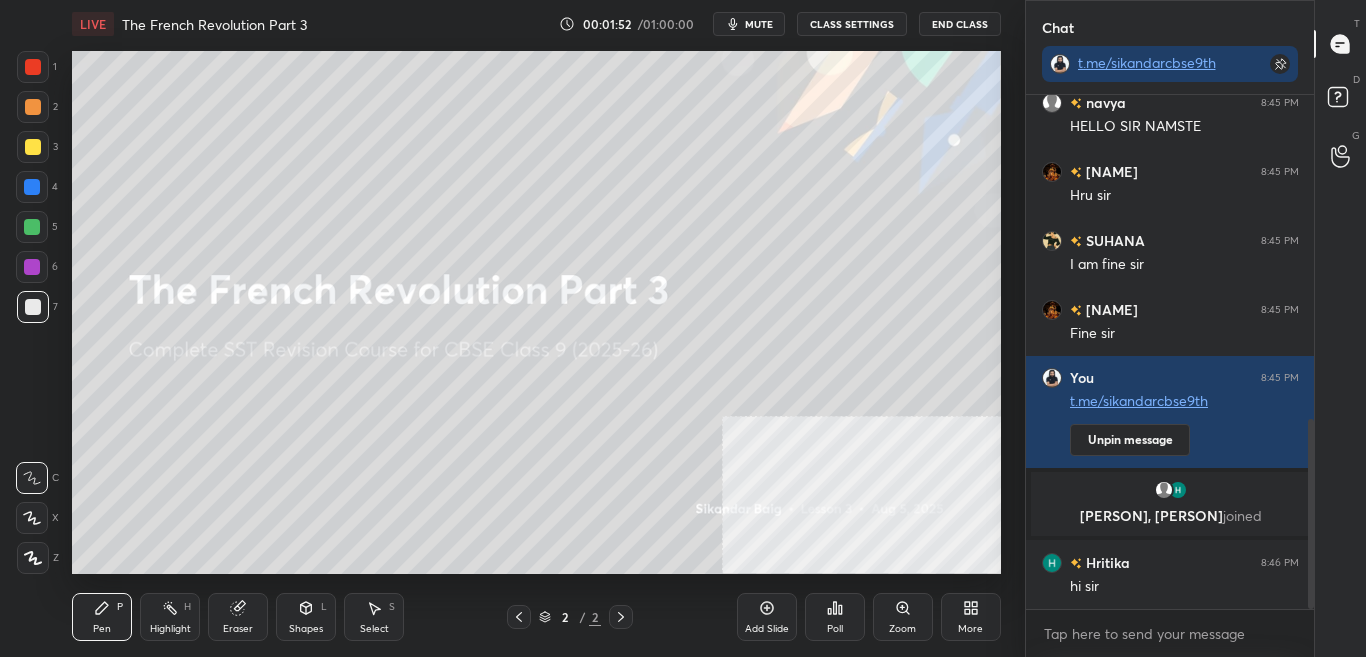 scroll, scrollTop: 924, scrollLeft: 0, axis: vertical 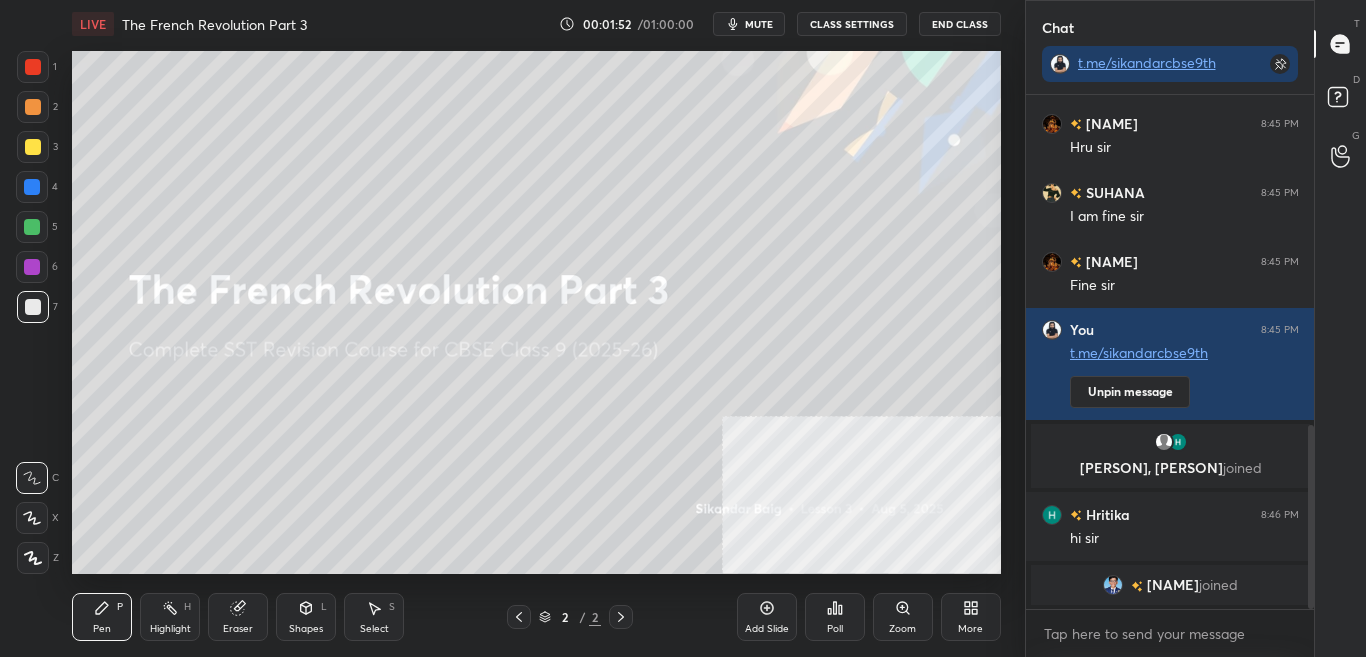 click on "mute" at bounding box center (759, 24) 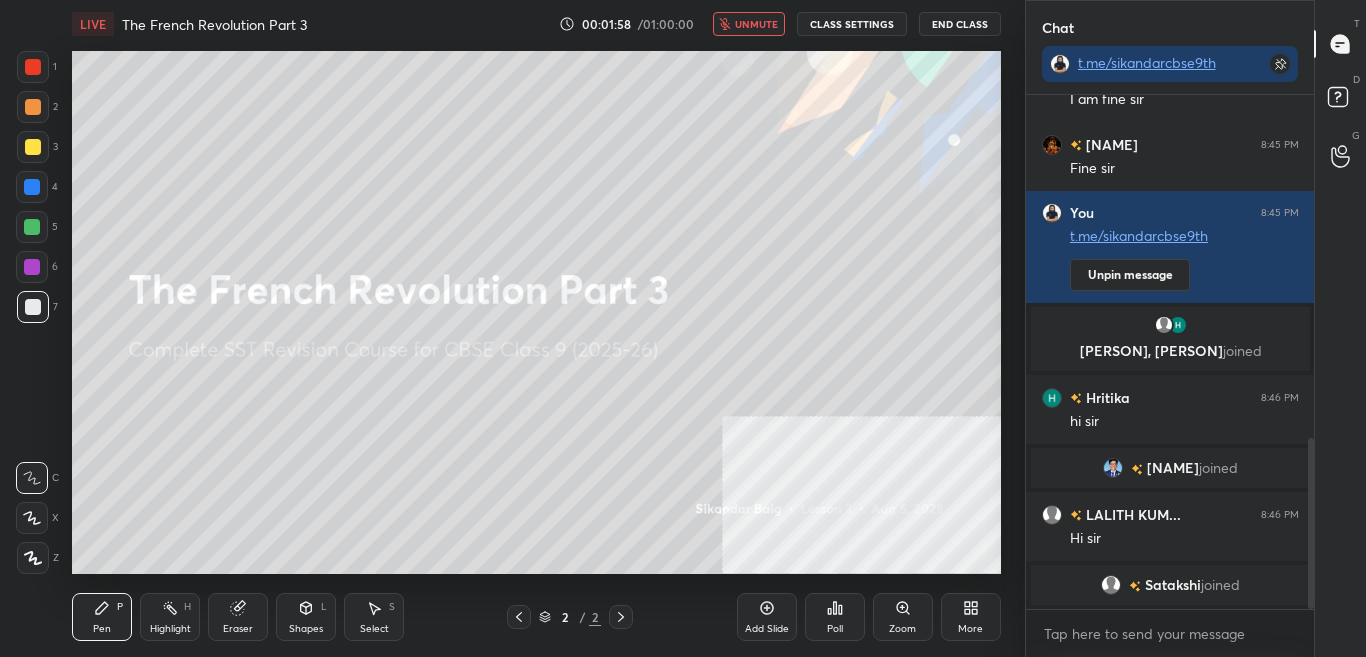 scroll, scrollTop: 1078, scrollLeft: 0, axis: vertical 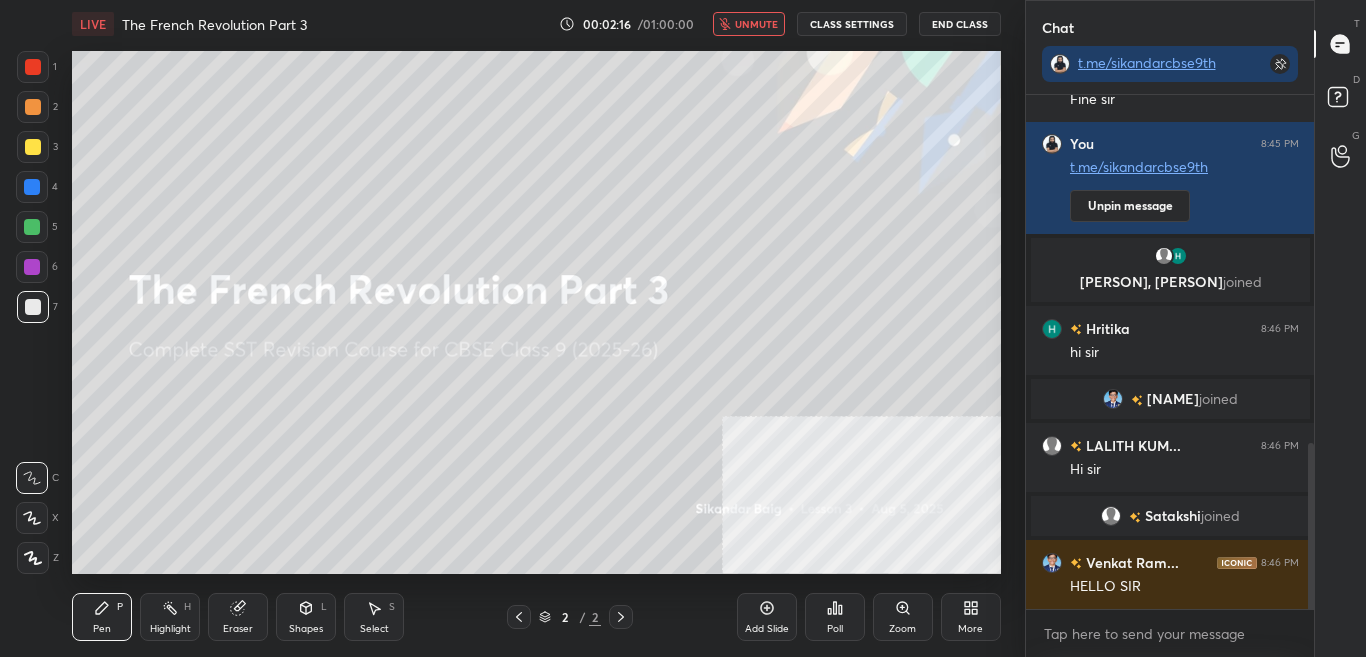 click on "unmute" at bounding box center (756, 24) 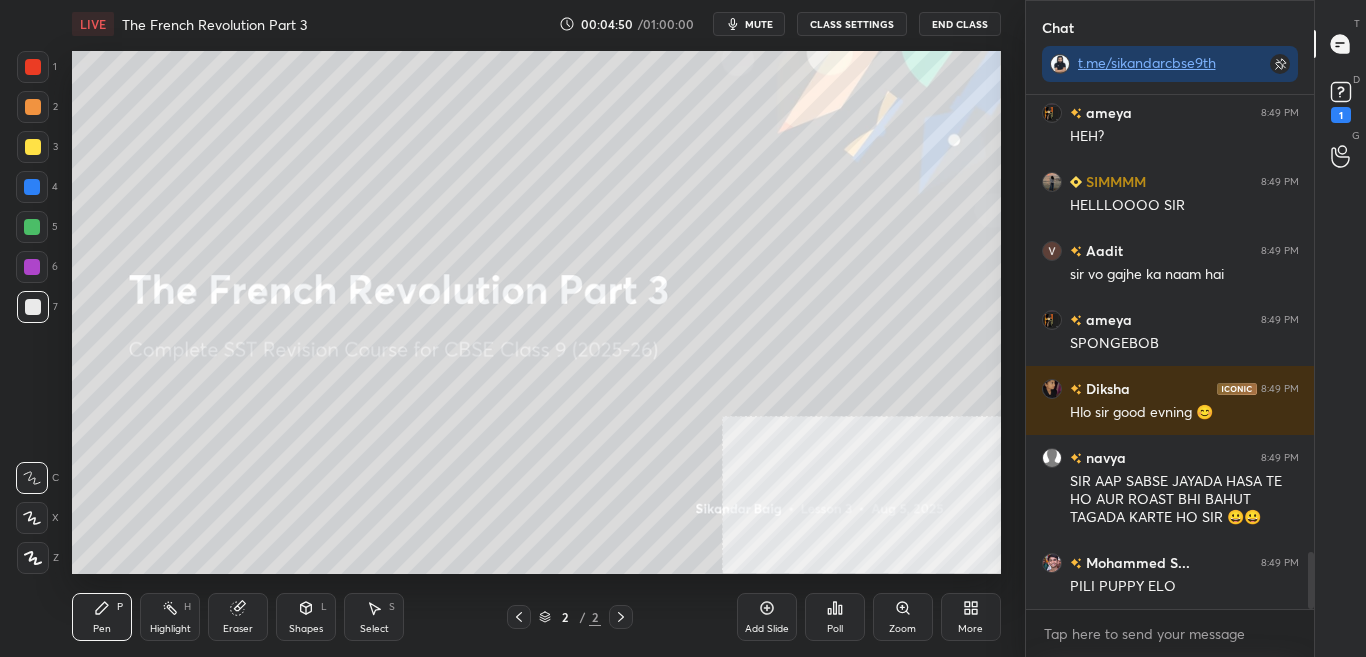 scroll, scrollTop: 4118, scrollLeft: 0, axis: vertical 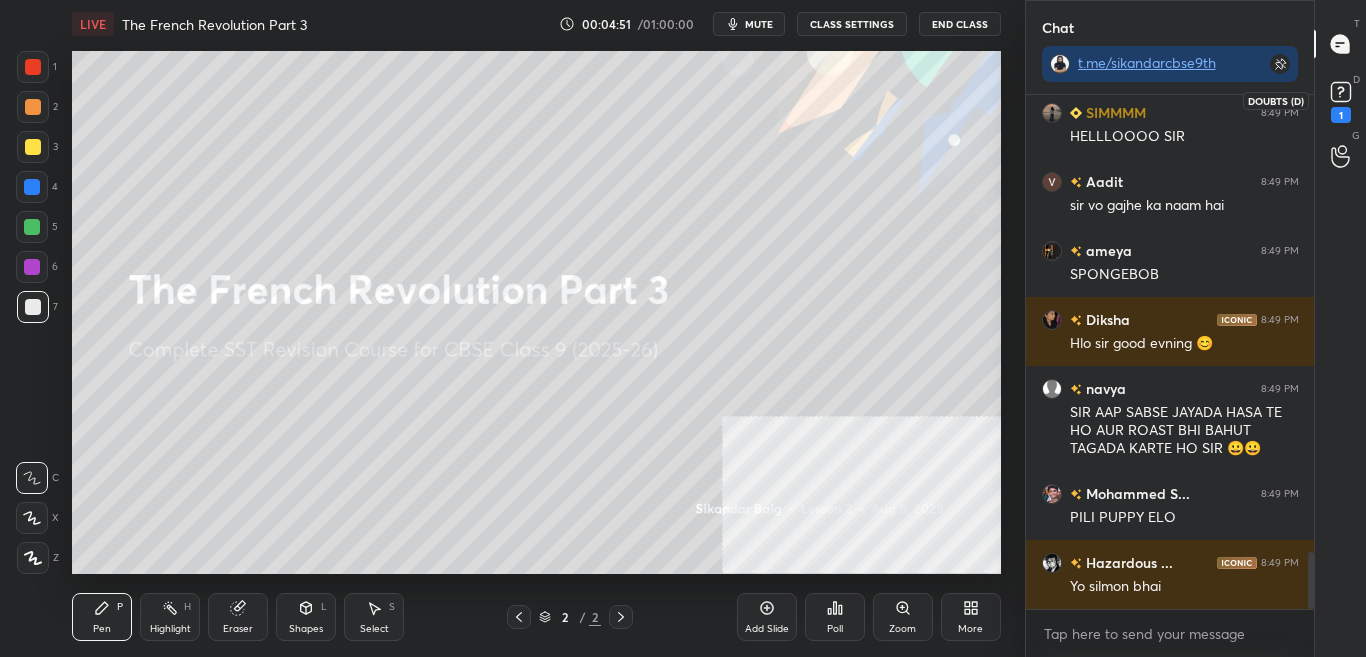 click 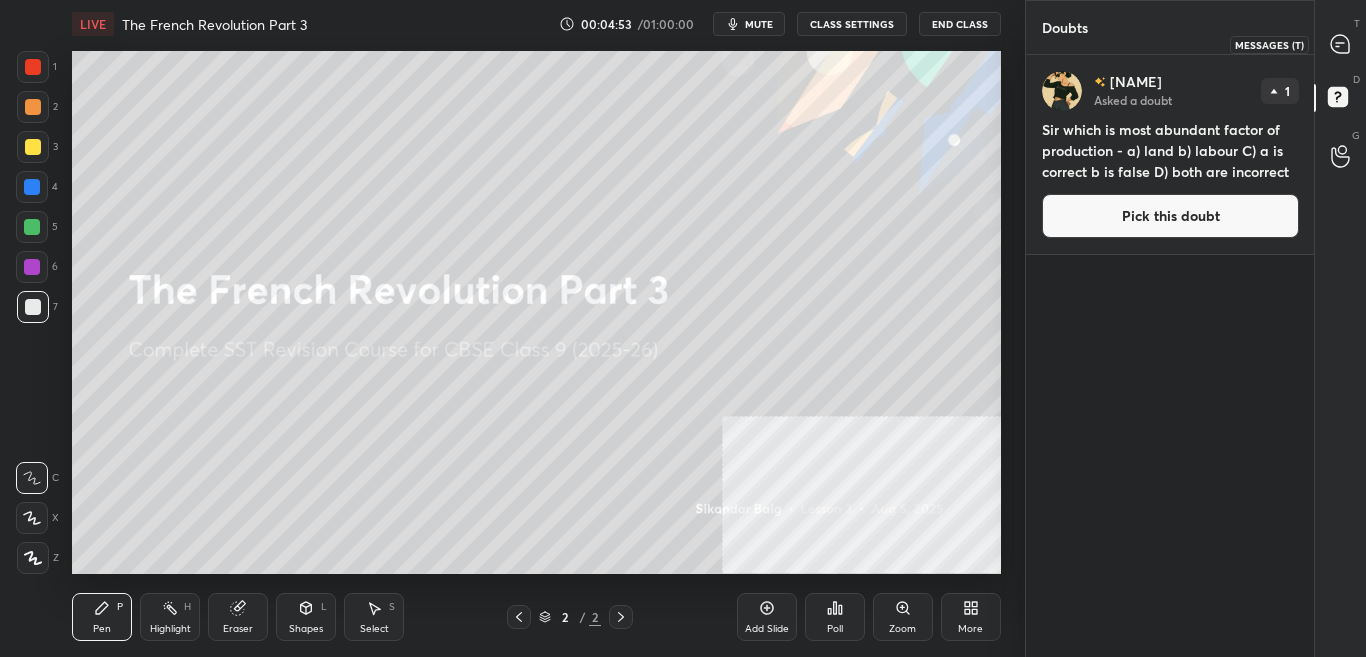 click at bounding box center [1341, 44] 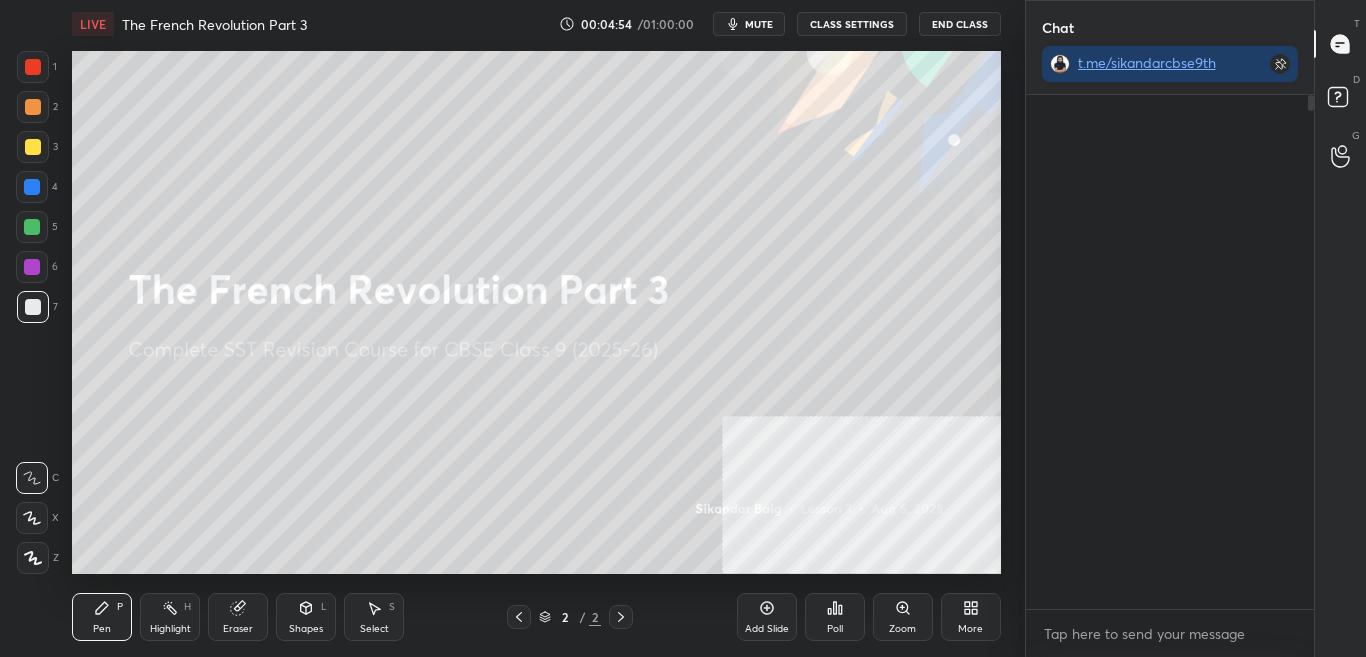 scroll, scrollTop: 556, scrollLeft: 282, axis: both 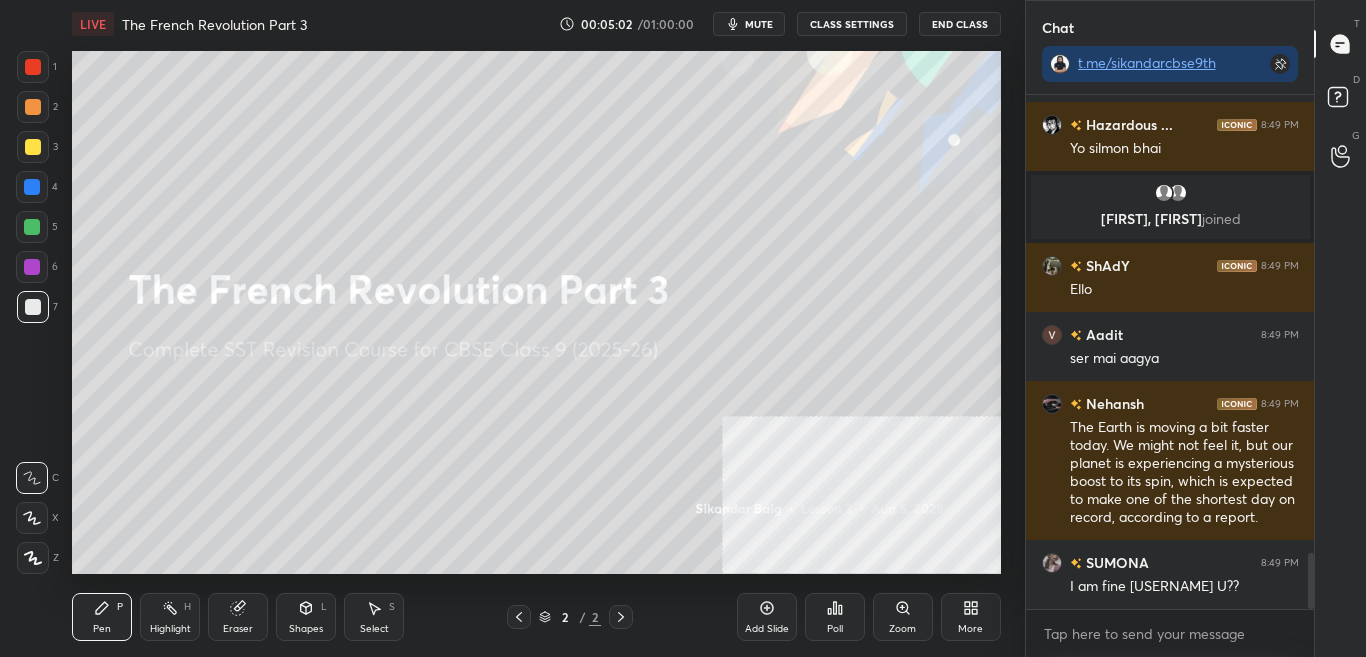 click on "CLASS SETTINGS" at bounding box center (852, 24) 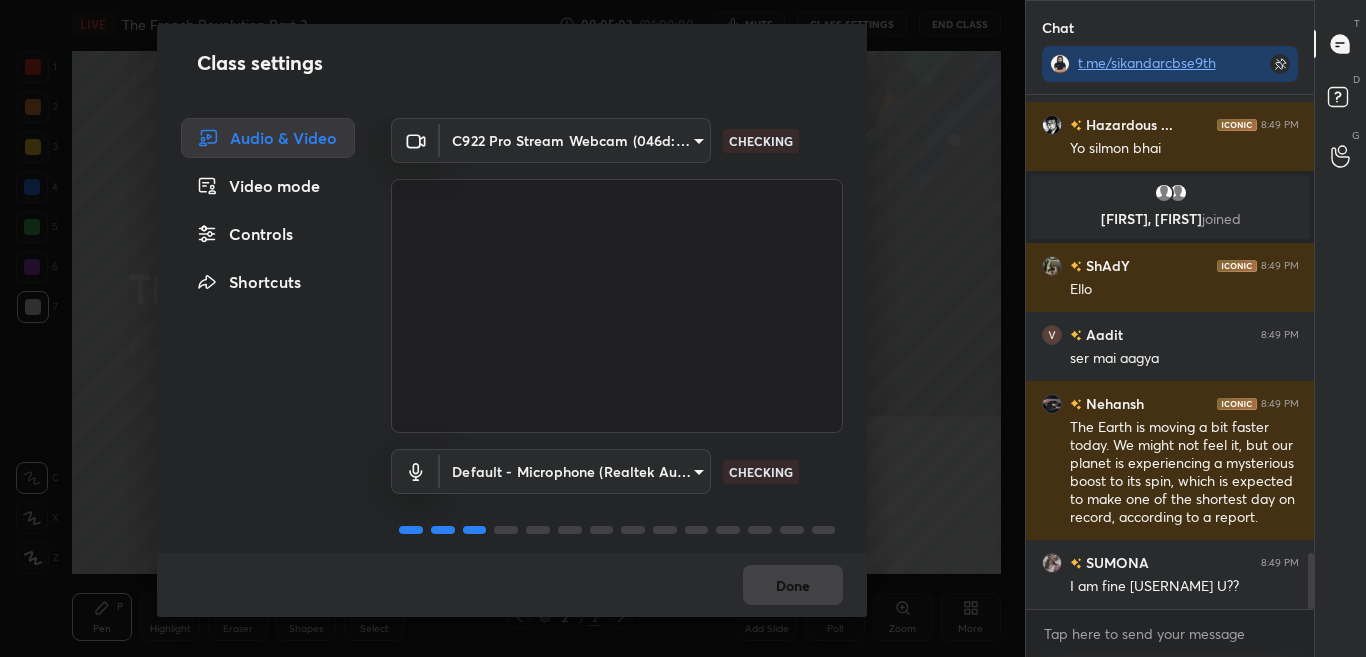 click on "Controls" at bounding box center [268, 234] 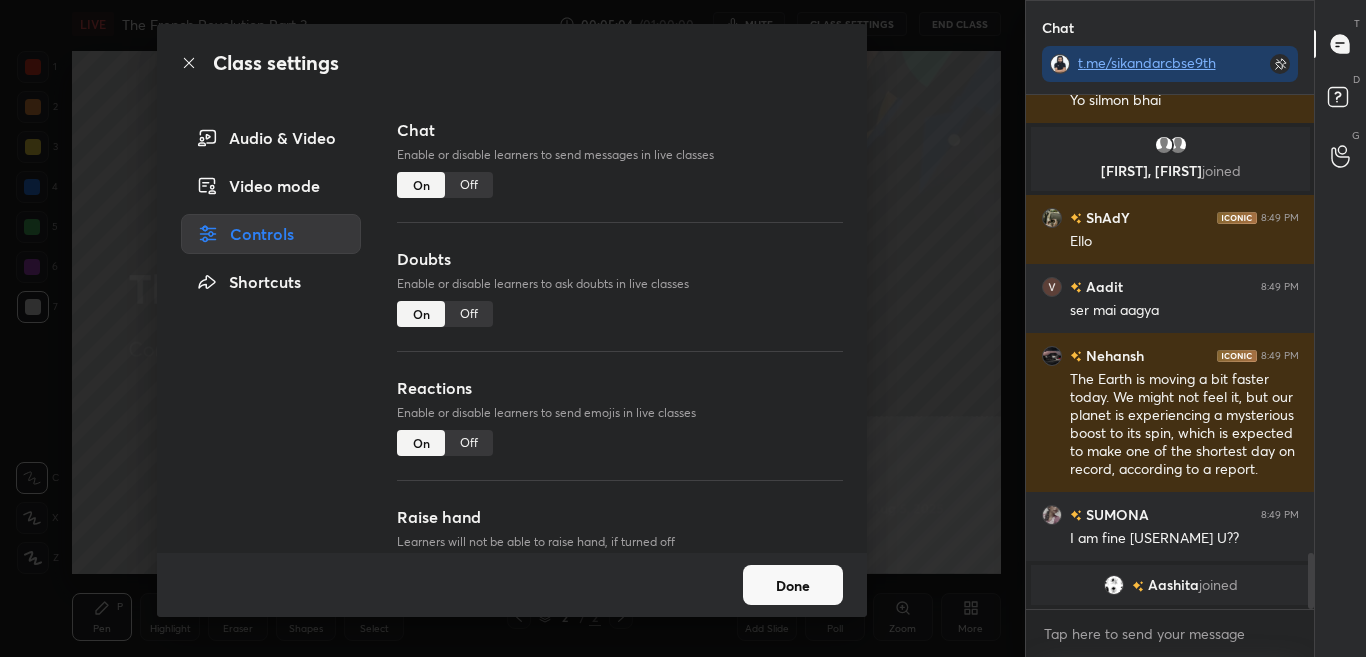 click on "Off" at bounding box center (469, 185) 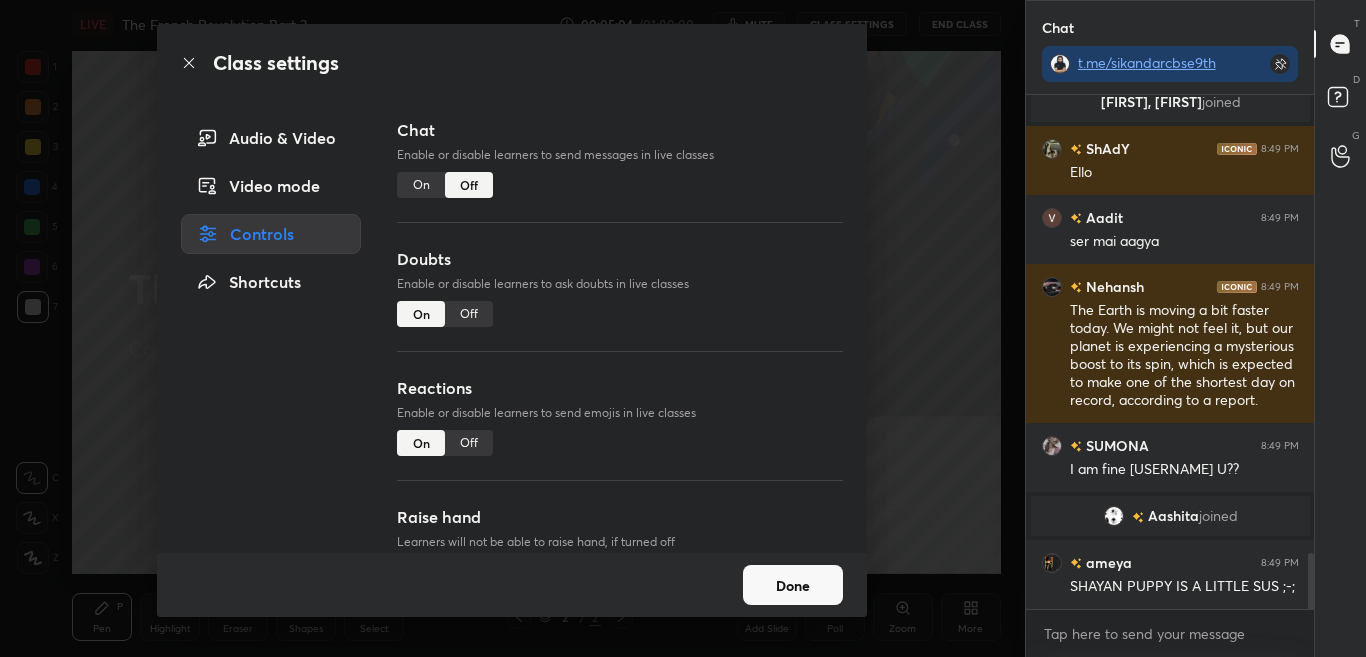 scroll, scrollTop: 3753, scrollLeft: 0, axis: vertical 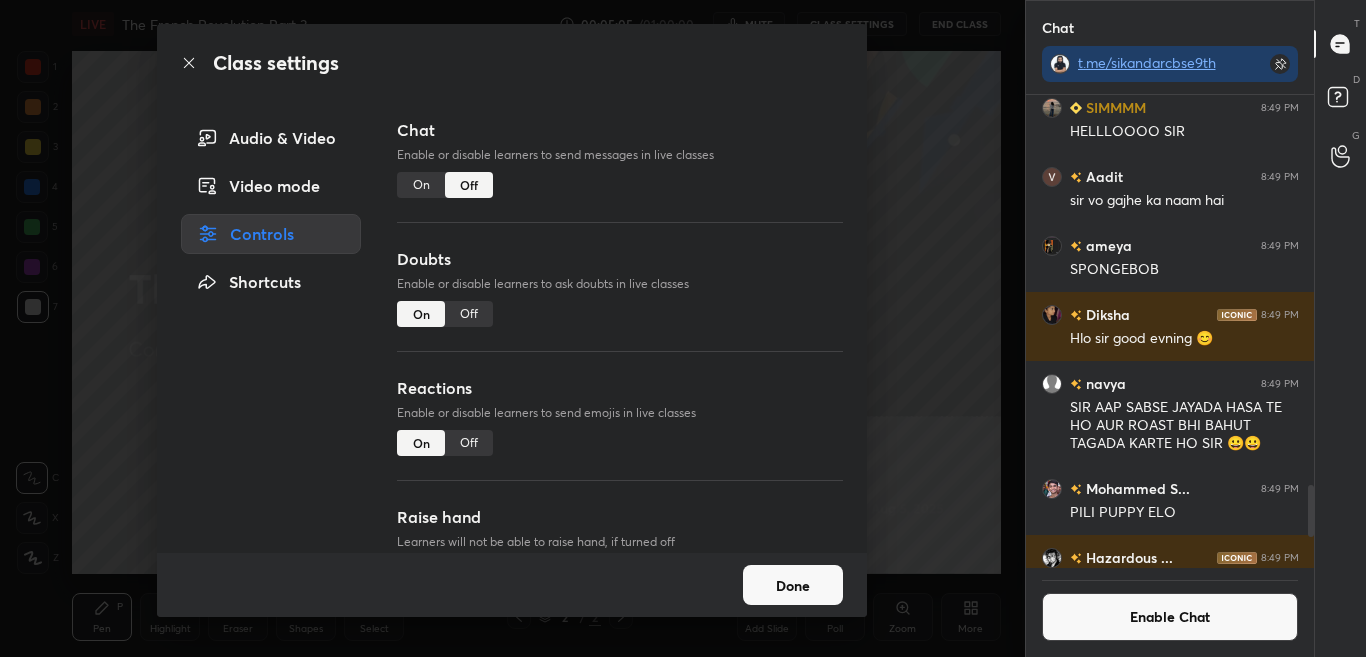 click 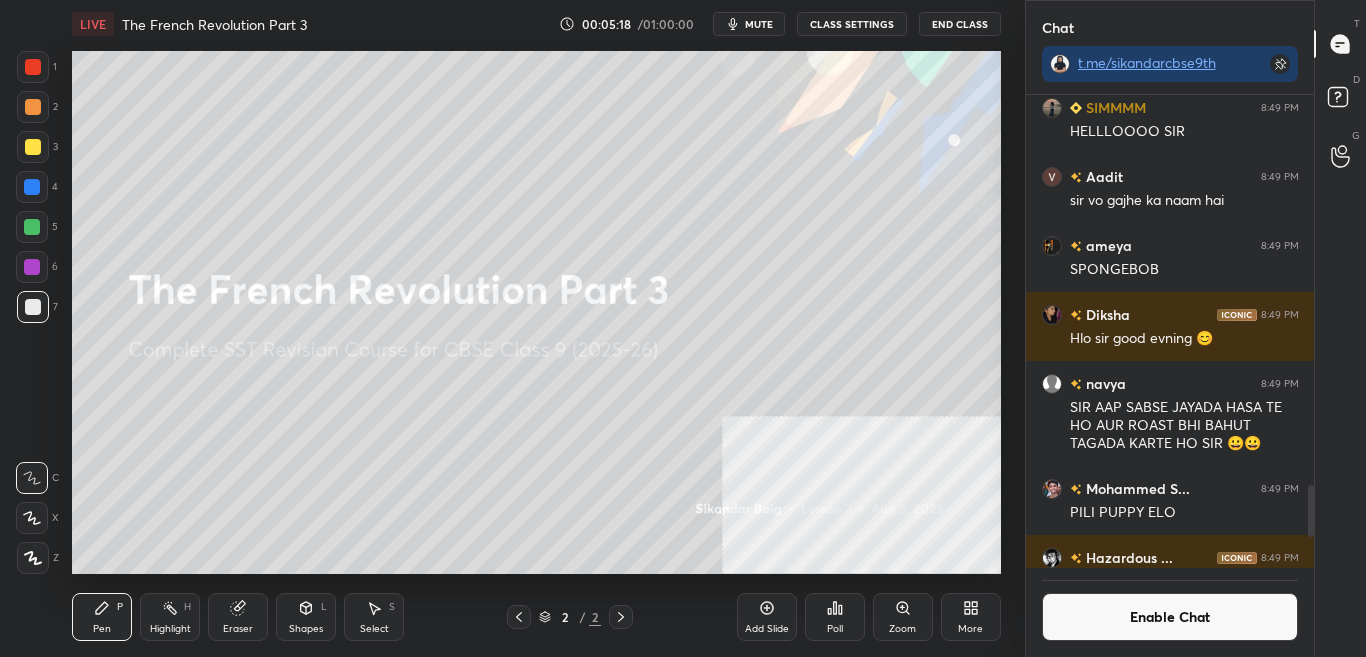 scroll, scrollTop: 426, scrollLeft: 282, axis: both 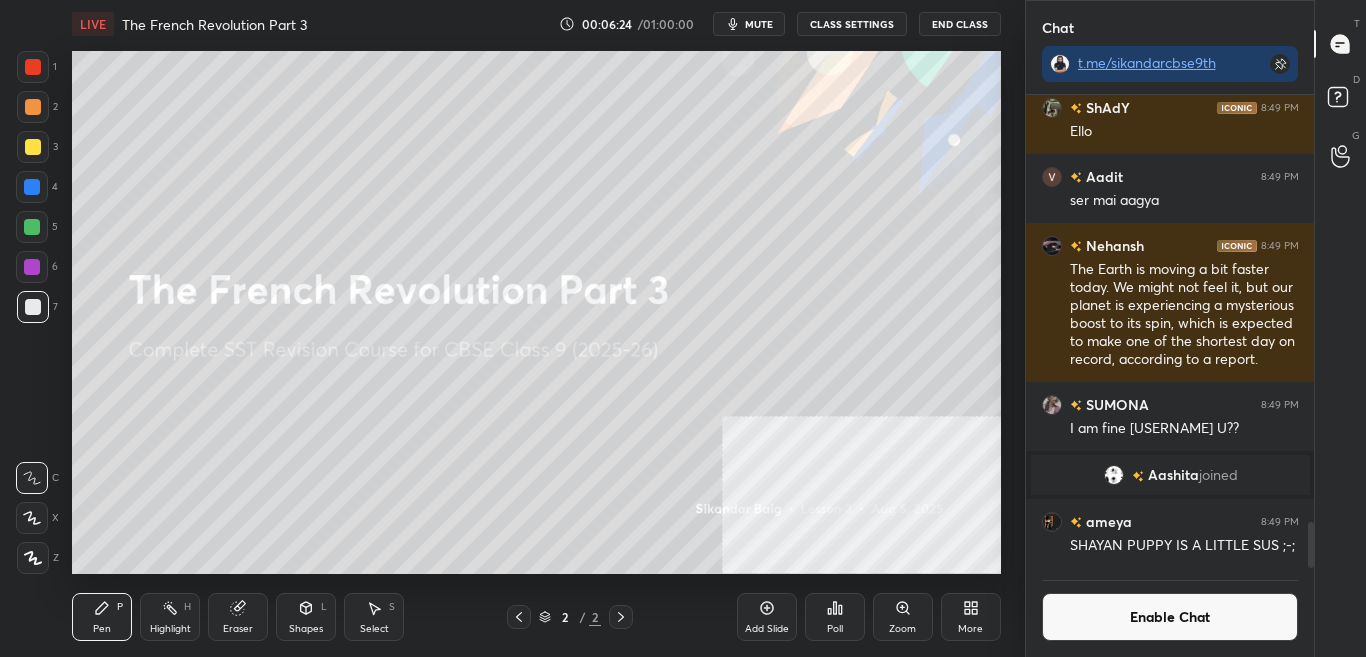 click on "Enable Chat" at bounding box center [1170, 617] 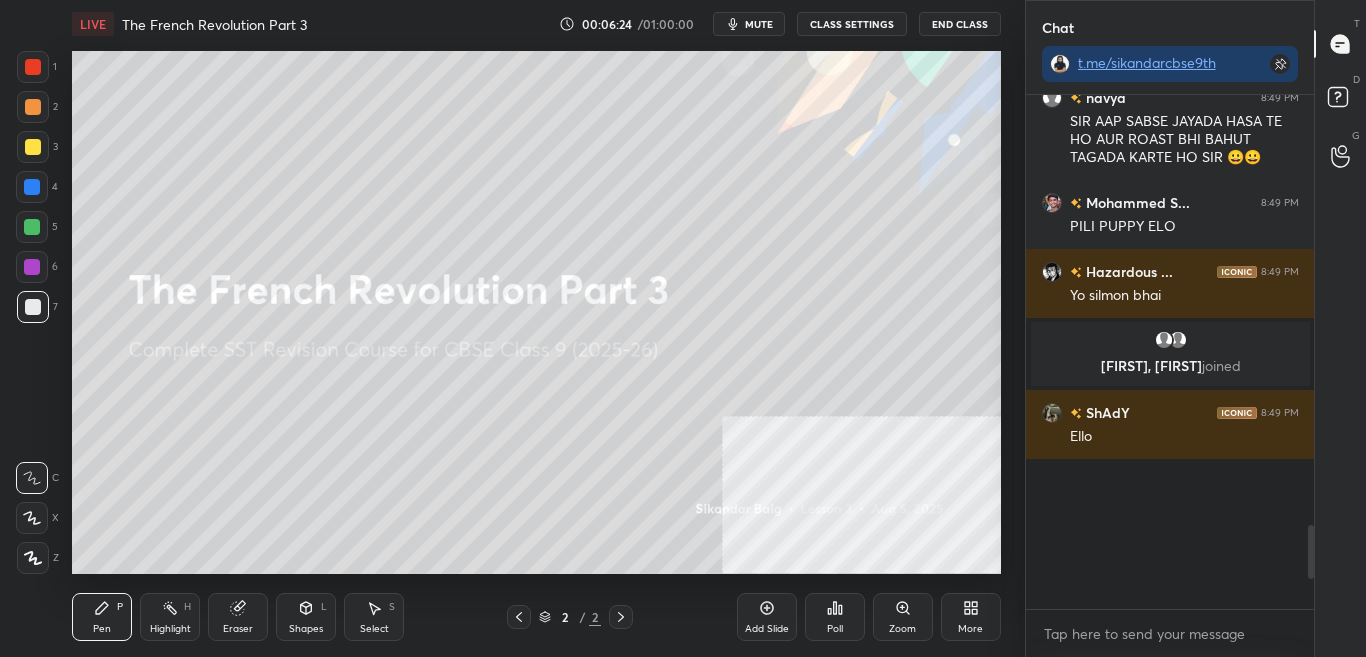 scroll, scrollTop: 3794, scrollLeft: 0, axis: vertical 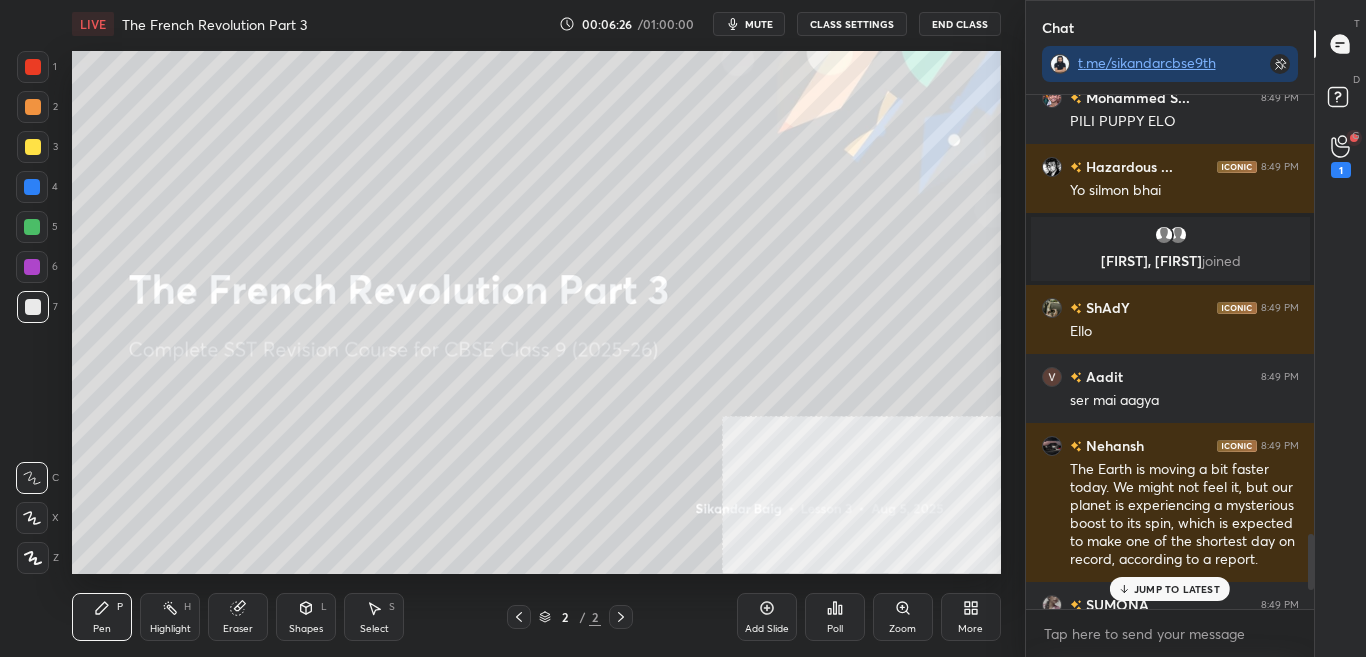 drag, startPoint x: 1312, startPoint y: 568, endPoint x: 1314, endPoint y: 620, distance: 52.03845 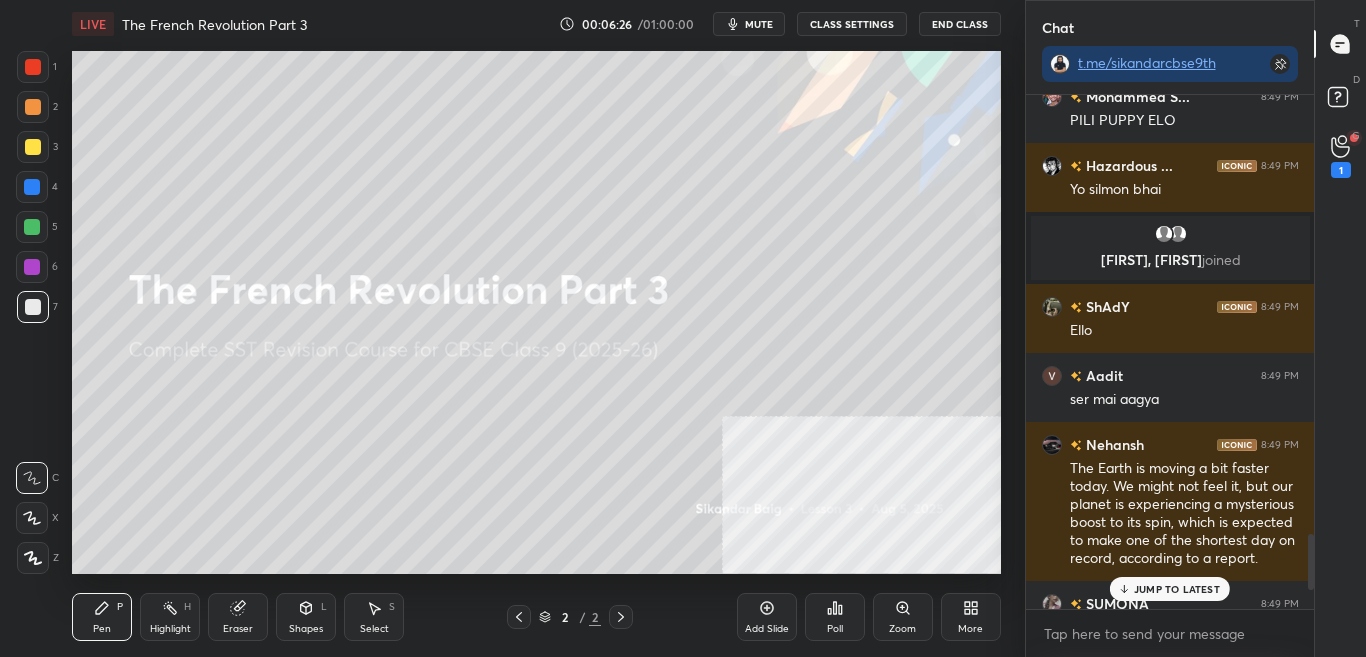 click on "Chat t.me/example.com Diksha 8:49 PM Hlo sir good evning 😊 navya 8:49 PM SIR AAP SABSE JAYADA HASA TE HO AUR ROAST BHI BAHUT TAGADA KARTE HO SIR 😀😀 Mohammed S... 8:49 PM PILI PUPPY ELO Hazardous ... 8:49 PM Yo silmon bhai Sanjana, Atharva  joined ShAdY 8:49 PM Ello Aadit 8:49 PM ser mai aagya Nehansh 8:49 PM The Earth is moving a bit faster today. We might not feel it, but our planet is experiencing a mysterious boost to its spin, which is expected to make one of the shortest day on record, according to a report. SUMONA 8:49 PM I am fine Arnav U?? Aashita  joined ameya 8:49 PM SHAYAN PUPPY IS A LITTLE SUS ;-; JUMP TO LATEST Enable hand raising Enable raise hand to speak to learners. Once enabled, chat will be turned off temporarily. Enable x   Suhana Asked a doubt 2 Sir which is most abundant factor of production -
a) land
b) labour
C) a is correct b is false
D) both are incorrect Pick this doubt NEW DOUBTS ASKED Can't raise hand Got it T Messages (T) D Doubts (D) G Raise Hand (G) 1" at bounding box center [1196, 328] 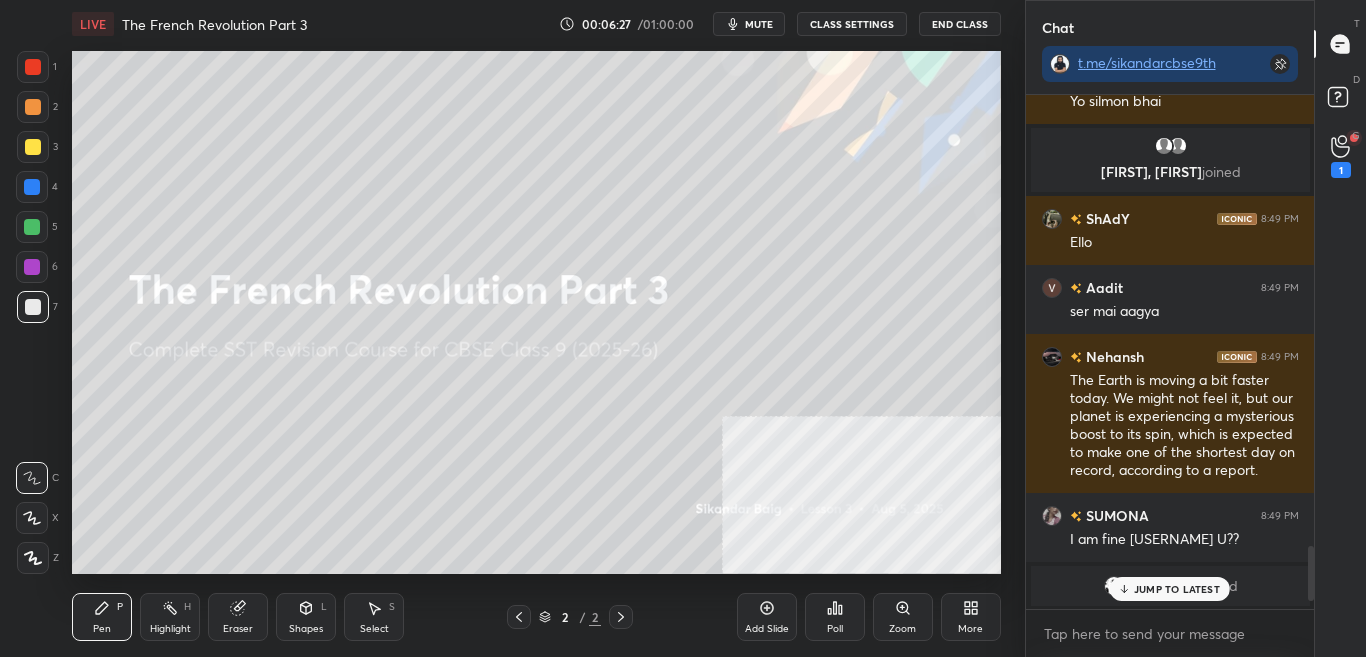 click on "JUMP TO LATEST" at bounding box center [1170, 589] 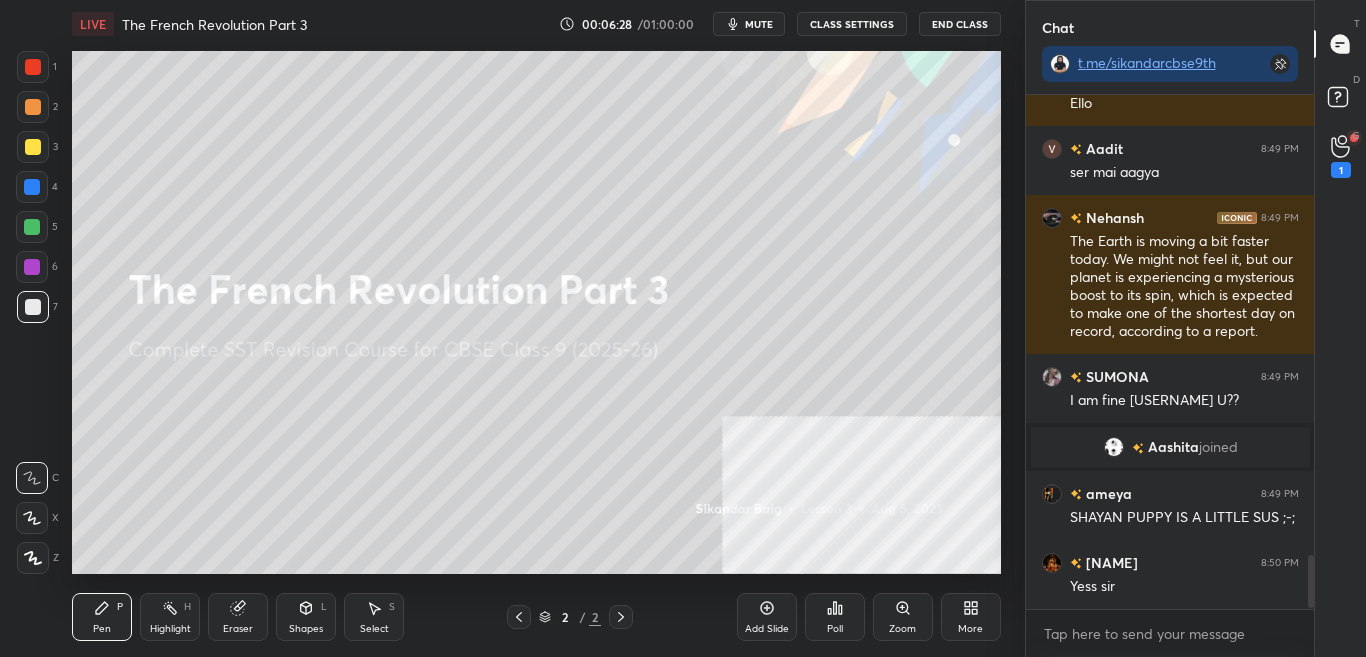 scroll, scrollTop: 4422, scrollLeft: 0, axis: vertical 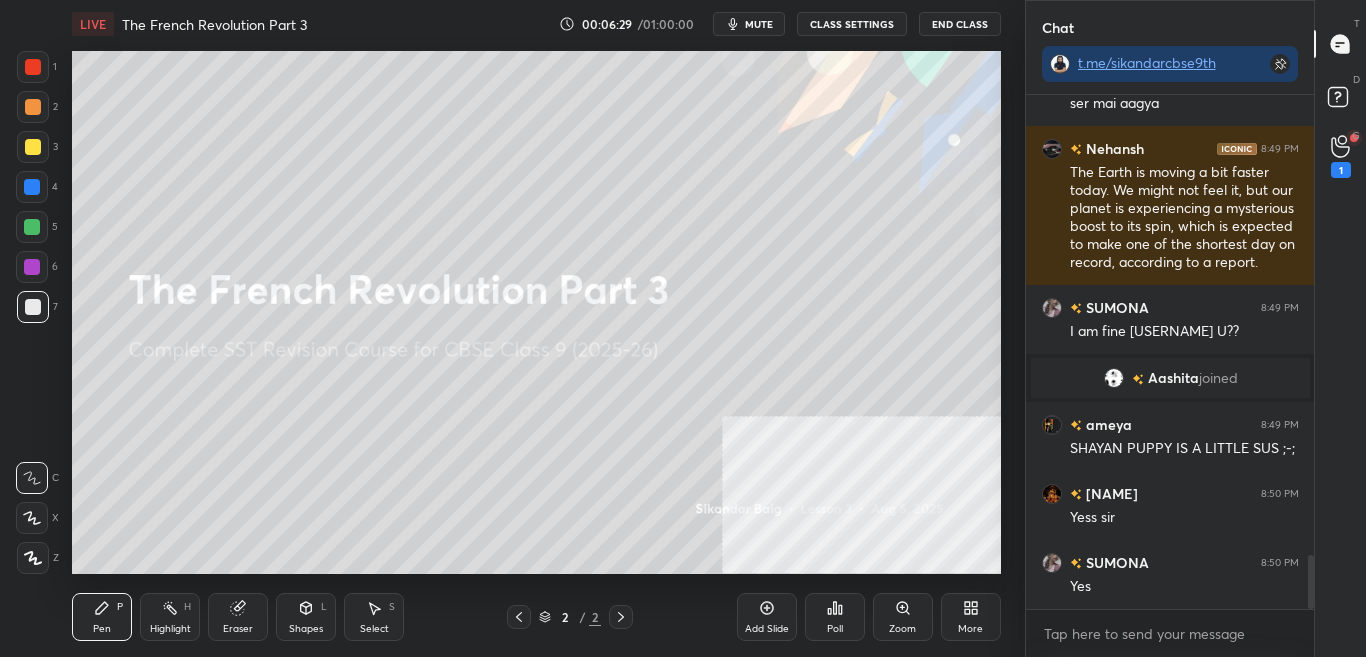 click on "More" at bounding box center (971, 617) 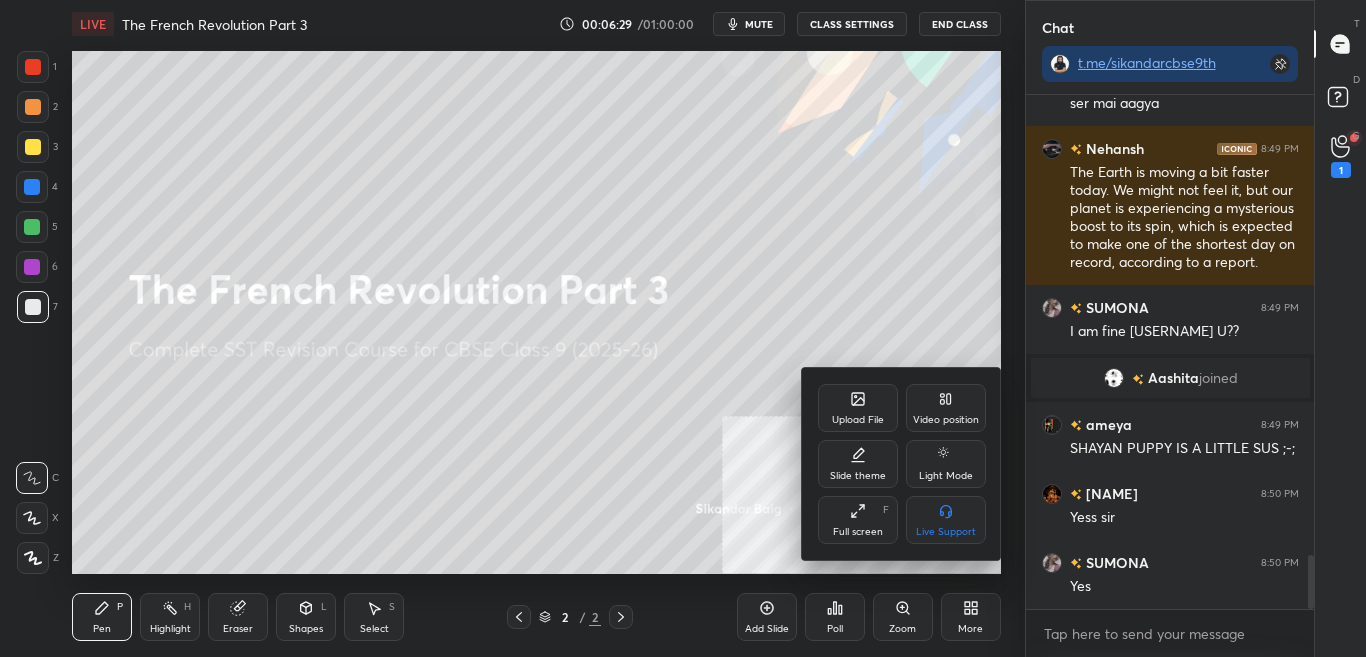 scroll, scrollTop: 4491, scrollLeft: 0, axis: vertical 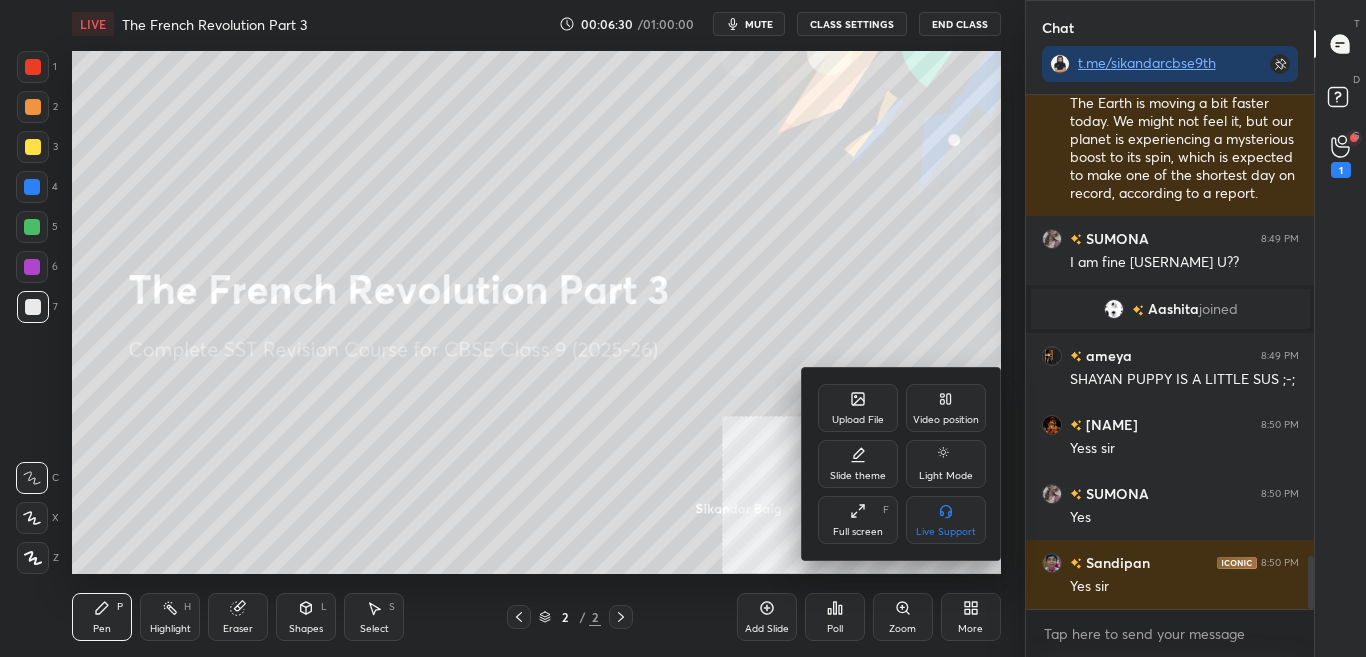 click on "Upload File" at bounding box center (858, 408) 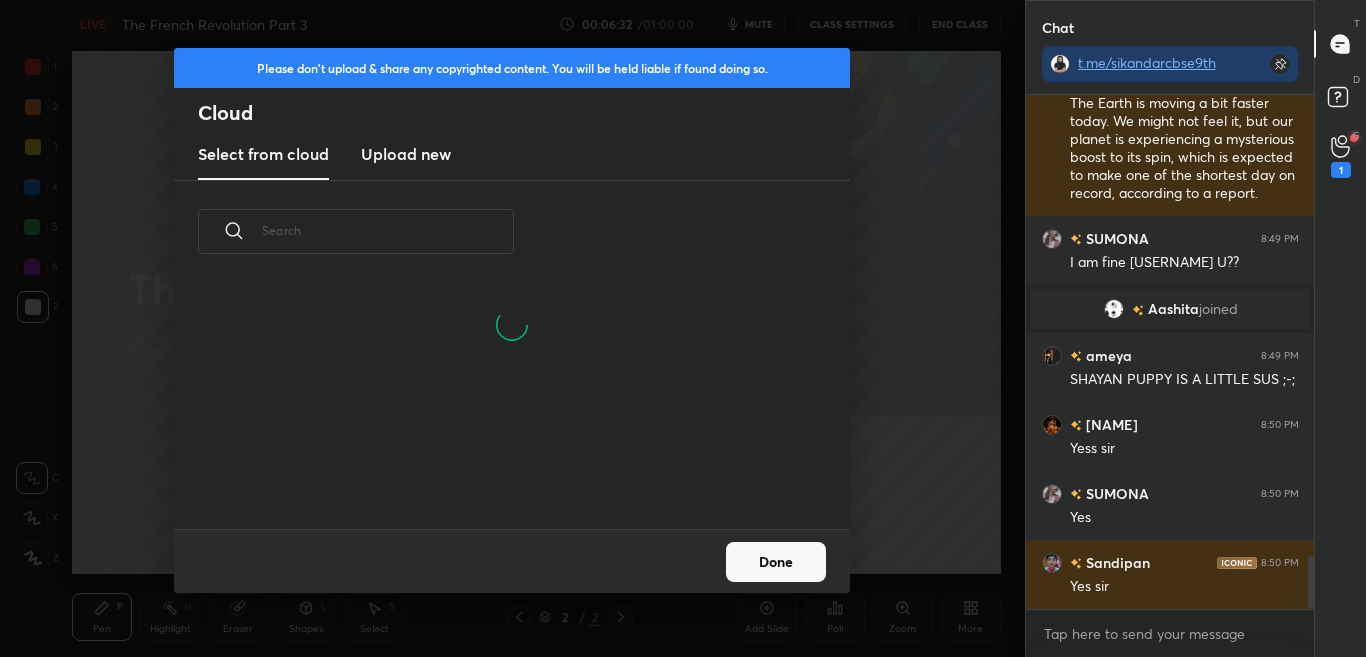 scroll, scrollTop: 4560, scrollLeft: 0, axis: vertical 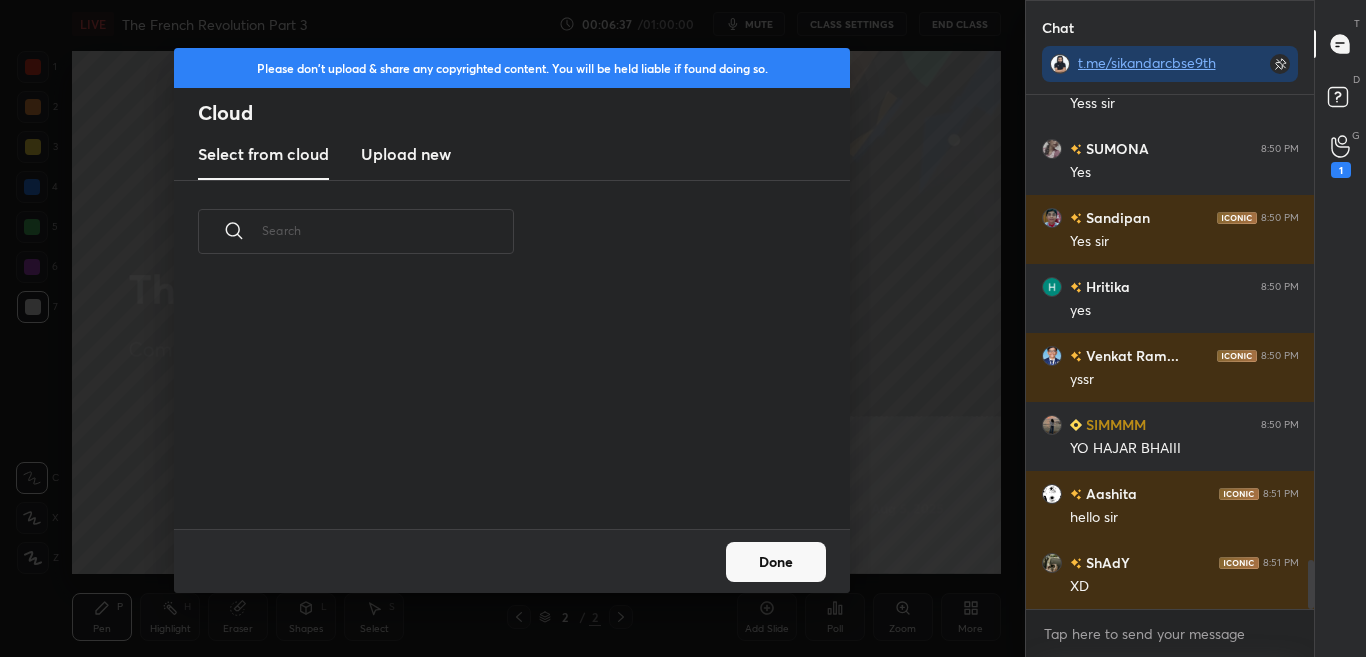 click on "Done" at bounding box center [776, 562] 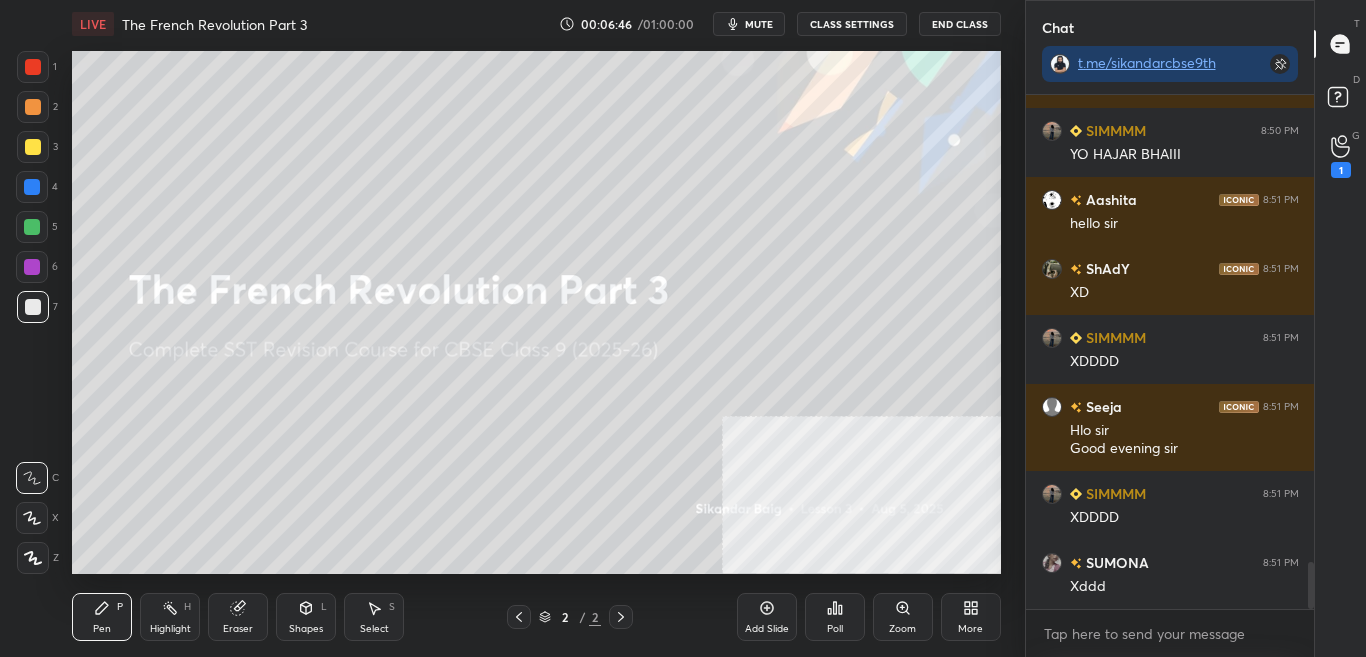 scroll, scrollTop: 5178, scrollLeft: 0, axis: vertical 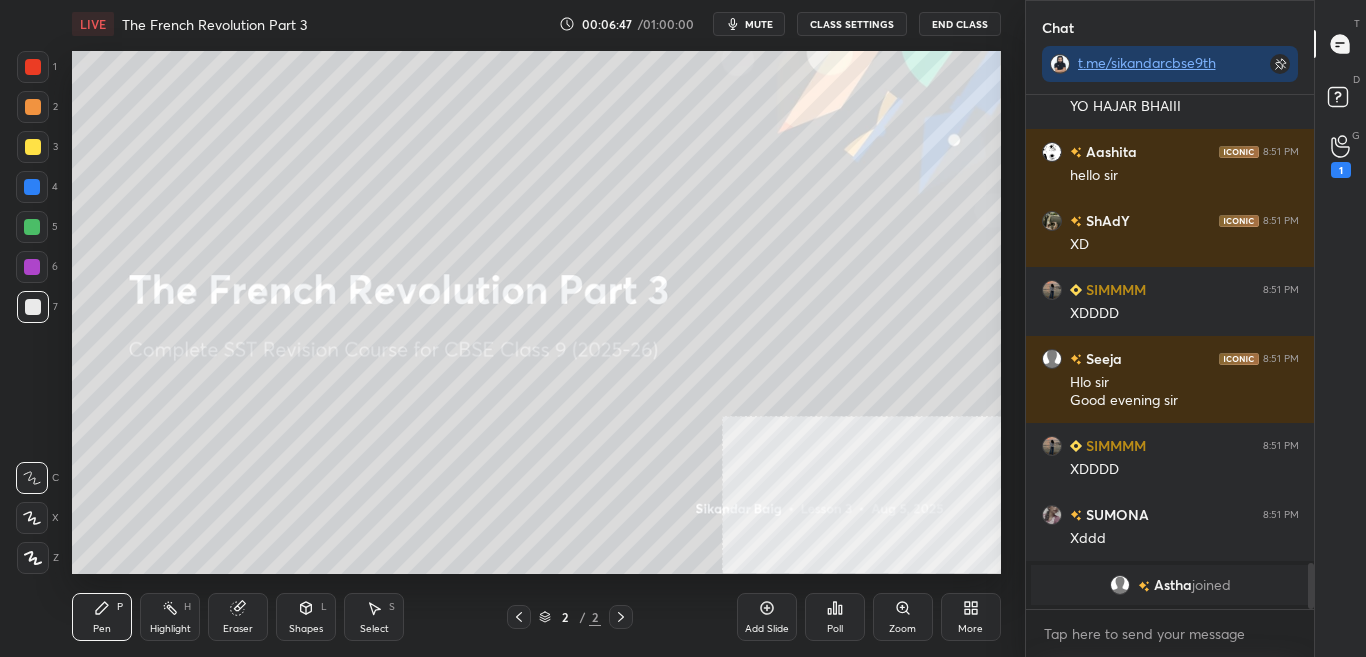 click on "More" at bounding box center [970, 629] 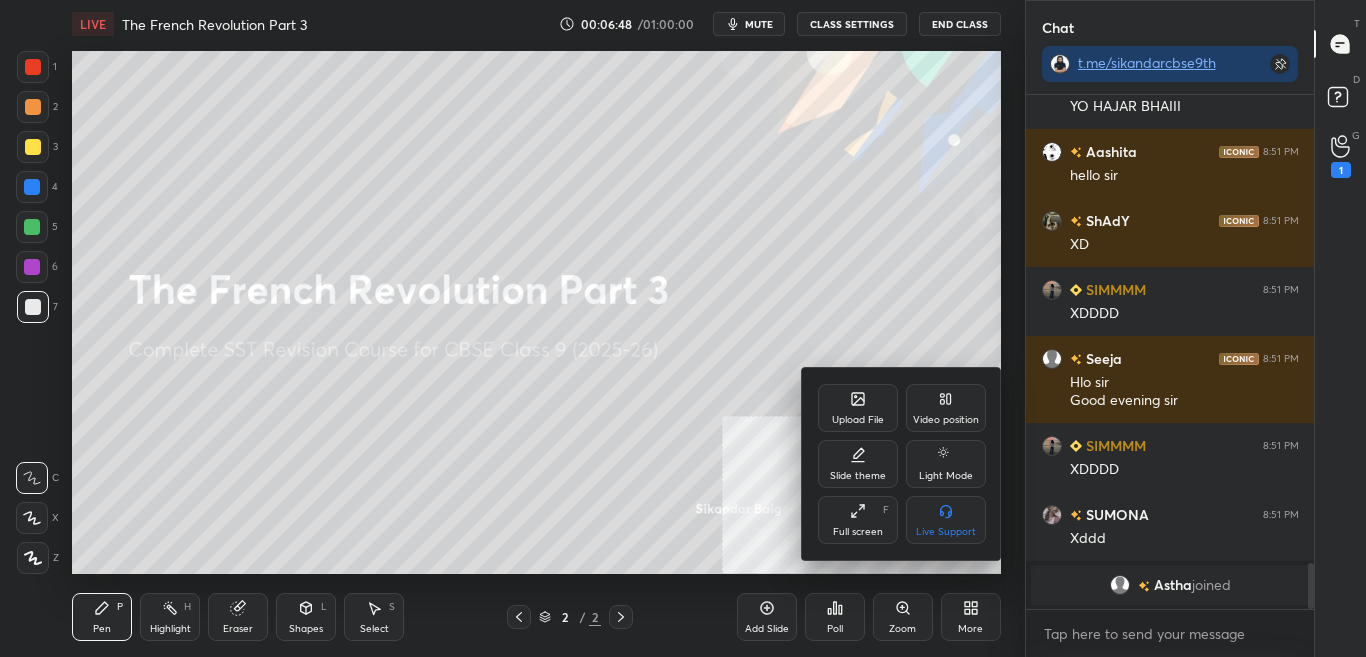 click on "Upload File" at bounding box center [858, 408] 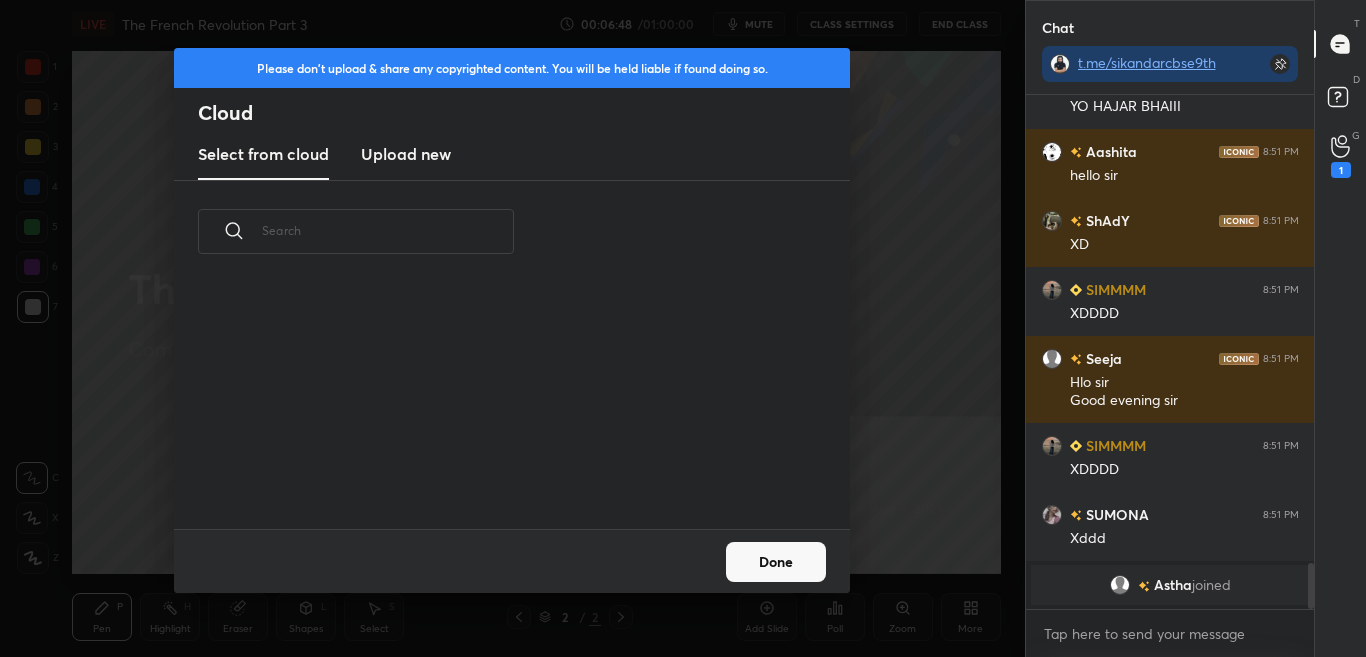 scroll, scrollTop: 7, scrollLeft: 11, axis: both 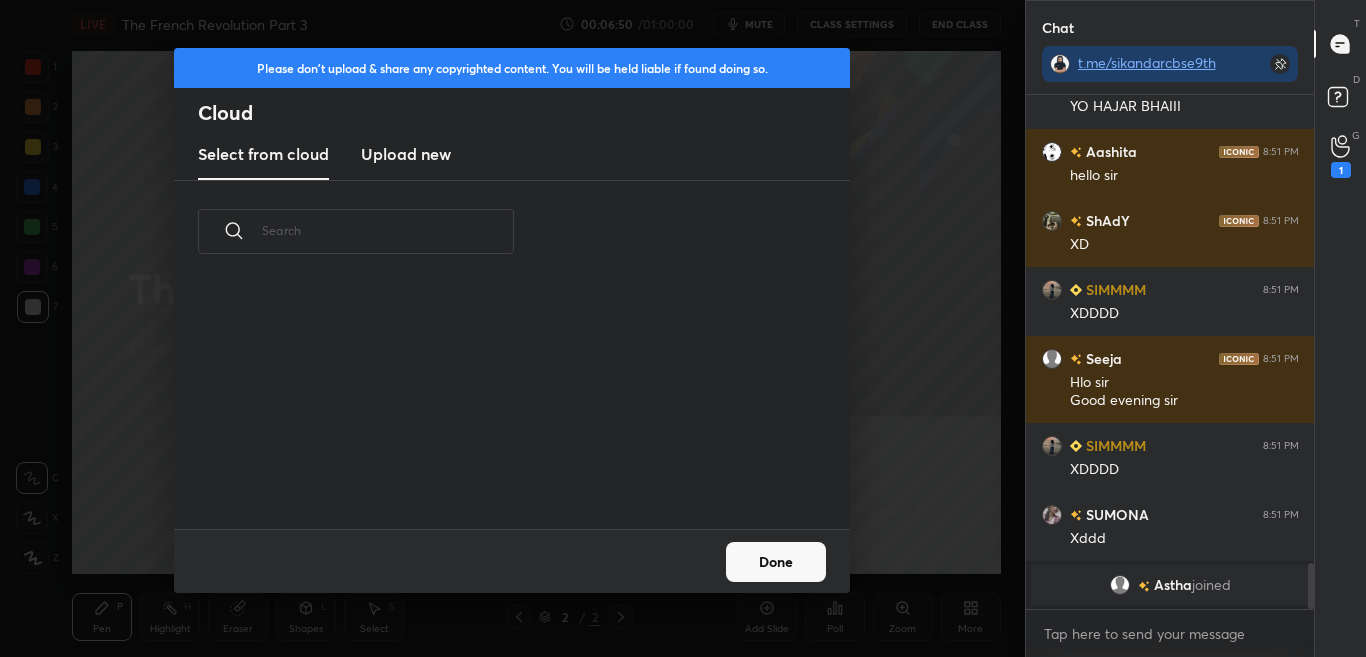click on "Upload new" at bounding box center (406, 154) 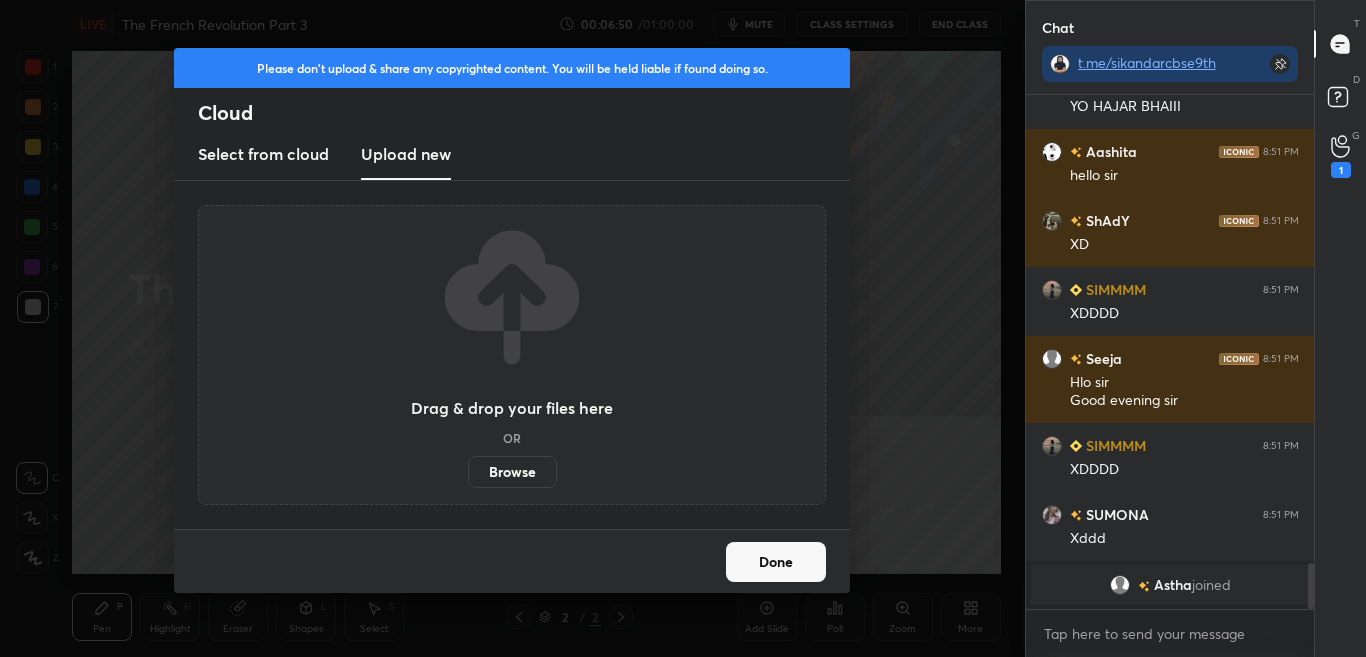 scroll, scrollTop: 4923, scrollLeft: 0, axis: vertical 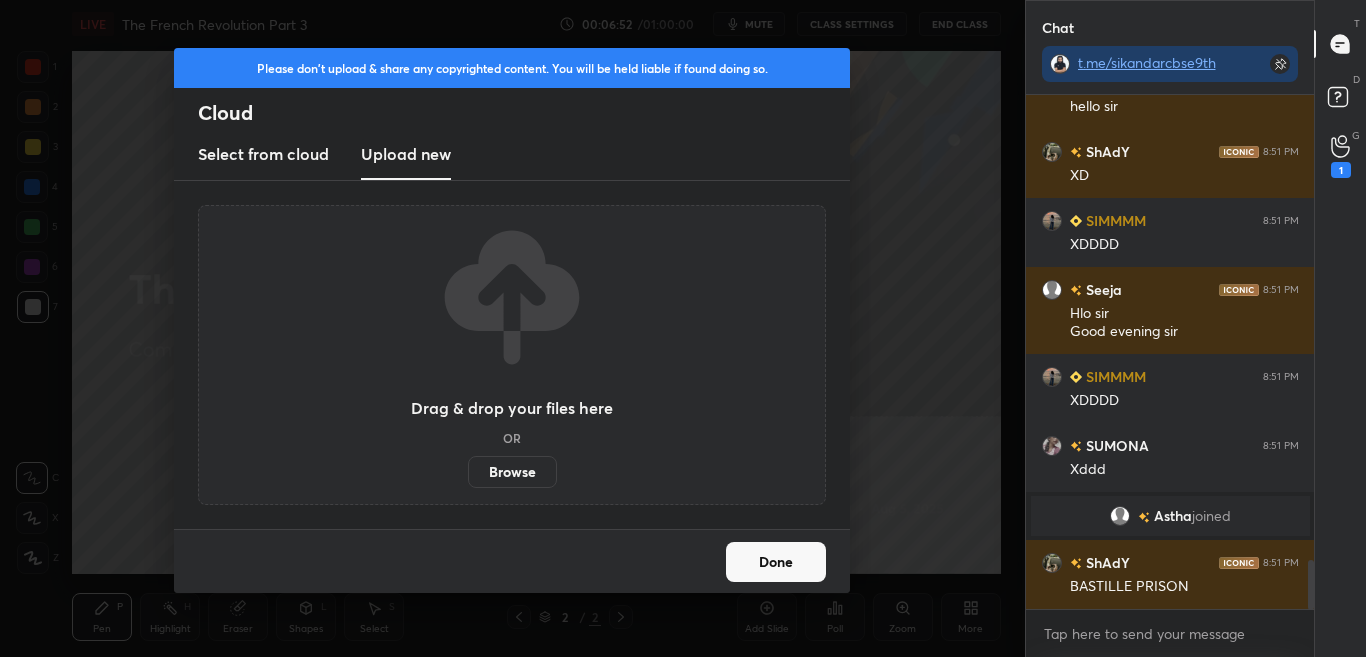 click on "Browse" at bounding box center (512, 472) 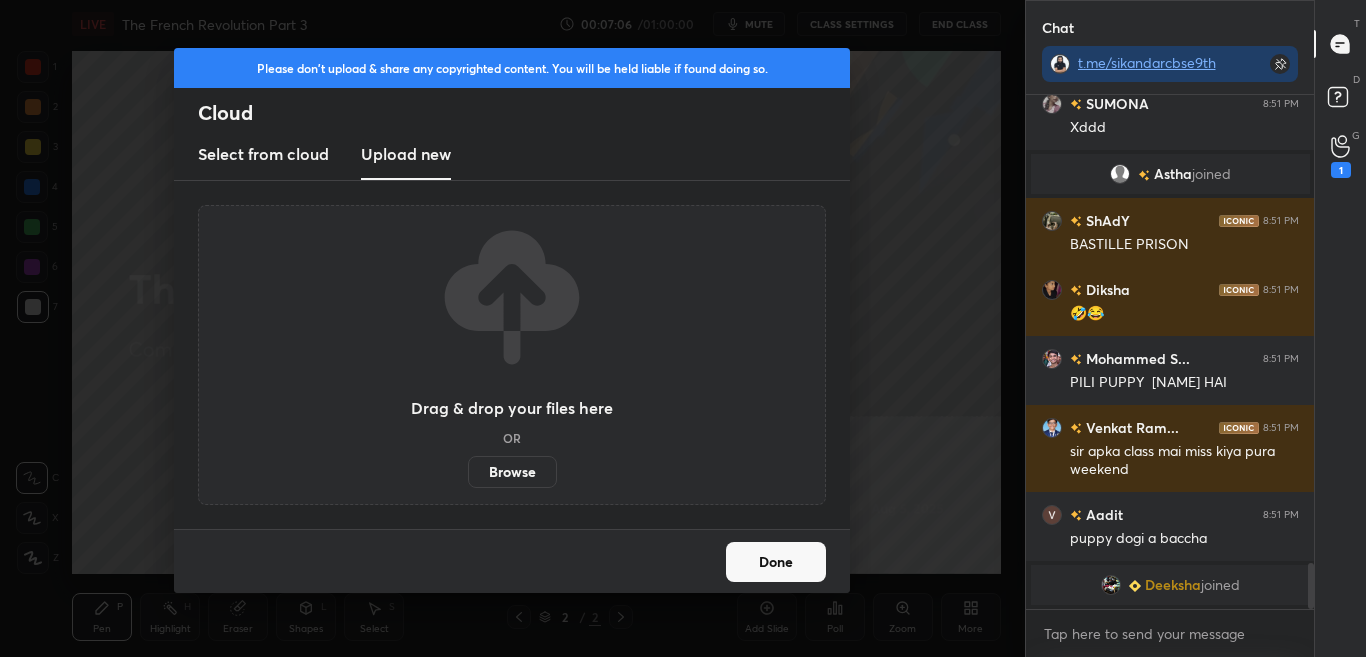 scroll, scrollTop: 5129, scrollLeft: 0, axis: vertical 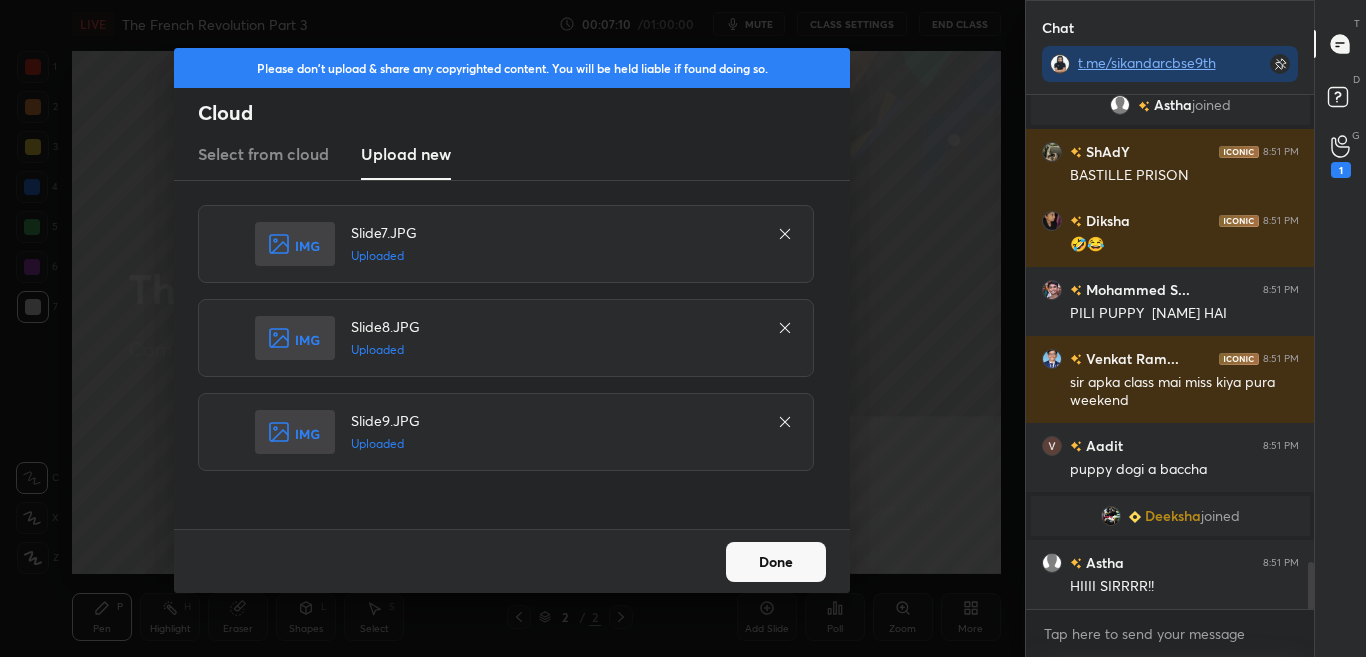 click on "Done" at bounding box center [512, 561] 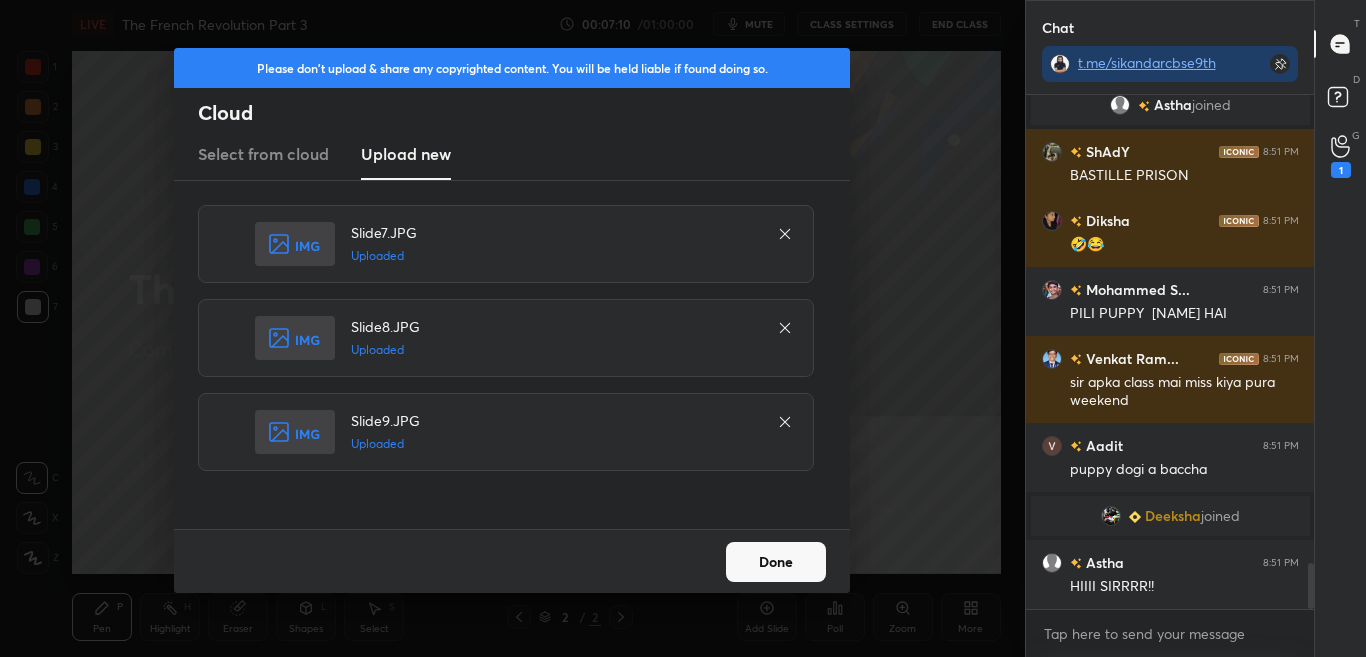 scroll, scrollTop: 5198, scrollLeft: 0, axis: vertical 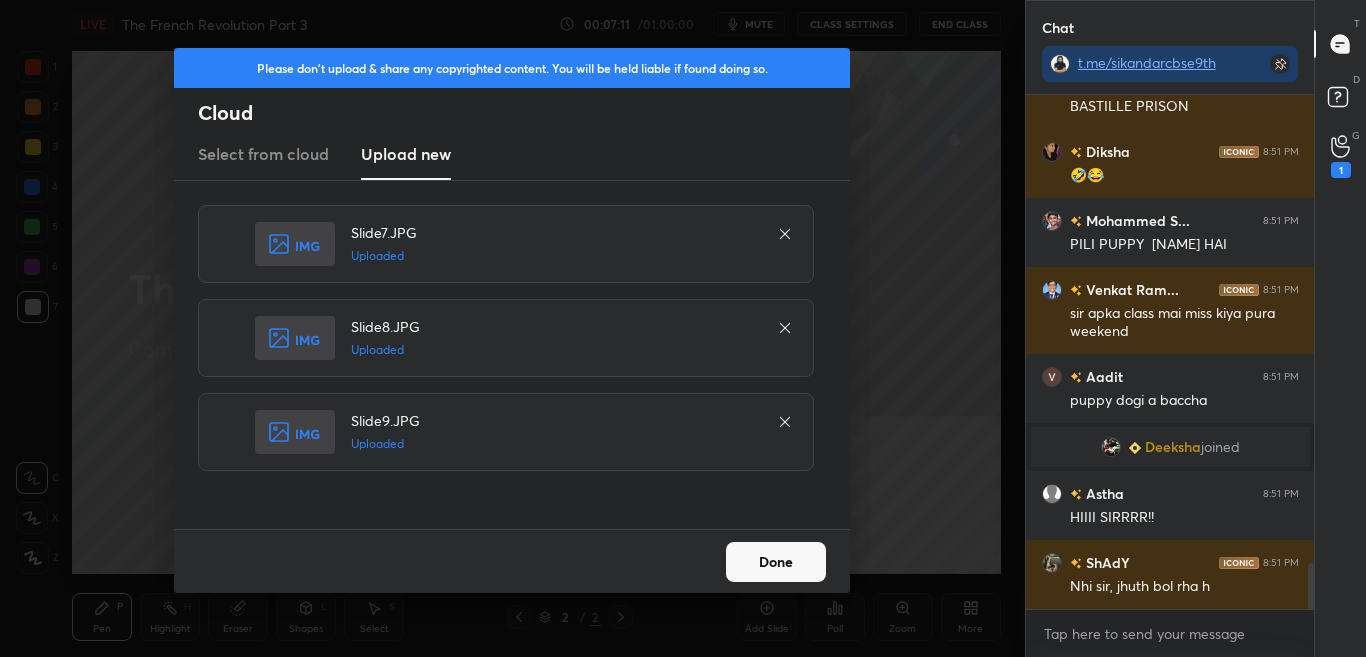 click on "Done" at bounding box center (776, 562) 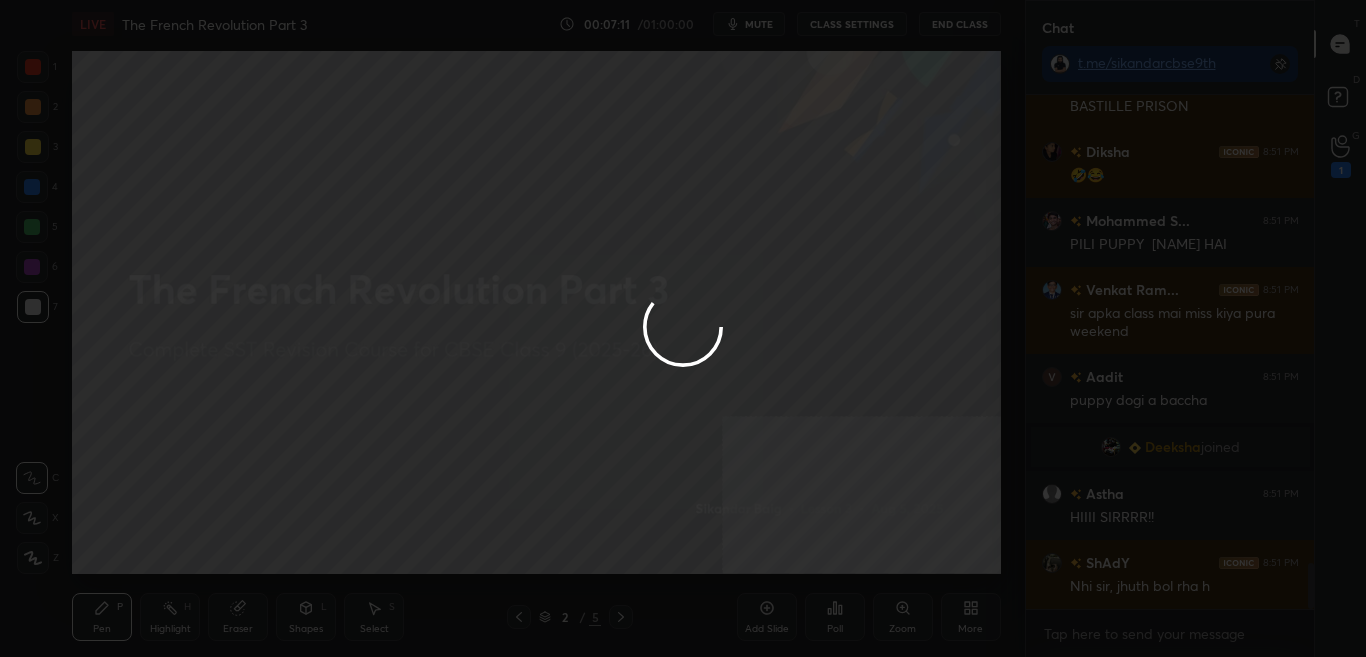 scroll, scrollTop: 5267, scrollLeft: 0, axis: vertical 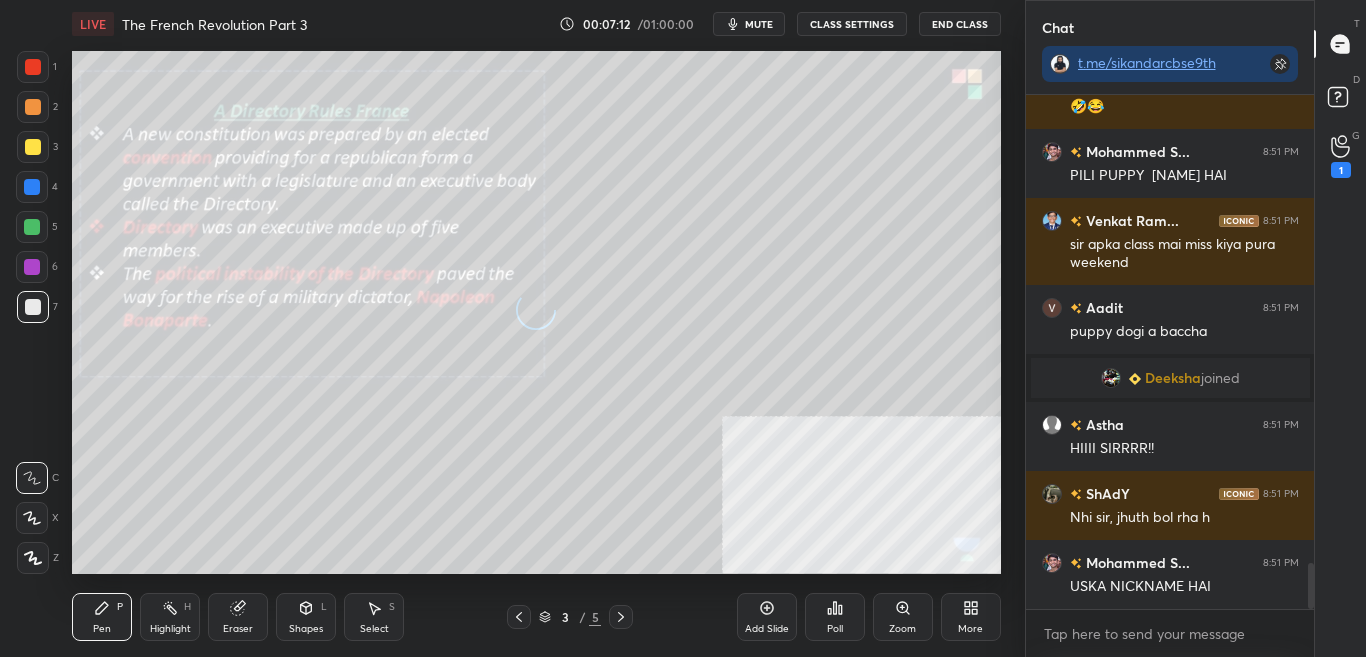 click 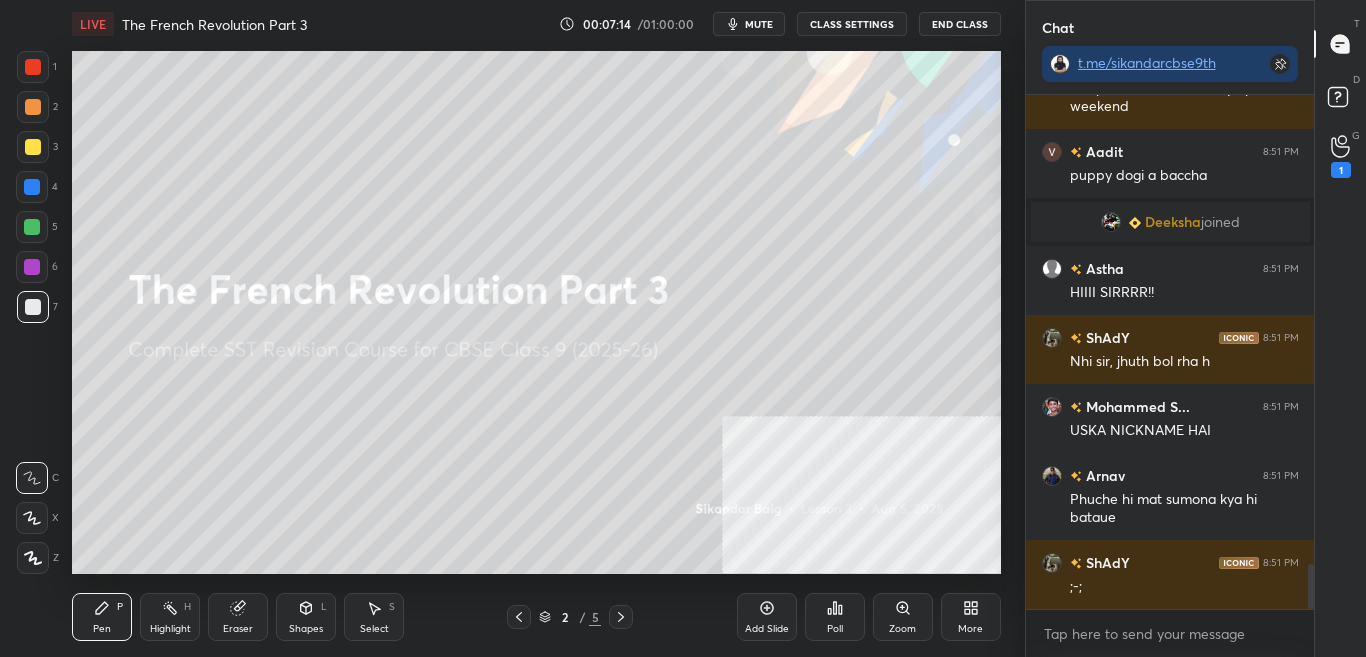 scroll, scrollTop: 5564, scrollLeft: 0, axis: vertical 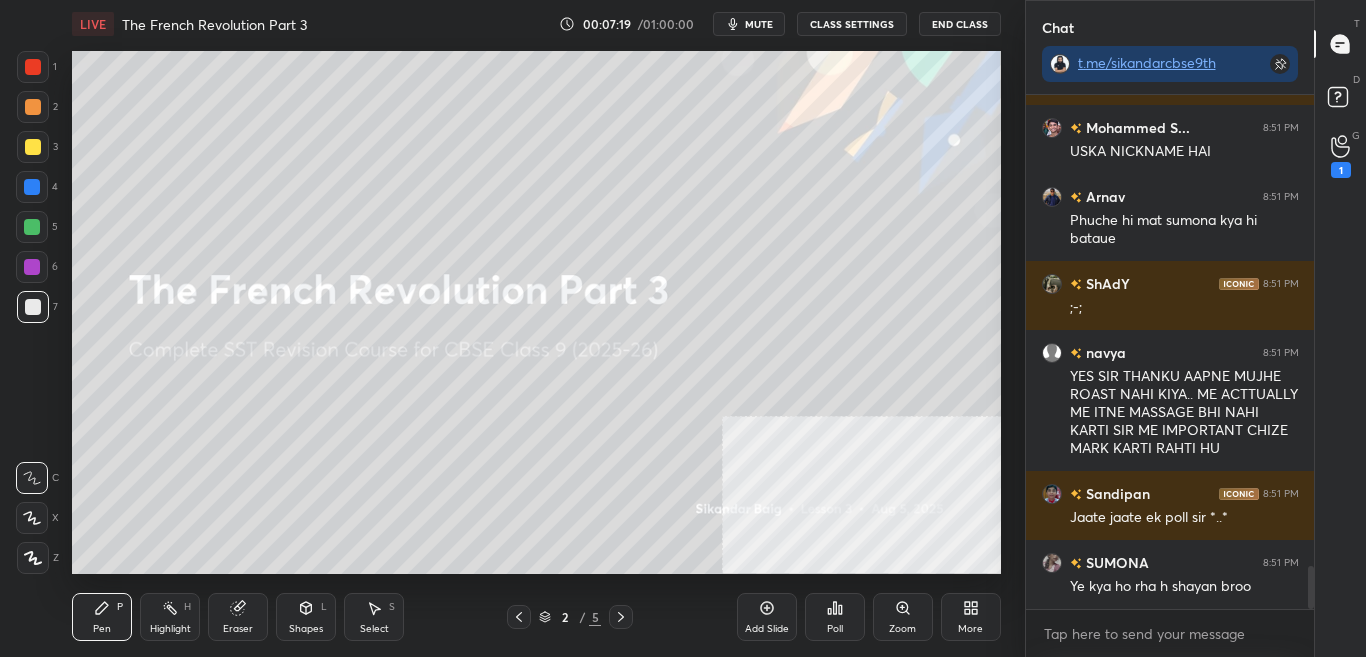 drag, startPoint x: 1309, startPoint y: 589, endPoint x: 1298, endPoint y: 654, distance: 65.9242 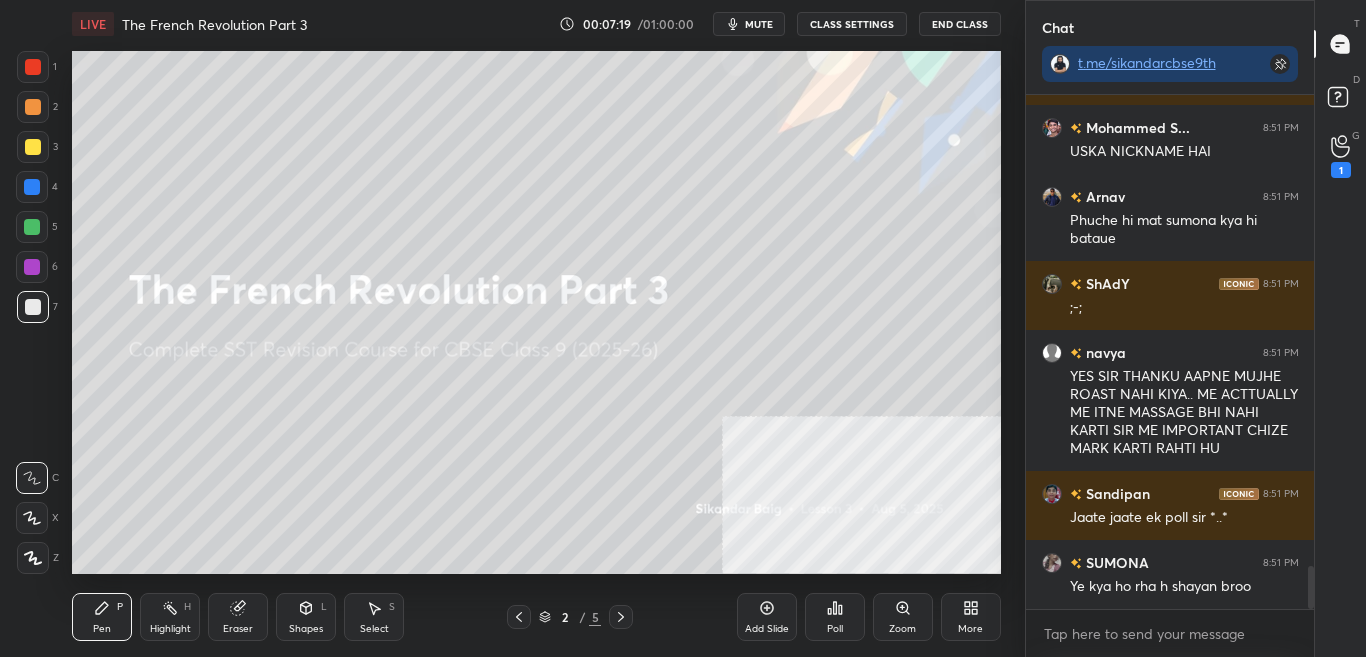 click on "Astha 8:51 PM HIIII SIRRRR!! ShAdY 8:51 PM Nhi sir, jhuth bol rha h Mohammed S... 8:51 PM USKA NICKNAME HAI Arnav 8:51 PM Phuche hi mat sumona kya hi bataue ShAdY 8:51 PM ;-;" at bounding box center (1170, 376) 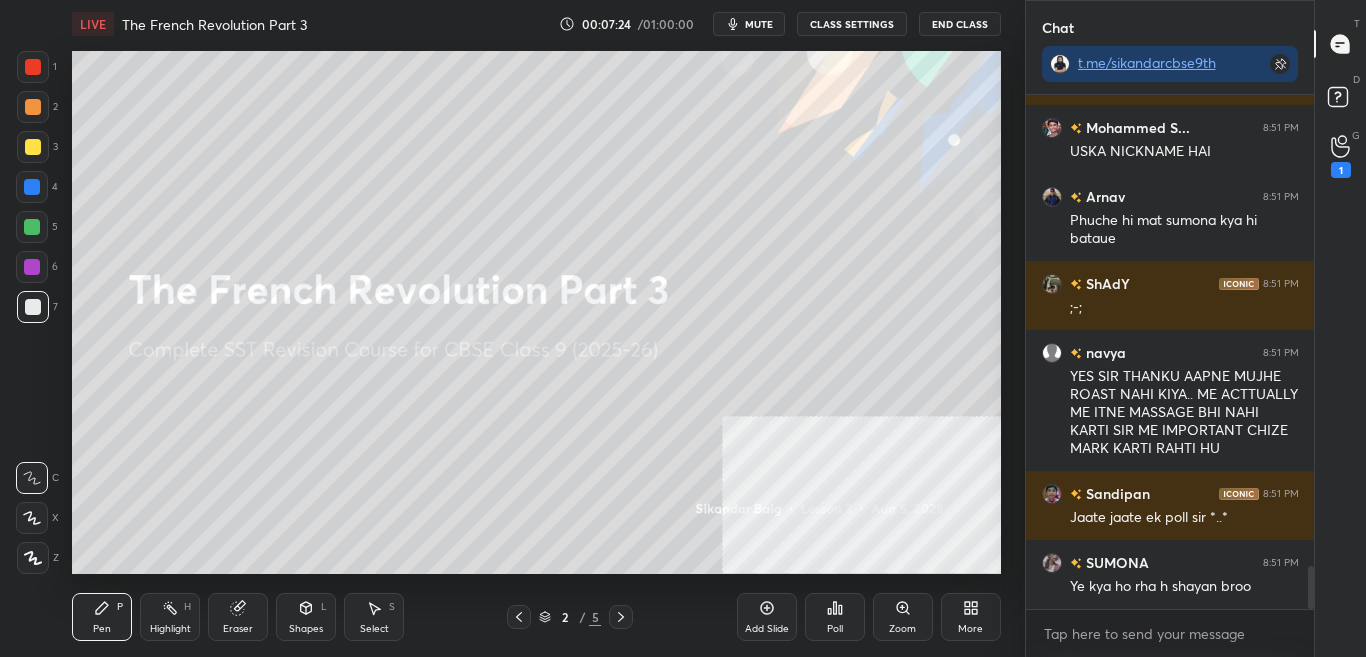 drag, startPoint x: 1311, startPoint y: 590, endPoint x: 1311, endPoint y: 614, distance: 24 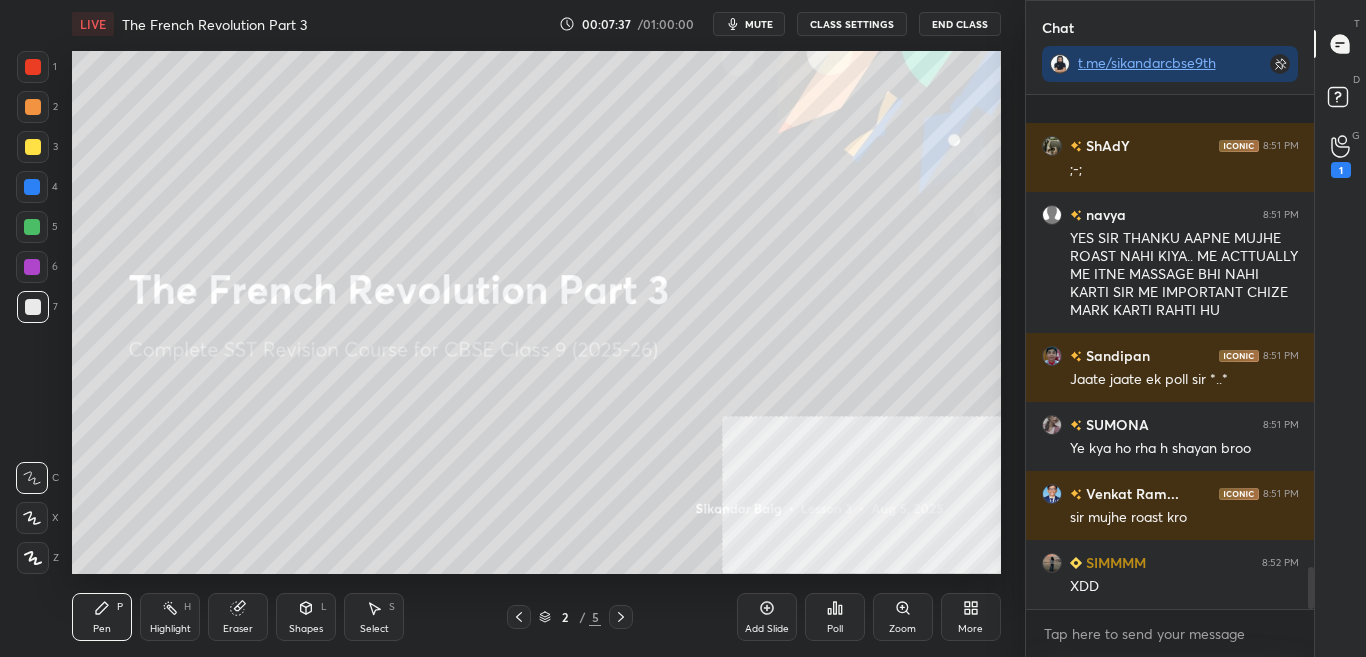 scroll, scrollTop: 6053, scrollLeft: 0, axis: vertical 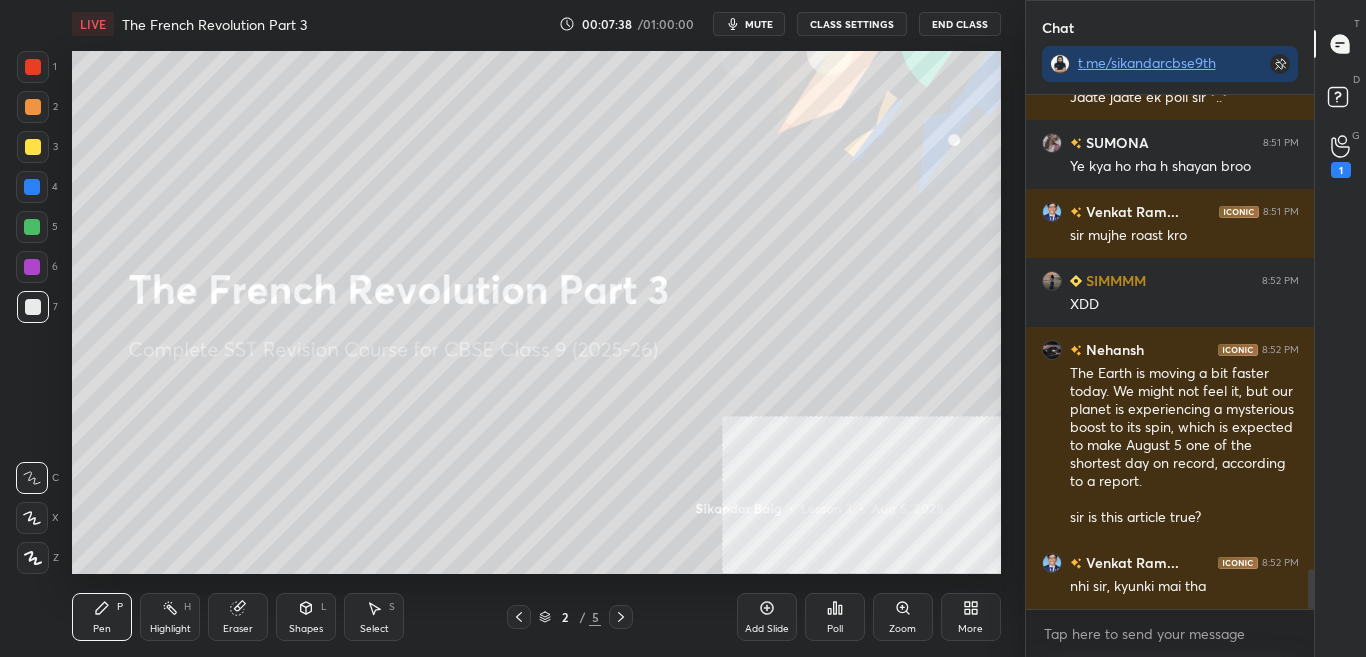 click on "More" at bounding box center (970, 629) 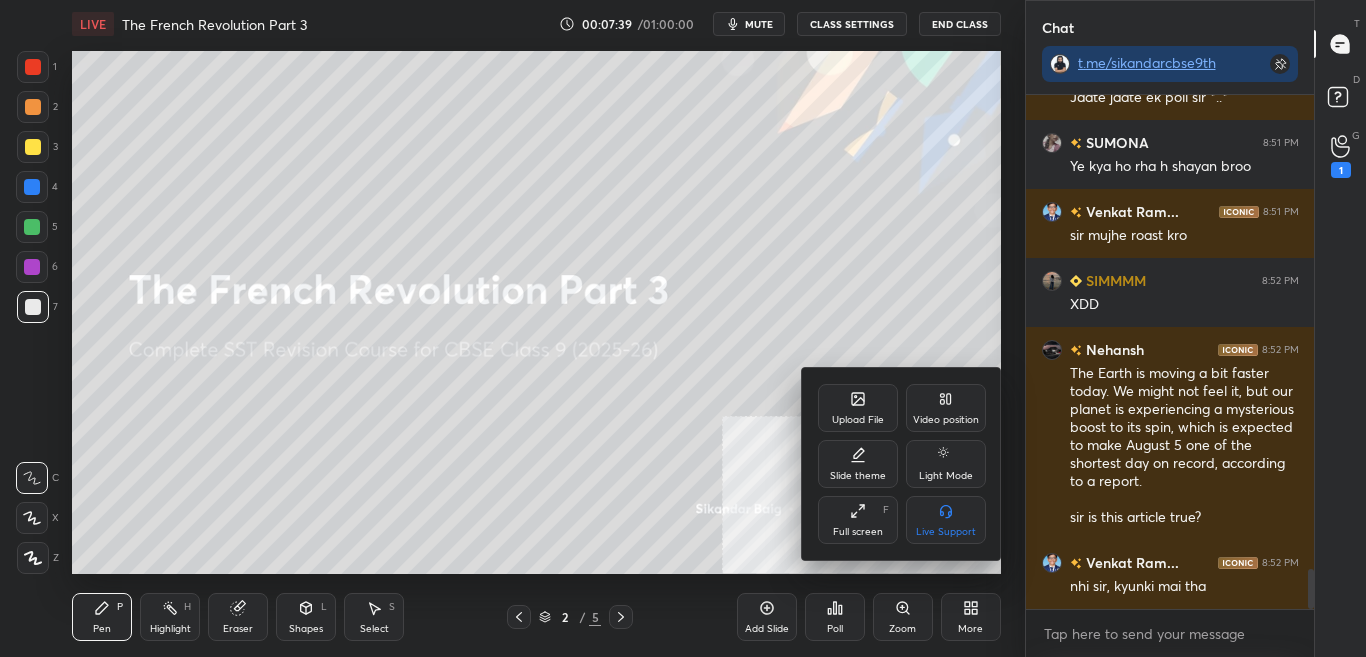 click on "Upload File" at bounding box center [858, 408] 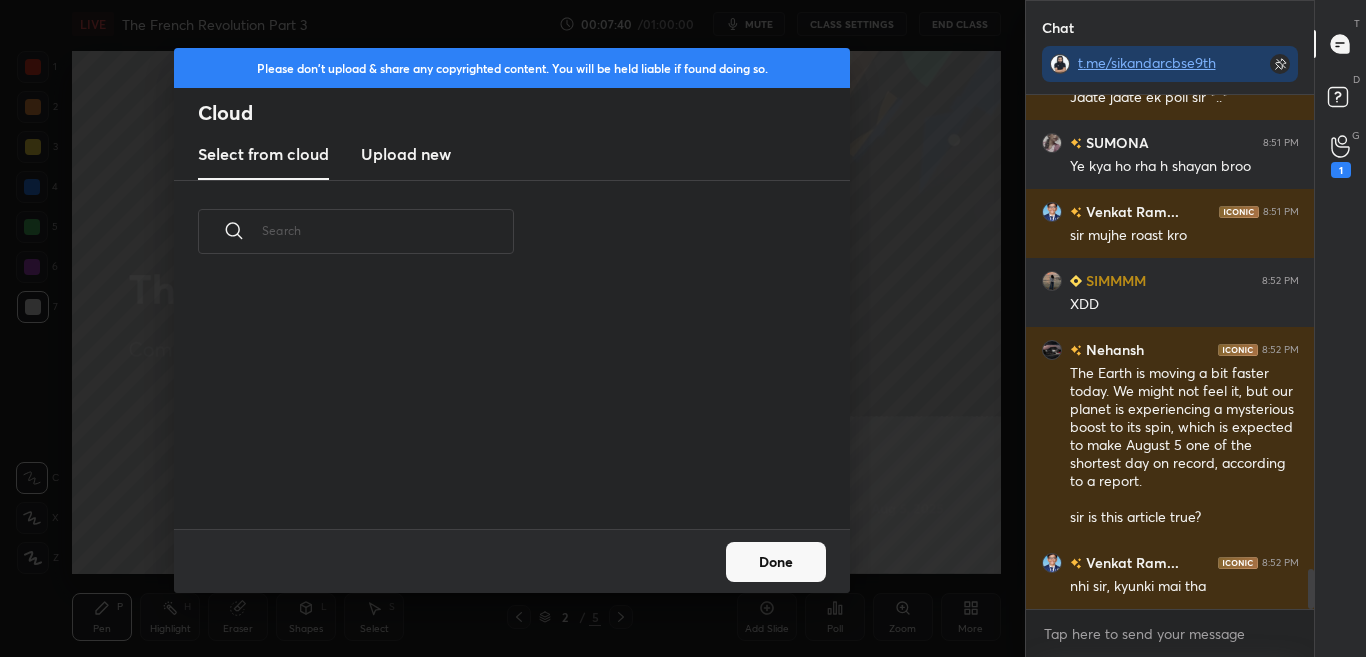 scroll, scrollTop: 7, scrollLeft: 11, axis: both 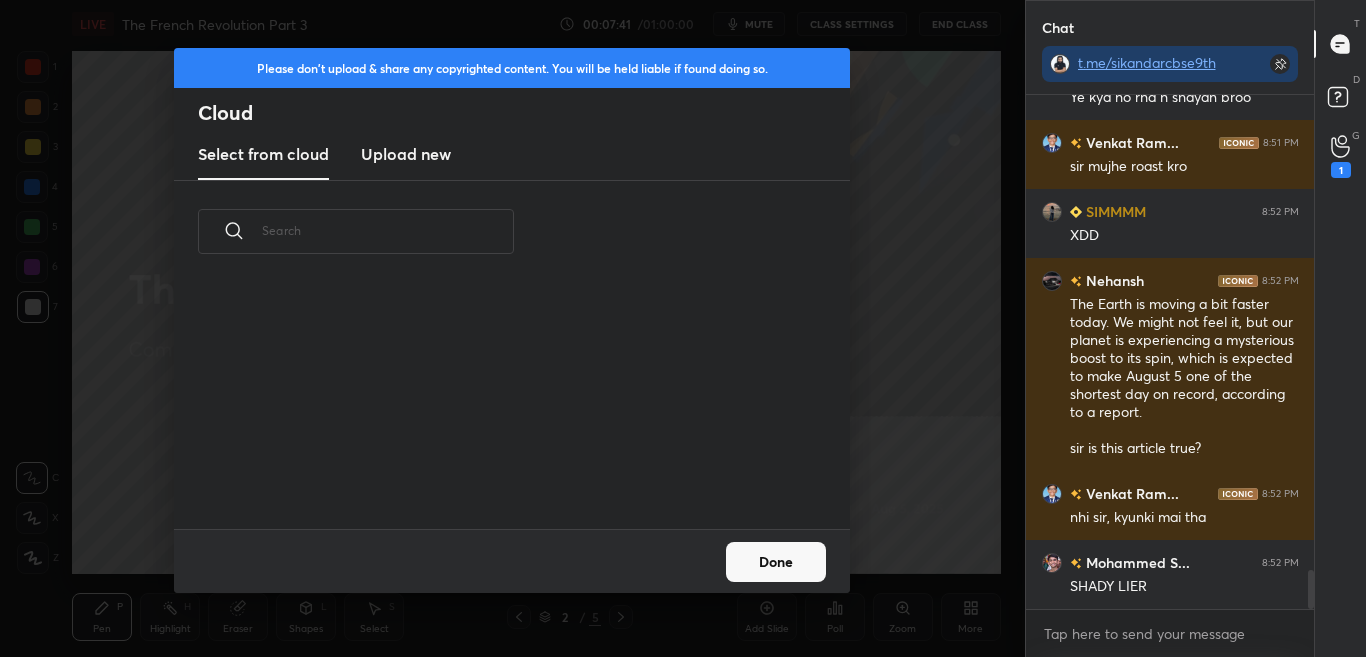 click on "Upload new" at bounding box center [406, 154] 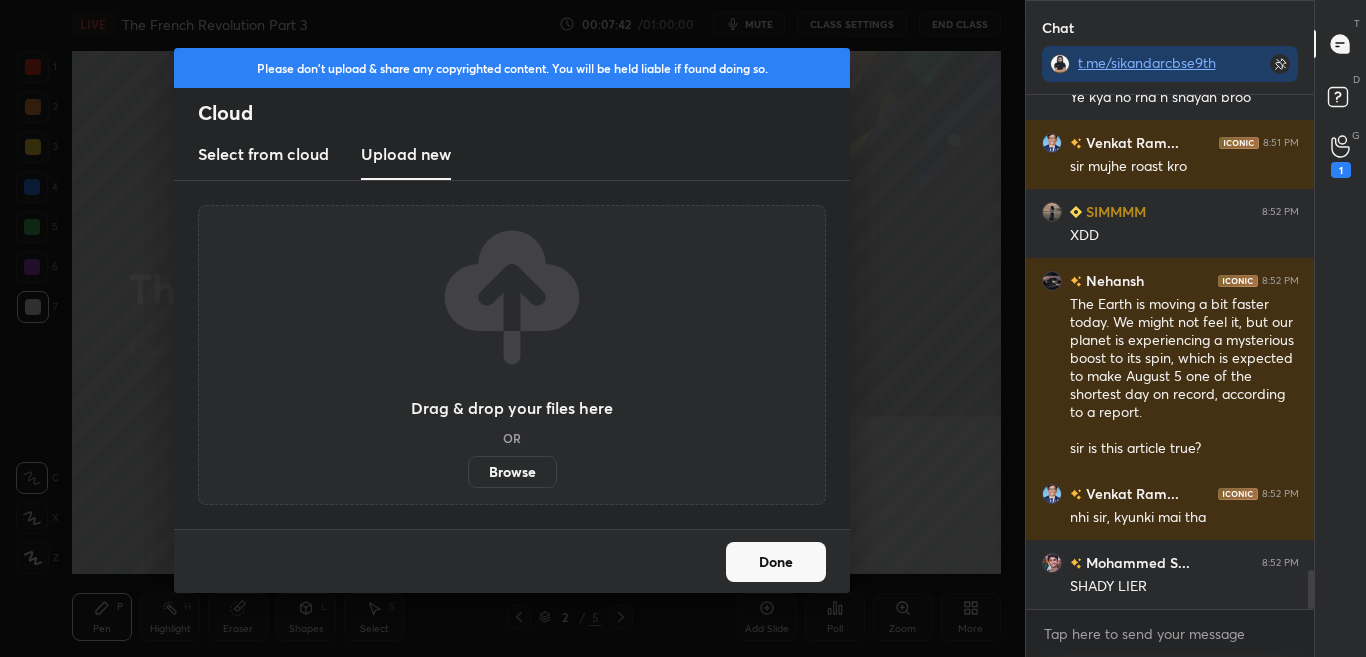 click on "Browse" at bounding box center [512, 472] 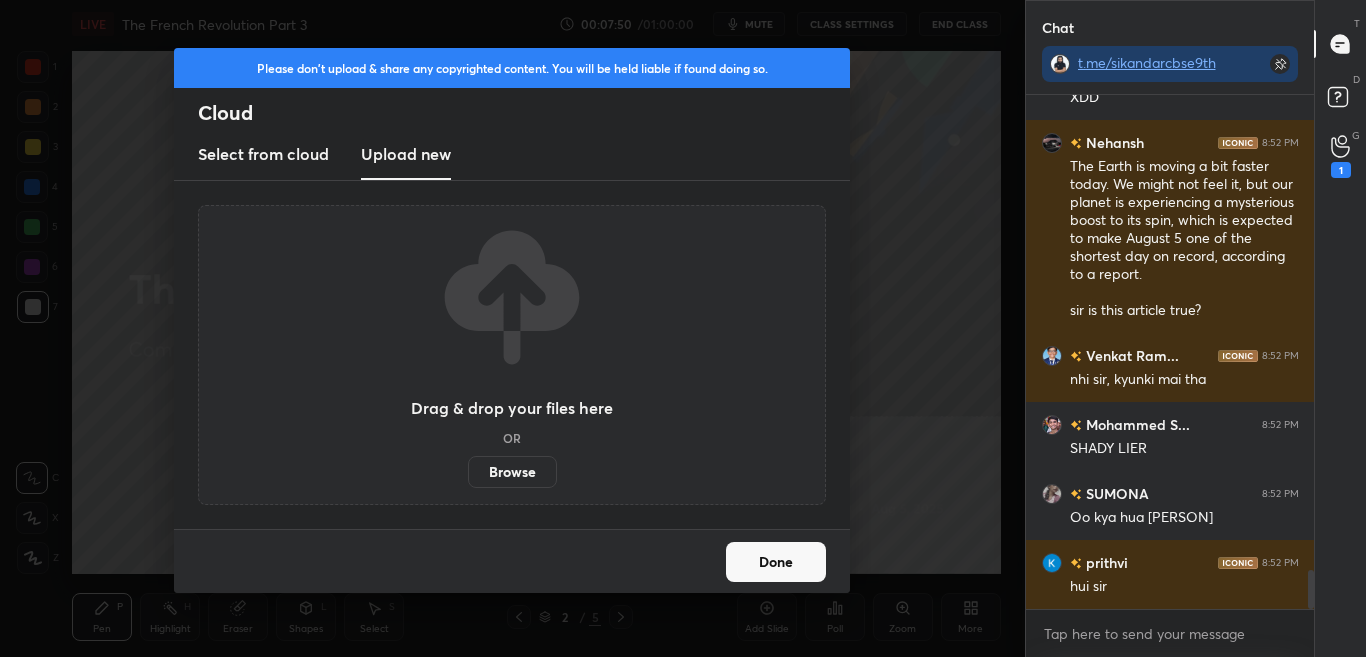 scroll, scrollTop: 6398, scrollLeft: 0, axis: vertical 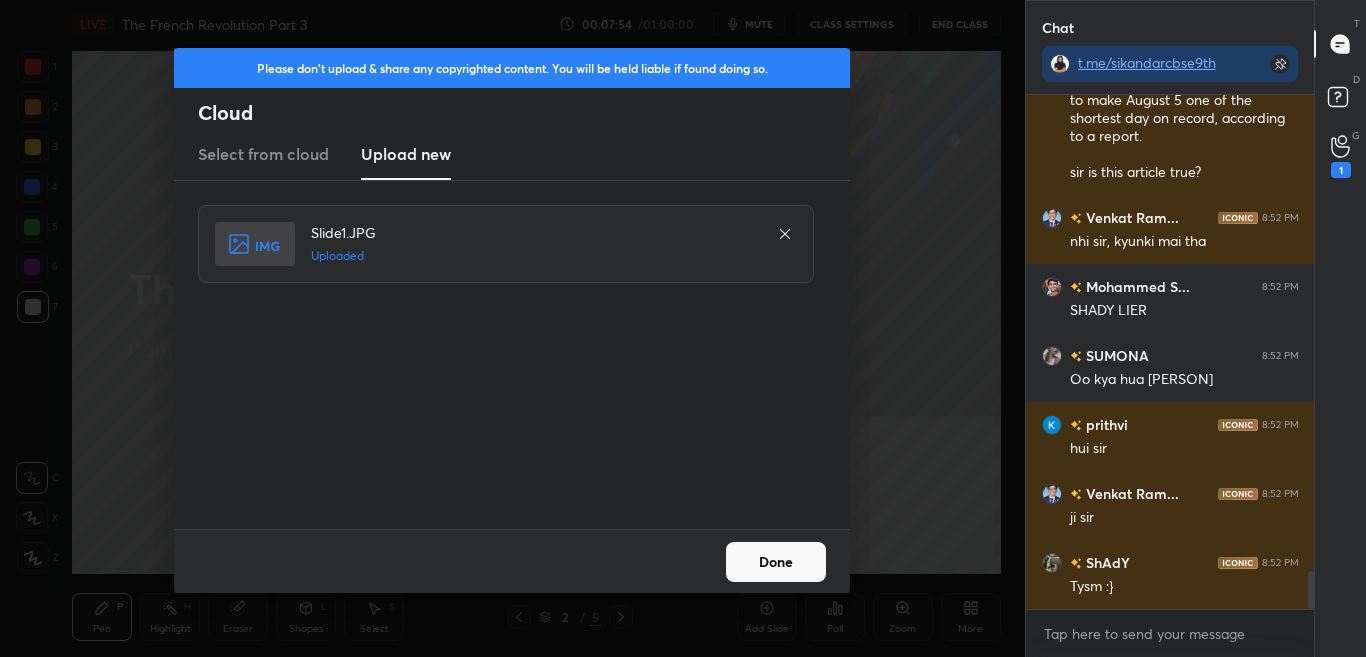 click on "Please don't upload & share any copyrighted content. You will be held liable if found doing so. Cloud Select from cloud Upload new Slide1.JPG Uploaded Done" at bounding box center (512, 328) 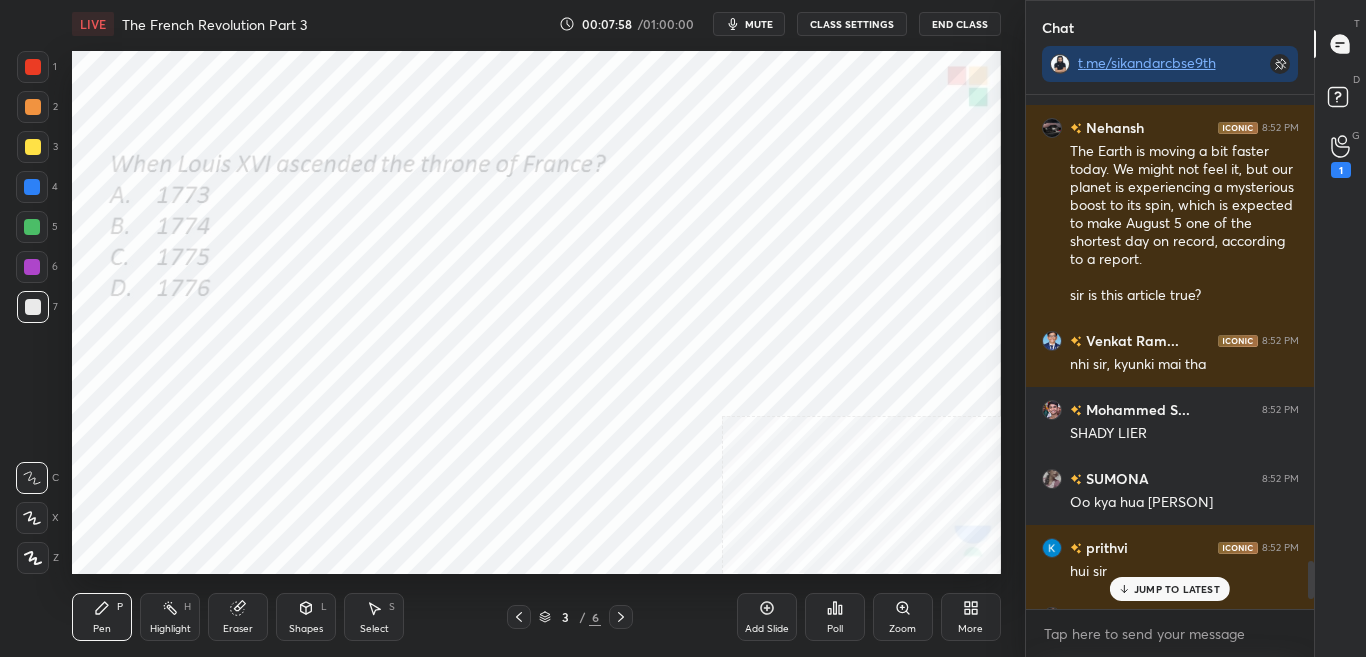 scroll, scrollTop: 6331, scrollLeft: 0, axis: vertical 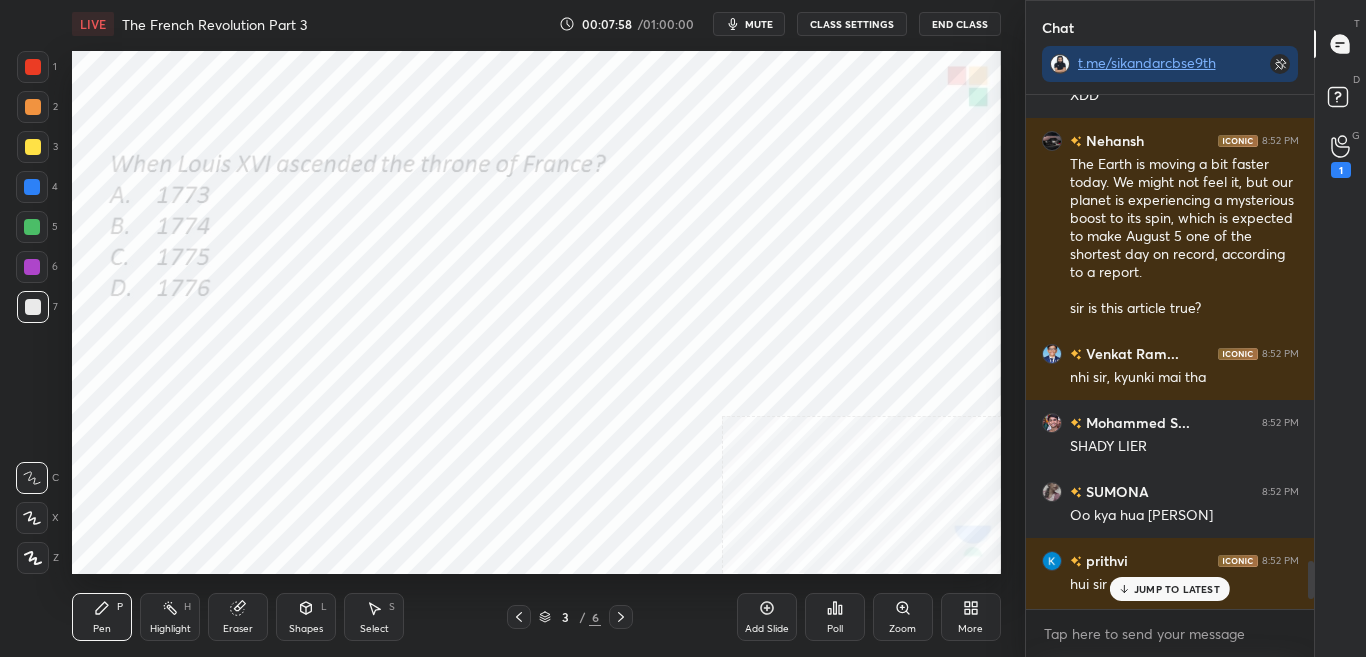 drag, startPoint x: 1312, startPoint y: 597, endPoint x: 1308, endPoint y: 587, distance: 10.770329 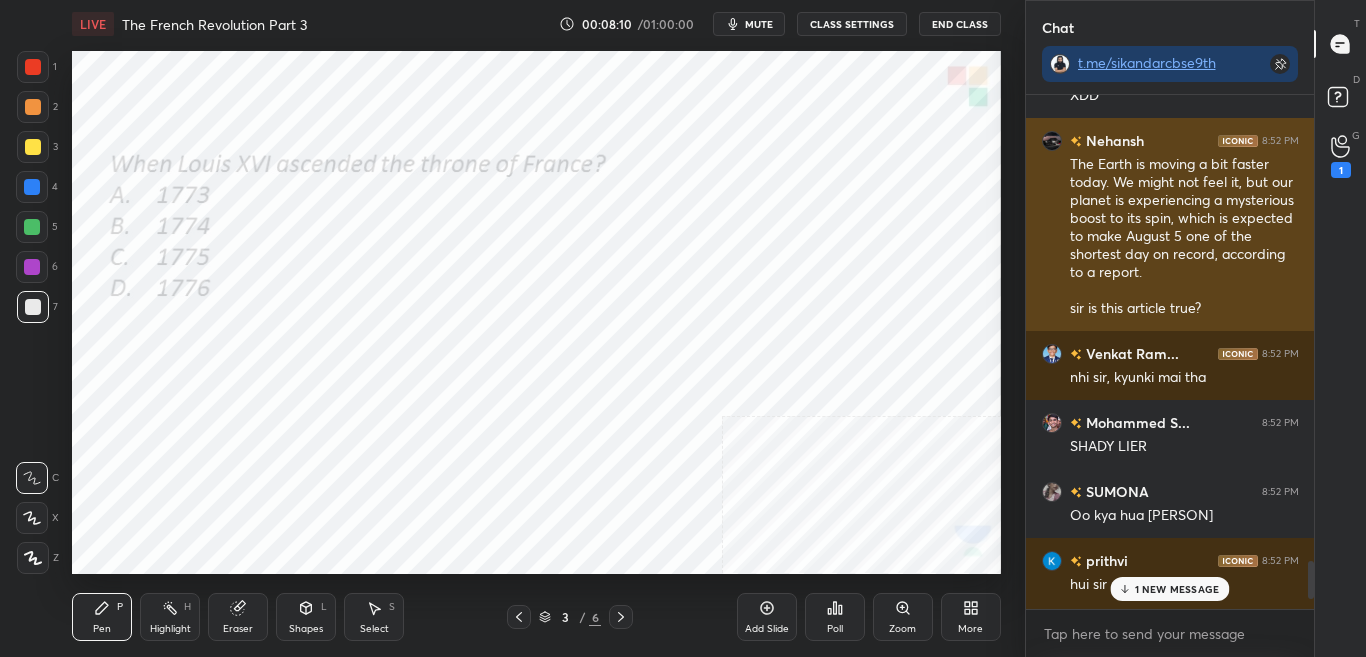 drag, startPoint x: 1074, startPoint y: 164, endPoint x: 1227, endPoint y: 314, distance: 214.26385 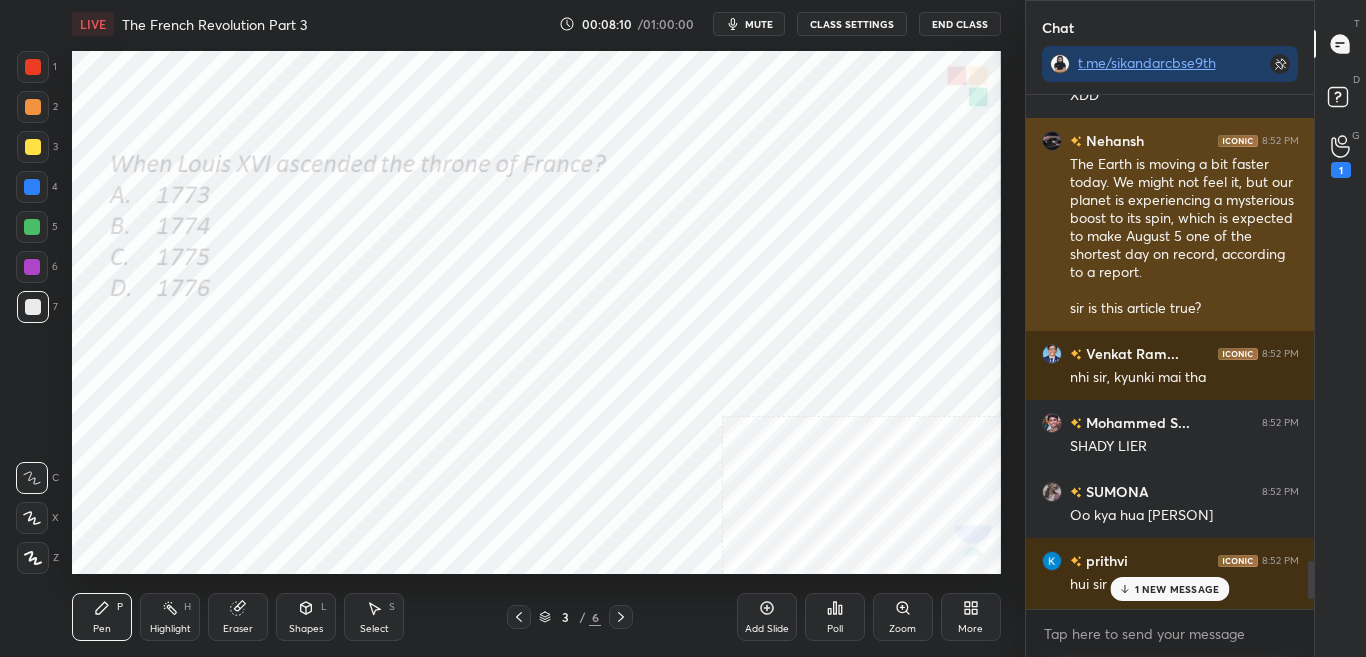 click on "The Earth is moving a bit faster today. We might not feel it, but our planet is experiencing a mysterious boost to its spin, which is expected to make August 5 one of the shortest day on record, according to a report.
sir is this article true?" at bounding box center (1184, 237) 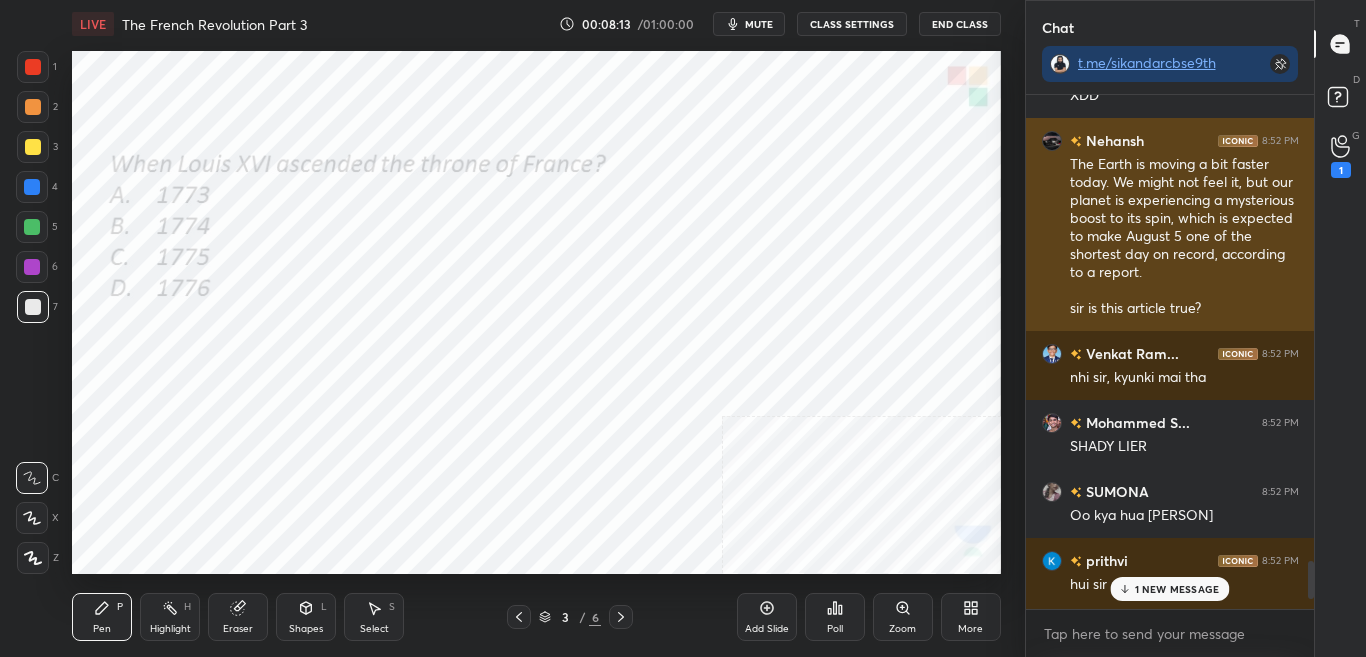 copy on "The Earth is moving a bit faster today. We might not feel it, but our planet is experiencing a mysterious boost to its spin, which is expected to make August 5 one of the shortest day on record, according to a report.
sir is this article true?" 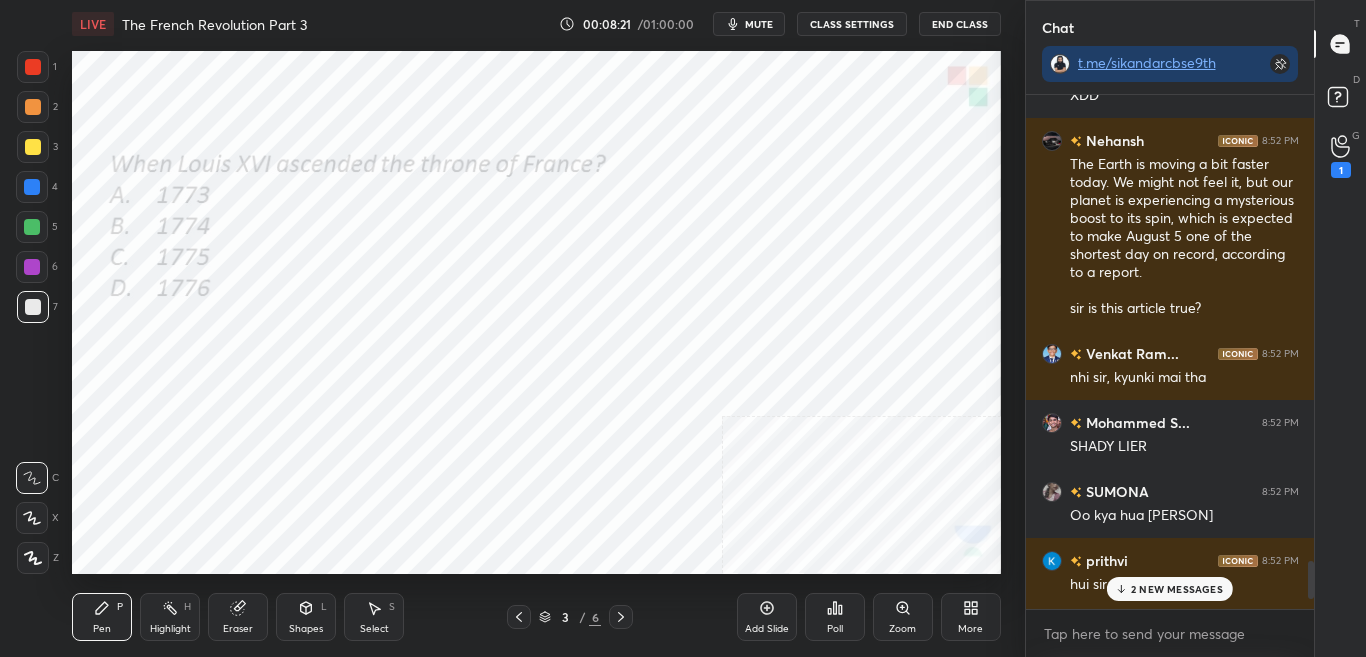 click on "2 NEW MESSAGES" at bounding box center [1177, 589] 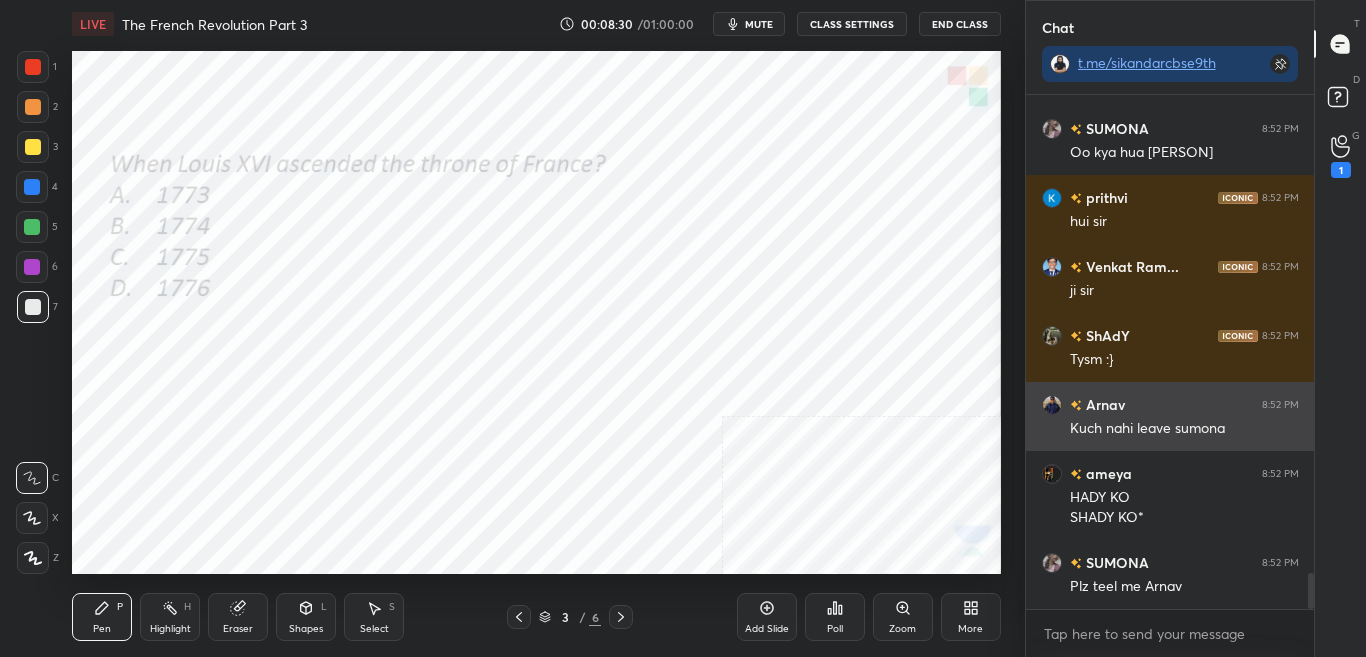 scroll, scrollTop: 6763, scrollLeft: 0, axis: vertical 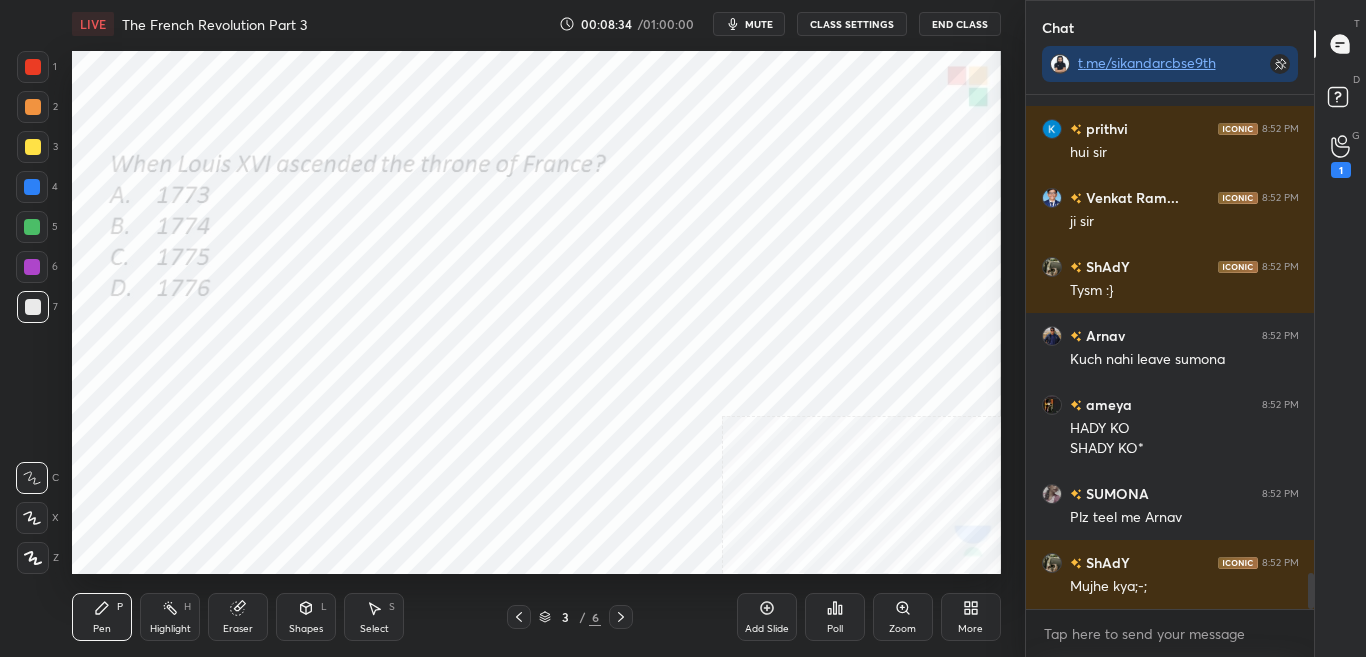 click on "Poll" at bounding box center (835, 617) 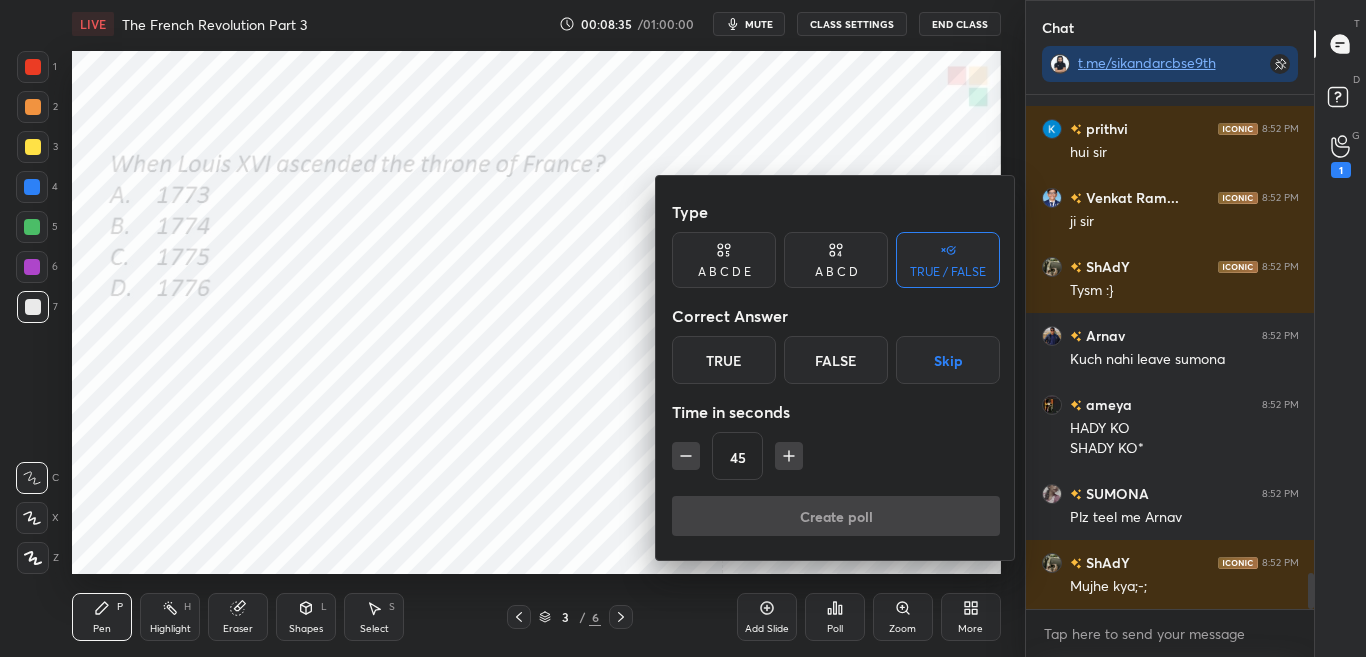click on "A B C D" at bounding box center [836, 272] 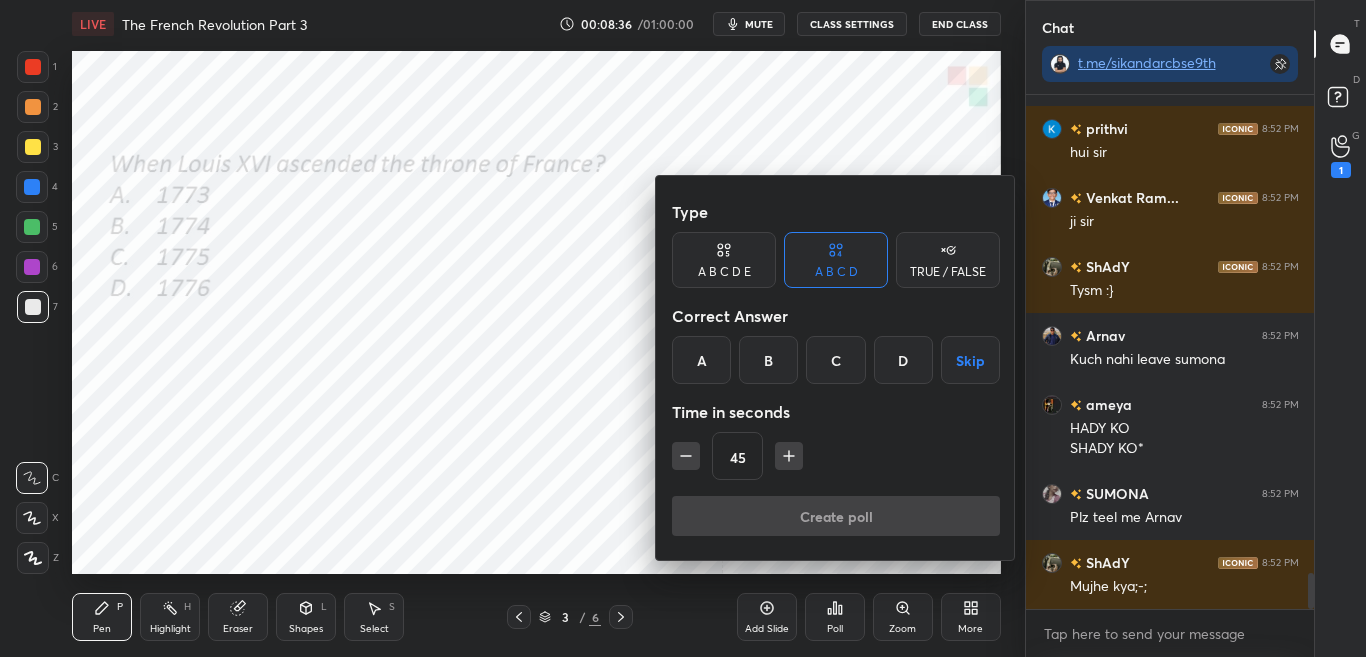 scroll, scrollTop: 6832, scrollLeft: 0, axis: vertical 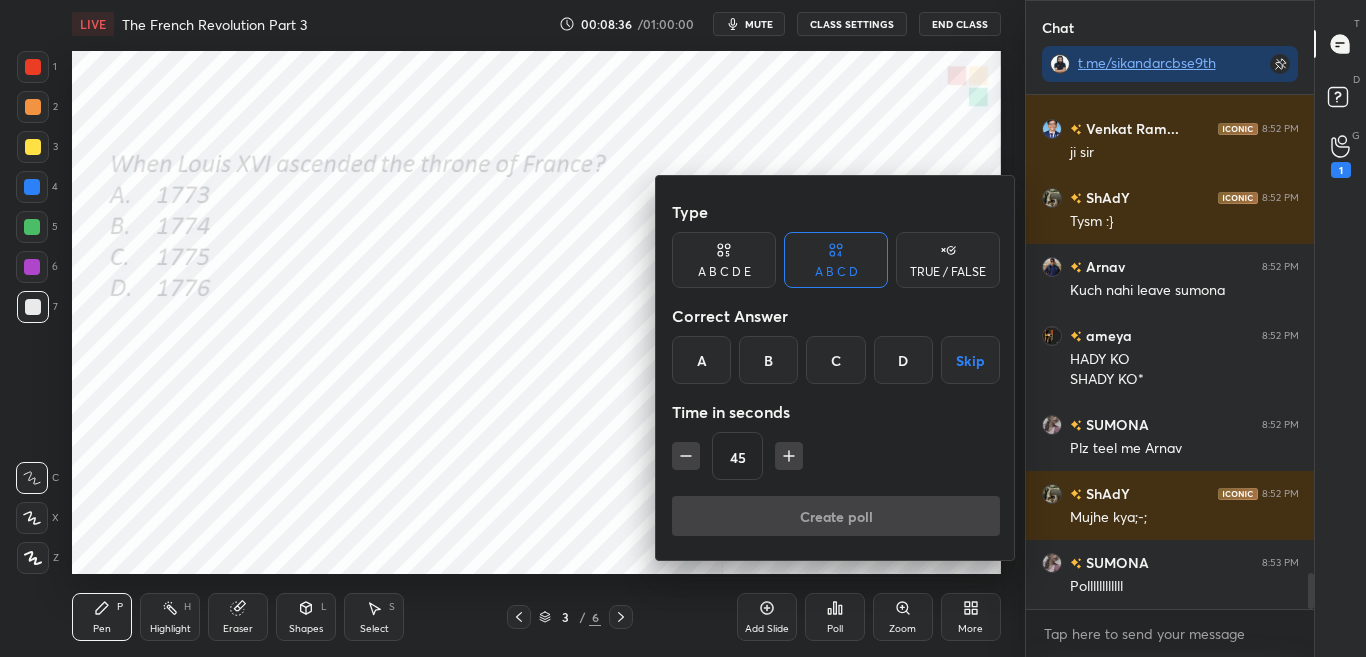 click on "B" at bounding box center (768, 360) 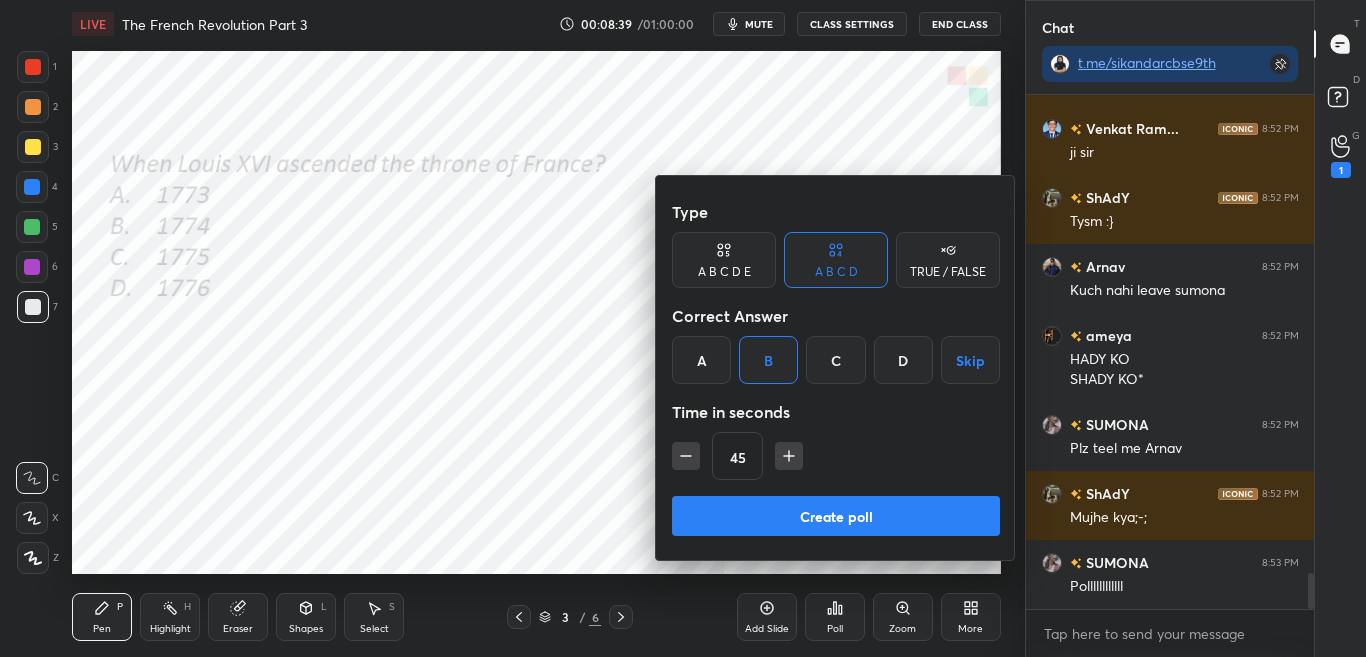 click on "Create poll" at bounding box center [836, 516] 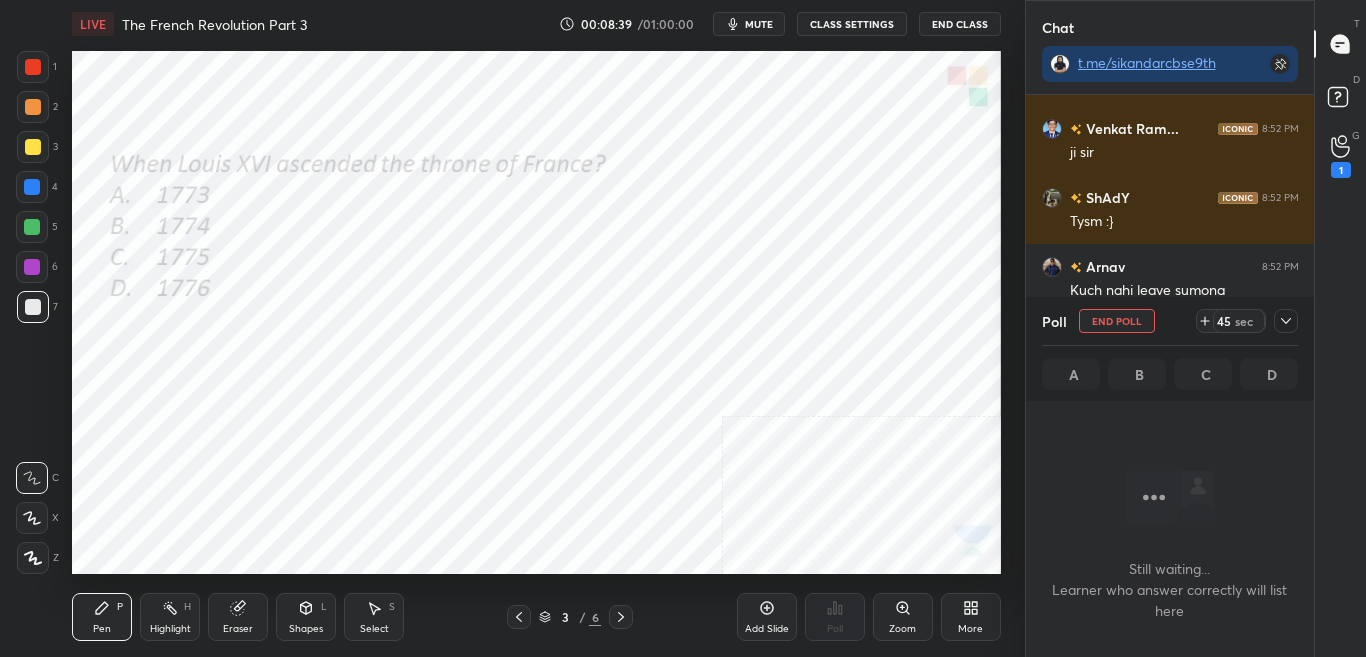 scroll, scrollTop: 466, scrollLeft: 282, axis: both 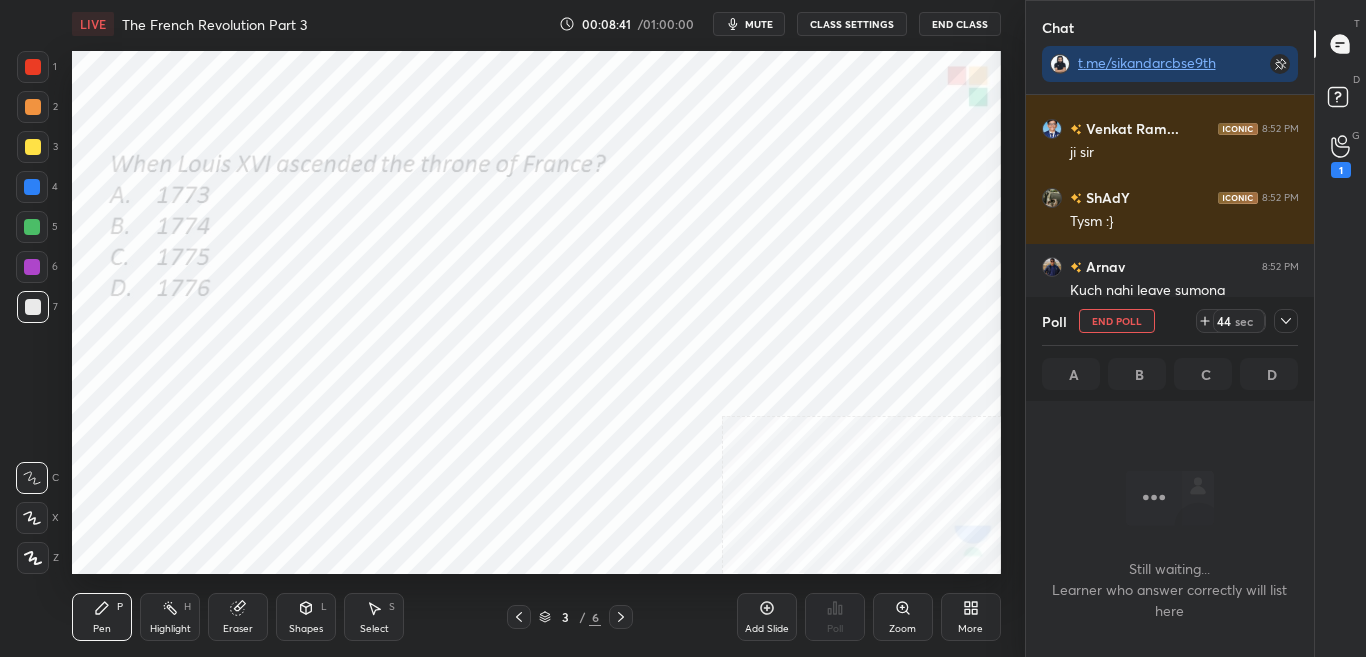 click on "Poll End Poll 44  sec A B C D" at bounding box center [1170, 349] 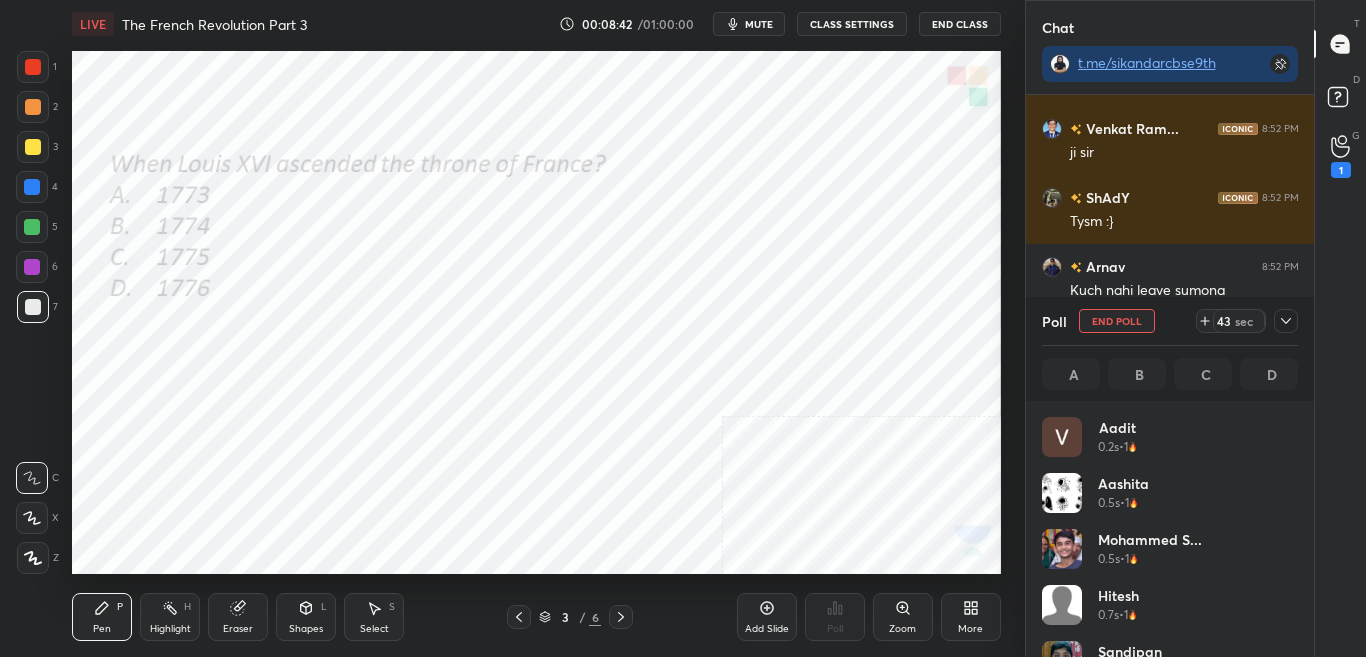 scroll, scrollTop: 7, scrollLeft: 7, axis: both 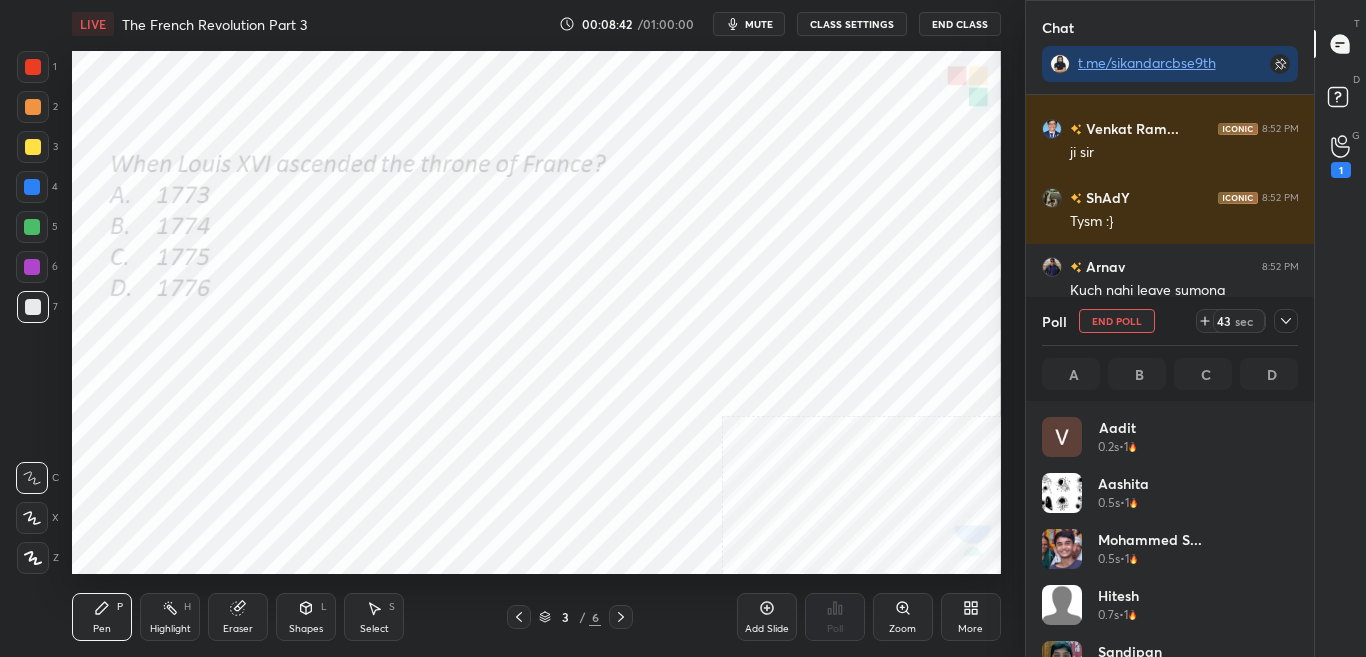 click 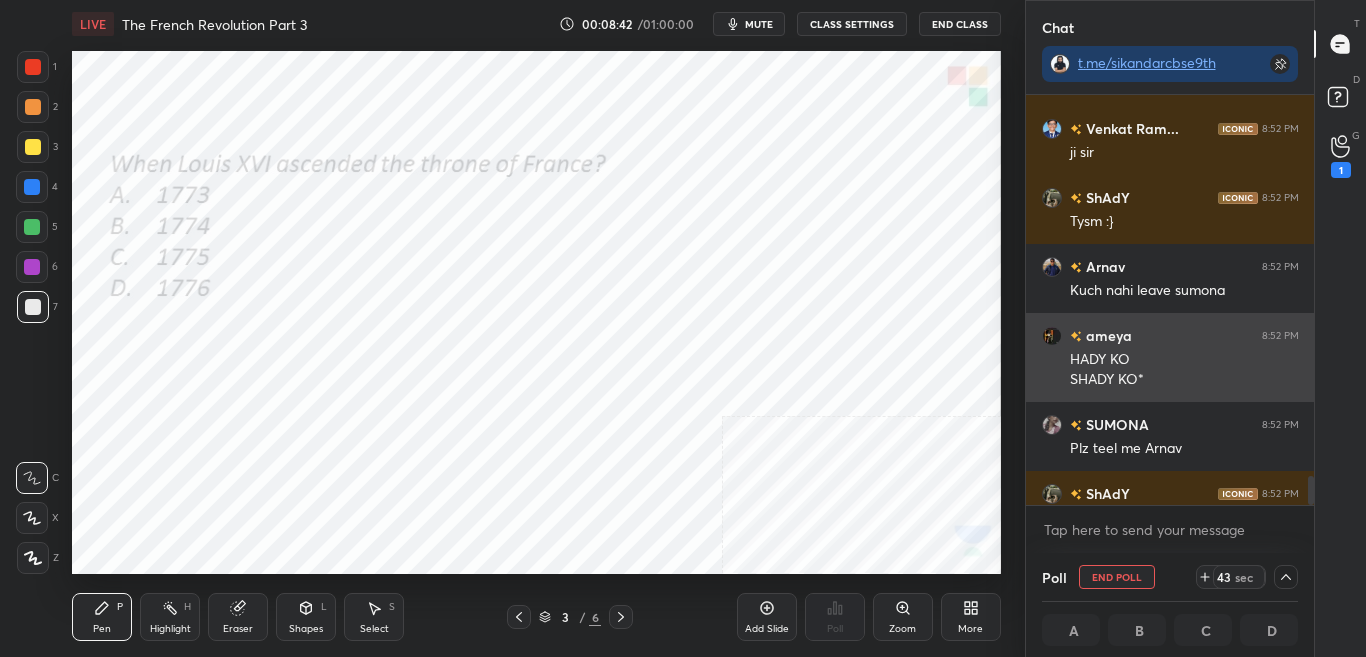 scroll, scrollTop: 0, scrollLeft: 0, axis: both 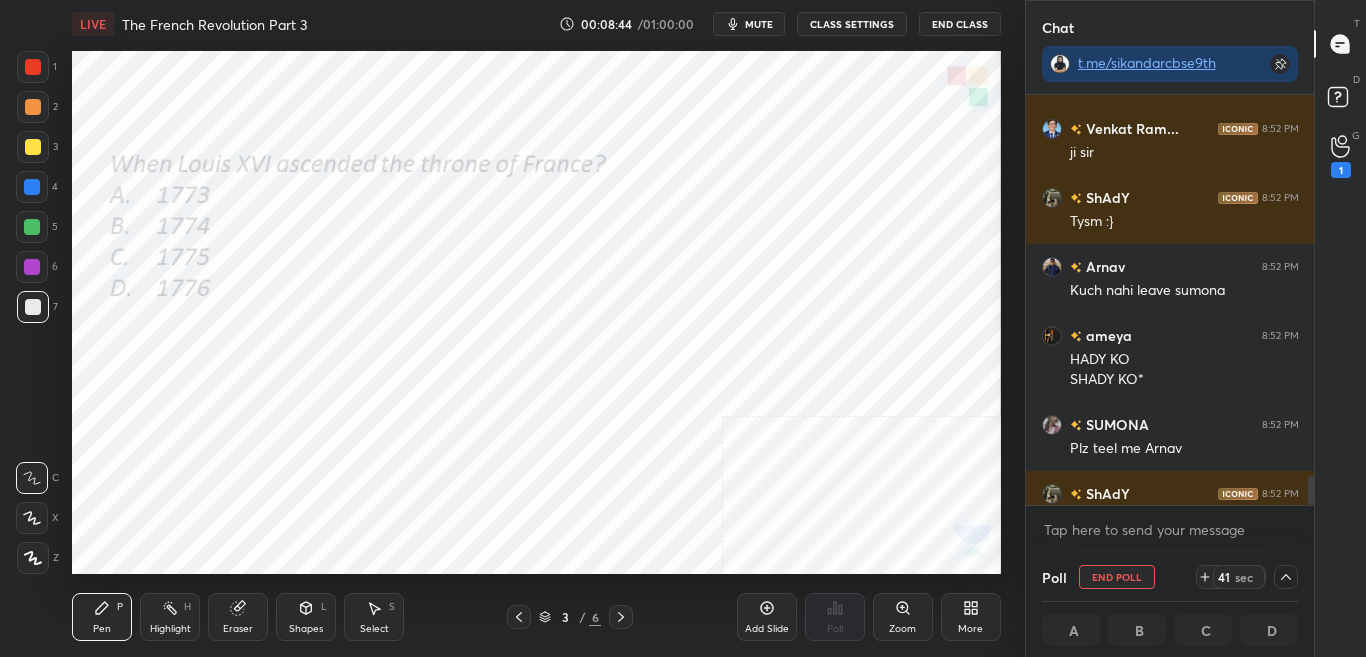 drag, startPoint x: 1311, startPoint y: 487, endPoint x: 1314, endPoint y: 507, distance: 20.22375 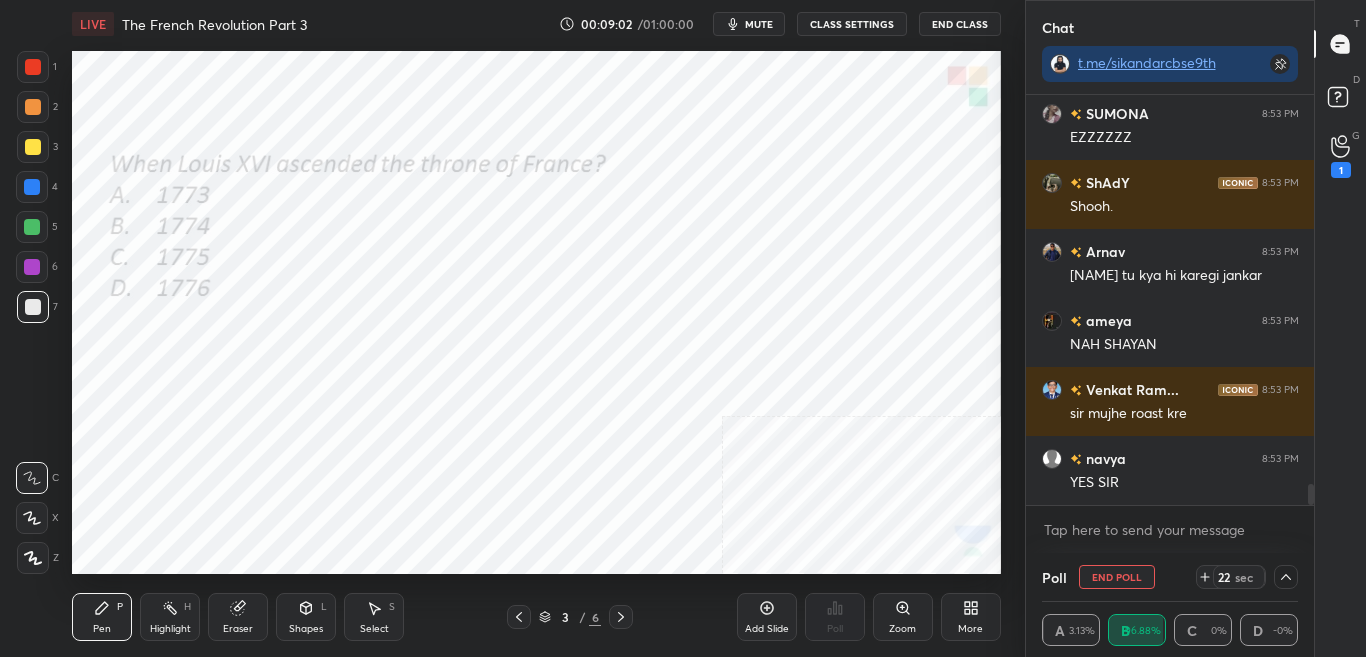 scroll, scrollTop: 7677, scrollLeft: 0, axis: vertical 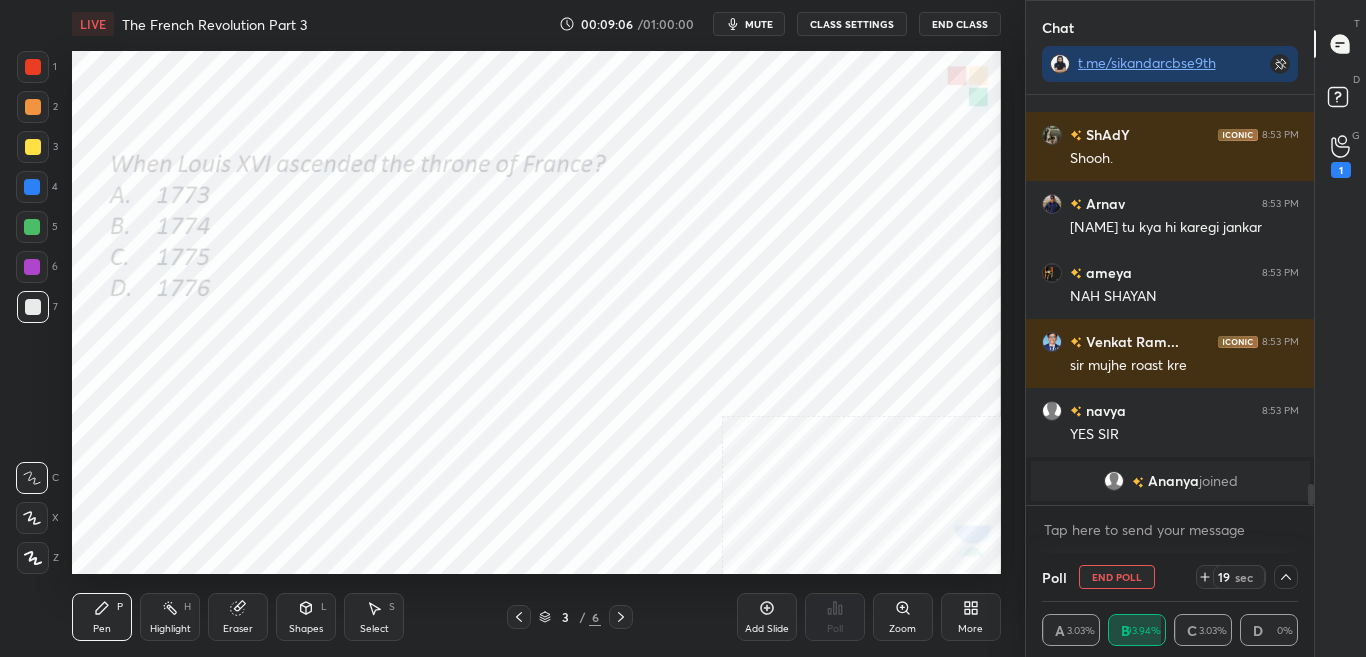 click on "D Doubts (D)" at bounding box center [1340, 100] 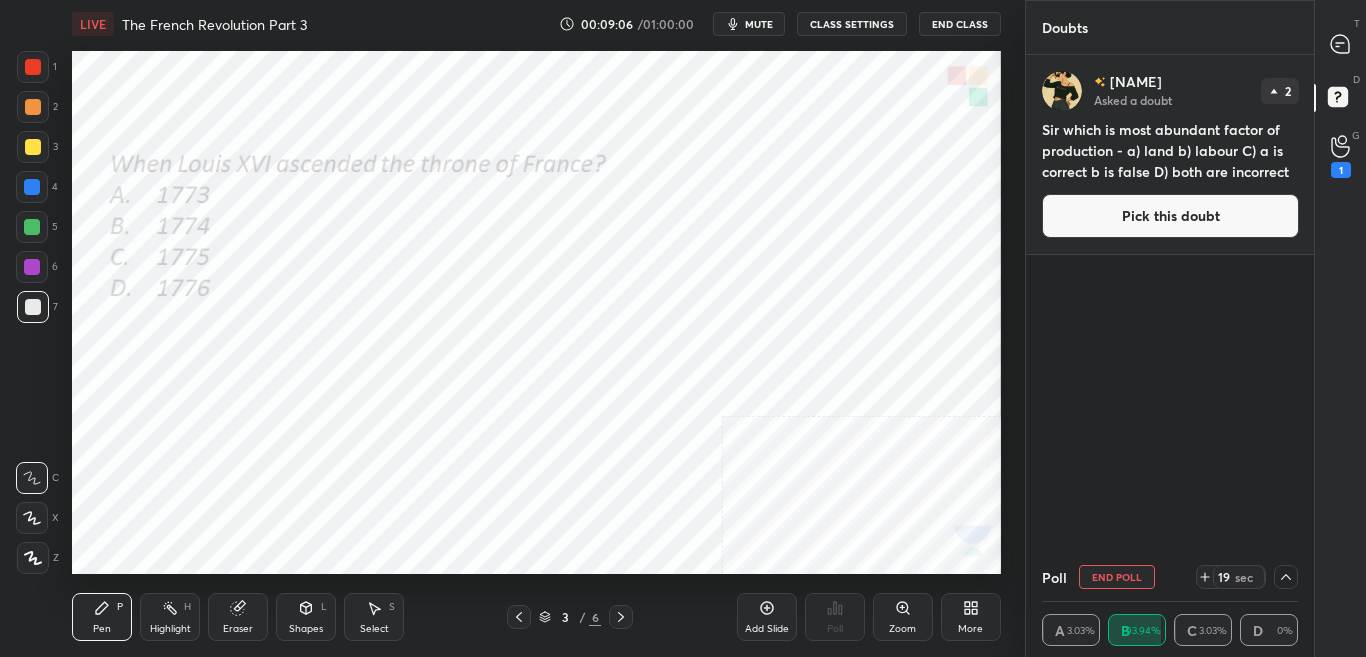 scroll, scrollTop: 7, scrollLeft: 7, axis: both 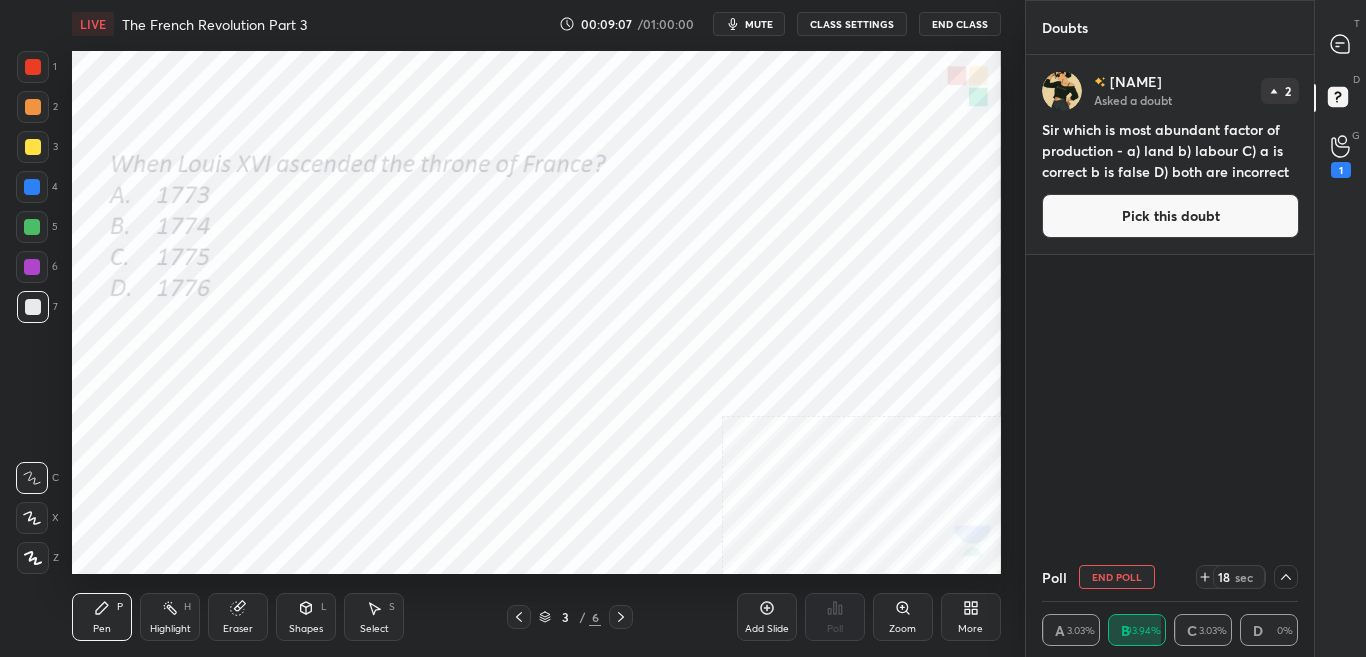click on "G Raise Hand (G) 1" at bounding box center (1340, 156) 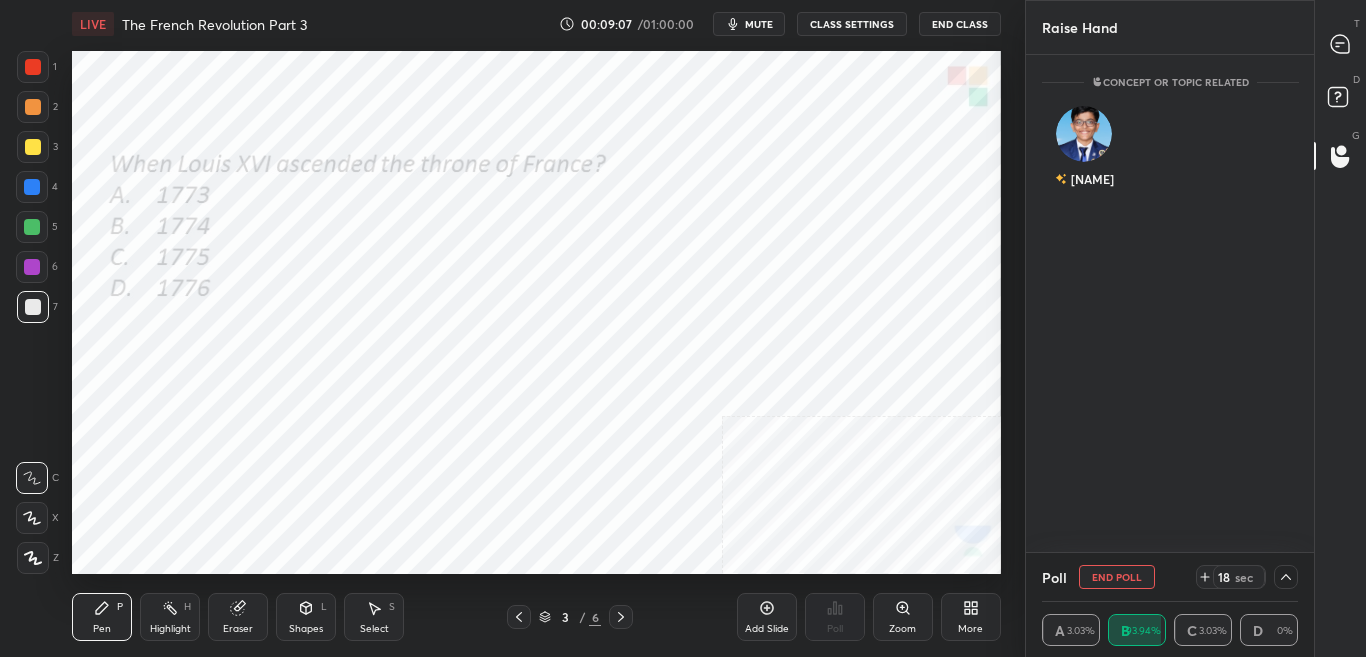 scroll, scrollTop: 492, scrollLeft: 282, axis: both 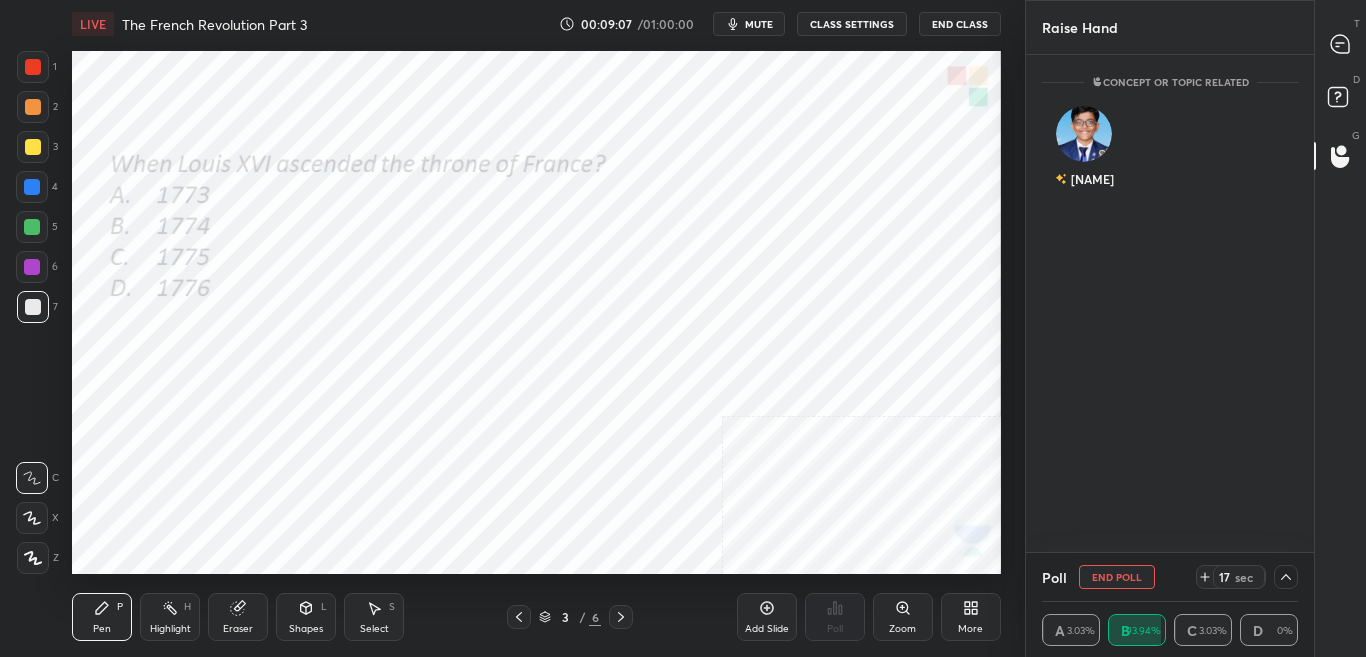 click on "D Doubts (D)" at bounding box center [1340, 100] 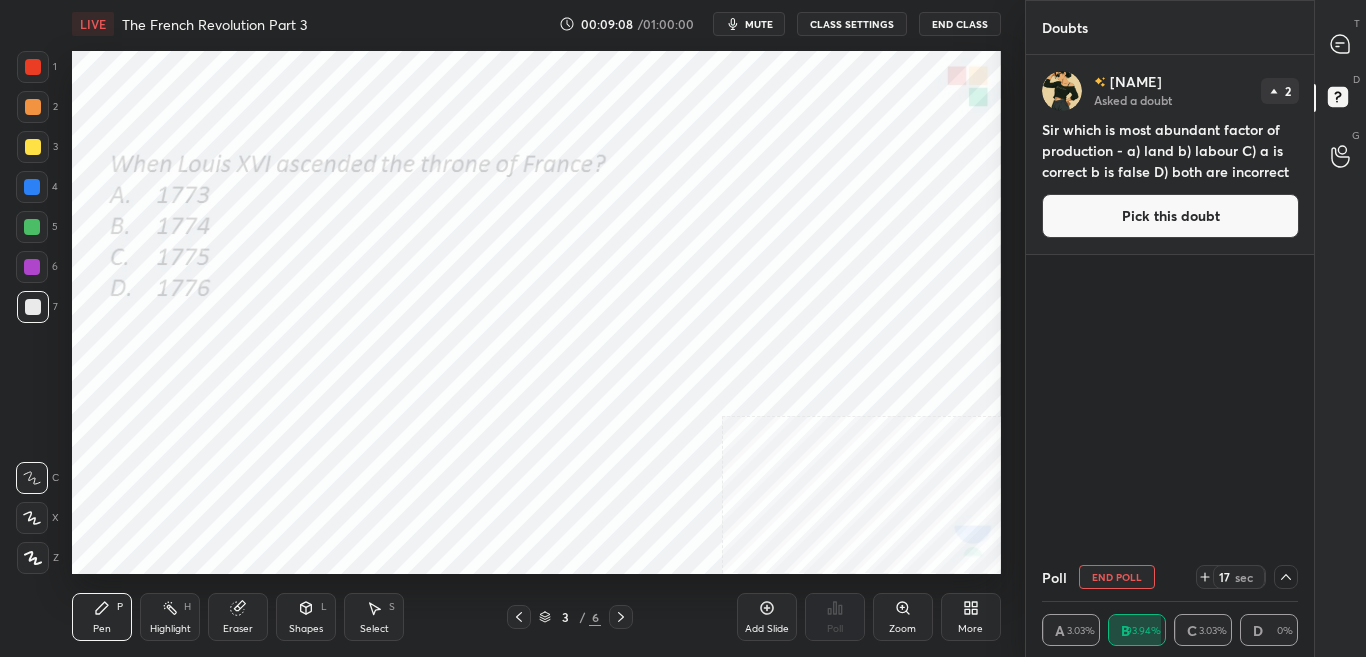 click on "D Doubts (D)" at bounding box center [1340, 100] 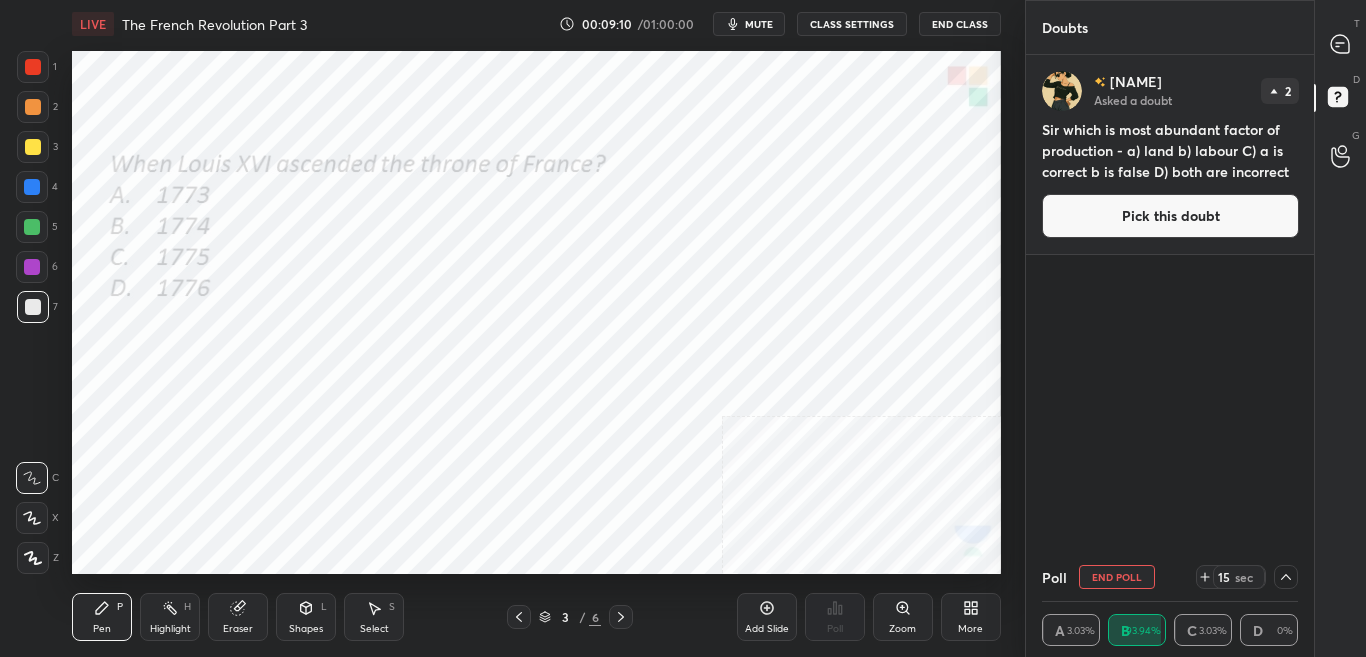 drag, startPoint x: 1356, startPoint y: 63, endPoint x: 1354, endPoint y: 75, distance: 12.165525 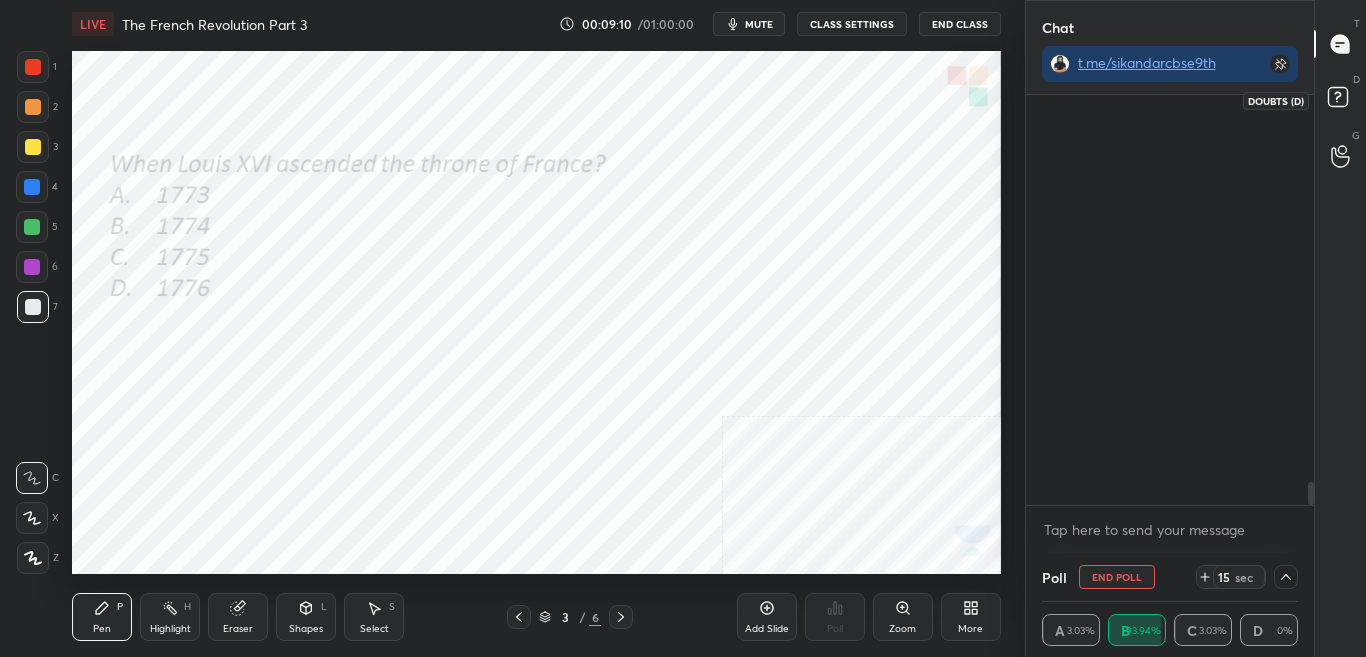 scroll, scrollTop: 452, scrollLeft: 282, axis: both 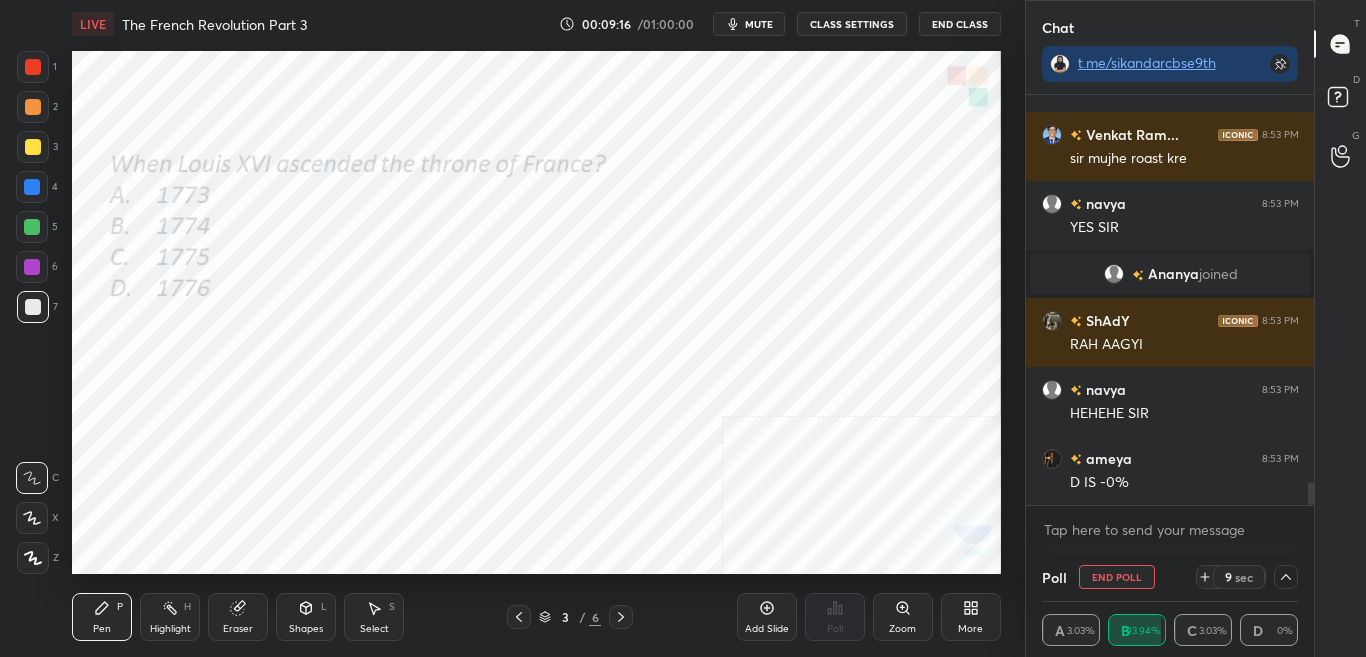 click 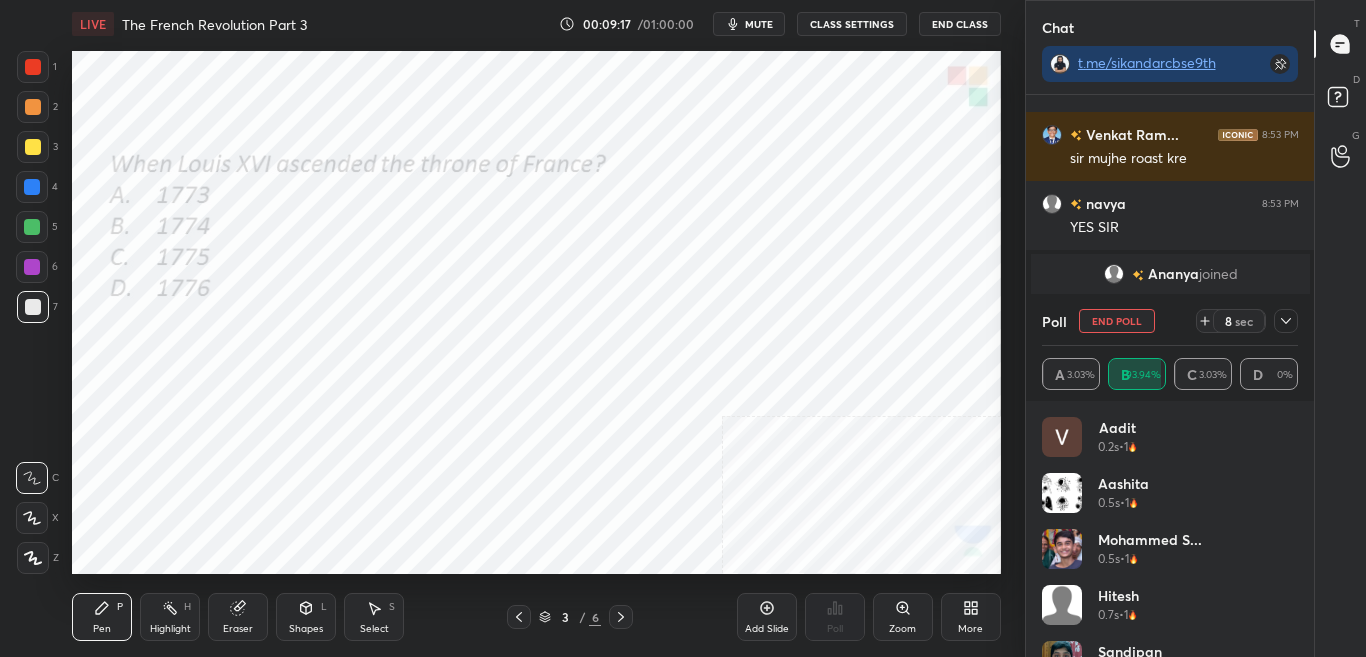 click at bounding box center [1286, 321] 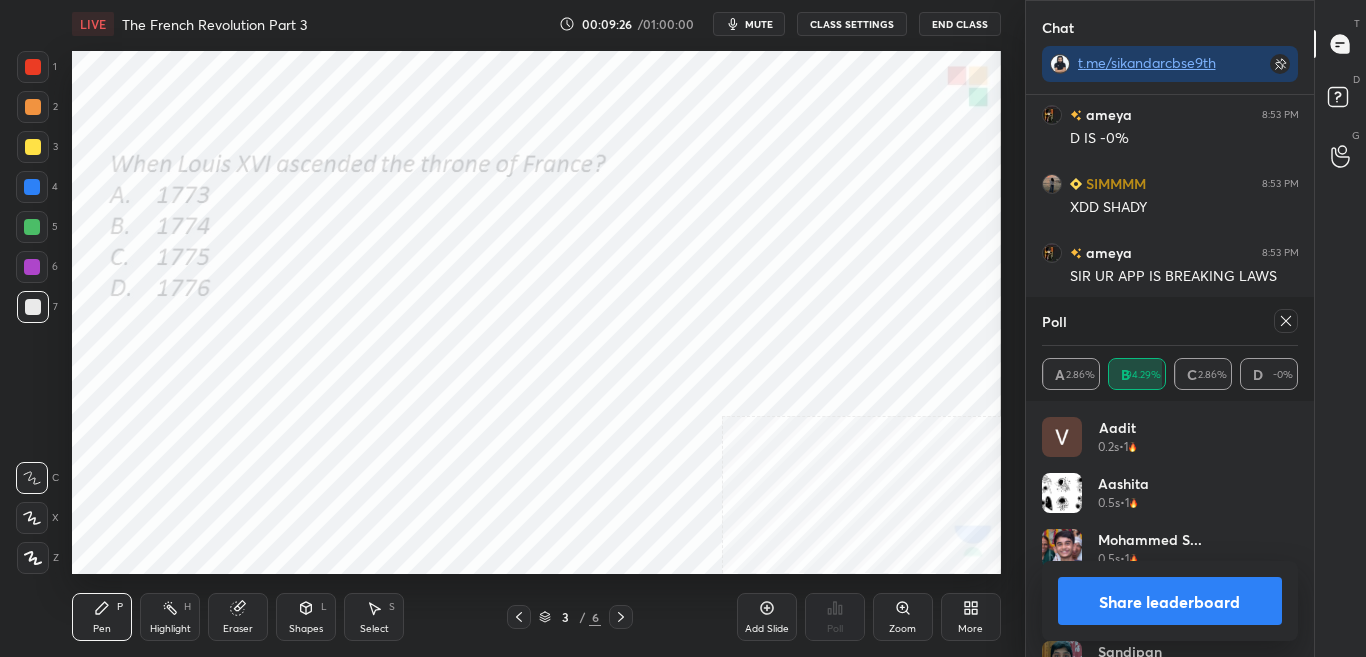 click on "Share leaderboard" at bounding box center [1170, 601] 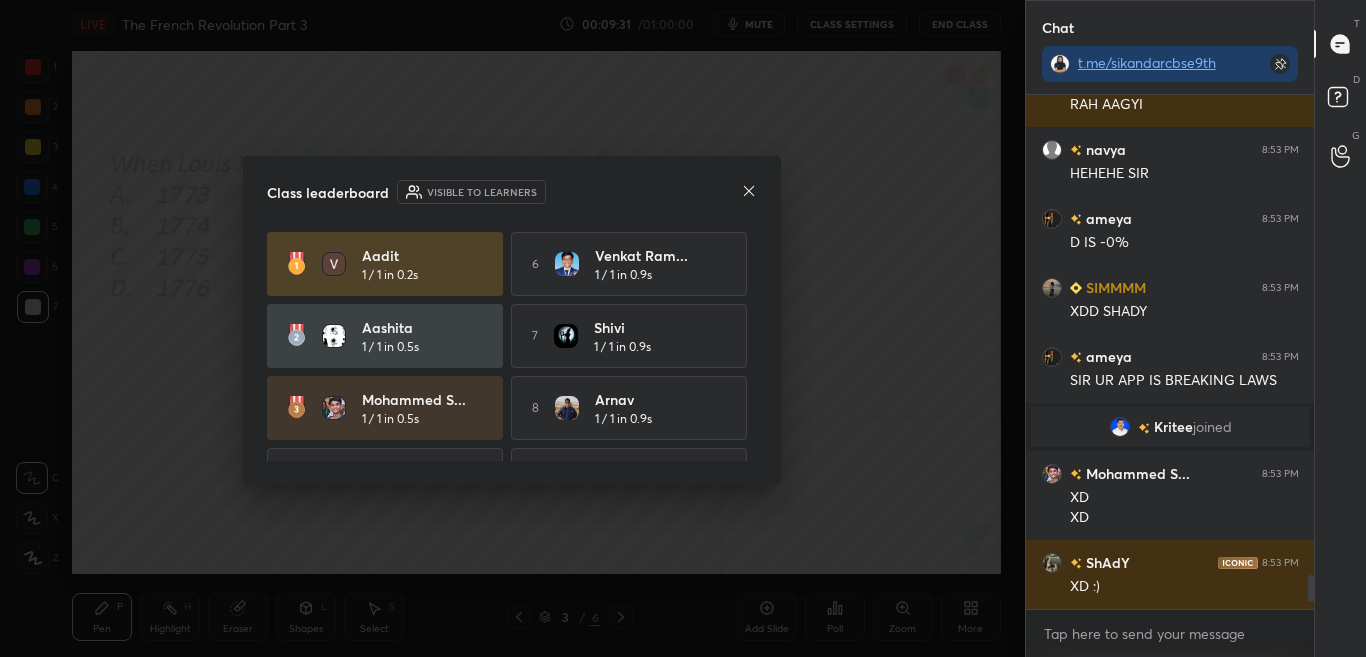 click 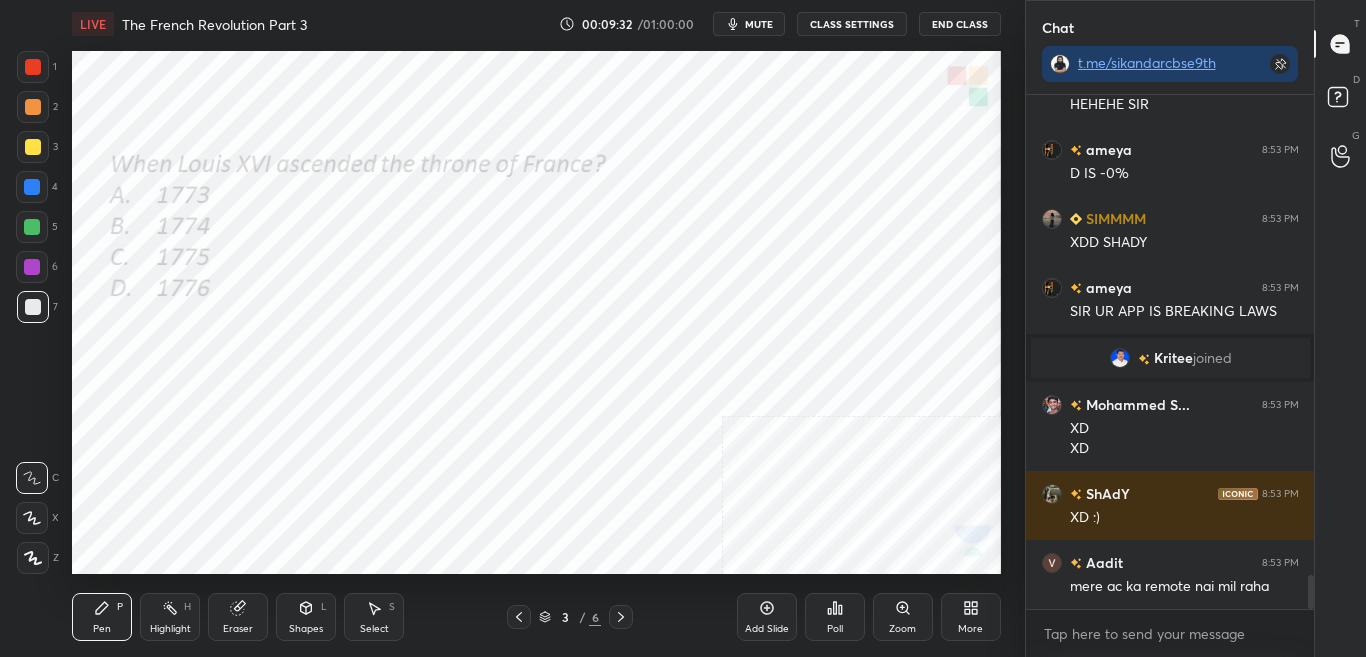 click 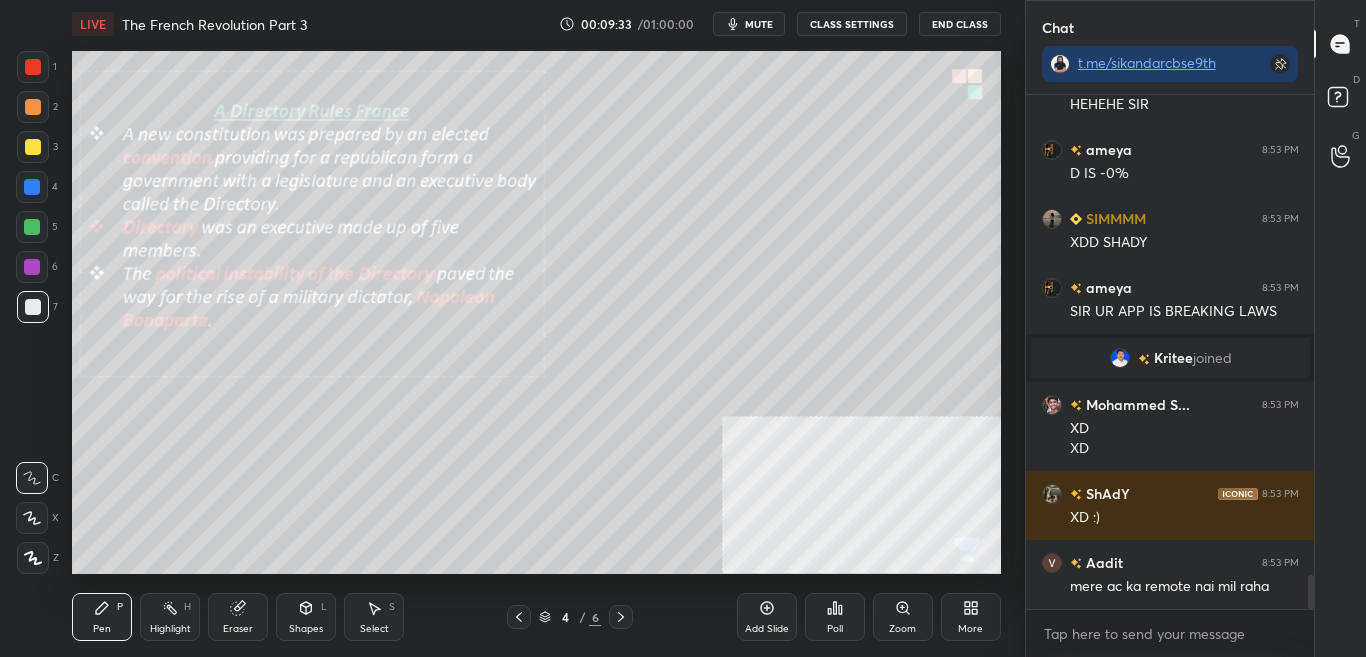 click on "mute" at bounding box center [759, 24] 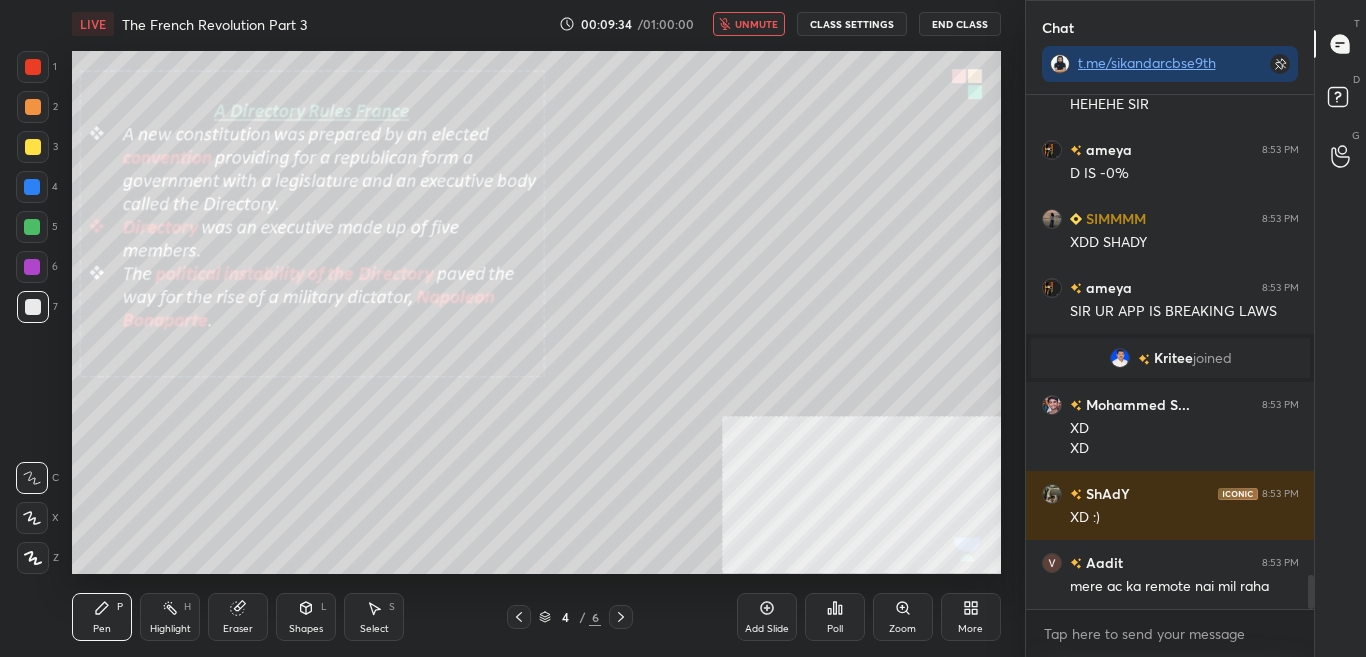 click 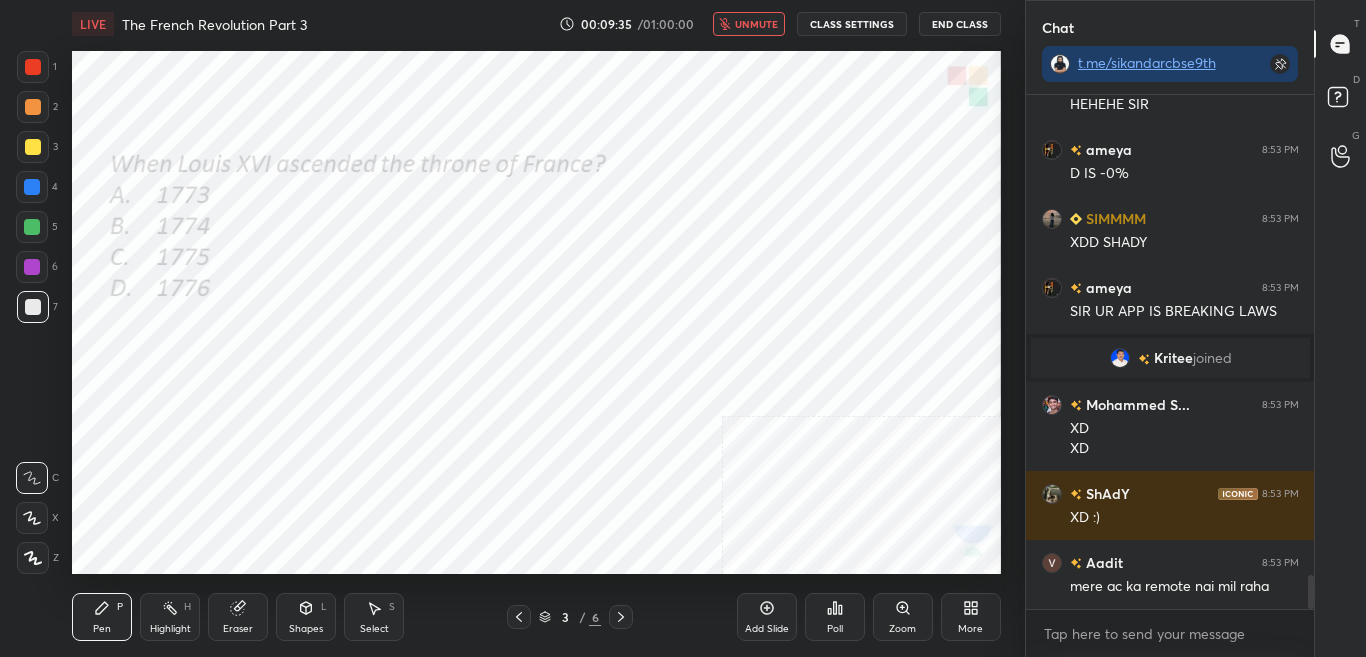 click on "More" at bounding box center (970, 629) 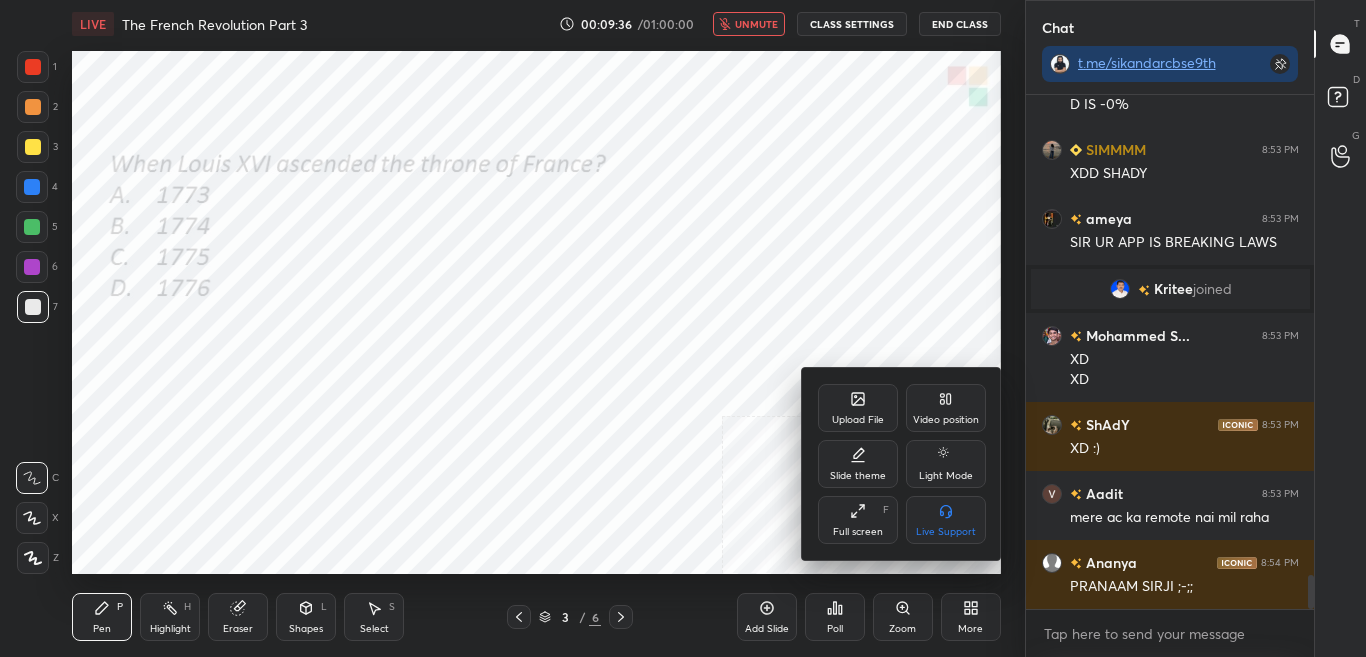 click on "Upload File" at bounding box center [858, 420] 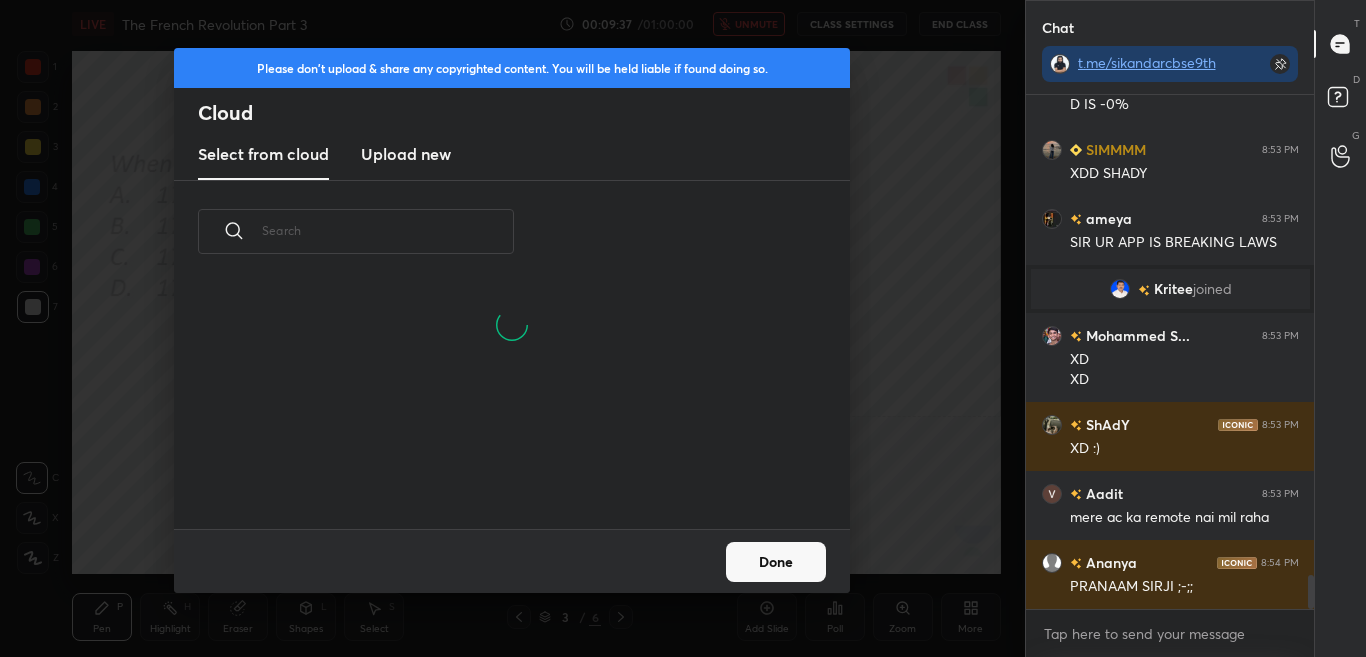 click on "Upload new" at bounding box center (406, 155) 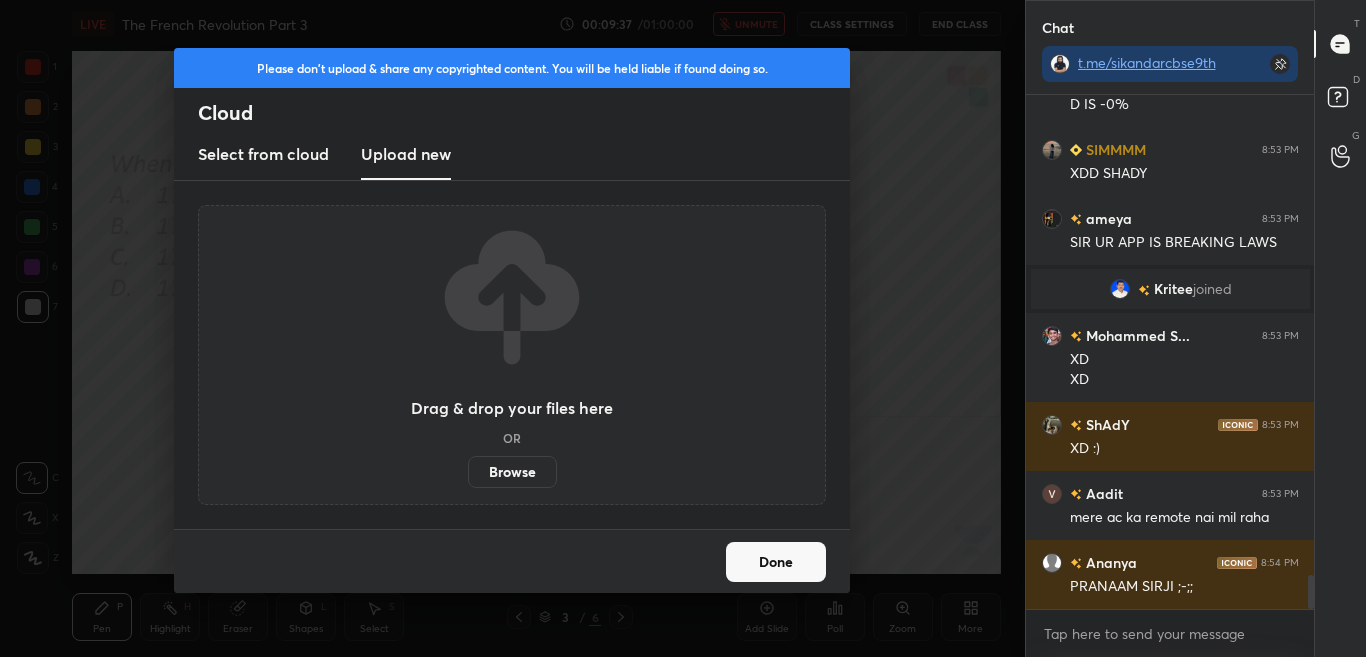 click on "Drag & drop your files here OR Browse" at bounding box center (512, 355) 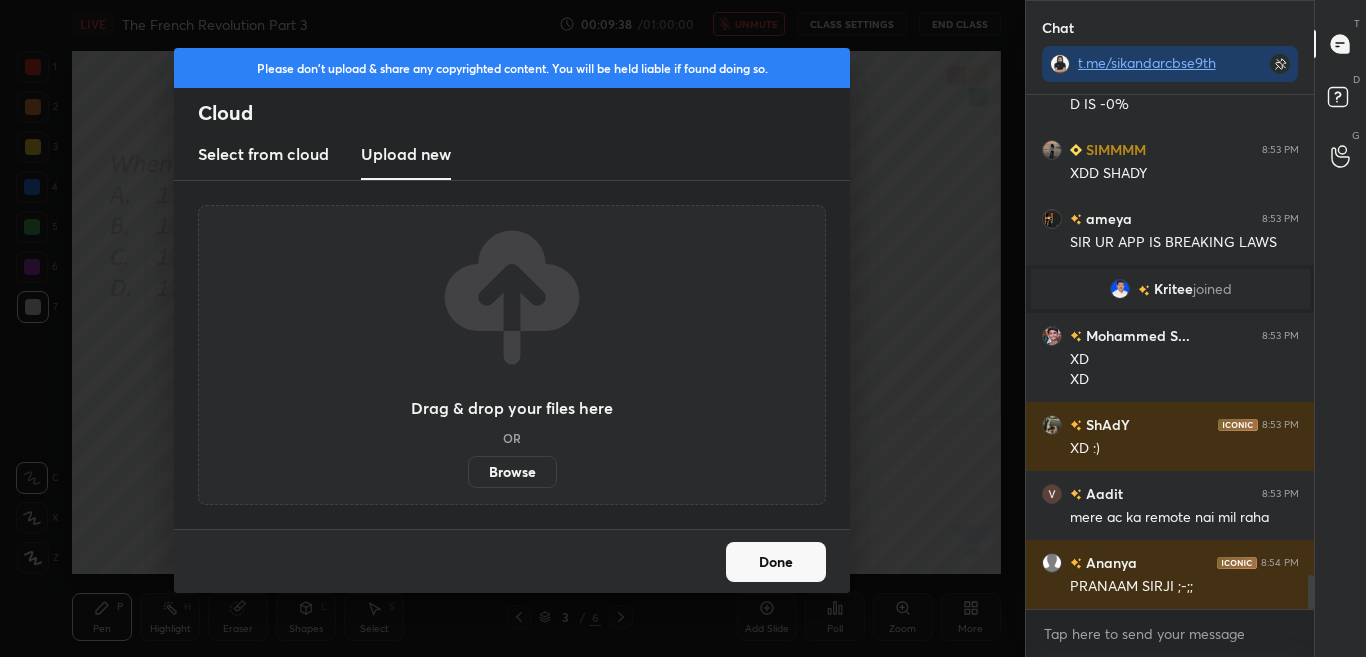 click on "Browse" at bounding box center (512, 472) 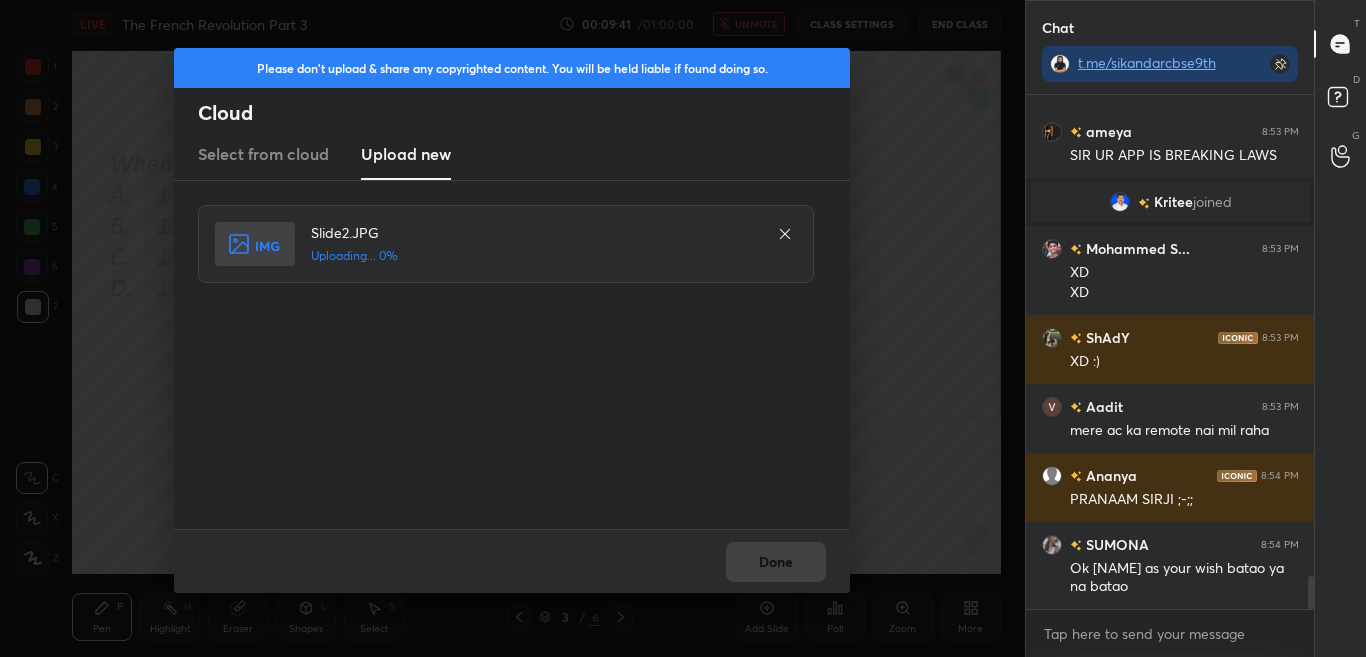 drag, startPoint x: 360, startPoint y: 113, endPoint x: 372, endPoint y: 112, distance: 12.0415945 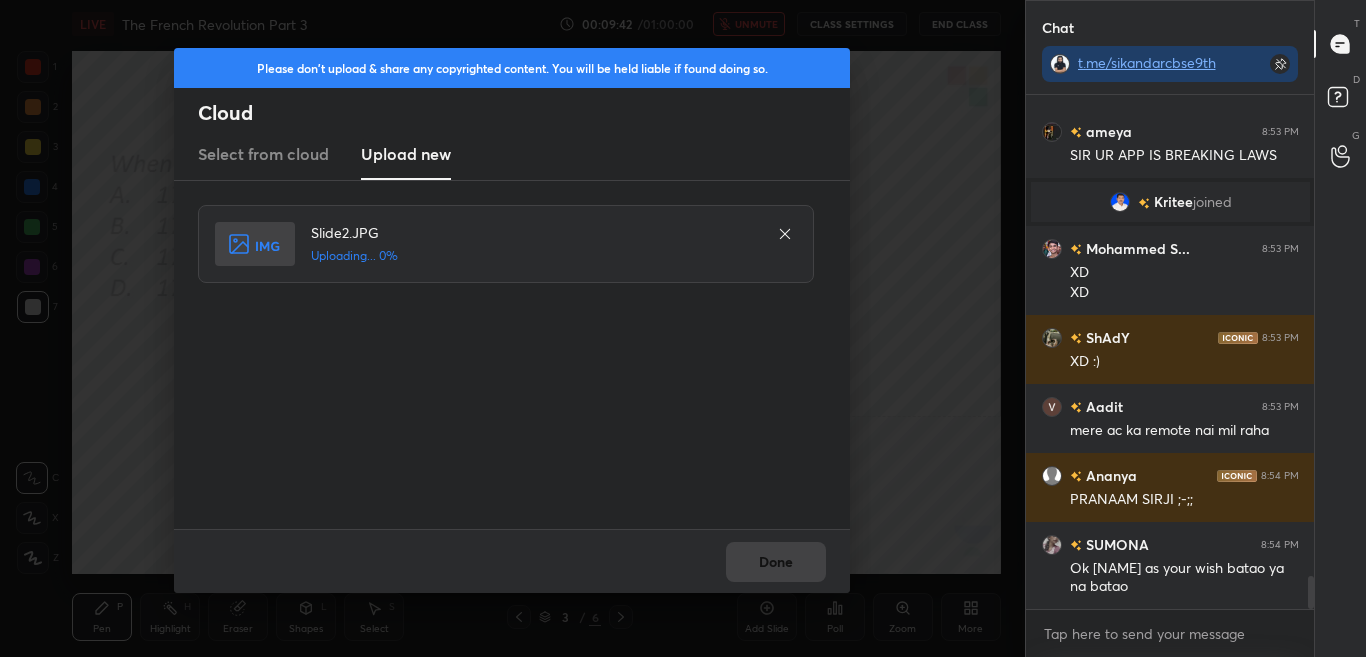 click on "Done" at bounding box center [512, 561] 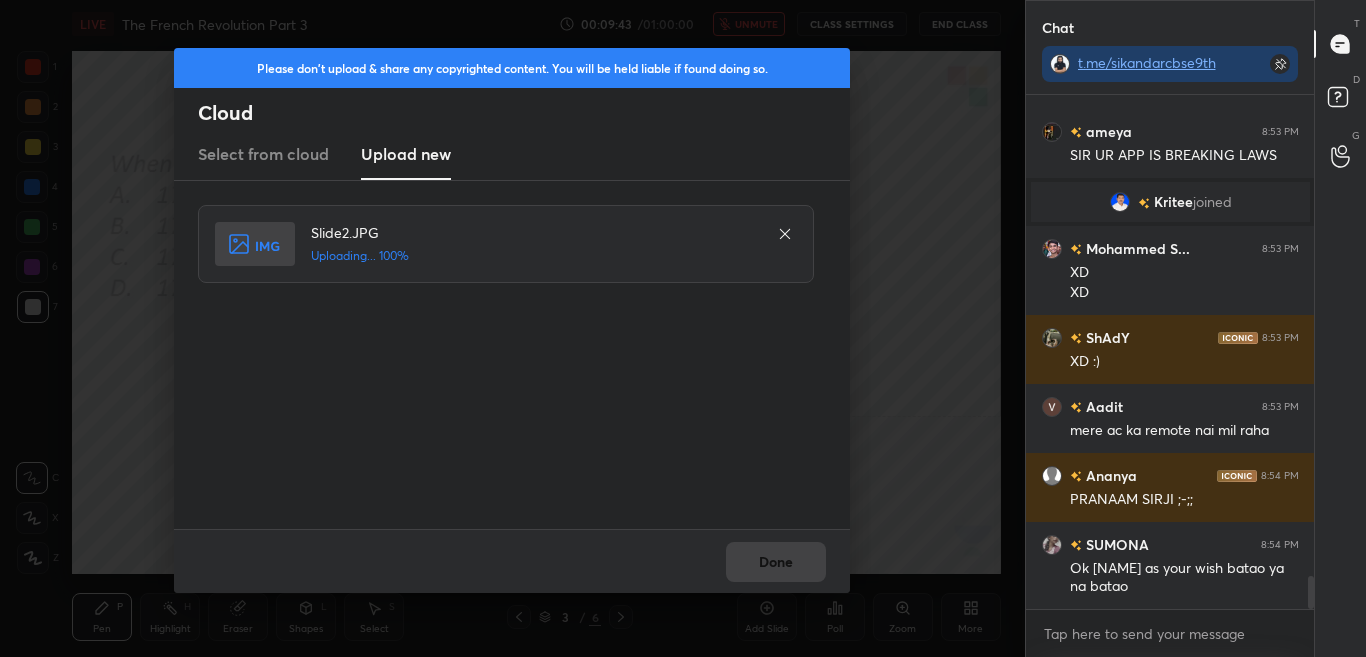 click on "Done" at bounding box center [512, 561] 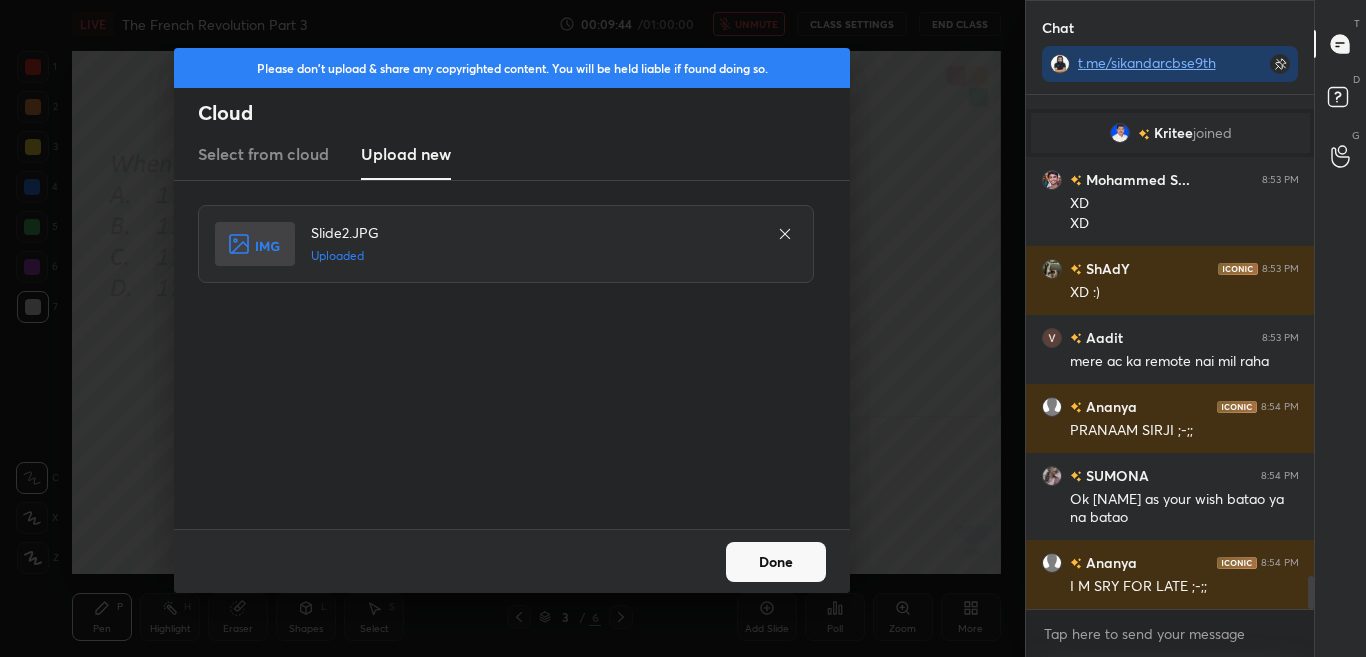 click on "Done" at bounding box center (776, 562) 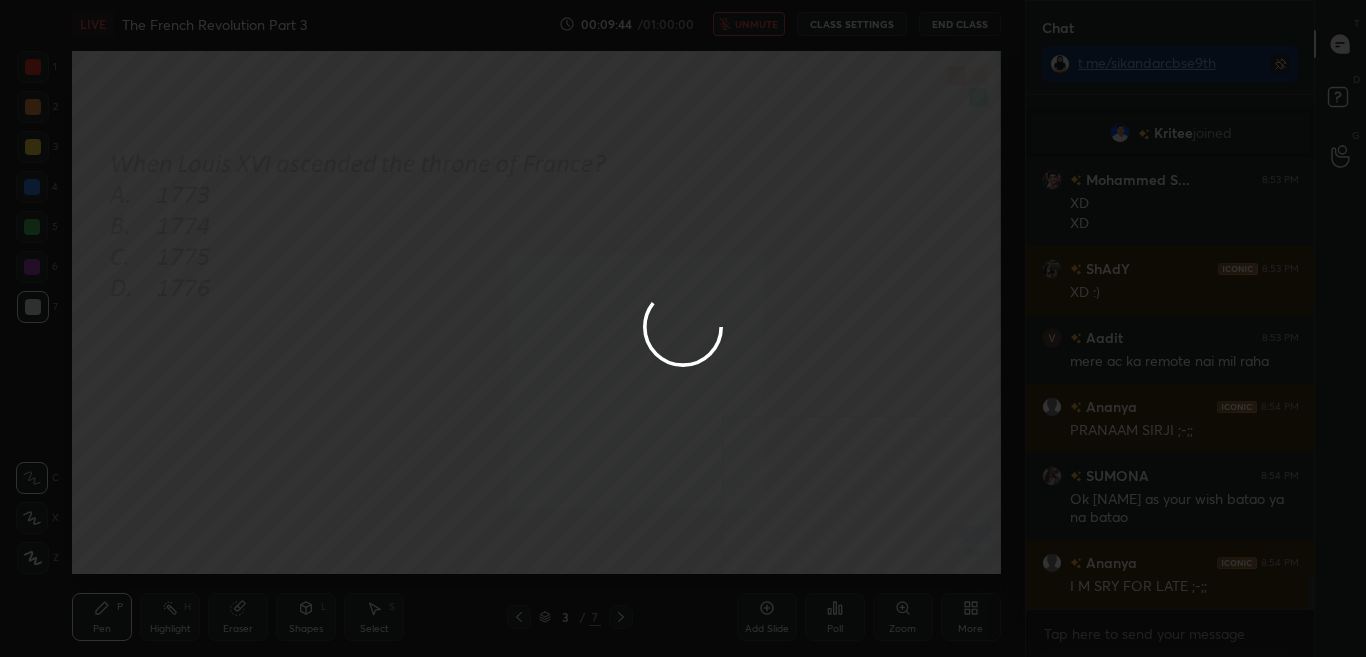click on "Done" at bounding box center (776, 562) 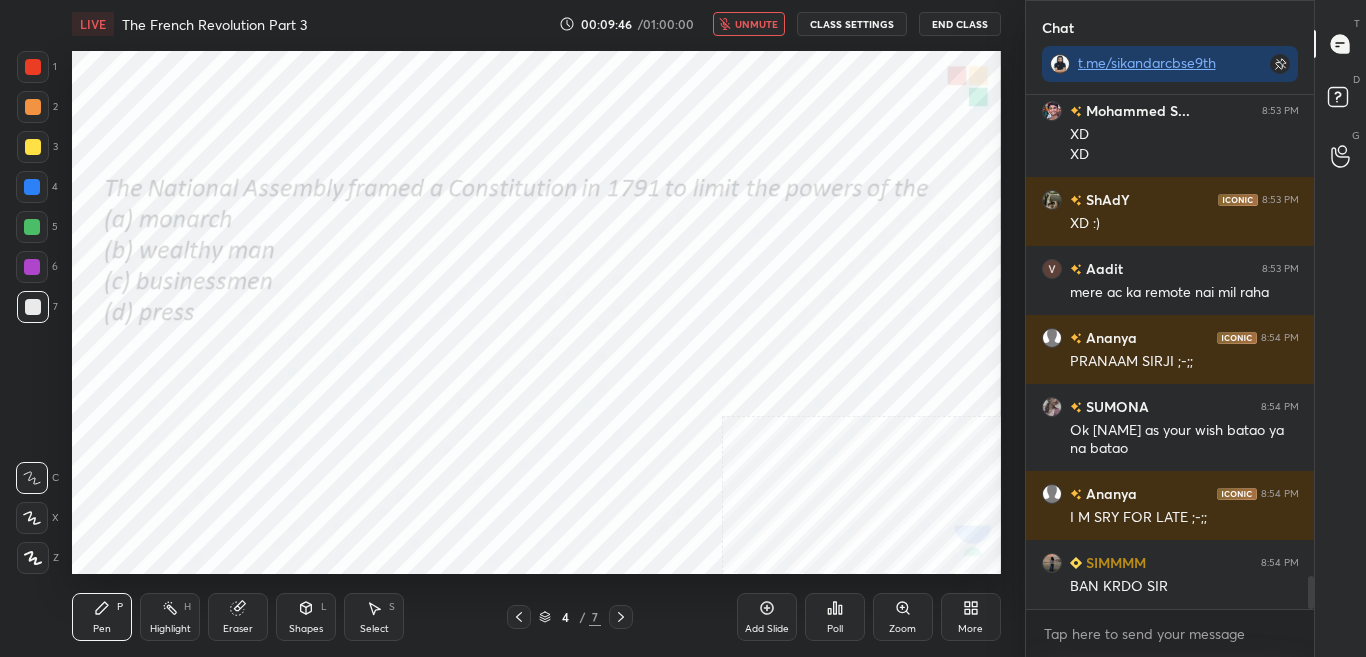 click on "Poll" at bounding box center [835, 617] 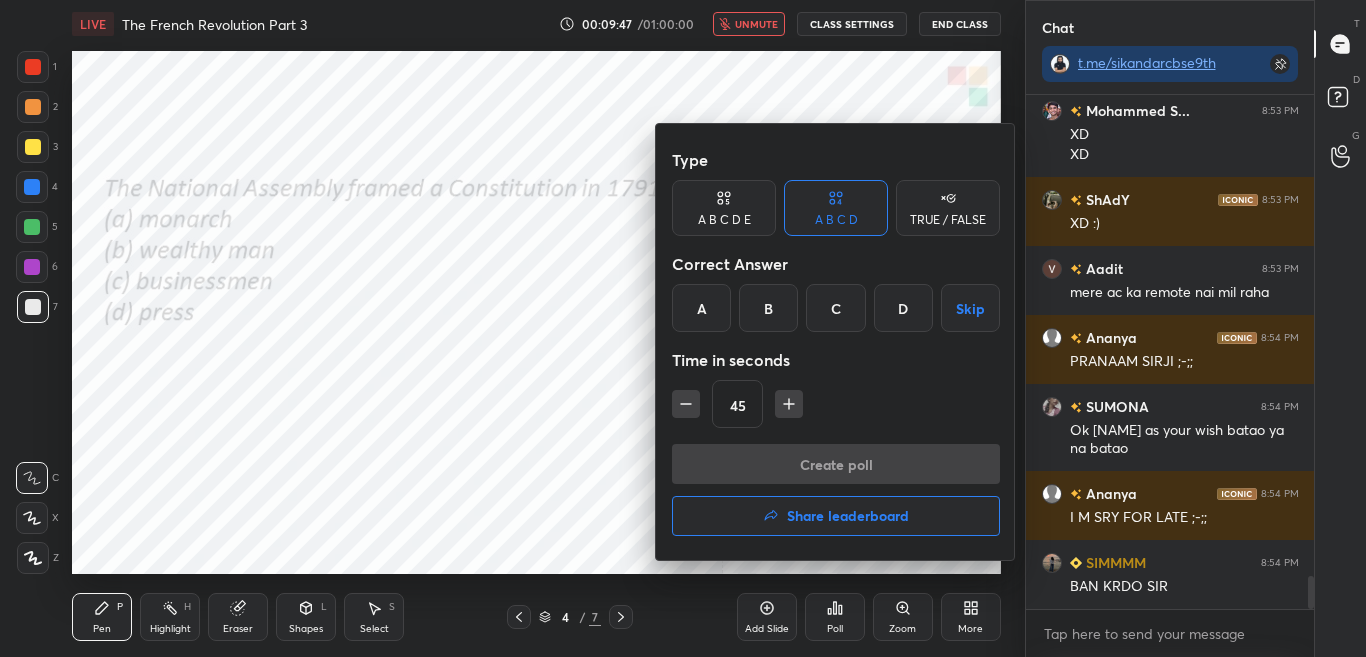 click on "A" at bounding box center (701, 308) 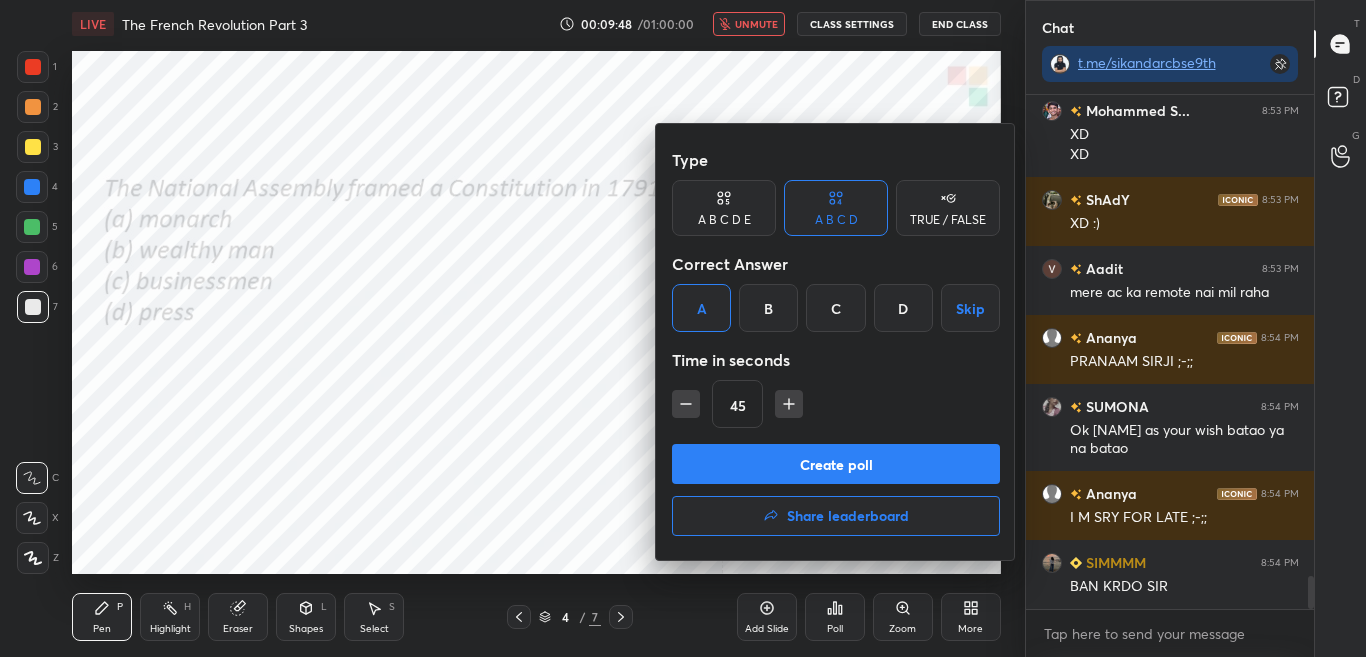 click on "Create poll" at bounding box center (836, 464) 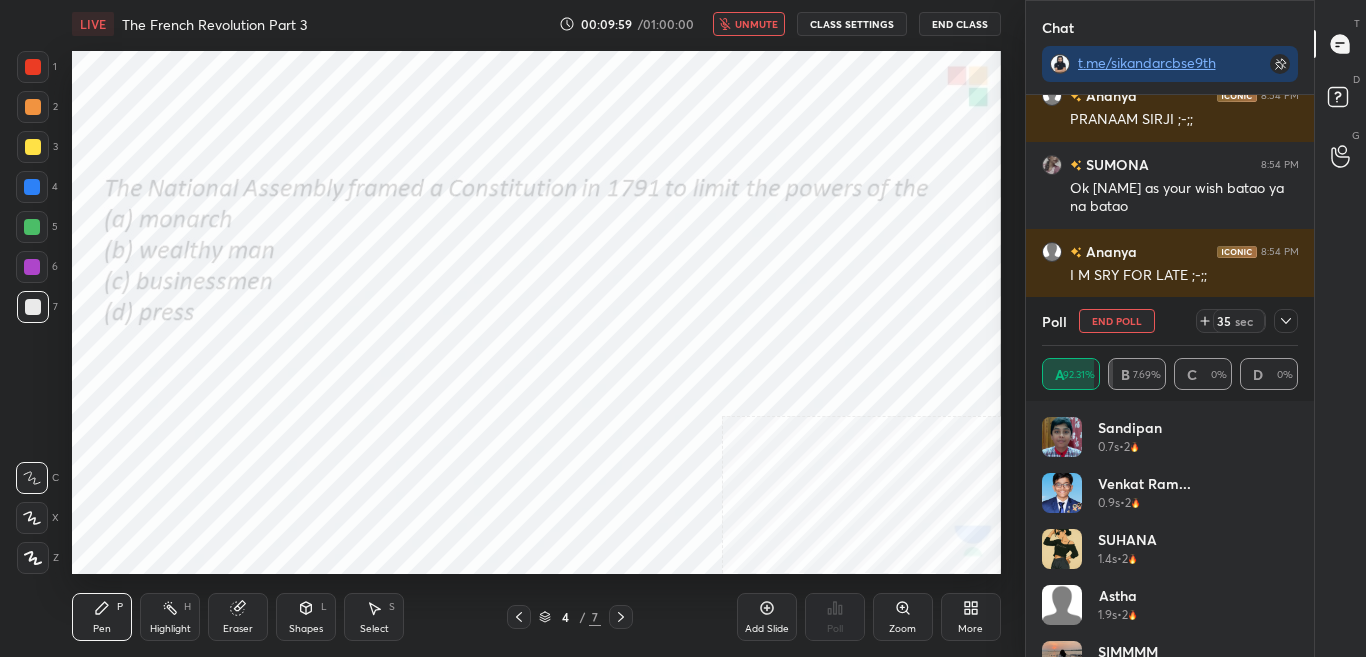 click on "unmute" at bounding box center (756, 24) 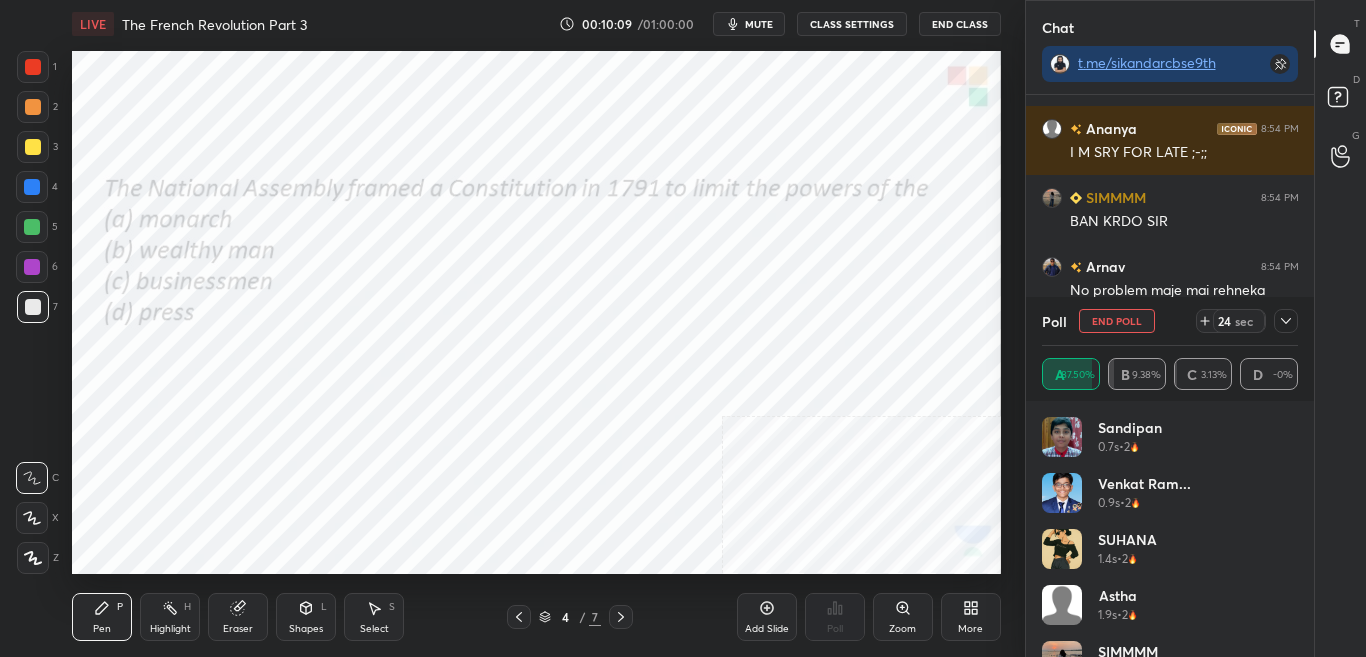 drag, startPoint x: 1288, startPoint y: 324, endPoint x: 1282, endPoint y: 422, distance: 98.1835 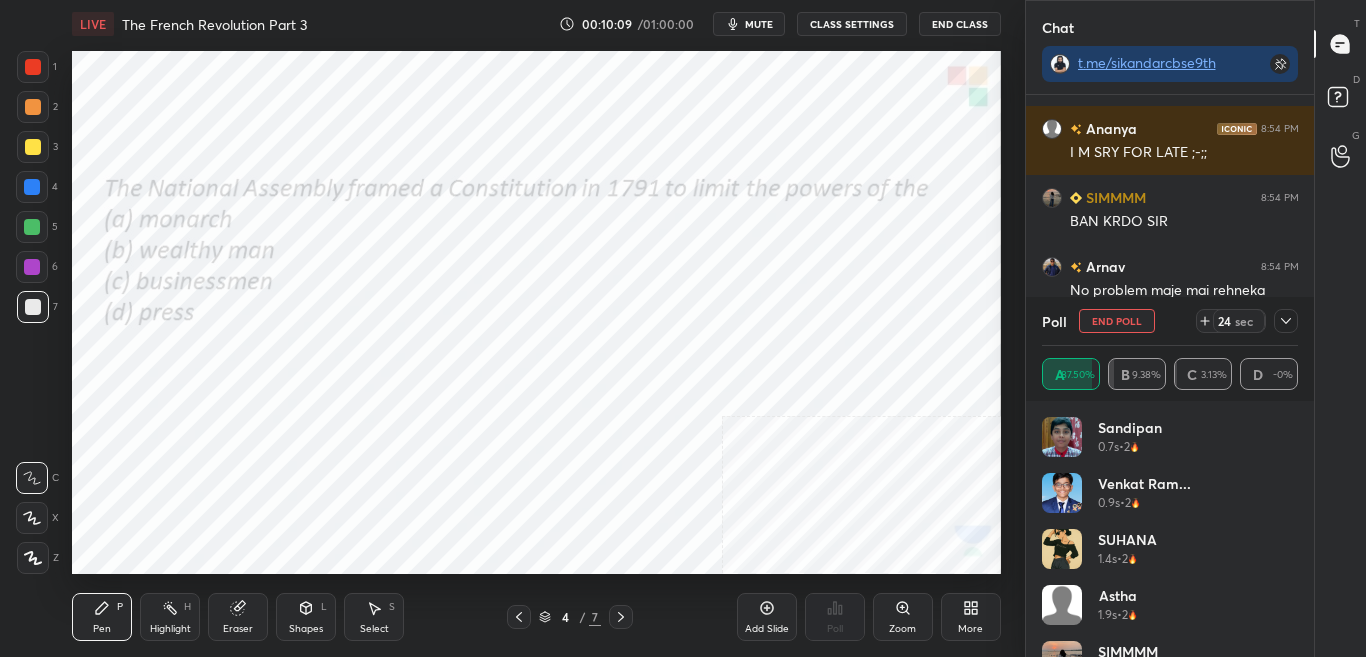 click on "Poll End Poll 24  sec A 87.50% B 9.38% C 3.13% D -0%" at bounding box center [1170, 349] 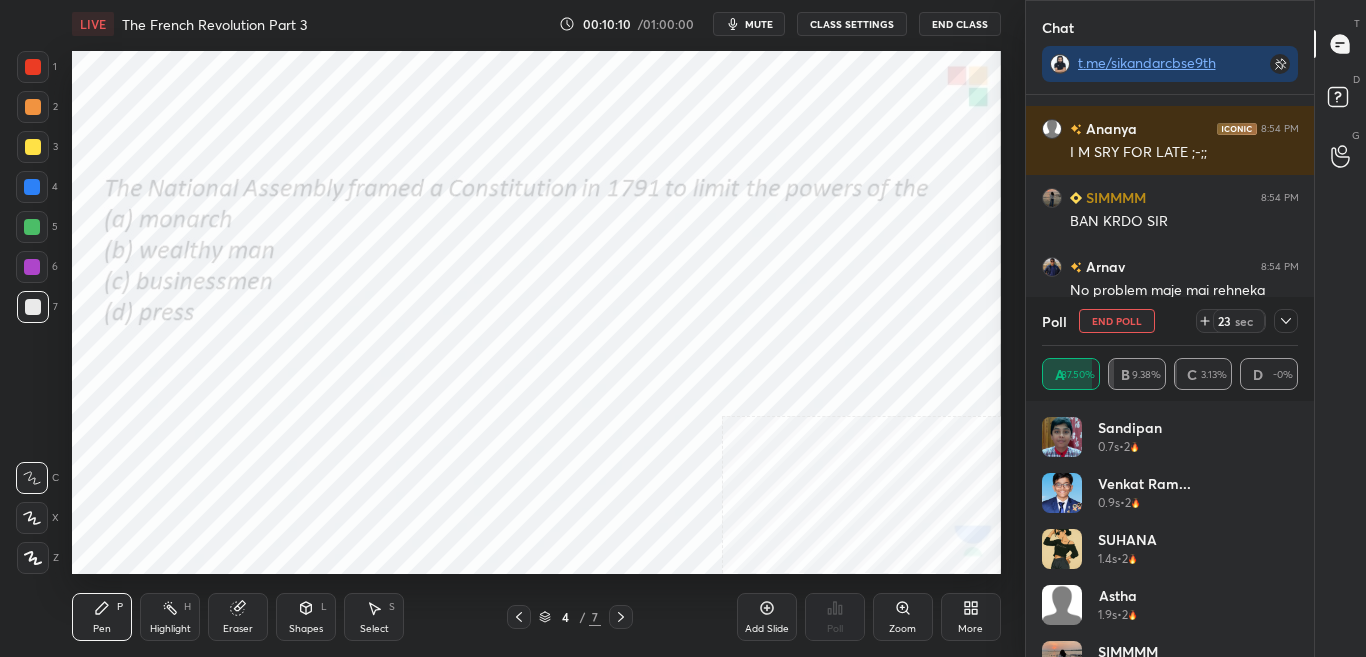 click 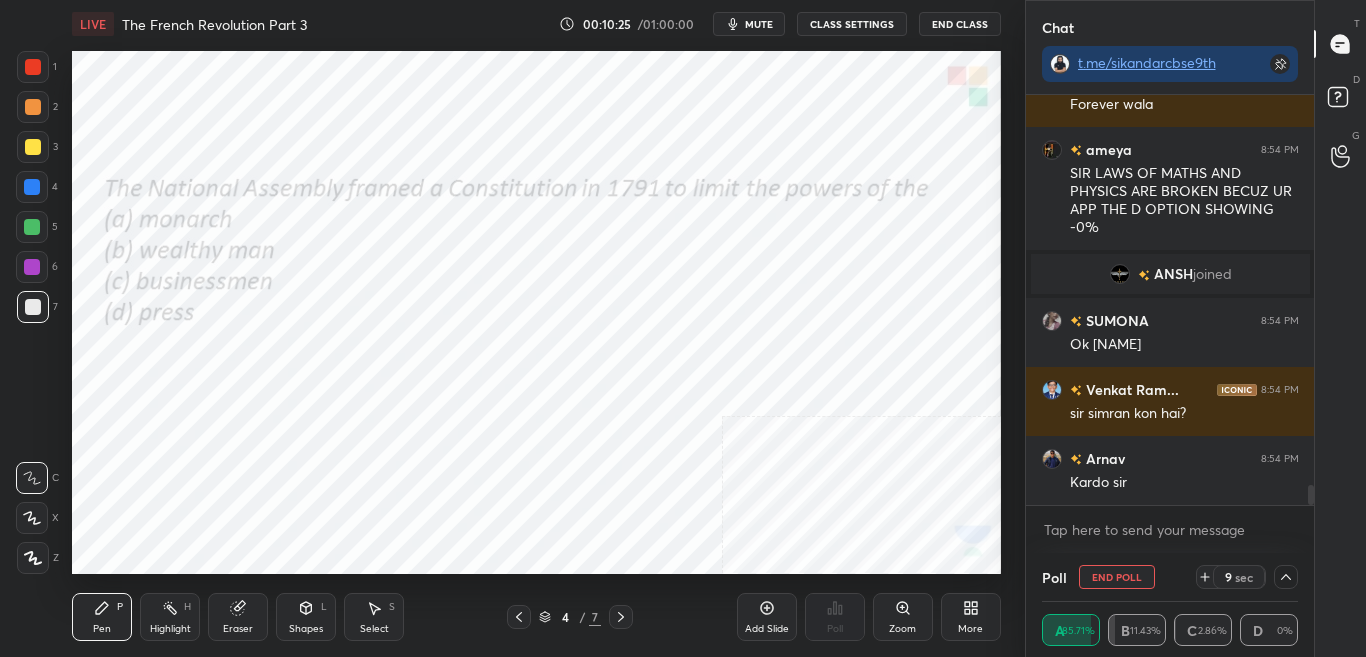 scroll, scrollTop: 7889, scrollLeft: 0, axis: vertical 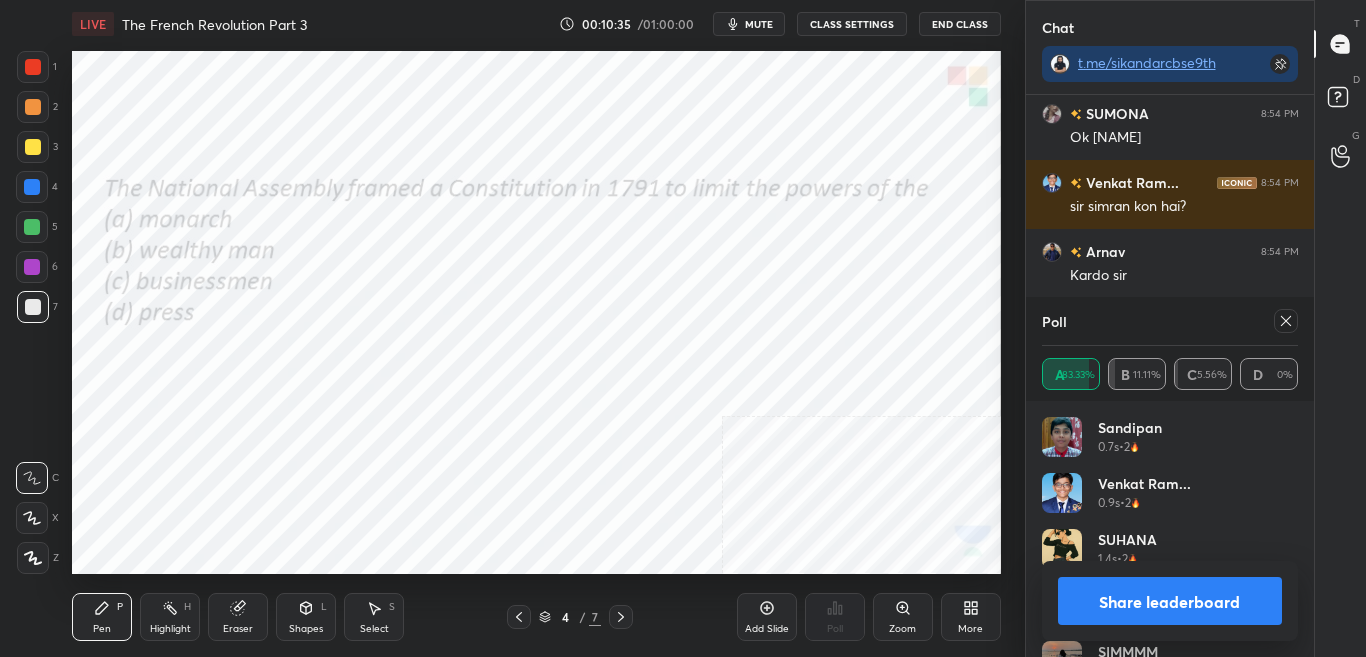 click 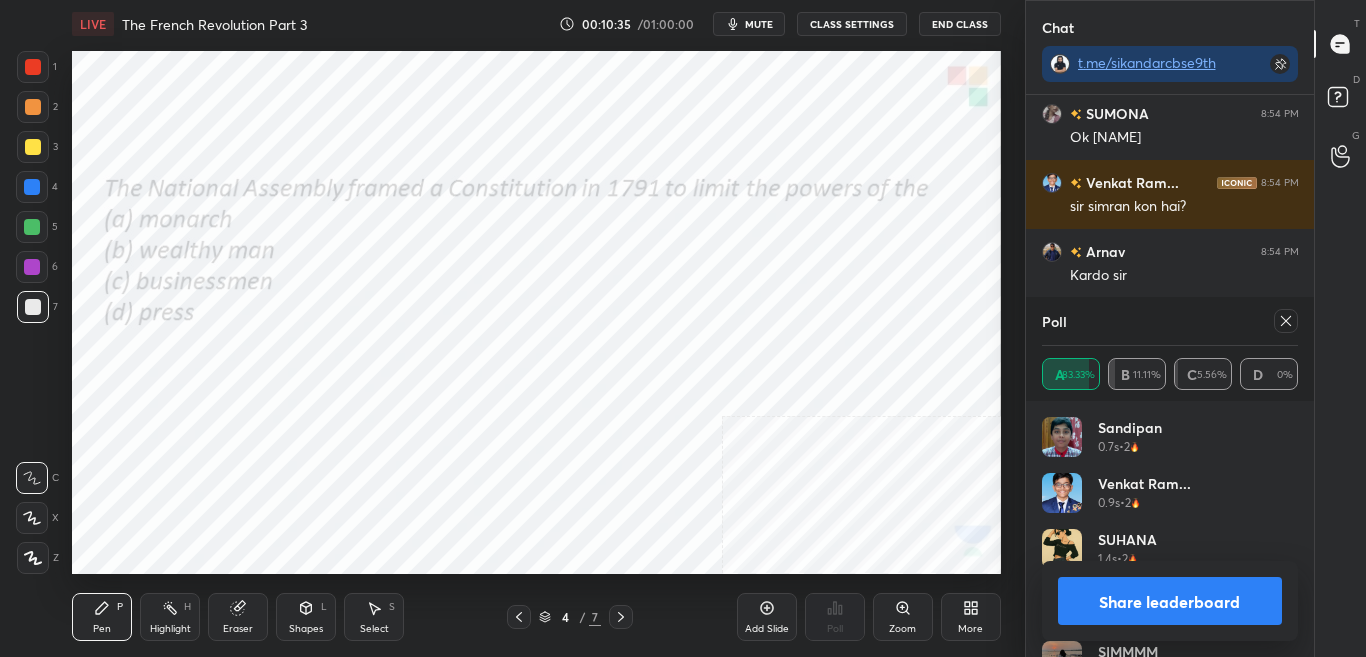 type on "x" 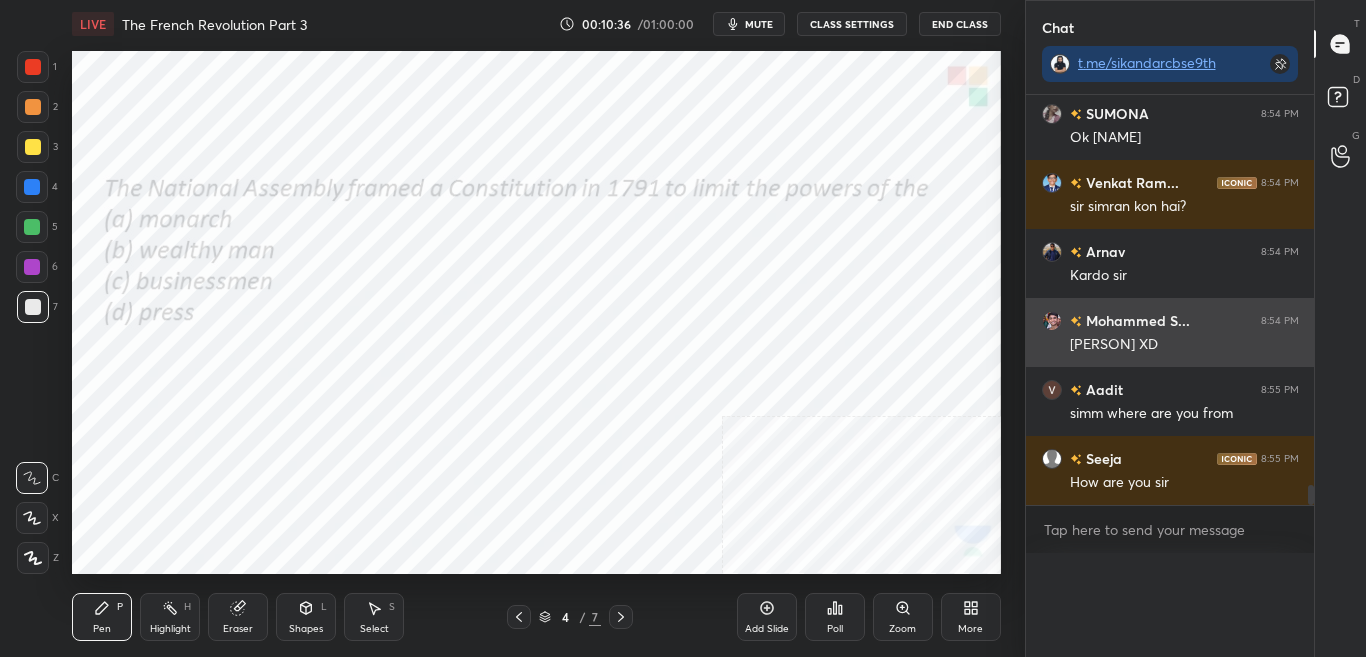 scroll, scrollTop: 0, scrollLeft: 0, axis: both 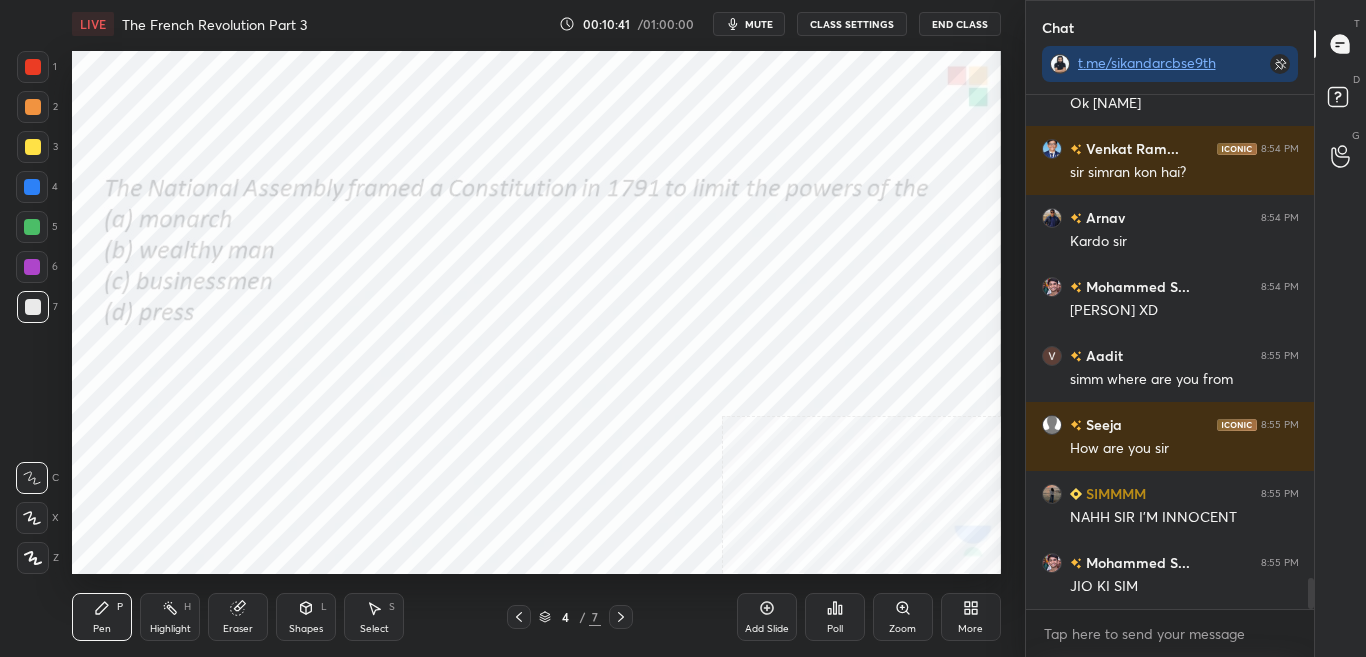 click 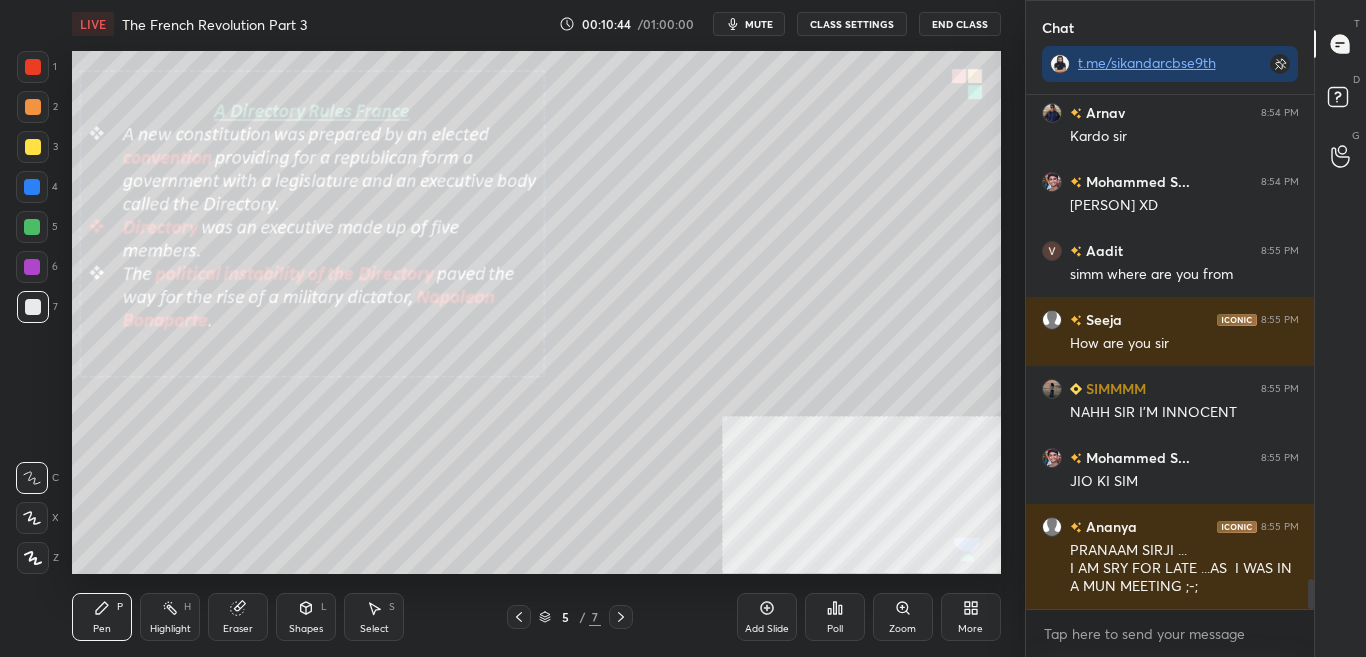 click on "CLASS SETTINGS" at bounding box center [852, 24] 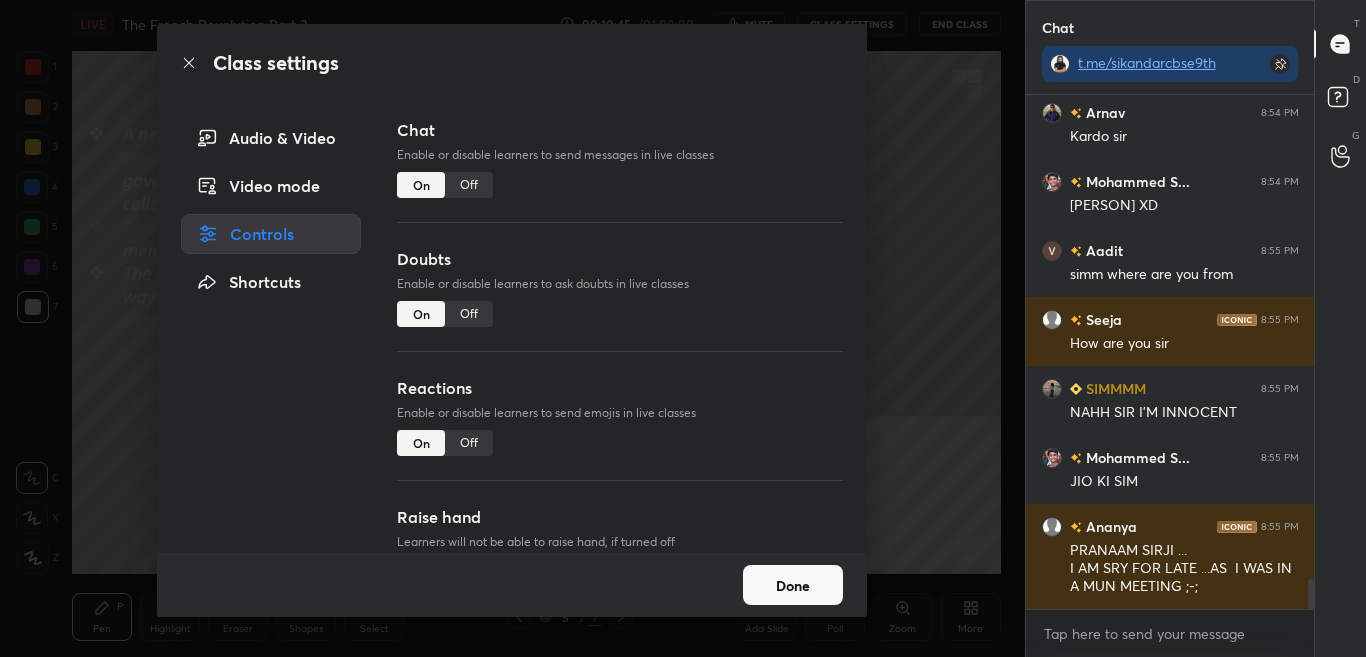 click on "Off" at bounding box center [469, 185] 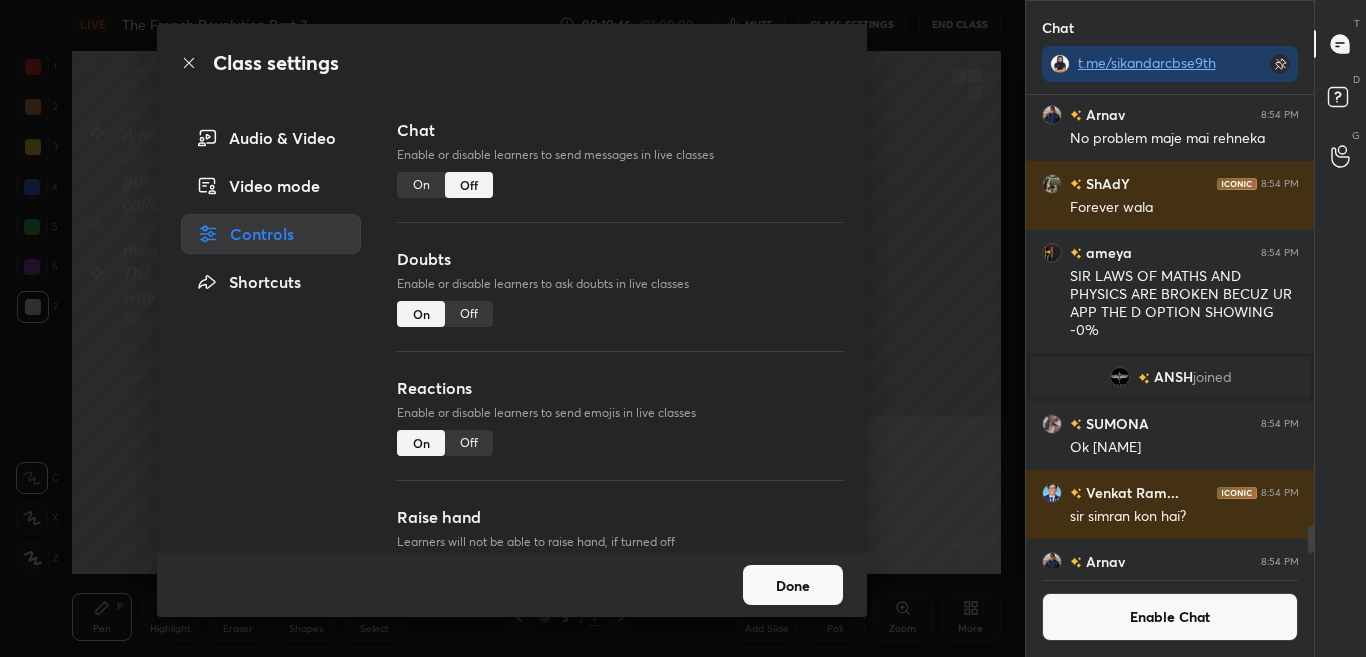 click 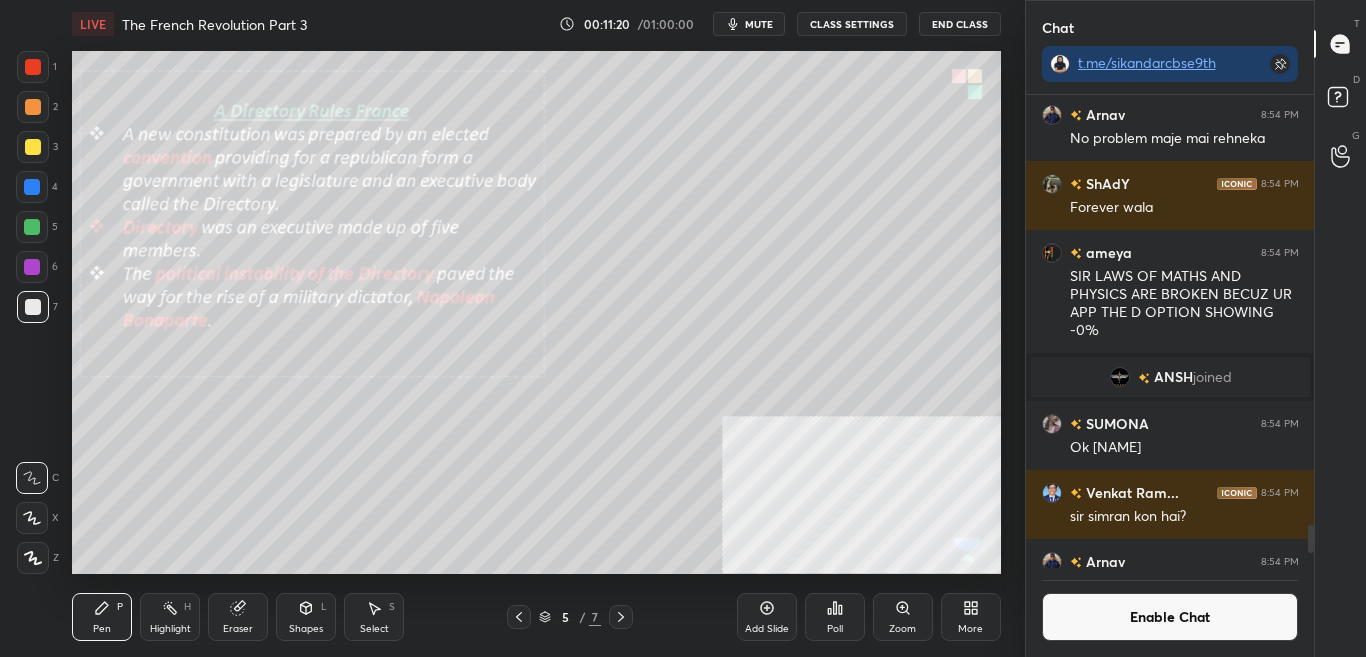 click on "Zoom" at bounding box center [903, 617] 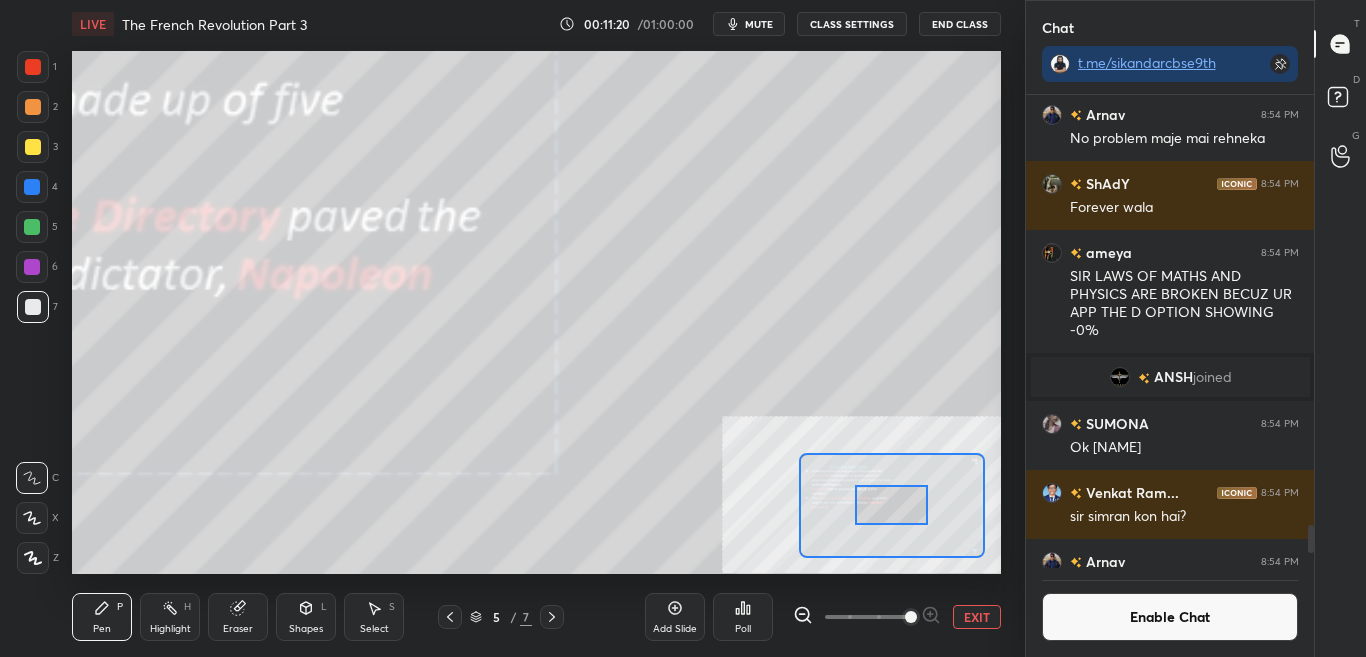 click at bounding box center (911, 617) 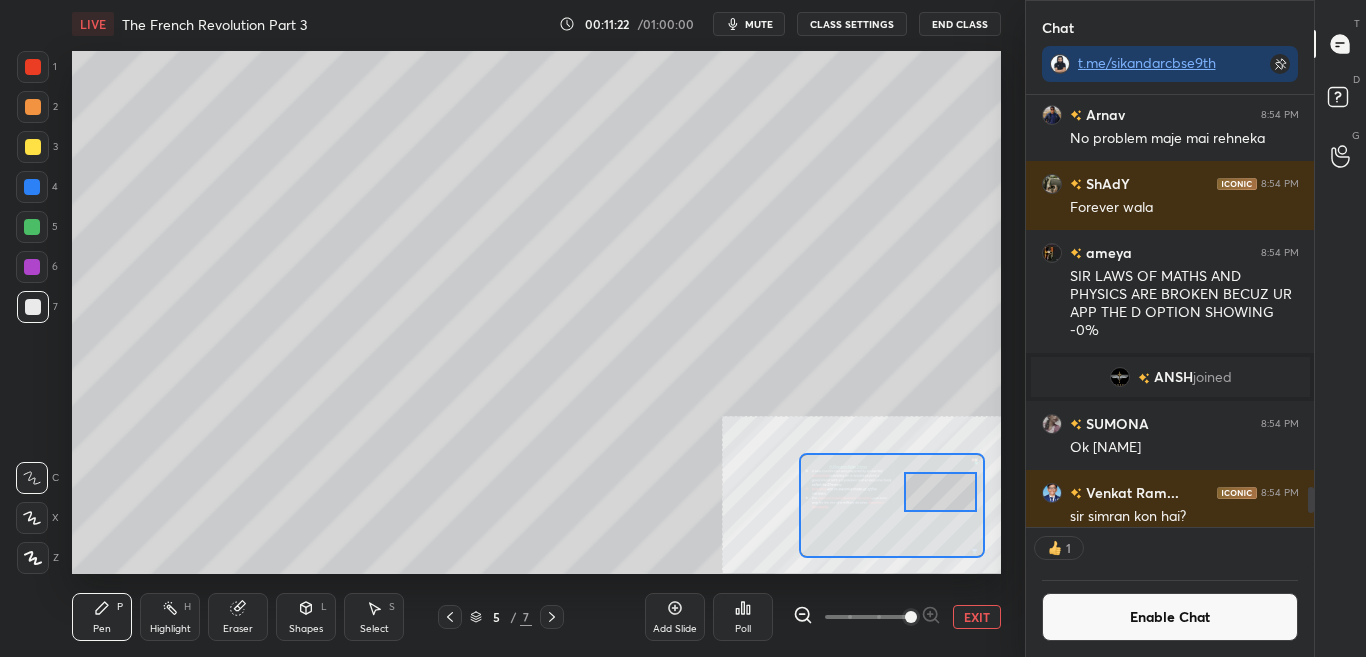 scroll, scrollTop: 426, scrollLeft: 282, axis: both 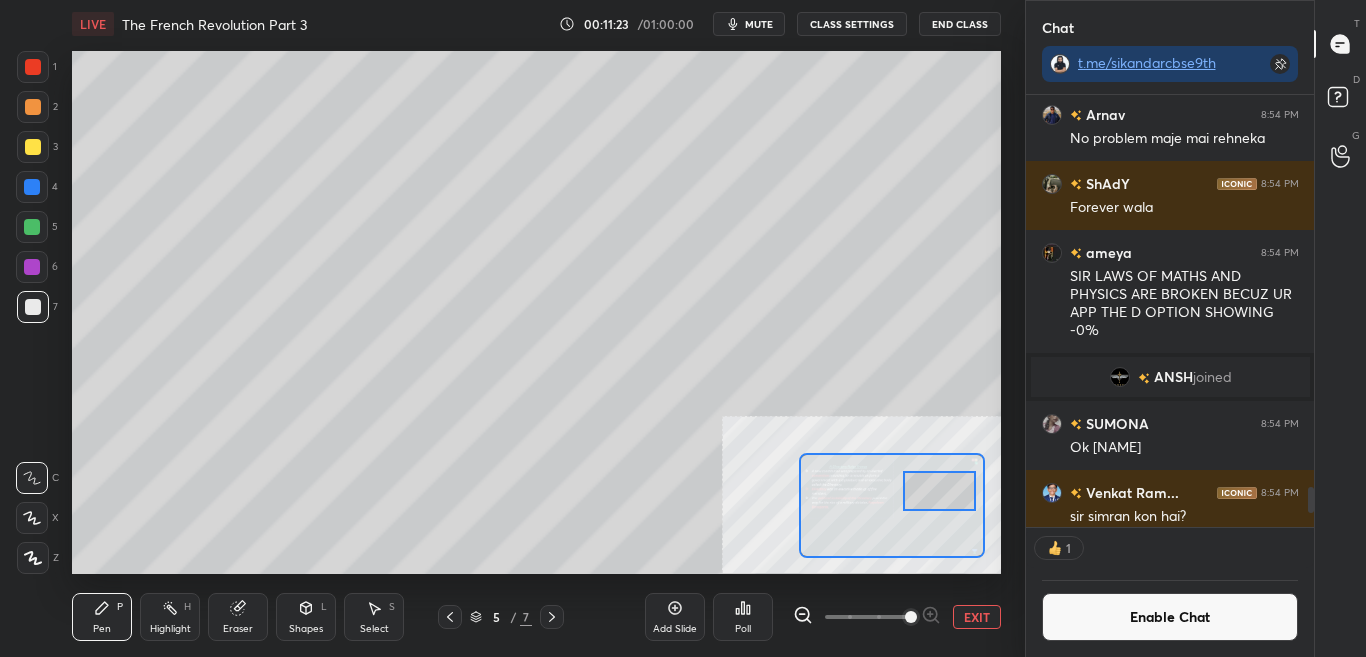 drag, startPoint x: 908, startPoint y: 518, endPoint x: 940, endPoint y: 501, distance: 36.23534 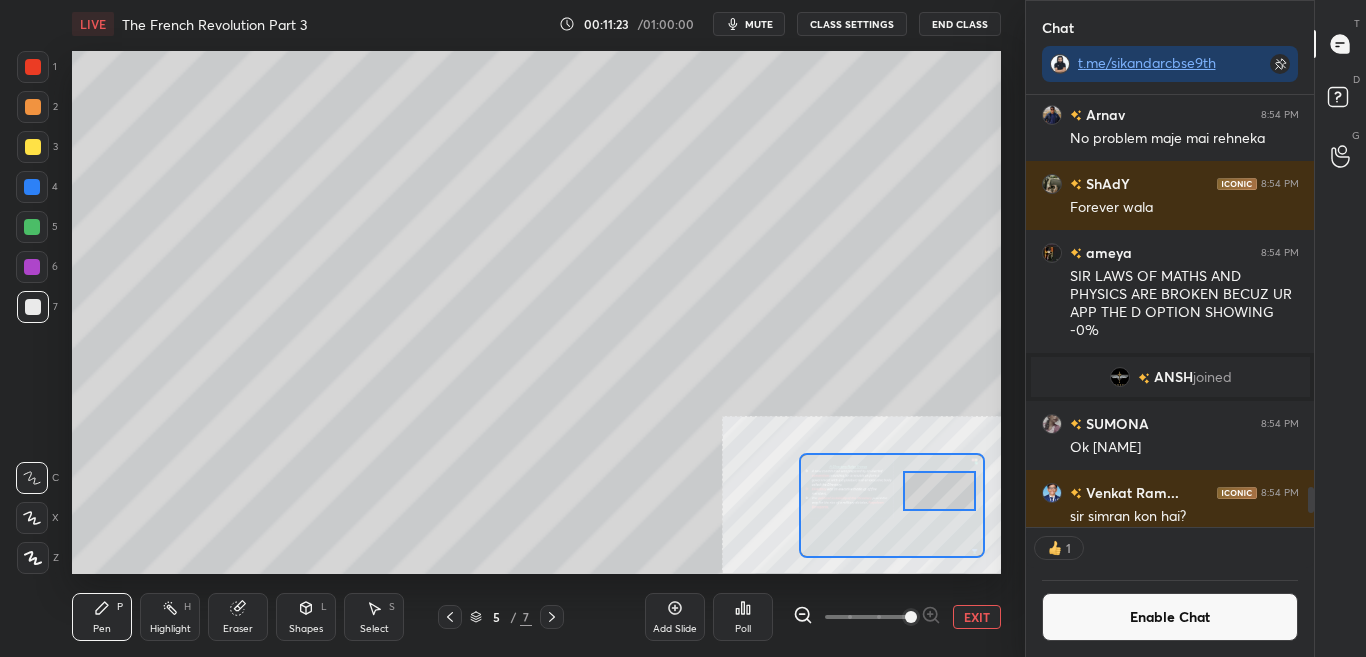 click at bounding box center (939, 491) 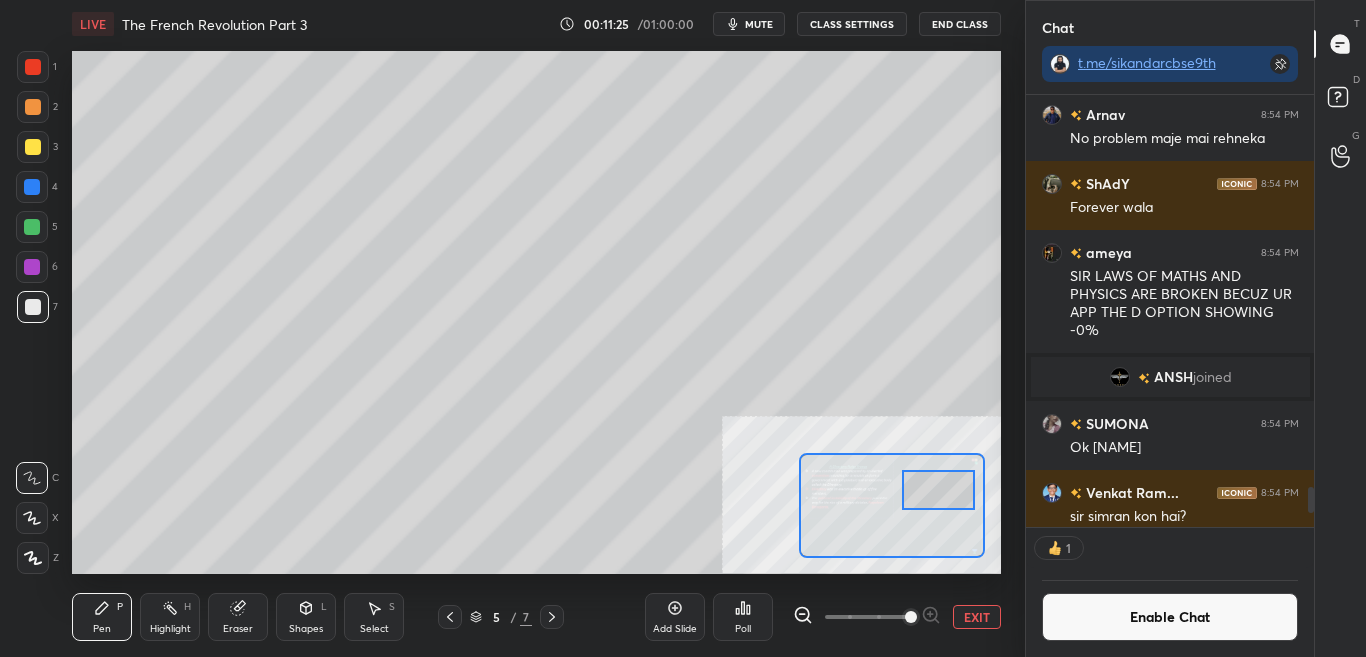 click at bounding box center (33, 67) 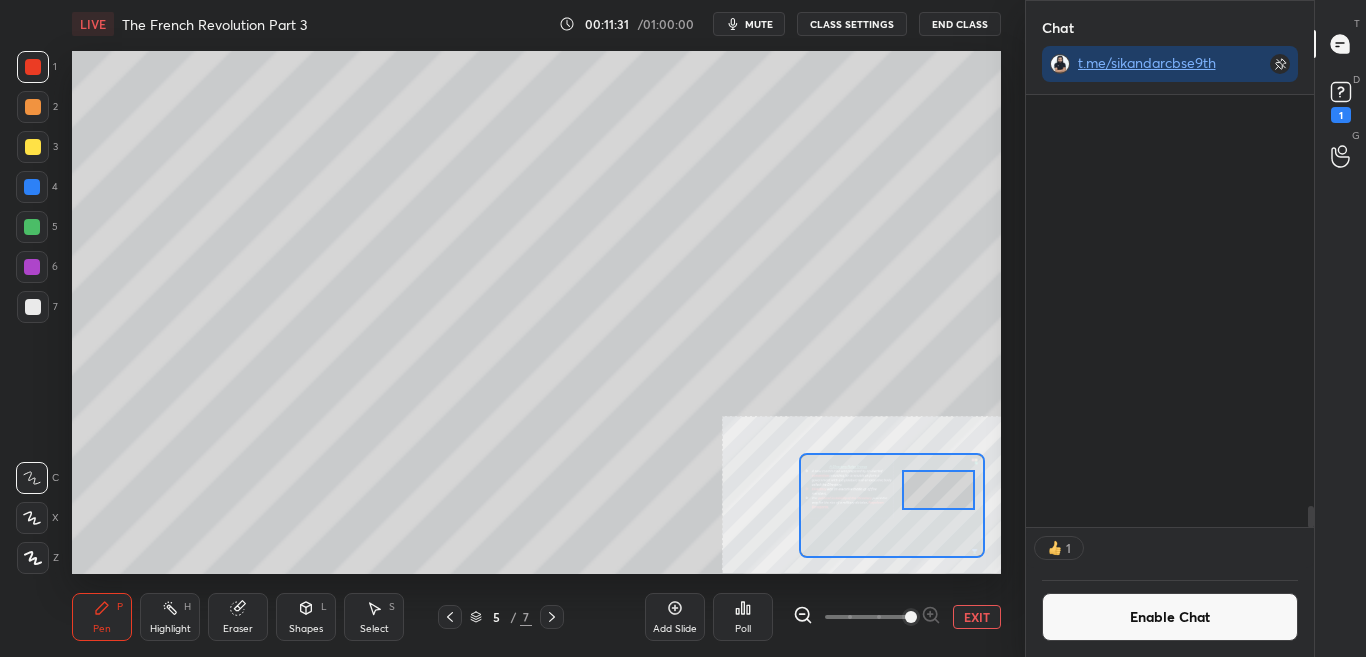 scroll, scrollTop: 8277, scrollLeft: 0, axis: vertical 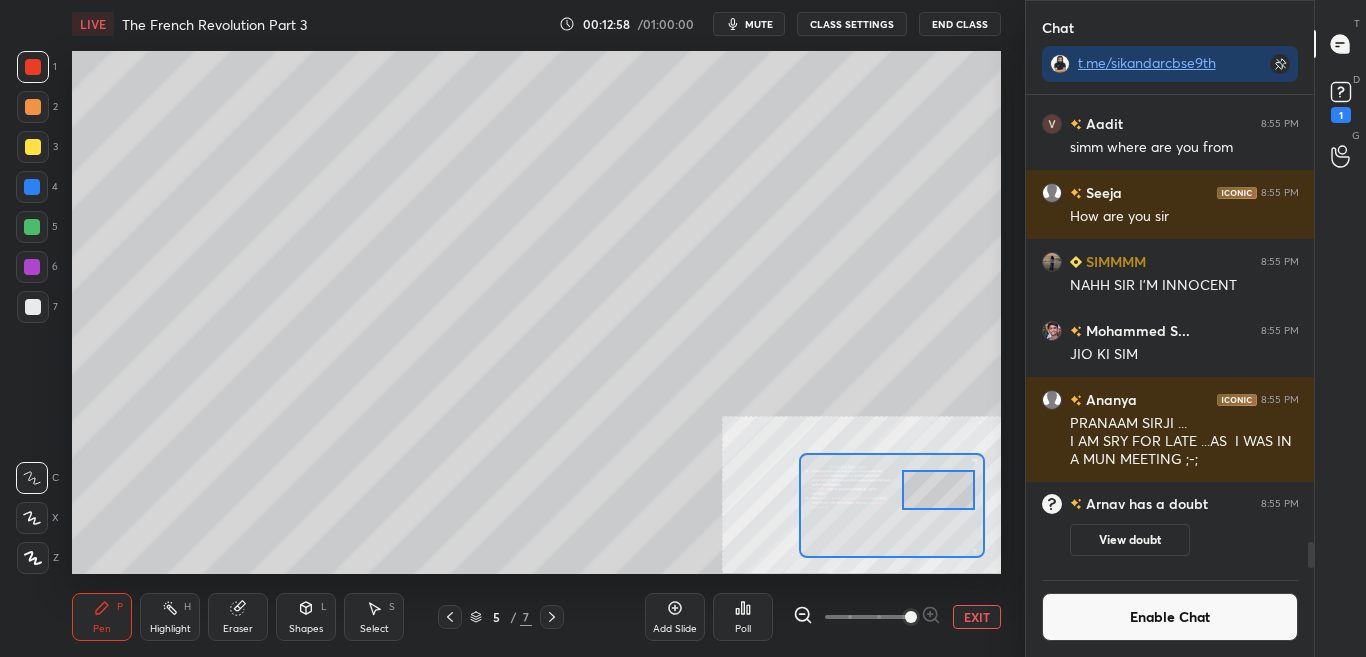 click on "Enable Chat" at bounding box center (1170, 617) 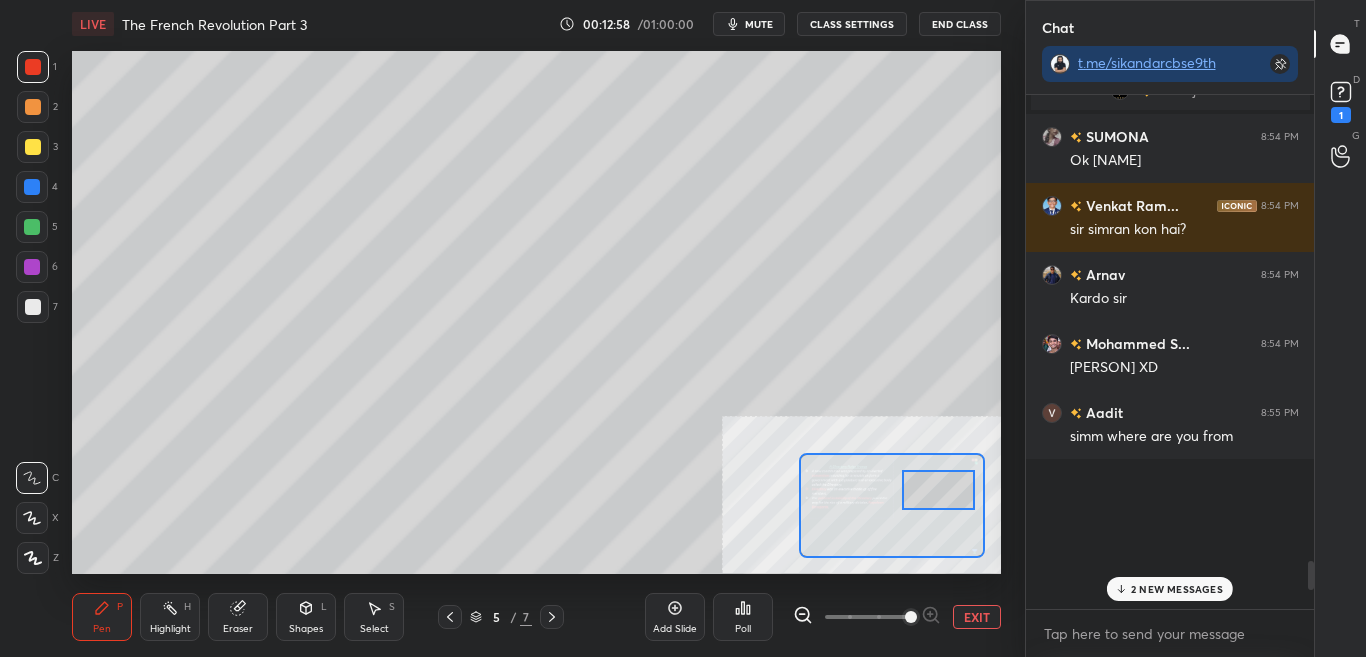 scroll, scrollTop: 7, scrollLeft: 7, axis: both 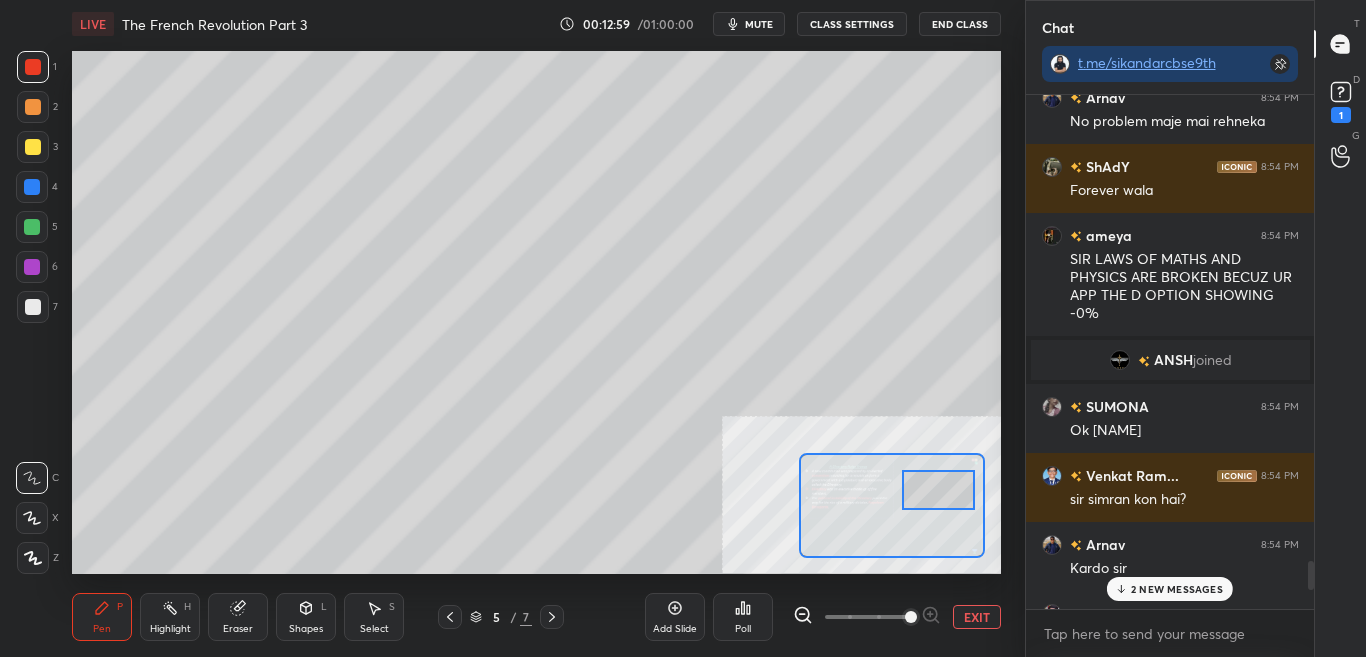 click on "2 NEW MESSAGES" at bounding box center (1177, 589) 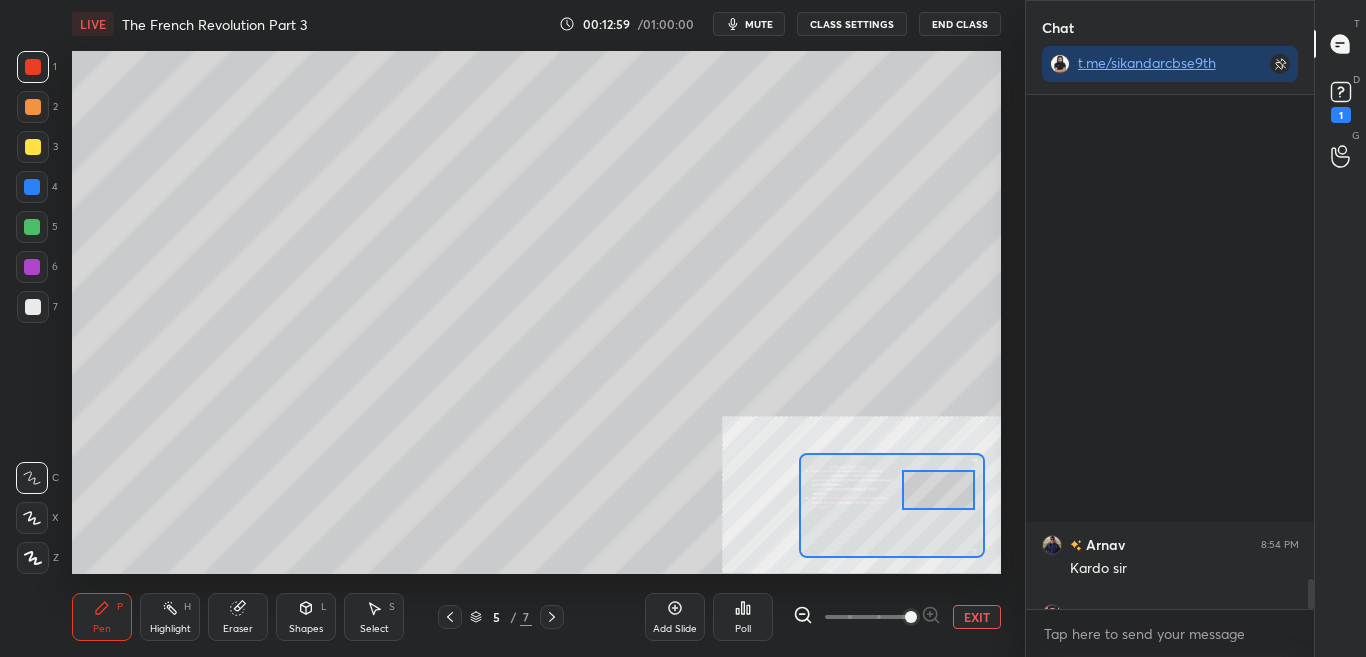 scroll, scrollTop: 8195, scrollLeft: 0, axis: vertical 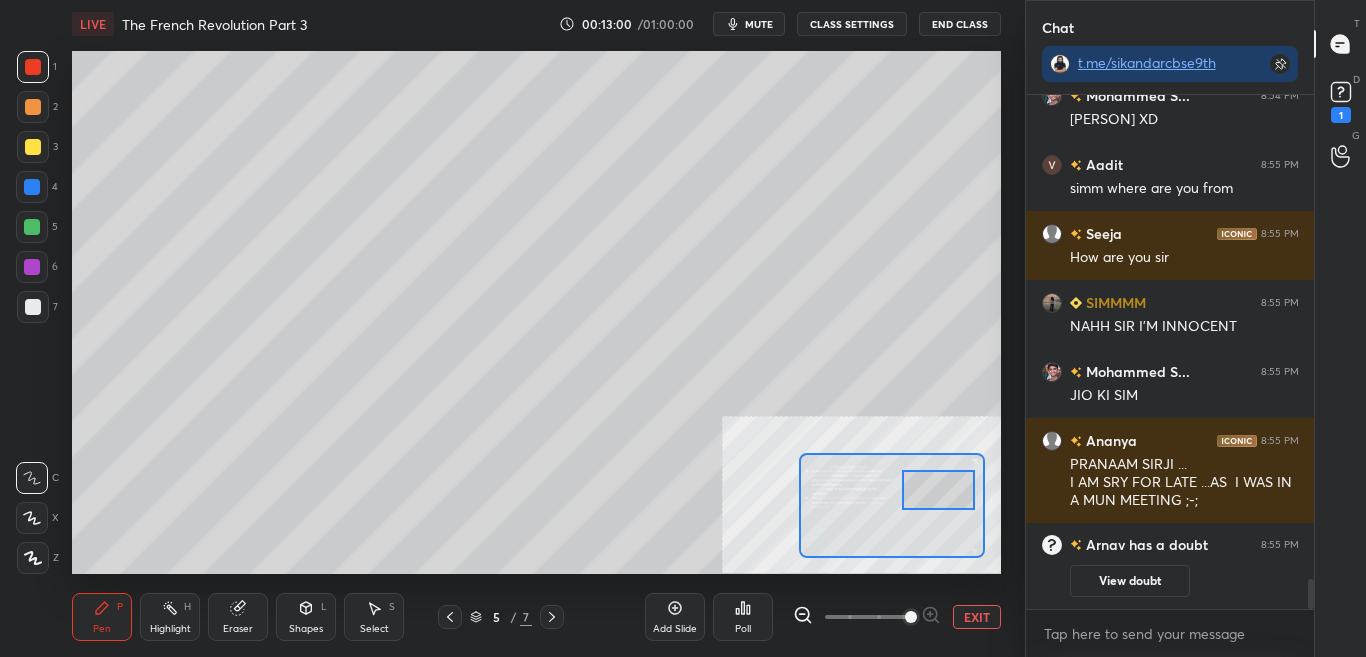 click on "EXIT" at bounding box center (977, 617) 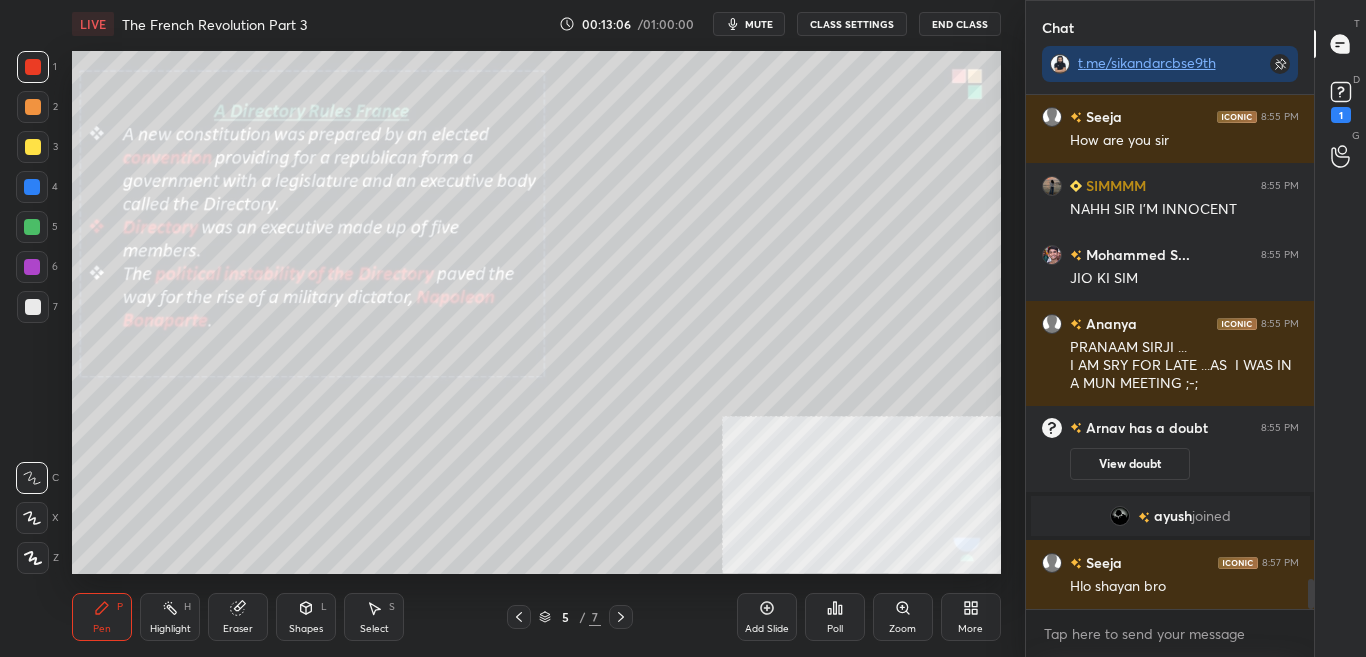 scroll, scrollTop: 8287, scrollLeft: 0, axis: vertical 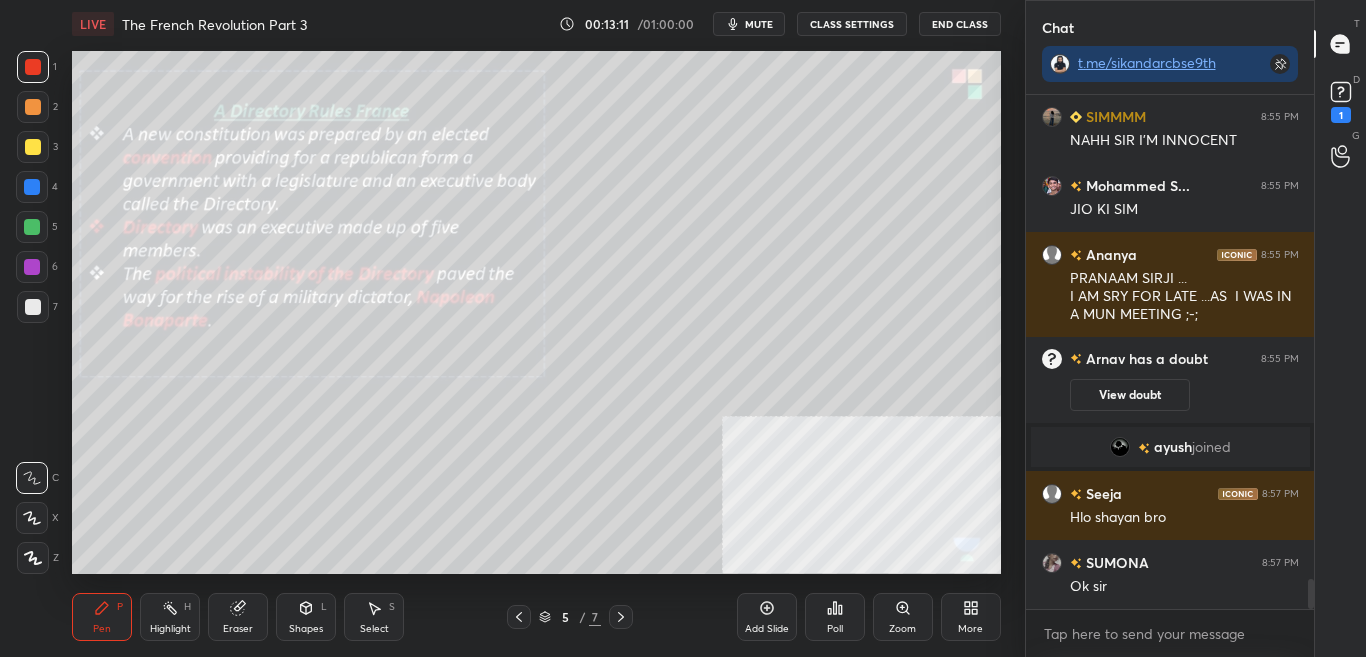 click on "CLASS SETTINGS" at bounding box center (852, 24) 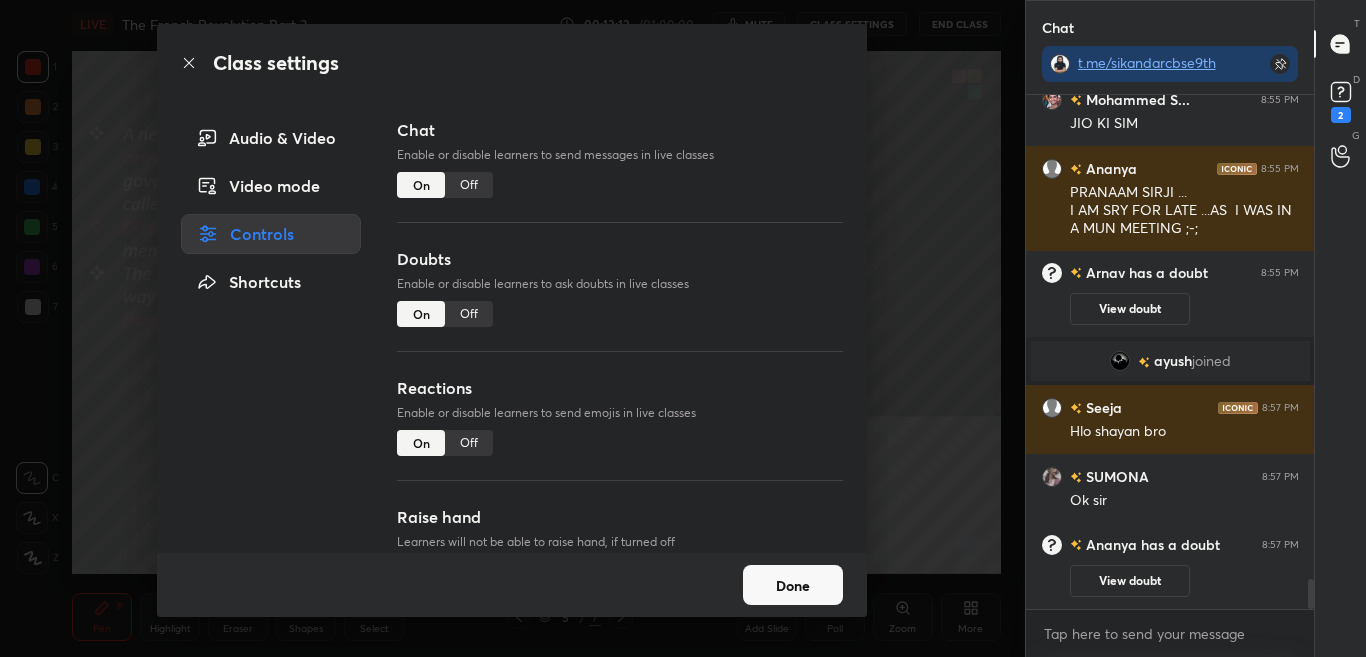 click on "Off" at bounding box center [469, 185] 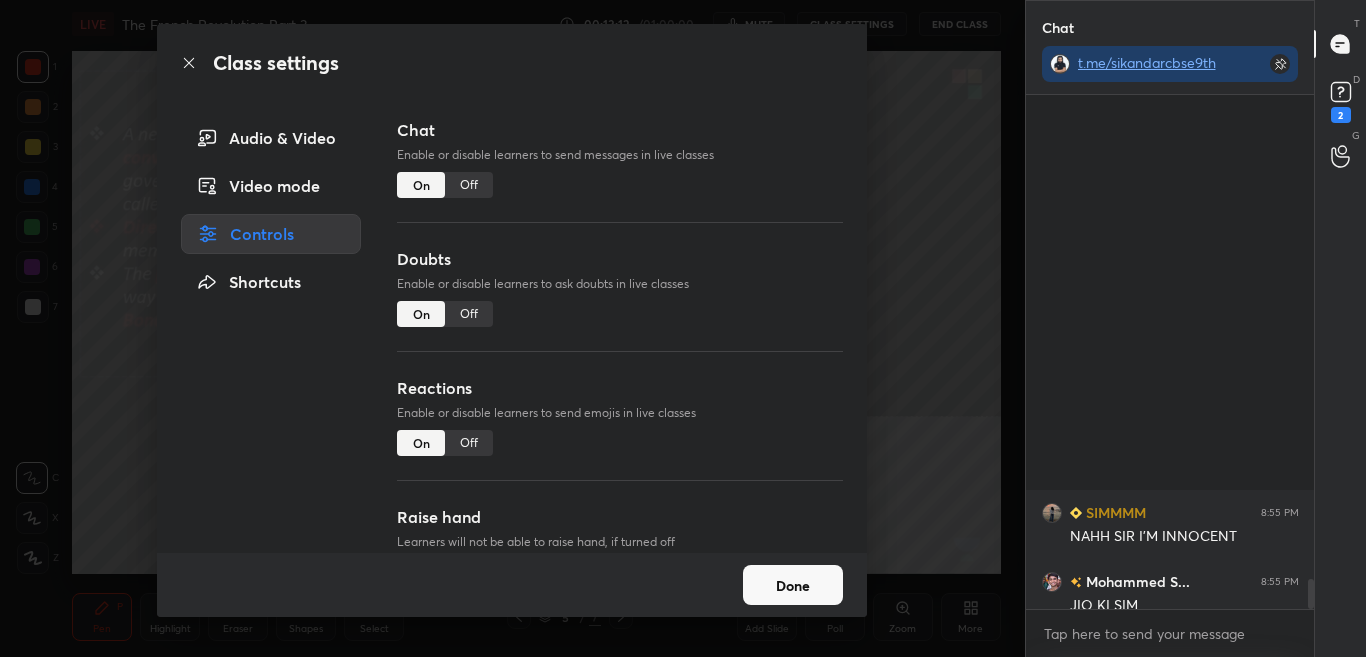 scroll, scrollTop: 467, scrollLeft: 282, axis: both 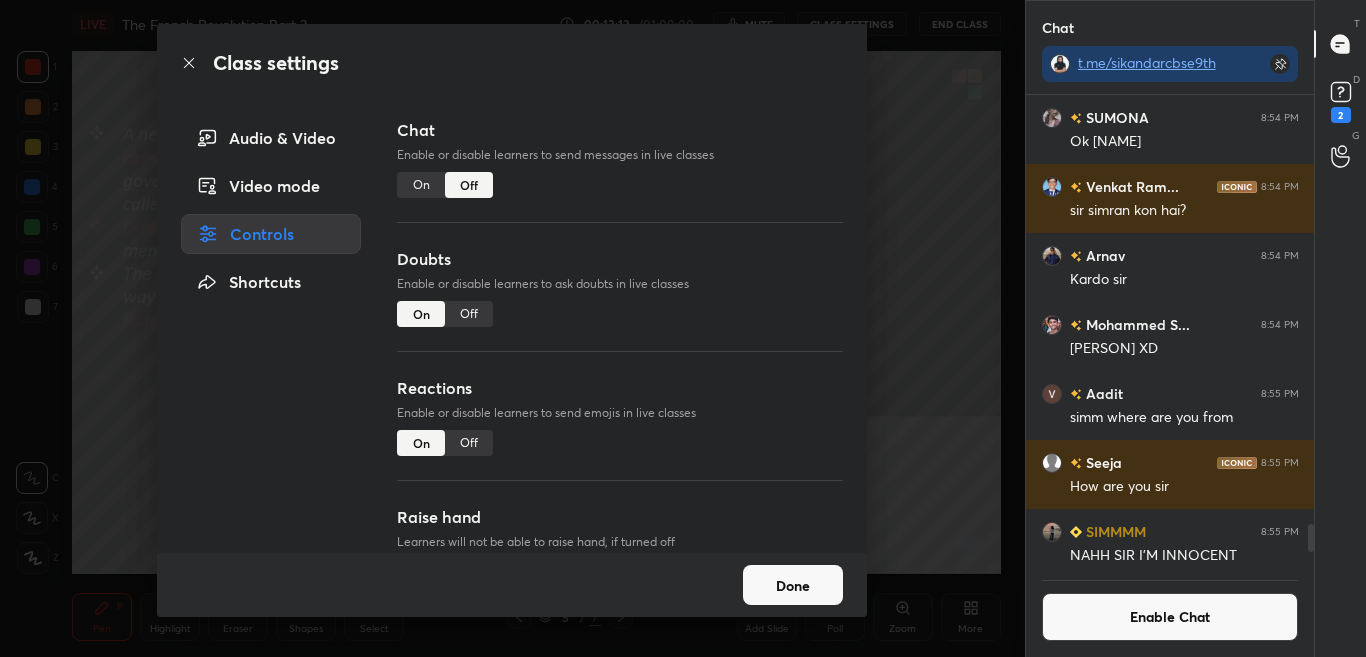 click 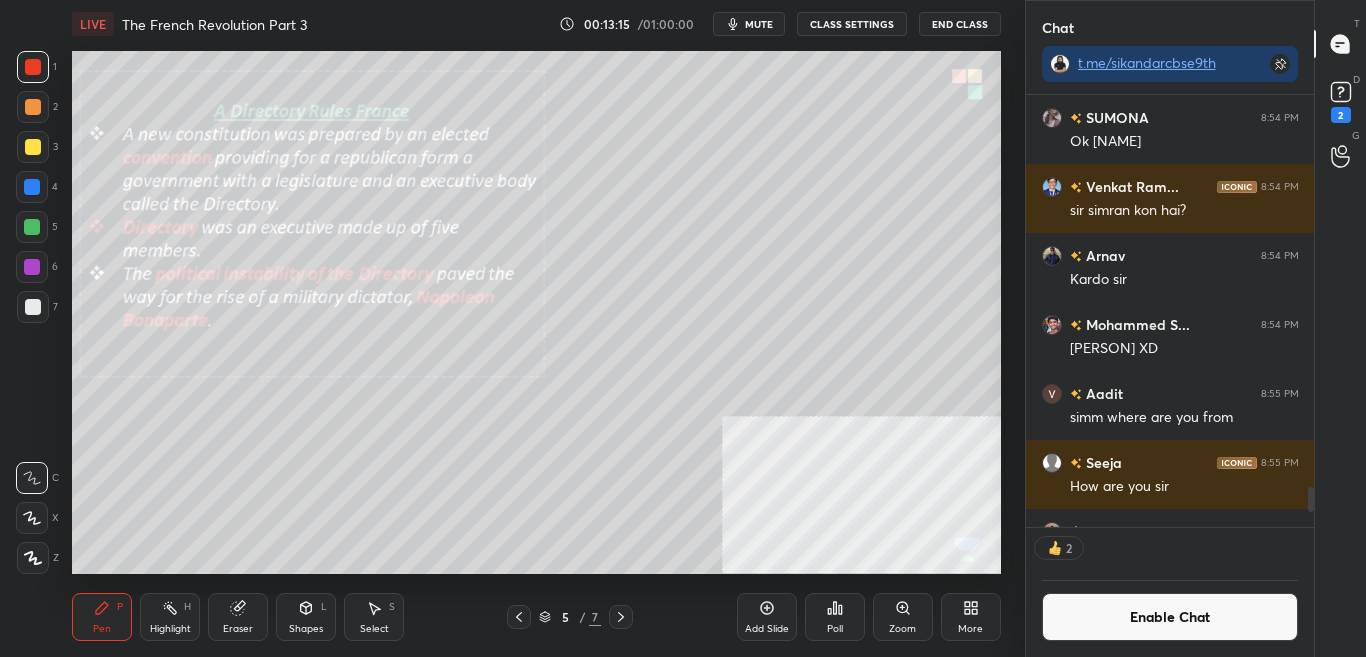 scroll, scrollTop: 426, scrollLeft: 282, axis: both 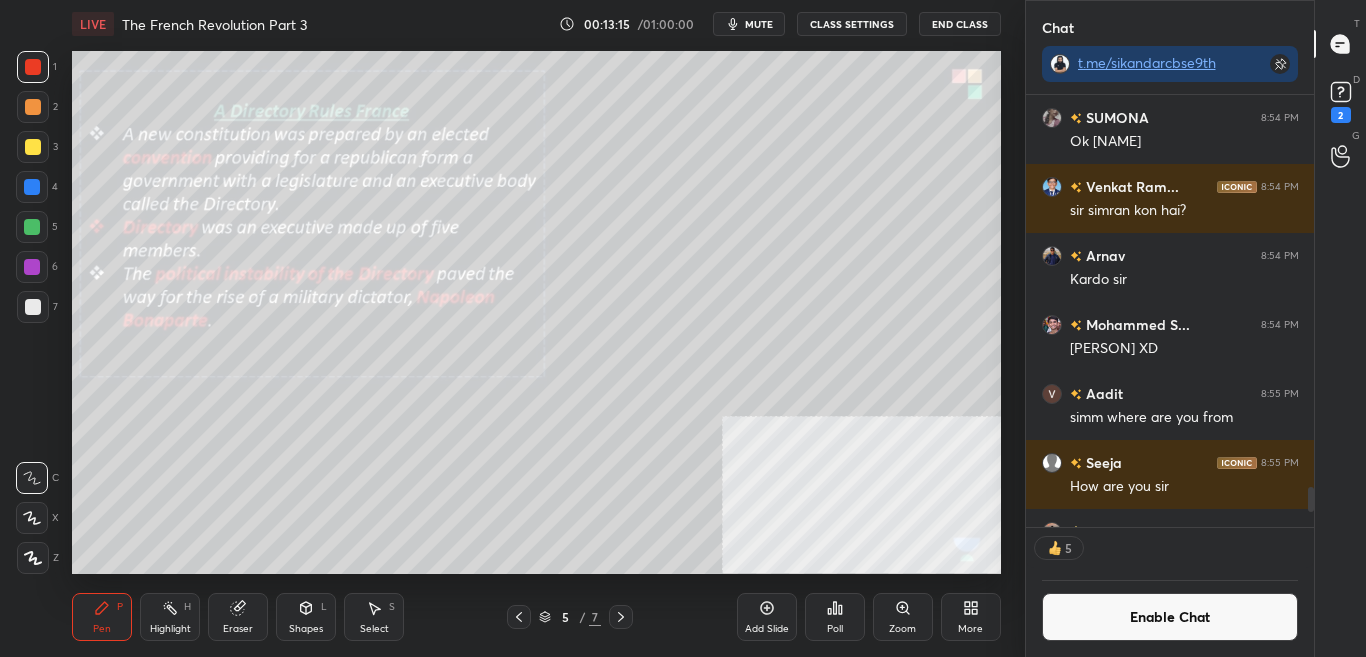 click on "Zoom" at bounding box center [903, 617] 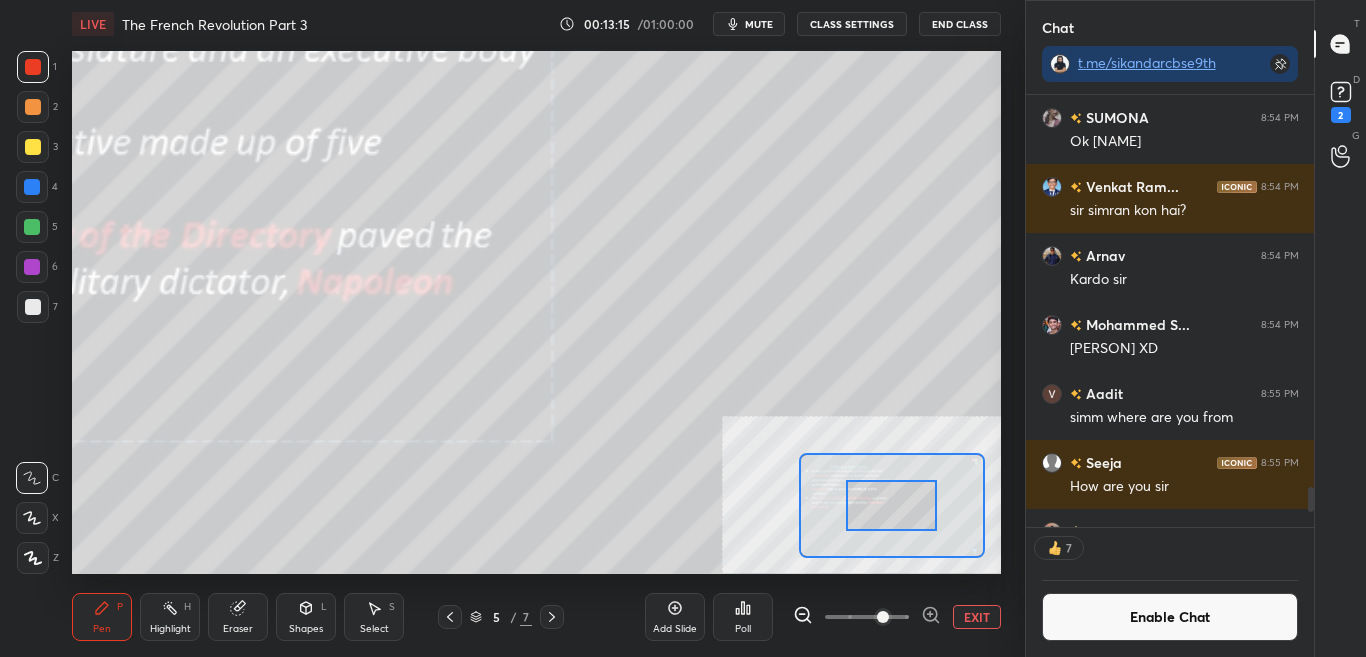 click at bounding box center [931, 617] 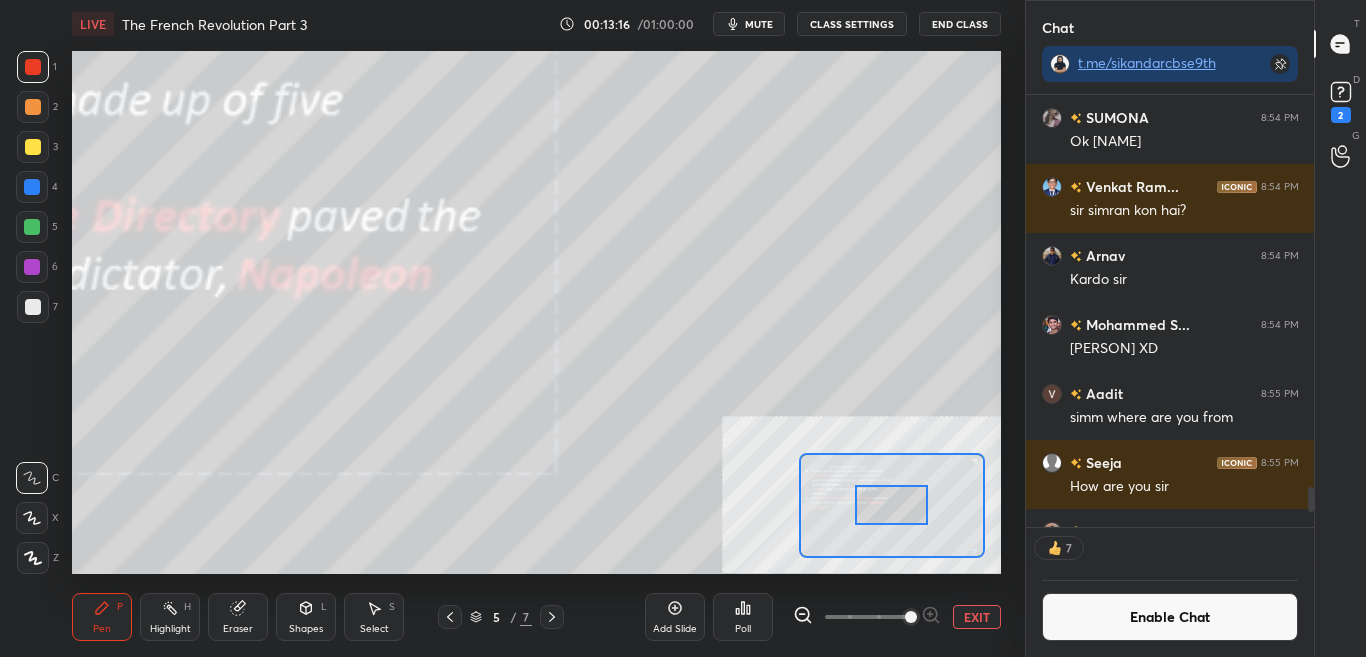 click at bounding box center (891, 505) 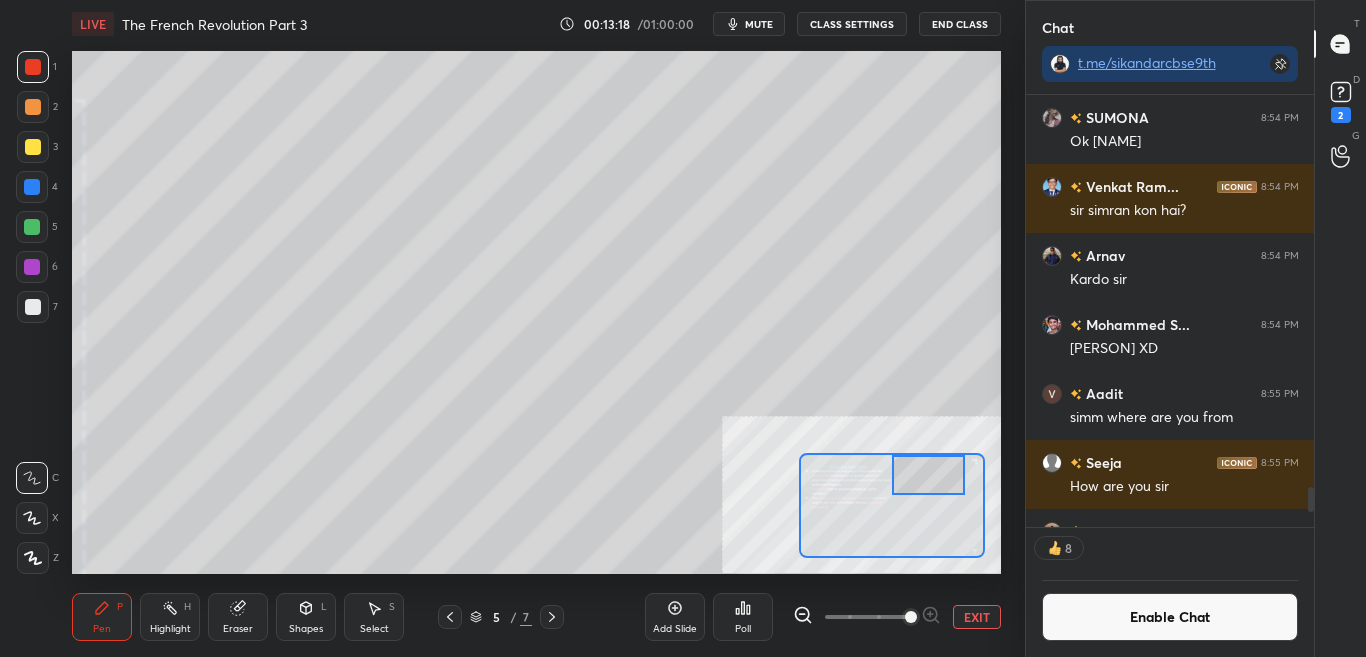 drag, startPoint x: 832, startPoint y: 473, endPoint x: 924, endPoint y: 465, distance: 92.34717 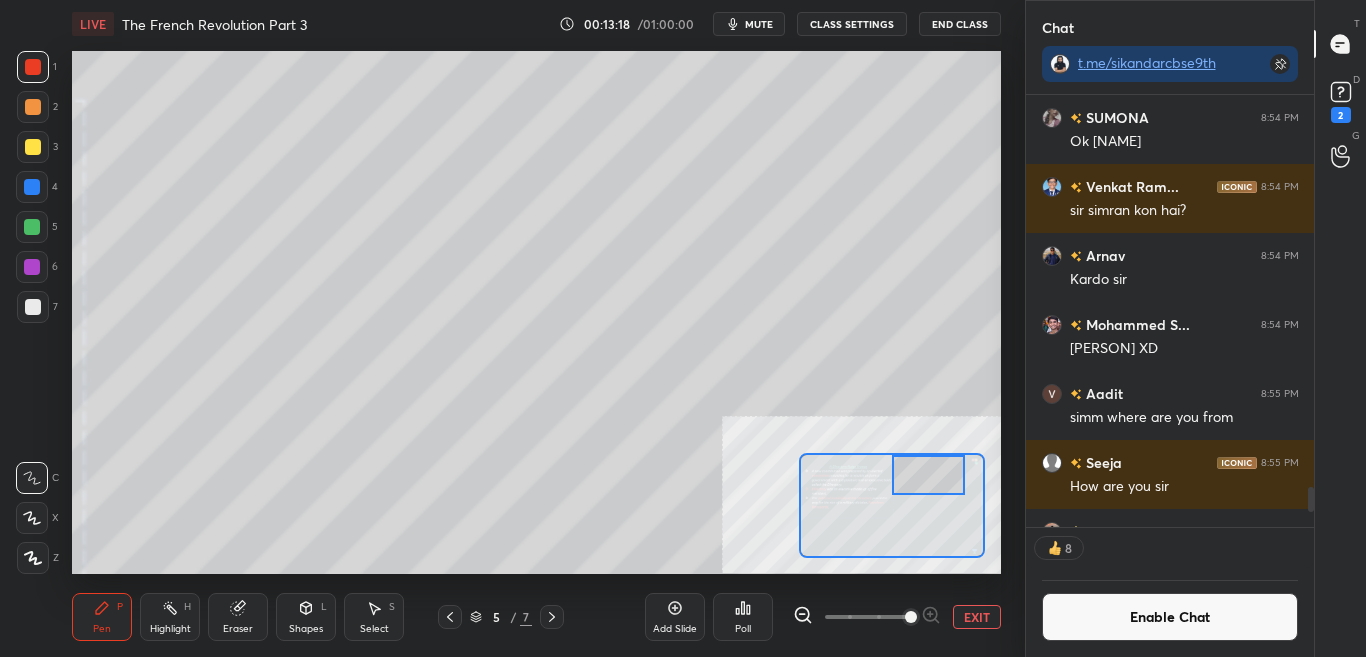 click at bounding box center (928, 475) 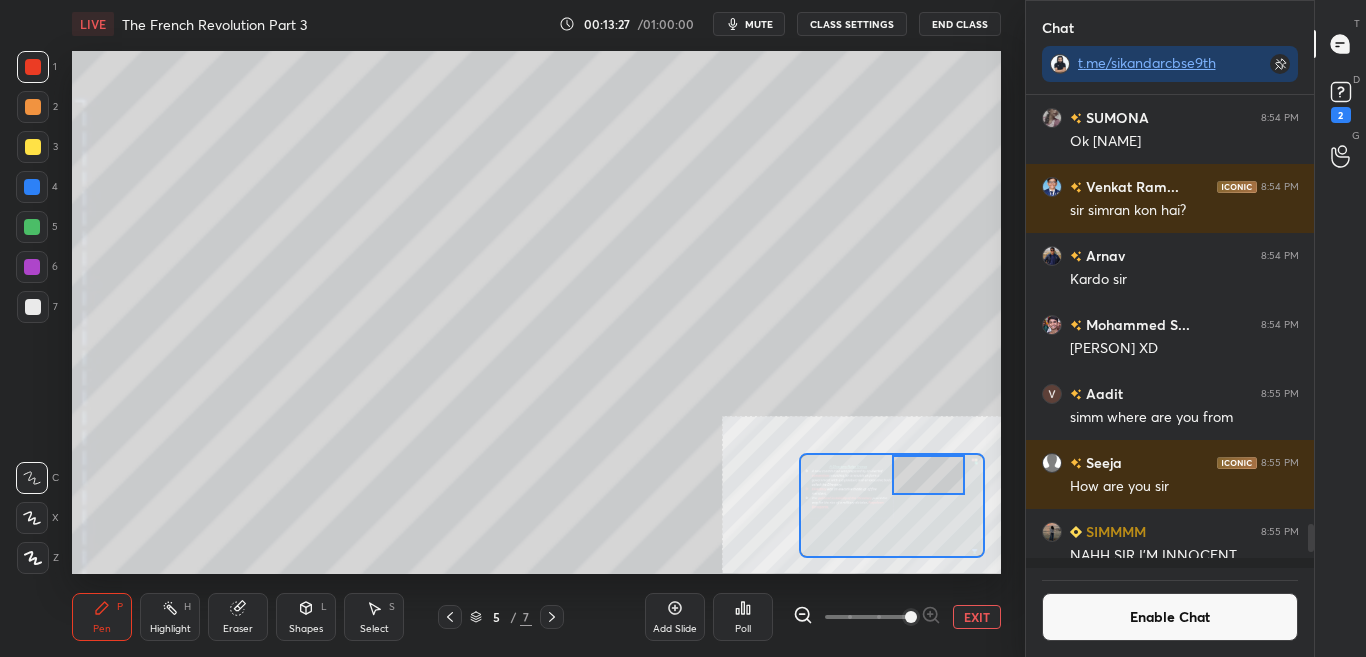 scroll, scrollTop: 7, scrollLeft: 7, axis: both 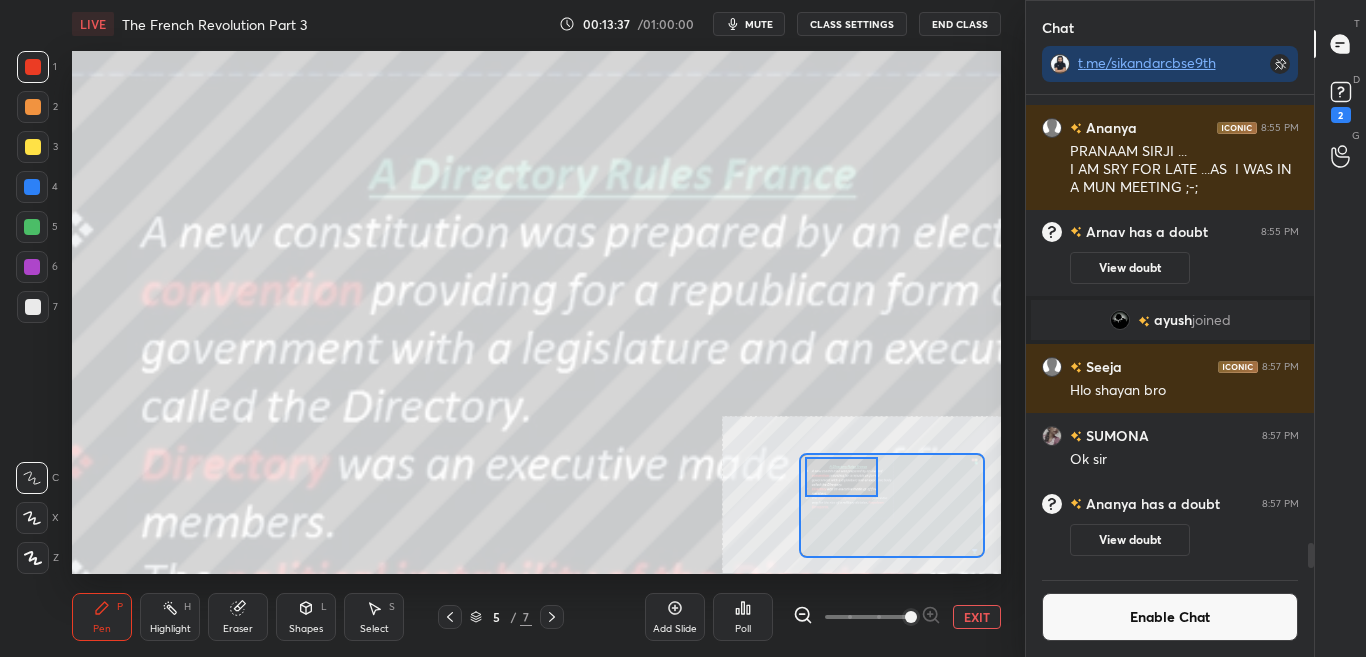 drag, startPoint x: 936, startPoint y: 487, endPoint x: 854, endPoint y: 498, distance: 82.73451 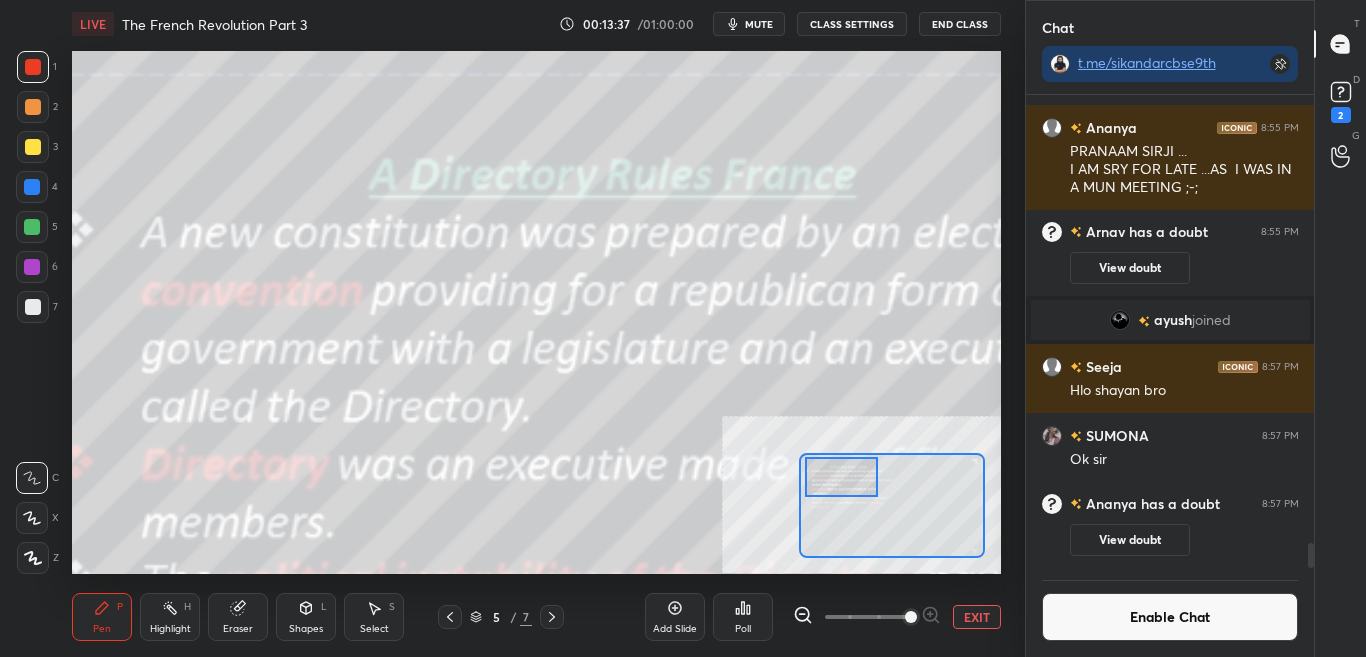 click at bounding box center (841, 477) 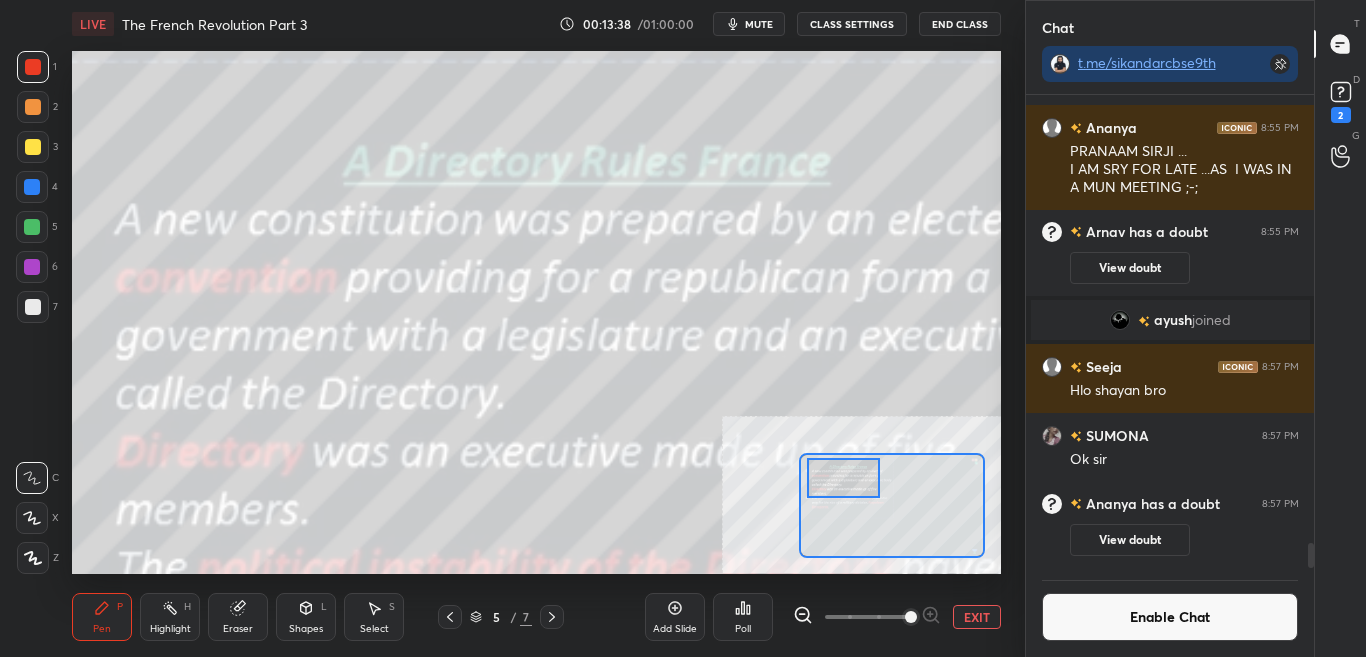 click 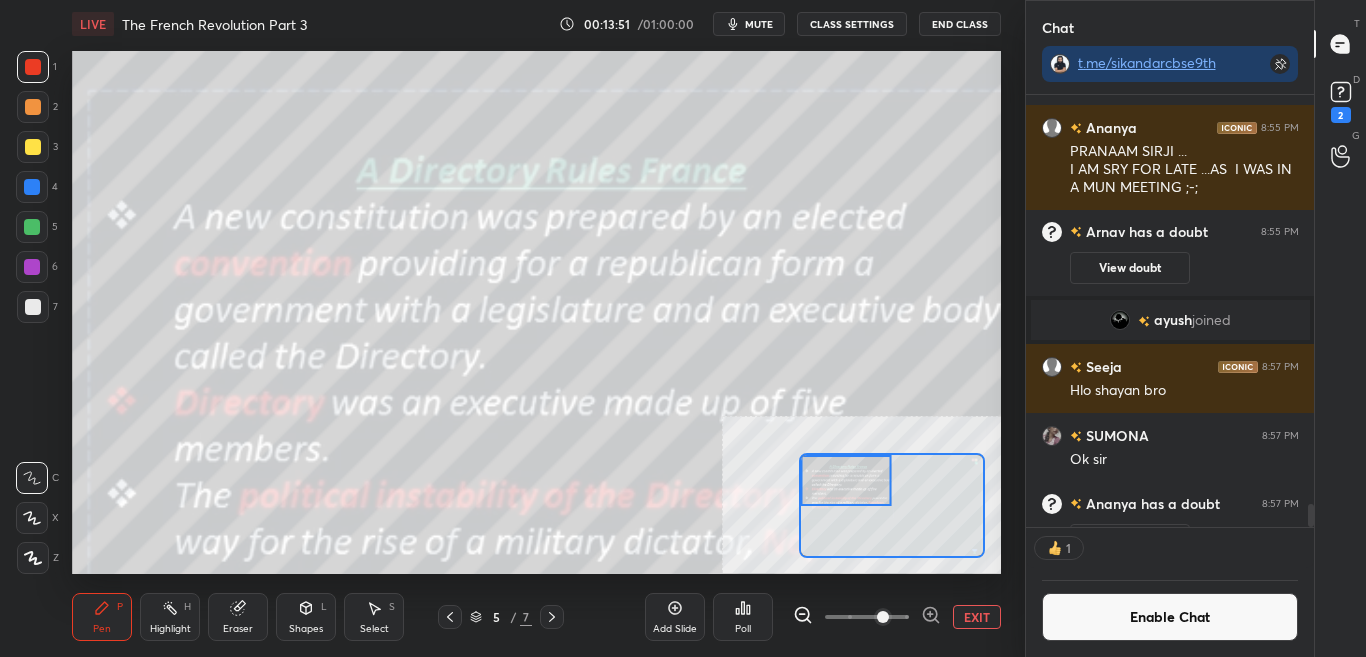 scroll, scrollTop: 426, scrollLeft: 282, axis: both 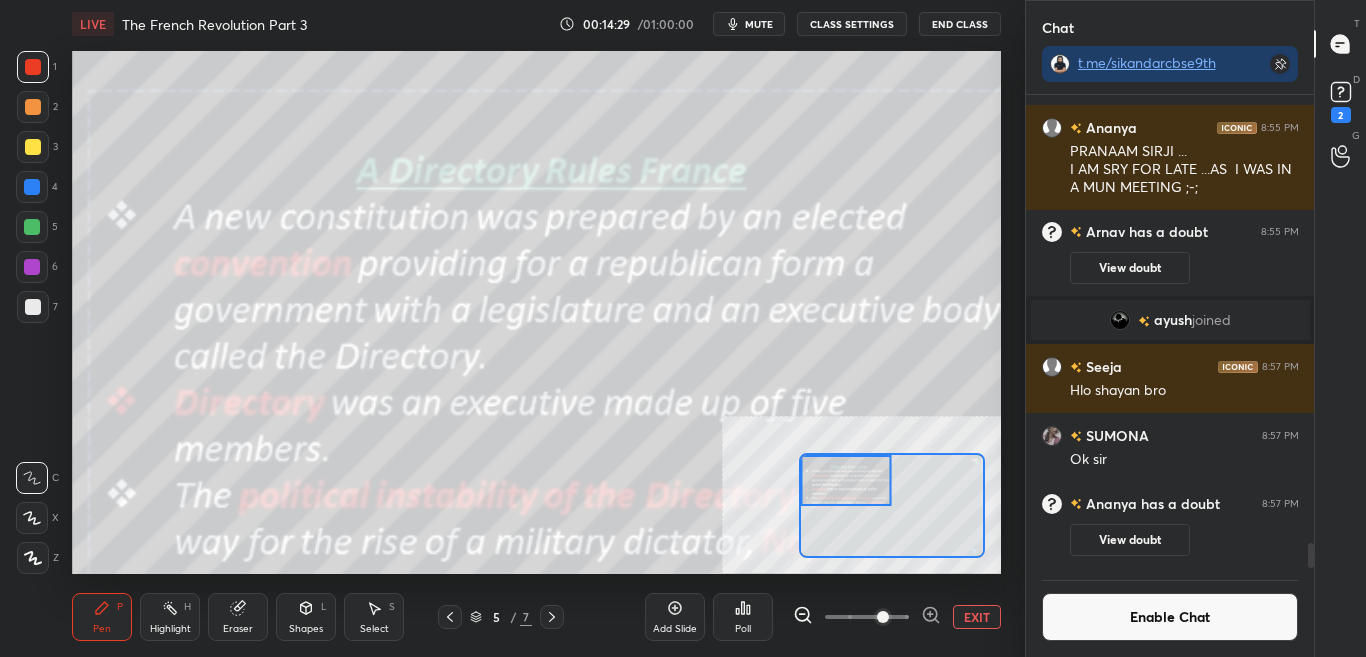 click on "Enable Chat" at bounding box center (1170, 617) 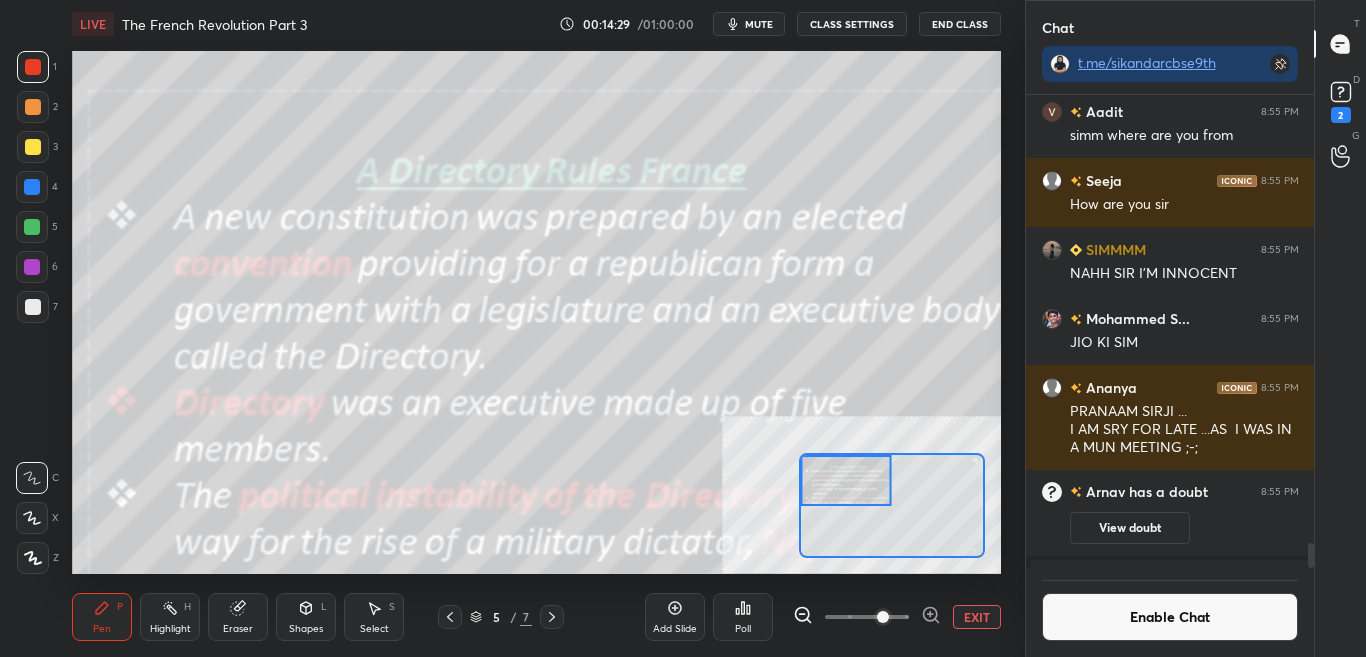 scroll, scrollTop: 7, scrollLeft: 7, axis: both 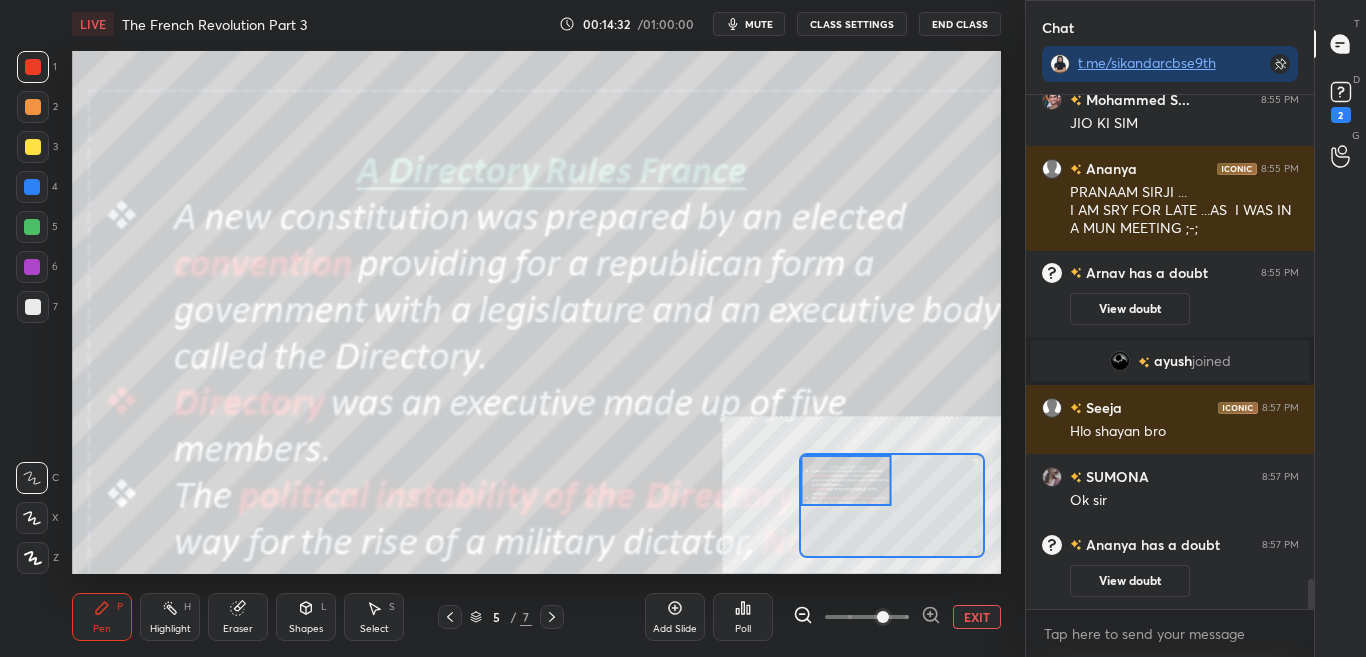 drag, startPoint x: 1310, startPoint y: 585, endPoint x: 1315, endPoint y: 620, distance: 35.35534 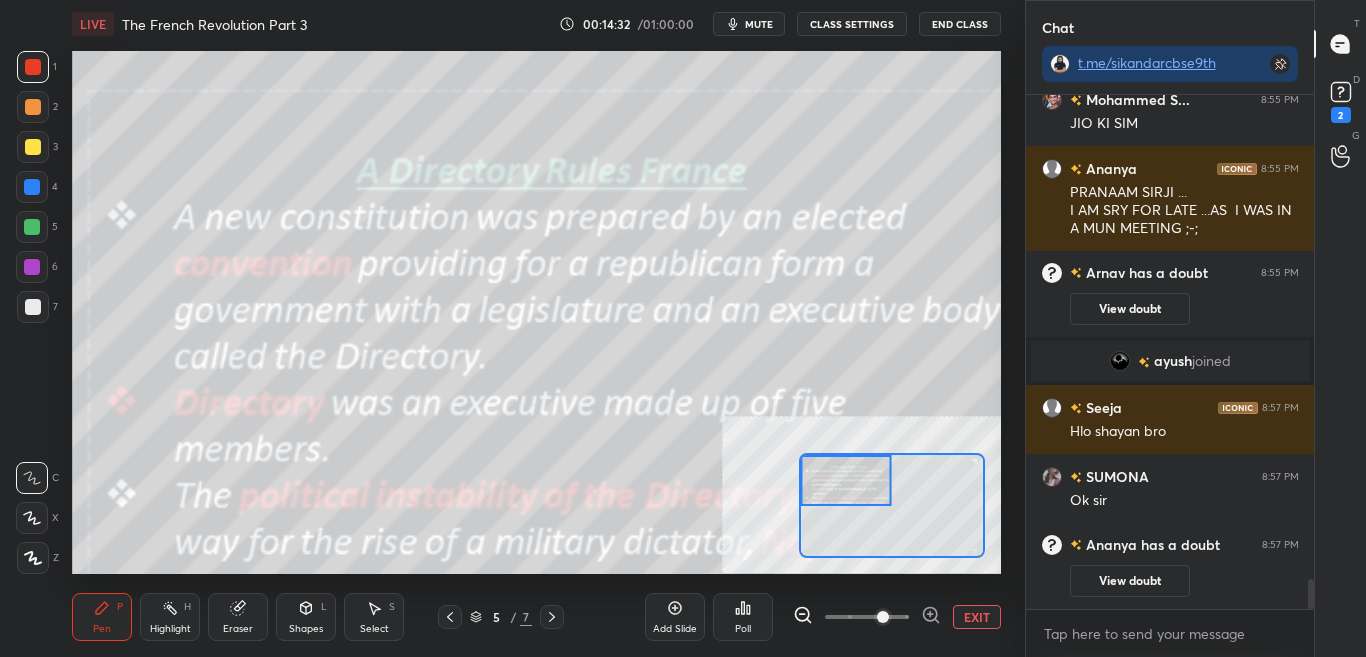 click on "PRANAAM SIRJI ...
I AM SRY FOR LATE ...AS  I WAS IN A MUN MEETING ;-;
View doubt
Ok sir
View doubt
PRANAAM SIRJI ...I M SRY FOR LATE ...AS I WAS IN A URGENT MEETING , THAT'S WHY I WAS LATE ...I M SO SORRY SIRJI :<
Sir which is most abundant factor of production -
a) land
b) labour
C) a is correct b is false
D) both are incorrect Pick this doubt
Sir which is most abundant factor of production -
a) land
b) labour
C) a is correct b is false
D) both are incorrect Pick this doubt
NEW DOUBTS ASKED Concept or Topic related Can't raise hand Looks like educator just invited you to speak. Please wait before you can raise your hand again. T D" at bounding box center (1196, 328) 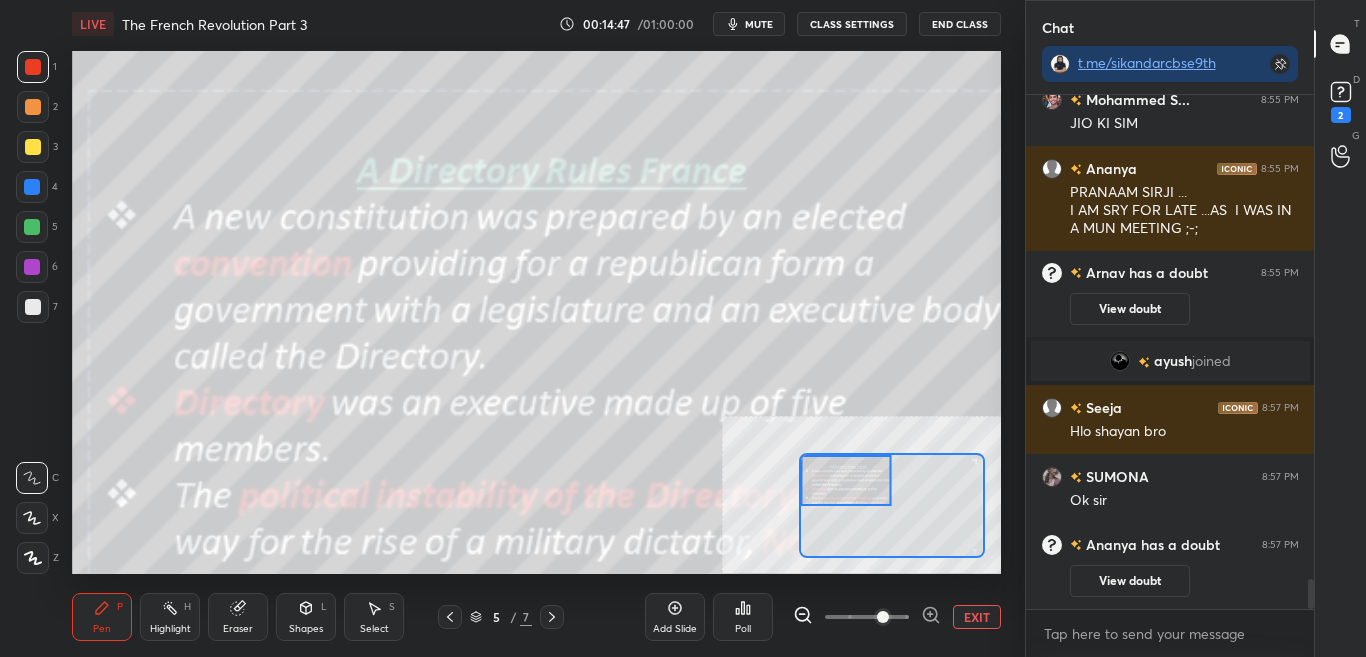 click on "CLASS SETTINGS" at bounding box center (852, 24) 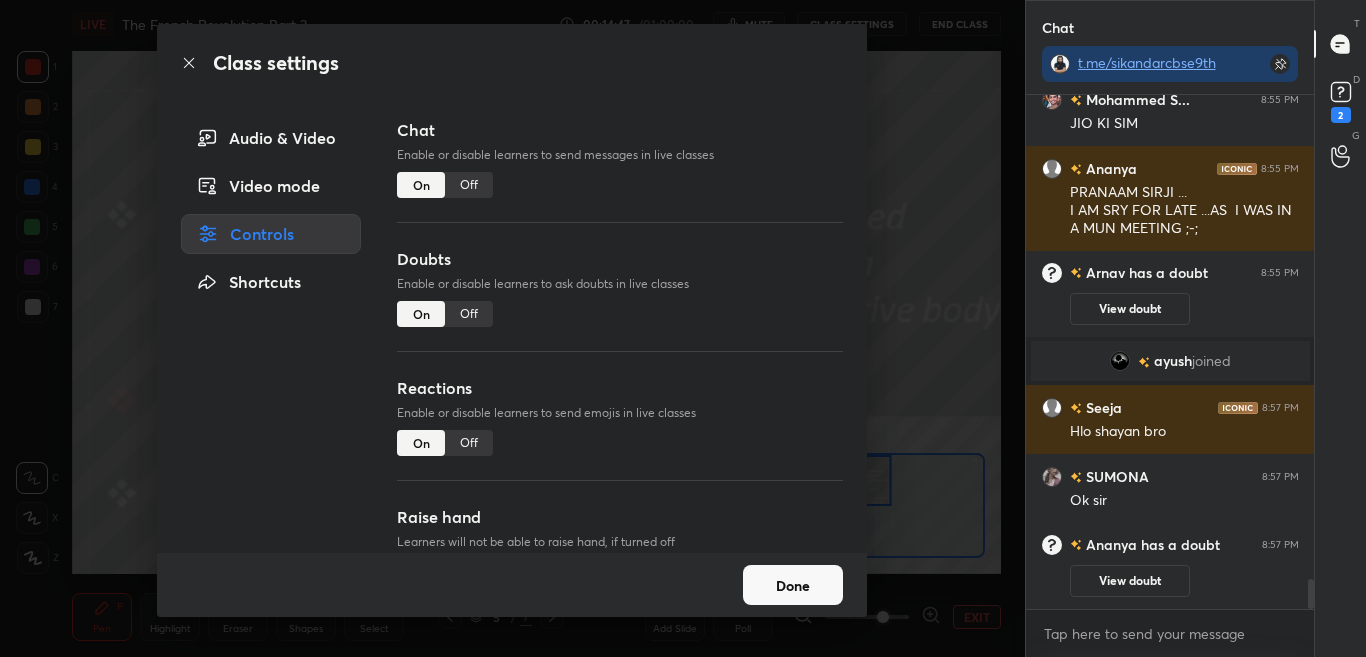 click on "Off" at bounding box center (469, 185) 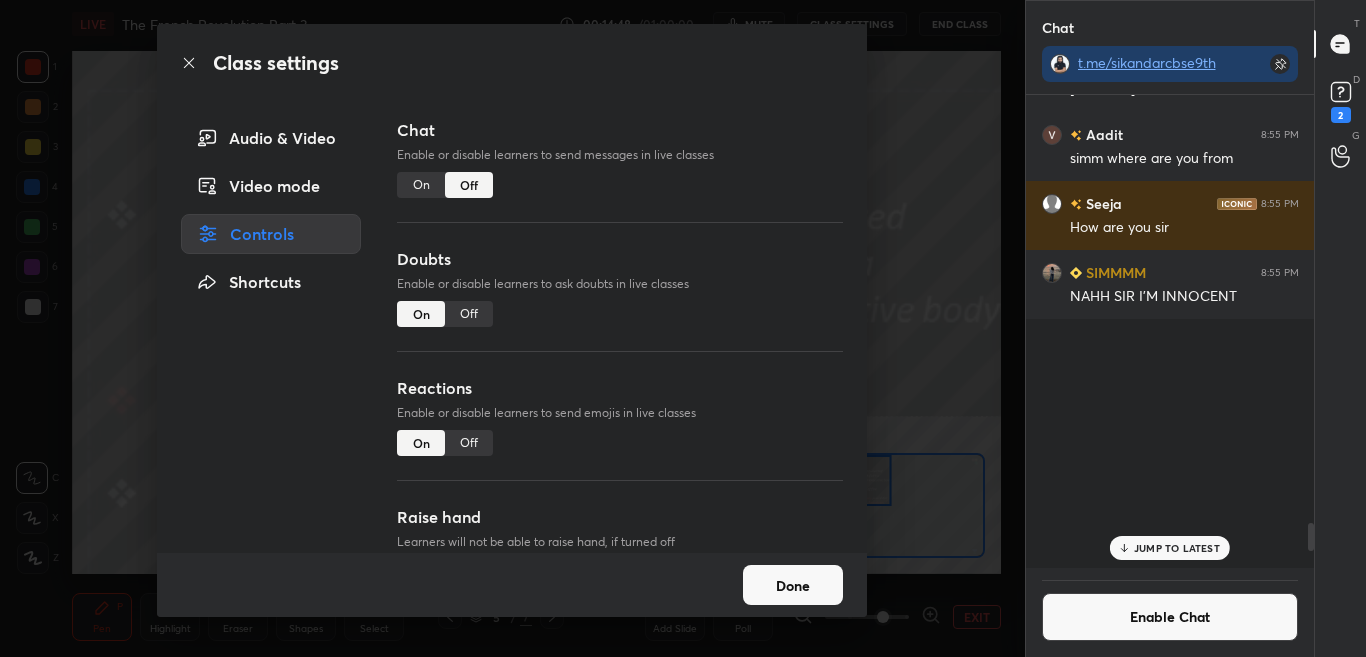 scroll, scrollTop: 7836, scrollLeft: 0, axis: vertical 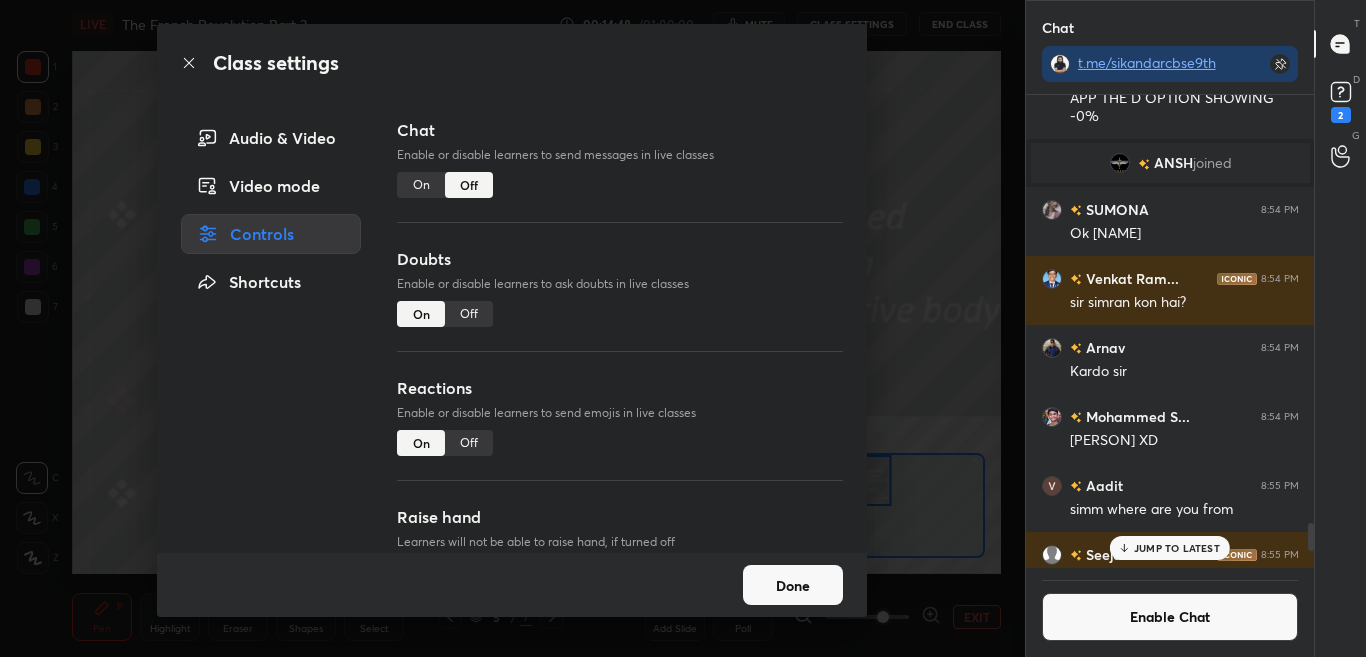 click 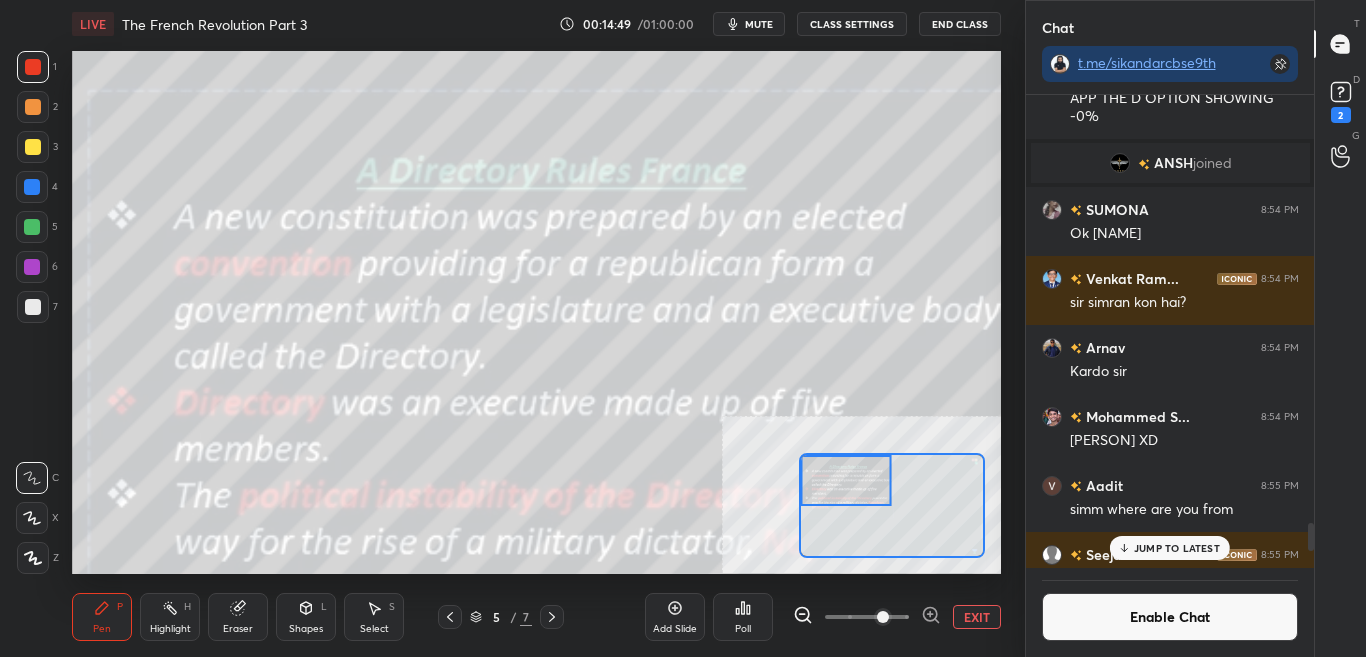 click on "mute" at bounding box center [759, 24] 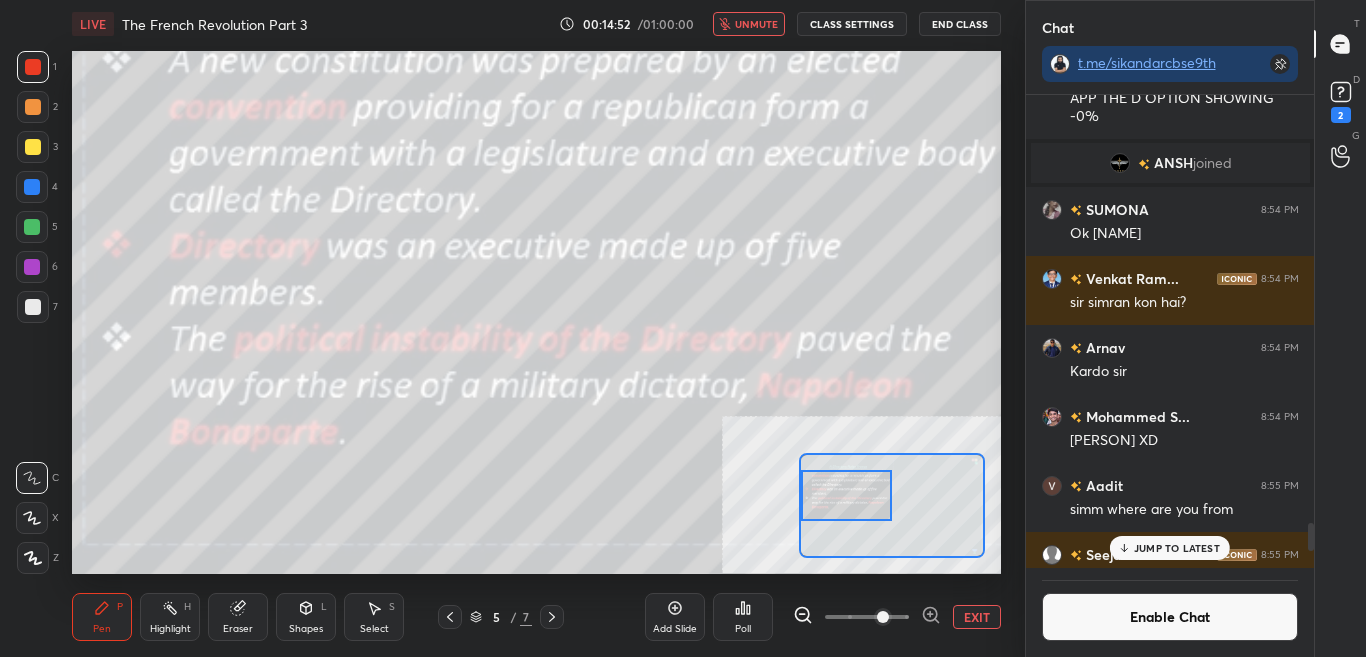 drag, startPoint x: 867, startPoint y: 484, endPoint x: 866, endPoint y: 499, distance: 15.033297 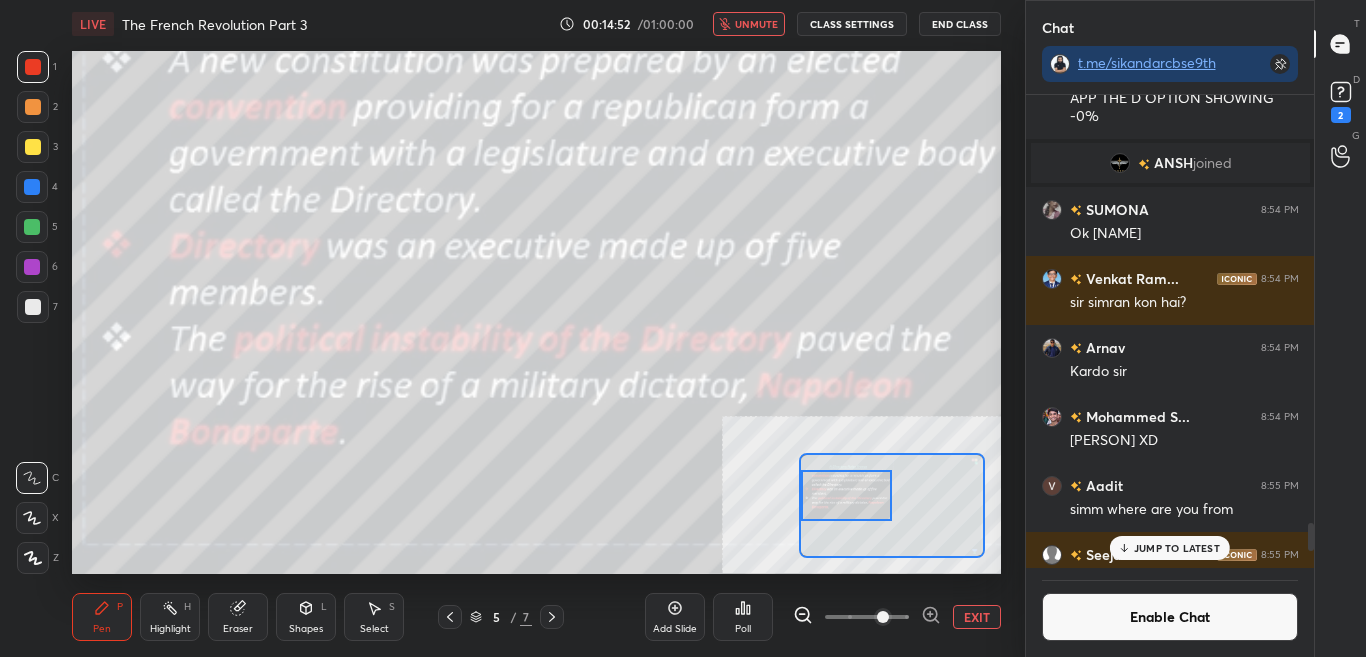 click at bounding box center (846, 495) 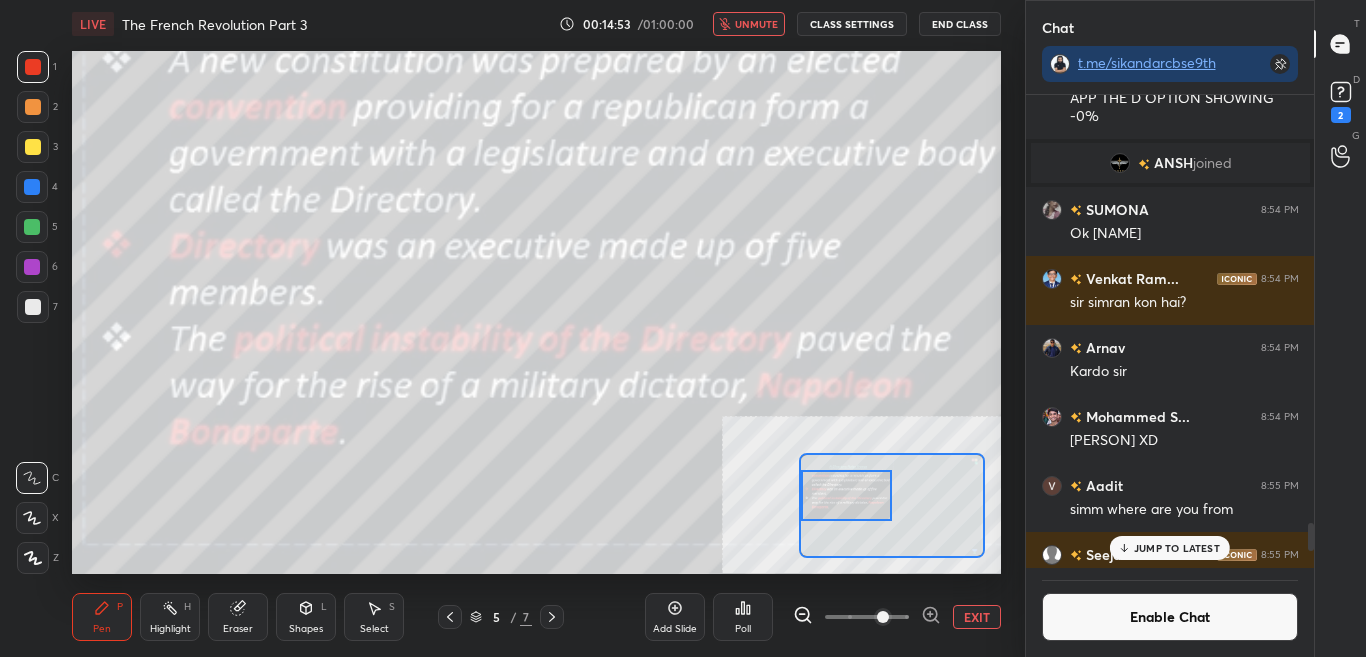 click on "unmute" at bounding box center [756, 24] 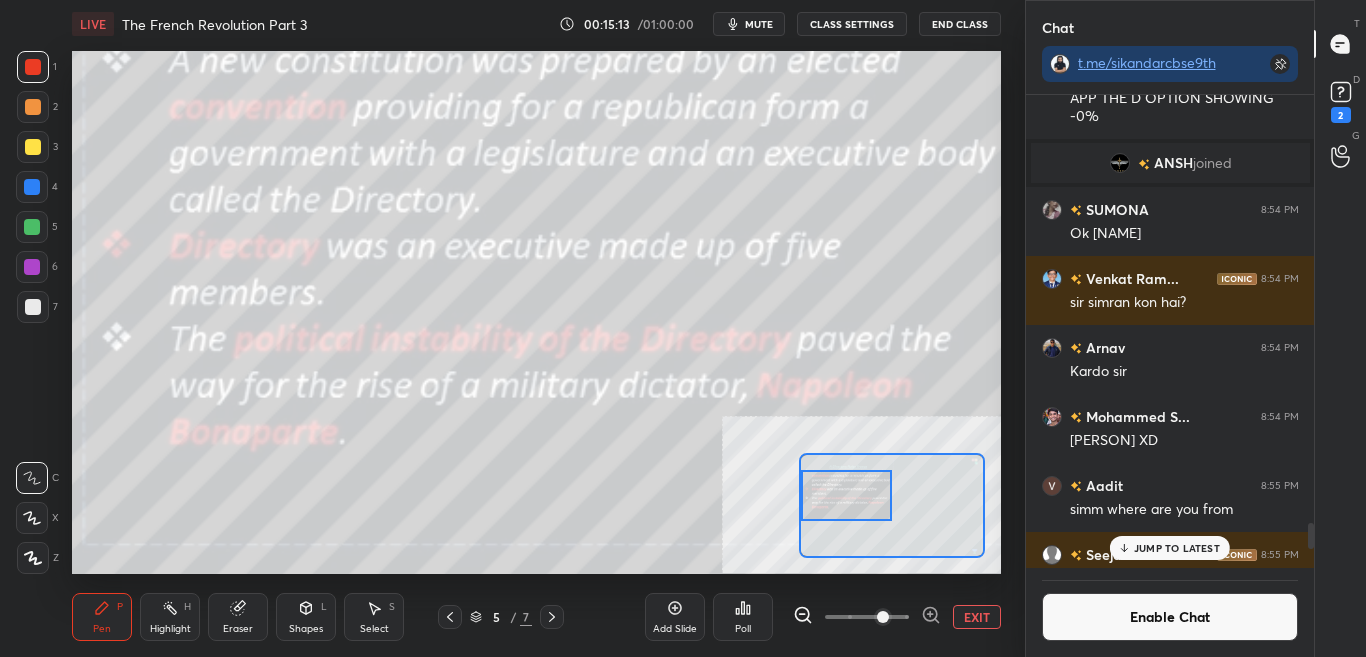 click on "Enable Chat" at bounding box center (1170, 617) 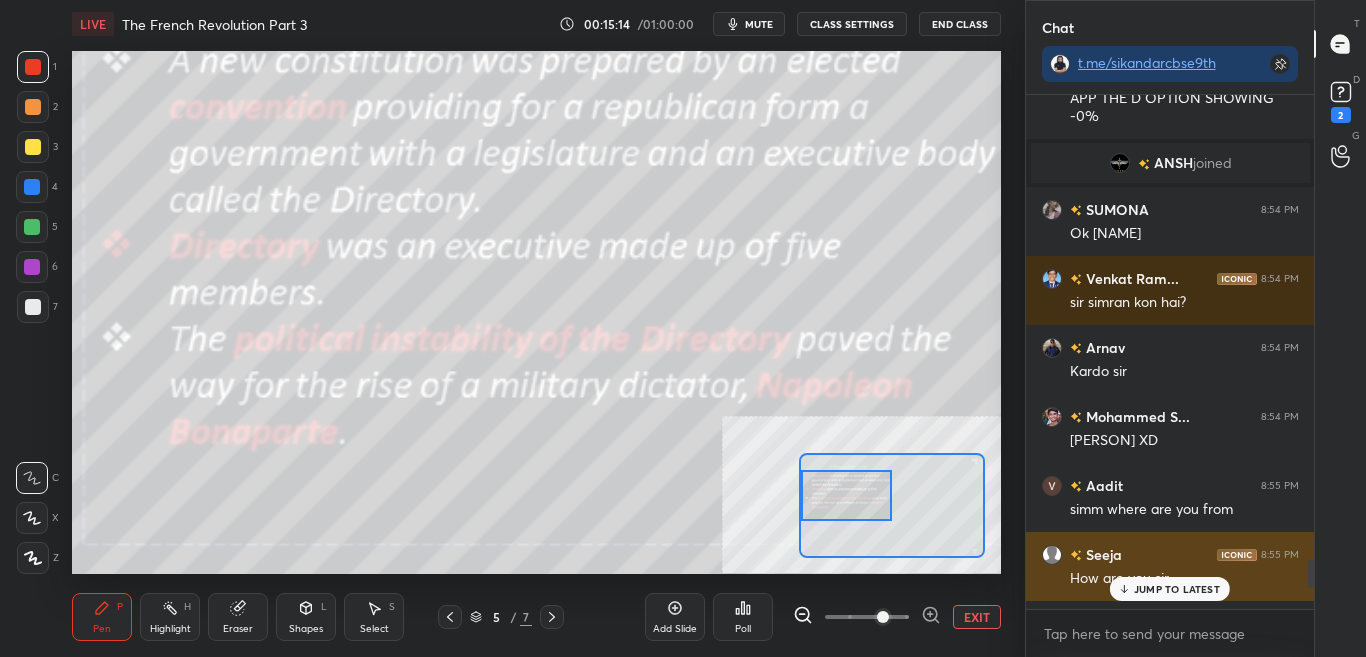 scroll, scrollTop: 7, scrollLeft: 7, axis: both 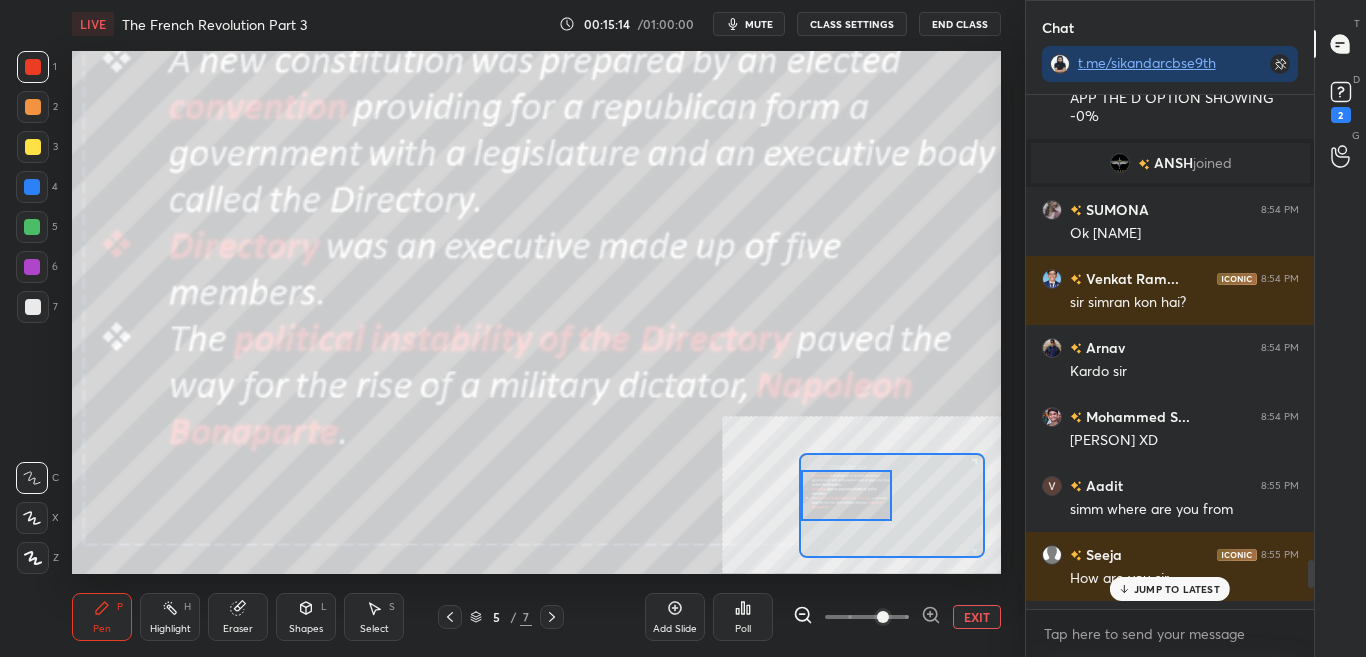 click on "JUMP TO LATEST" at bounding box center [1177, 589] 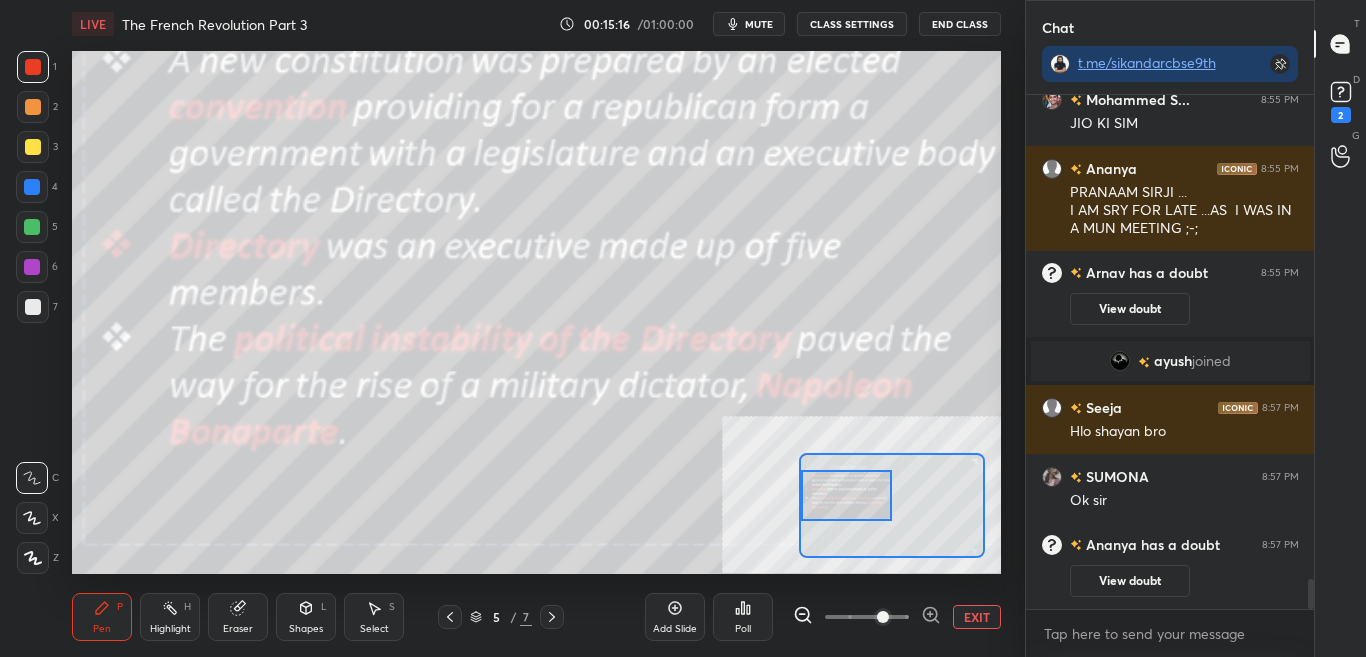 scroll, scrollTop: 8516, scrollLeft: 0, axis: vertical 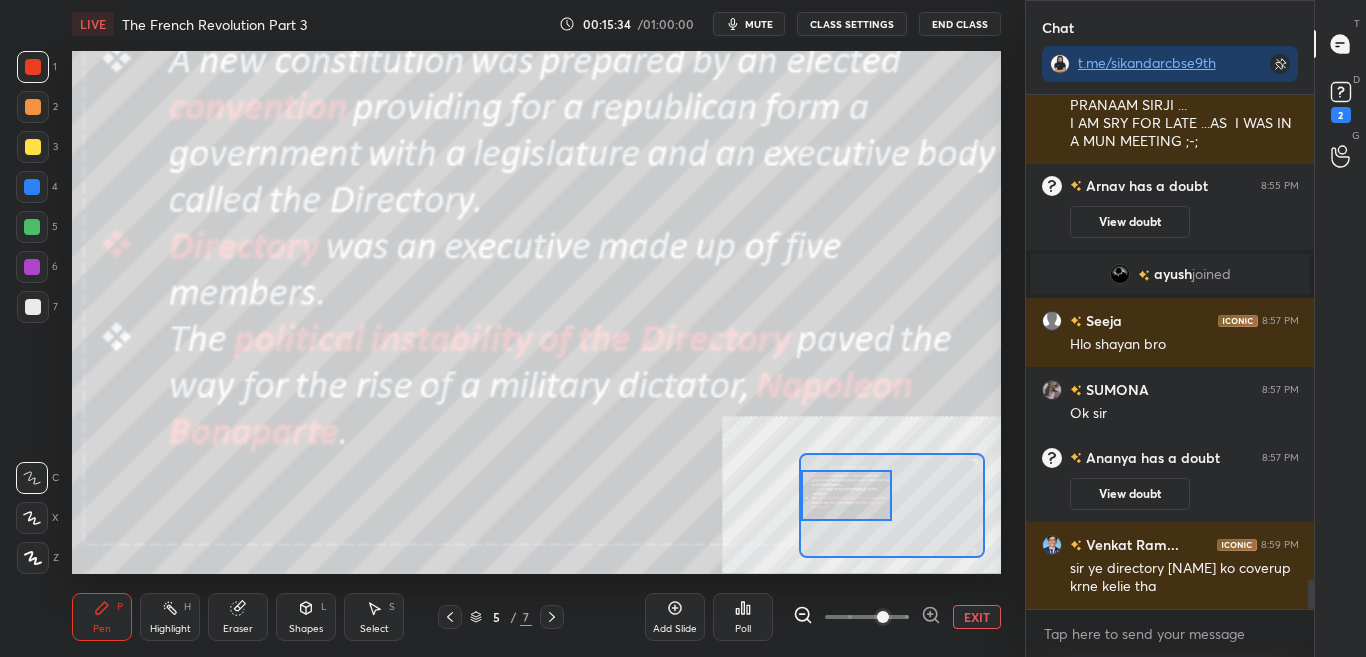 click on "CLASS SETTINGS" at bounding box center (852, 24) 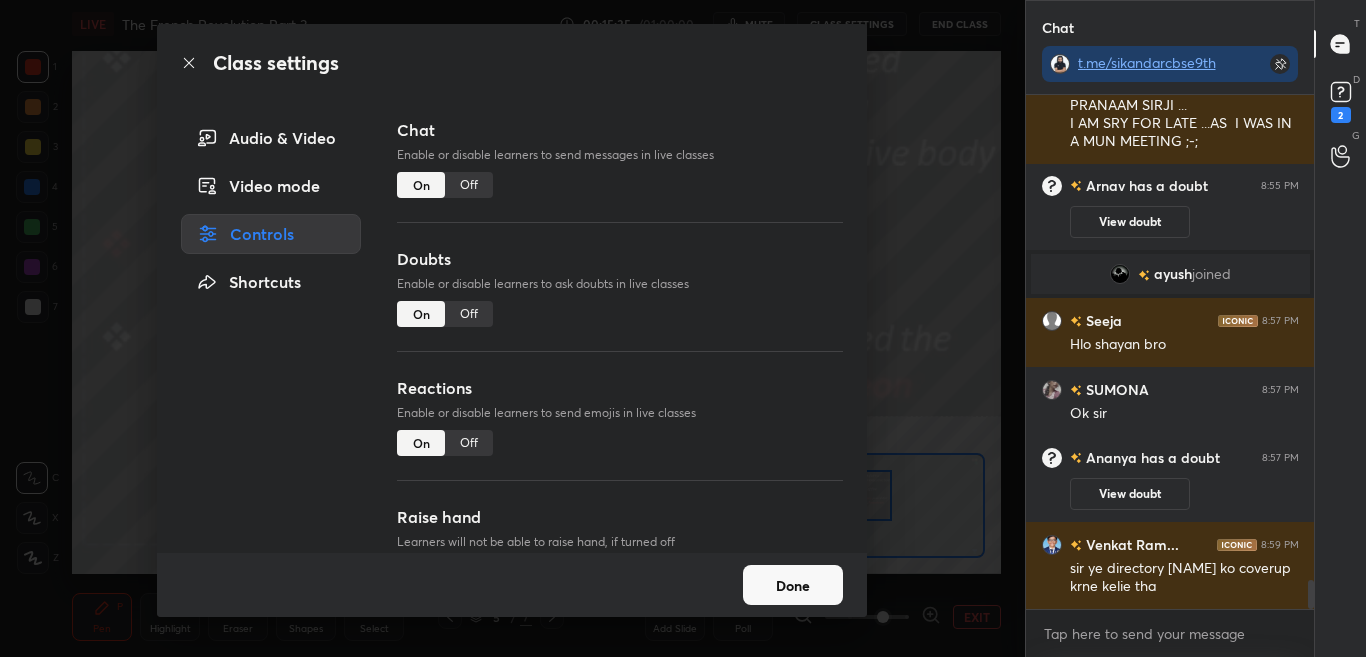 click on "Off" at bounding box center (469, 185) 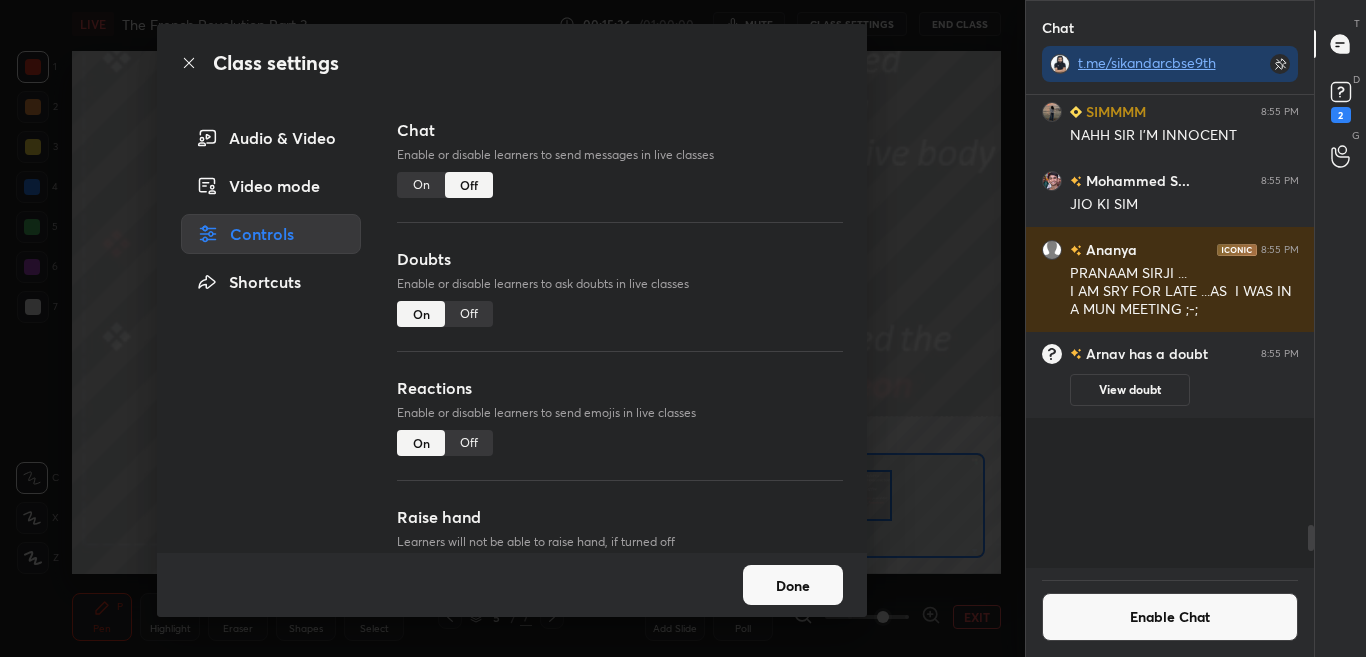 scroll, scrollTop: 7959, scrollLeft: 0, axis: vertical 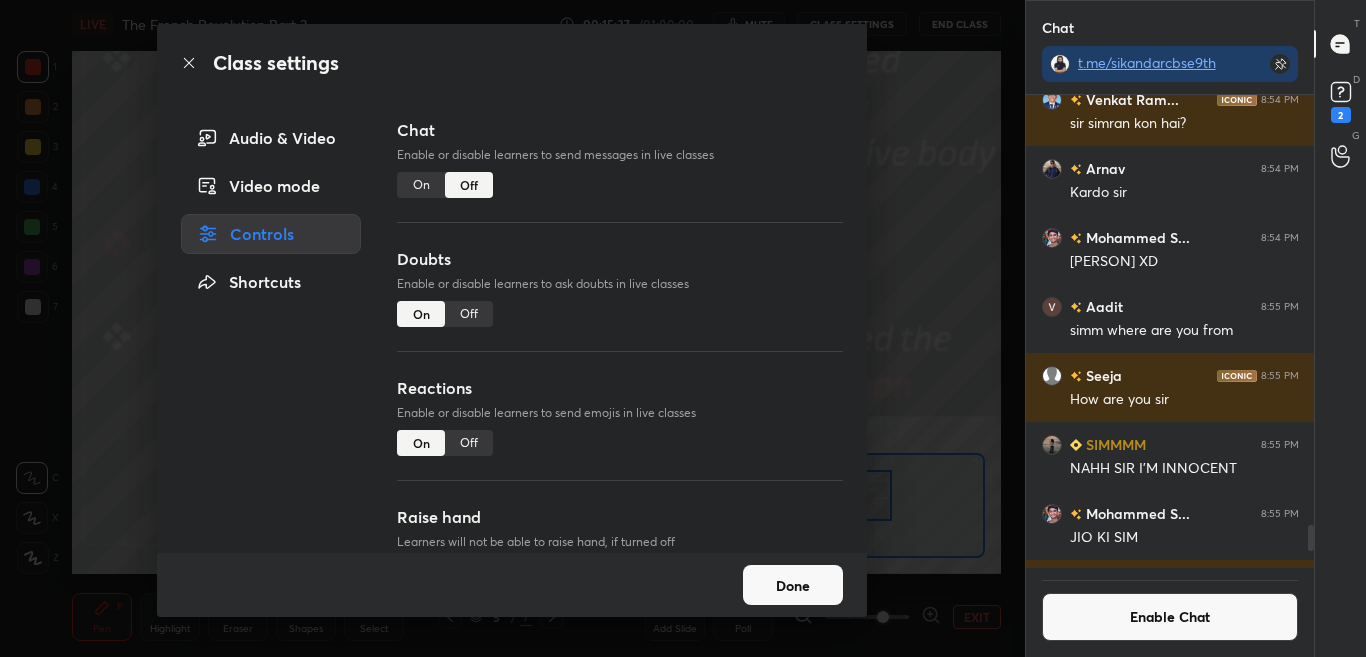 click 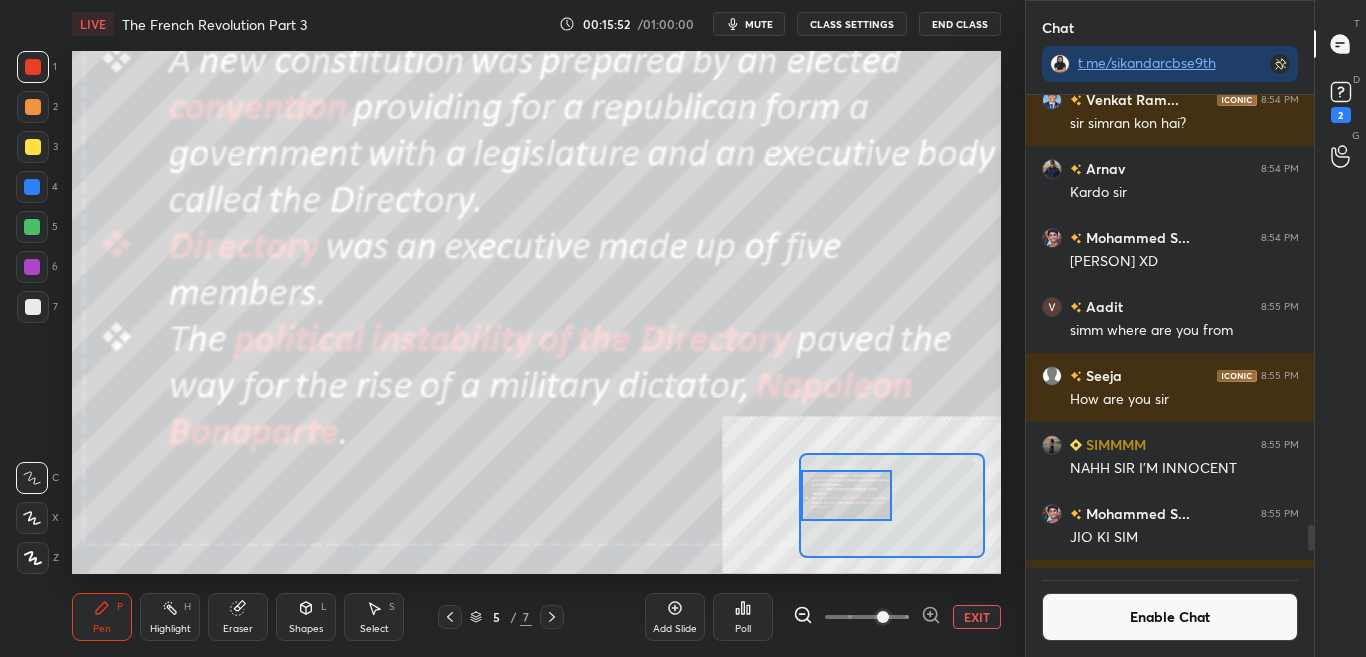 click on "Enable Chat" at bounding box center (1170, 617) 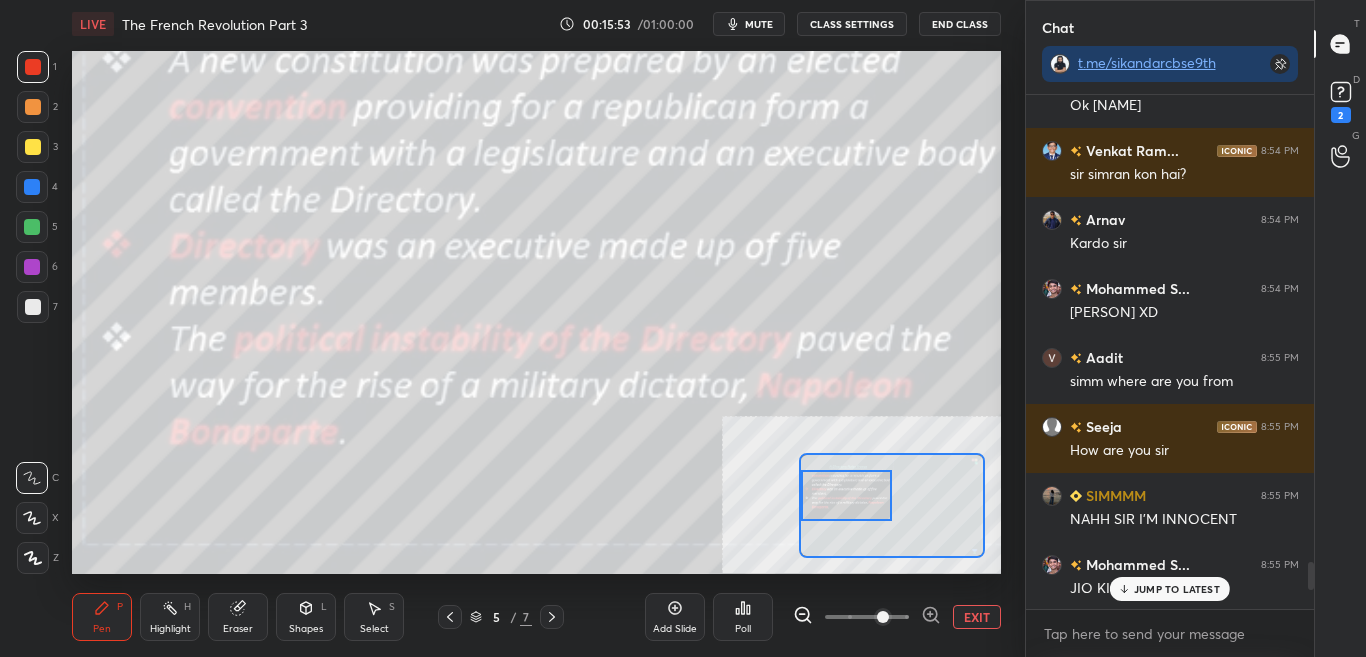 scroll, scrollTop: 467, scrollLeft: 282, axis: both 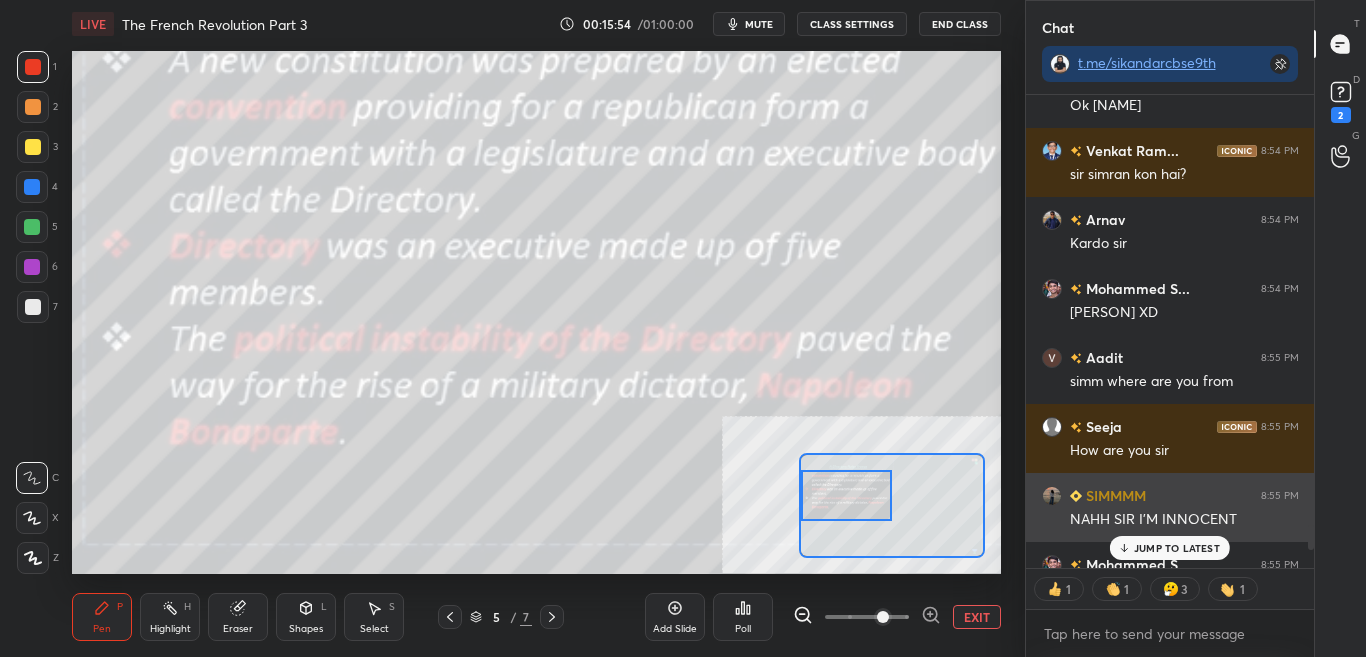 click on "SIMMMM 8:55 PM NAHH SIR I'M INNOCENT" at bounding box center (1170, 507) 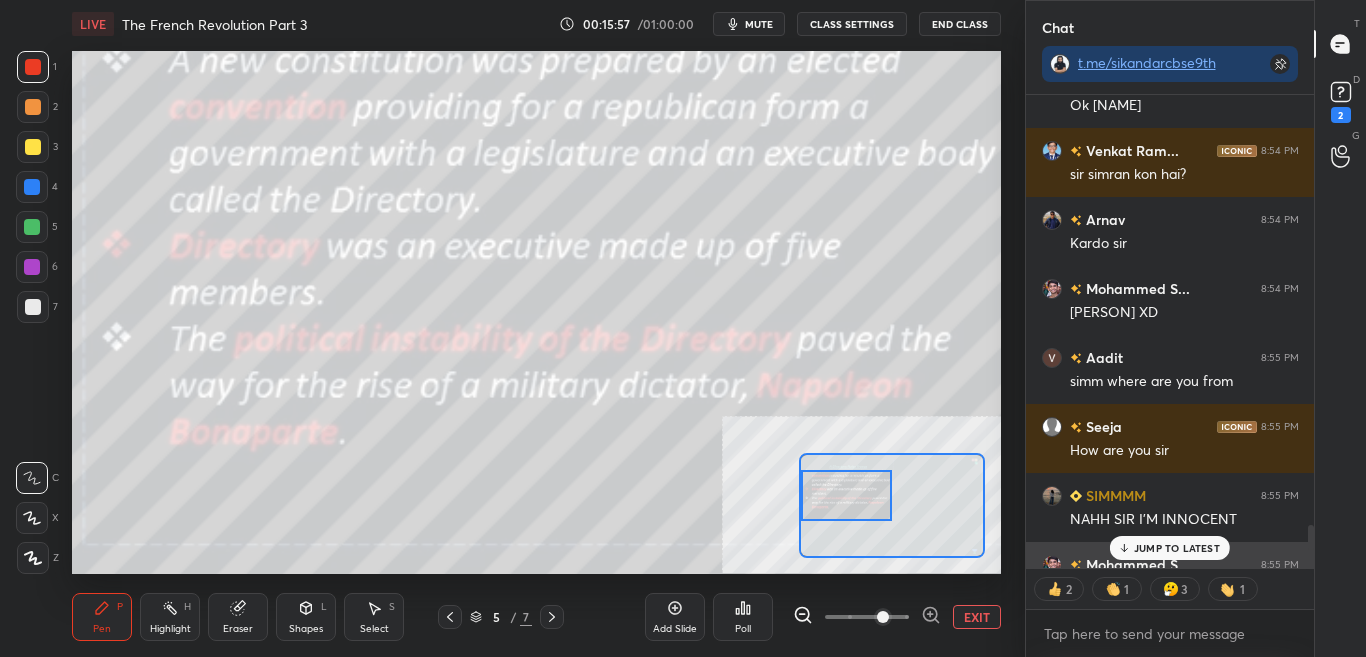 click on "Mohammed S..." at bounding box center (1136, 564) 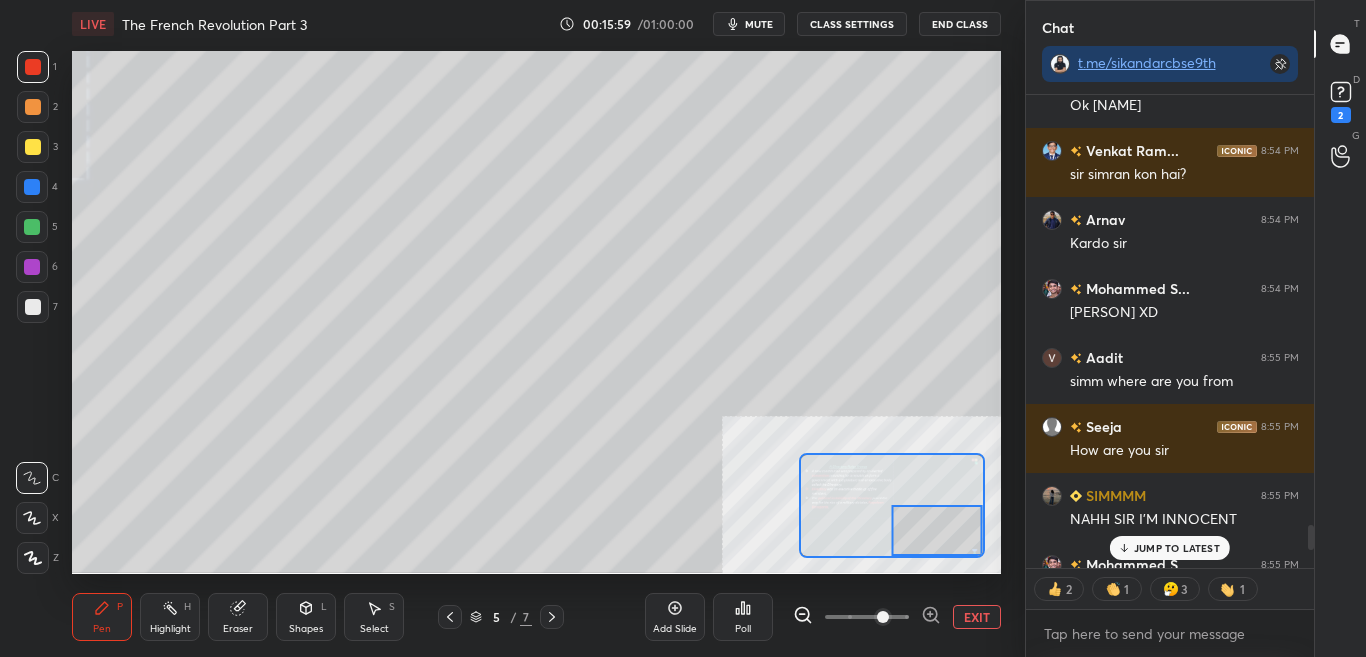 click on "EXIT" at bounding box center (977, 617) 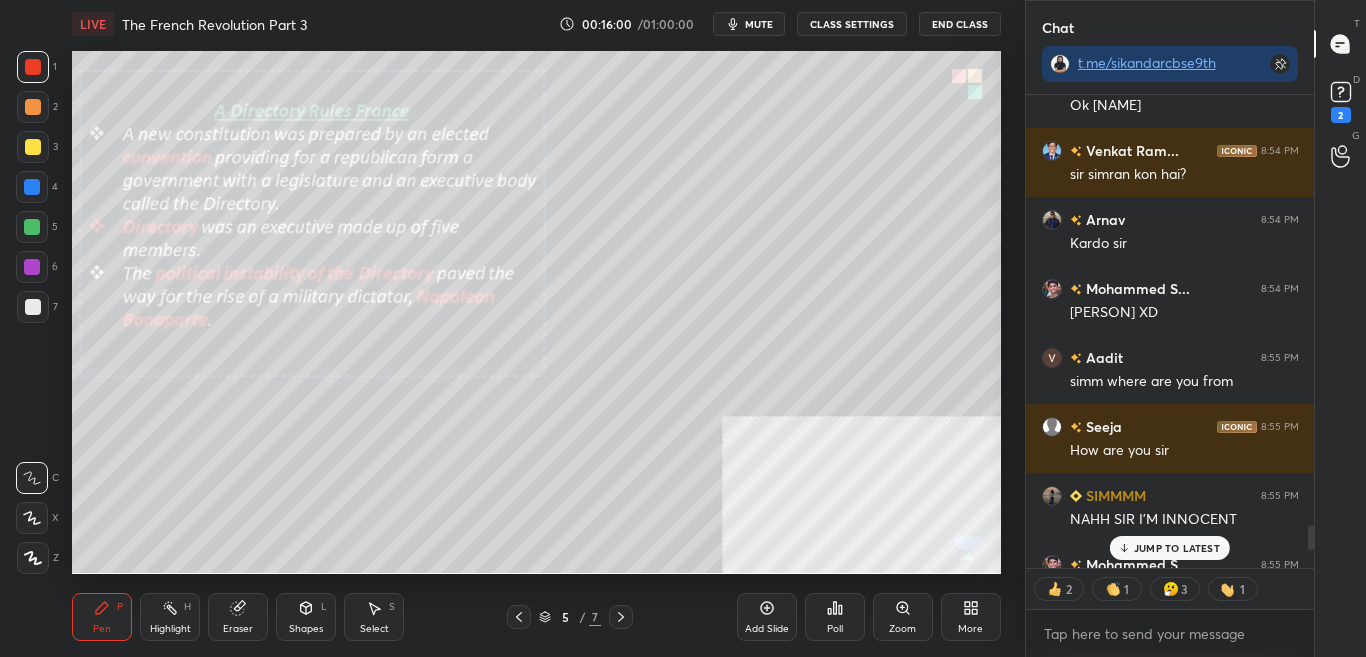 click on "JUMP TO LATEST" at bounding box center [1177, 548] 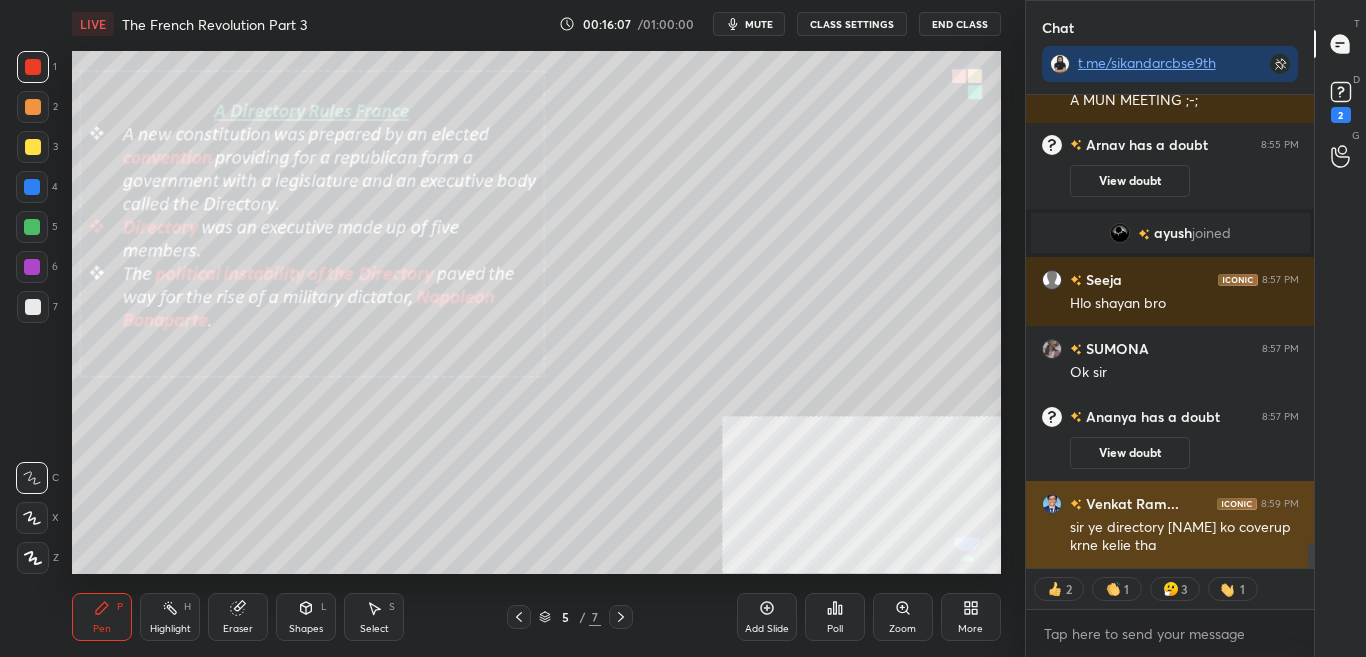 scroll, scrollTop: 7, scrollLeft: 7, axis: both 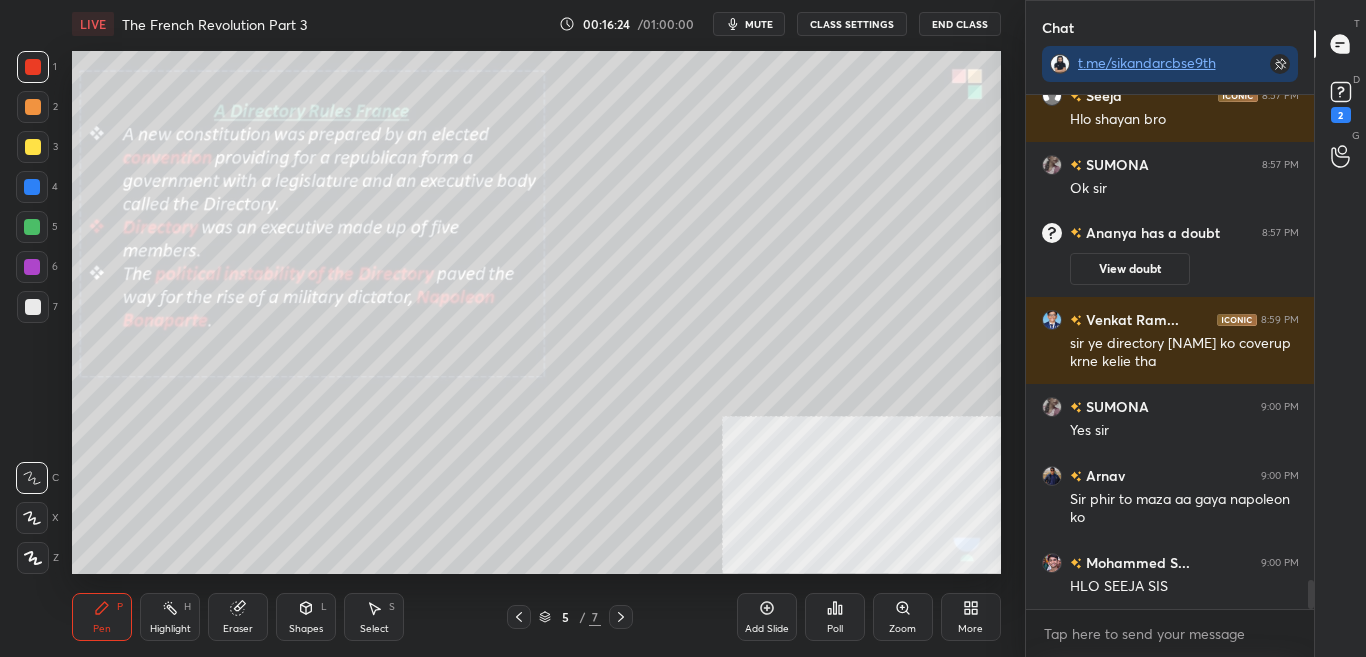 click 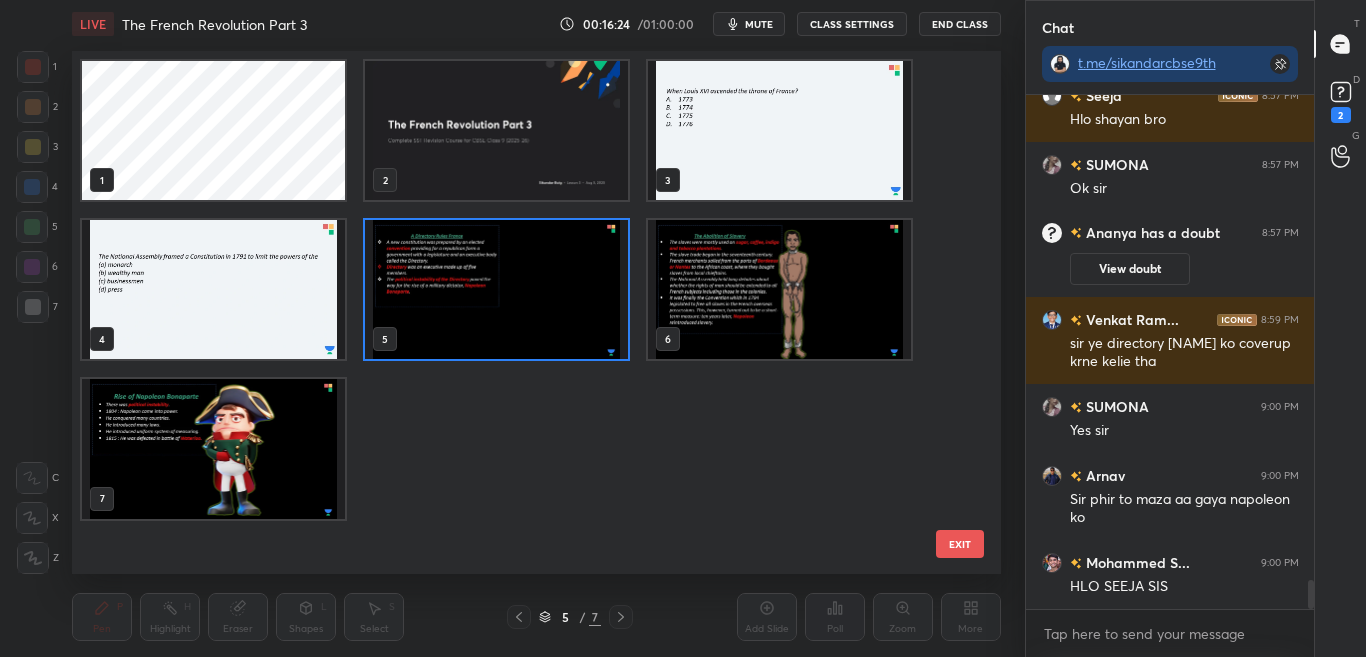 scroll, scrollTop: 517, scrollLeft: 918, axis: both 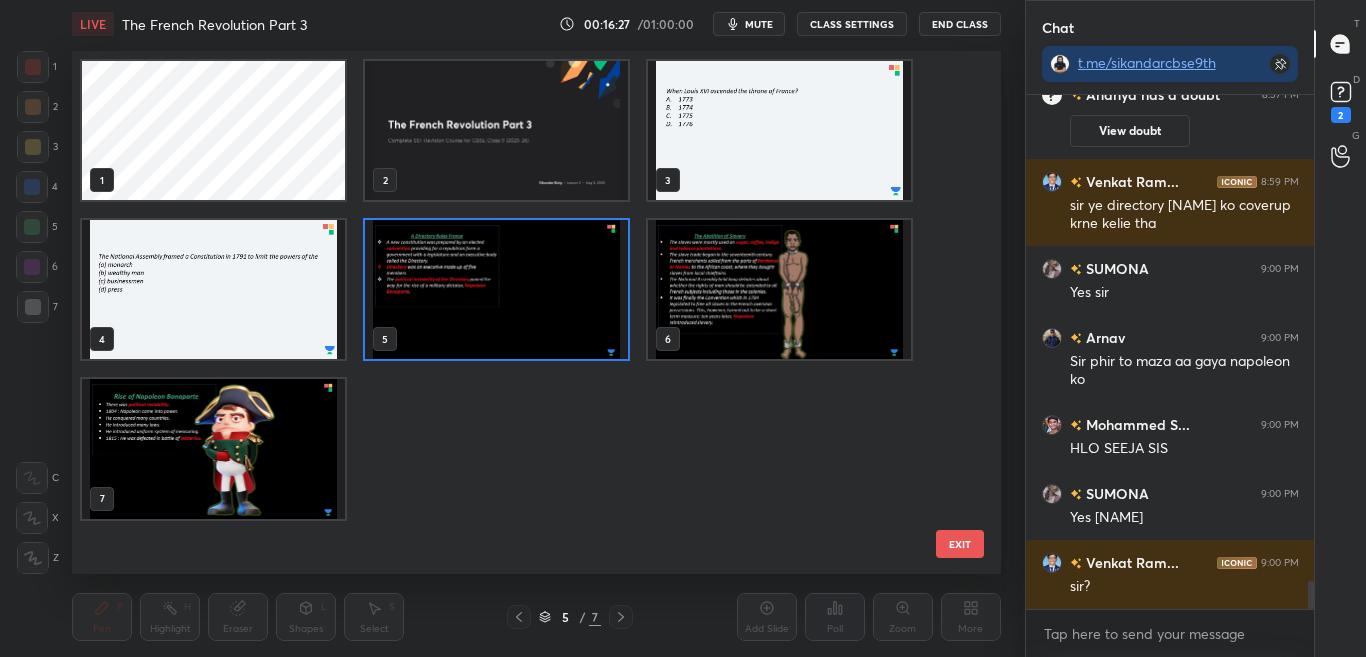 click on "EXIT" at bounding box center (960, 544) 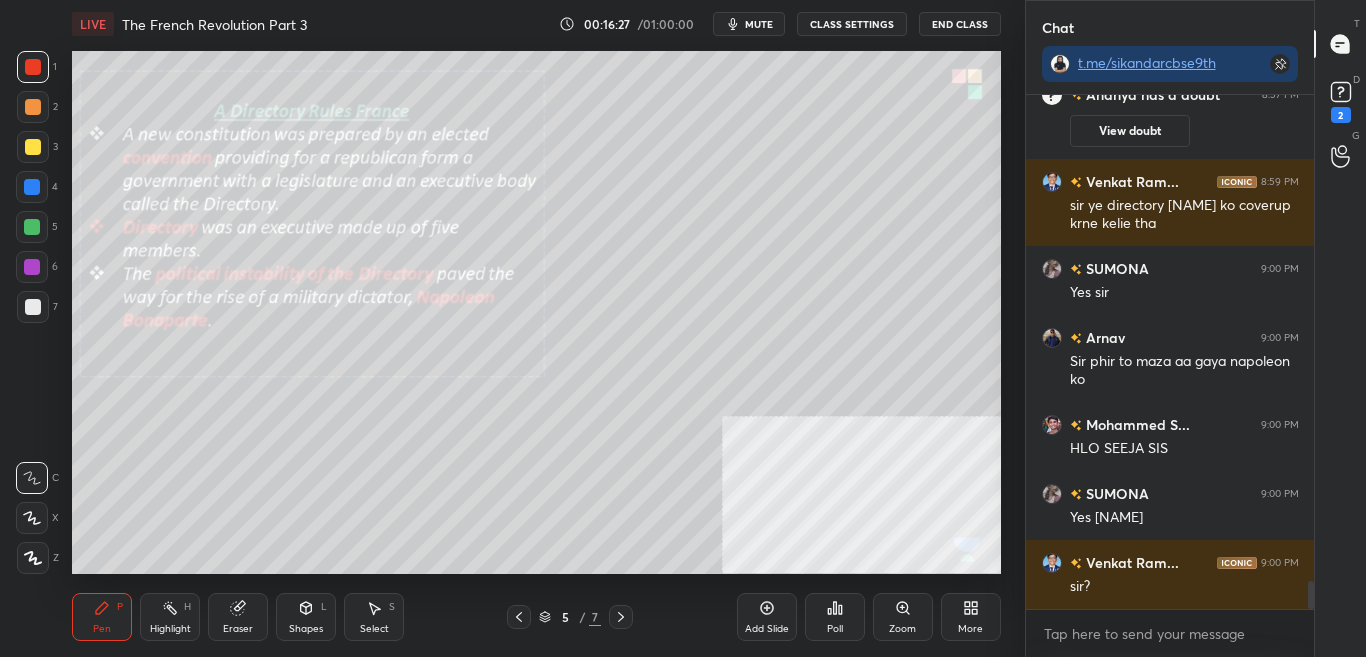 scroll, scrollTop: 8911, scrollLeft: 0, axis: vertical 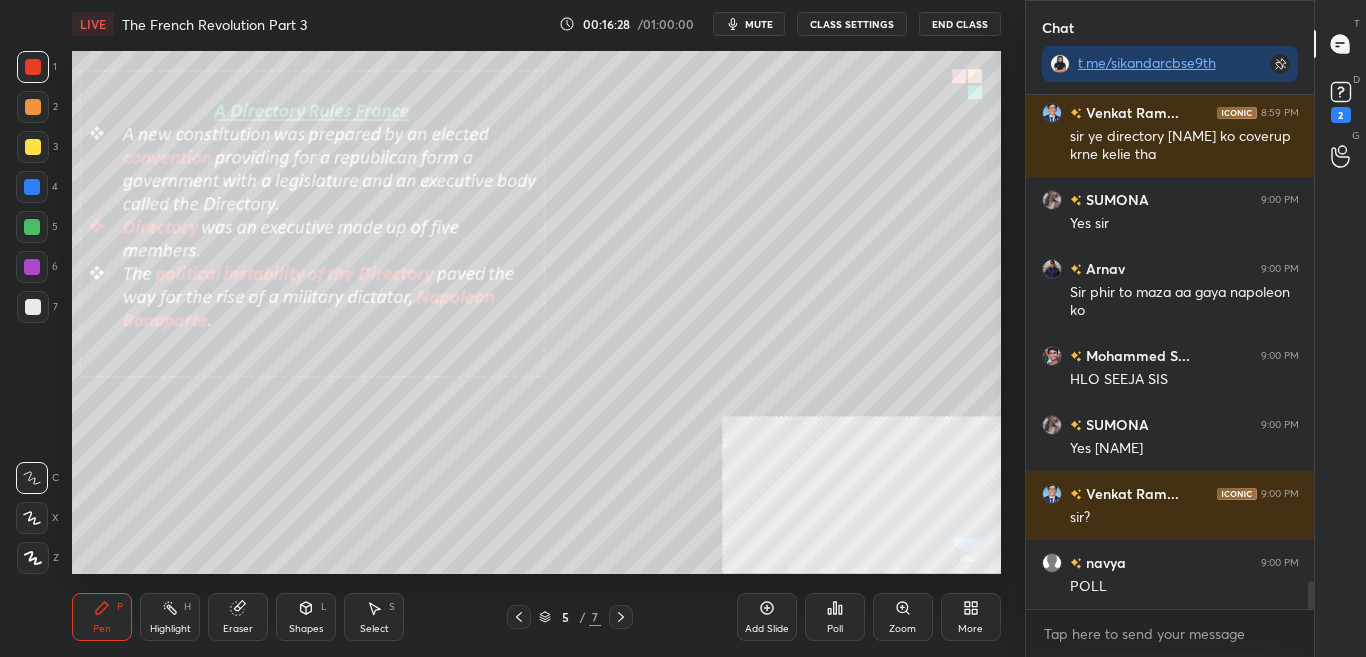 click on "More" at bounding box center (970, 629) 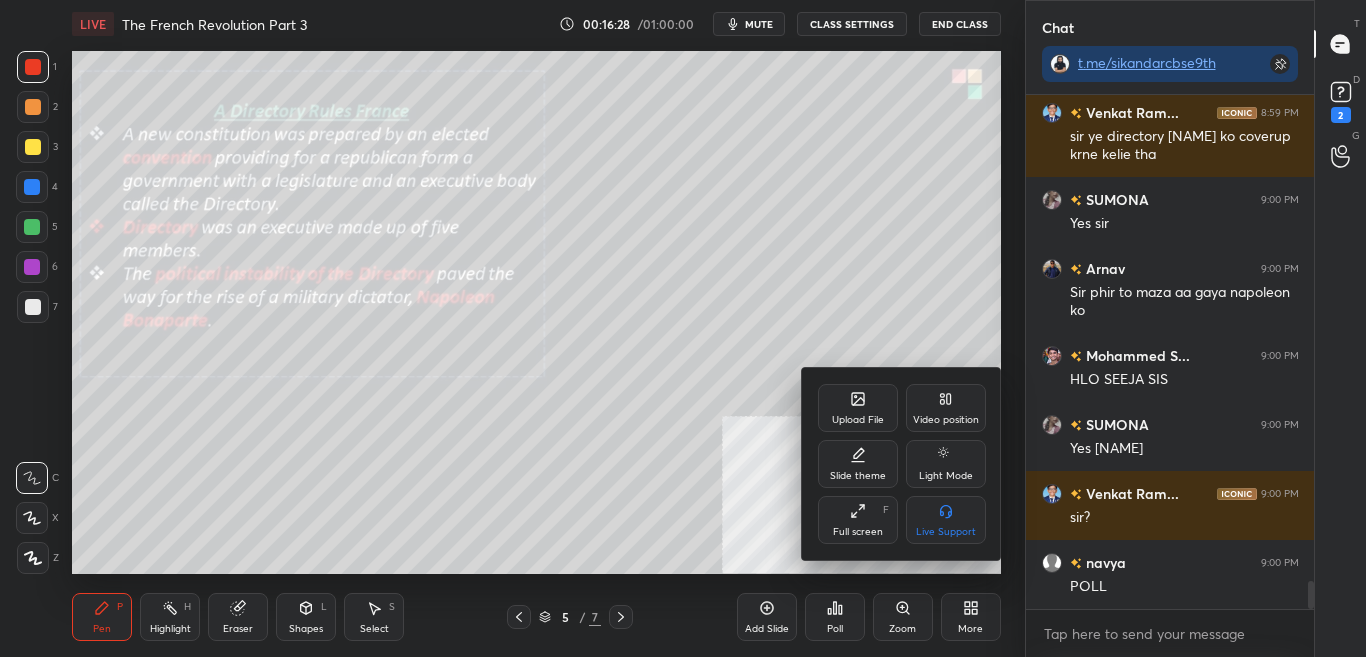 scroll, scrollTop: 8980, scrollLeft: 0, axis: vertical 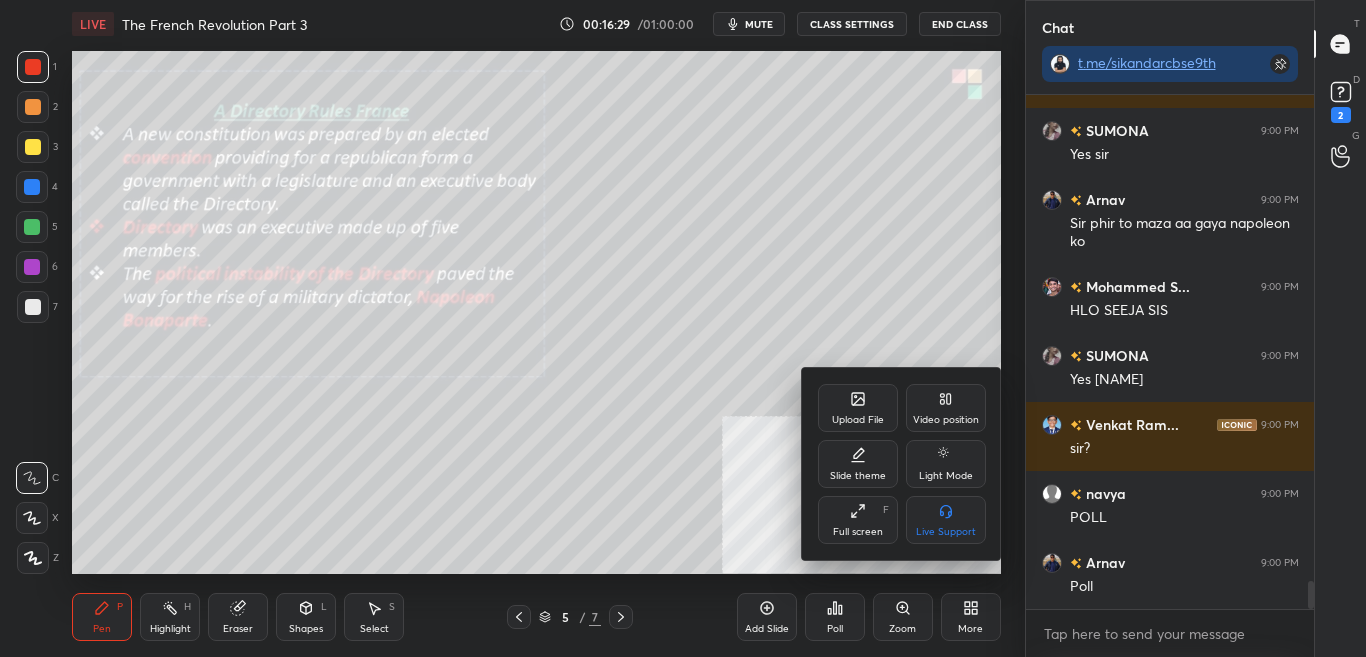 click on "Upload File" at bounding box center [858, 408] 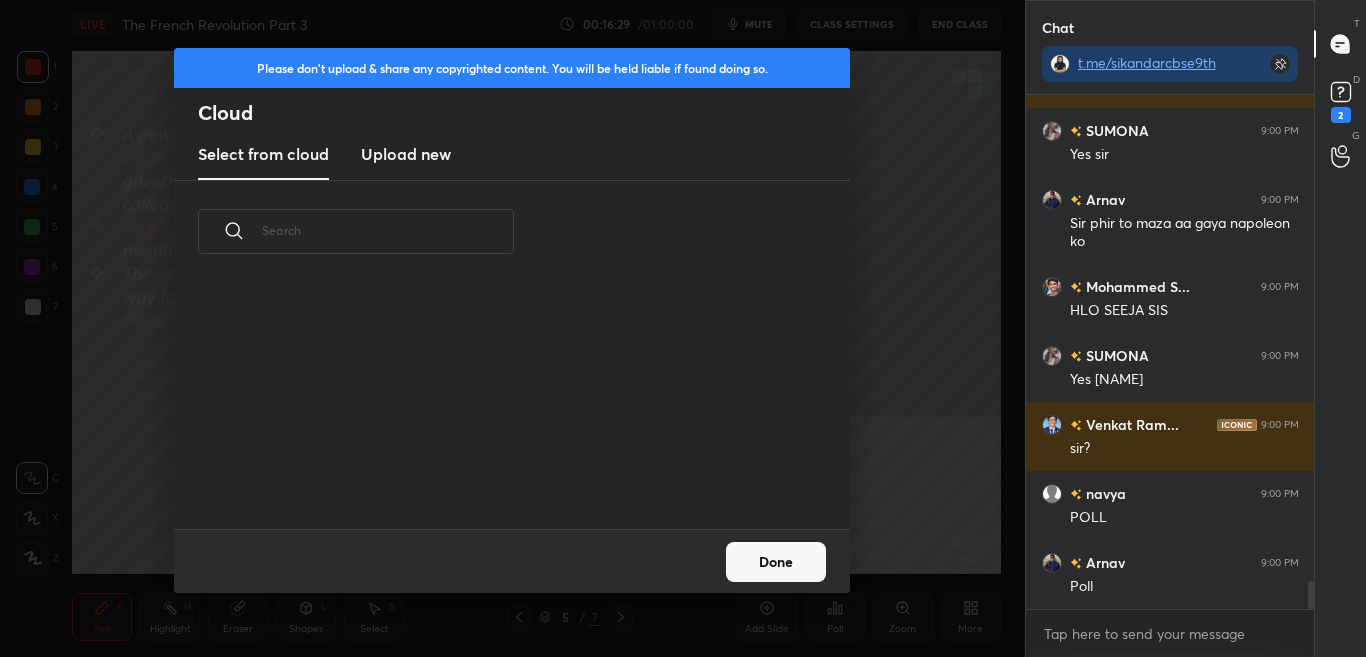 scroll, scrollTop: 9049, scrollLeft: 0, axis: vertical 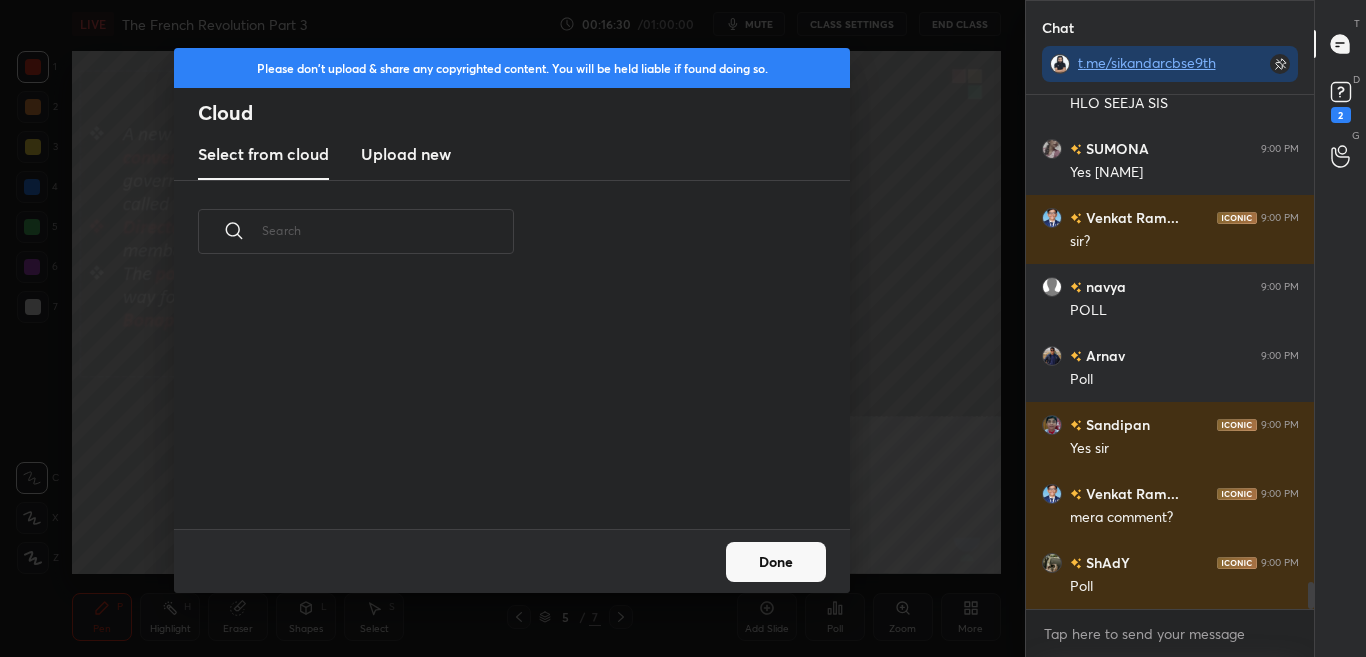 click on "Upload new" at bounding box center (406, 155) 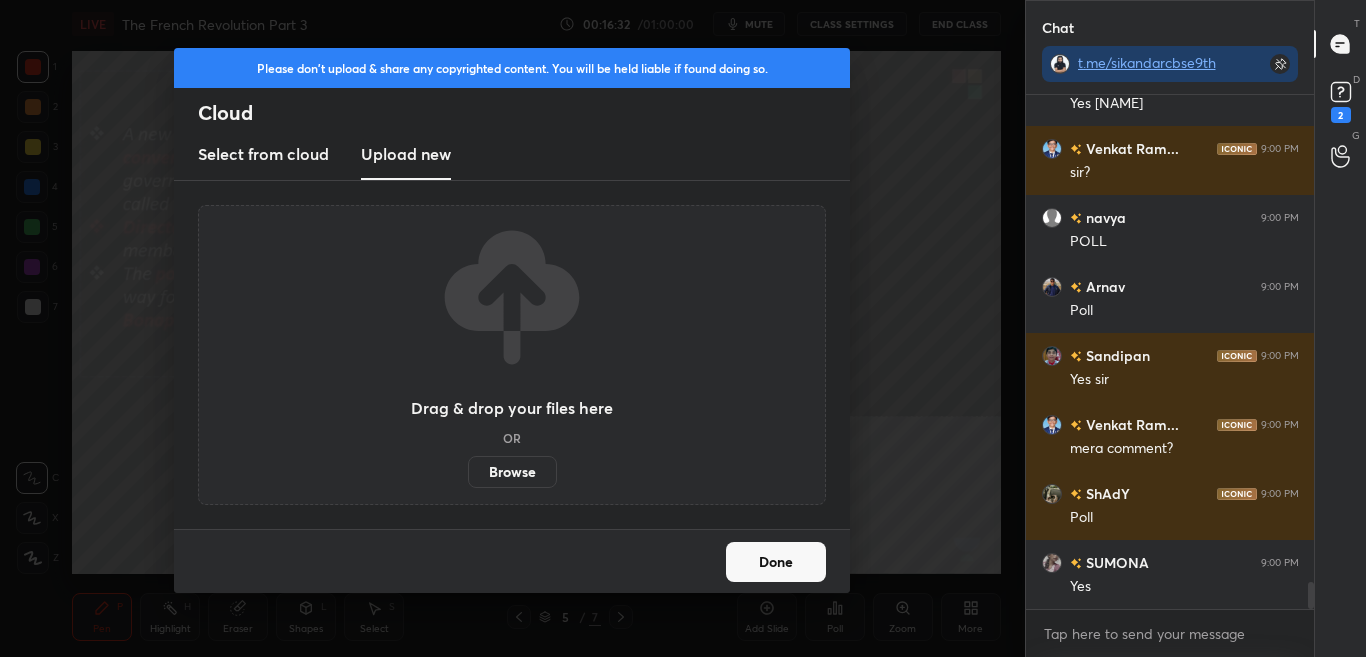 click on "Browse" at bounding box center (512, 472) 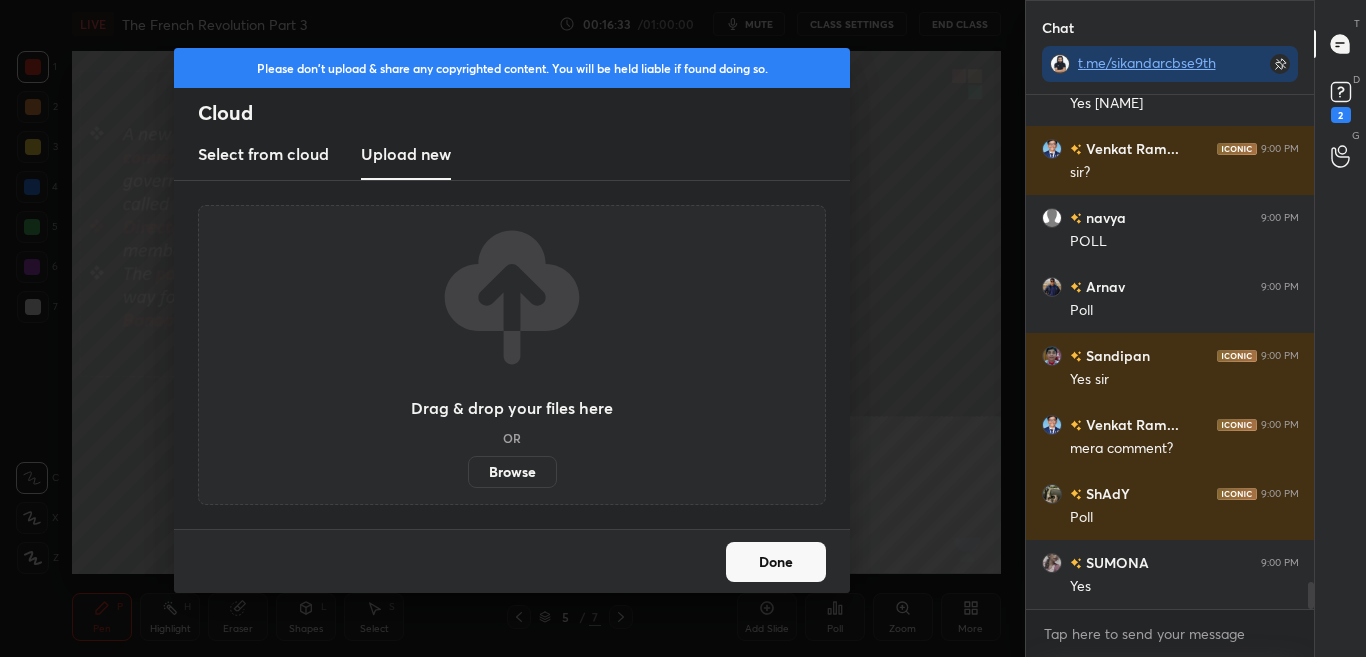 scroll, scrollTop: 9325, scrollLeft: 0, axis: vertical 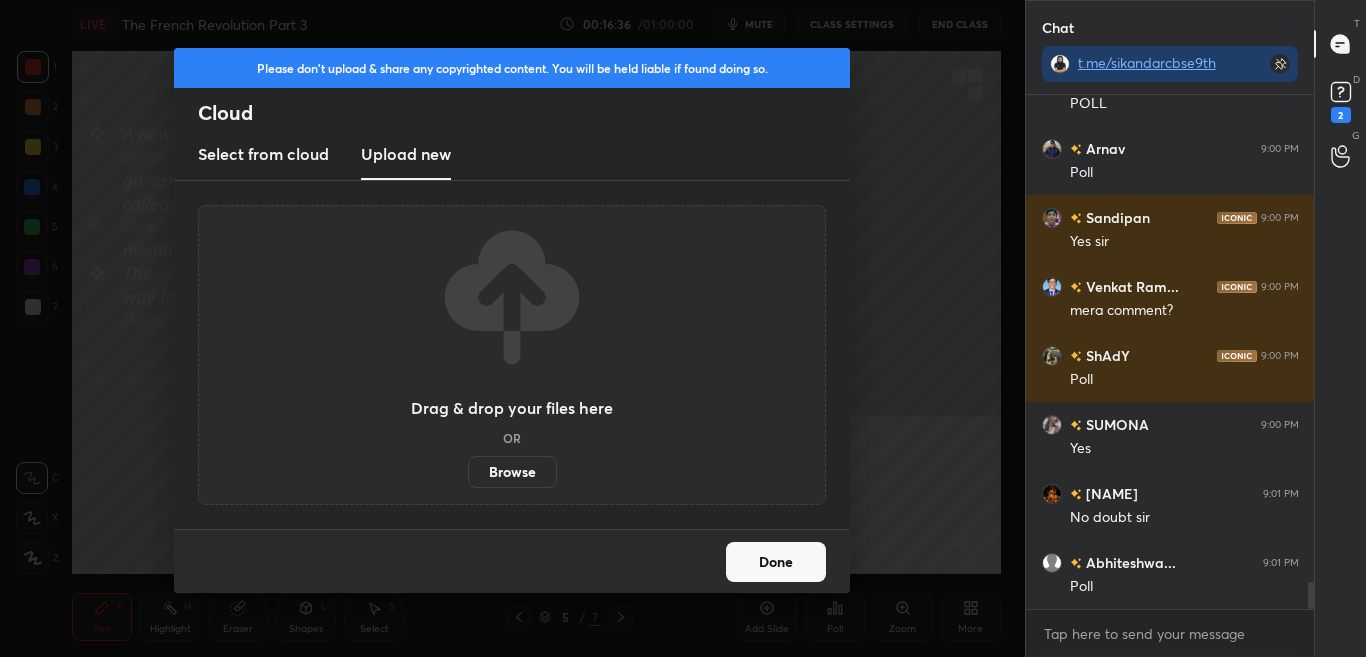 click on "Done" at bounding box center (776, 562) 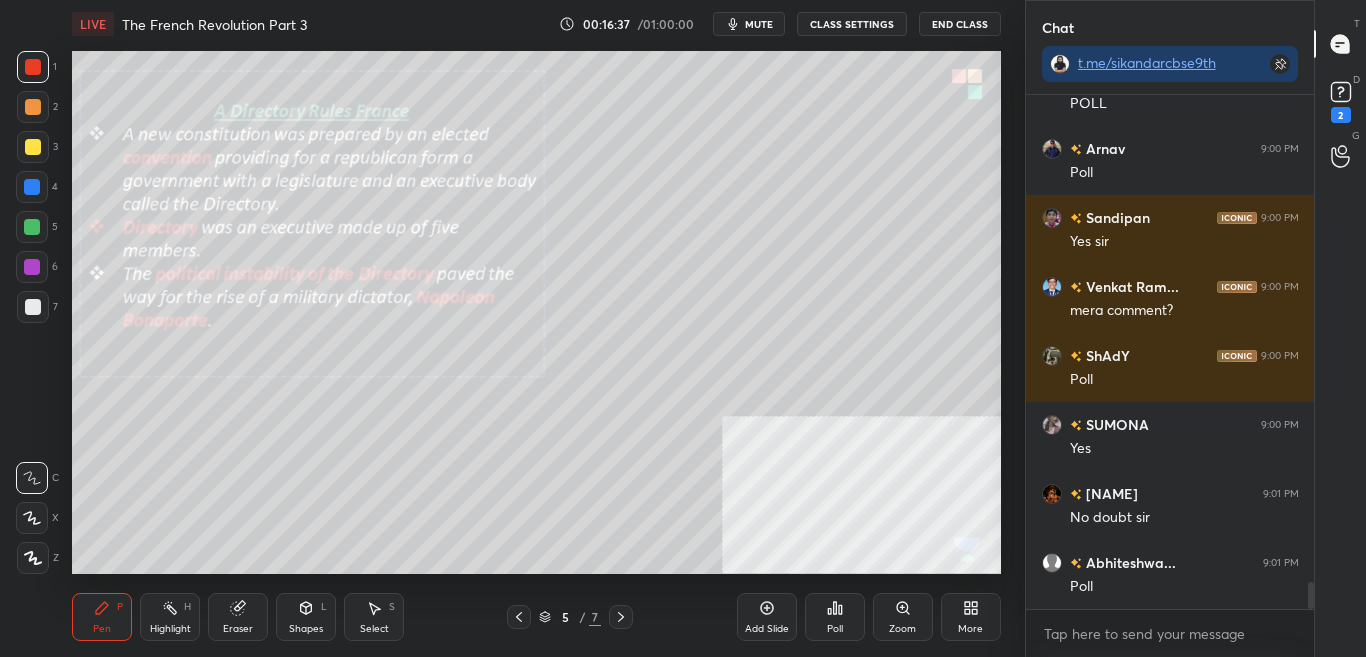 scroll, scrollTop: 9442, scrollLeft: 0, axis: vertical 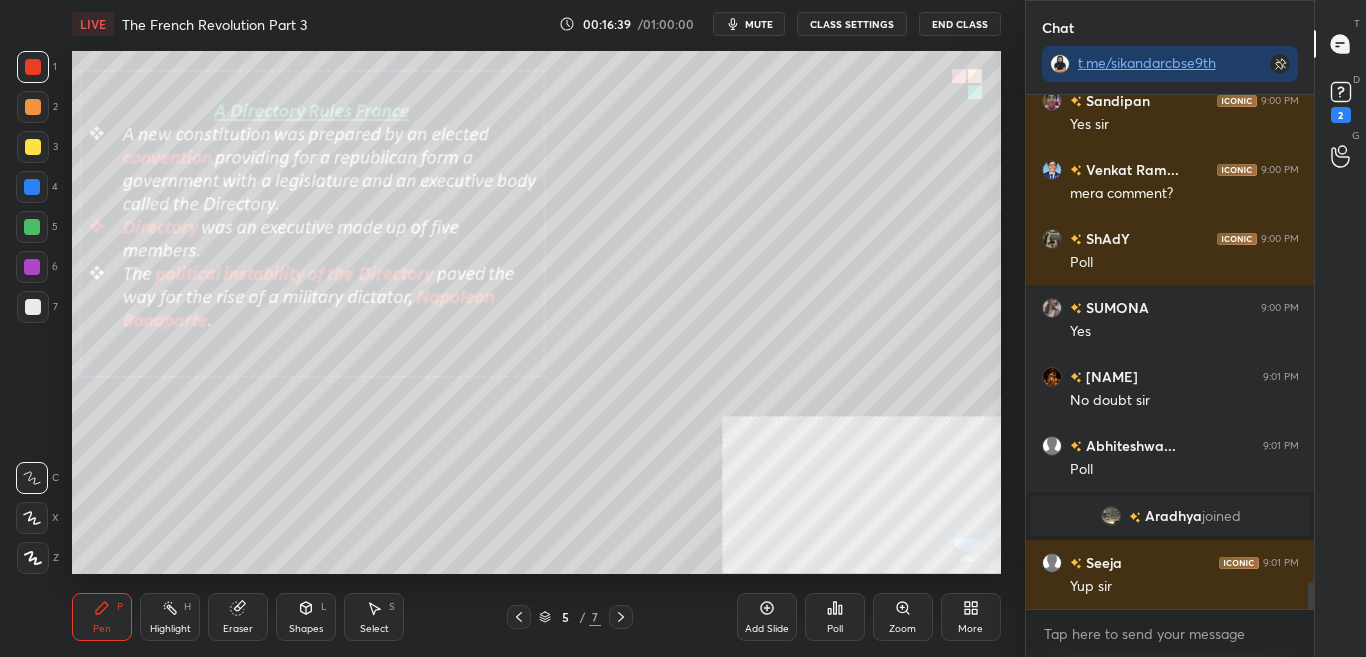 click on "More" at bounding box center (970, 629) 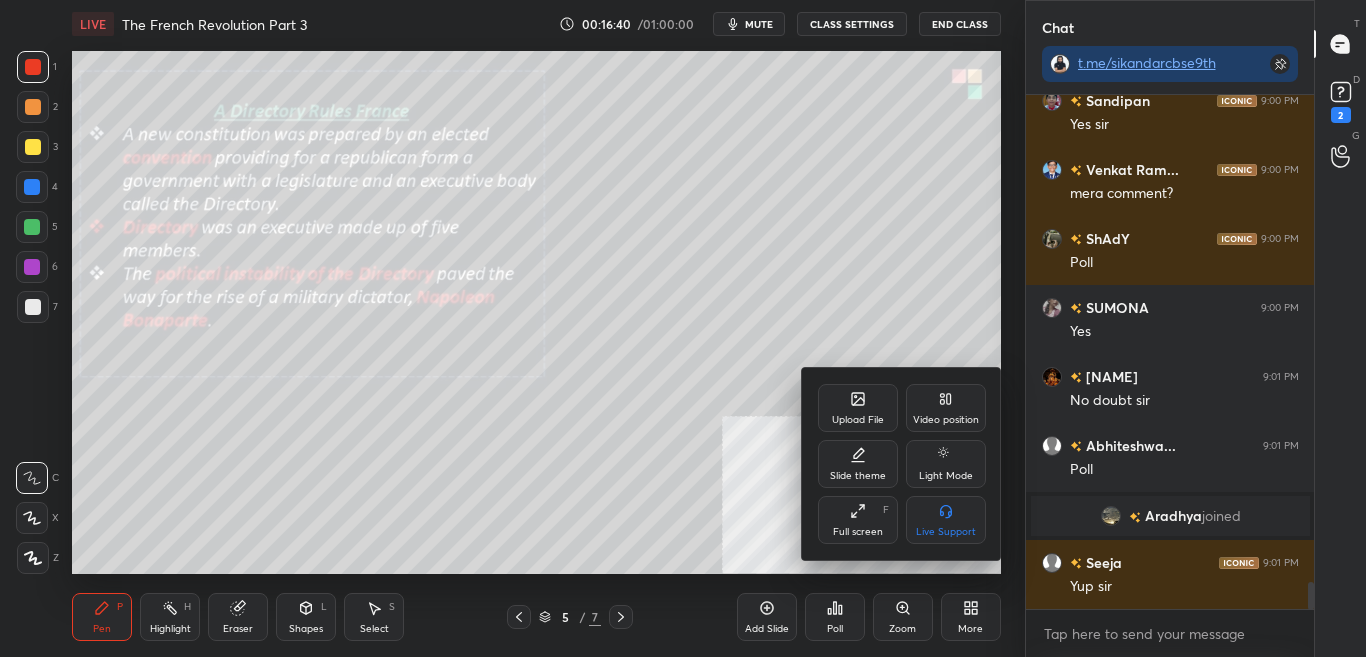 click on "Upload File" at bounding box center [858, 408] 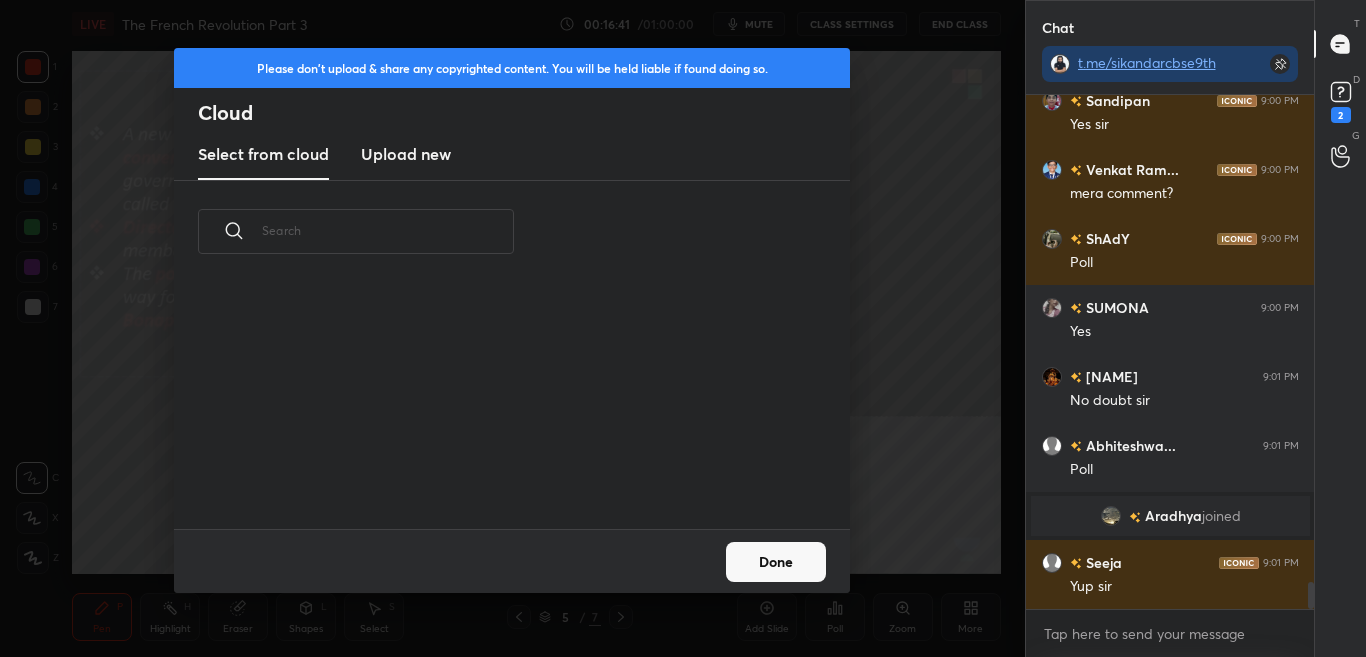 scroll, scrollTop: 9206, scrollLeft: 0, axis: vertical 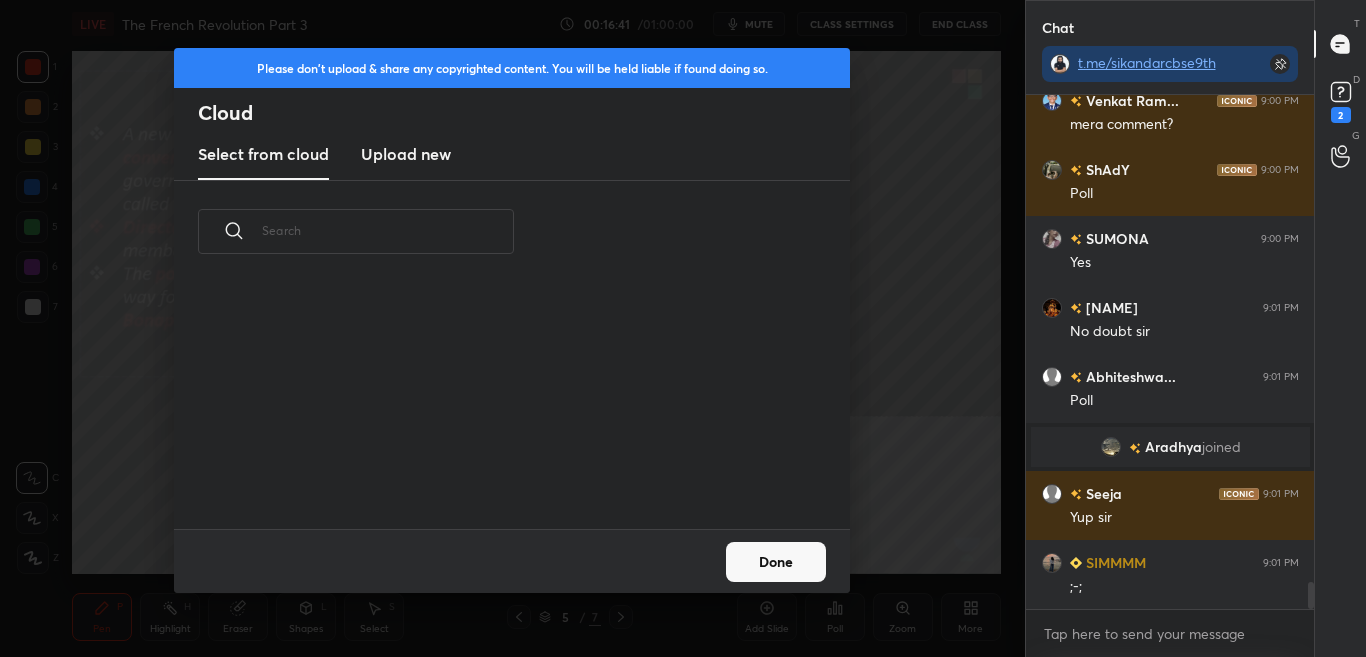 click on "Upload new" at bounding box center (406, 154) 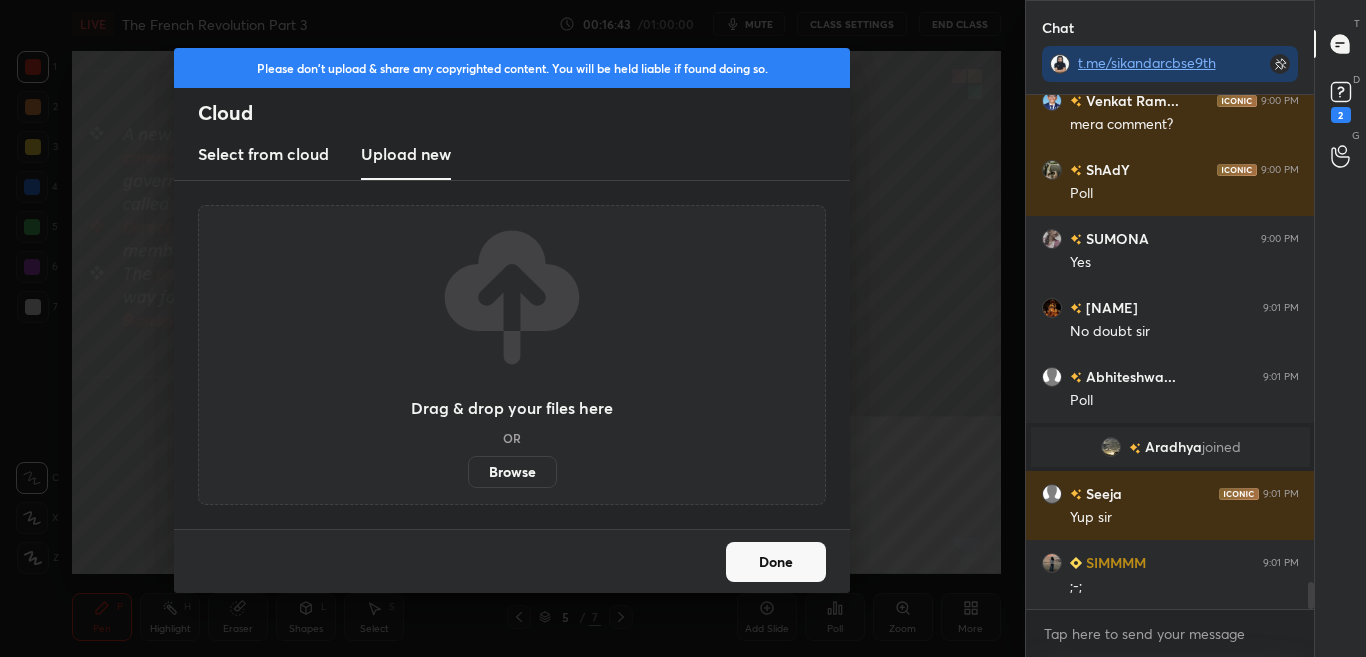 click on "Browse" at bounding box center [512, 472] 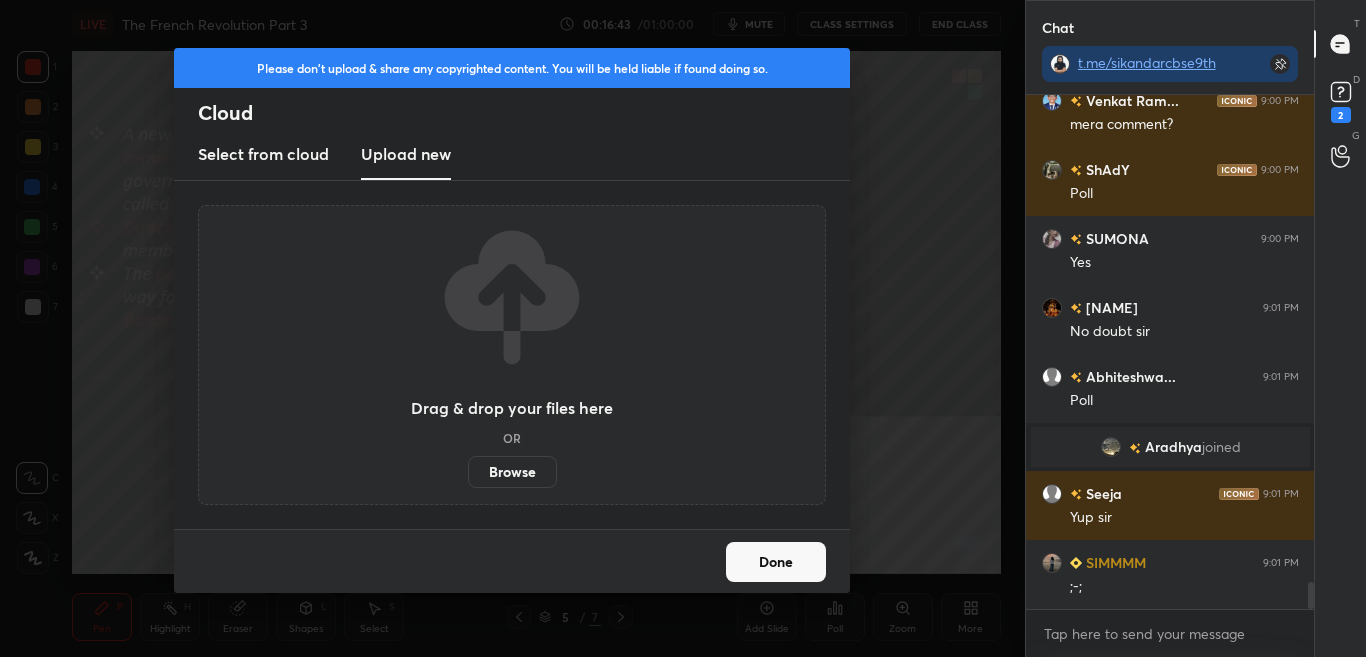 click on "Browse" at bounding box center (468, 472) 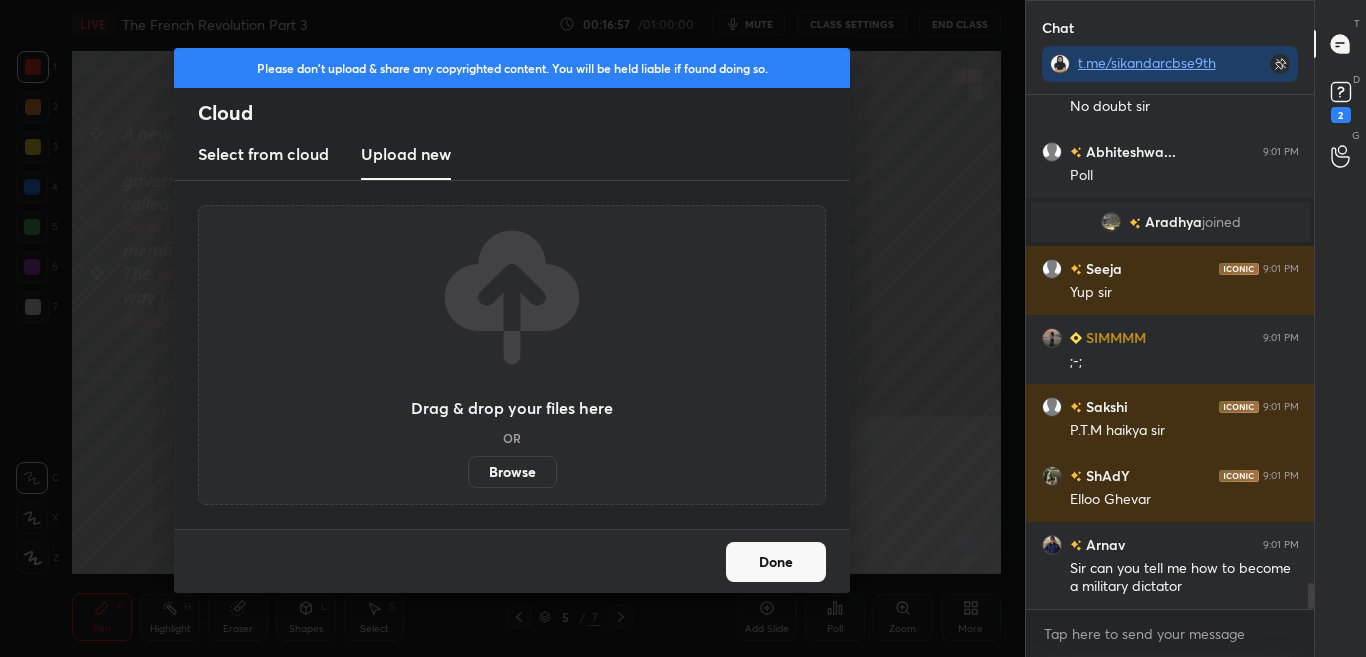 scroll, scrollTop: 9500, scrollLeft: 0, axis: vertical 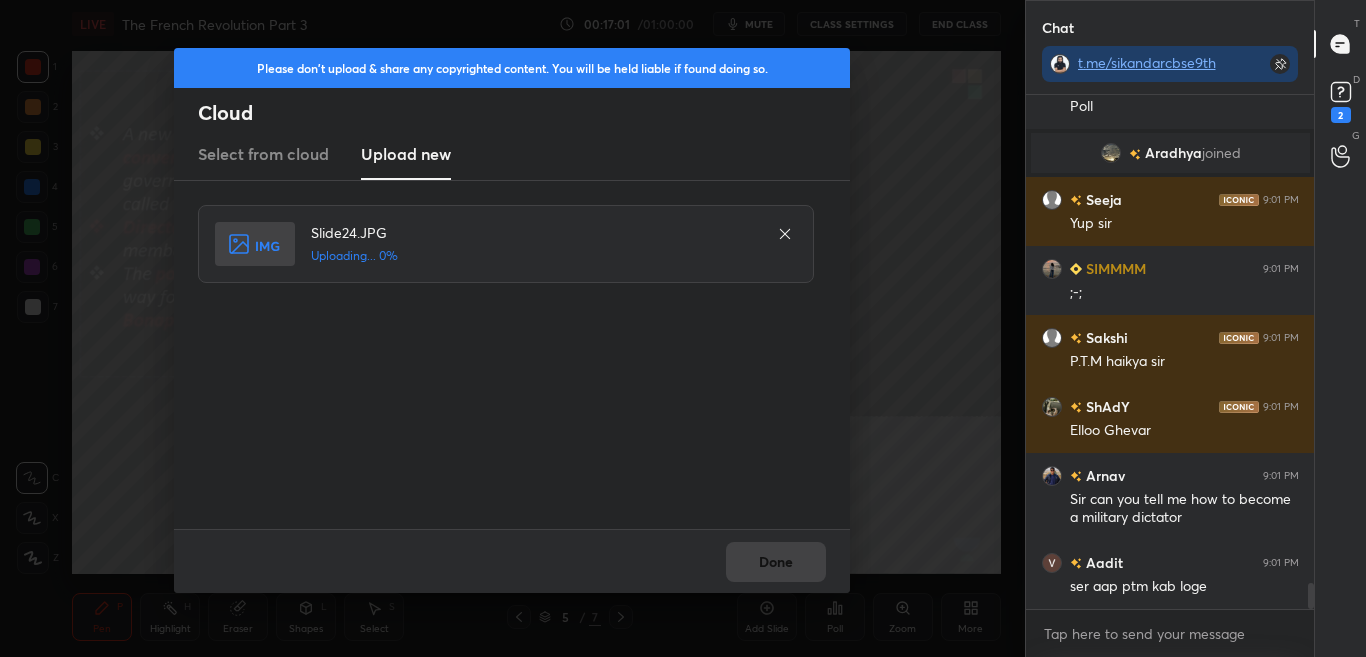 click on "Uploading... 0%" at bounding box center (534, 256) 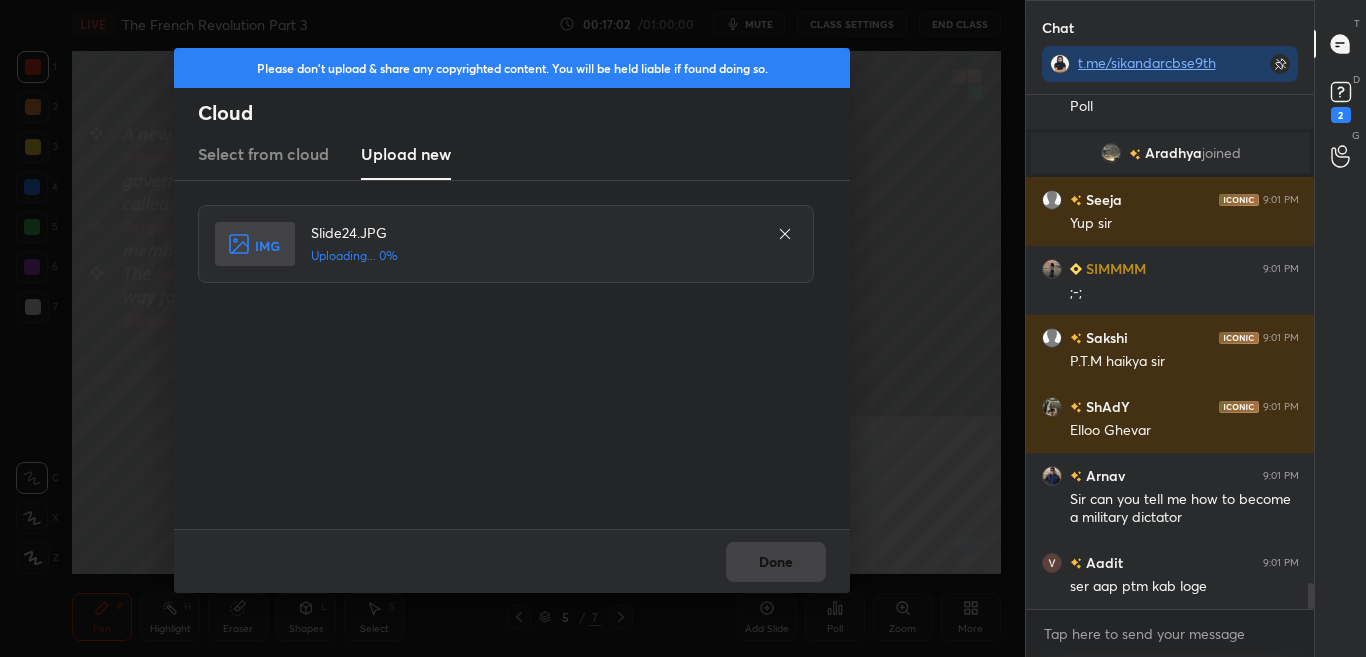 scroll, scrollTop: 9569, scrollLeft: 0, axis: vertical 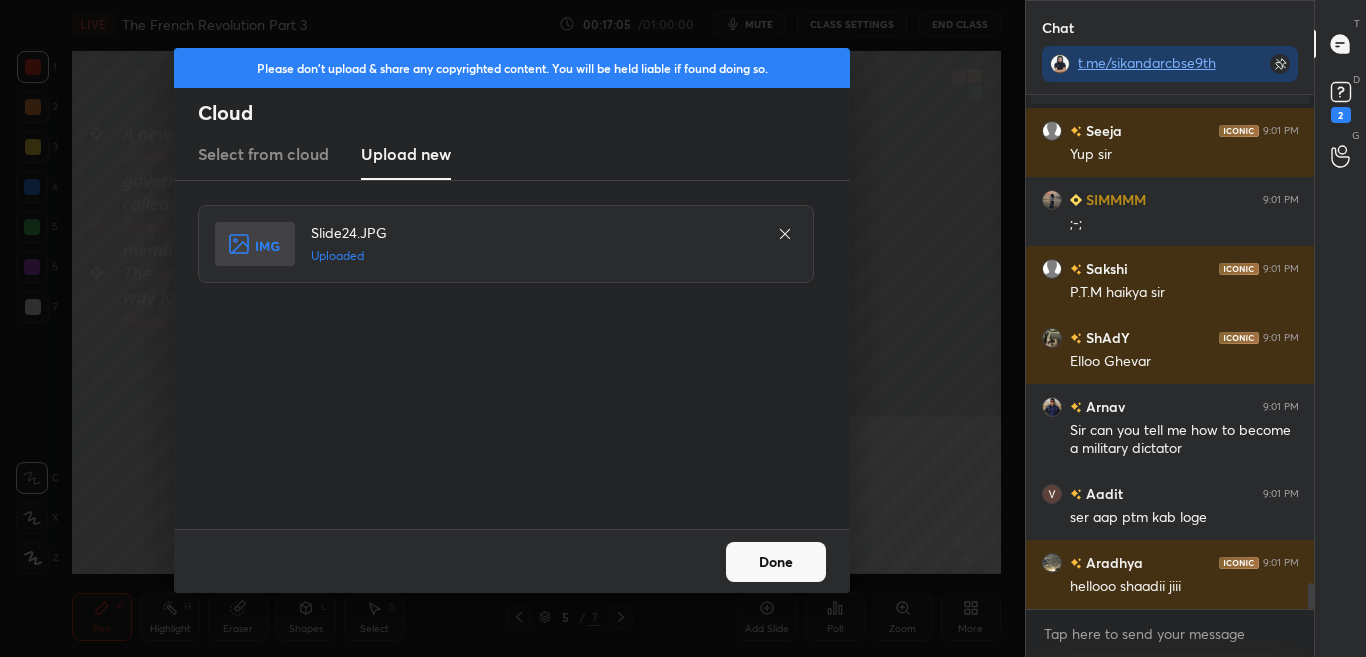 click on "Done" at bounding box center (776, 562) 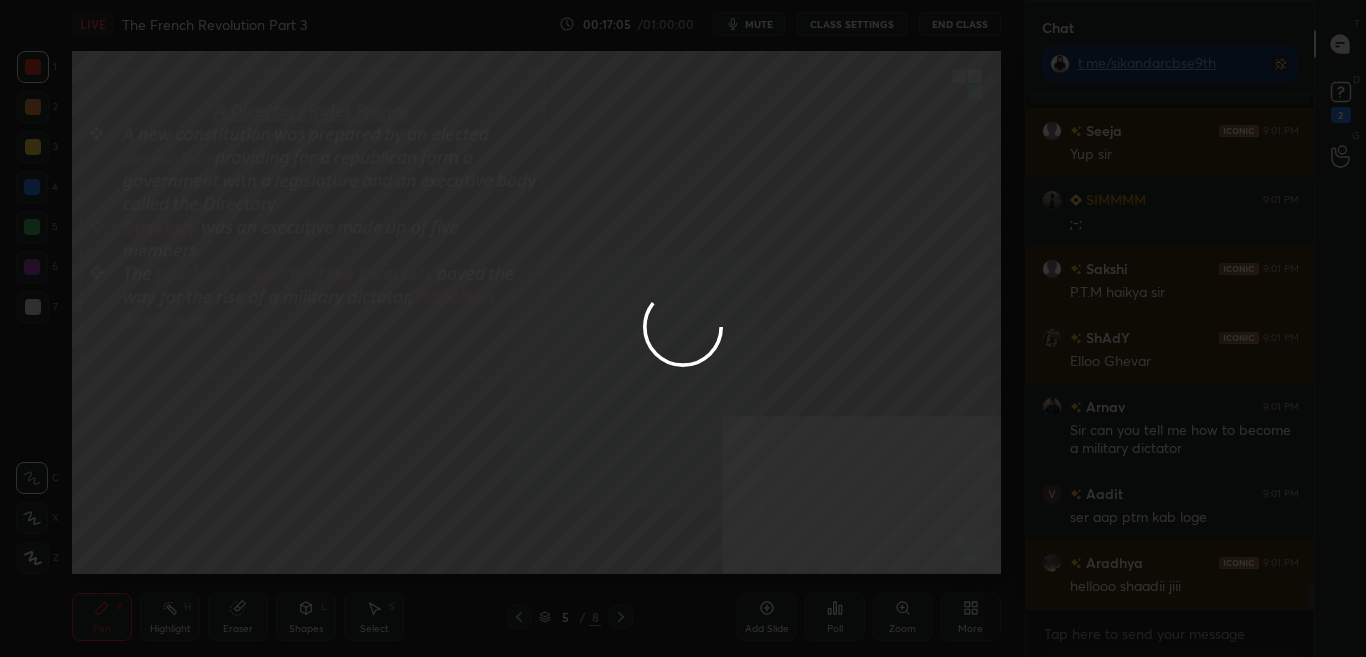 click at bounding box center (683, 328) 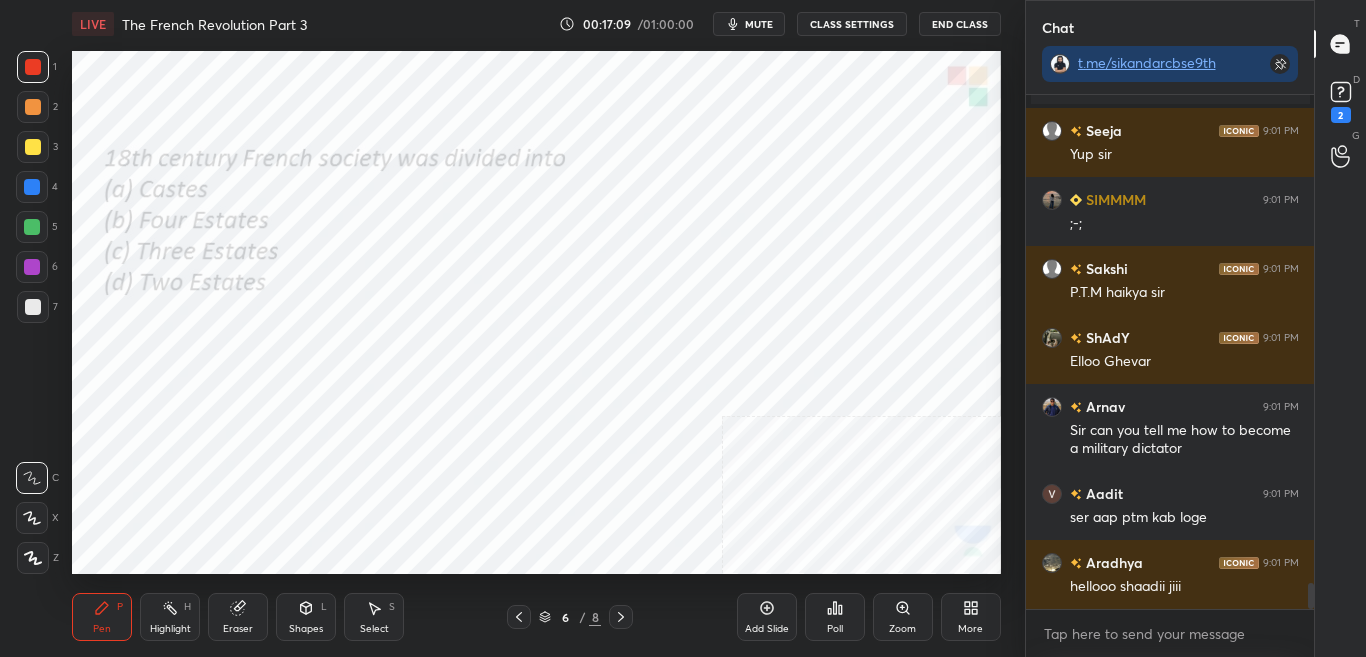 scroll, scrollTop: 9638, scrollLeft: 0, axis: vertical 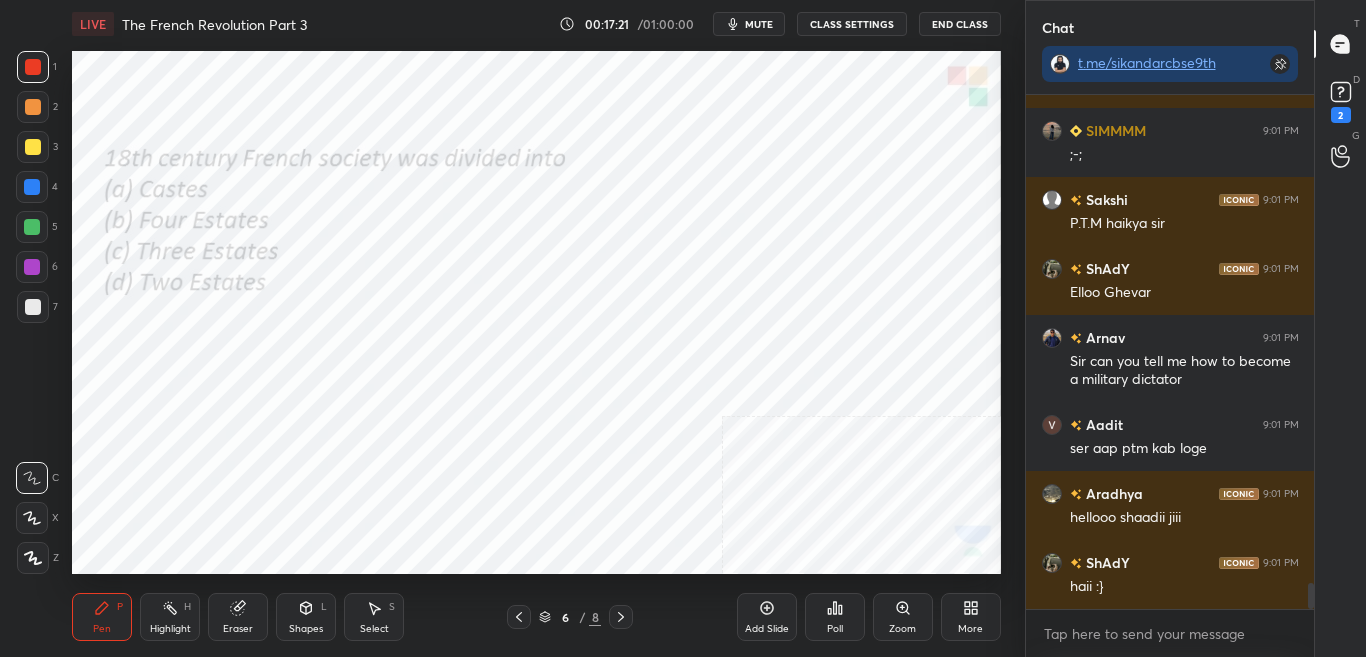 click on "Poll" at bounding box center [835, 629] 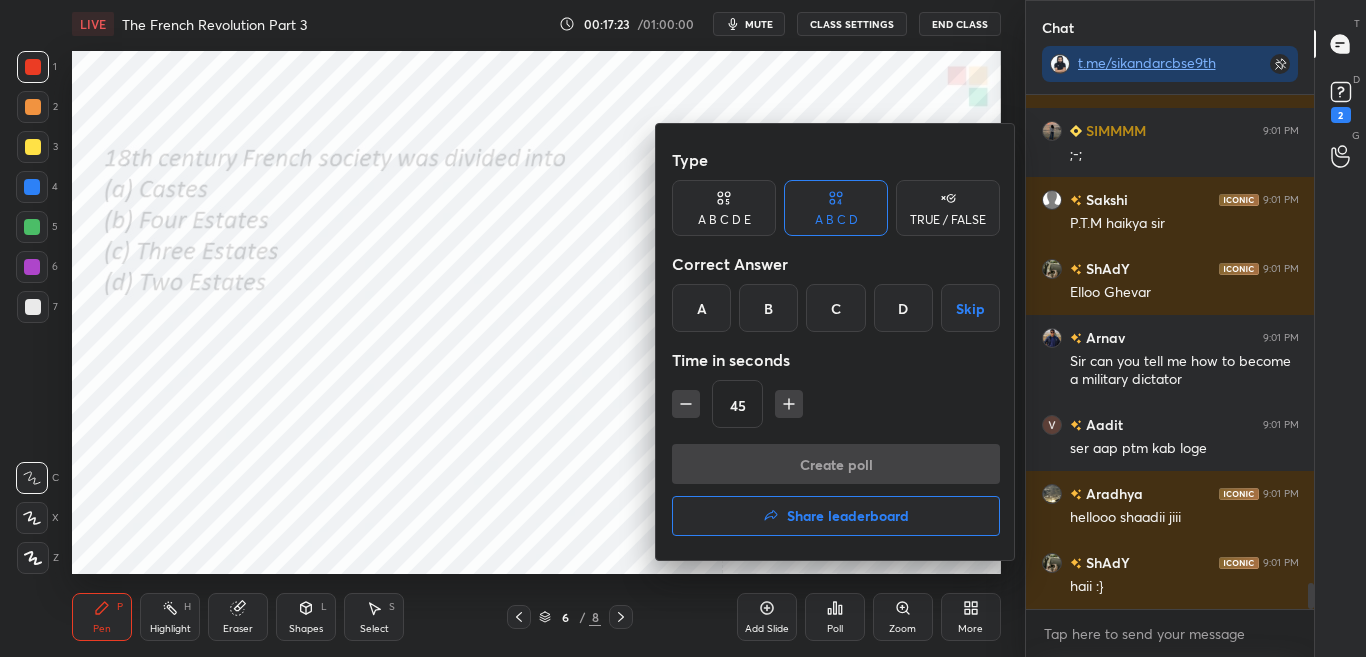 click on "C" at bounding box center (835, 308) 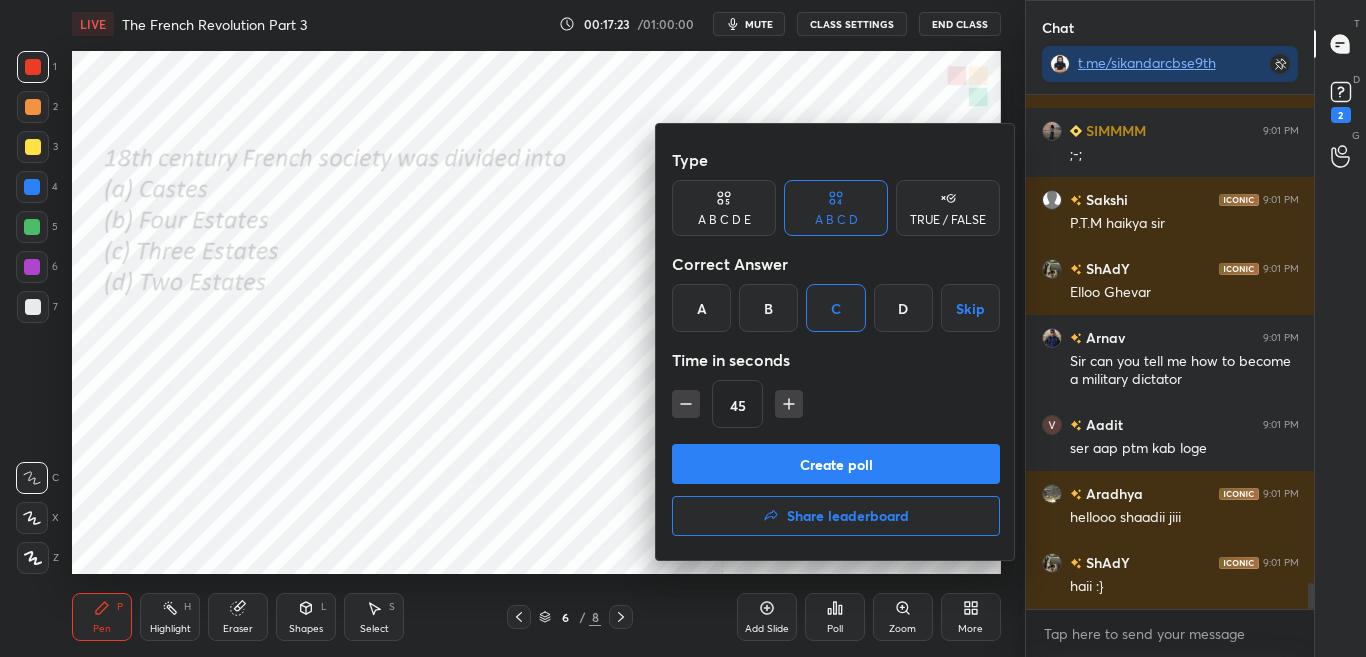 click on "Create poll" at bounding box center (836, 464) 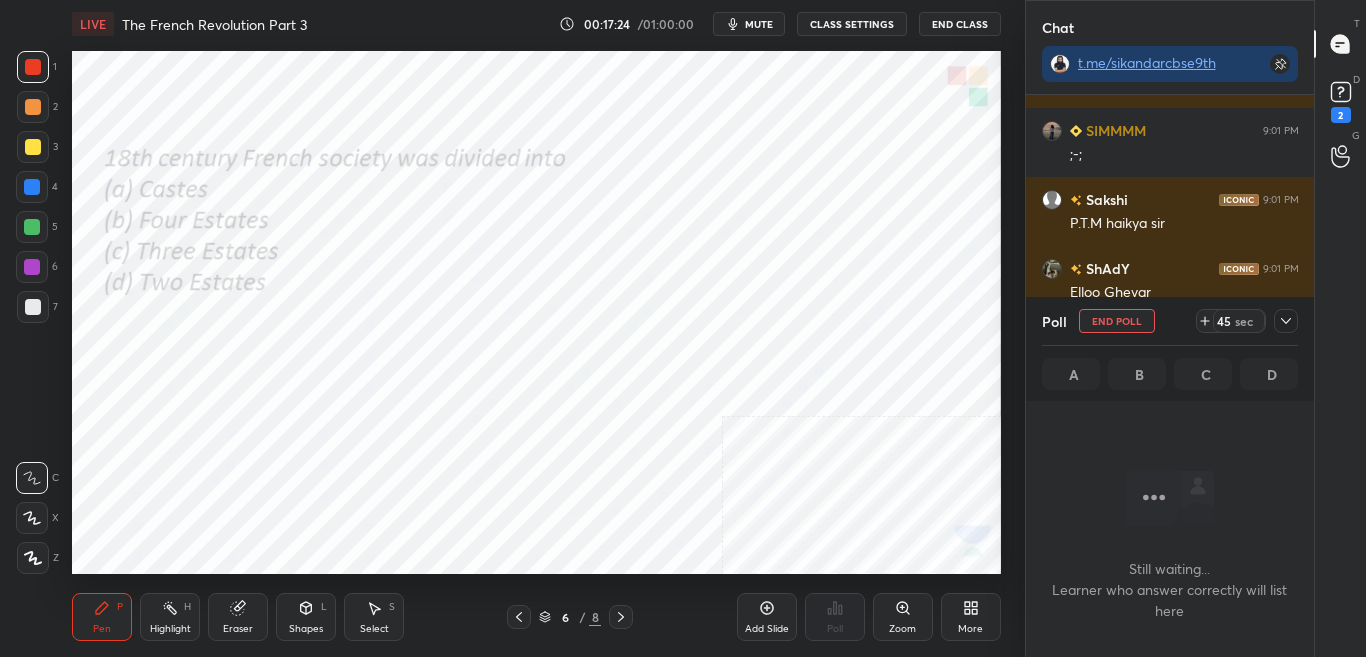 scroll, scrollTop: 446, scrollLeft: 282, axis: both 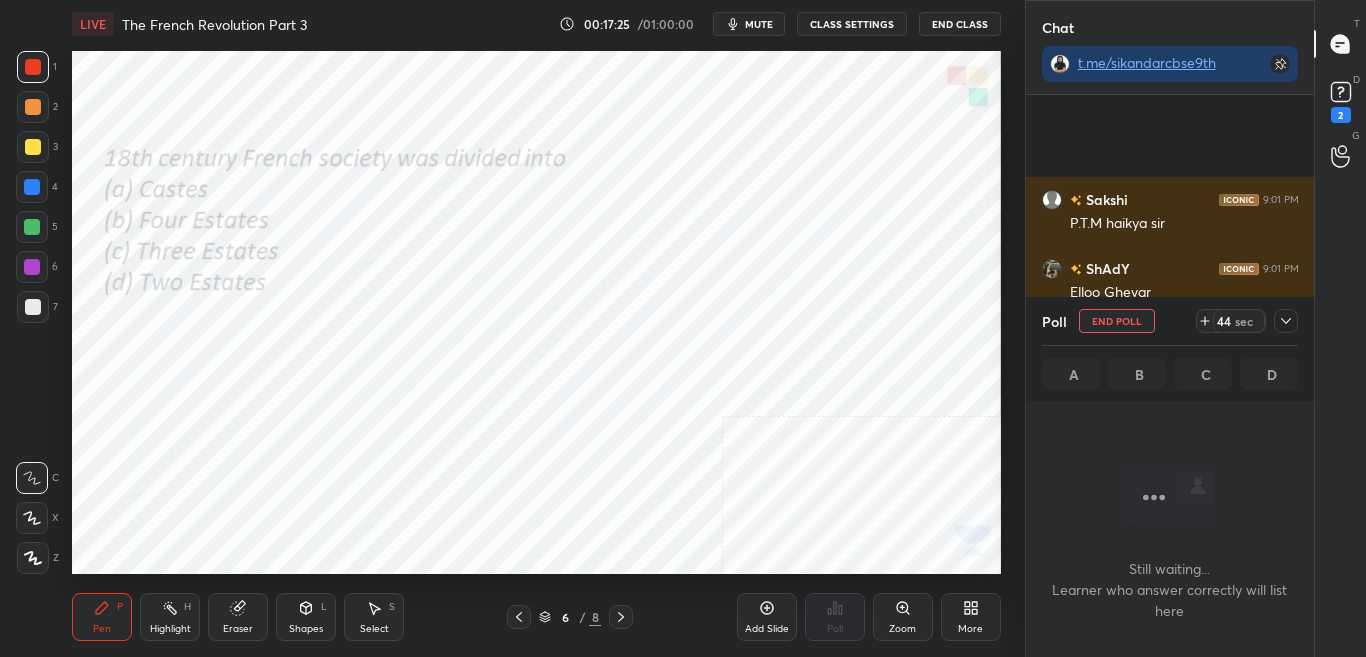click 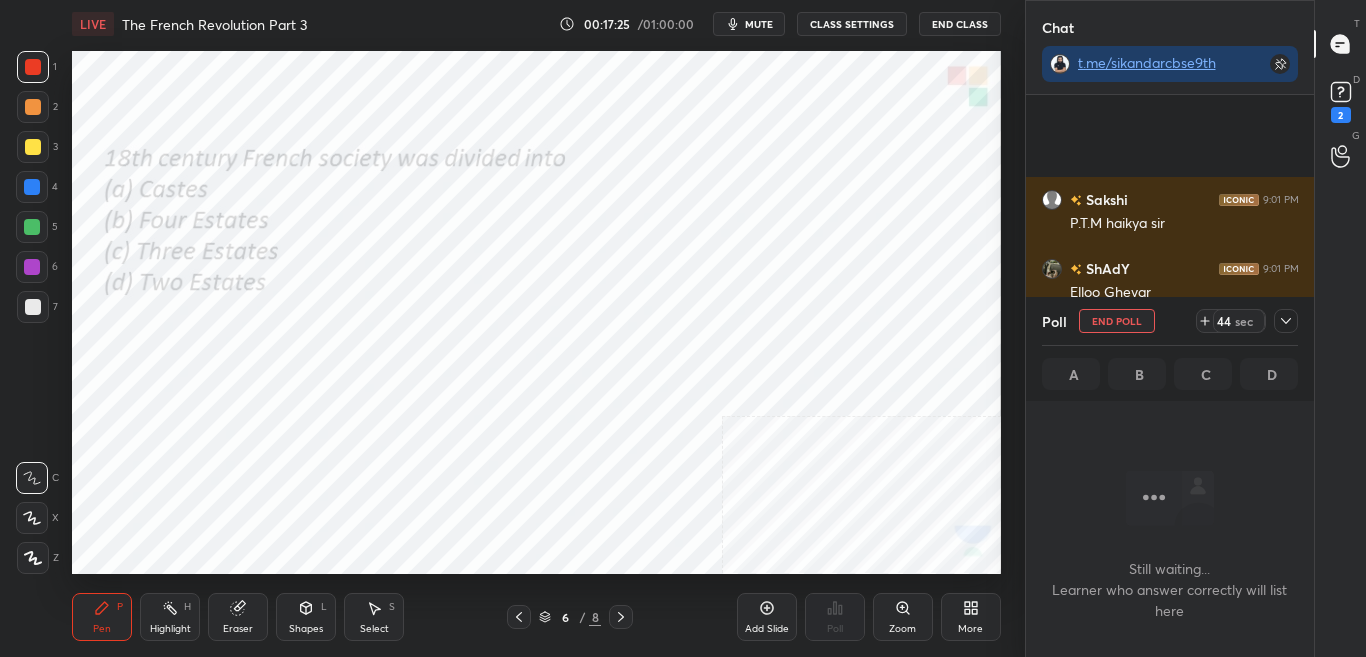 scroll, scrollTop: 9811, scrollLeft: 0, axis: vertical 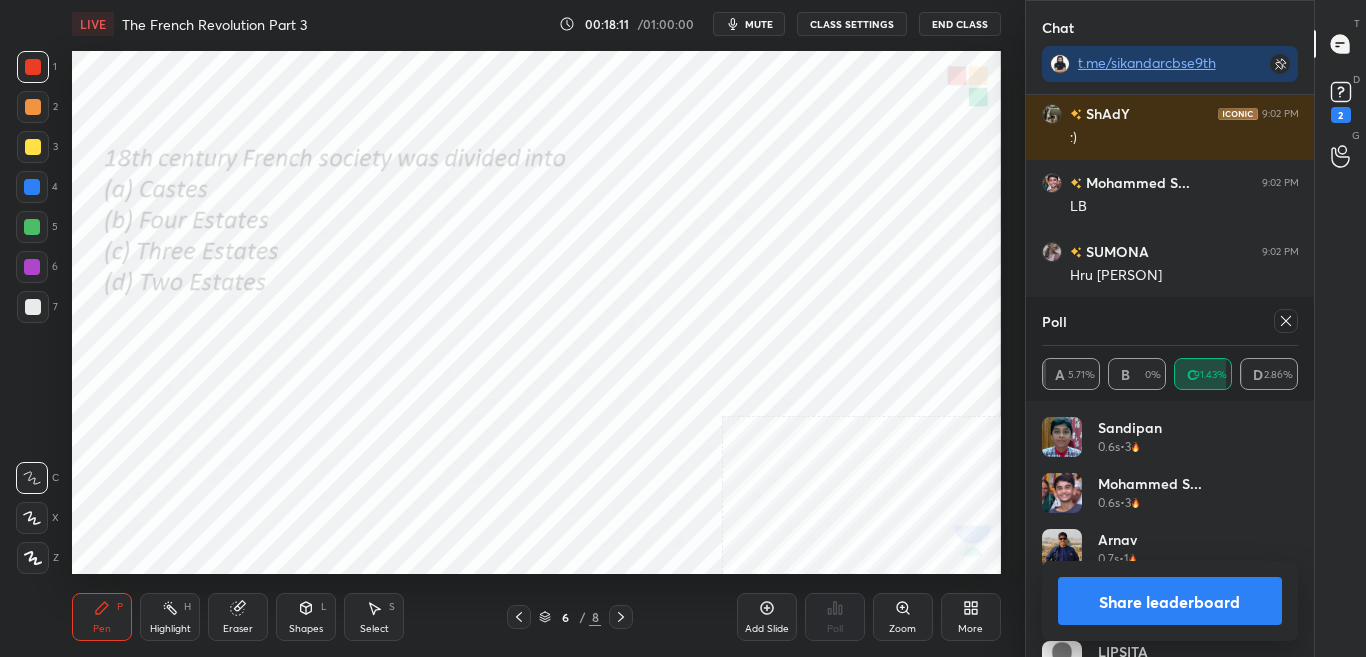 drag, startPoint x: 1295, startPoint y: 324, endPoint x: 1297, endPoint y: 354, distance: 30.066593 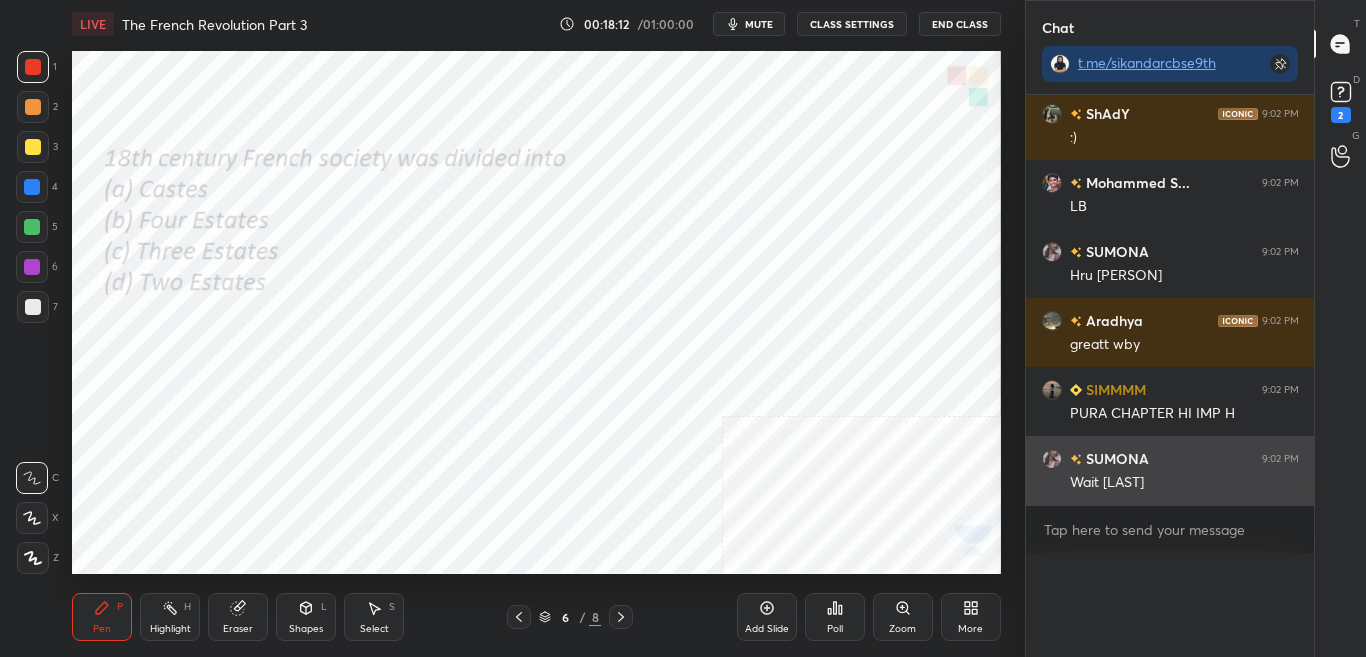 scroll, scrollTop: 11025, scrollLeft: 0, axis: vertical 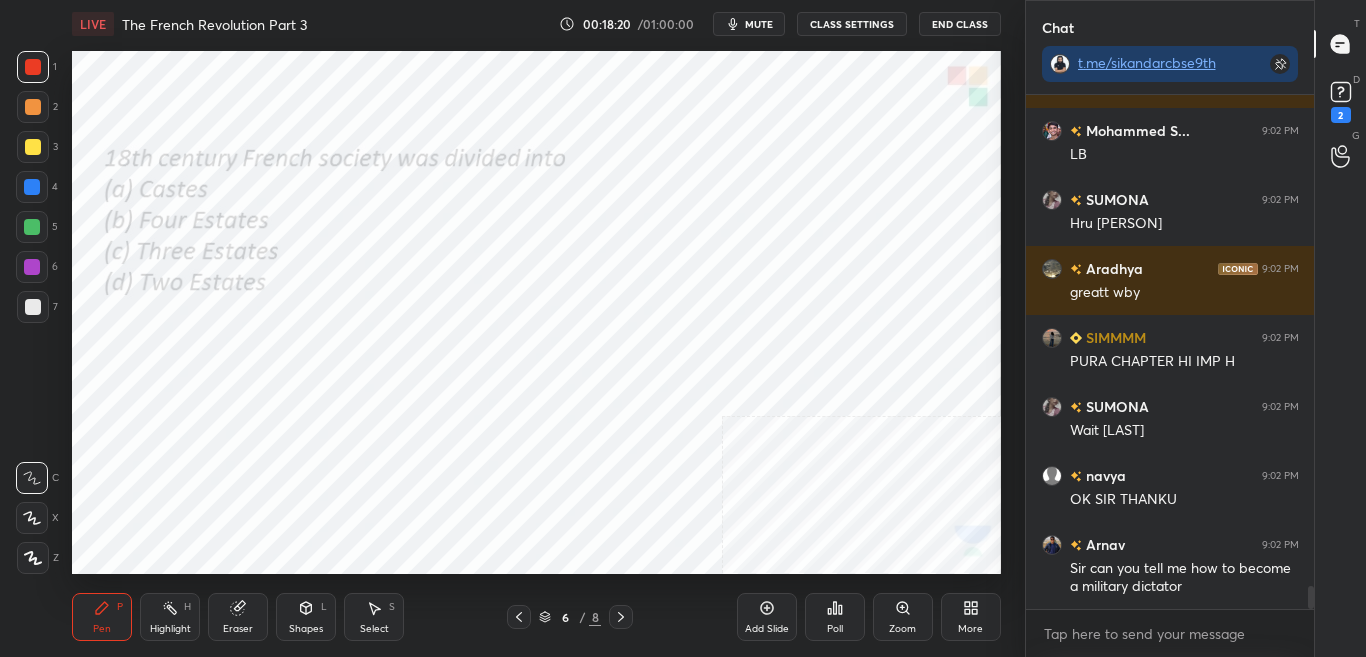 click 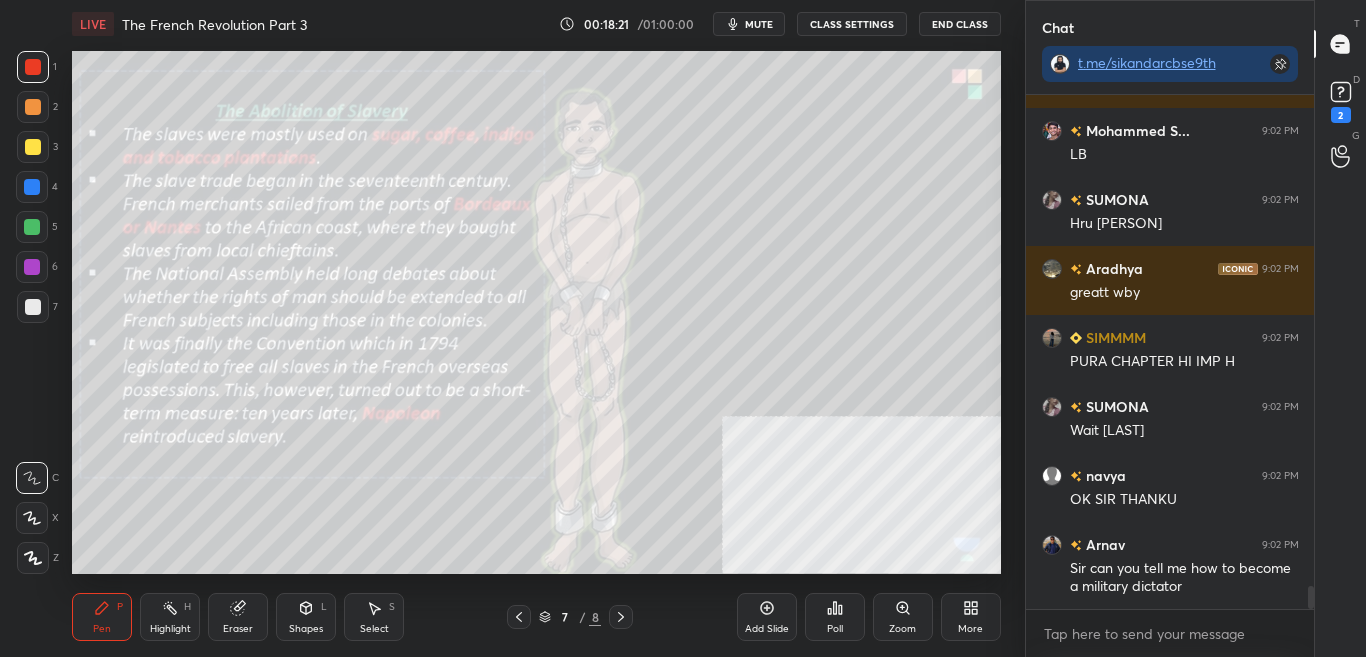 click 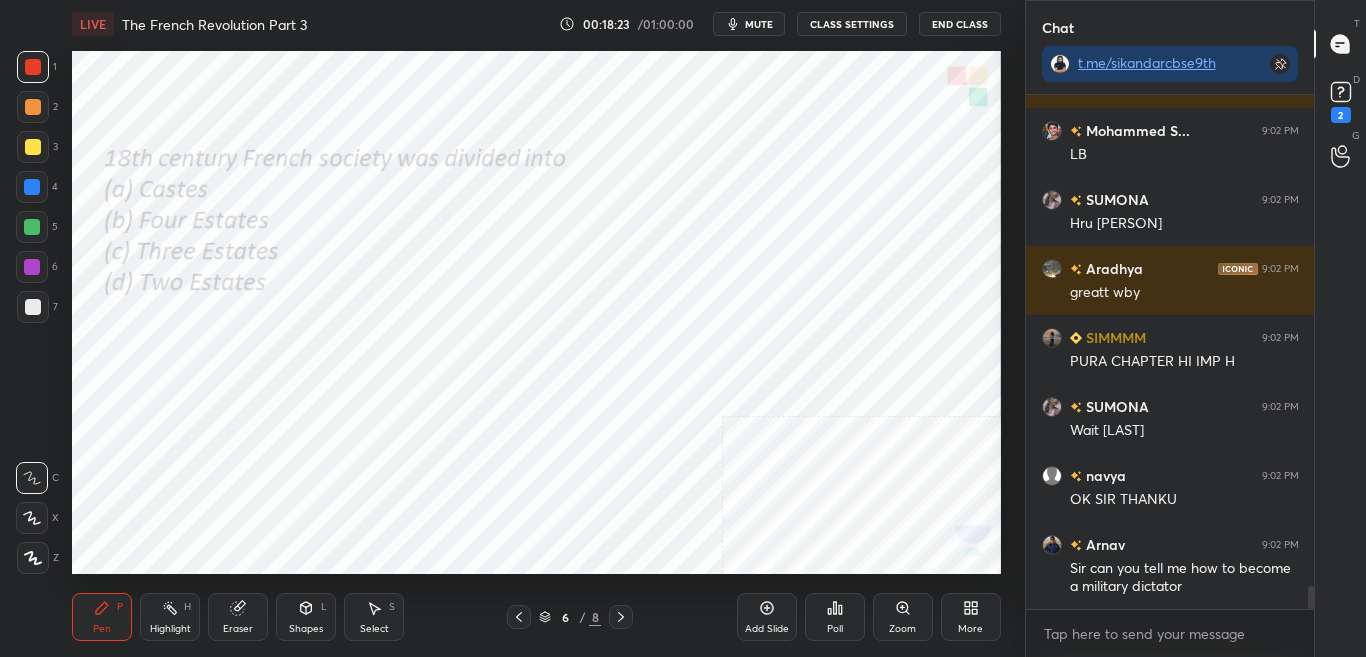 click on "More" at bounding box center (971, 617) 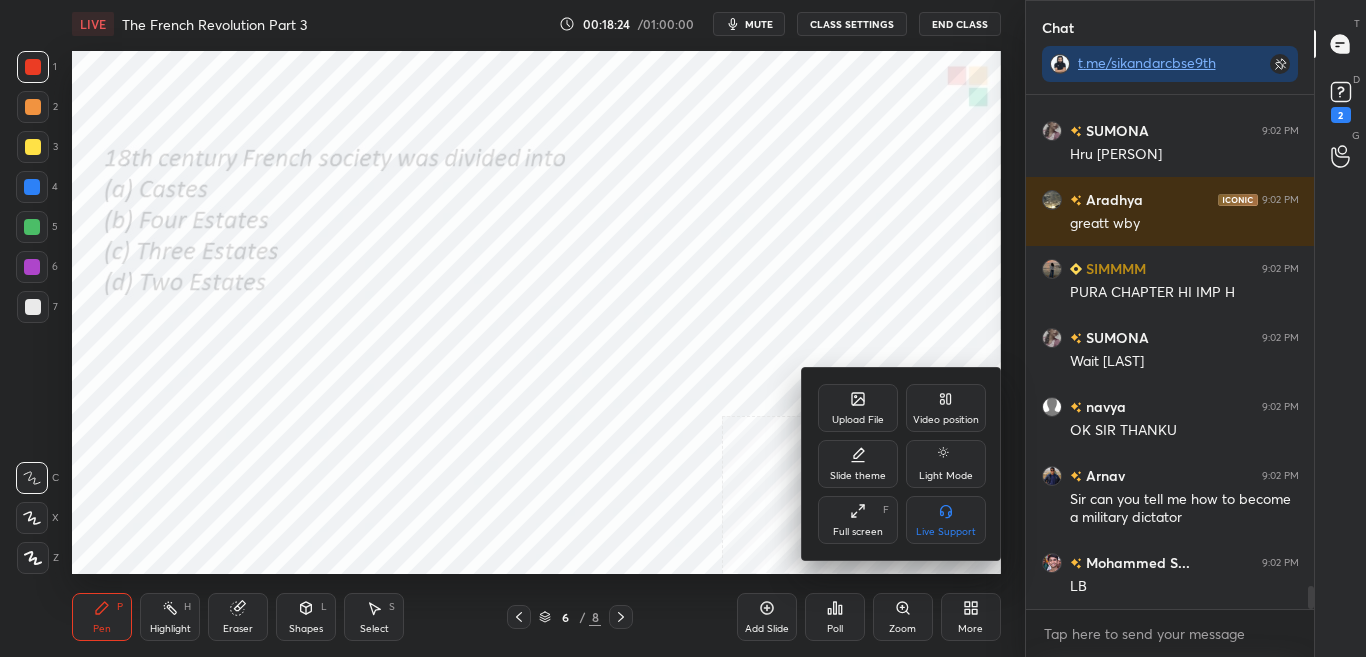 click on "Upload File" at bounding box center (858, 408) 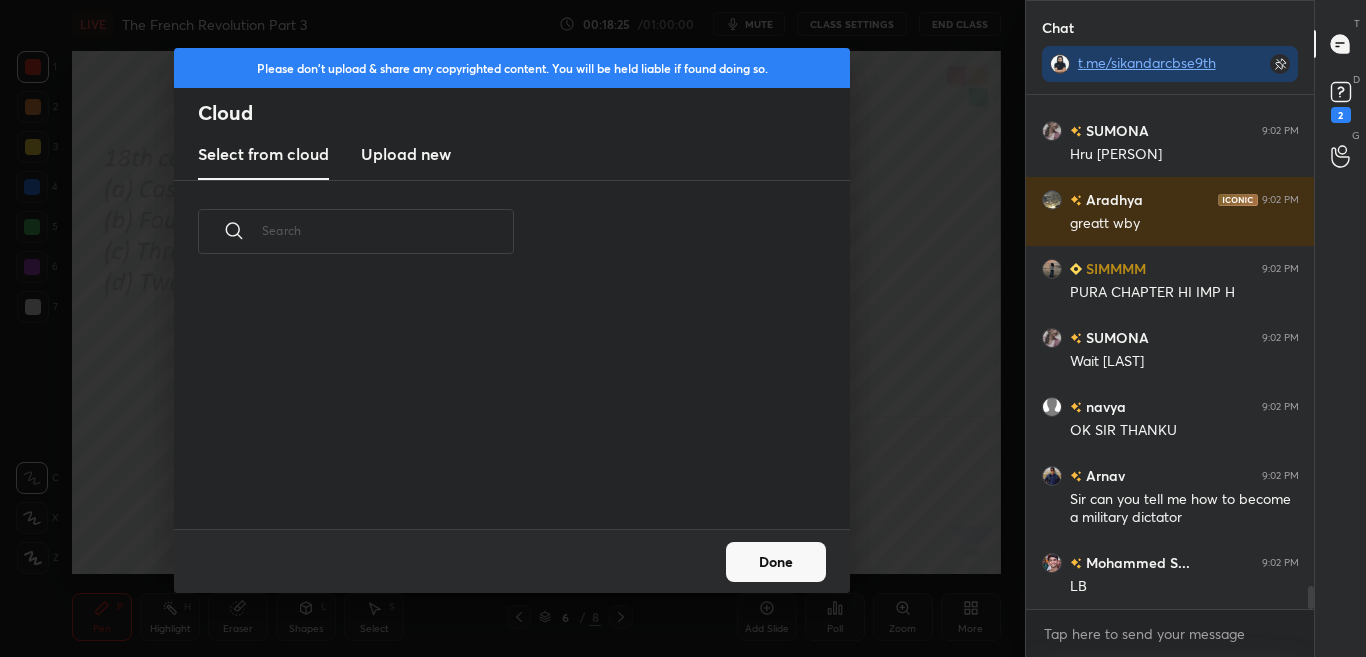 click on "Upload new" at bounding box center [406, 154] 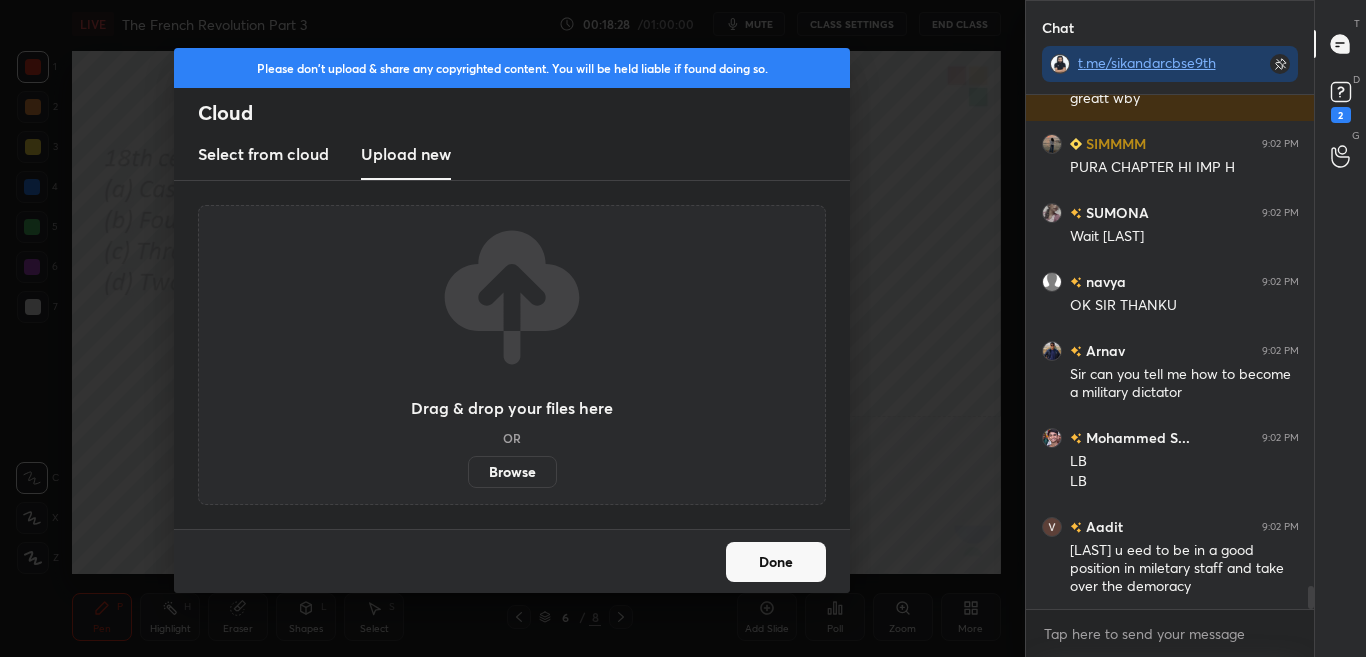 click on "Browse" at bounding box center (512, 472) 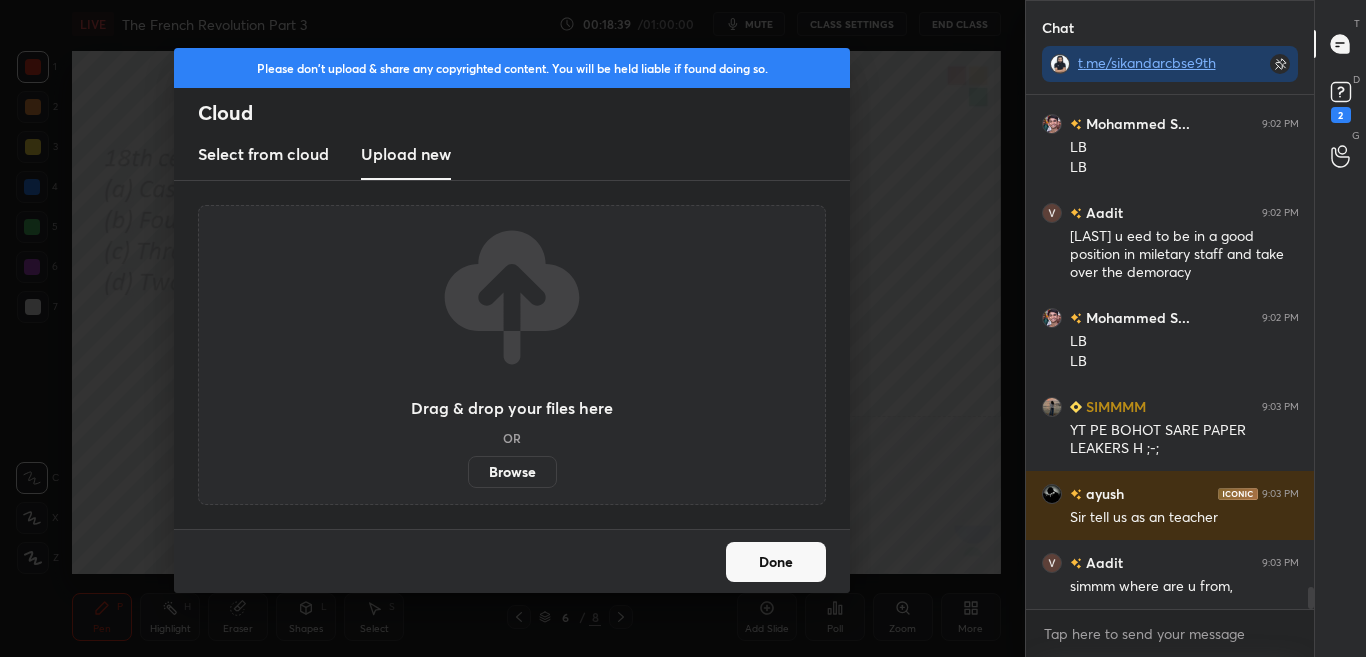 click on "Please don't upload & share any copyrighted content. You will be held liable if found doing so. Cloud Select from cloud Upload new Drag & drop your files here OR Browse Done" at bounding box center (512, 328) 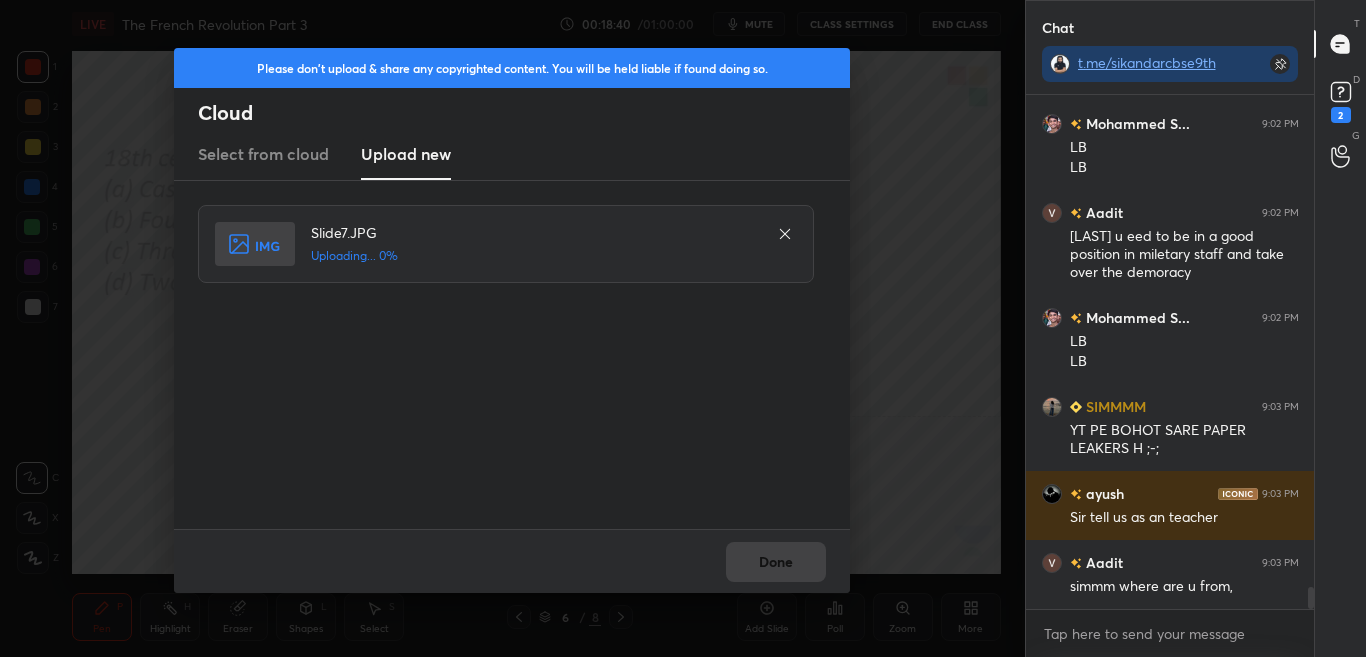 click on "Done" at bounding box center (512, 561) 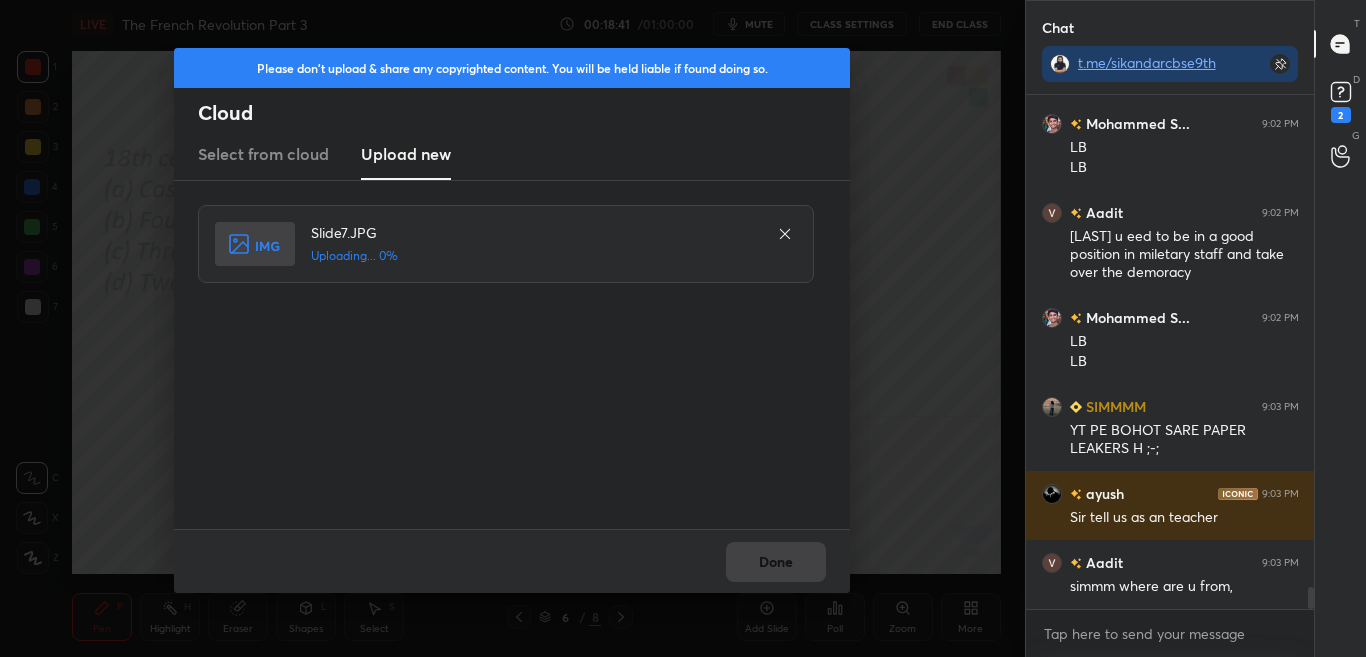 click on "Done" at bounding box center [512, 561] 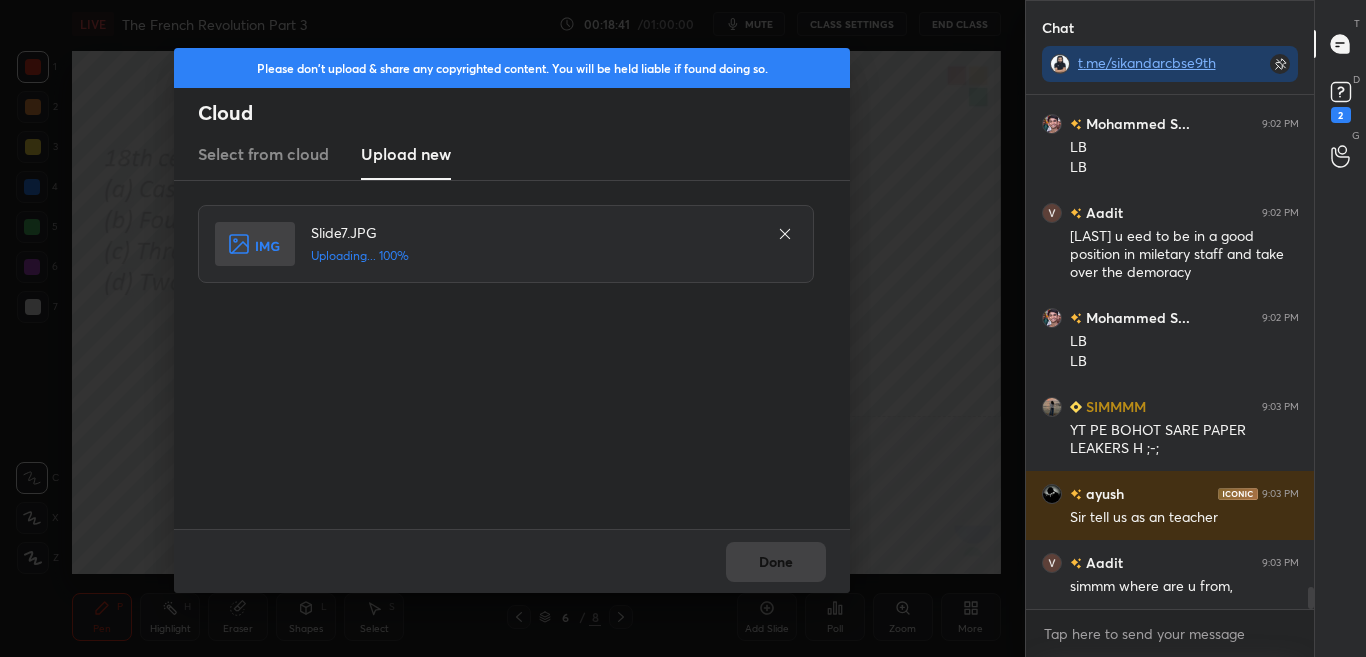 click on "Done" at bounding box center [512, 561] 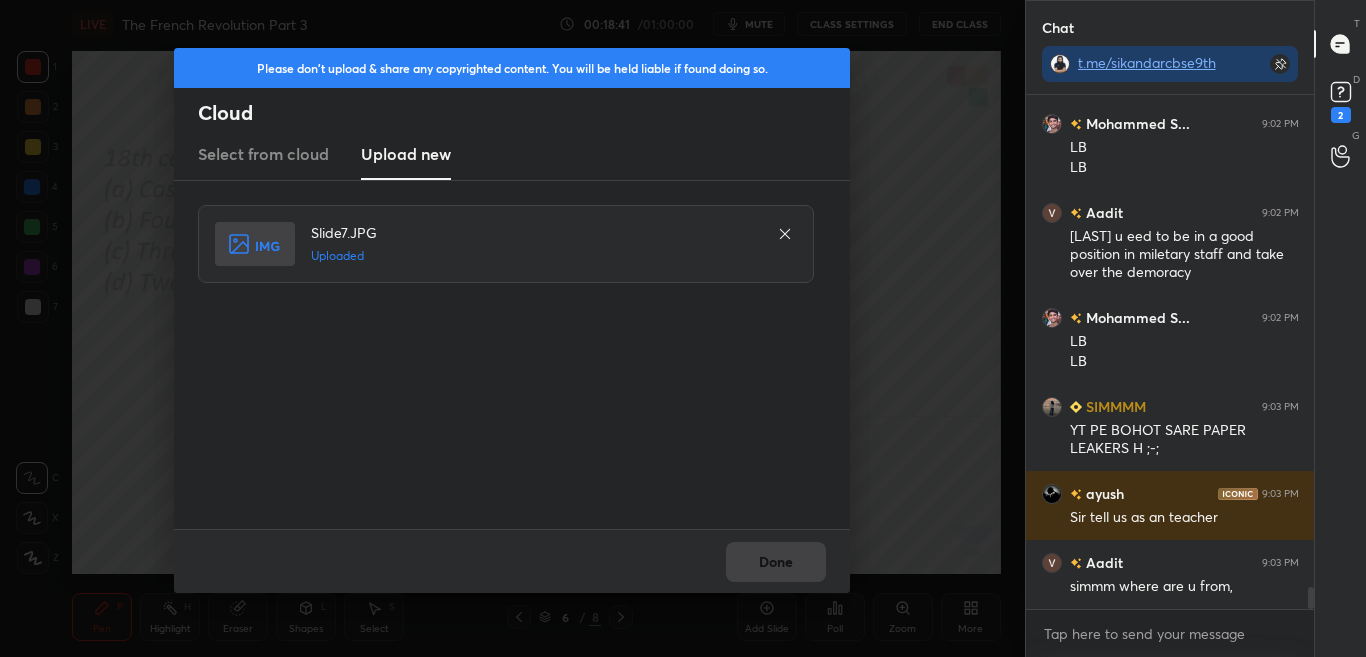 click on "Done" at bounding box center (512, 561) 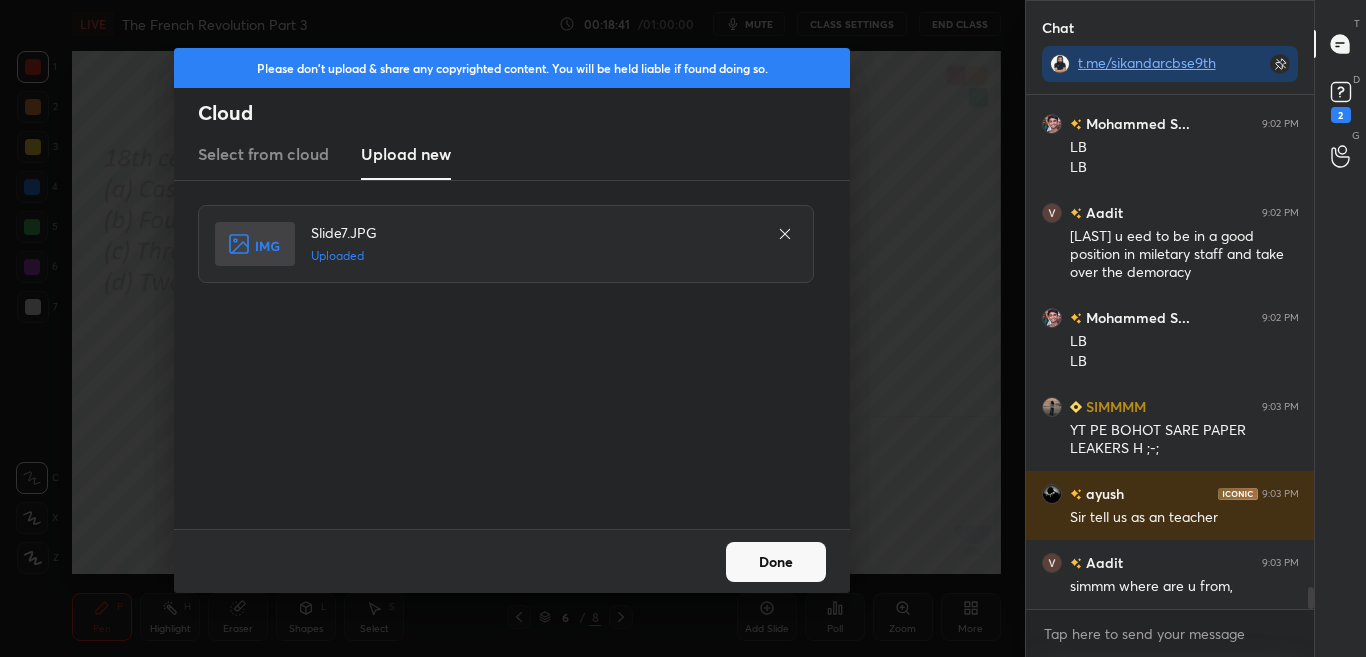 click on "Done" at bounding box center [512, 561] 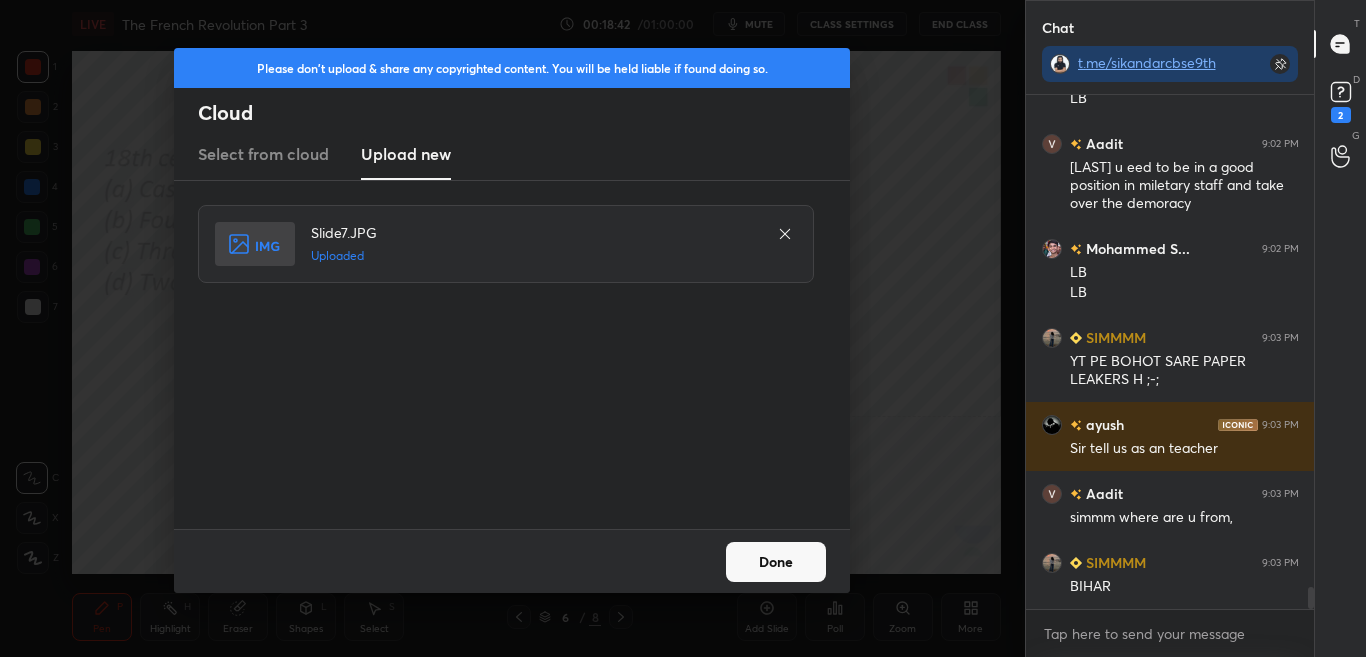 click on "Done" at bounding box center (776, 562) 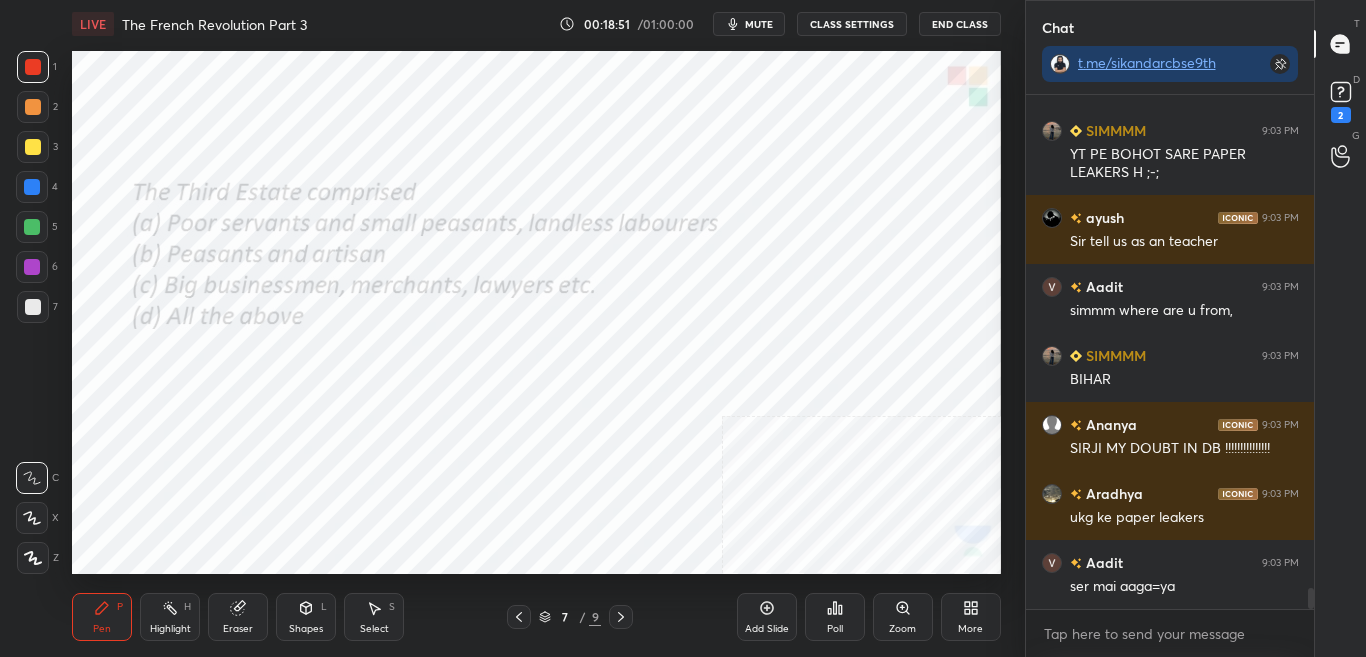 click on "D Doubts (D) 2" at bounding box center (1340, 100) 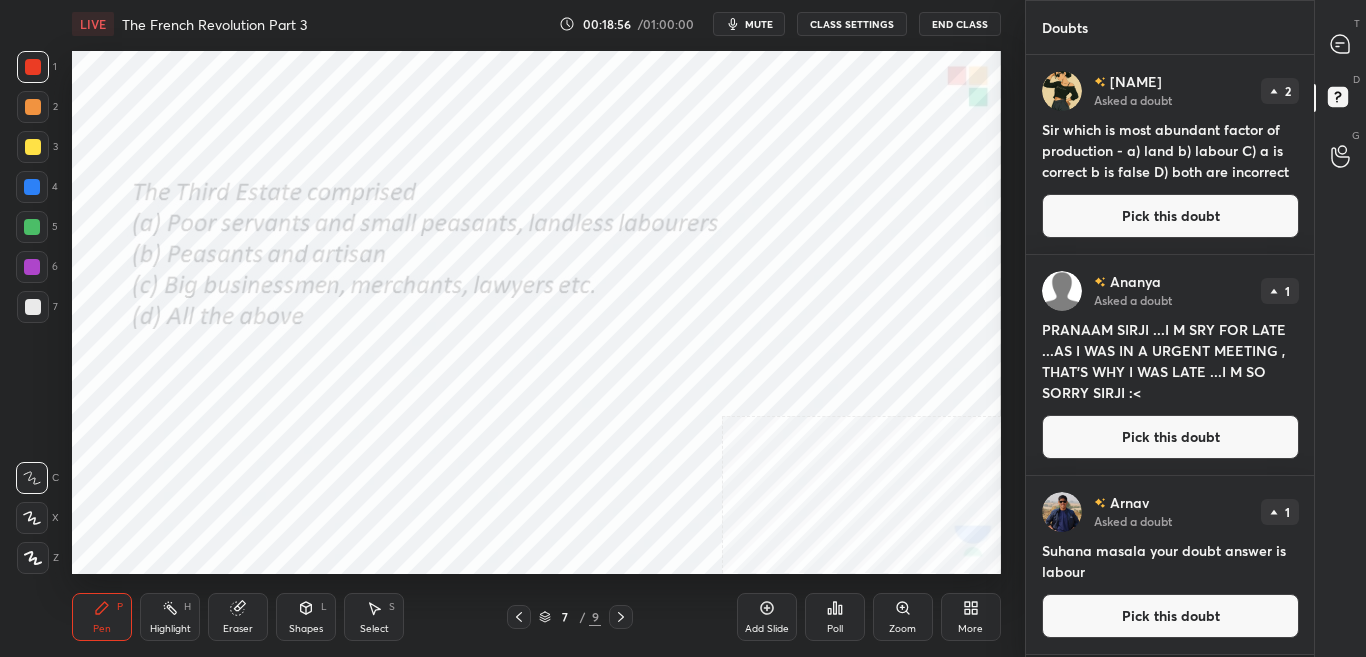 click on "T Messages (T) D Doubts (D) G Raise Hand (G)" at bounding box center [1340, 328] 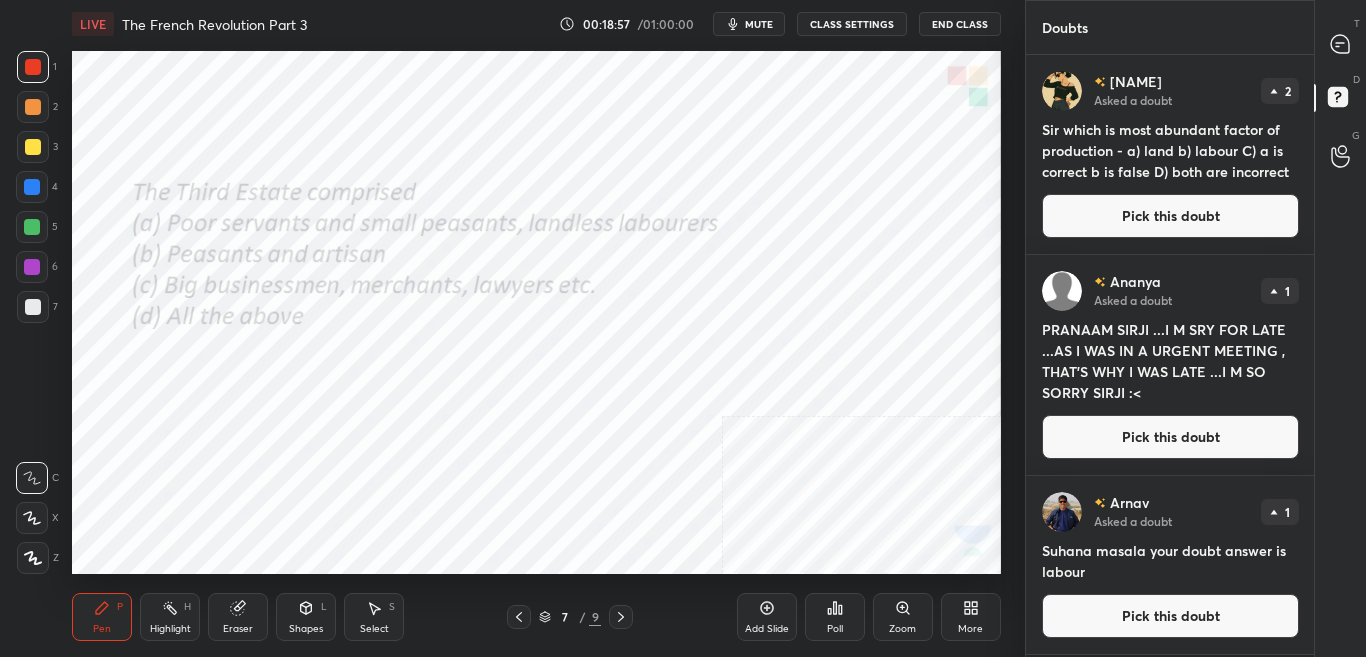 click on "T Messages (T) D Doubts (D) G Raise Hand (G)" at bounding box center [1340, 328] 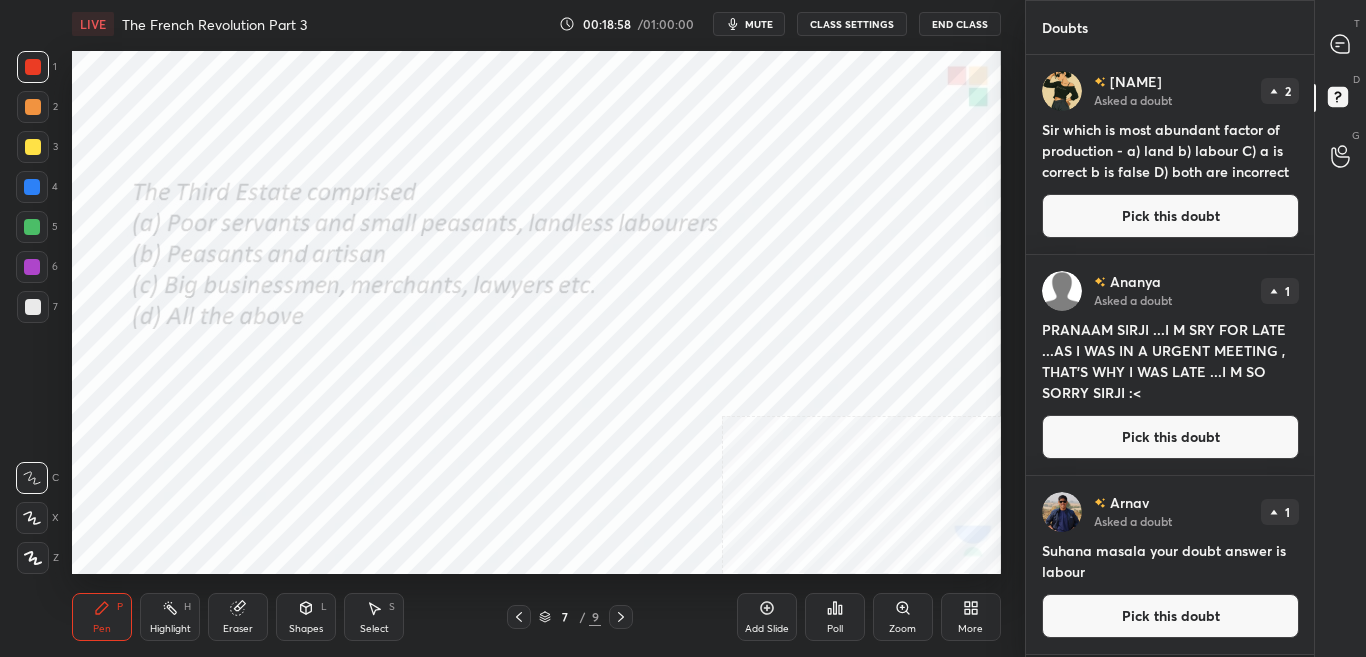 drag, startPoint x: 1311, startPoint y: 538, endPoint x: 1311, endPoint y: 553, distance: 15 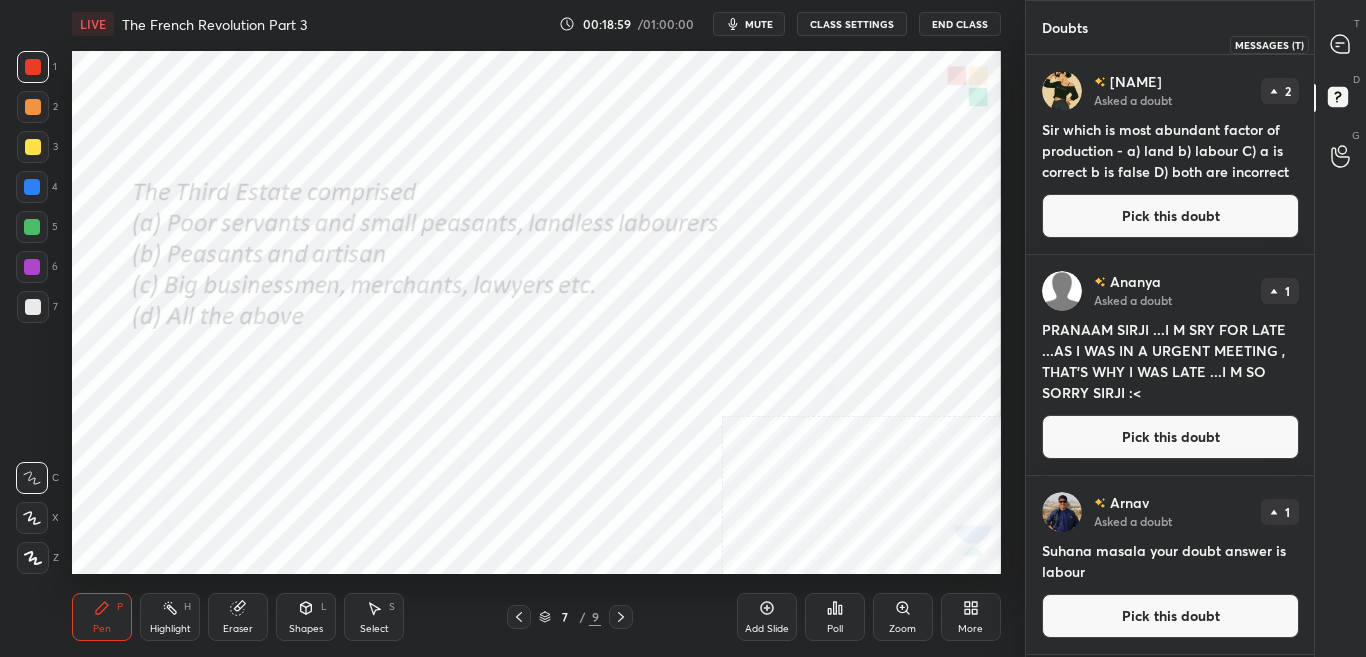 click at bounding box center (1341, 44) 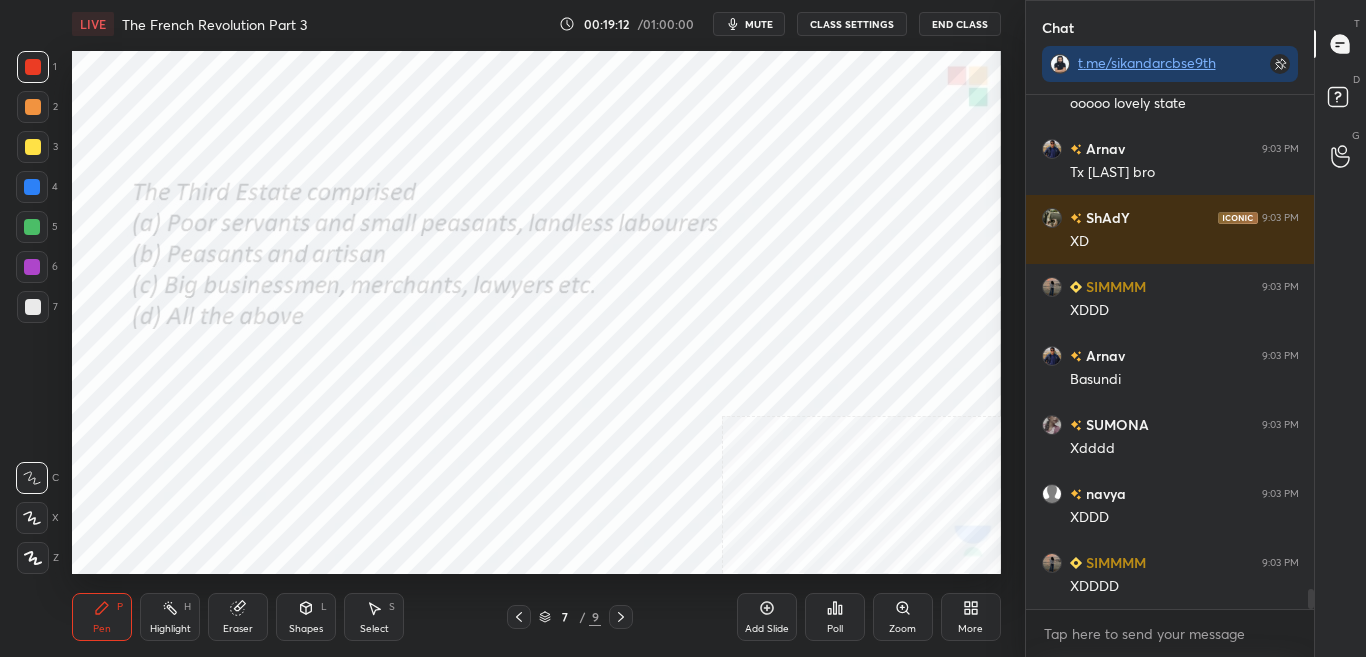 click on "Poll" at bounding box center [835, 617] 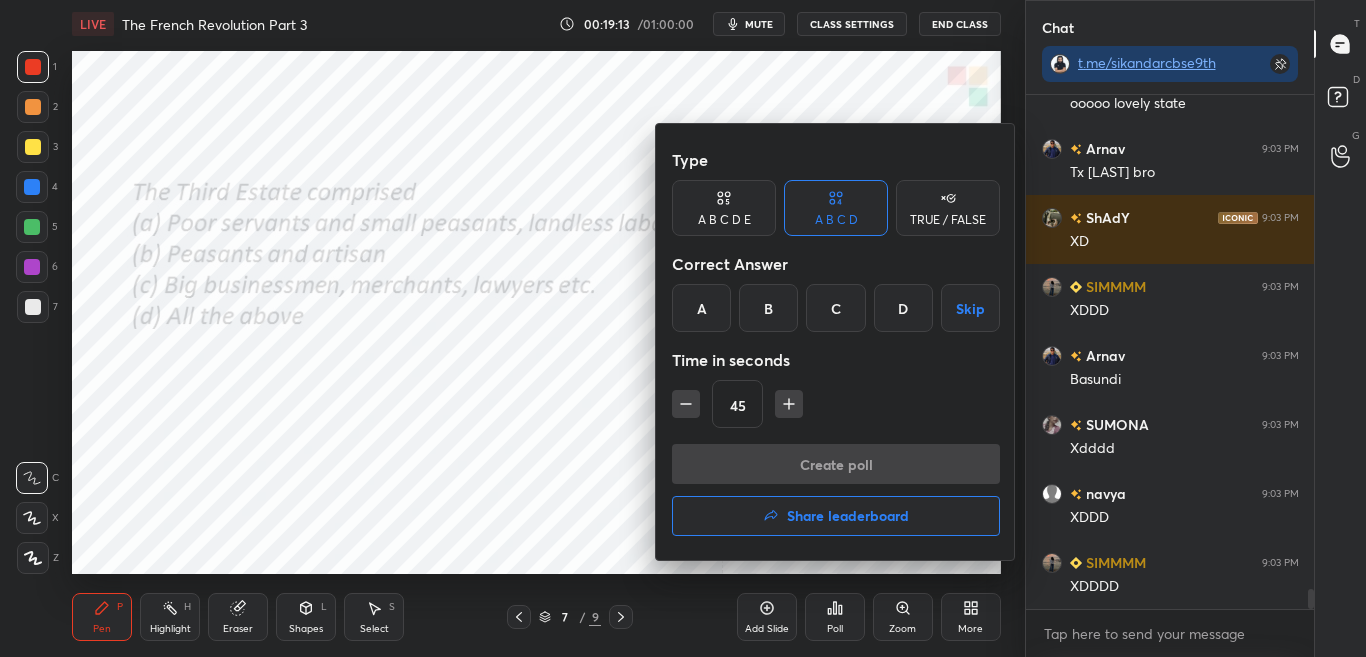 click on "D" at bounding box center [903, 308] 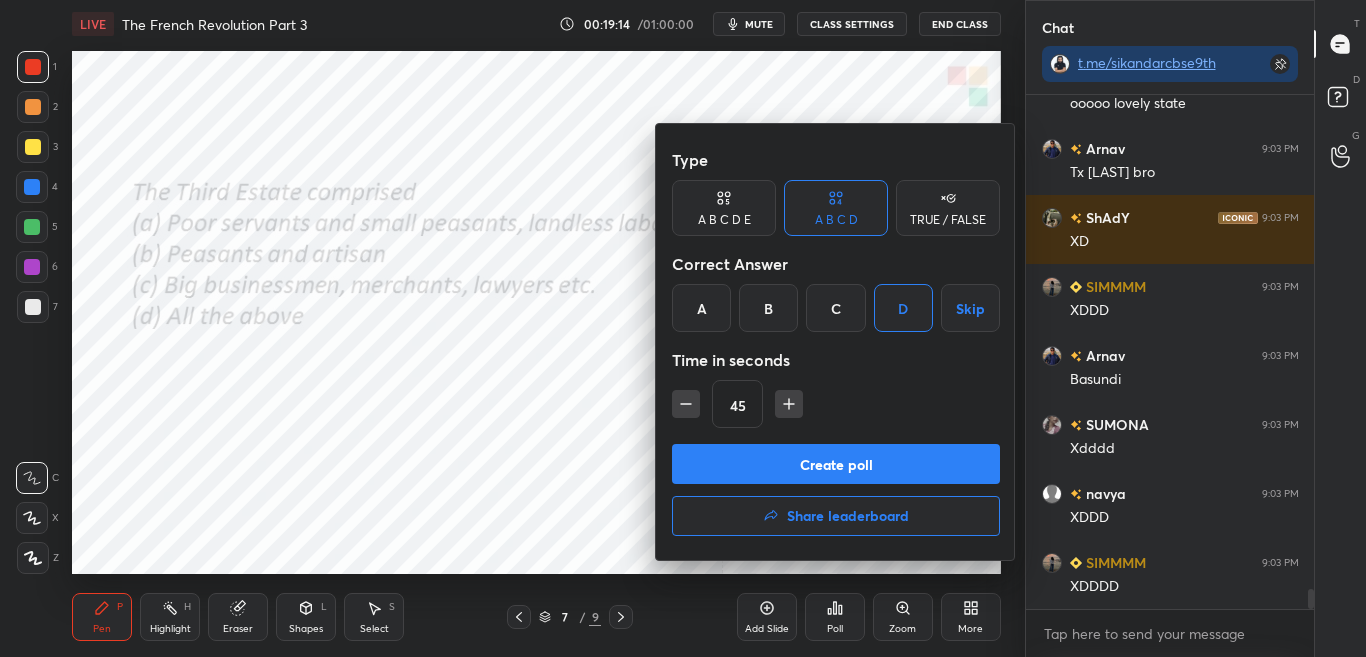 drag, startPoint x: 891, startPoint y: 461, endPoint x: 909, endPoint y: 417, distance: 47.539455 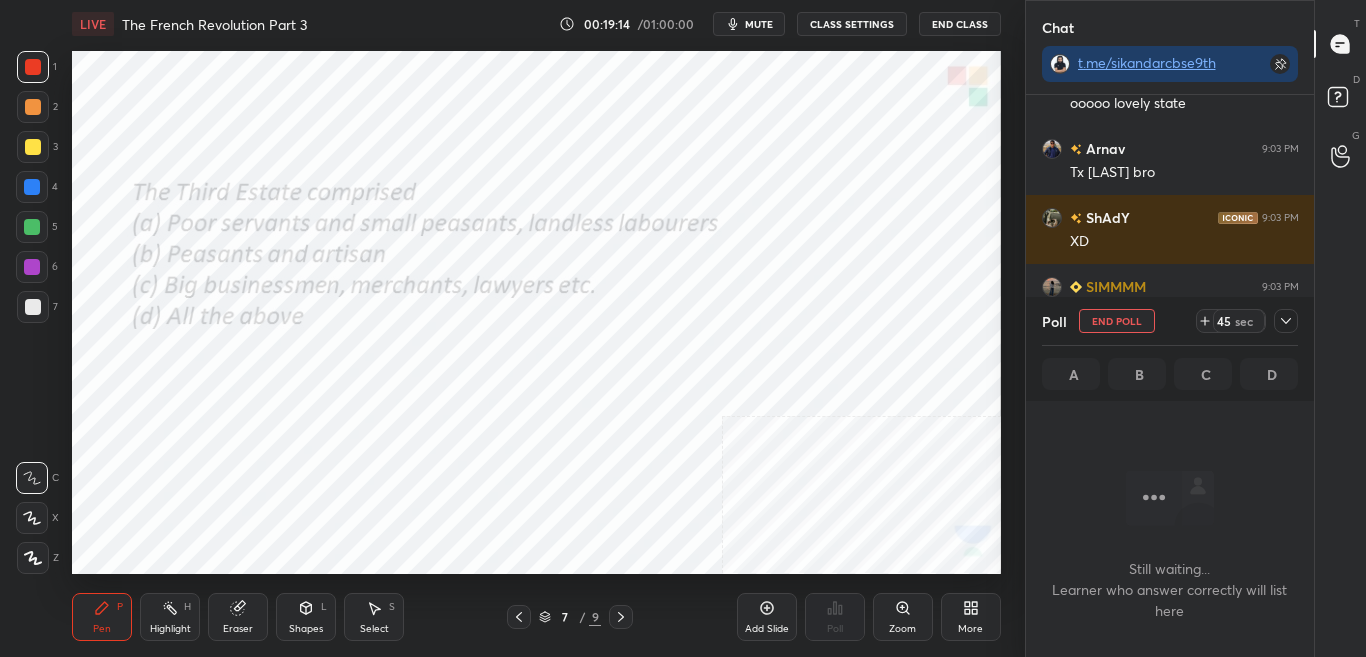 scroll, scrollTop: 414, scrollLeft: 282, axis: both 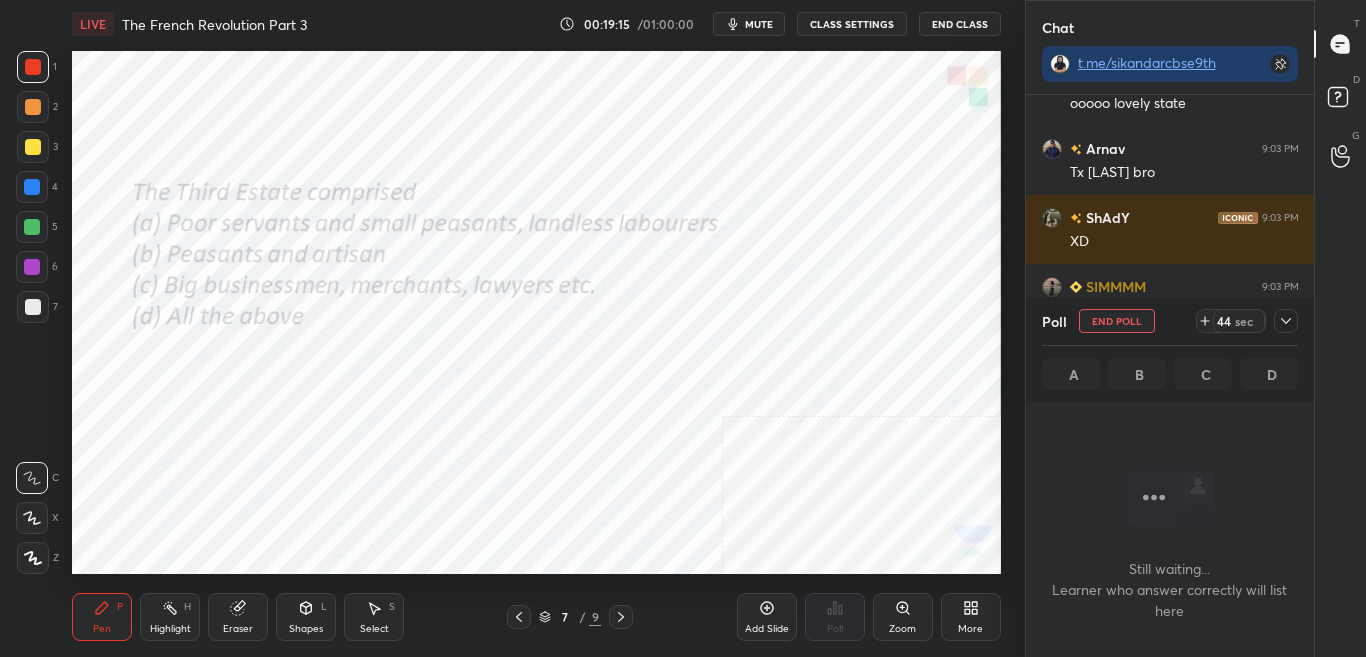 click 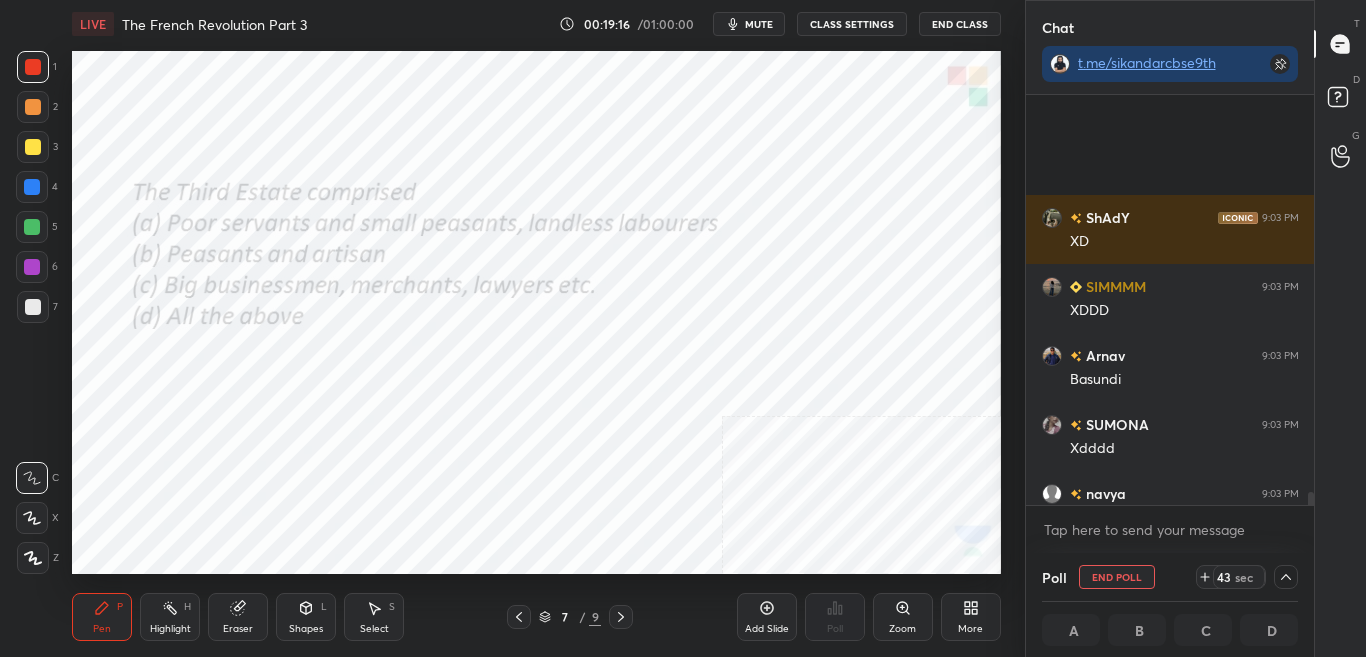scroll, scrollTop: 12958, scrollLeft: 0, axis: vertical 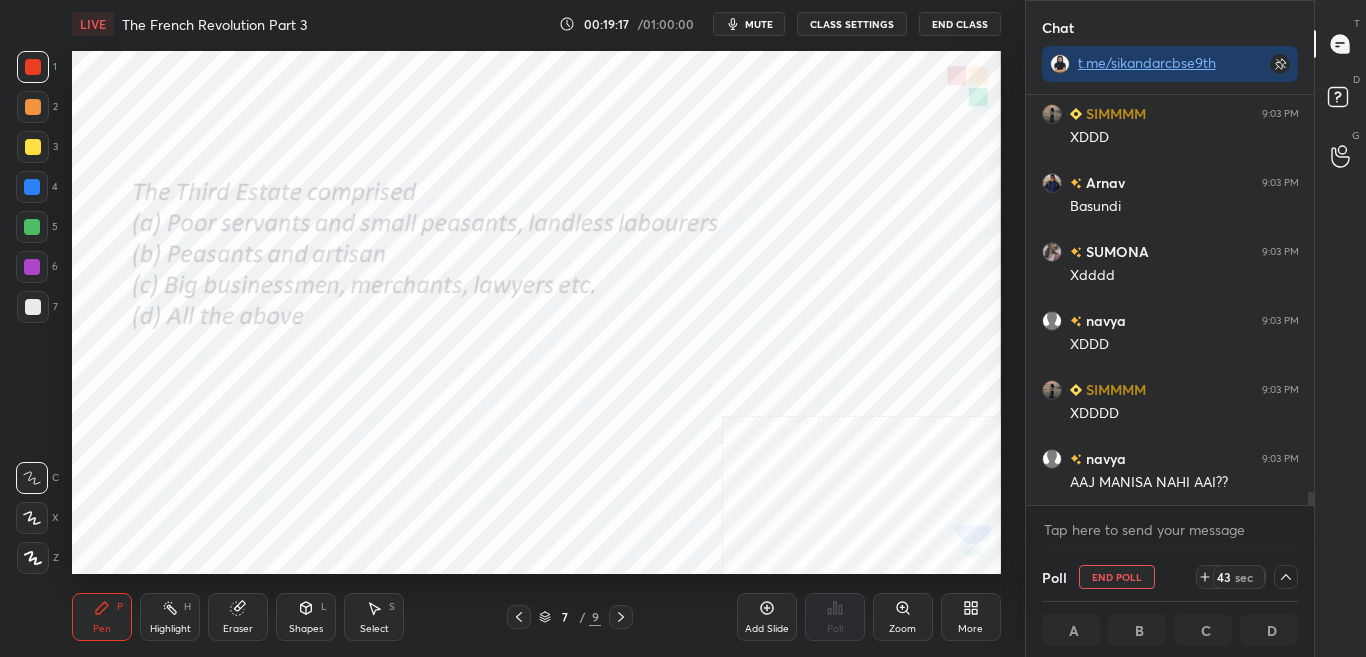 drag, startPoint x: 1310, startPoint y: 494, endPoint x: 1311, endPoint y: 517, distance: 23.021729 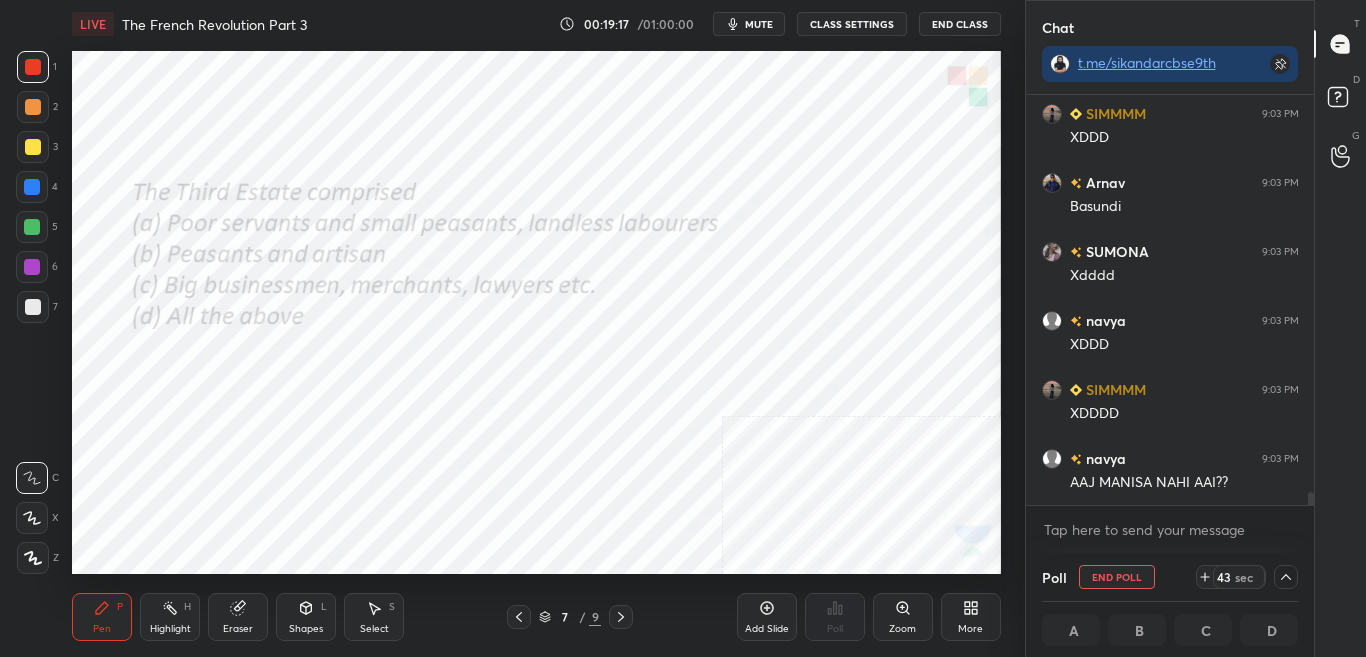 click on "[PERSON] 9:03 PM XD SIMMMM 9:03 PM XDDD [PERSON] 9:03 PM Basundi [PERSON] 9:03 PM Xdddd [PERSON] 9:03 PM XDDD SIMMMM 9:03 PM XDDDD [PERSON] 9:03 PM AAJ MANISA NAHI AAI?? JUMP TO LATEST Enable hand raising Enable raise hand to speak to learners. Once enabled, chat will be turned off temporarily. Enable x" at bounding box center (1170, 324) 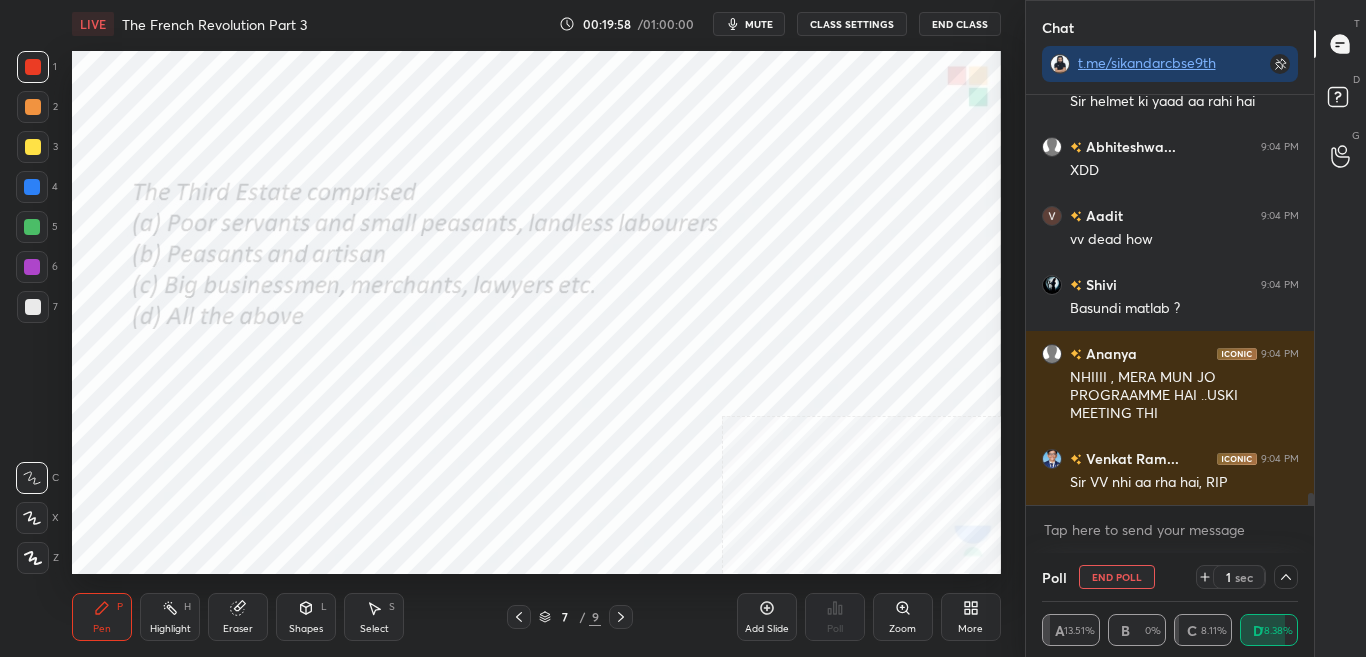 scroll, scrollTop: 13771, scrollLeft: 0, axis: vertical 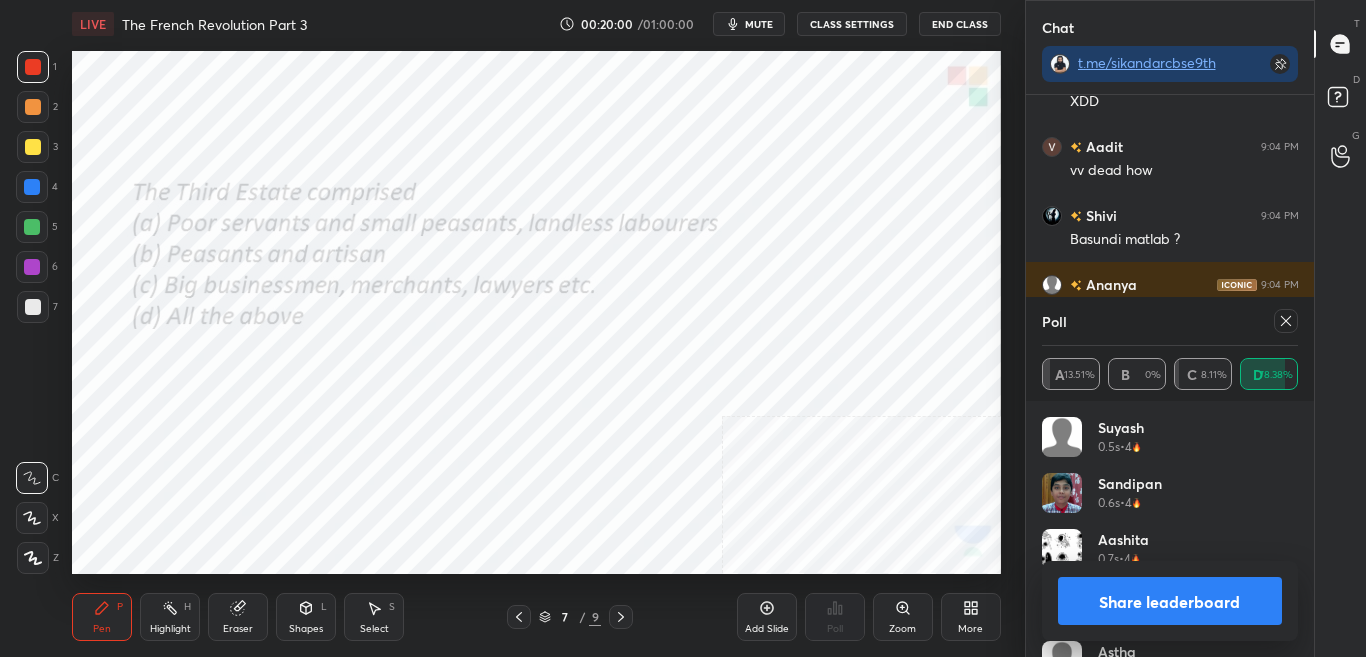 click on "Share leaderboard" at bounding box center [1170, 601] 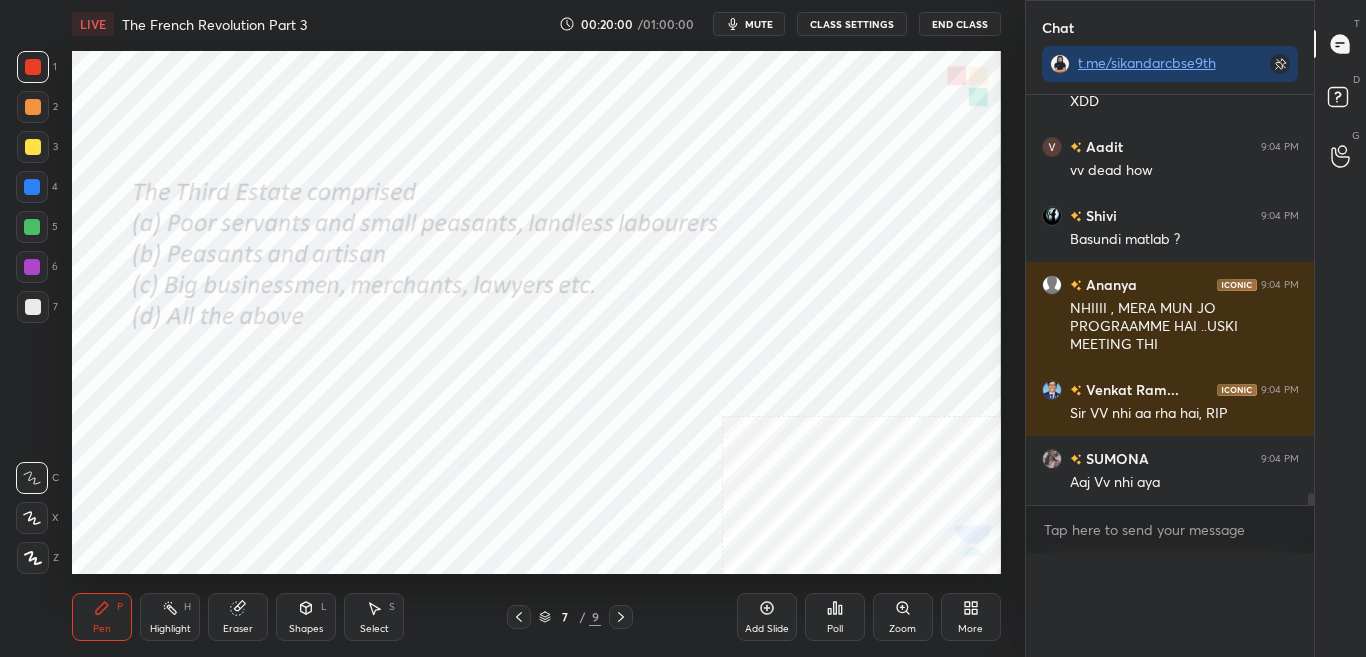 scroll, scrollTop: 20, scrollLeft: 250, axis: both 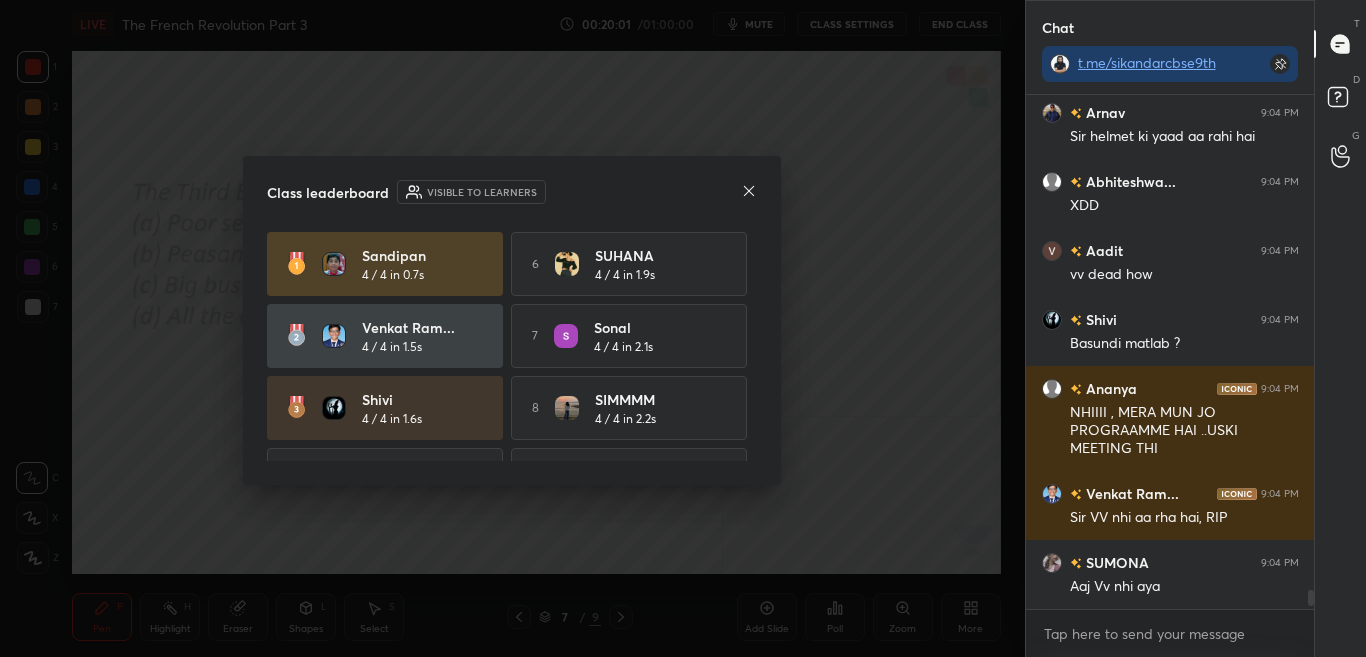 click 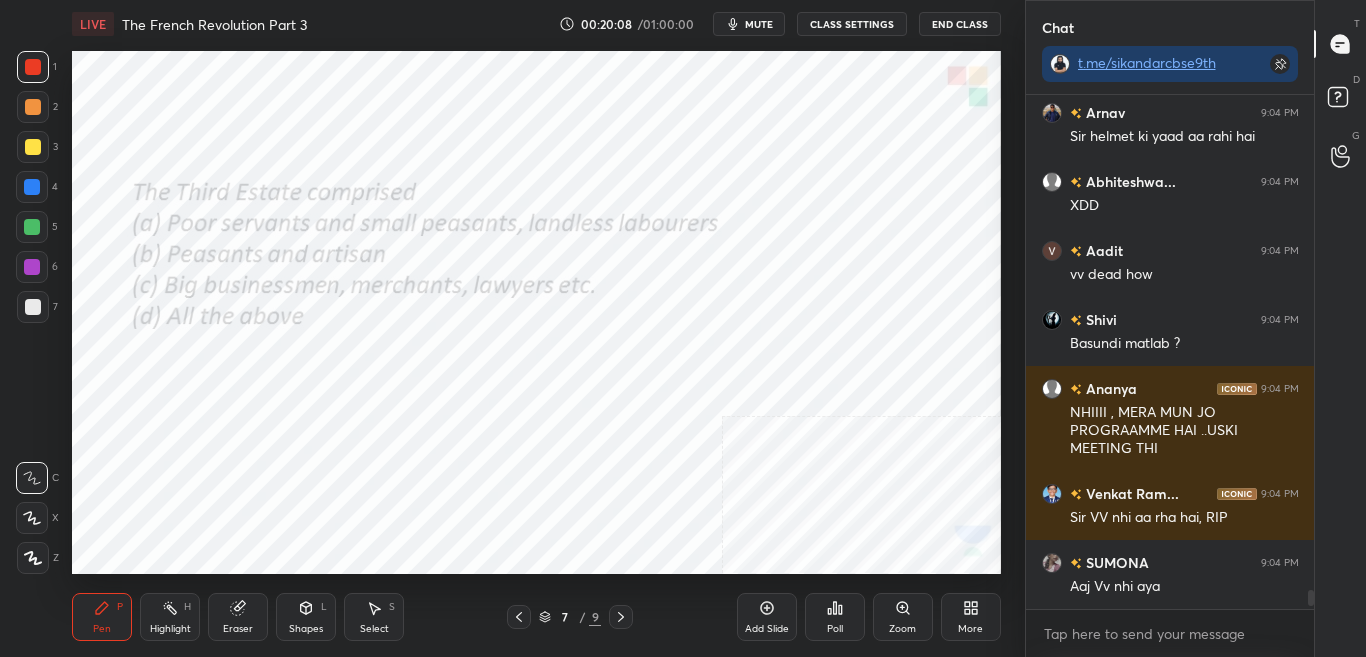 click 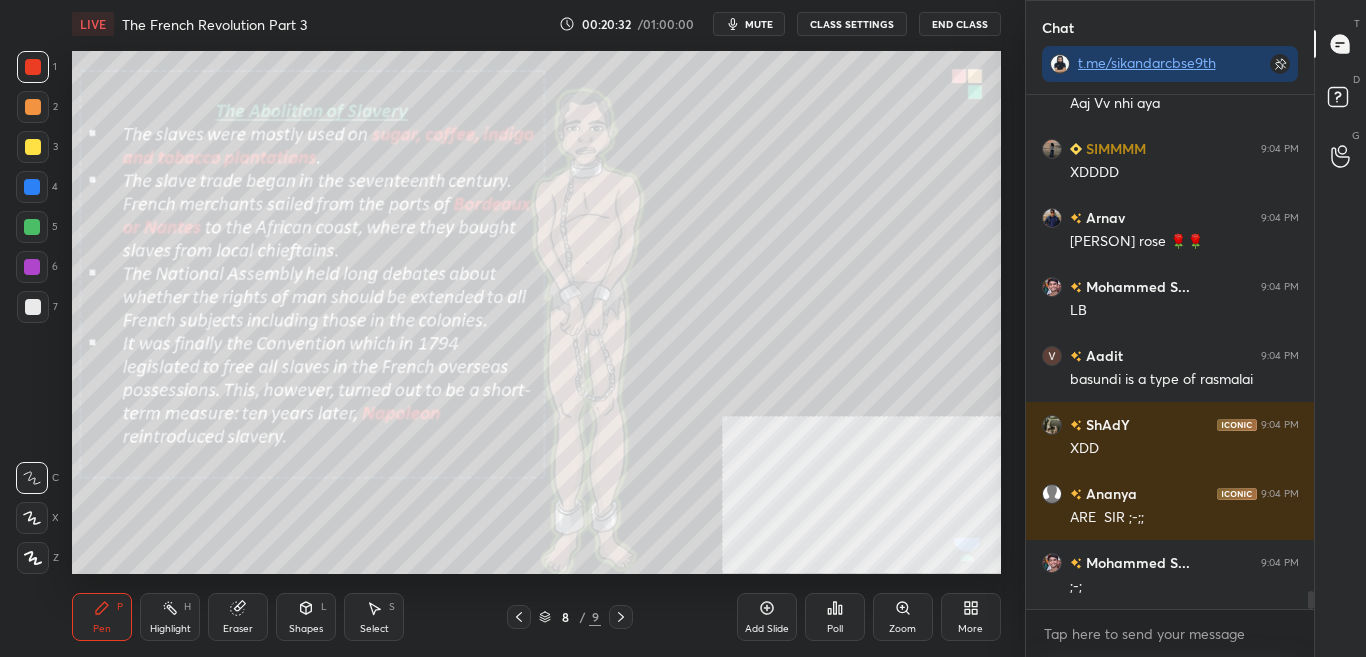 scroll, scrollTop: 14219, scrollLeft: 0, axis: vertical 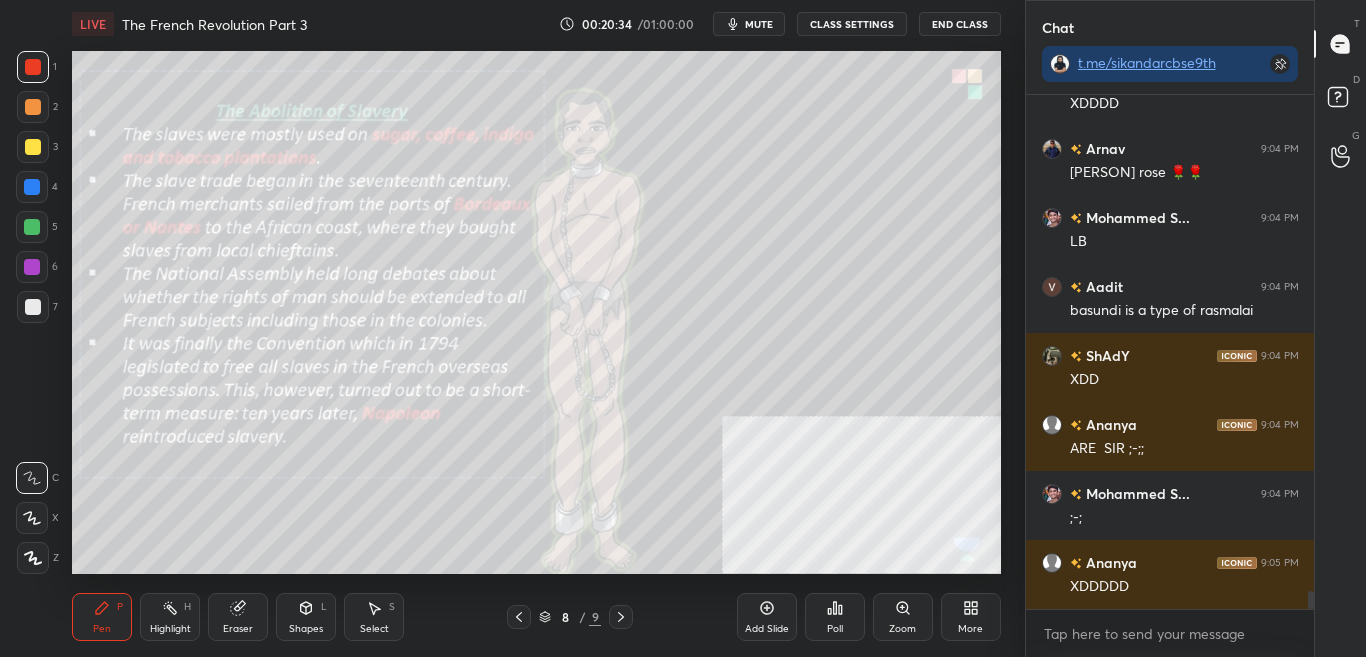 click on "CLASS SETTINGS" at bounding box center [852, 24] 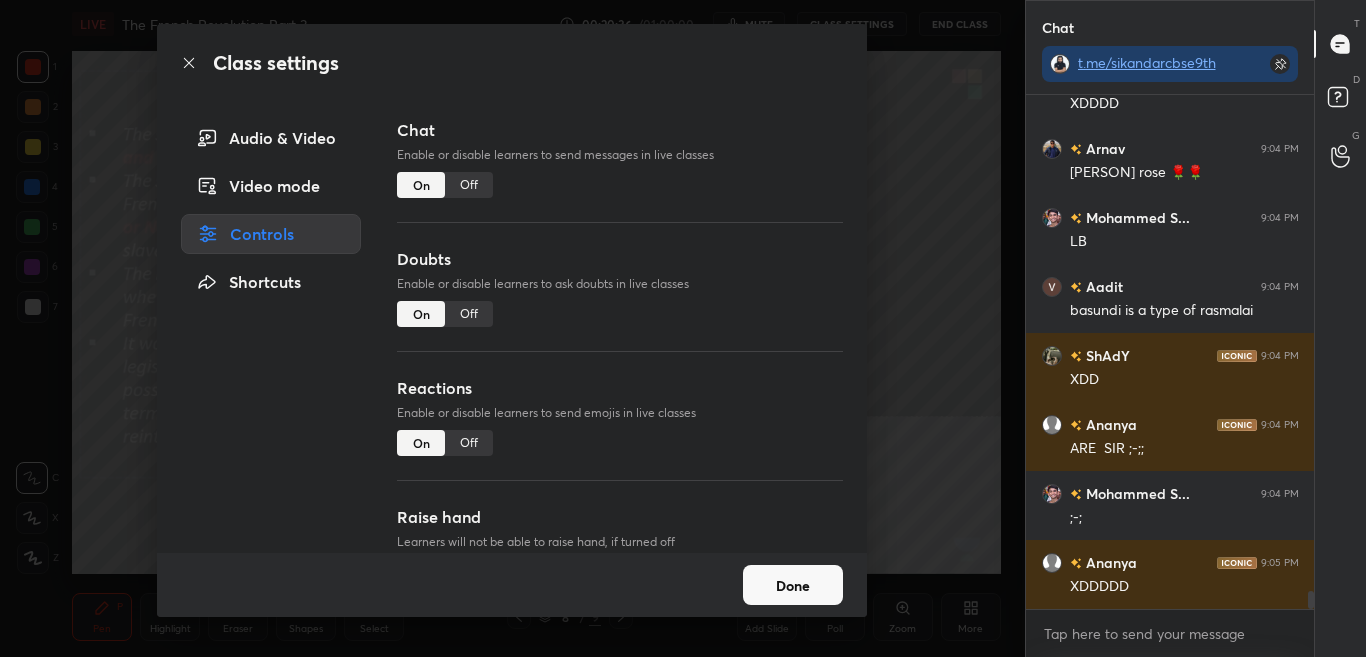 click on "Done" at bounding box center [793, 585] 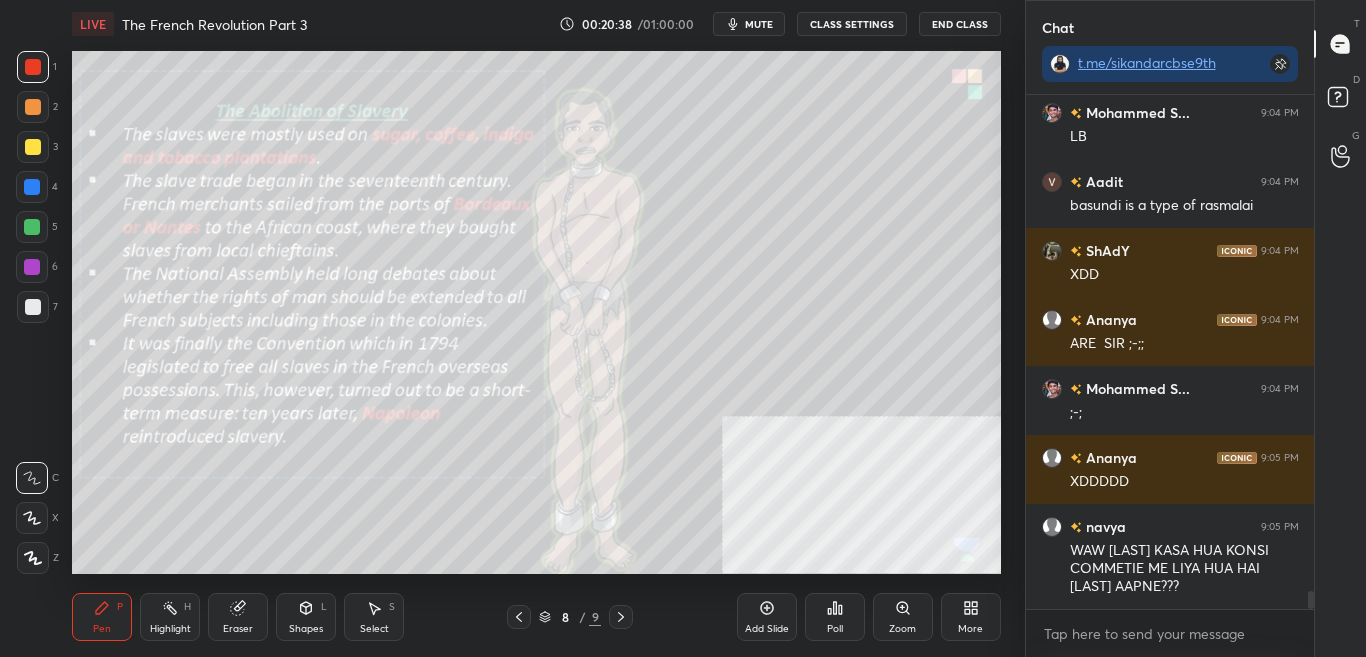 scroll, scrollTop: 14393, scrollLeft: 0, axis: vertical 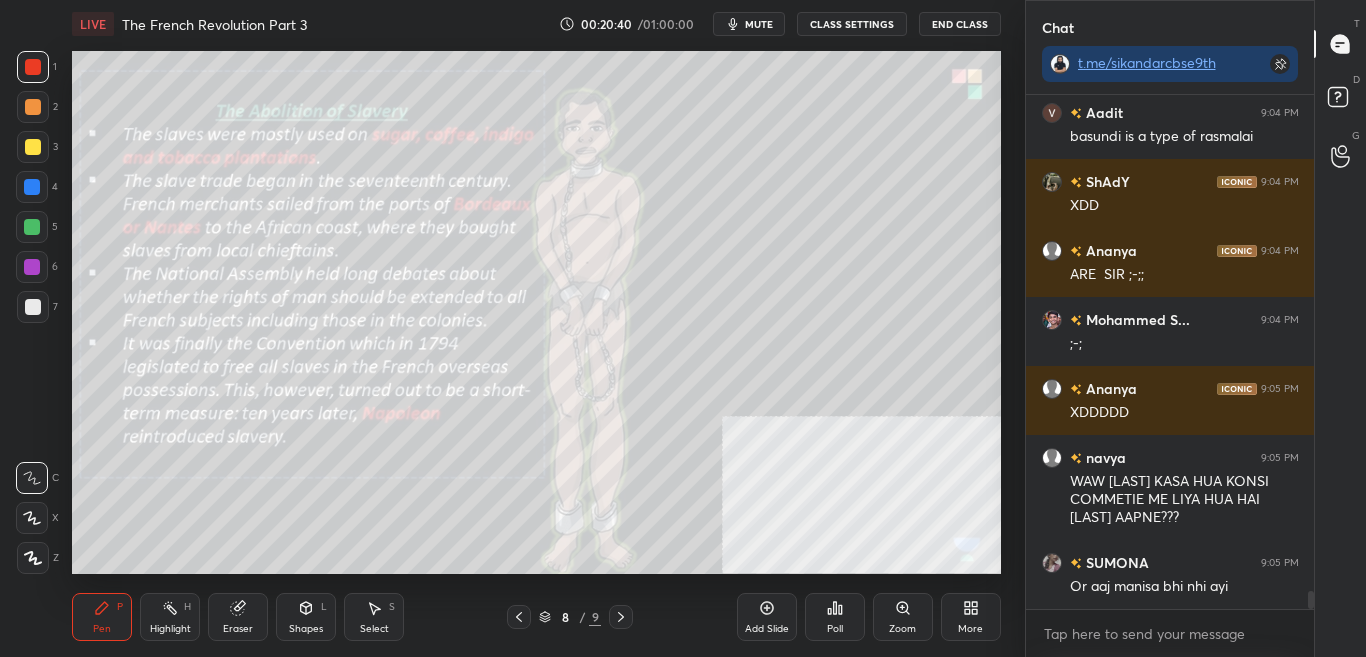 click on "CLASS SETTINGS" at bounding box center (852, 24) 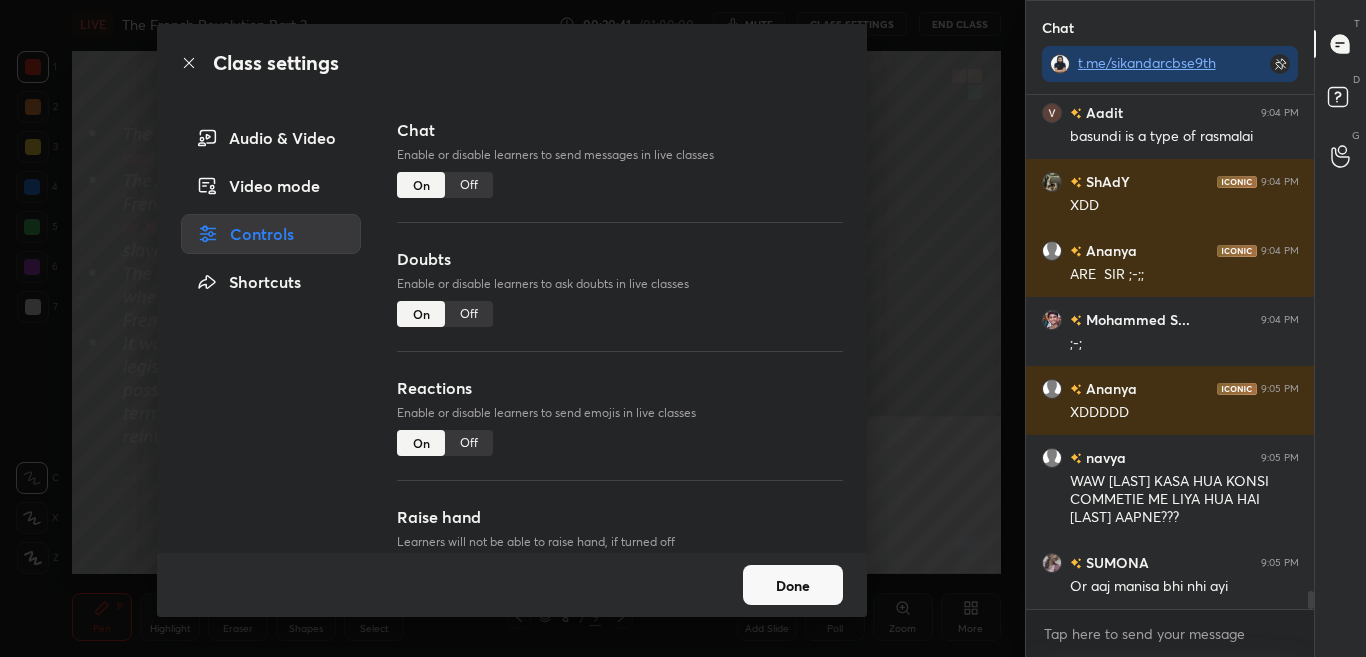 click on "Off" at bounding box center (469, 185) 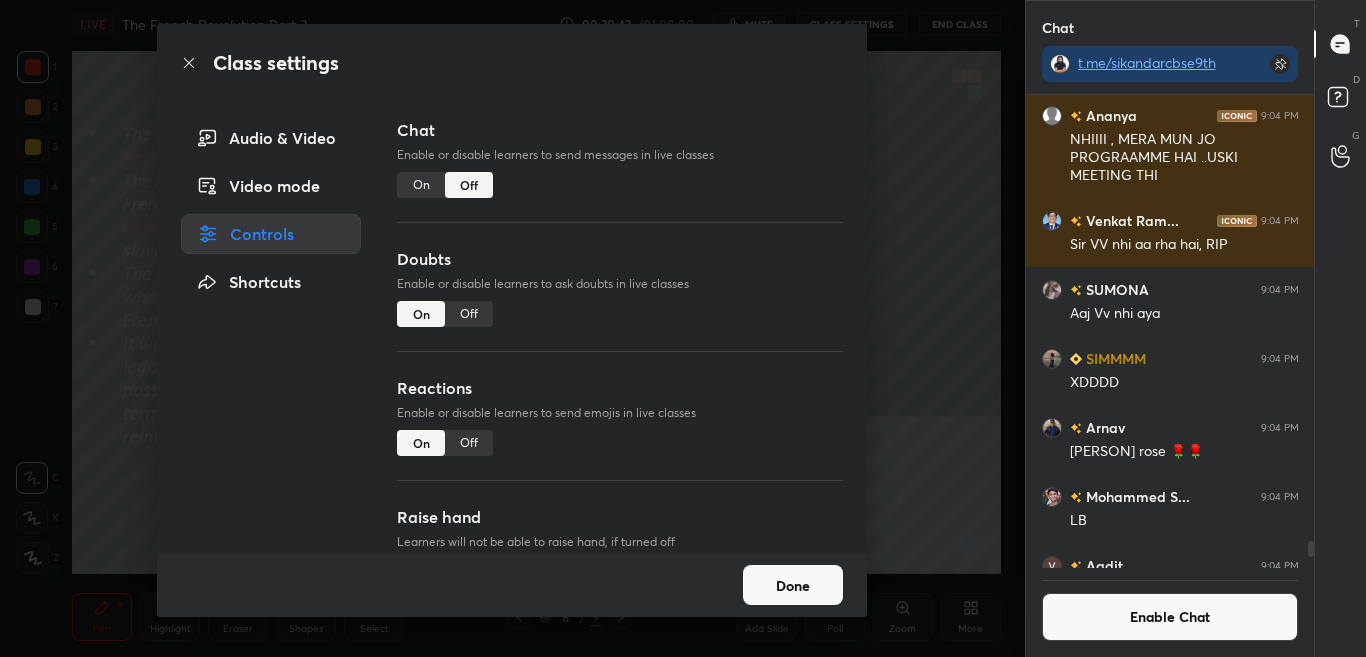 click 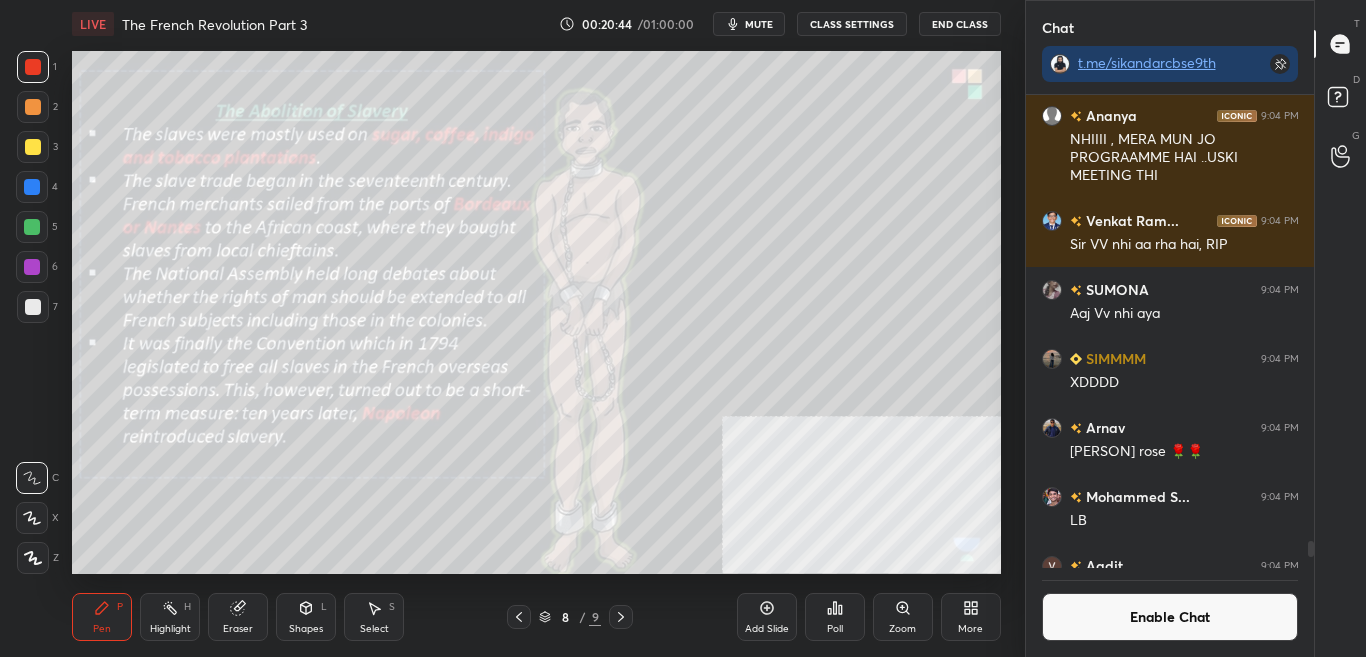 click on "Add Slide" at bounding box center (767, 629) 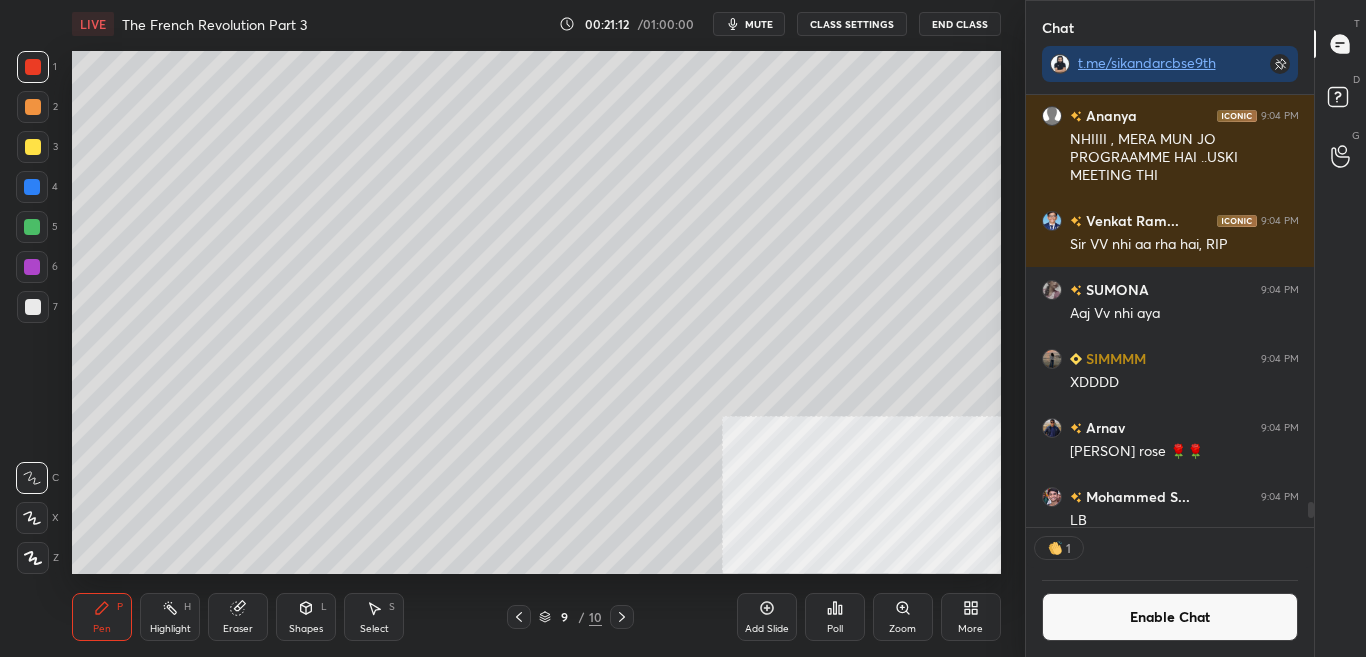 scroll, scrollTop: 426, scrollLeft: 282, axis: both 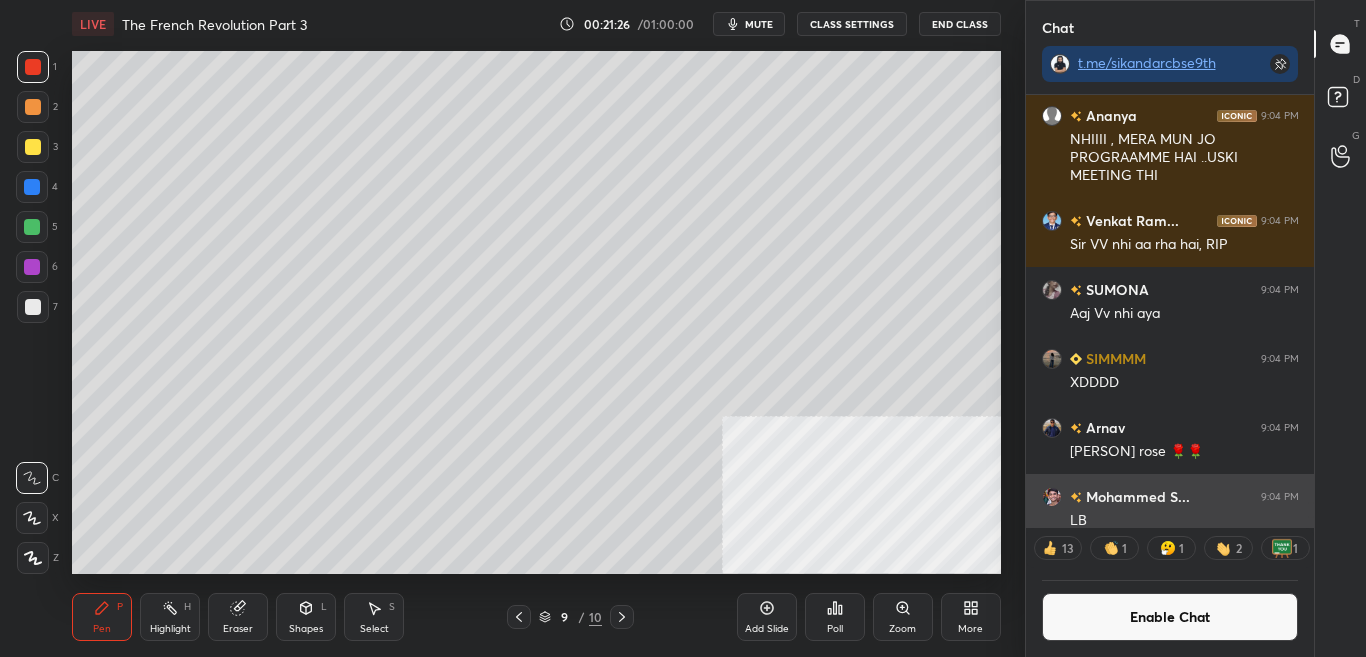 drag, startPoint x: 1197, startPoint y: 627, endPoint x: 1243, endPoint y: 486, distance: 148.31386 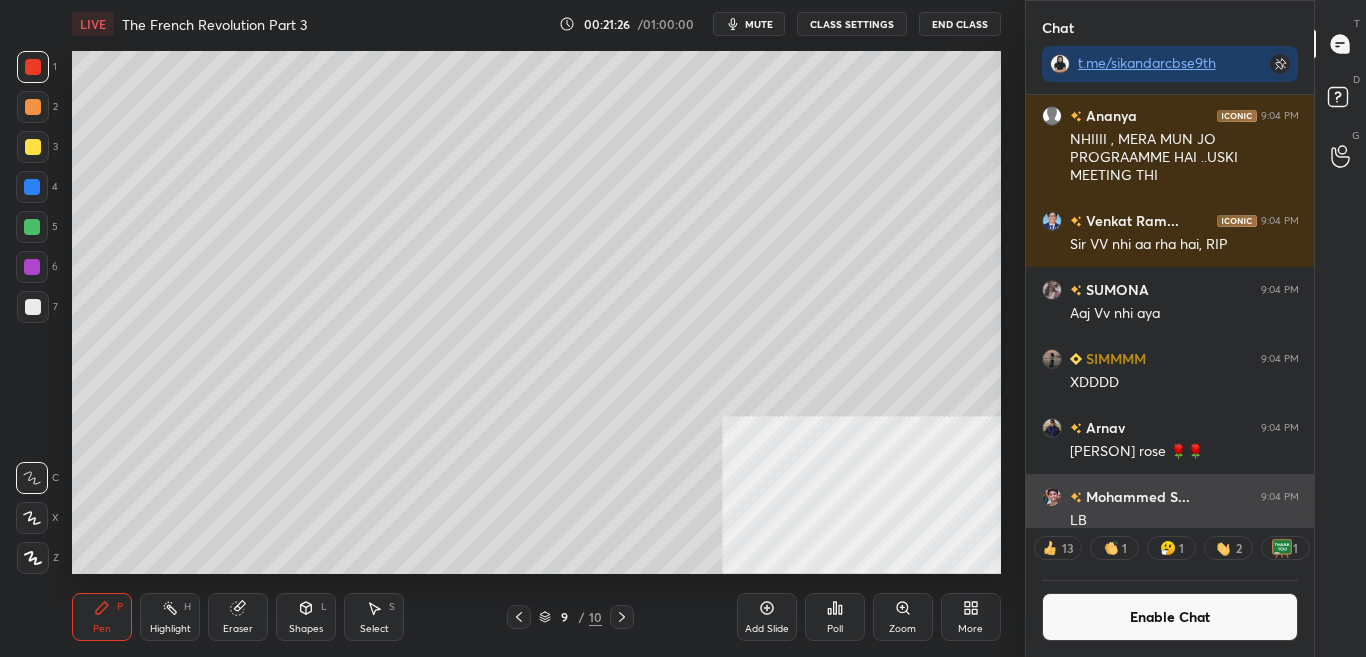 click on "SIMMMM 9:03 PM XDDDD [LAST] 9:03 PM AAJ [LAST] NAHI AAI?? [LAST] 9:03 PM ARE SIR ;-;; MUN KI THI ;-;; [LAST] 9:03 PM DELEGATE FOR [BRAND] COUNTRY :) [LAST] 9:03 PM tx mallab [LAST] 9:04 PM VV R.I.P [LAST] 9:04 PM Sir helmet ki yaad aa rahi hai [LAST]... 9:04 PM XDD [LAST] 9:04 PM vv dead how [LAST] 9:04 PM Basundi matlab ? [LAST] 9:04 PM NHIIII , MERA MUN JO PROGRAAMME HAI ..USKI MEETING THI [LAST] 9:04 PM Sir VV nhi aa rha hai, RIP [LAST] 9:04 PM Aaj Vv nhi aya SIMMMM 9:04 PM XDDDD [LAST] 9:04 PM [LAST] rose 🌹🌹 [LAST]... 9:04 PM LB [LAST] 9:04 PM basundi is a type of rasmalai JUMP TO LATEST 13 1 1 2 1 Enable Chat" at bounding box center (1170, 376) 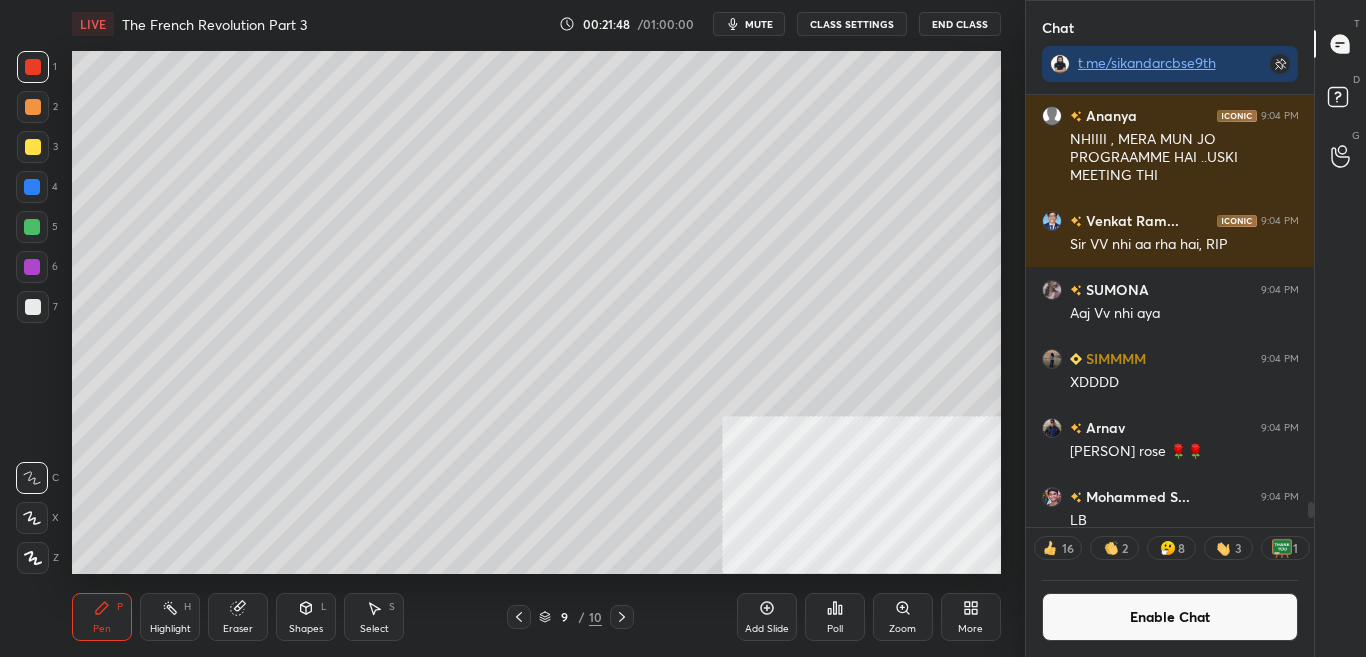 scroll, scrollTop: 7, scrollLeft: 7, axis: both 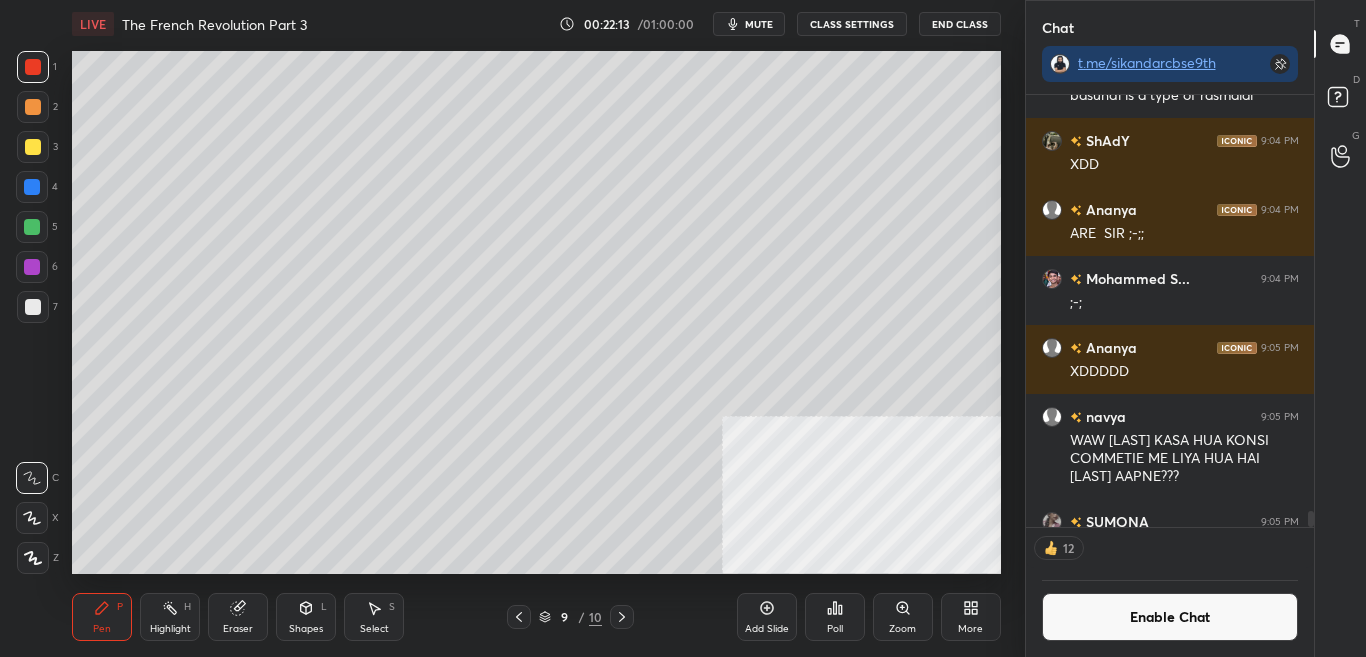 click on "Enable Chat" at bounding box center [1170, 617] 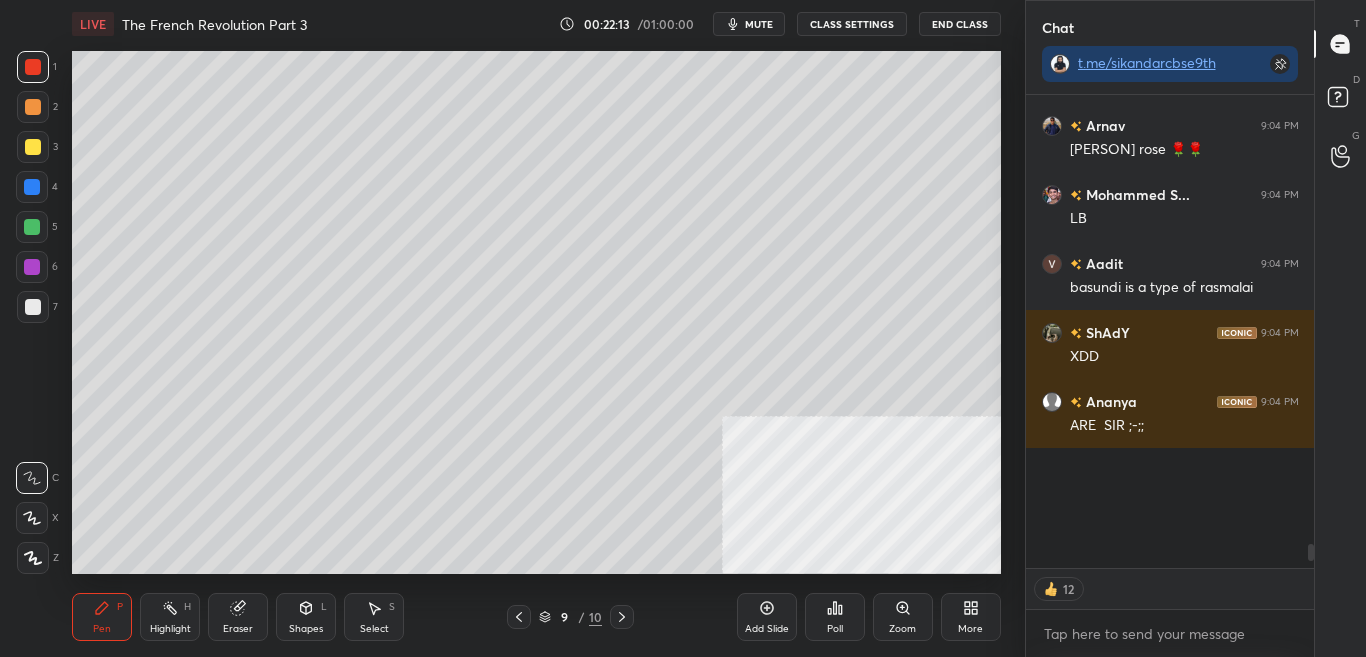 scroll, scrollTop: 12092, scrollLeft: 0, axis: vertical 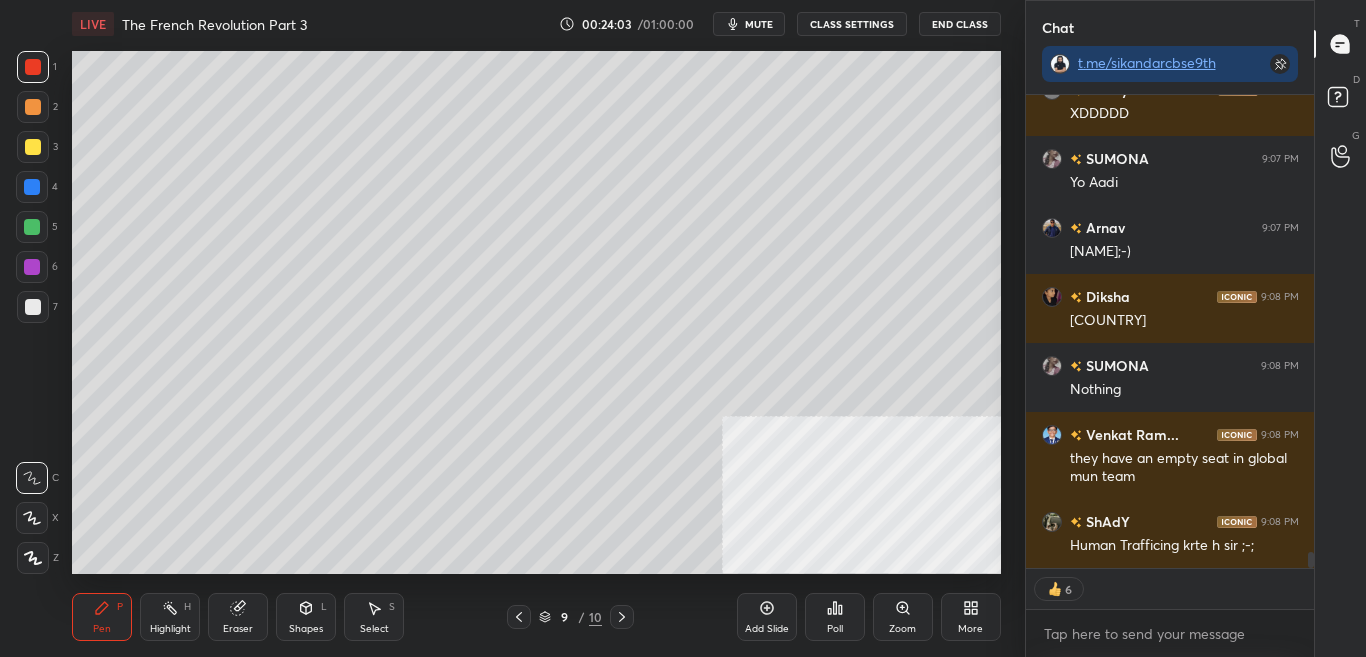 type on "x" 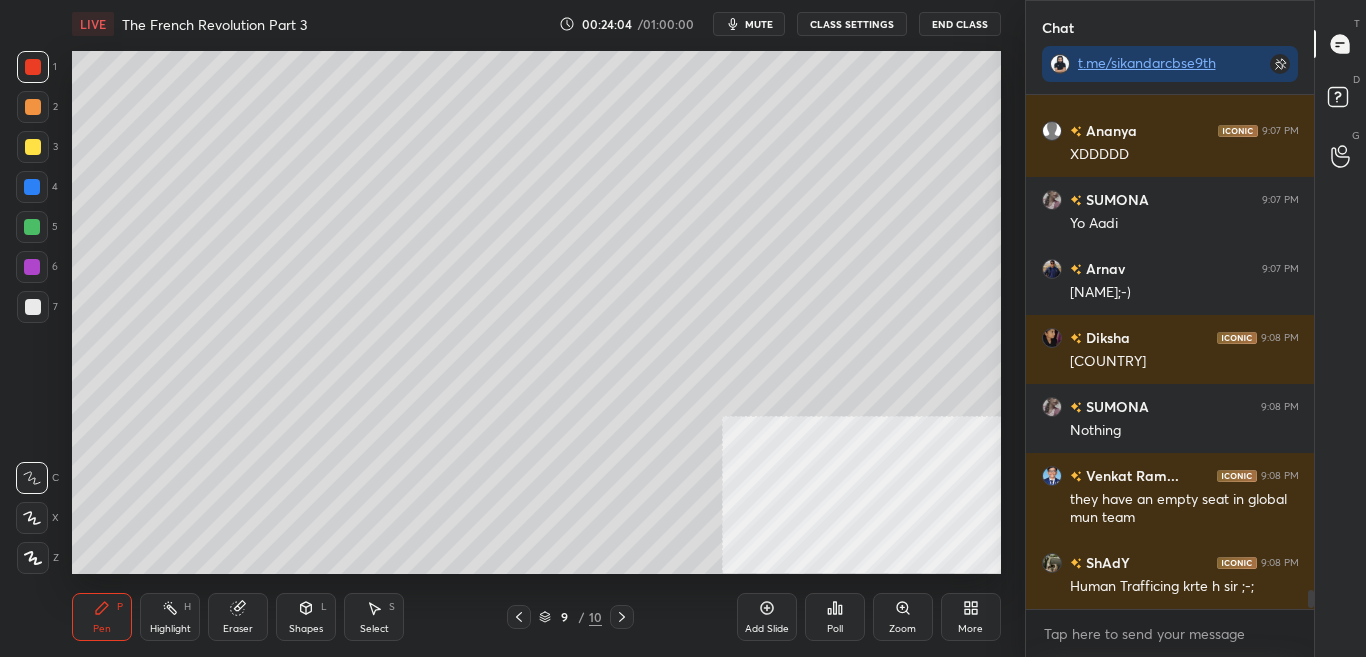 scroll, scrollTop: 7, scrollLeft: 7, axis: both 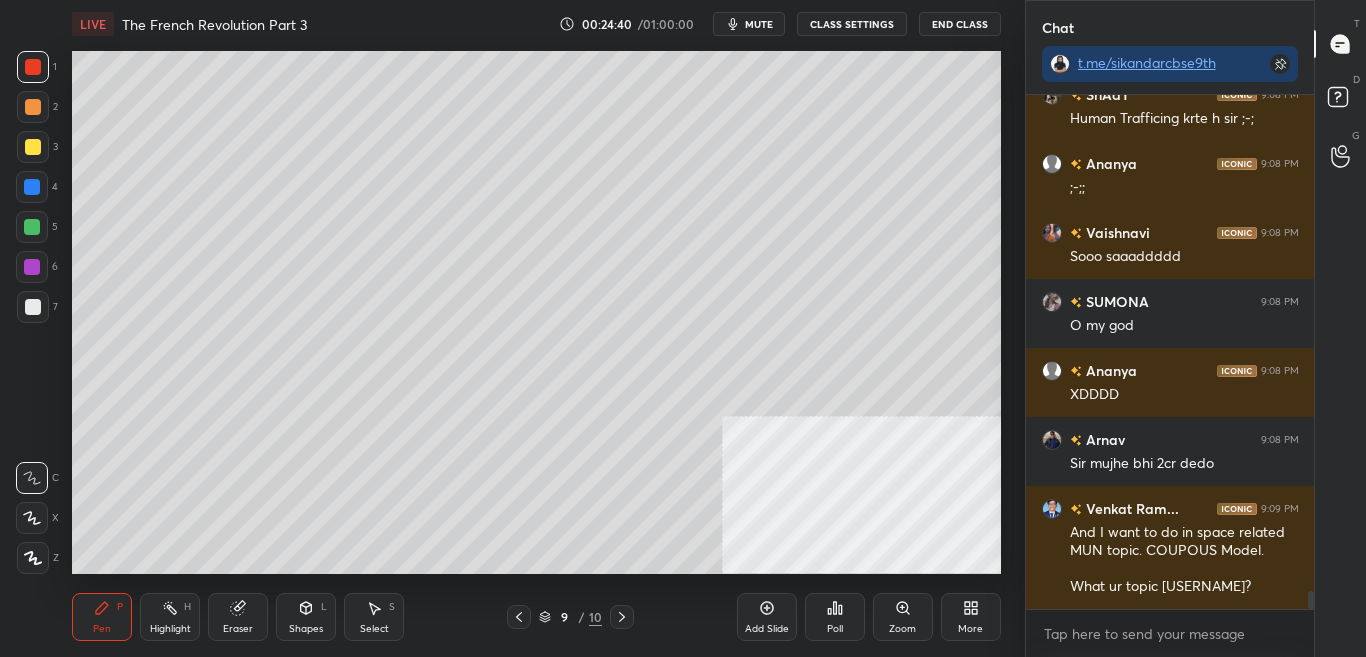 click 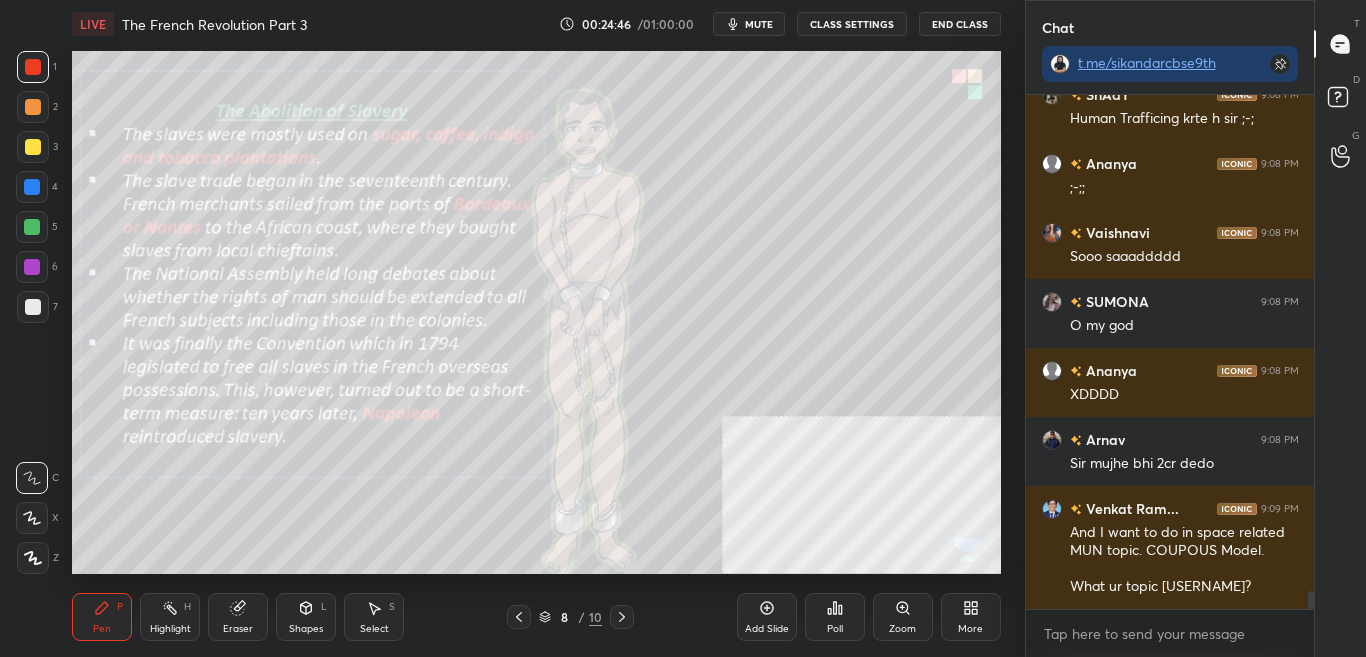drag, startPoint x: 1309, startPoint y: 598, endPoint x: 1308, endPoint y: 617, distance: 19.026299 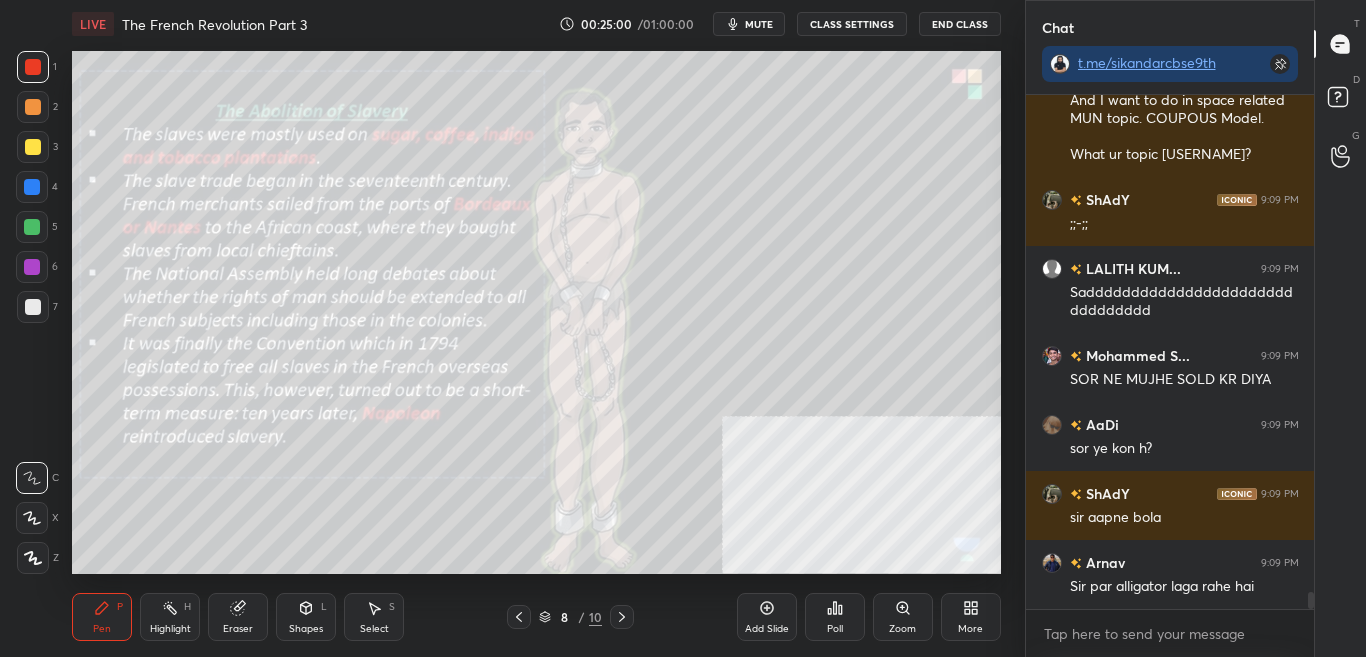scroll, scrollTop: 14706, scrollLeft: 0, axis: vertical 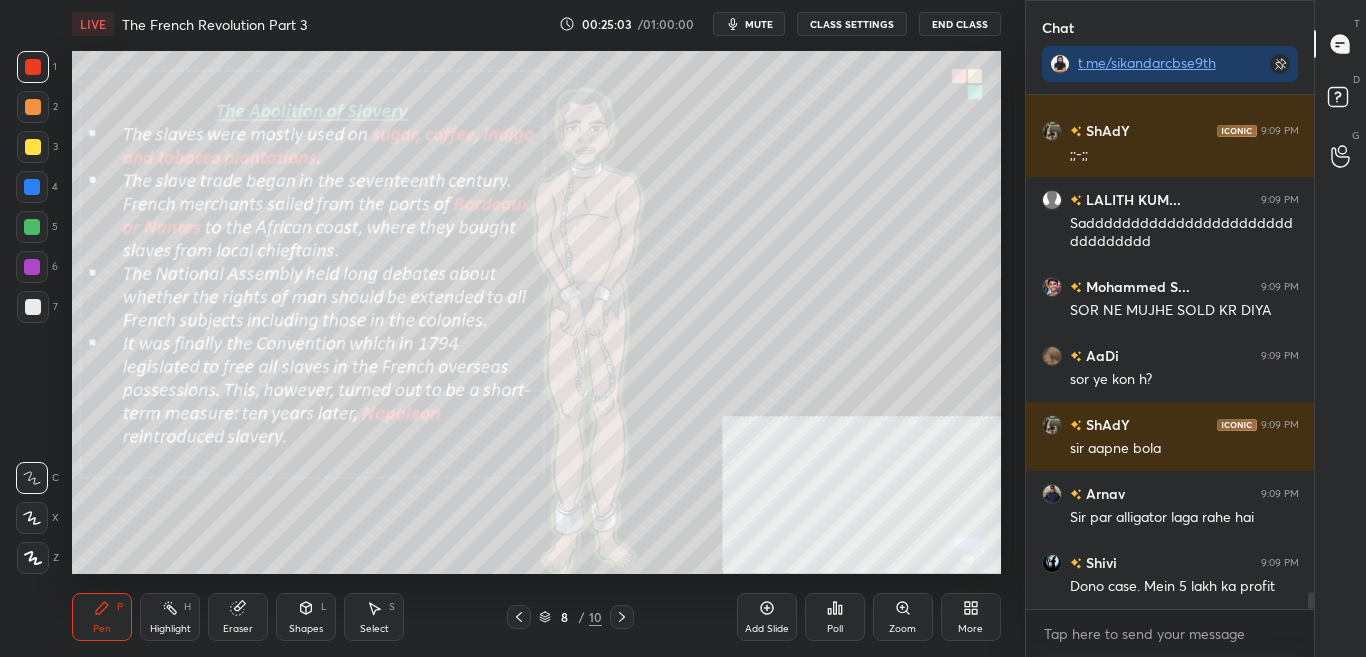 click on "Zoom" at bounding box center (903, 617) 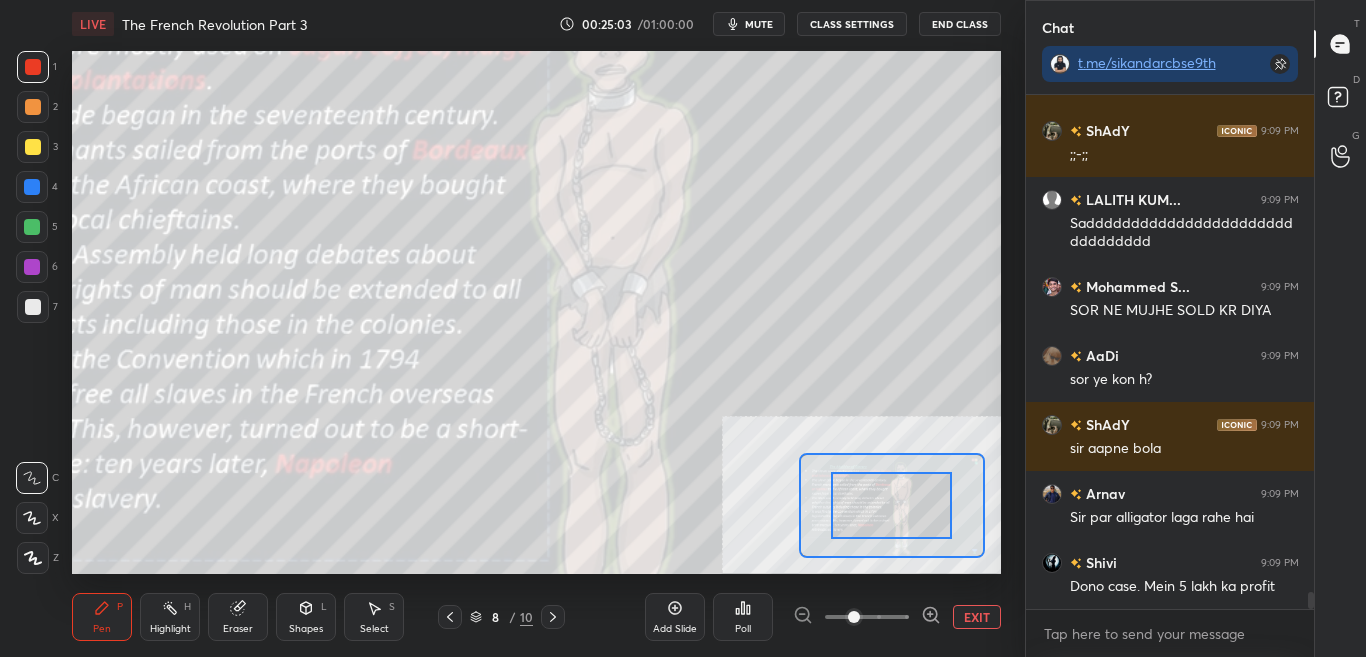 click at bounding box center (867, 617) 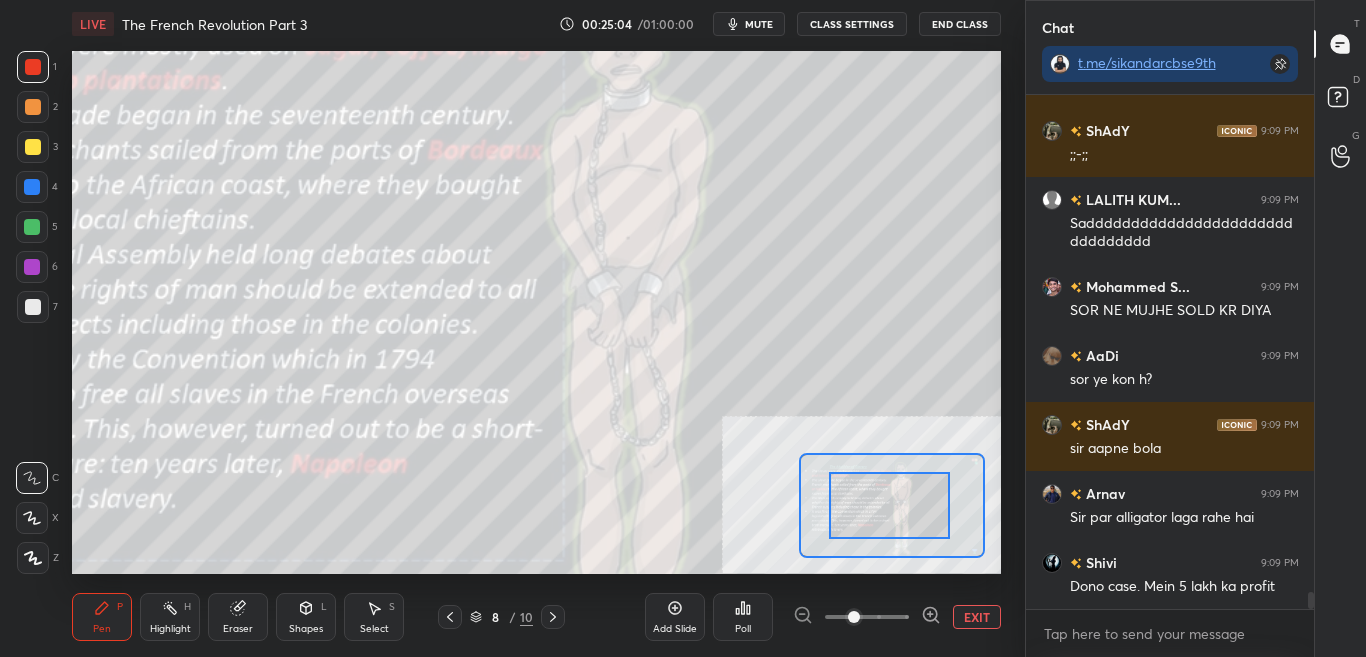 drag, startPoint x: 884, startPoint y: 499, endPoint x: 873, endPoint y: 500, distance: 11.045361 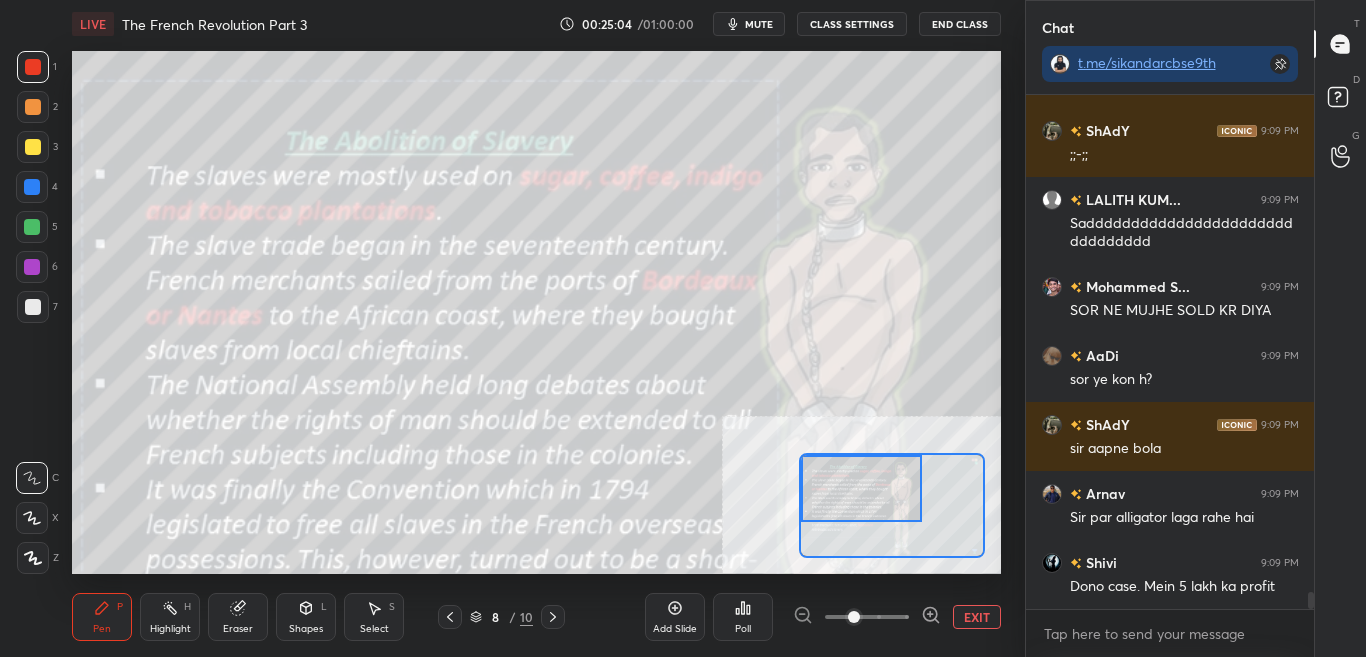 scroll, scrollTop: 14775, scrollLeft: 0, axis: vertical 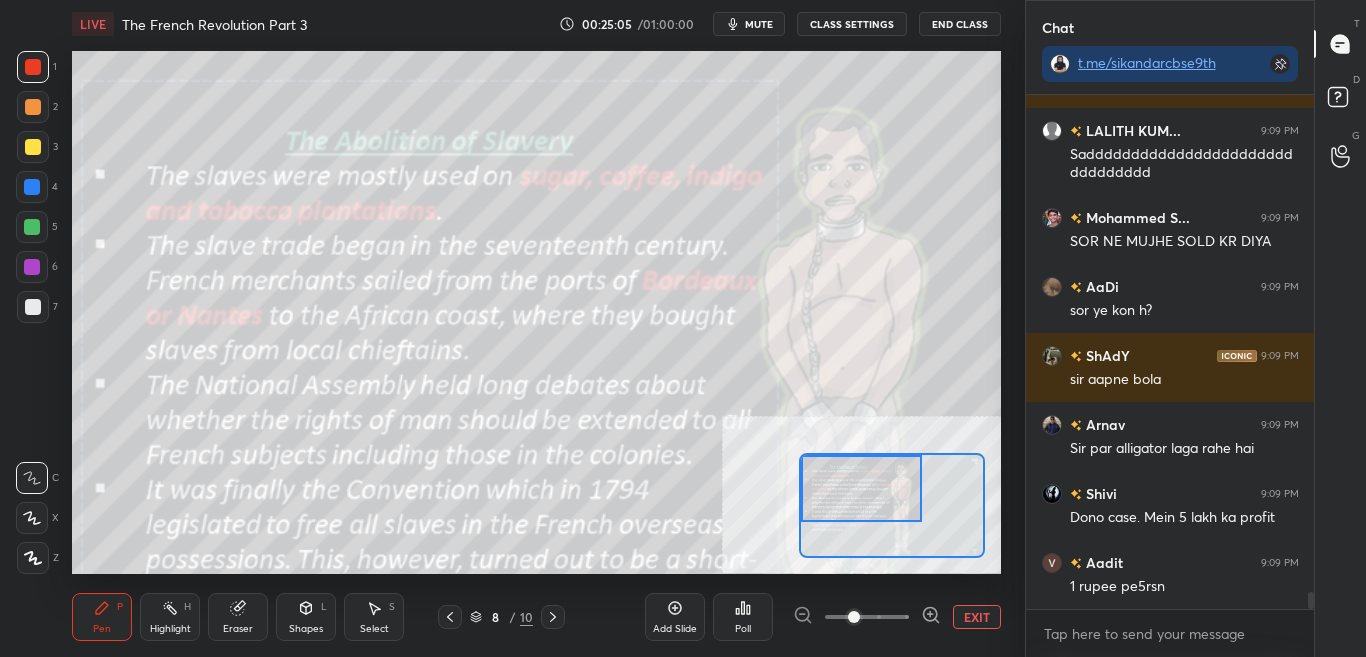 drag, startPoint x: 825, startPoint y: 486, endPoint x: 814, endPoint y: 466, distance: 22.825424 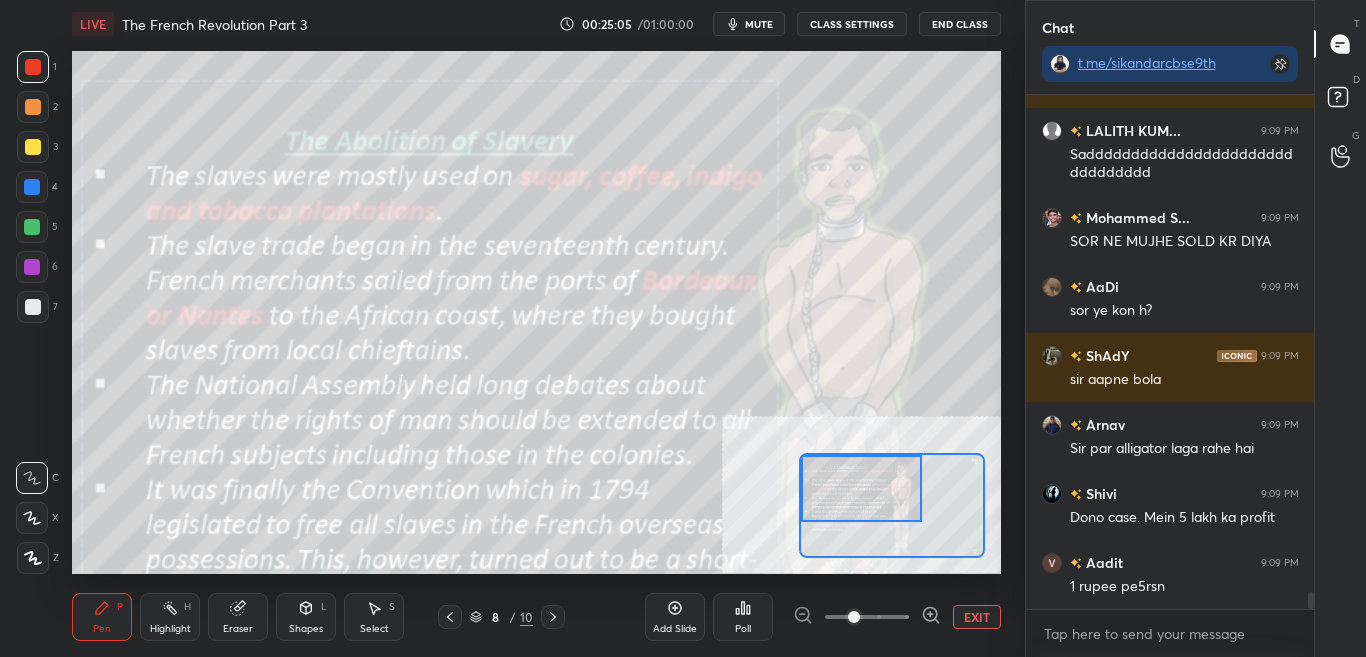 scroll, scrollTop: 14844, scrollLeft: 0, axis: vertical 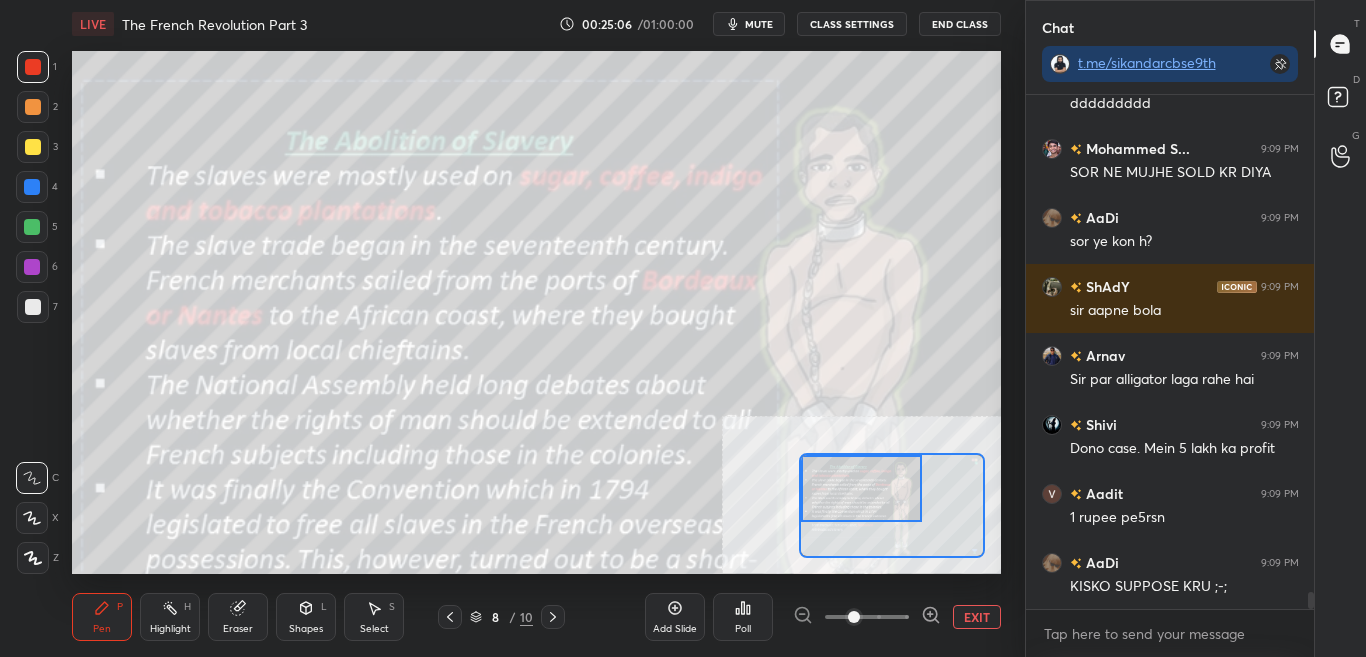 click on "CLASS SETTINGS" at bounding box center (852, 24) 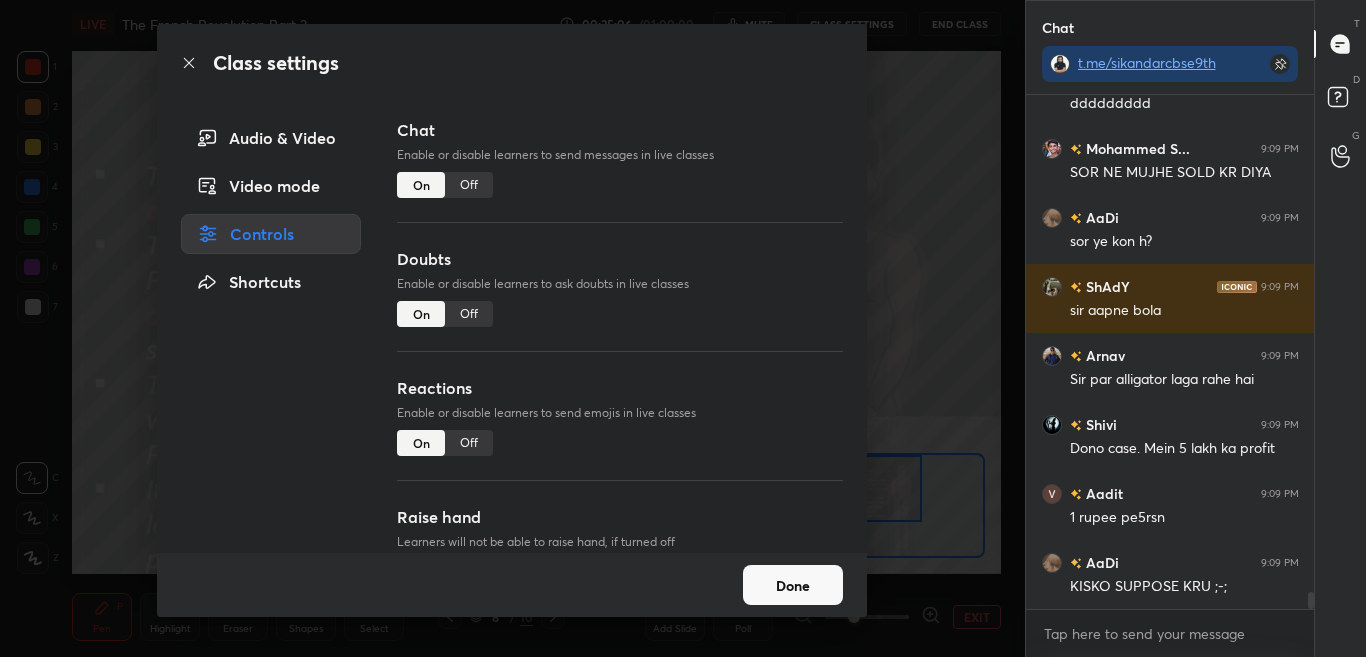 click on "Off" at bounding box center [469, 185] 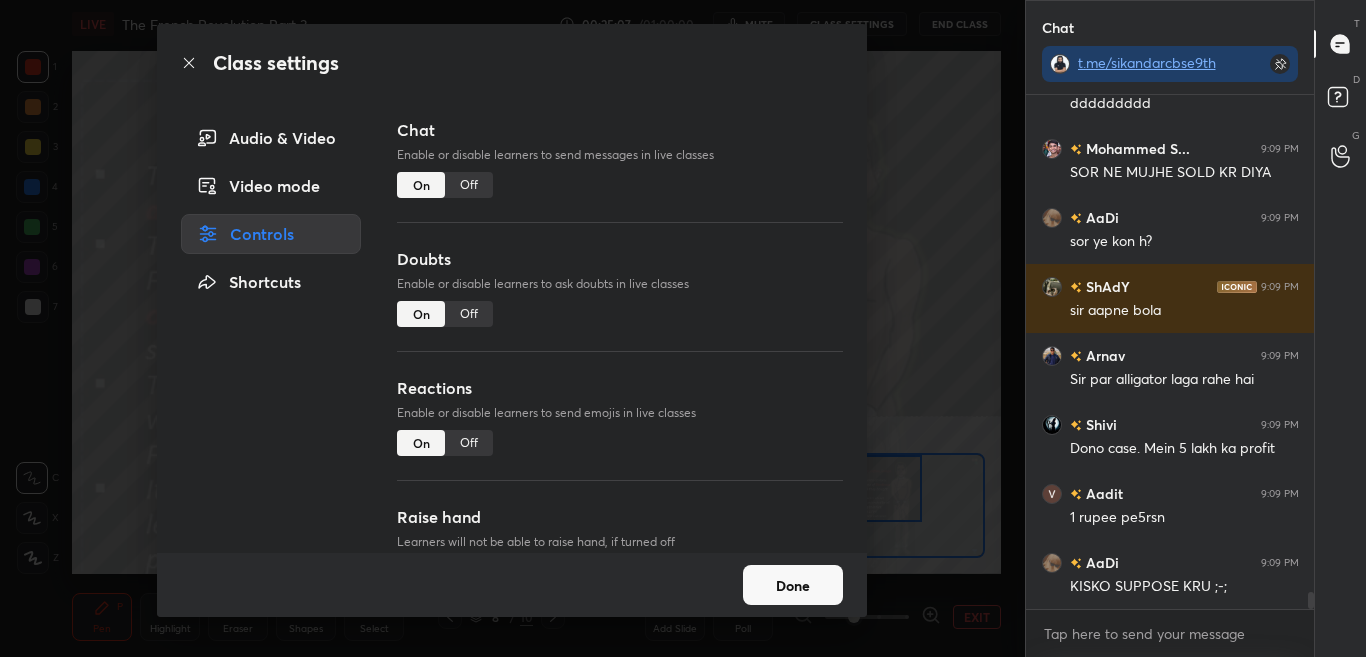 scroll, scrollTop: 13924, scrollLeft: 0, axis: vertical 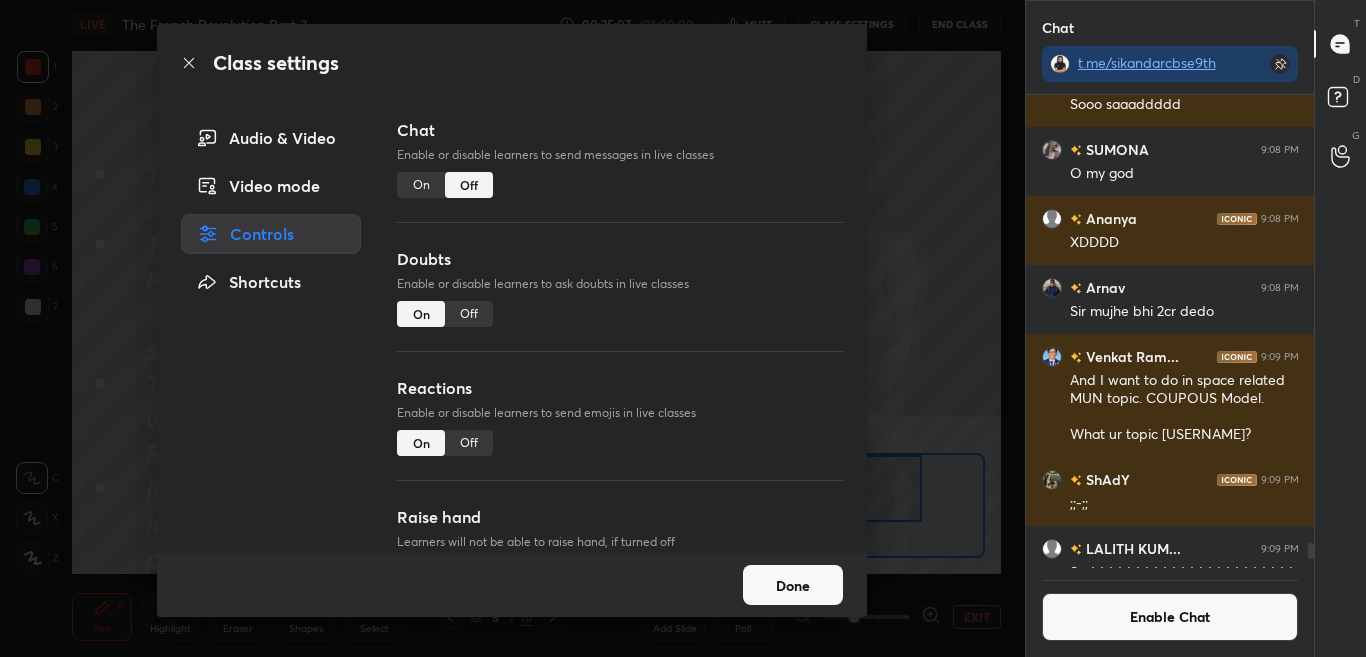 click 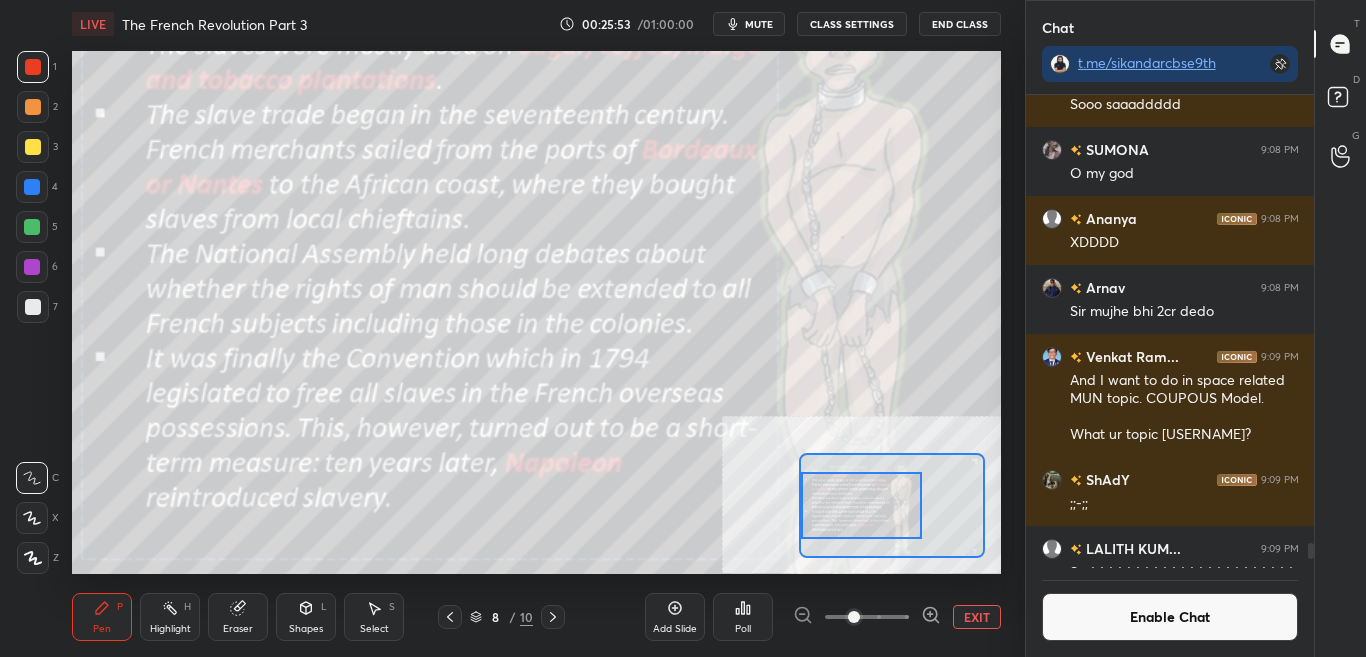 click at bounding box center [861, 505] 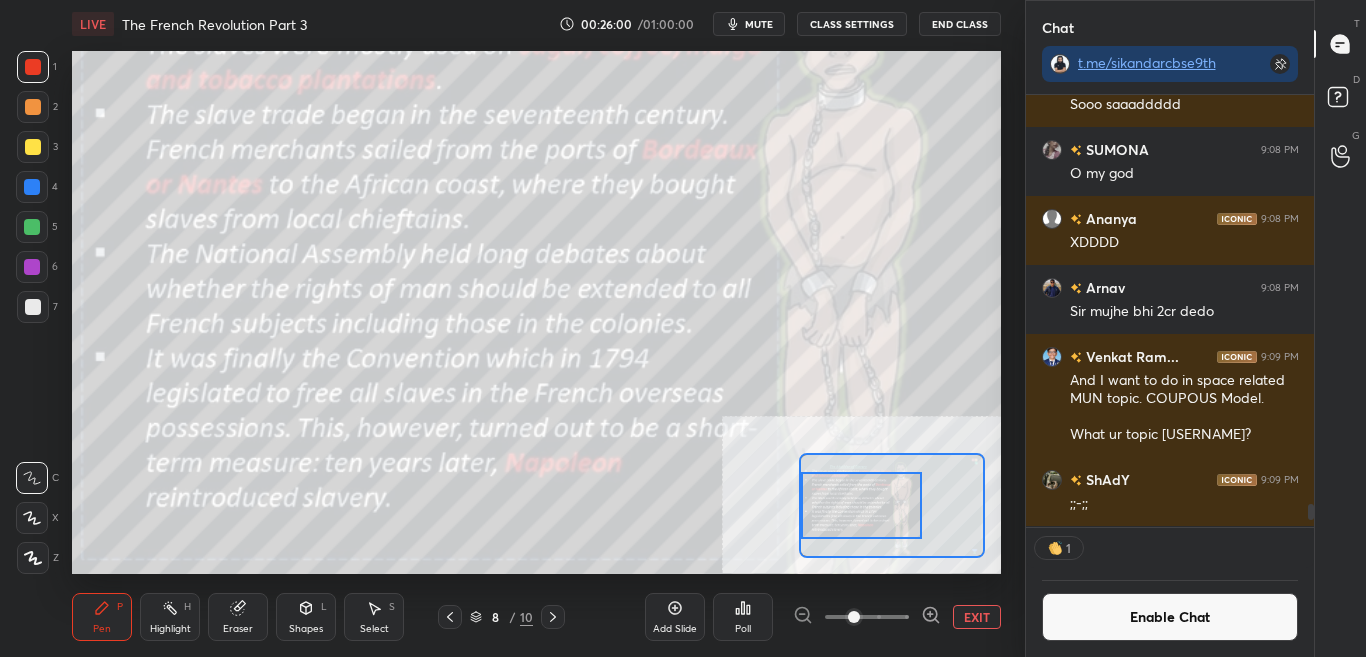 scroll, scrollTop: 426, scrollLeft: 282, axis: both 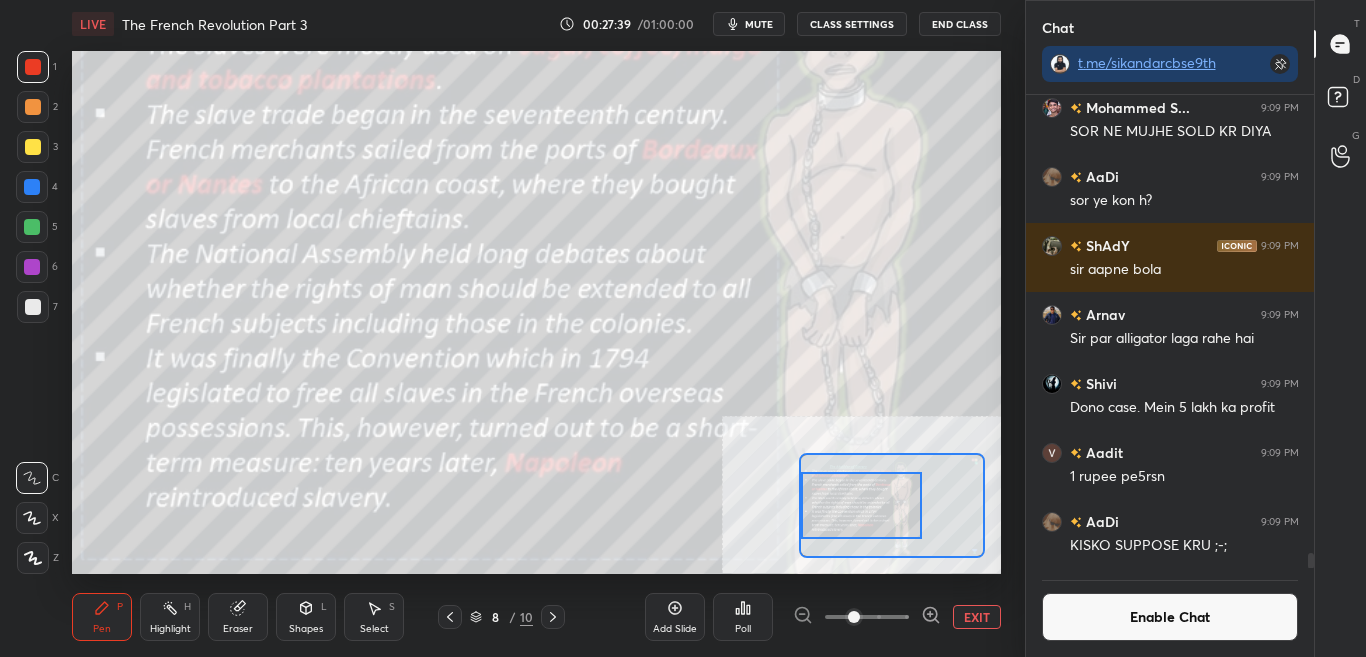 click on "EXIT" at bounding box center (977, 617) 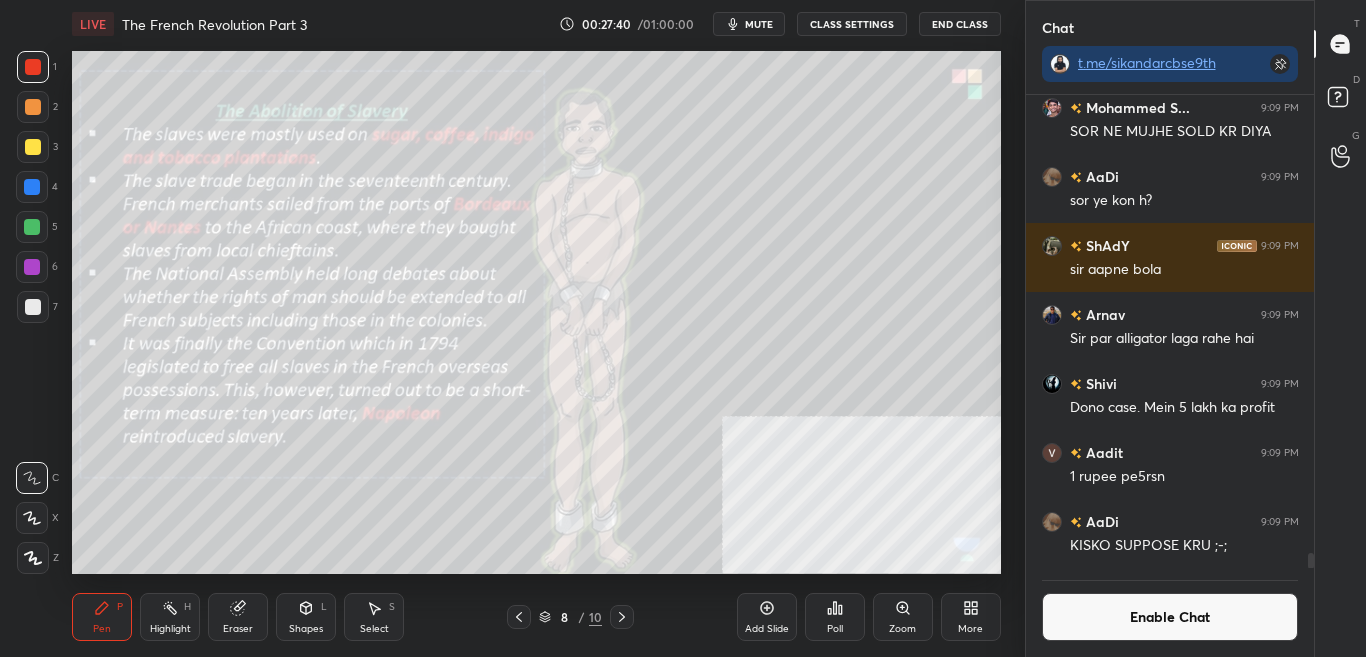 click on "Enable Chat" at bounding box center [1170, 617] 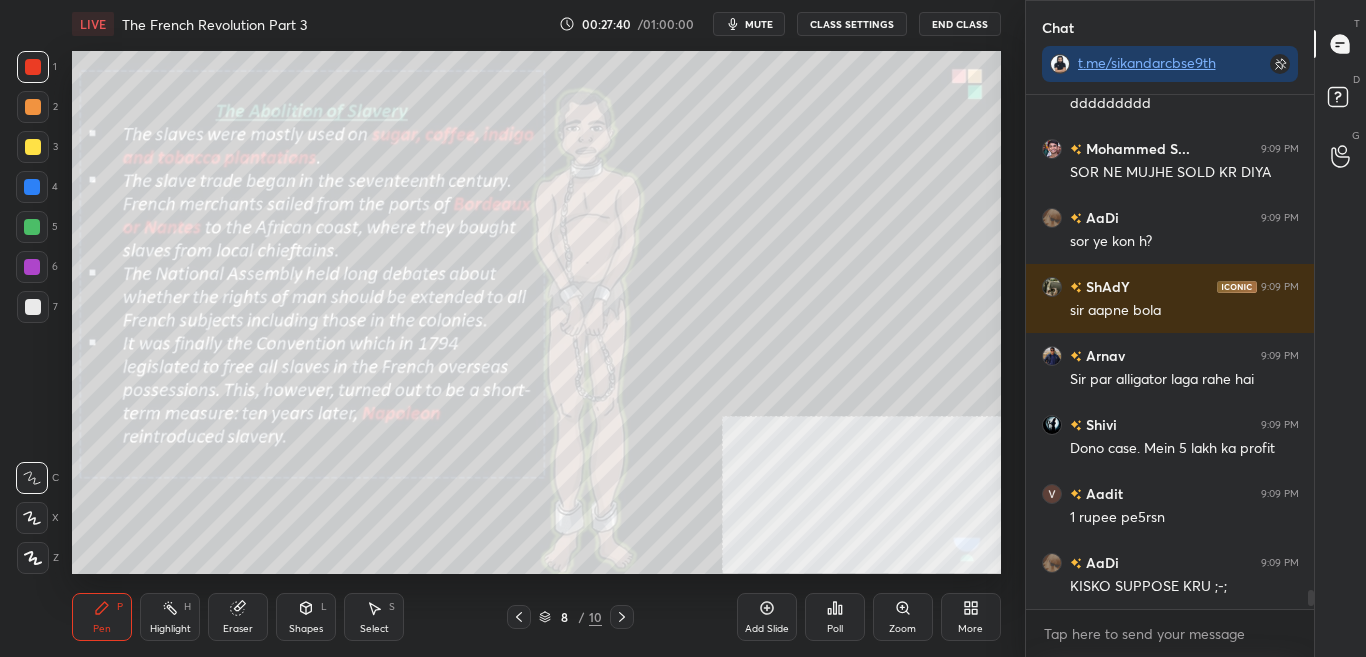 scroll, scrollTop: 14284, scrollLeft: 0, axis: vertical 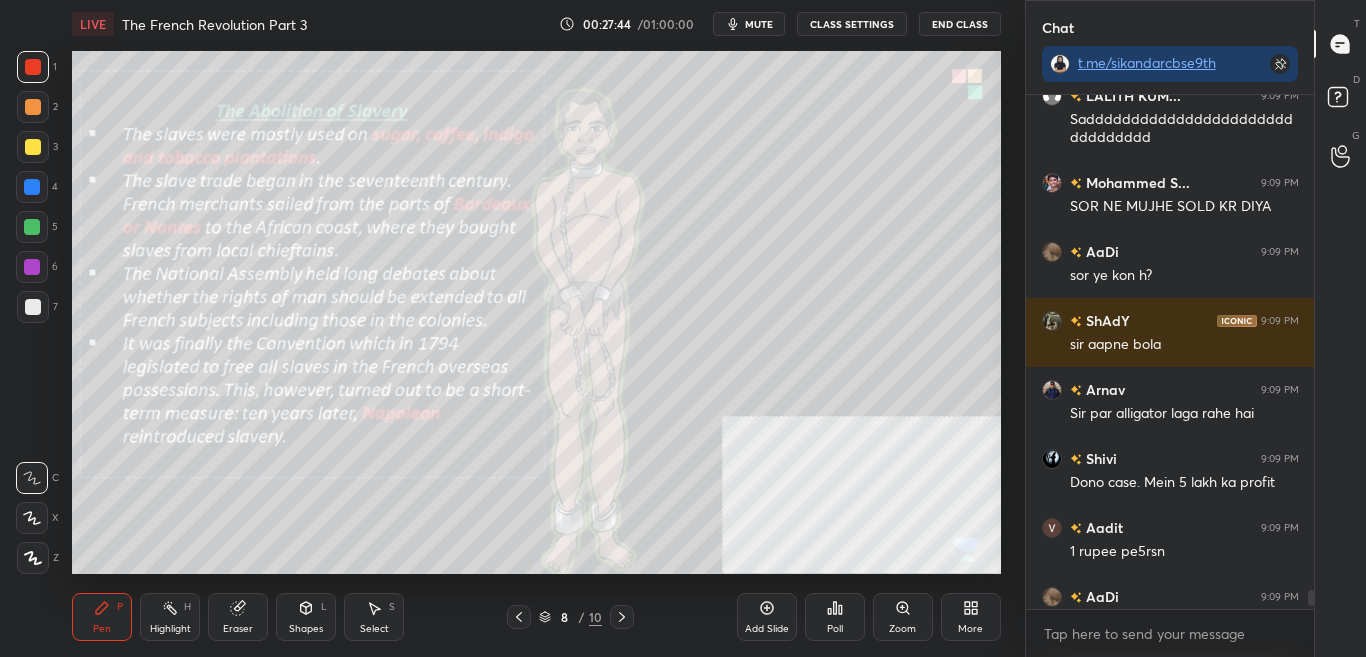 click on "mute" at bounding box center [759, 24] 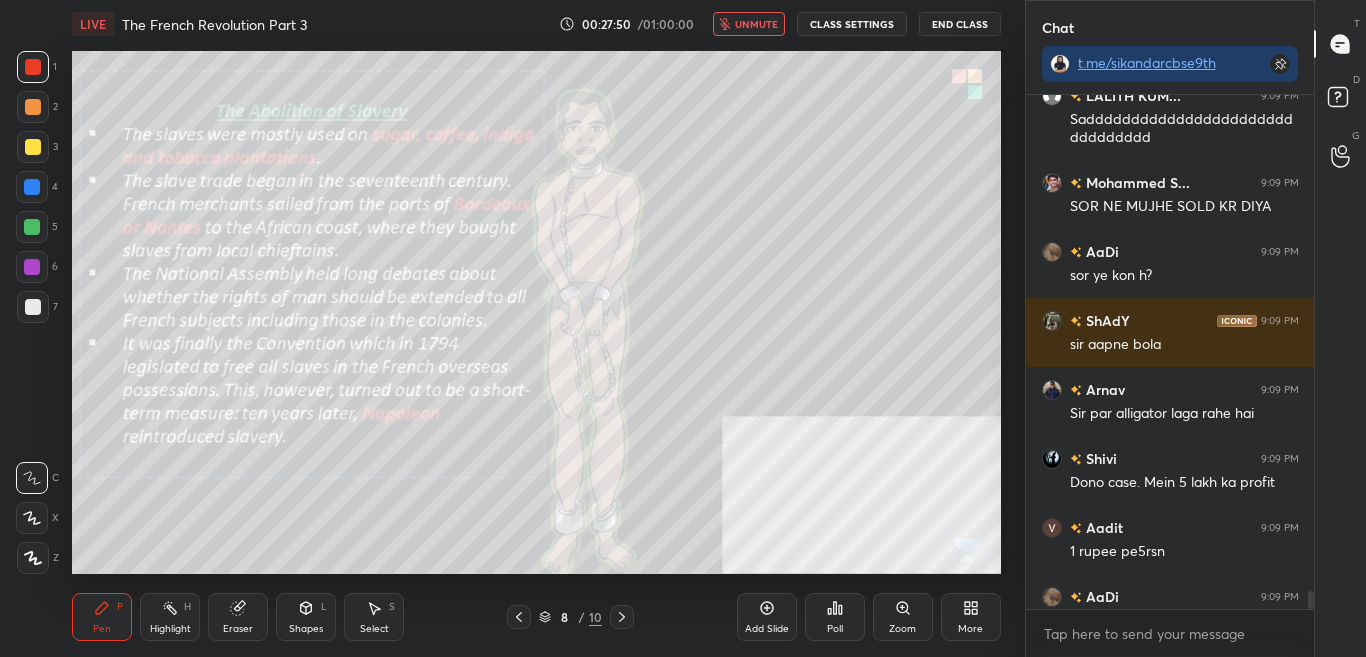 scroll, scrollTop: 14387, scrollLeft: 0, axis: vertical 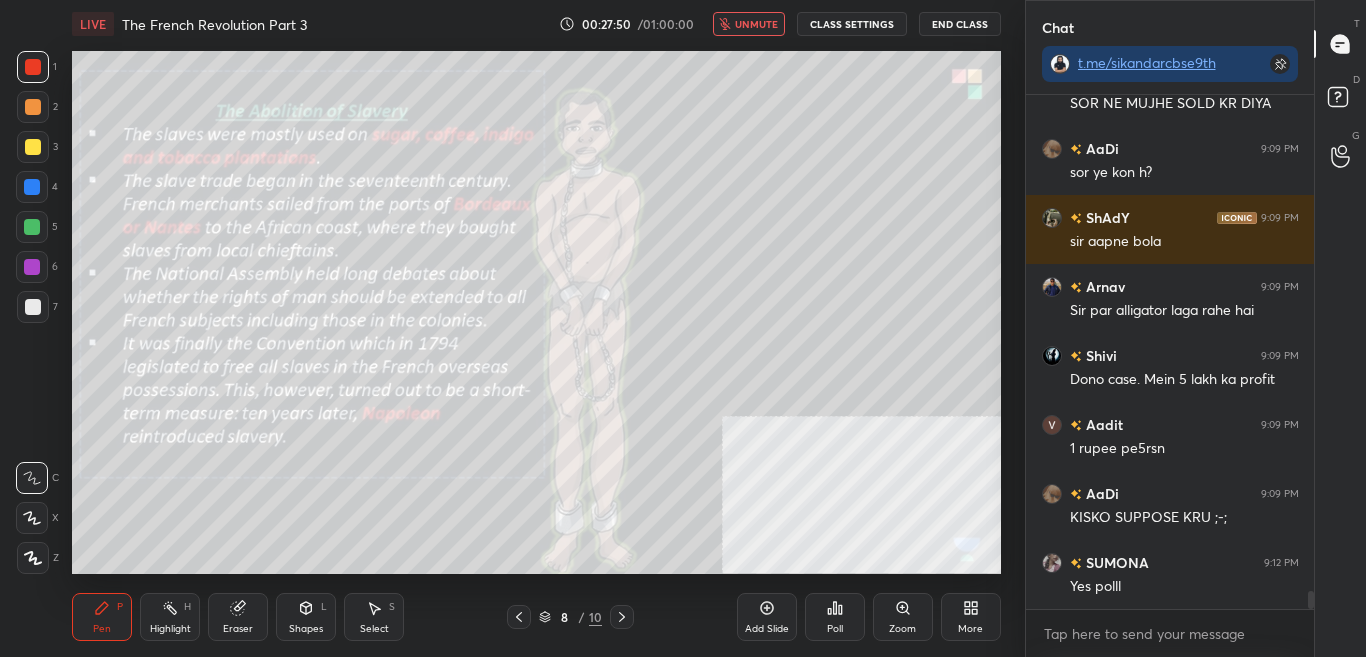 click on "unmute" at bounding box center [756, 24] 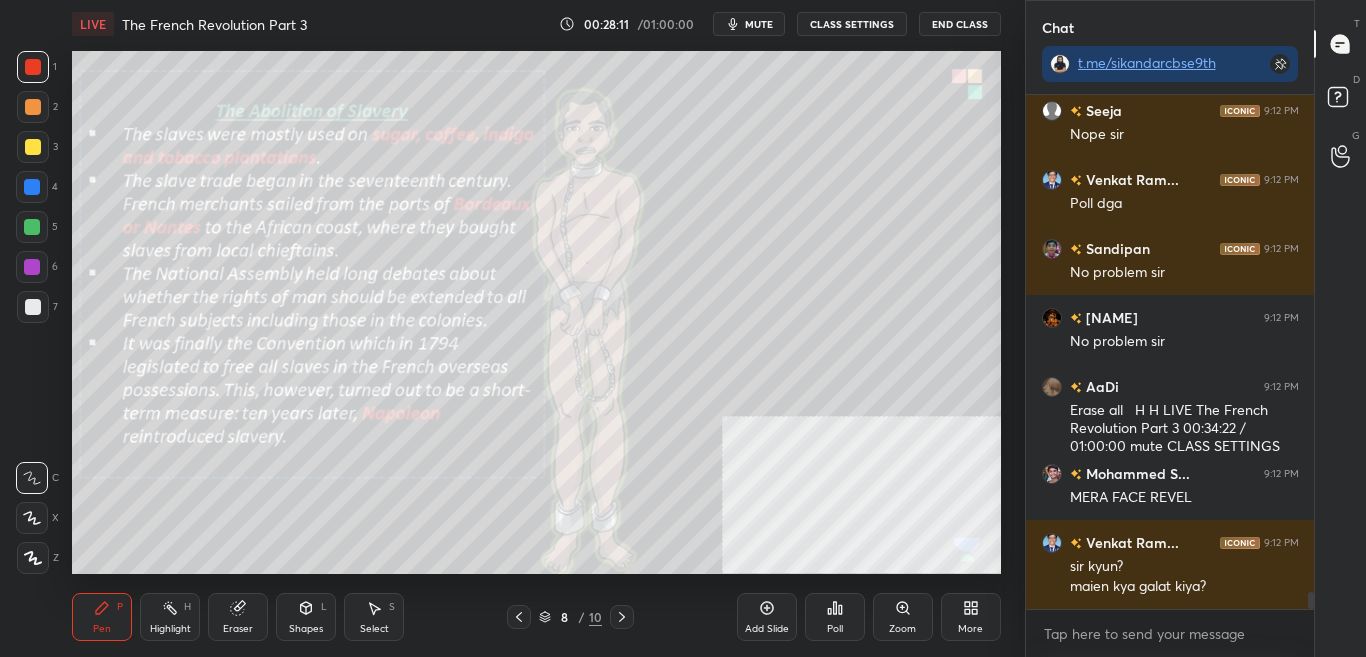 scroll, scrollTop: 15046, scrollLeft: 0, axis: vertical 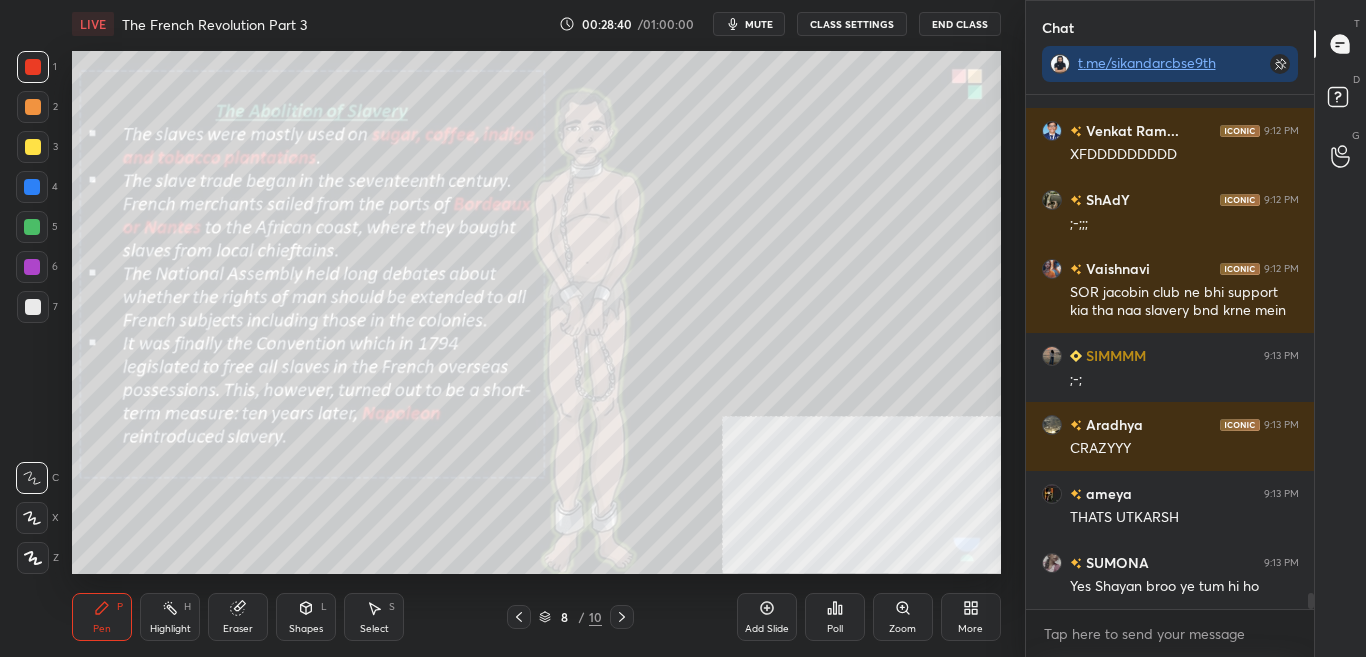 click on "More" at bounding box center (970, 629) 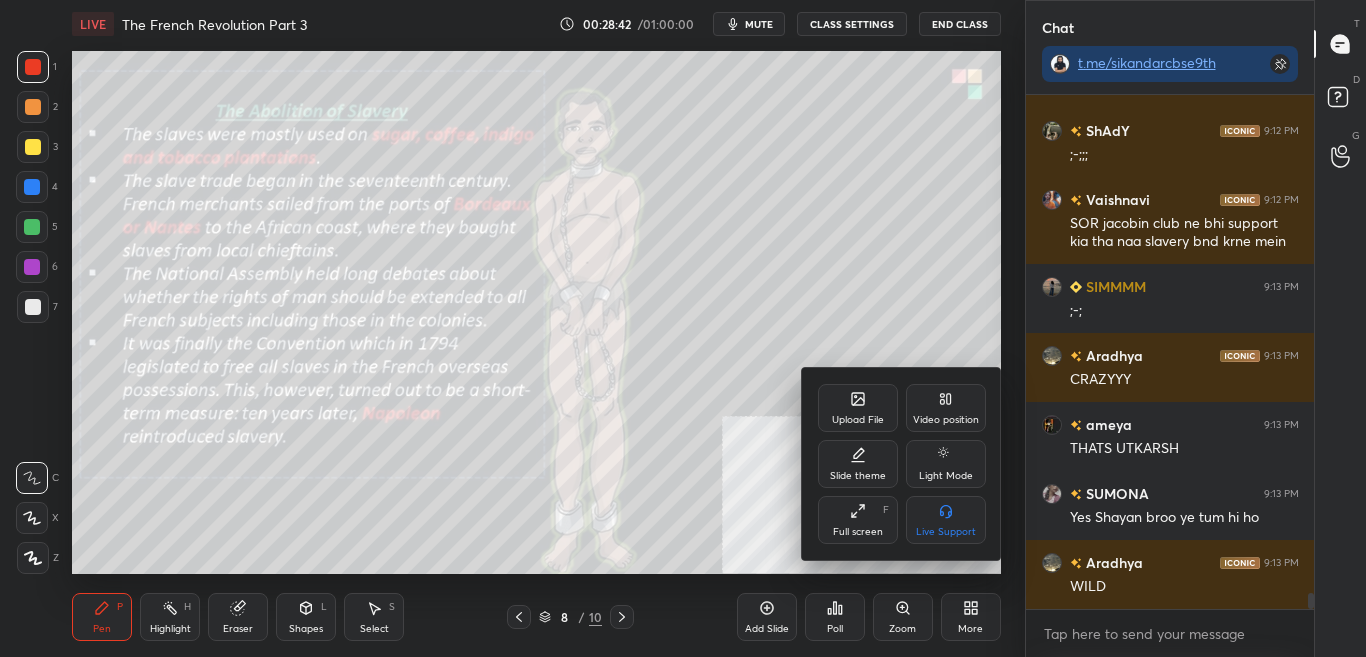 scroll, scrollTop: 15705, scrollLeft: 0, axis: vertical 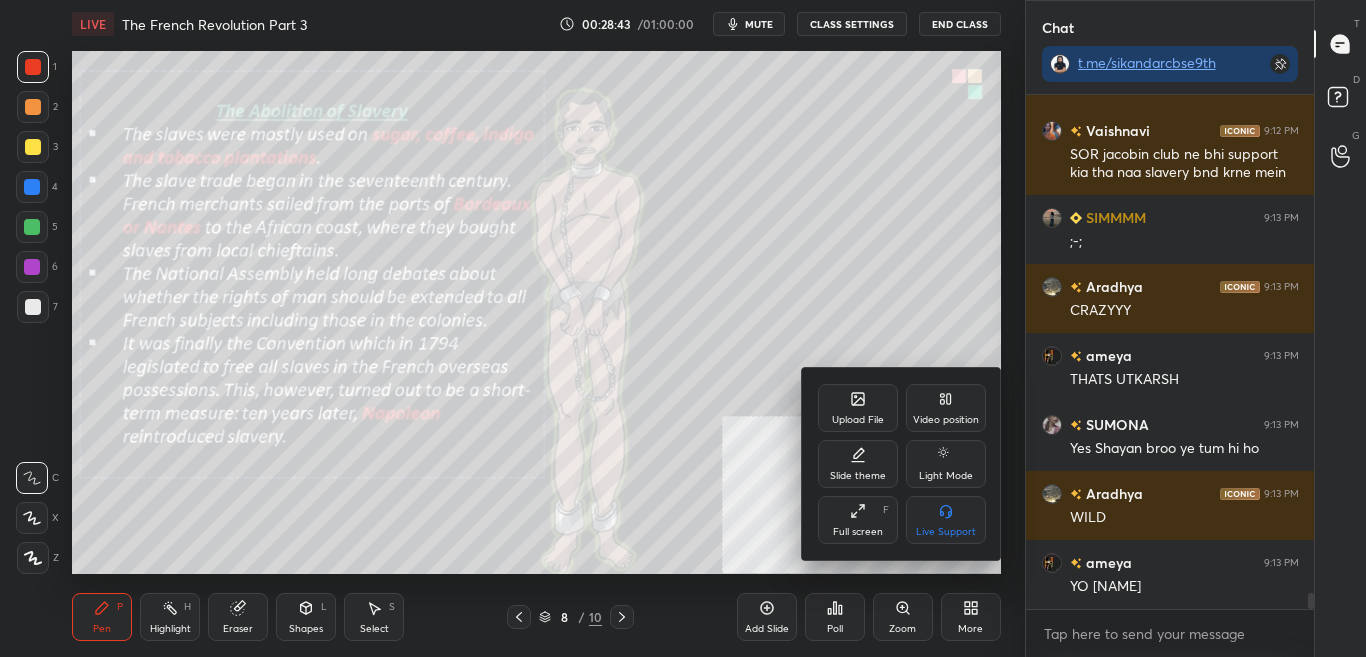 click on "Upload File" at bounding box center [858, 408] 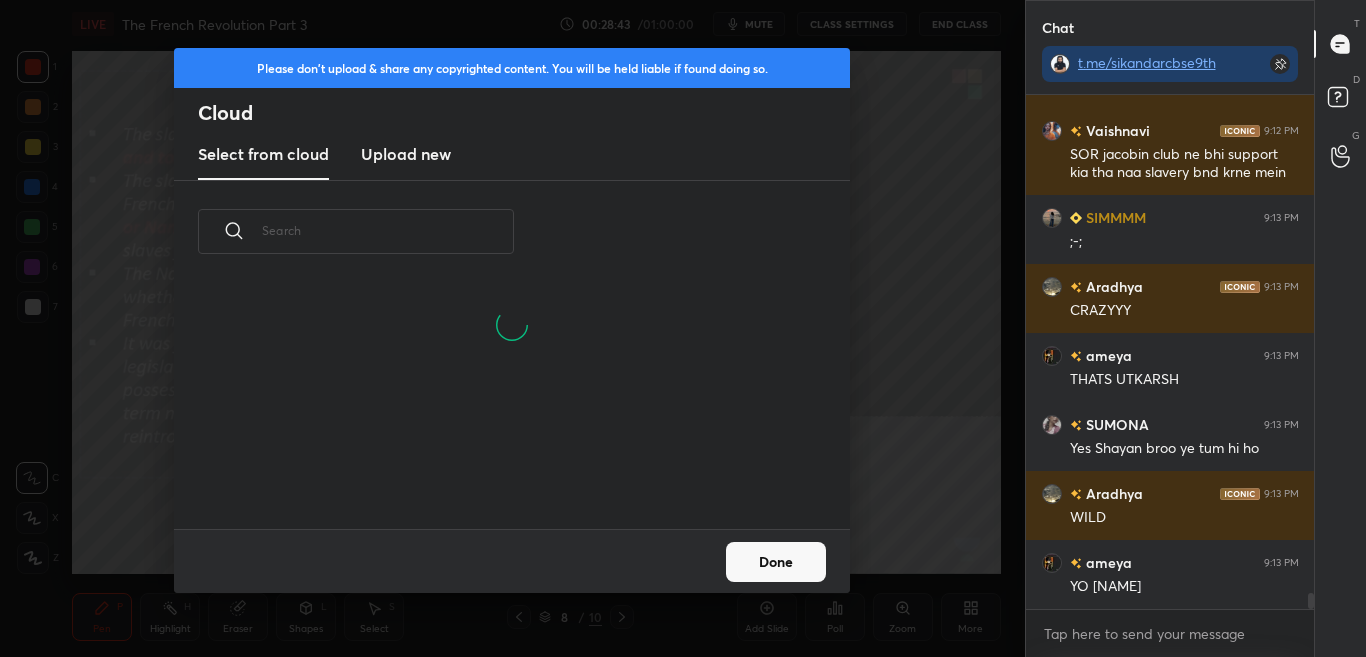 scroll, scrollTop: 15774, scrollLeft: 0, axis: vertical 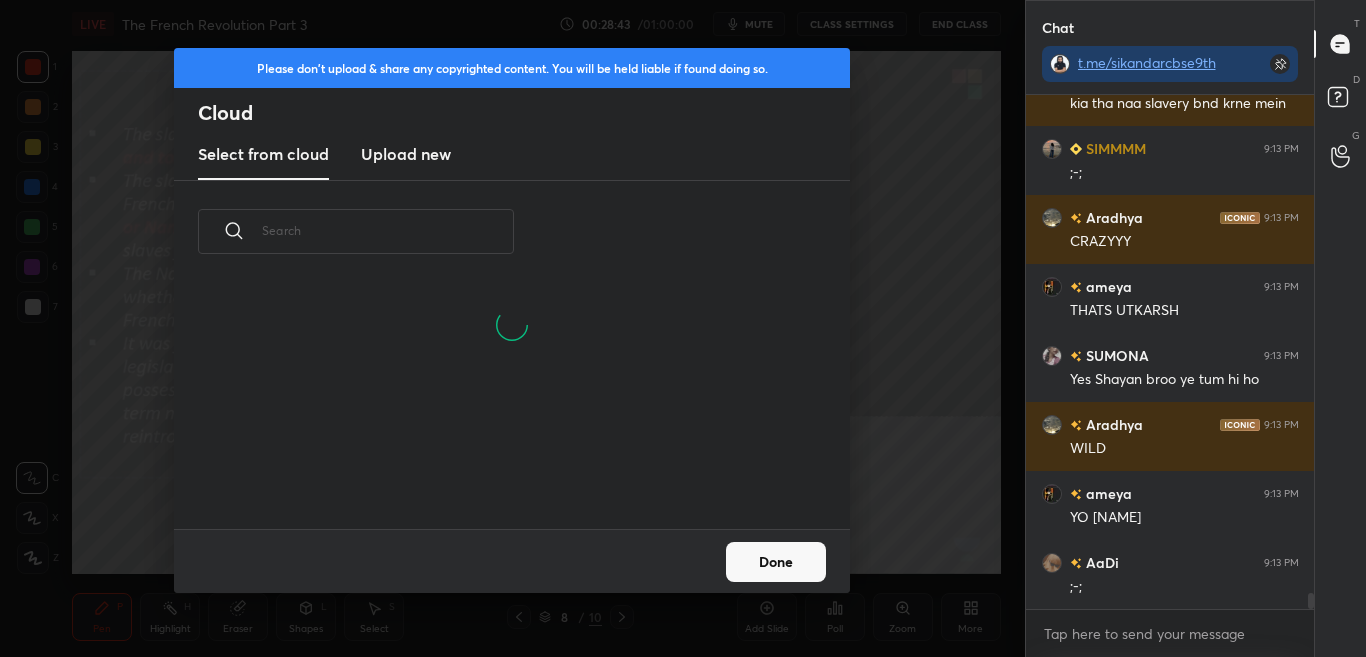 click on "Done" at bounding box center [776, 562] 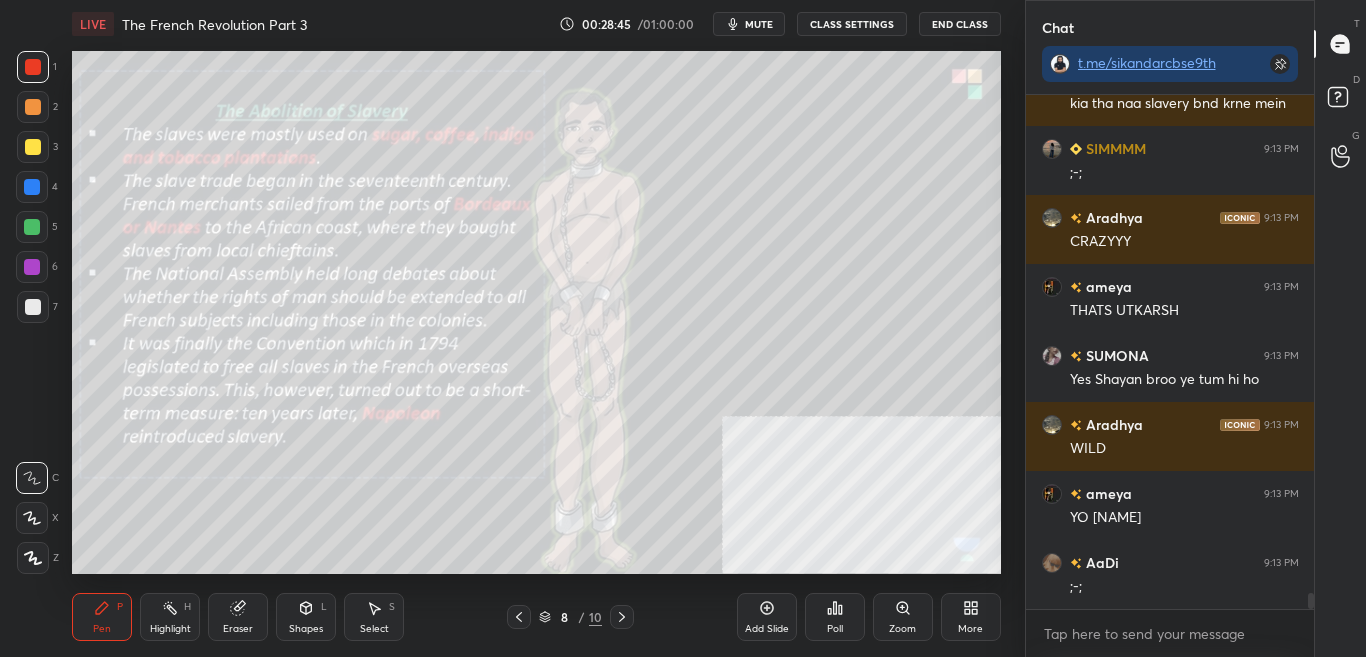 click on "More" at bounding box center (971, 617) 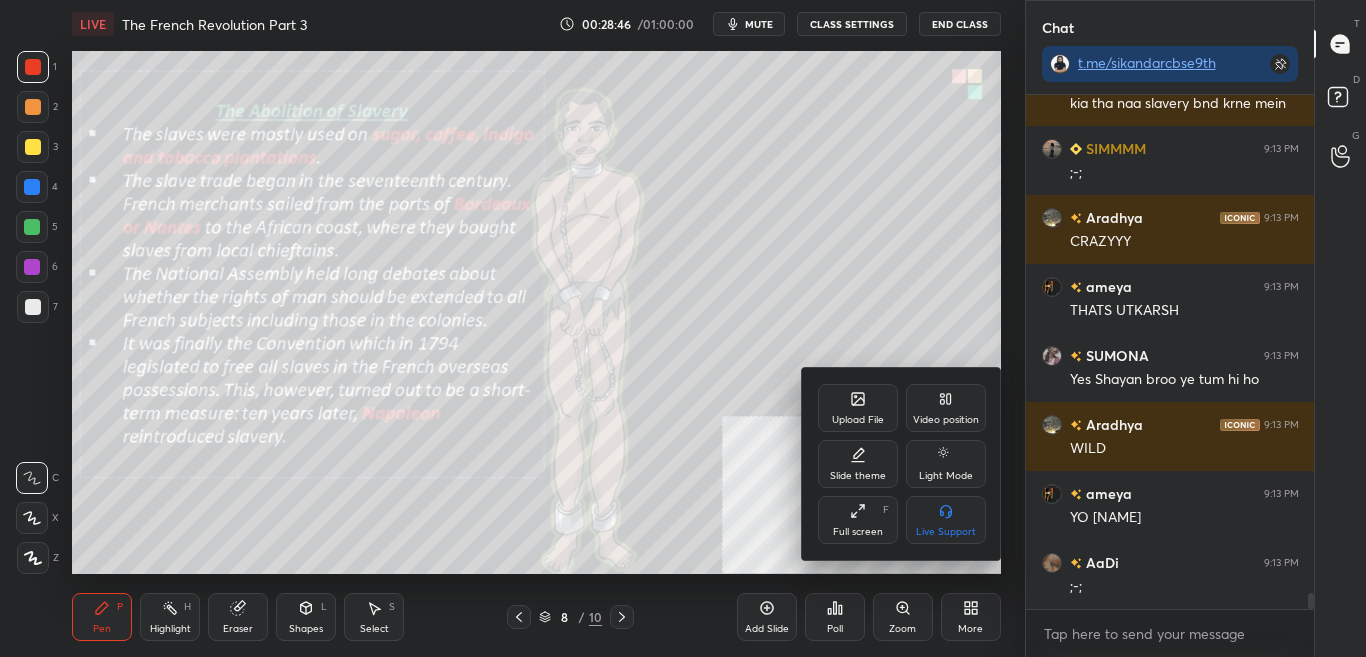 scroll, scrollTop: 15843, scrollLeft: 0, axis: vertical 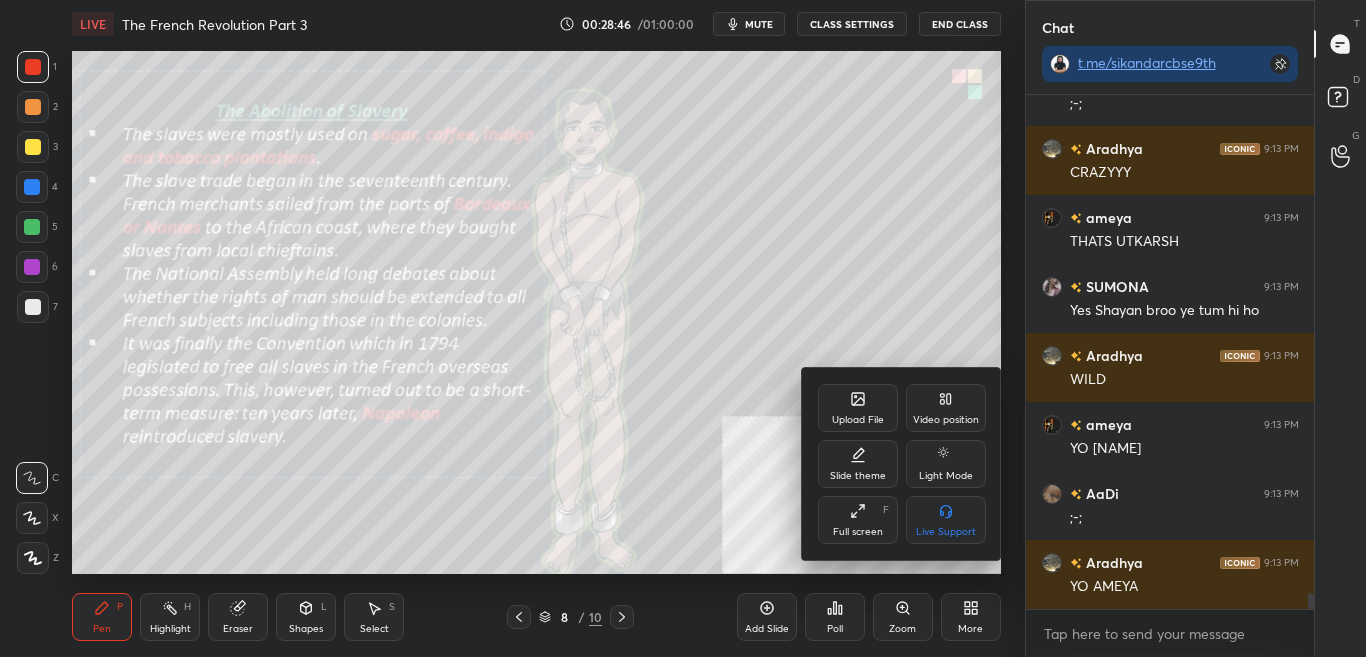click on "Upload File" at bounding box center [858, 408] 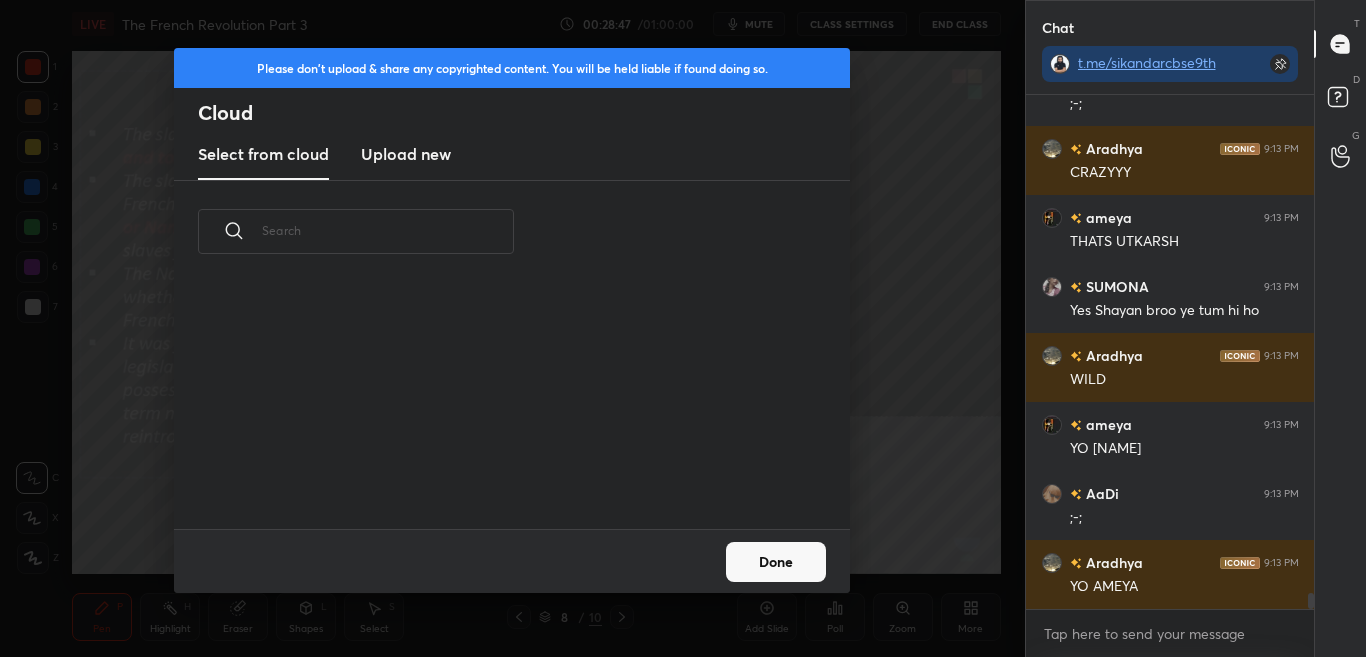 scroll, scrollTop: 16053, scrollLeft: 0, axis: vertical 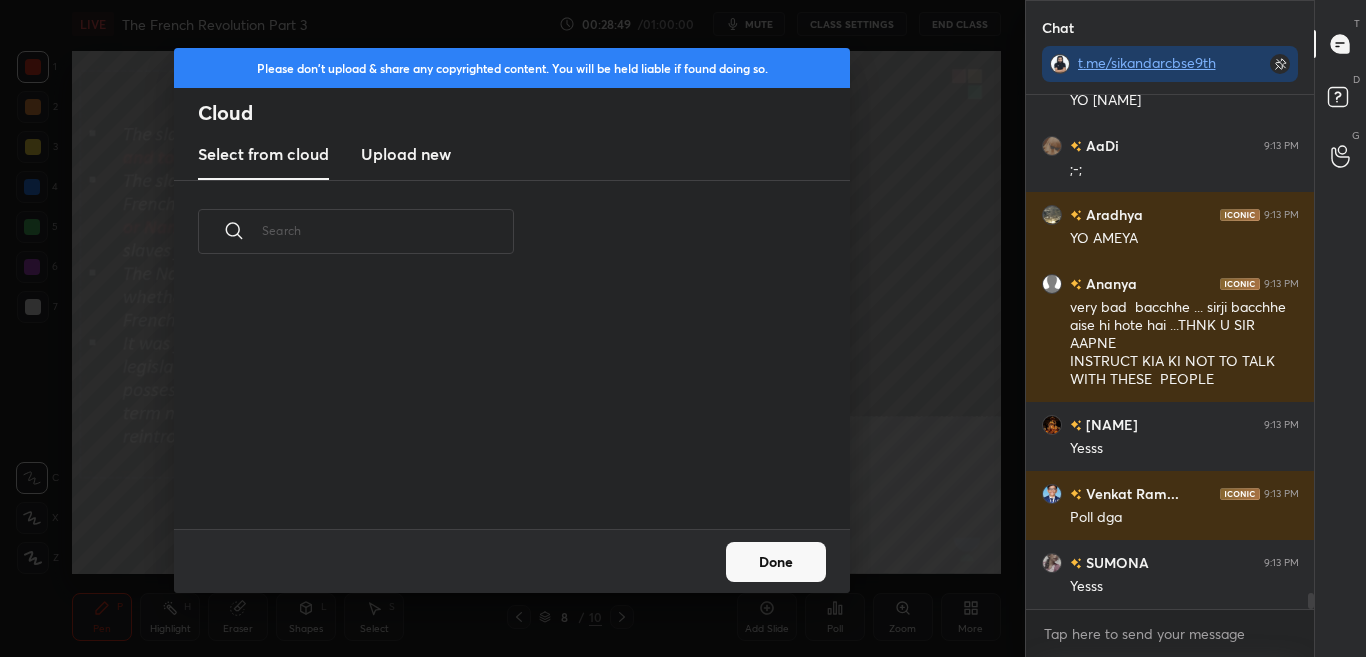 click on "Done" at bounding box center [776, 562] 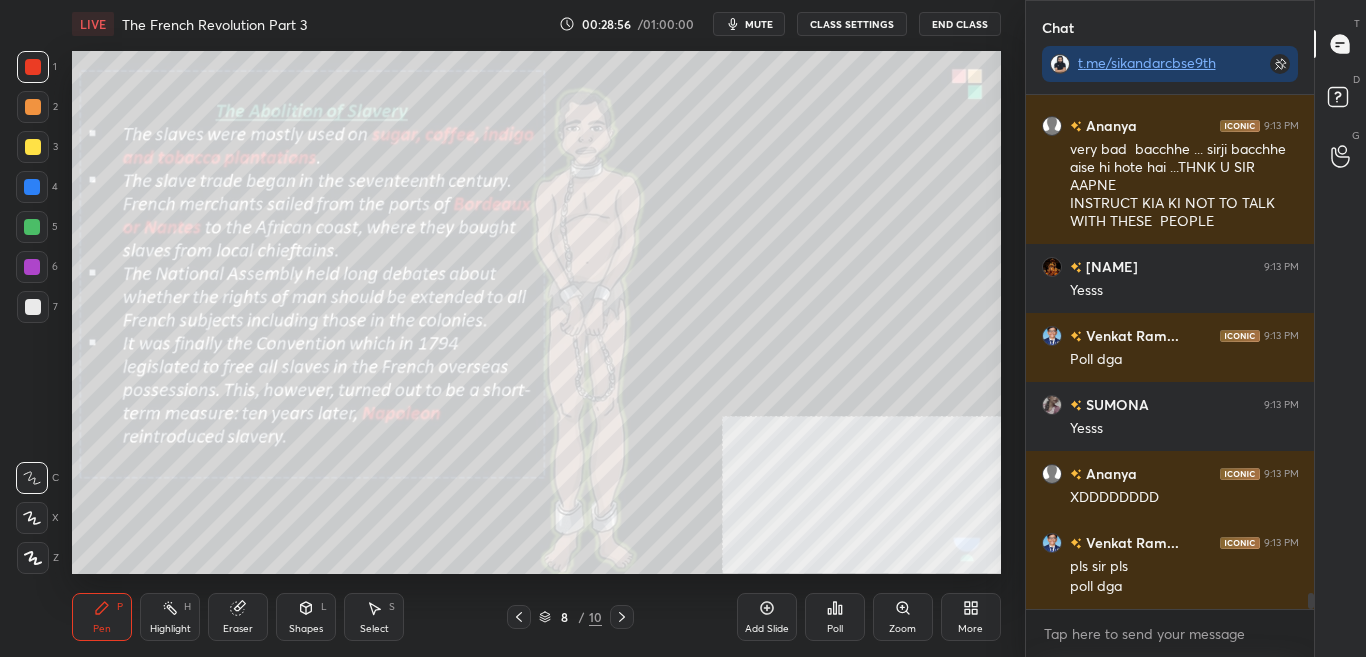 scroll, scrollTop: 16436, scrollLeft: 0, axis: vertical 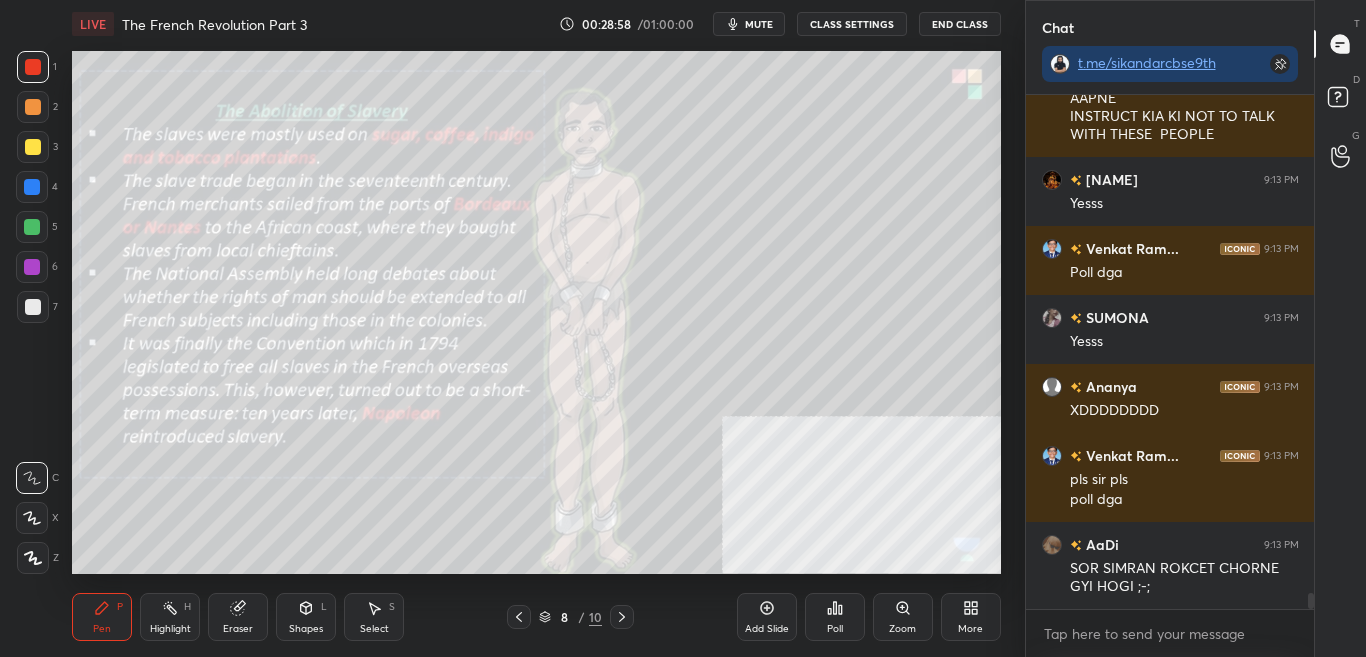 click on "More" at bounding box center [971, 617] 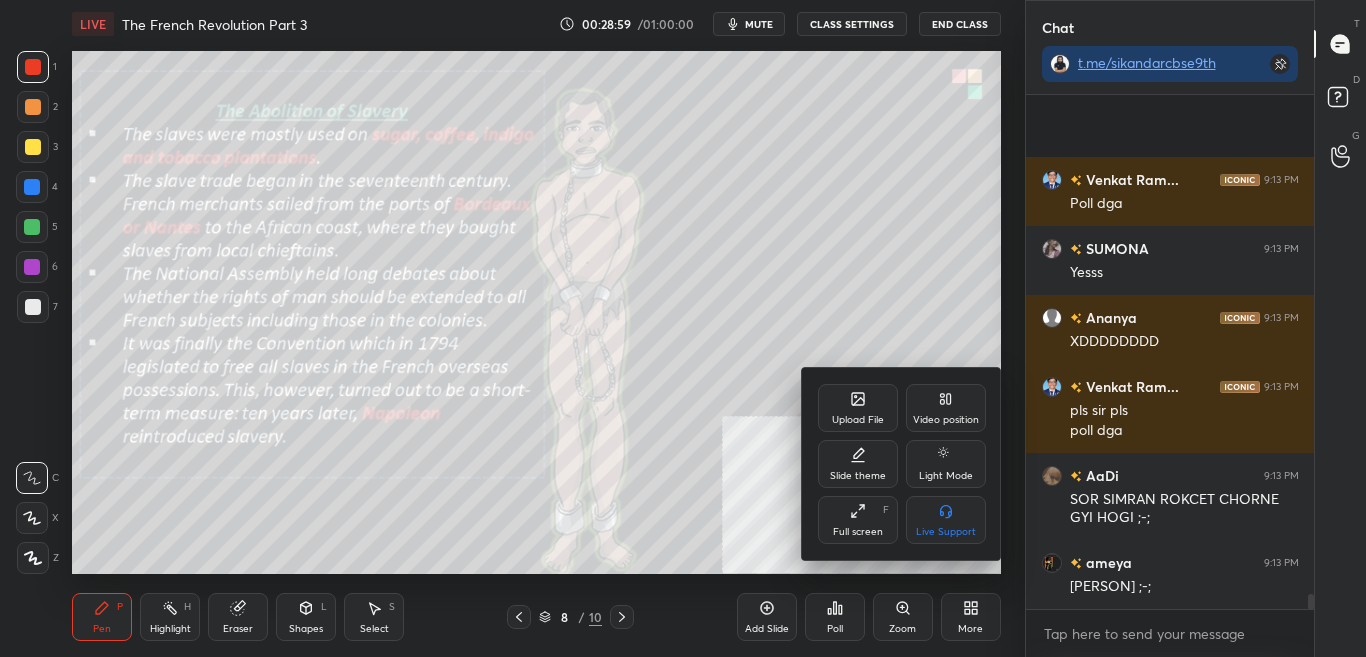 scroll, scrollTop: 16643, scrollLeft: 0, axis: vertical 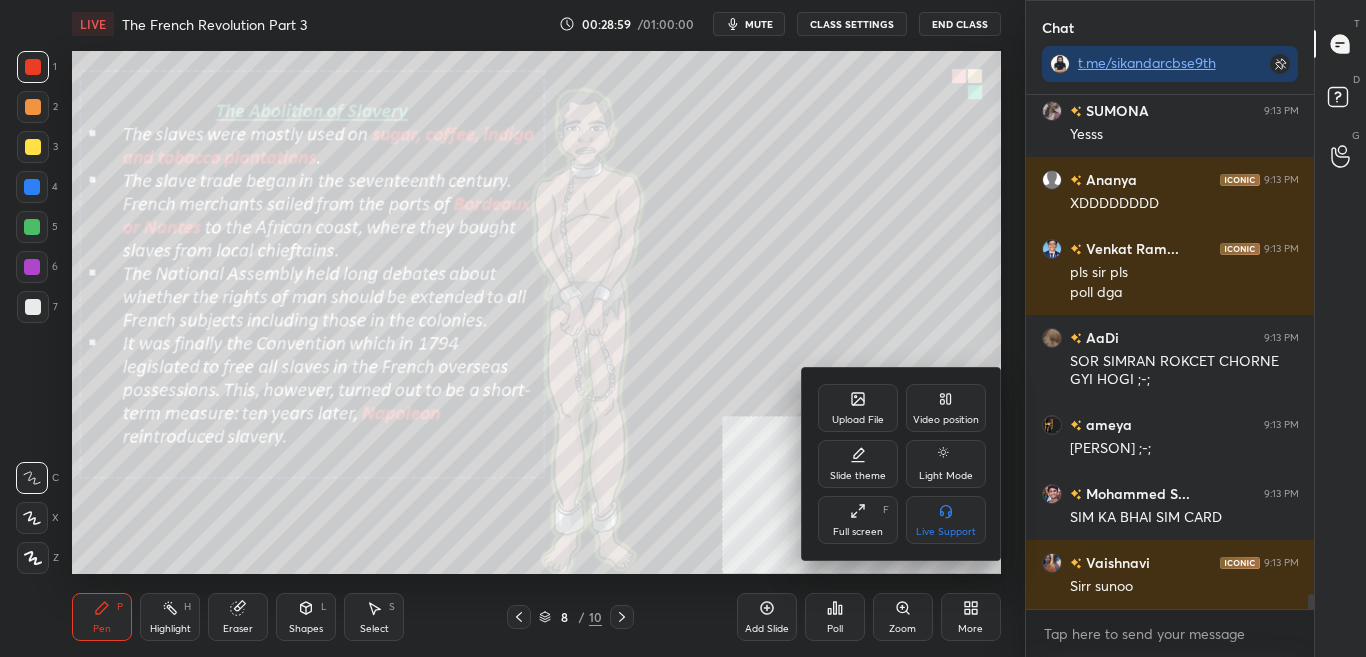 click on "Video position" at bounding box center (946, 408) 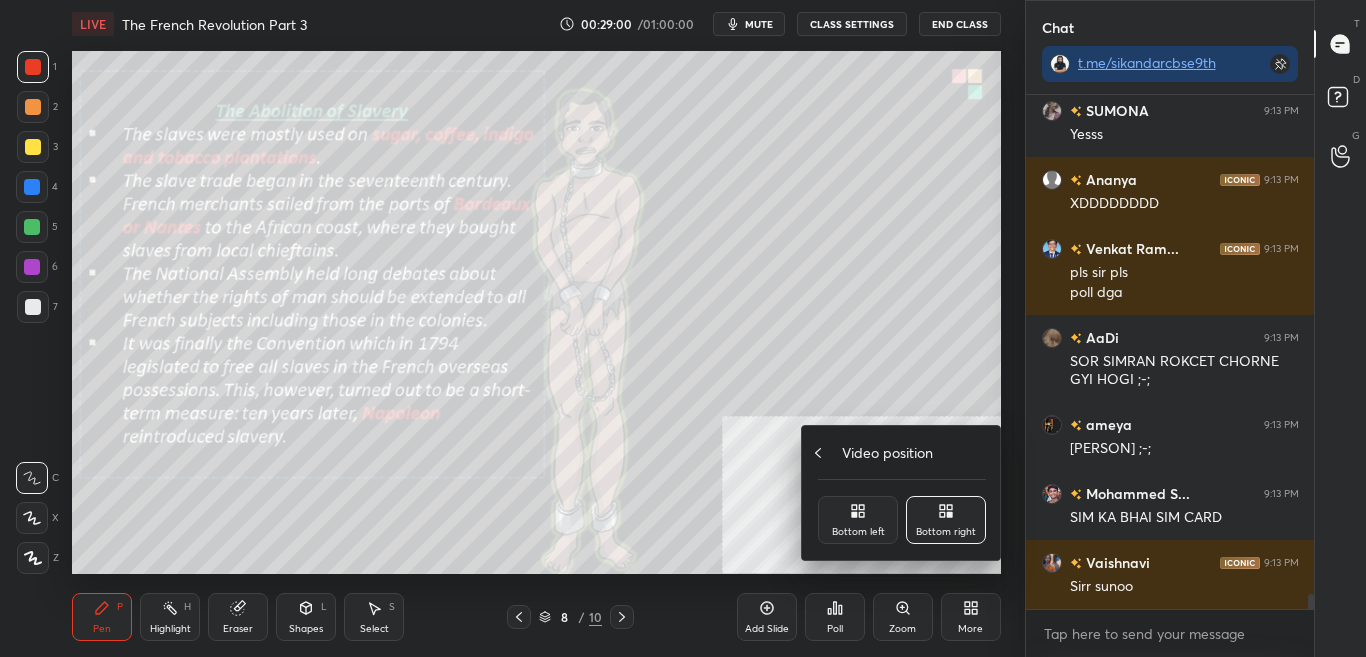 click 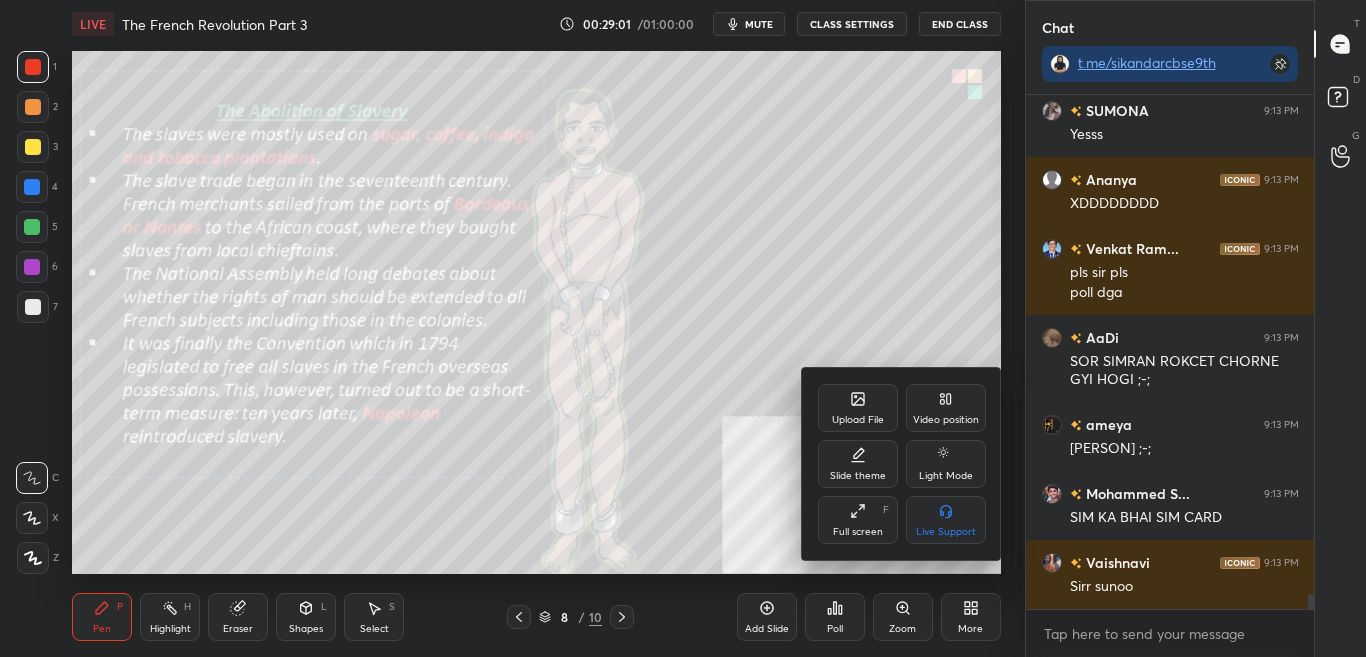 click on "Upload File" at bounding box center [858, 420] 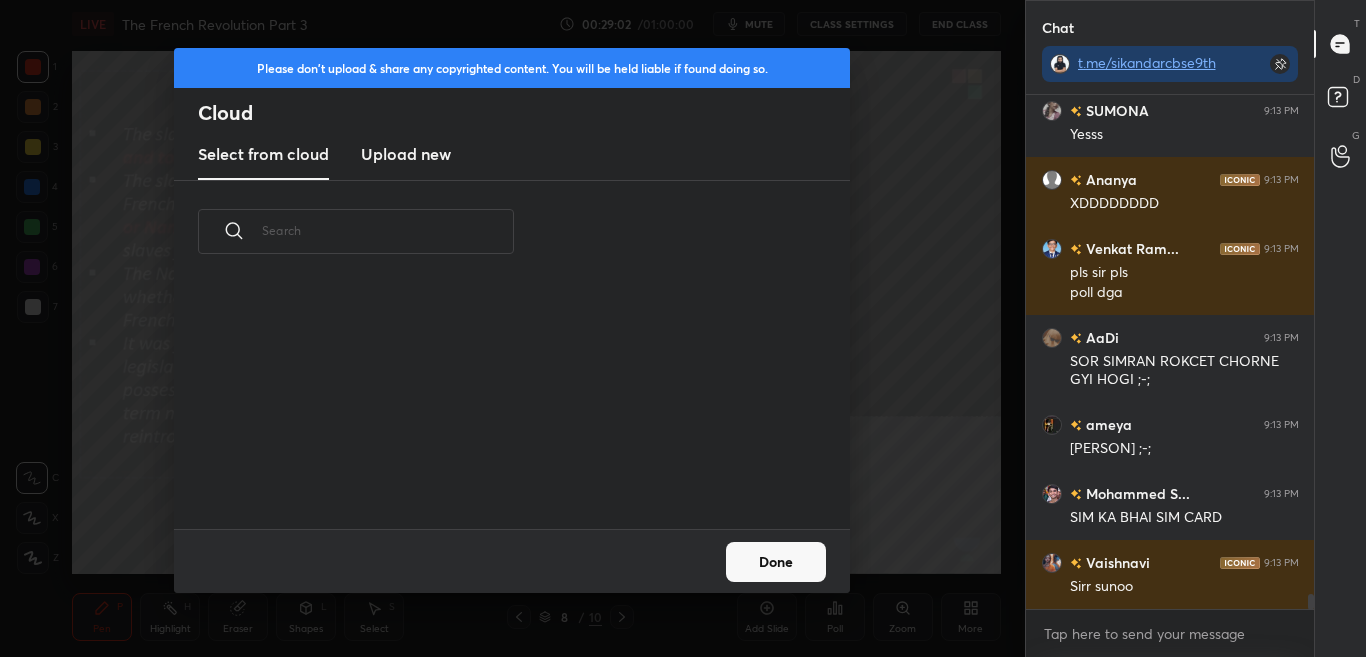 scroll, scrollTop: 7, scrollLeft: 11, axis: both 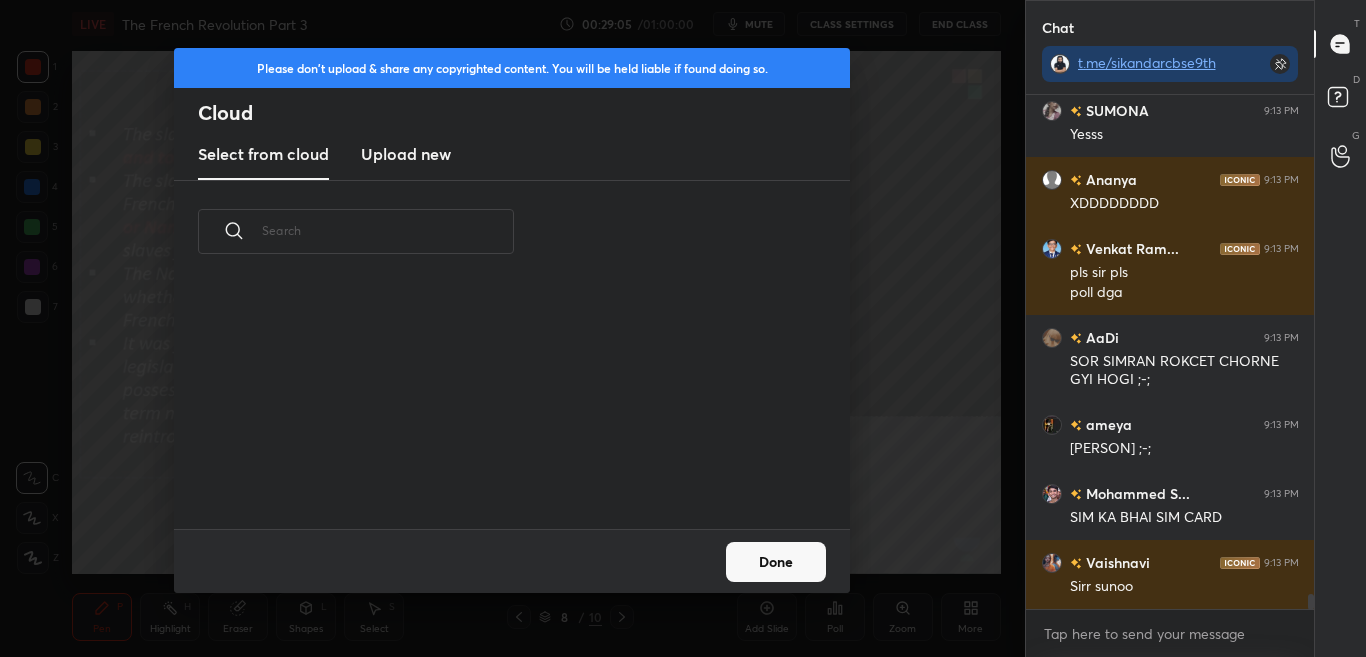 click on "Upload new" at bounding box center (406, 155) 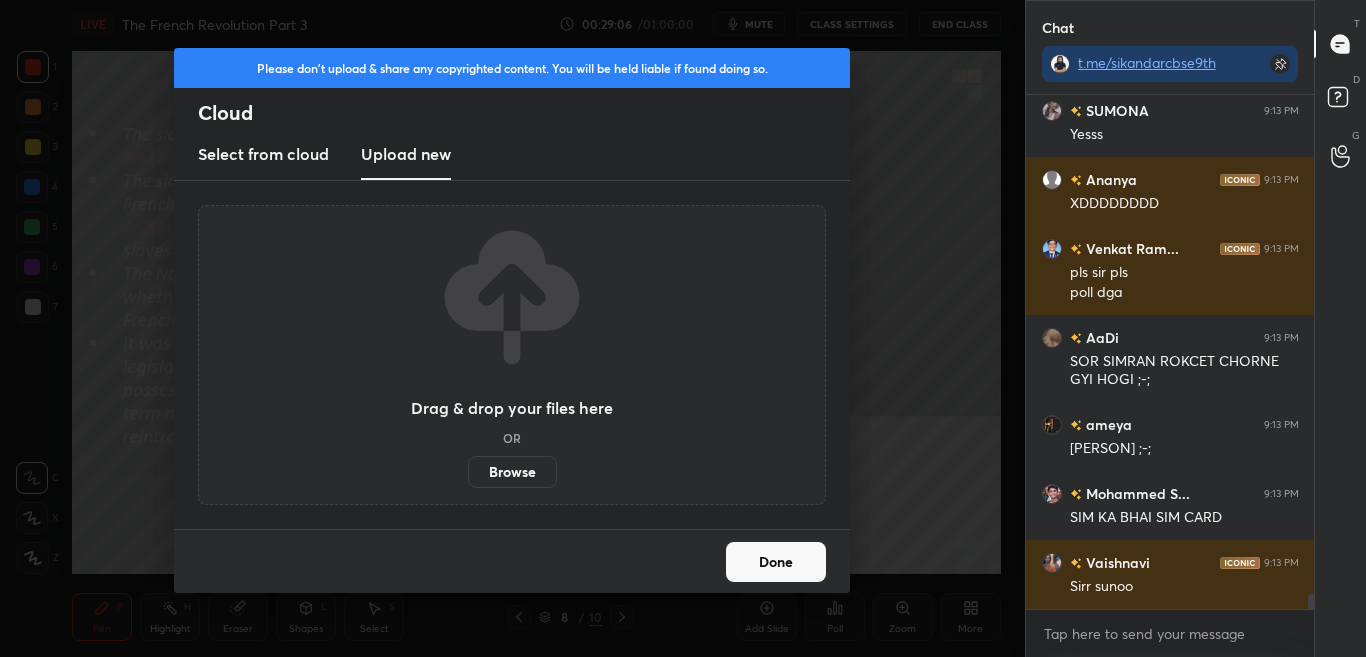 scroll, scrollTop: 16712, scrollLeft: 0, axis: vertical 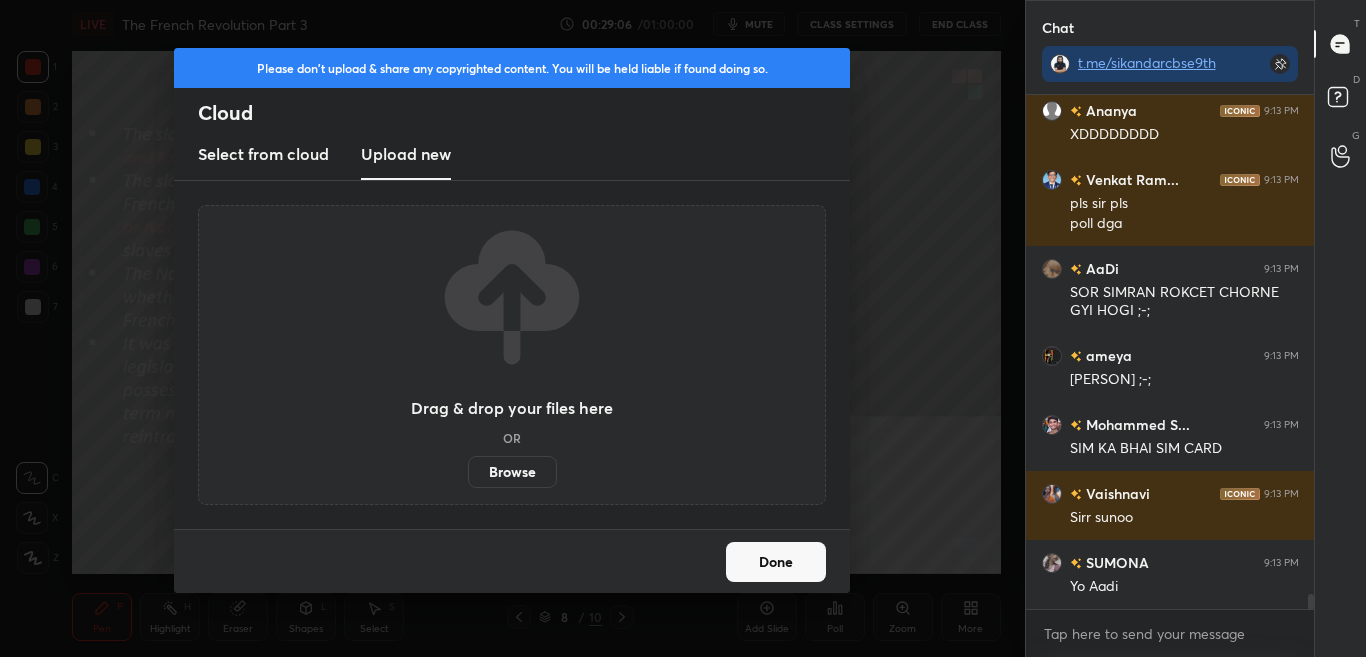 click on "Browse" at bounding box center (512, 472) 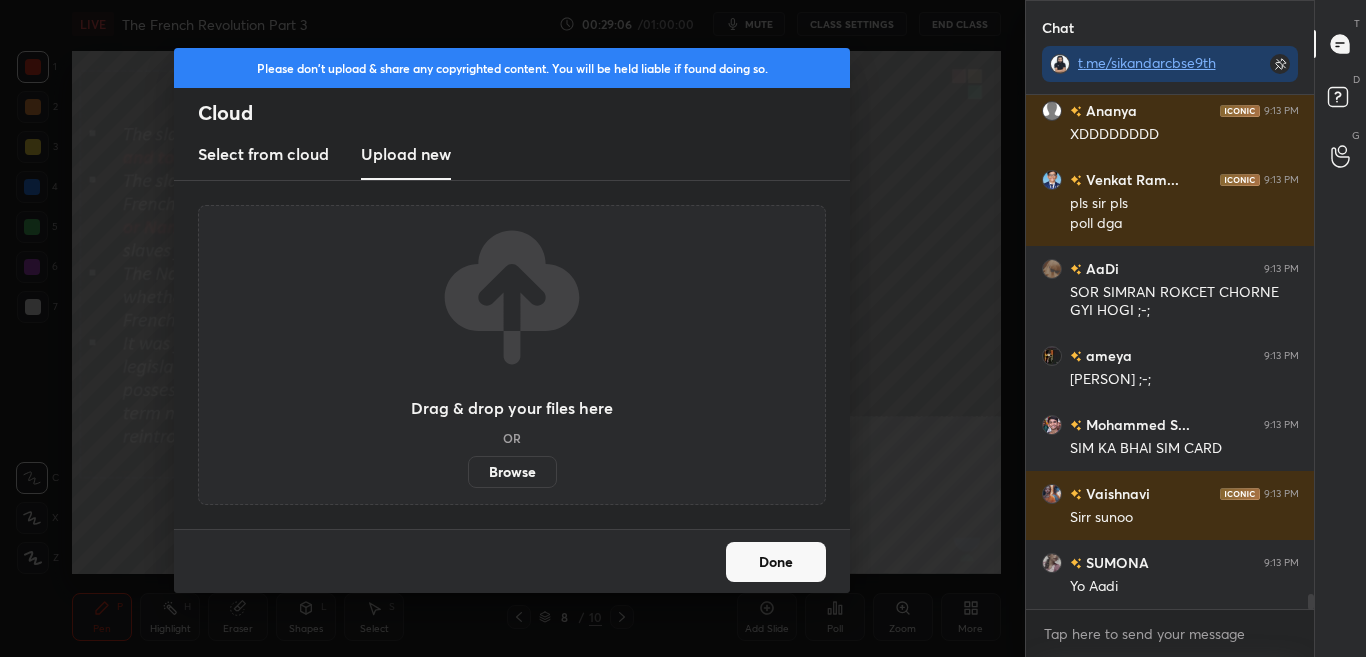 click on "Browse" at bounding box center [468, 472] 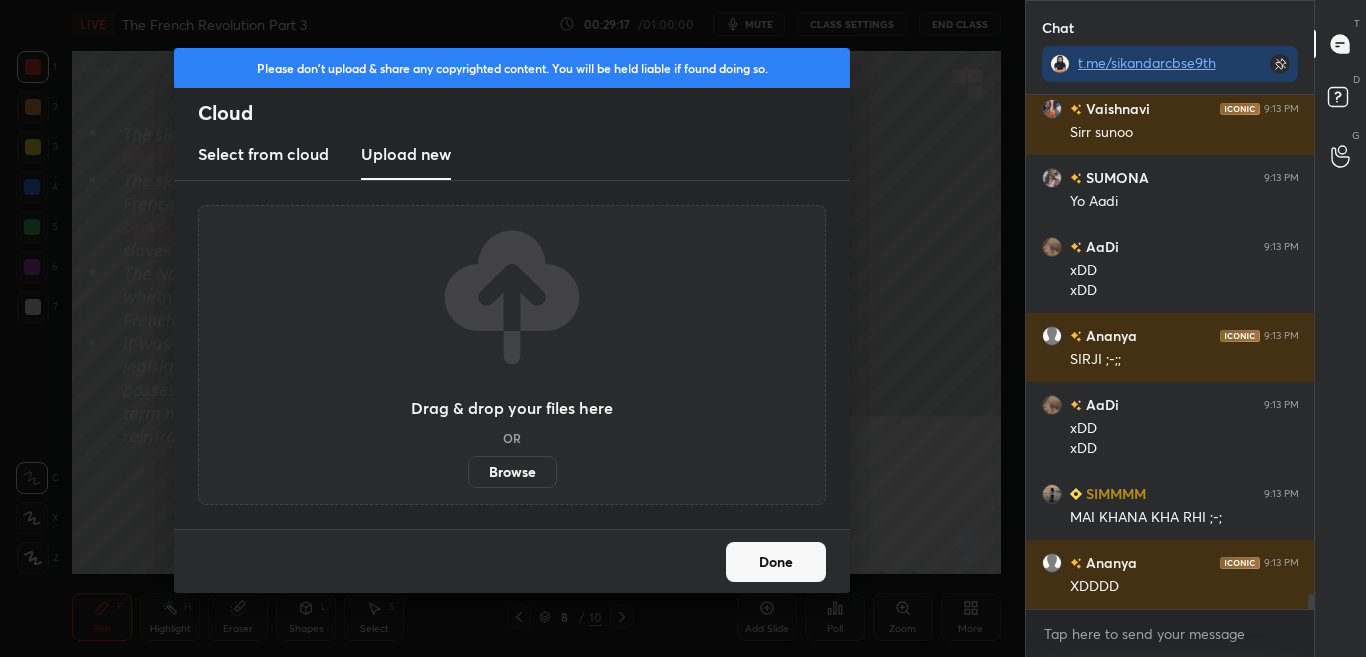 scroll, scrollTop: 17184, scrollLeft: 0, axis: vertical 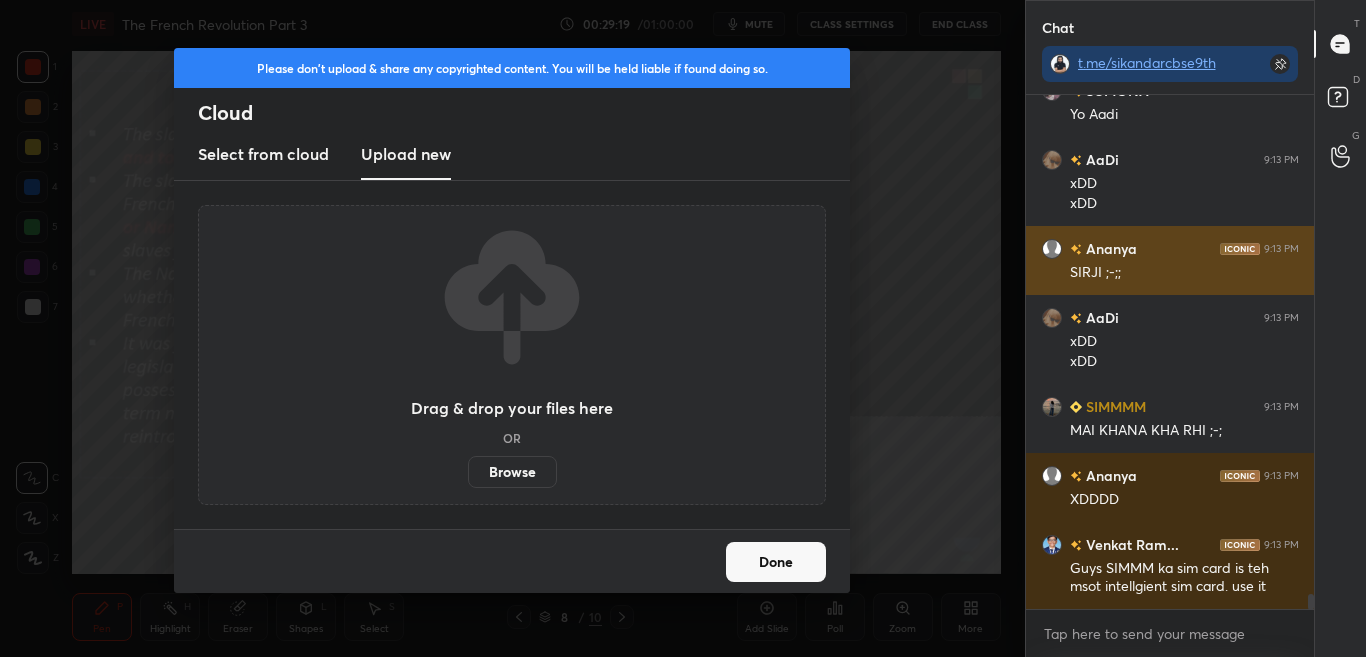 click on "SIRJI ;-;;" at bounding box center [1184, 273] 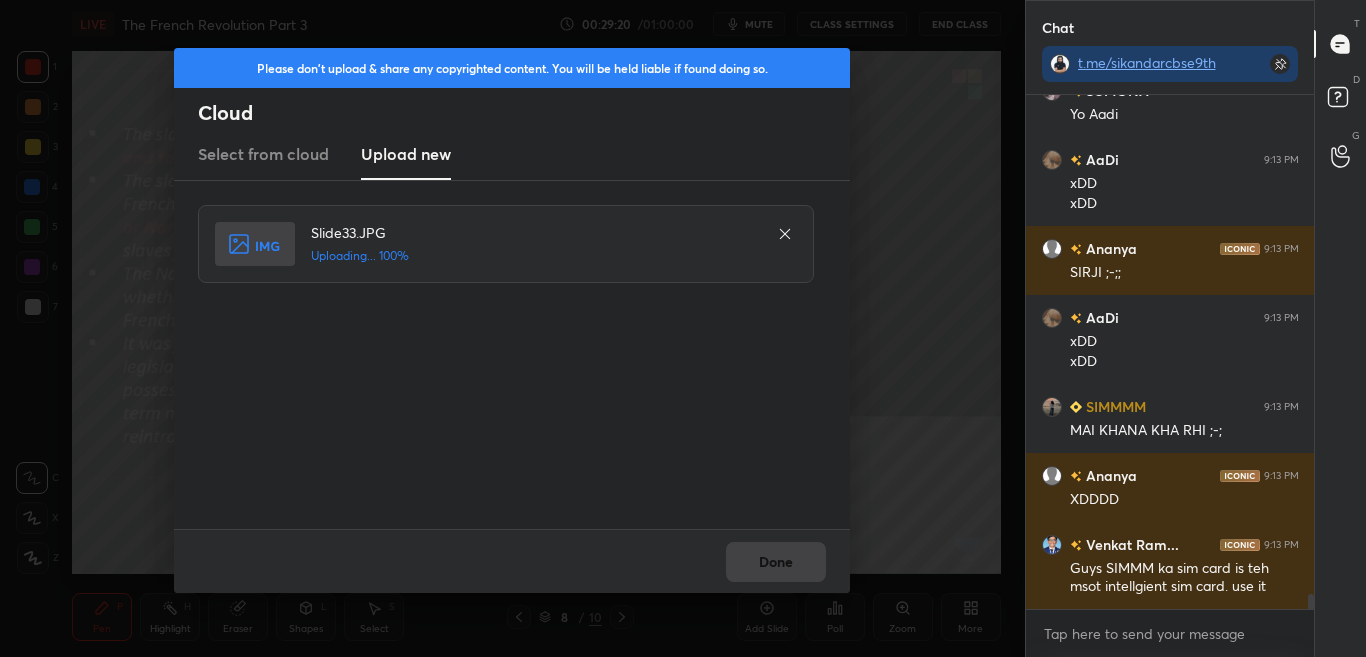click on "Done" at bounding box center (512, 561) 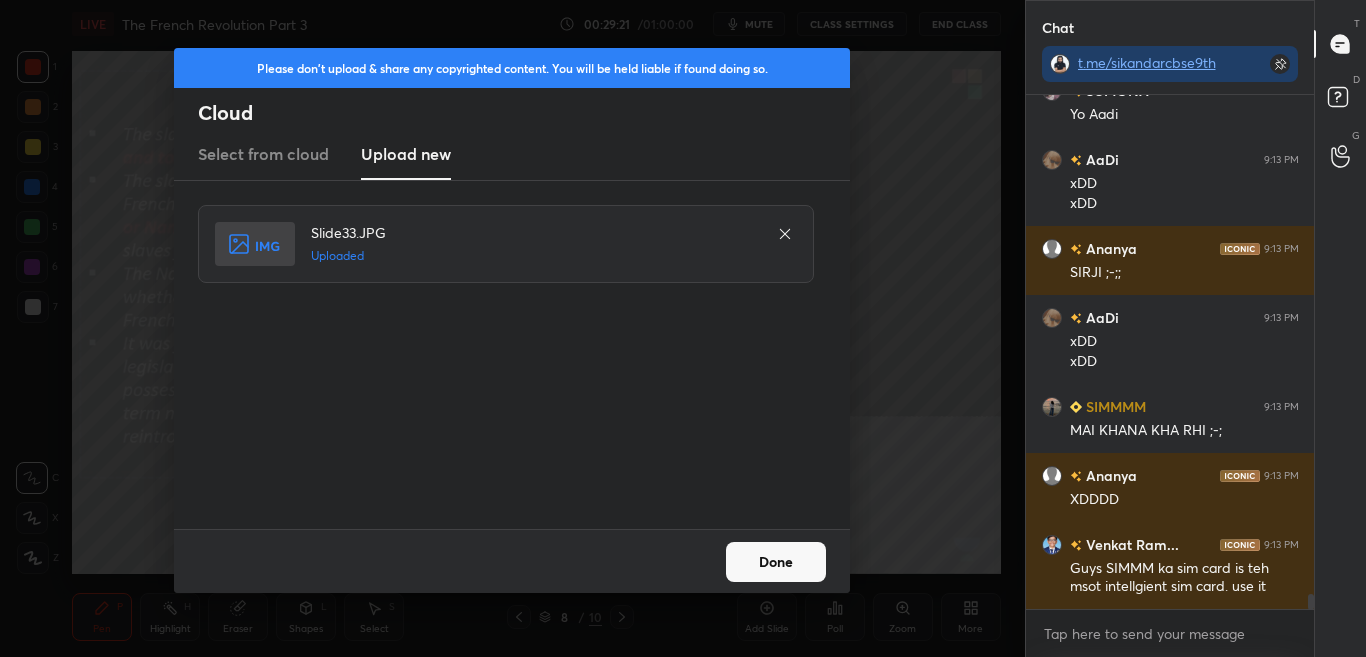 click on "Done" at bounding box center [776, 562] 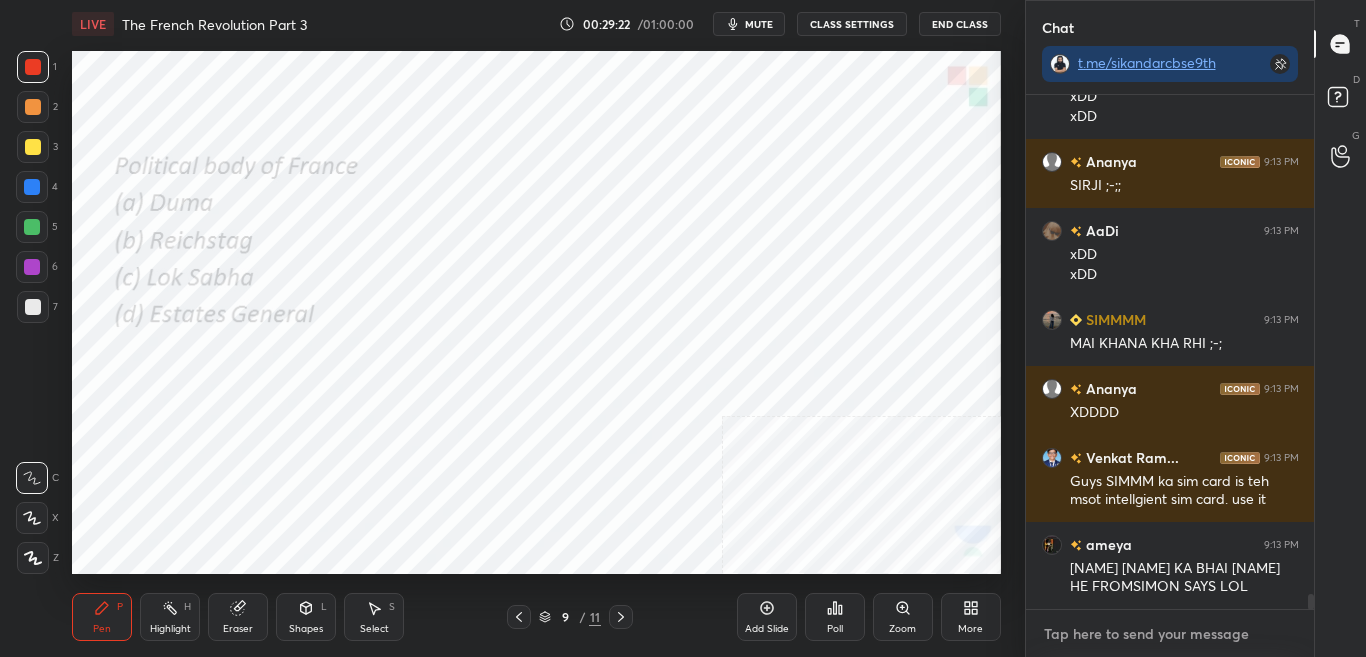 click at bounding box center [1170, 634] 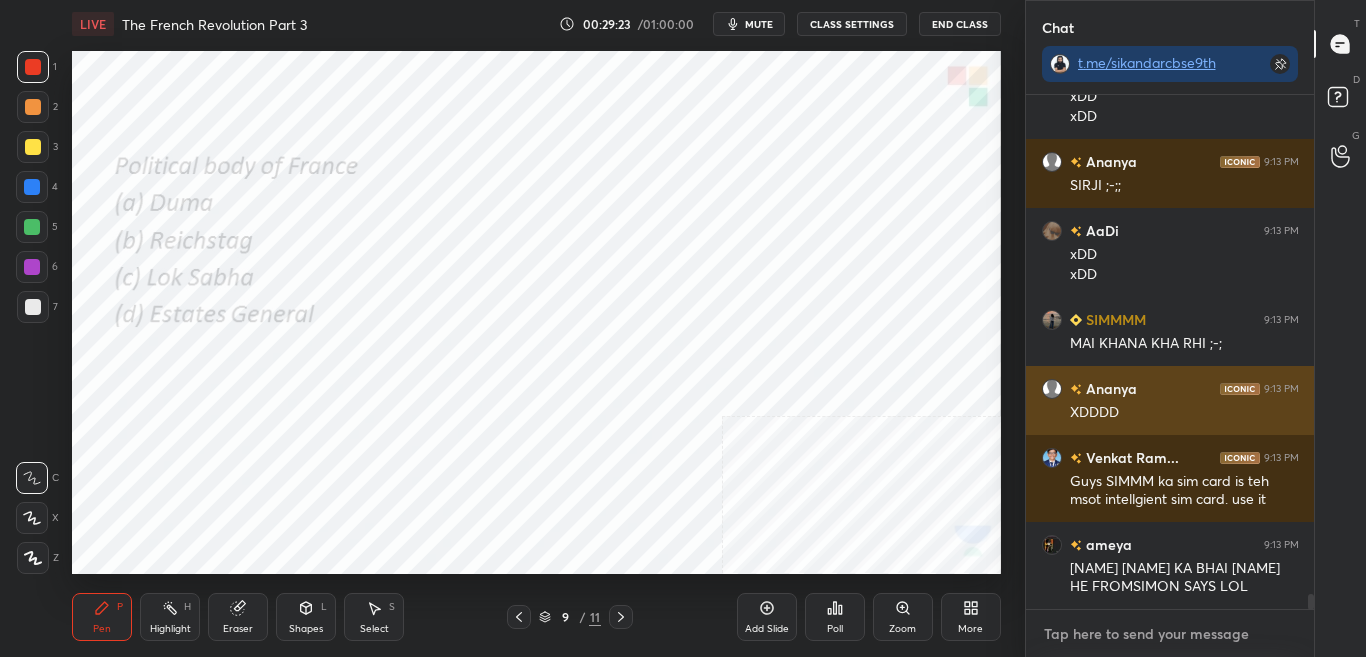 scroll, scrollTop: 17358, scrollLeft: 0, axis: vertical 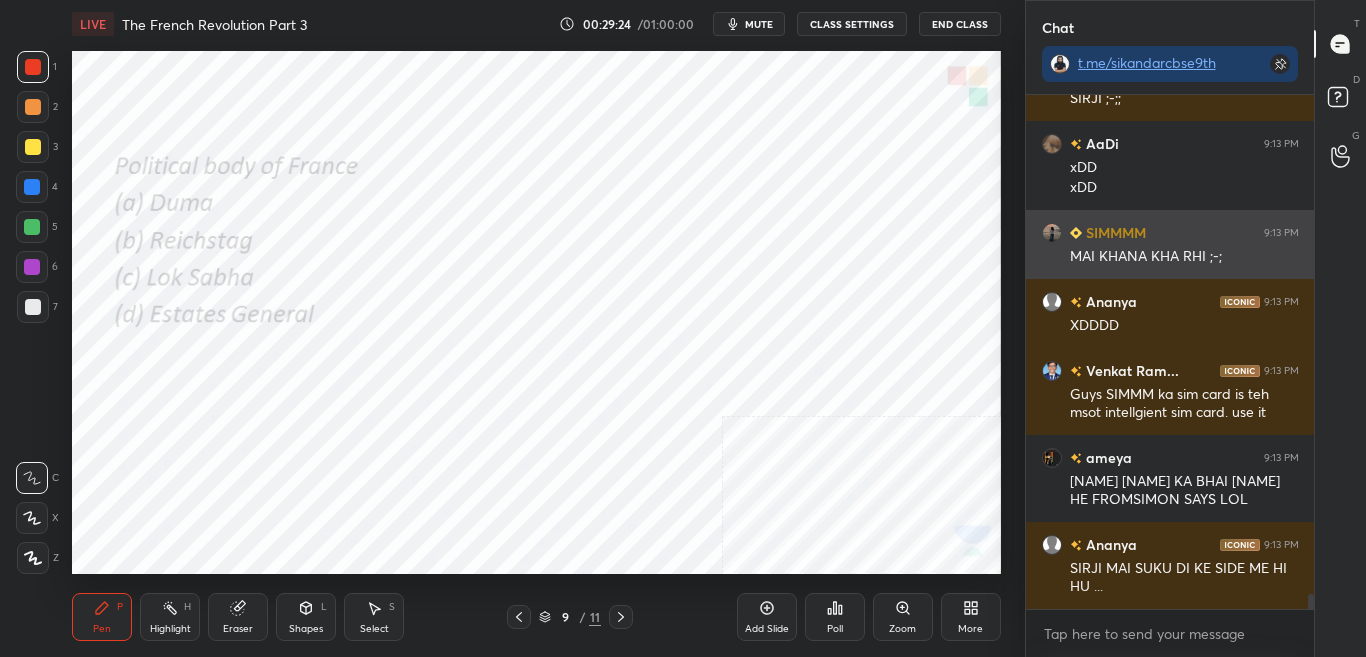 click on "MAI KHANA KHA RHI ;-;" at bounding box center (1184, 257) 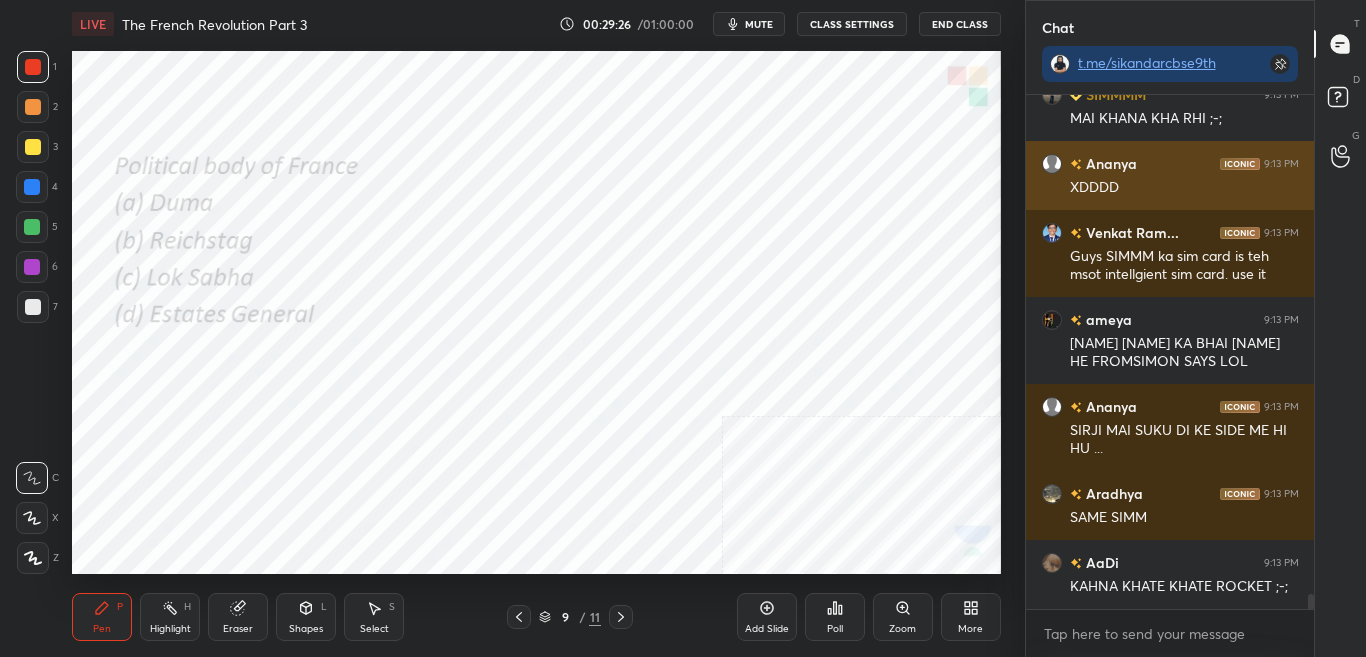 click on "[PERSON] 9:13 PM XDDDD" at bounding box center (1170, 175) 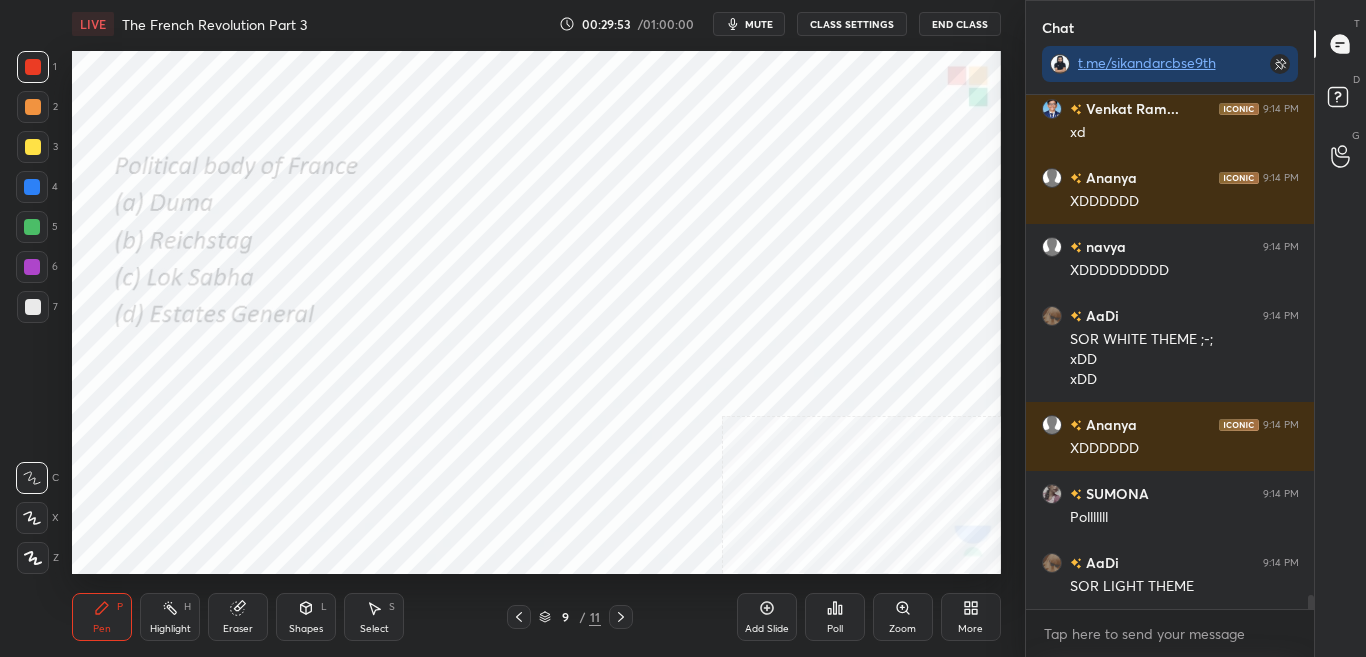 scroll, scrollTop: 18856, scrollLeft: 0, axis: vertical 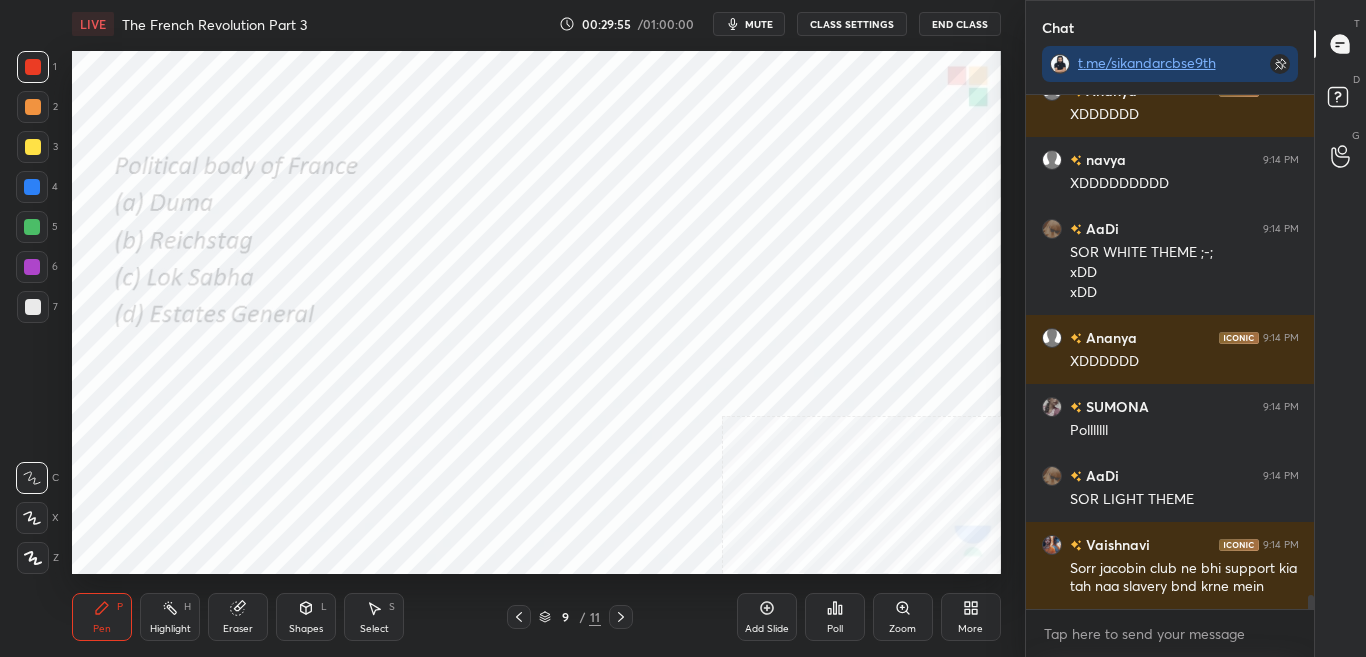 click on "Poll" at bounding box center (835, 617) 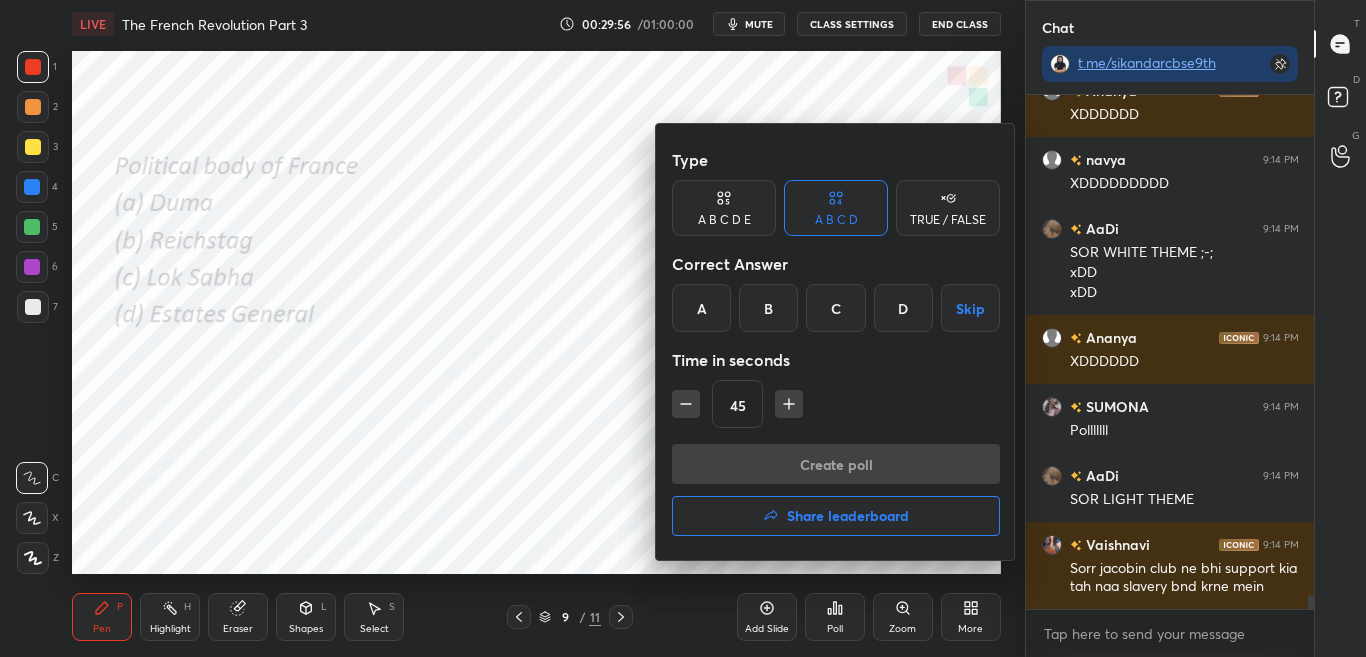click on "D" at bounding box center (903, 308) 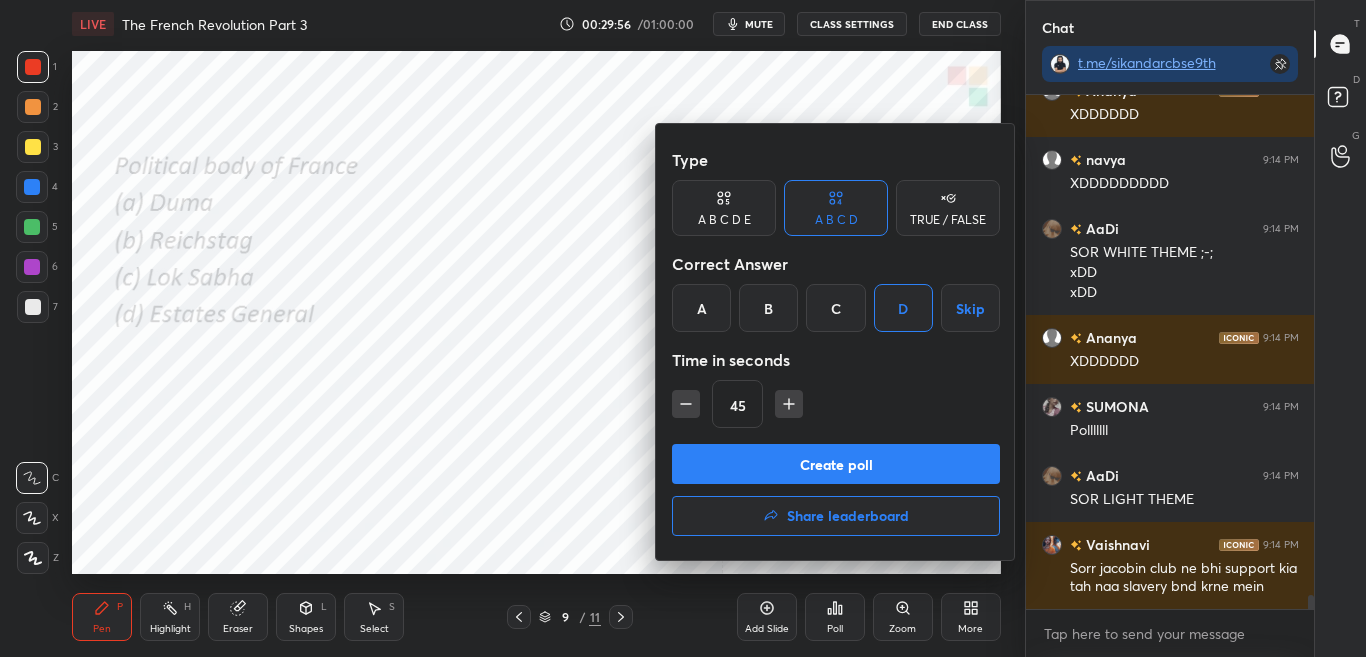 scroll, scrollTop: 18925, scrollLeft: 0, axis: vertical 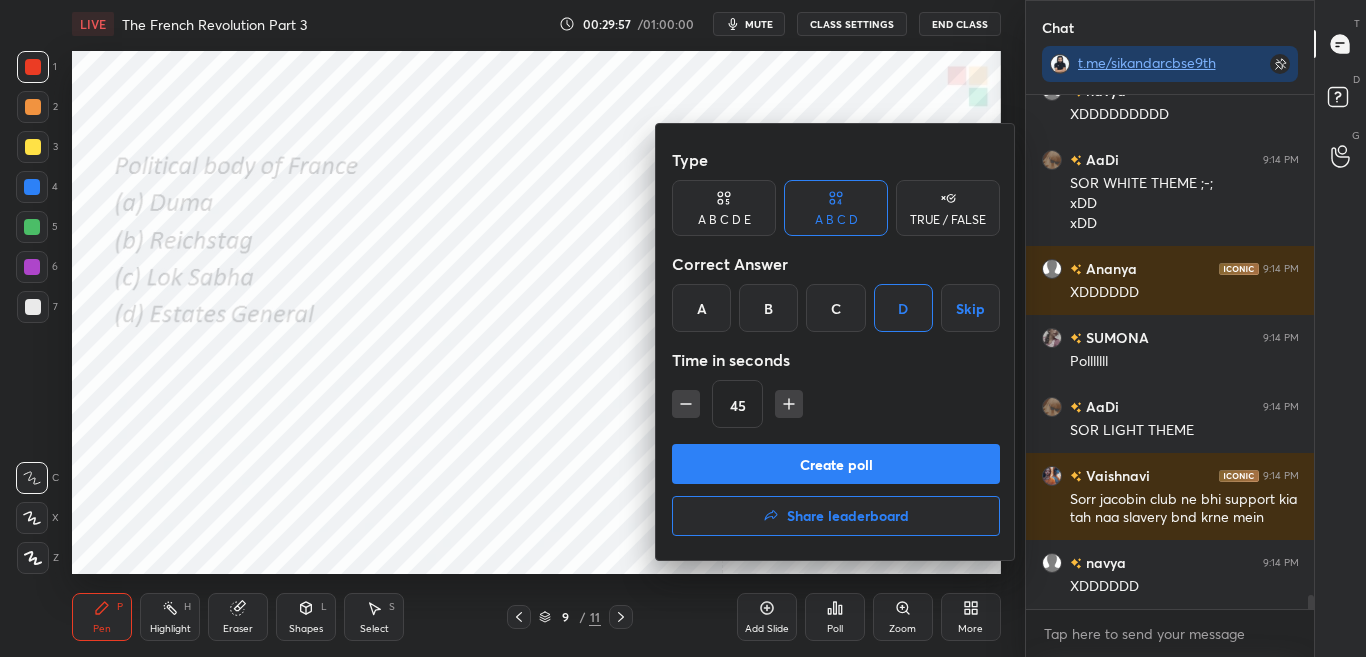 click on "Create poll" at bounding box center [836, 464] 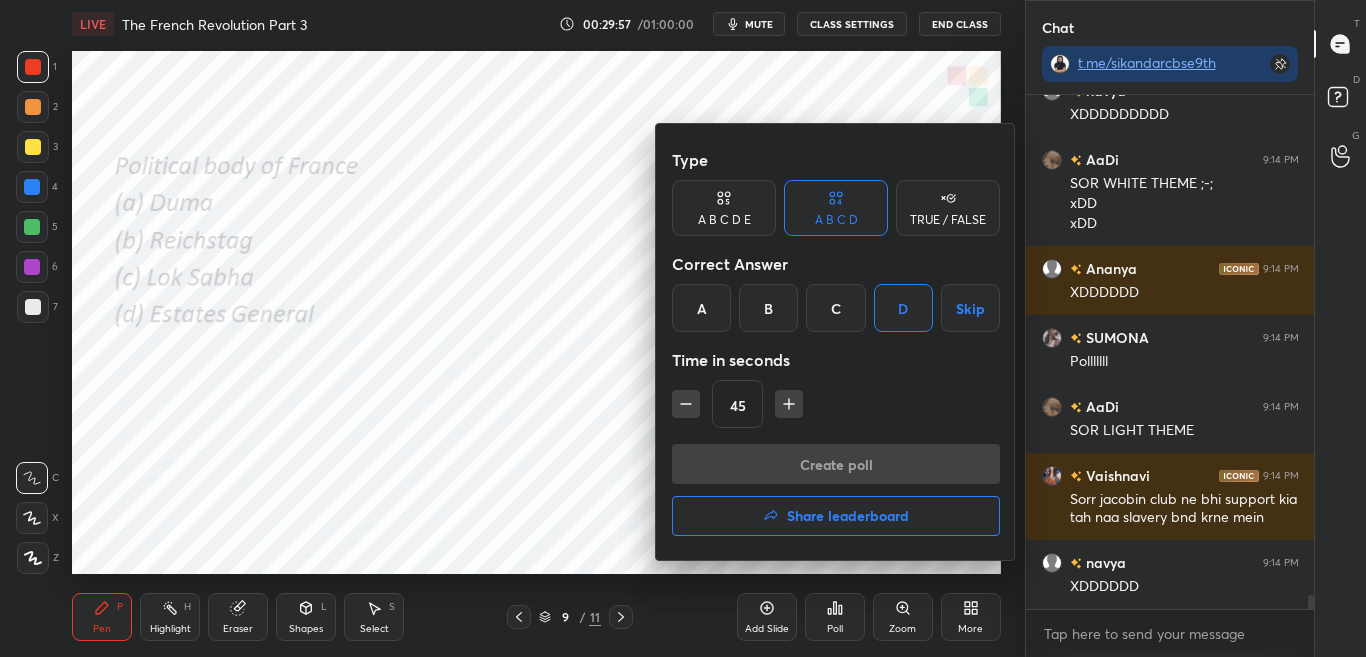 scroll, scrollTop: 456, scrollLeft: 282, axis: both 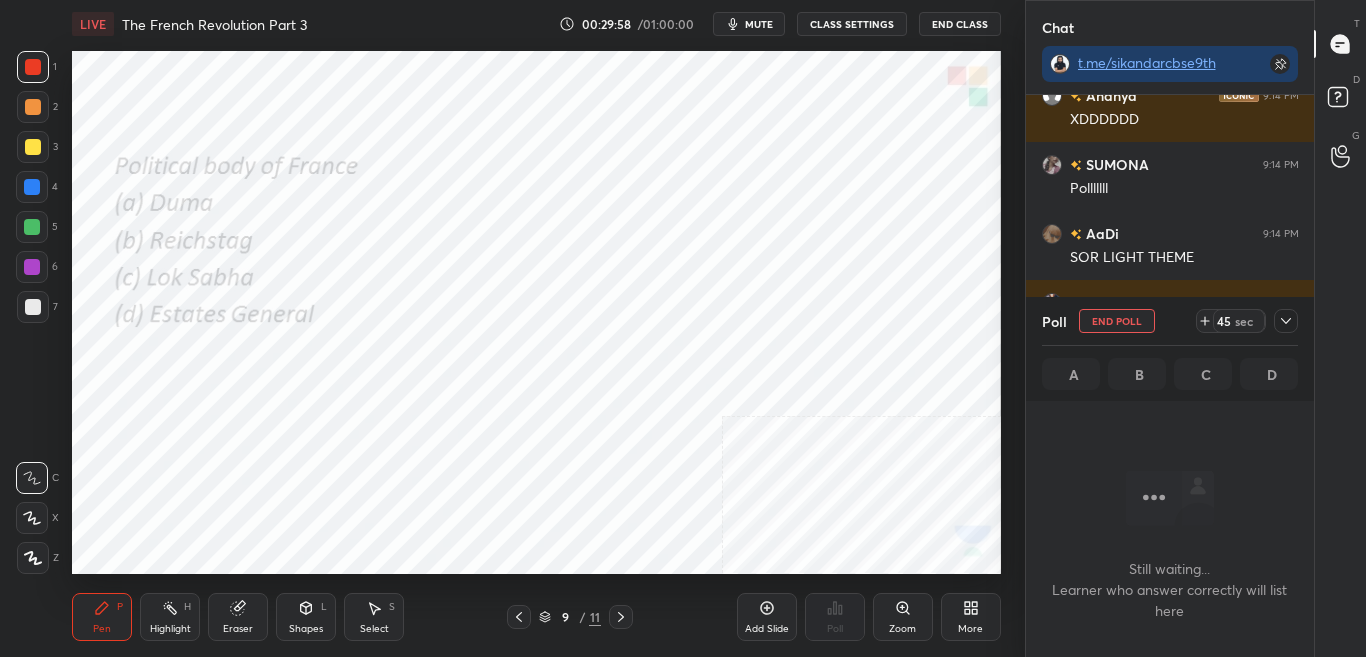 click at bounding box center [1286, 321] 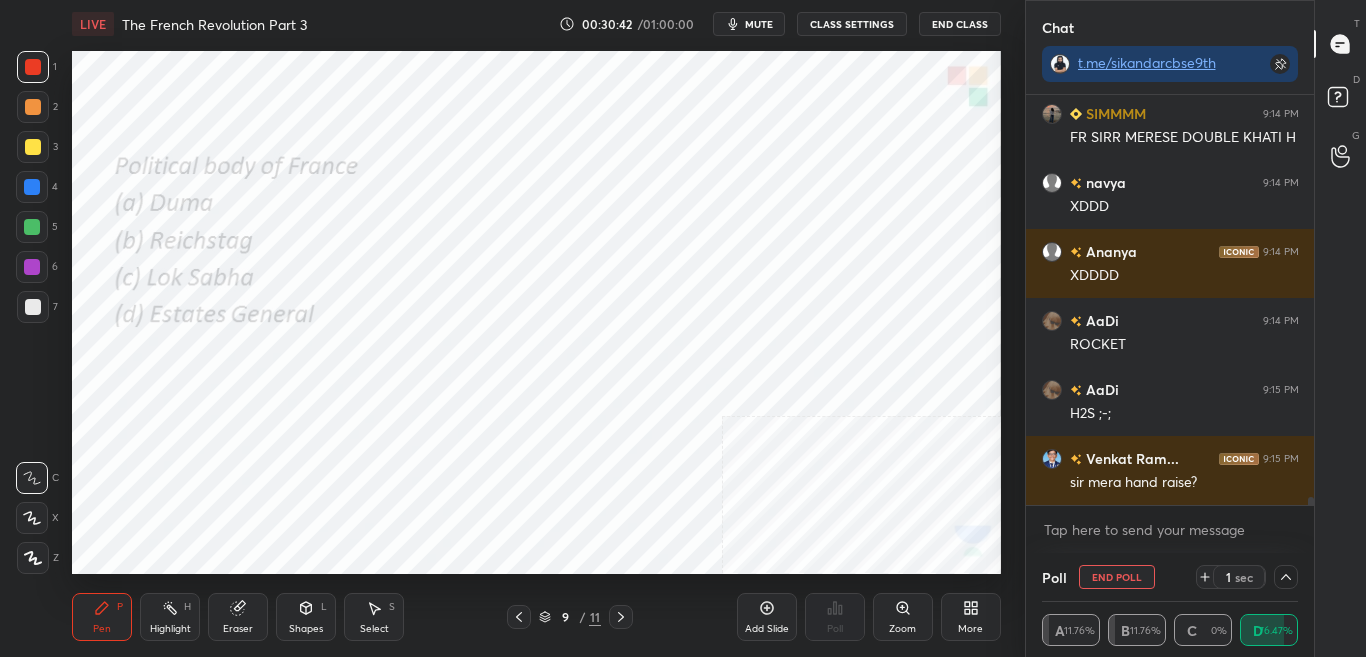 scroll, scrollTop: 20327, scrollLeft: 0, axis: vertical 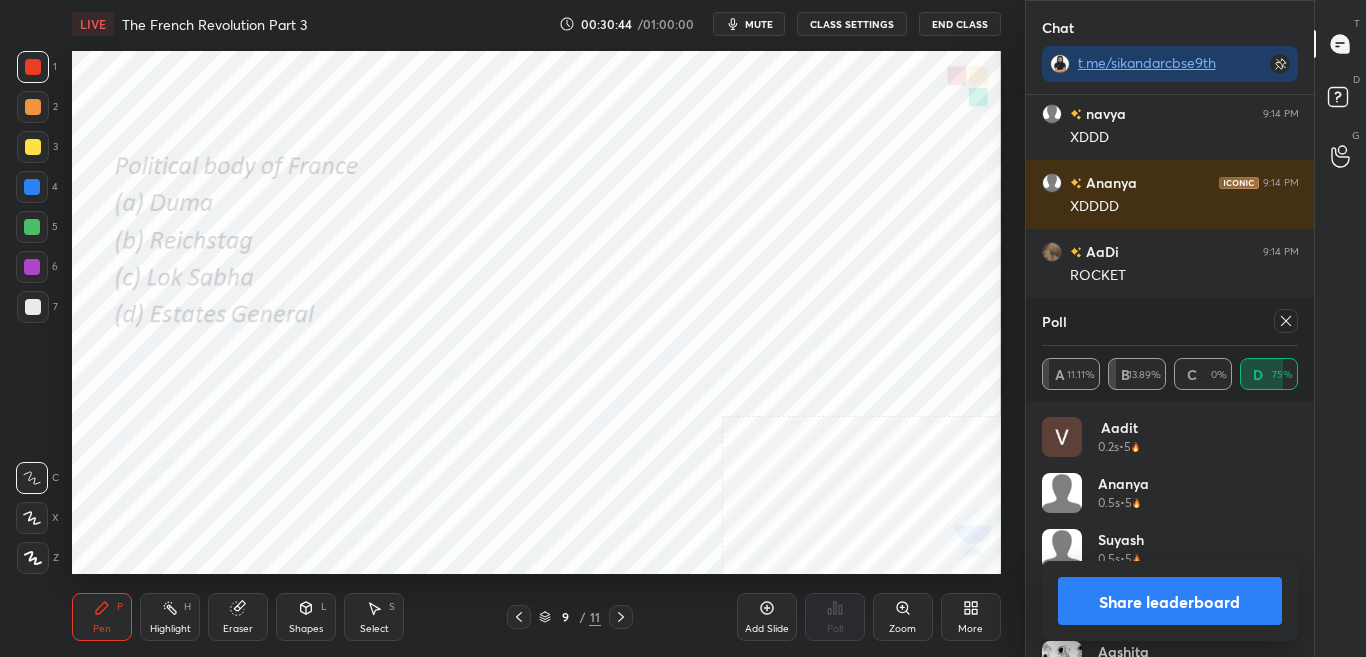 drag, startPoint x: 1230, startPoint y: 560, endPoint x: 1228, endPoint y: 586, distance: 26.076809 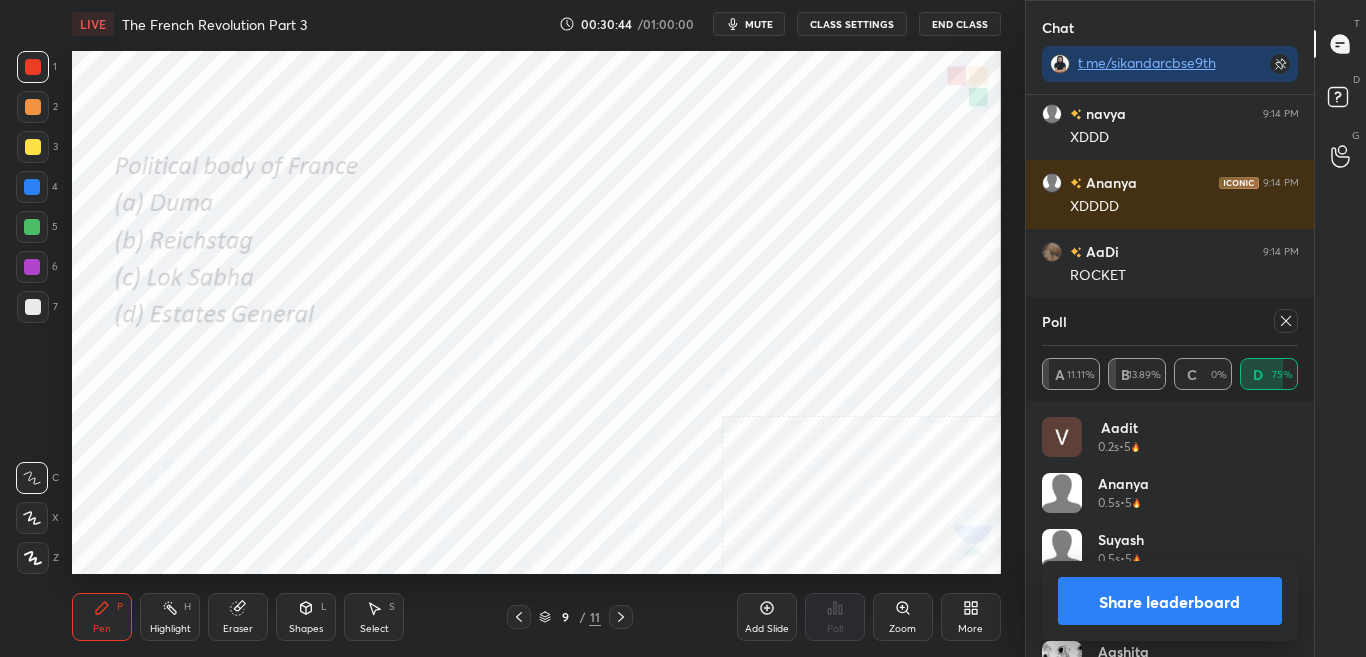 click on "Poll A 11.11% B 13.89% C 0% D 75% Aadit 0.2s  •  5 Ananya 0.5s  •  5 Suyash 0.5s  •  5 AaDi 0.5s  •  1 Aashita 0.6s  •  5 Mohammed S... 0.7s  •  5 Venkat Ram... 0.8s  •  5 Sandipan 0.8s  •  5 Share leaderboard" at bounding box center [1170, 477] 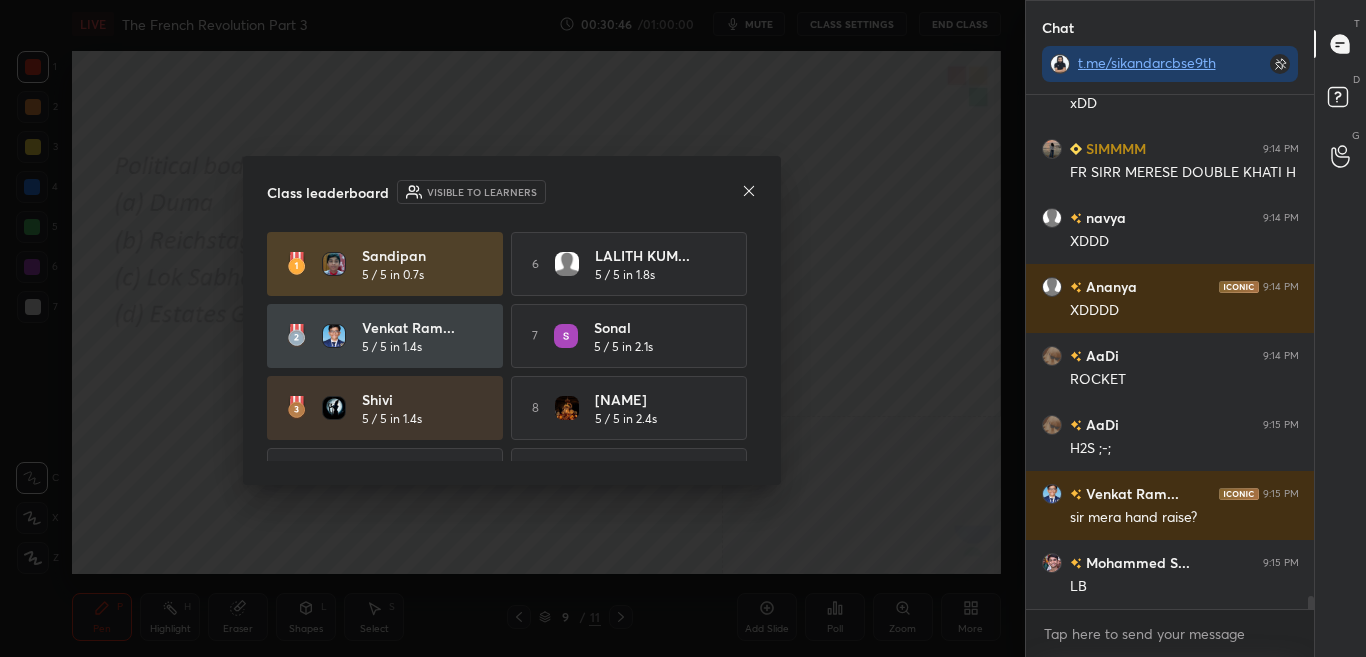 click on "G Raise Hand (G)" at bounding box center (1340, 156) 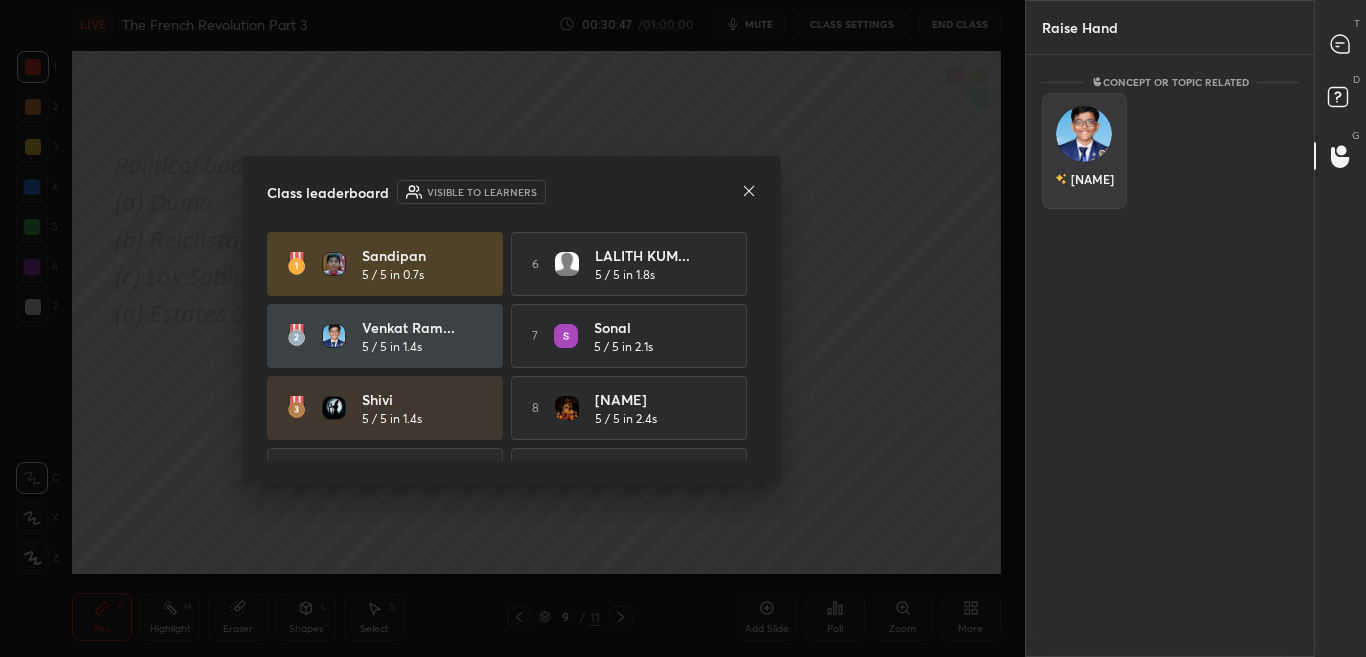 click at bounding box center [1084, 134] 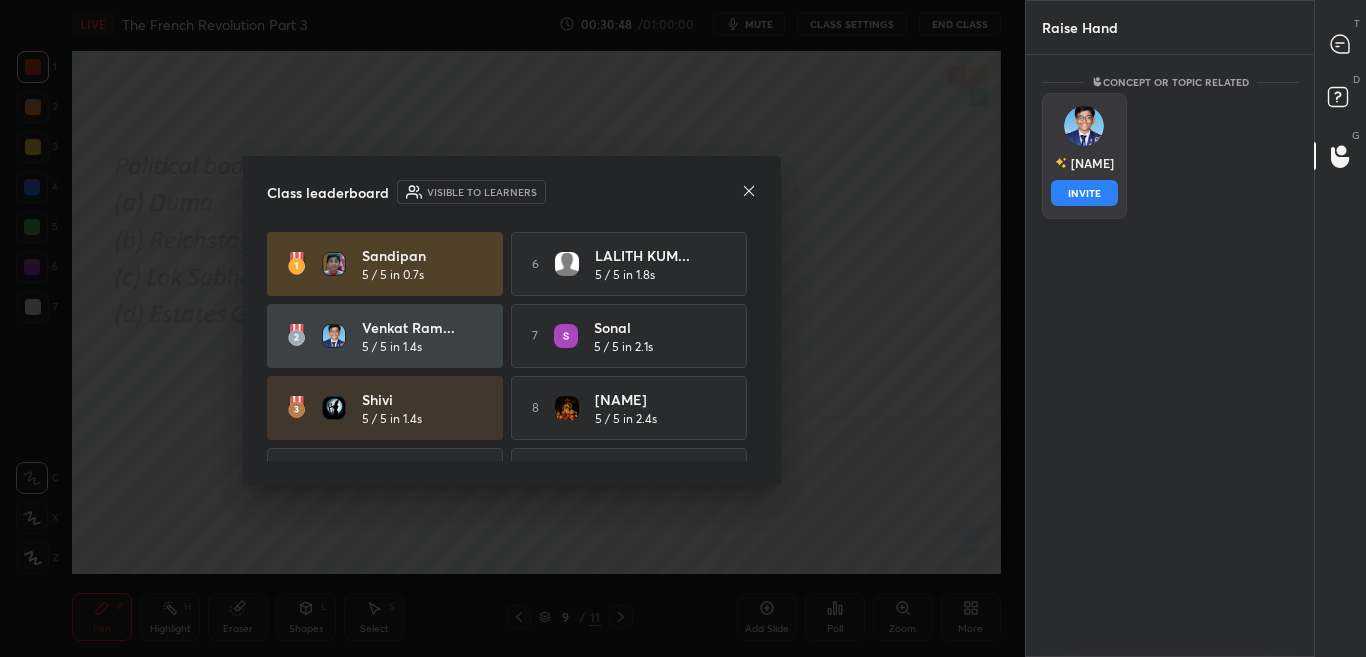 click on "INVITE" at bounding box center [1084, 193] 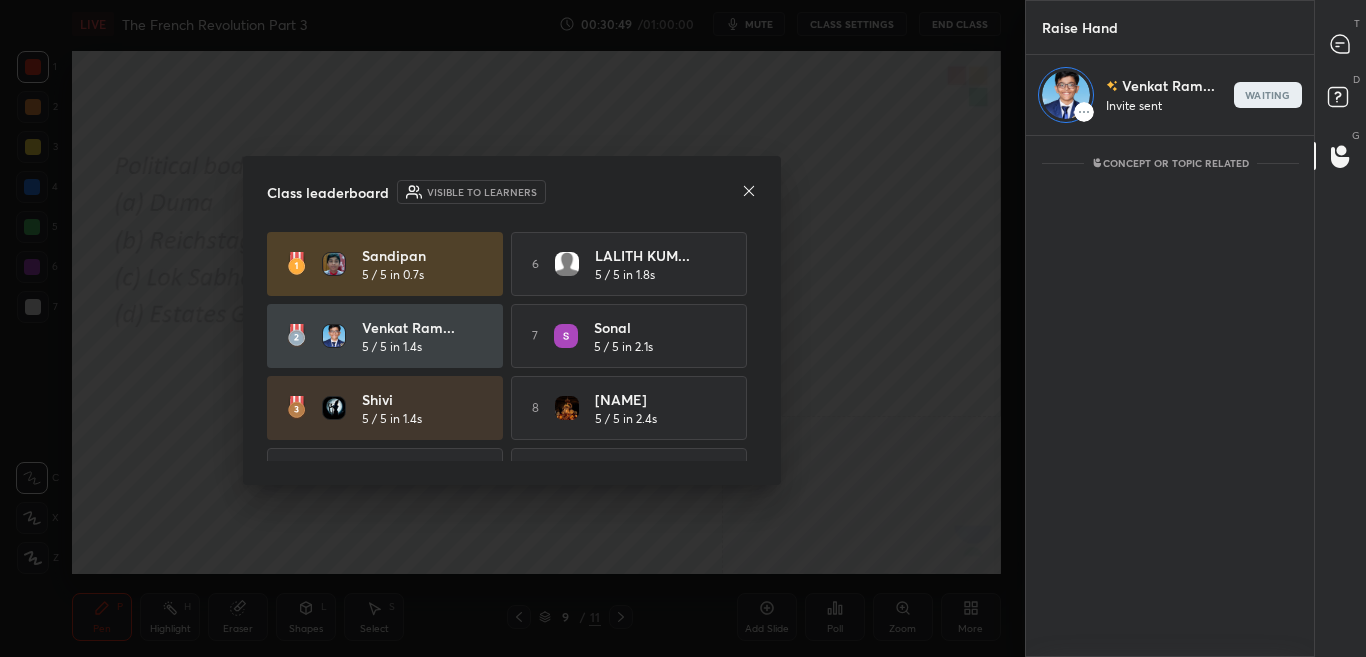 click 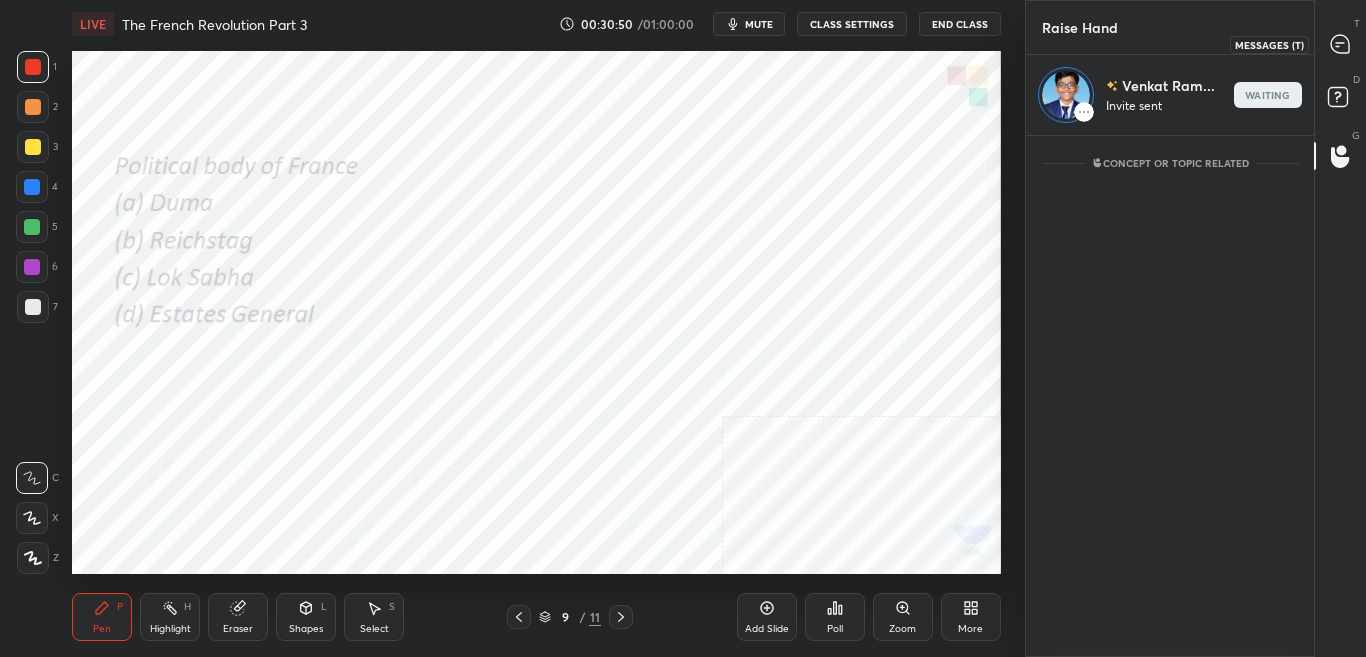 click at bounding box center [1341, 44] 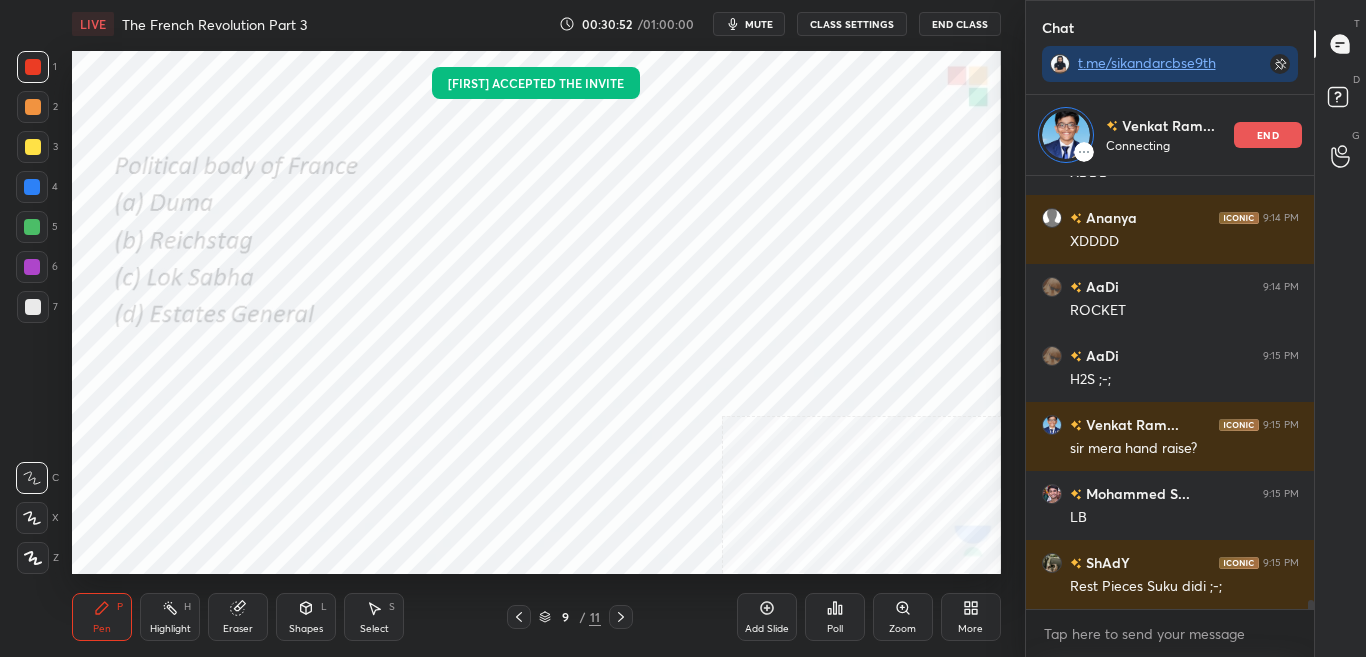 click on "More" at bounding box center [971, 617] 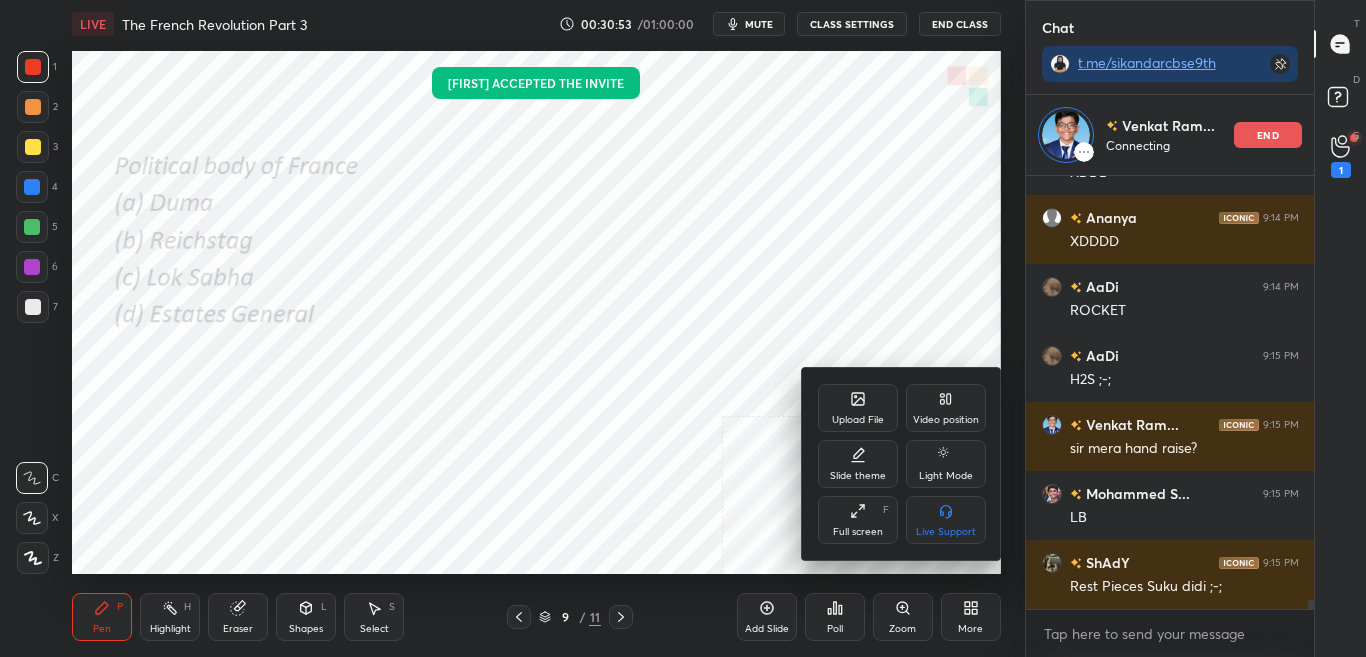 click on "Upload File Video position Slide theme Light Mode Full screen F Live Support" at bounding box center (902, 464) 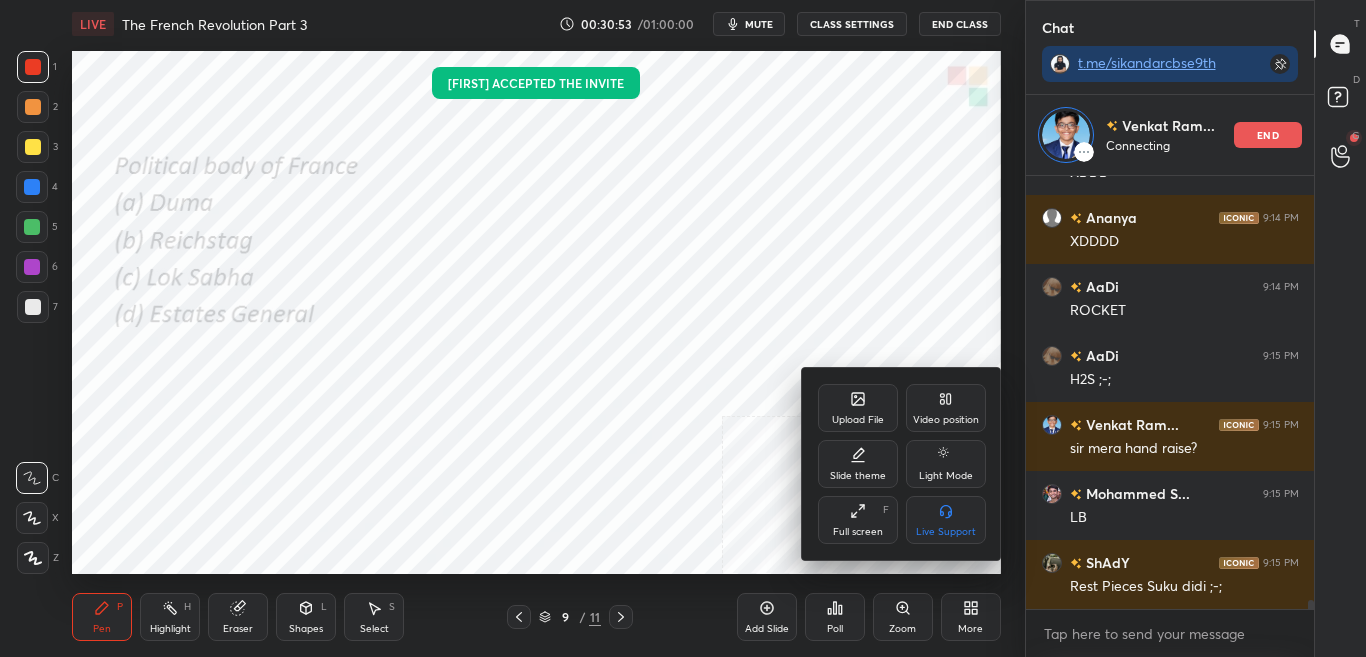 click on "Upload File" at bounding box center (858, 408) 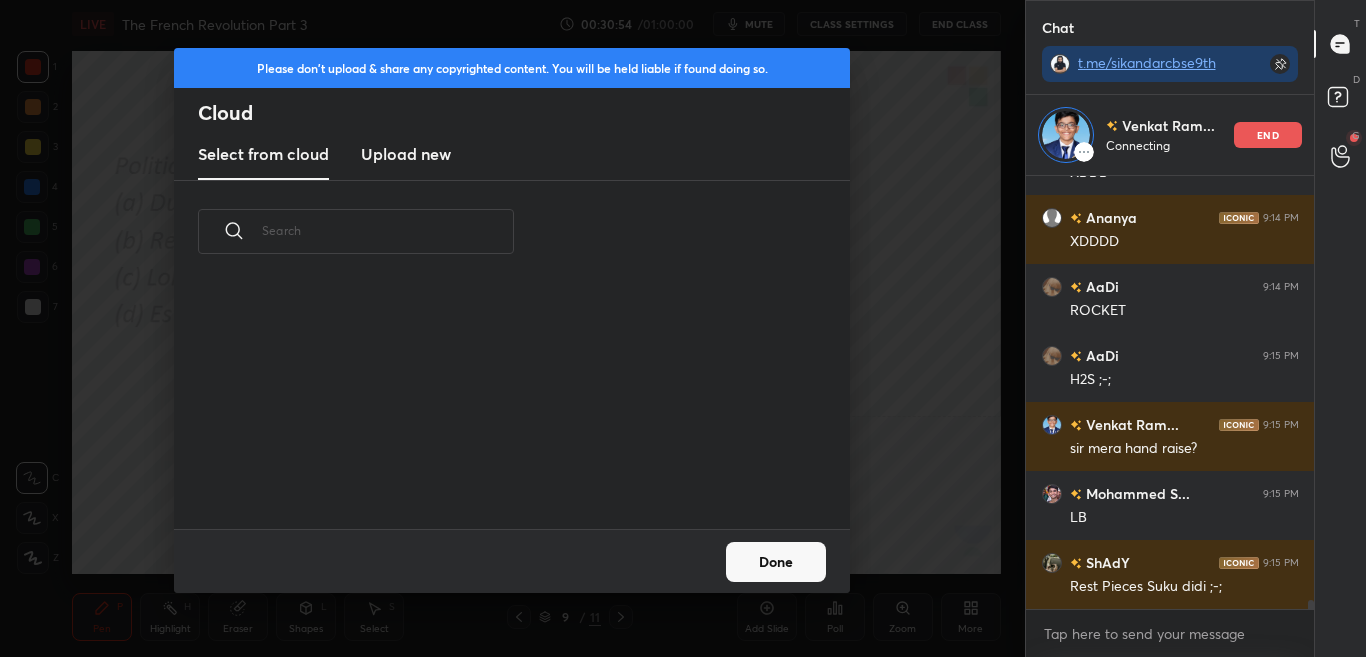 click on "Upload new" at bounding box center [406, 154] 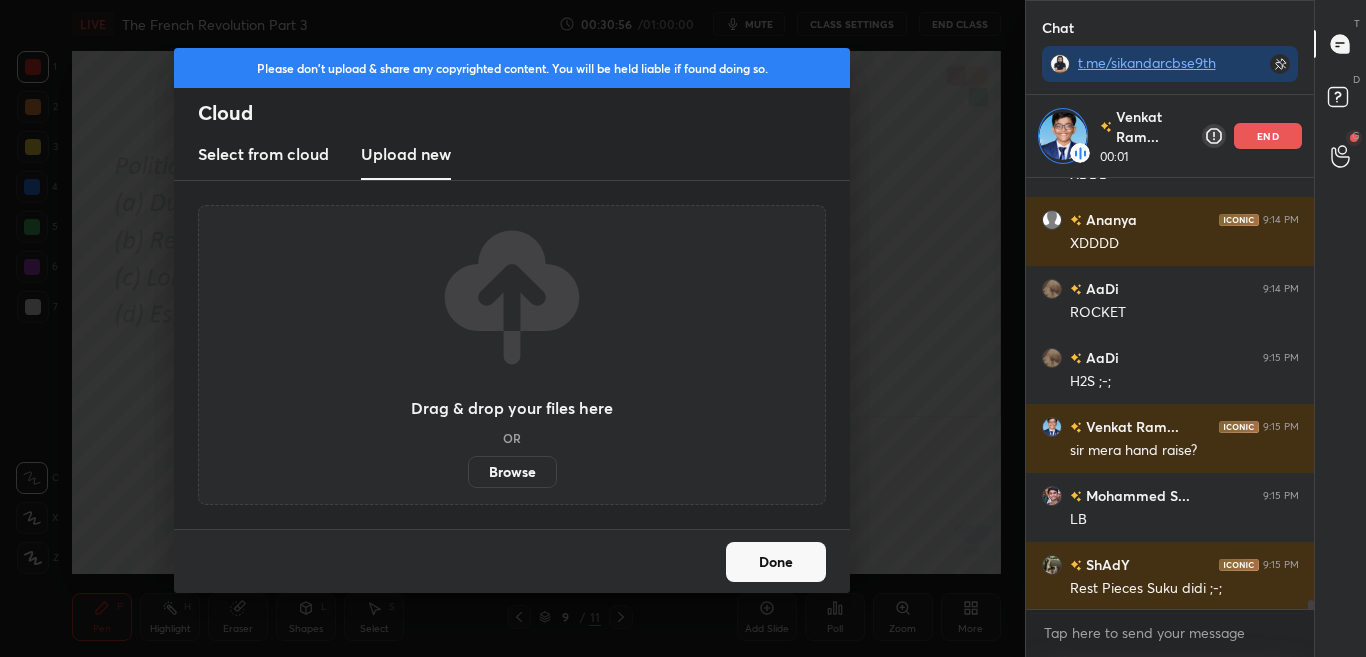 click on "Browse" at bounding box center [512, 472] 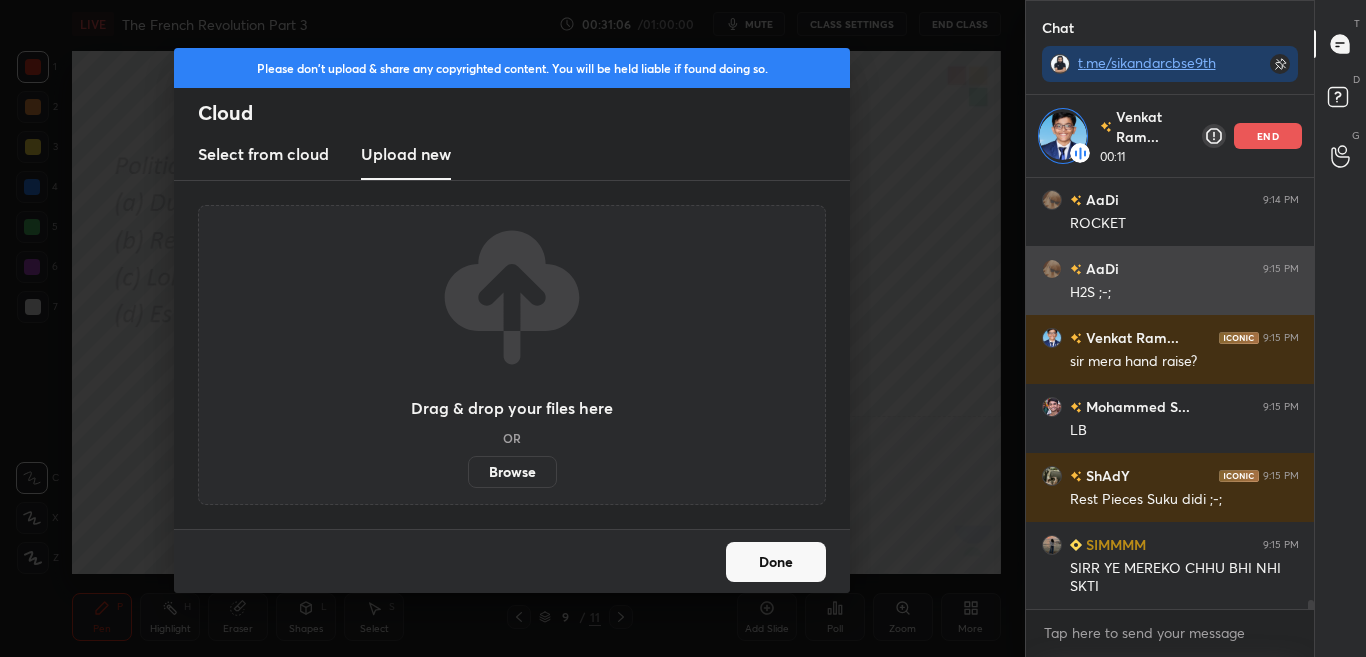 click on "H2S ;-;" at bounding box center (1184, 291) 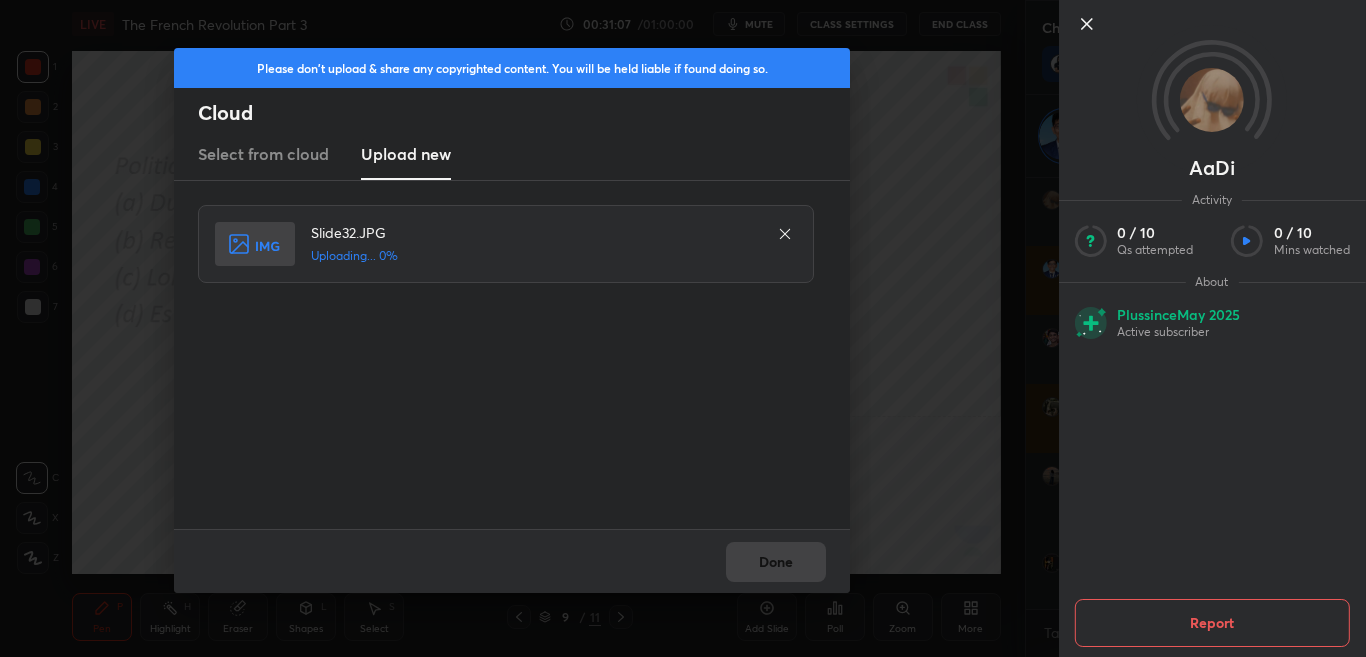 drag, startPoint x: 772, startPoint y: 507, endPoint x: 773, endPoint y: 532, distance: 25.019993 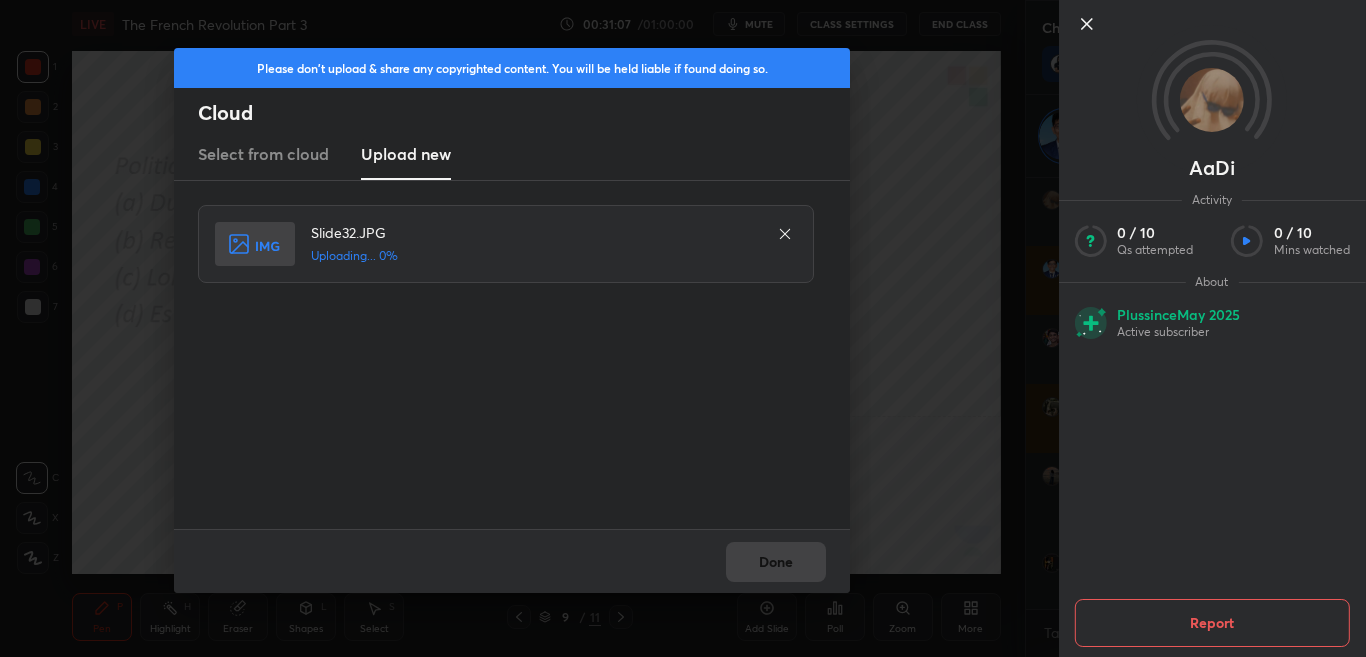 click on "Slide32.JPG Uploading... 0%" at bounding box center (512, 355) 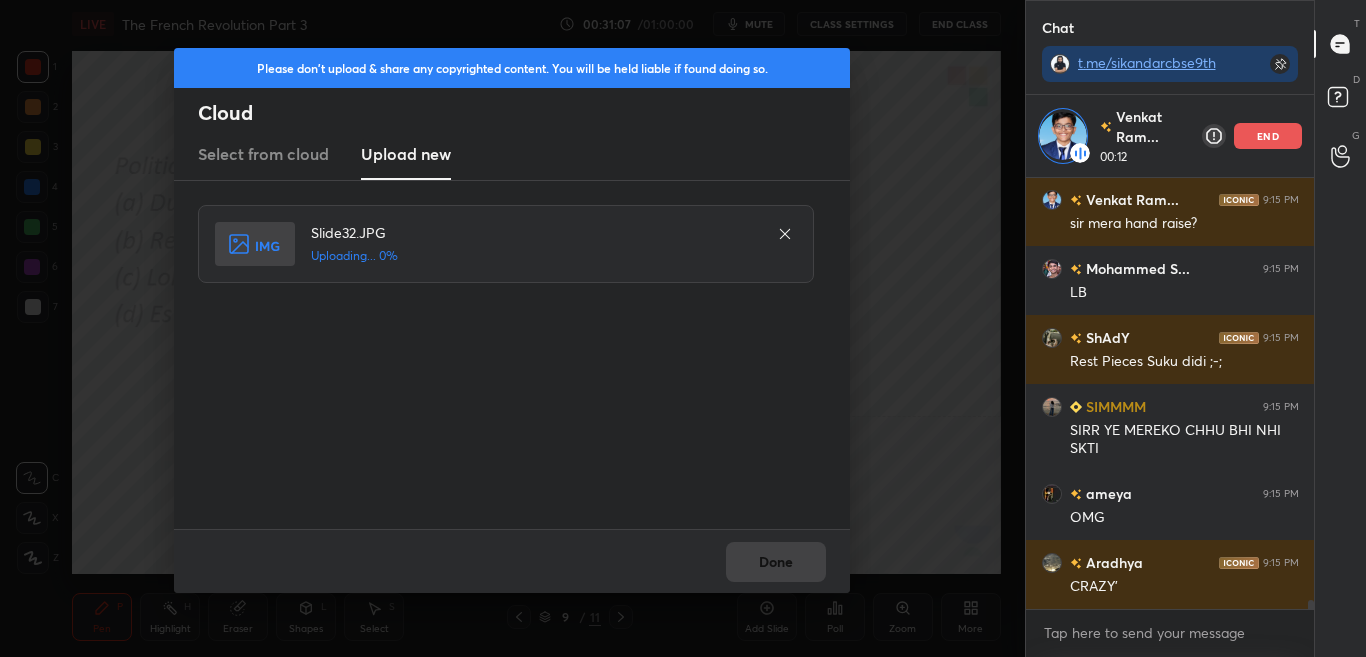 click on "Done" at bounding box center [512, 561] 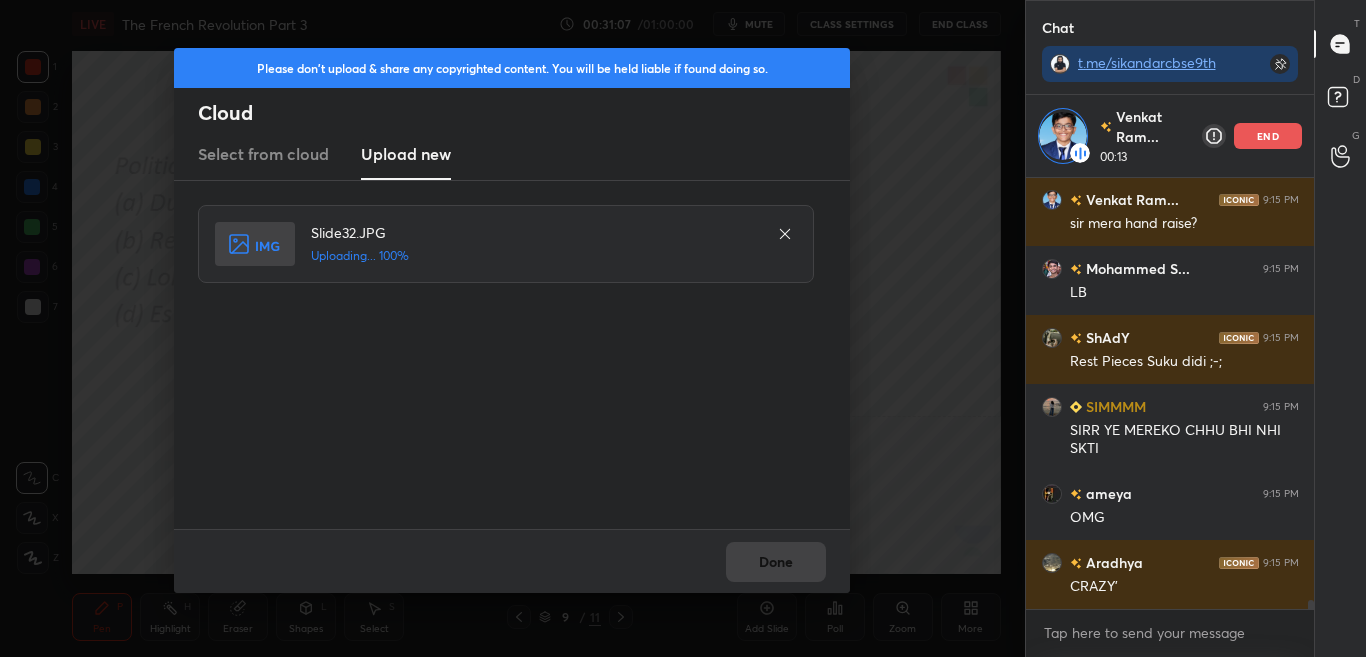 click on "Done" at bounding box center [512, 561] 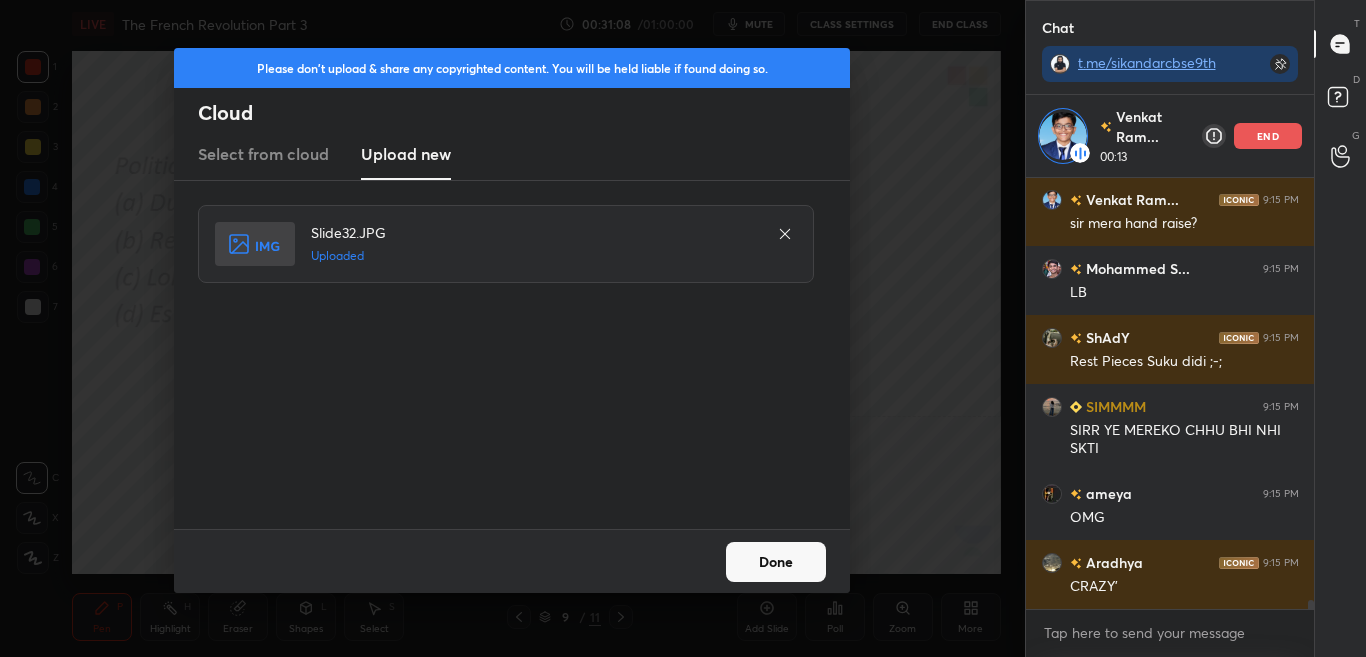 click on "Done" at bounding box center (776, 562) 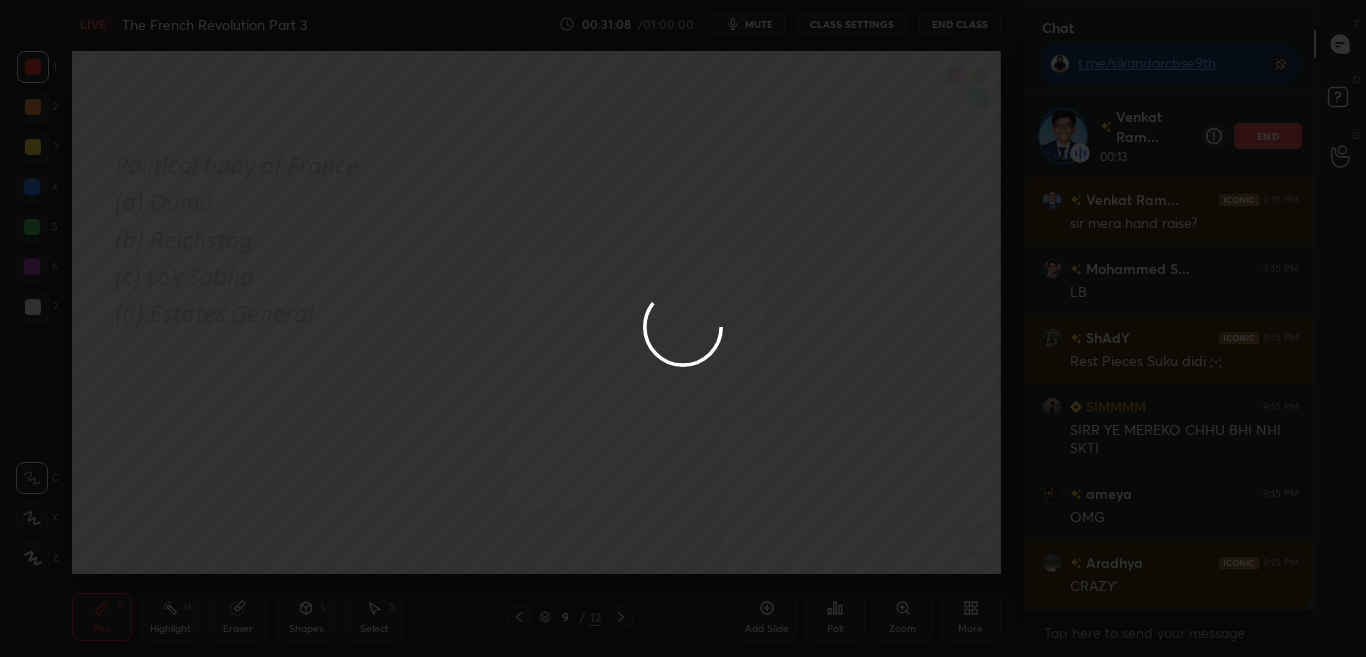 click at bounding box center (683, 328) 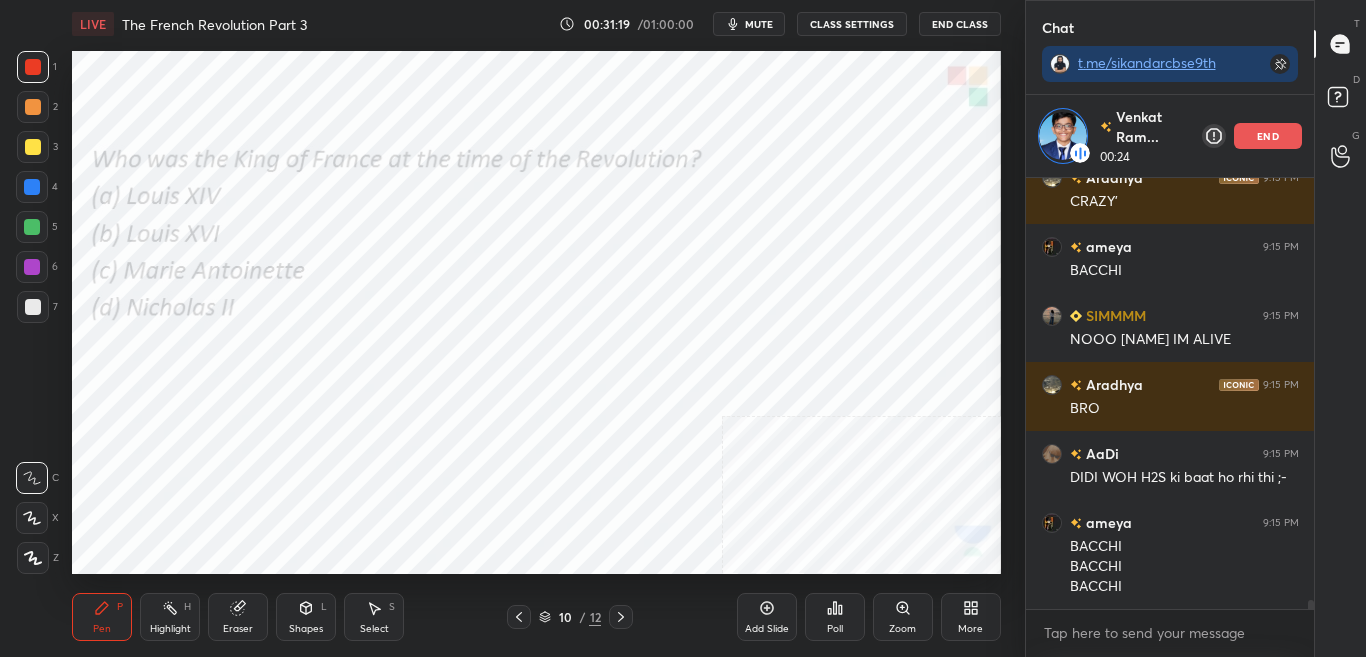 click on "Poll" at bounding box center [835, 617] 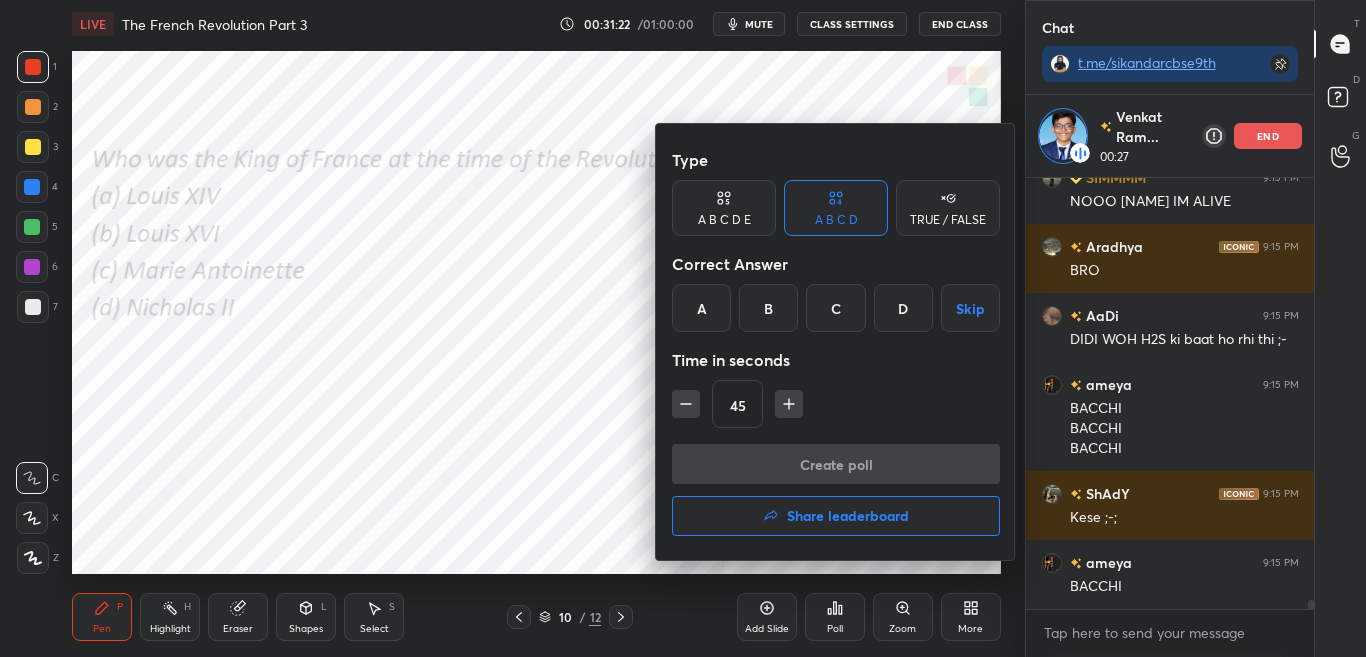 drag, startPoint x: 916, startPoint y: 322, endPoint x: 927, endPoint y: 386, distance: 64.93843 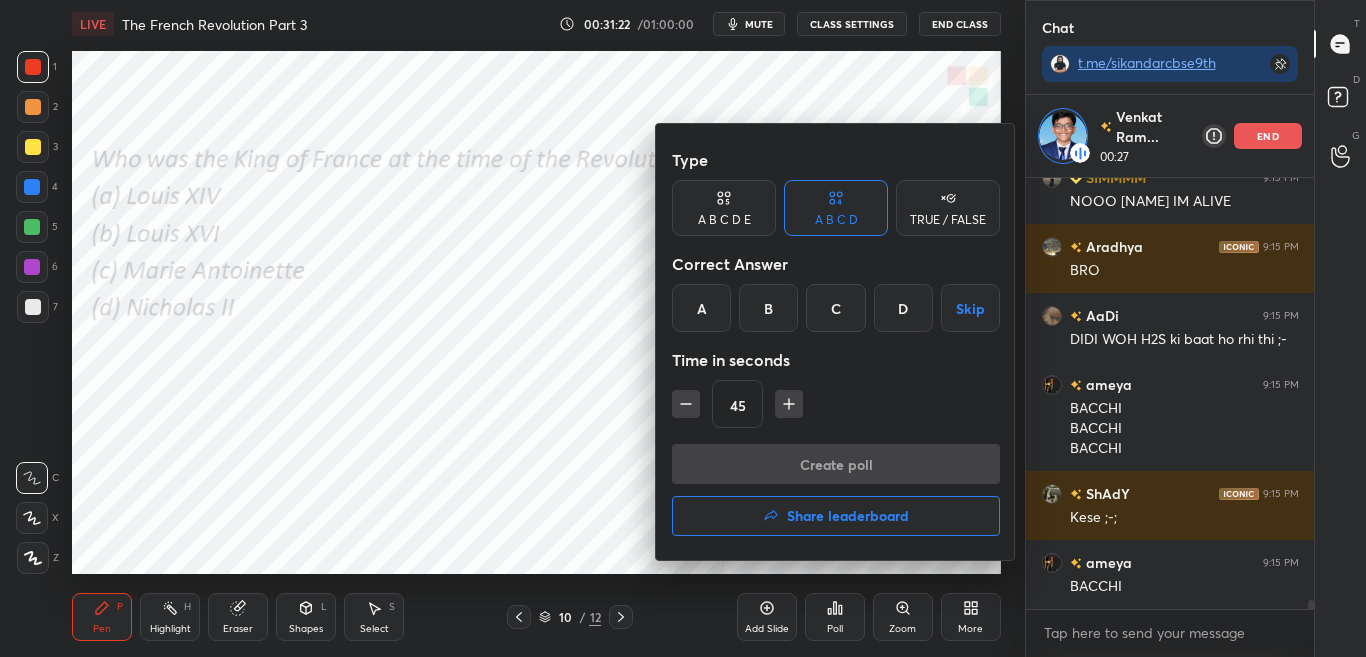 click on "Type A B C D E A B C D TRUE / FALSE Correct Answer A B C D Skip Time in seconds 45" at bounding box center (836, 292) 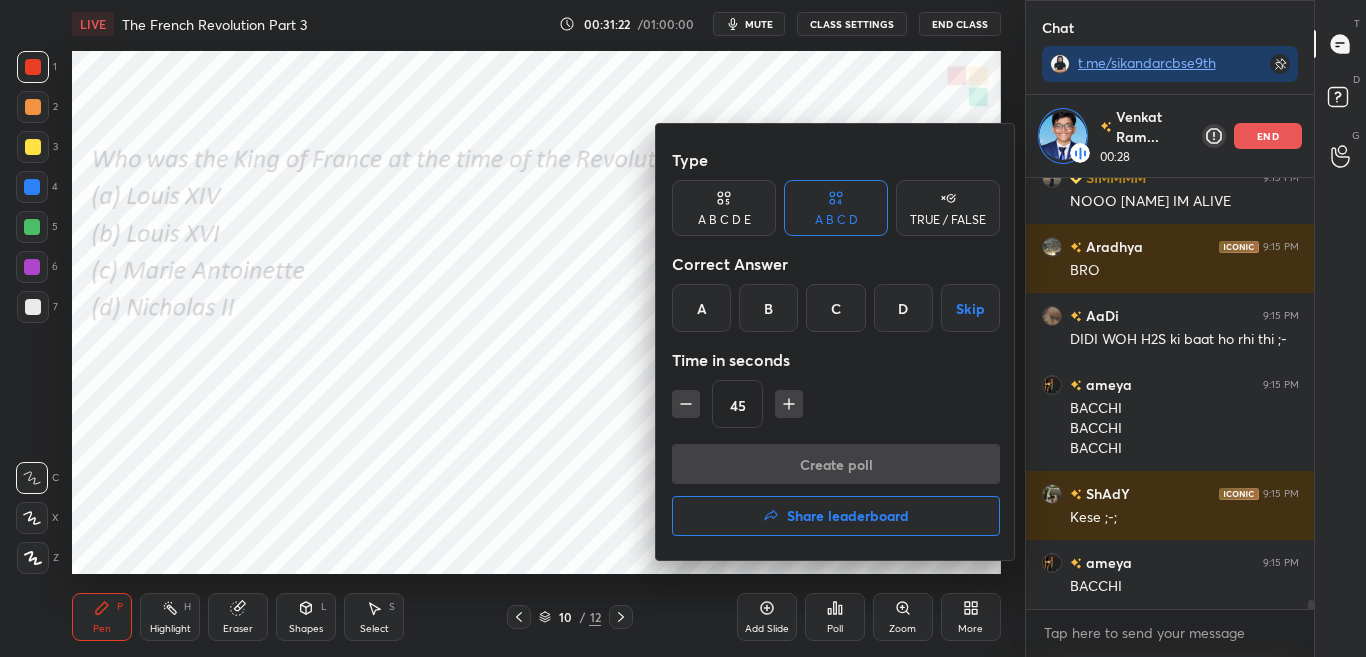 click on "B" at bounding box center (768, 308) 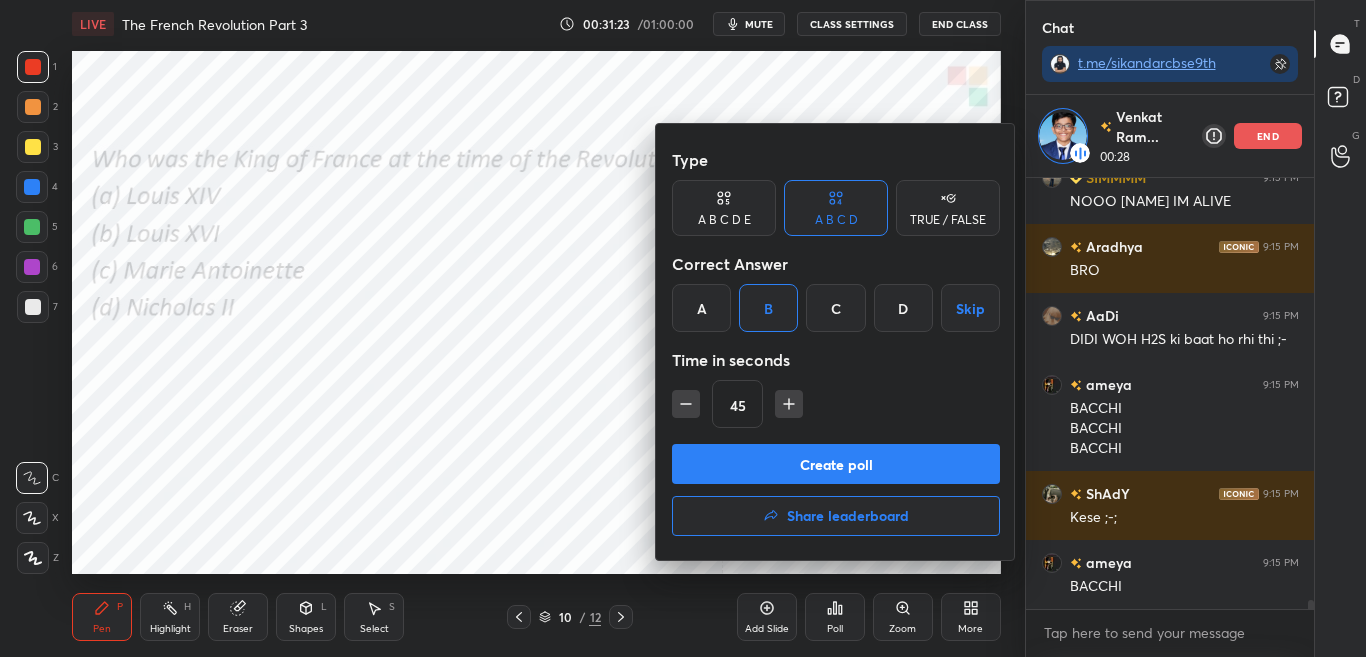 click on "Create poll" at bounding box center [836, 464] 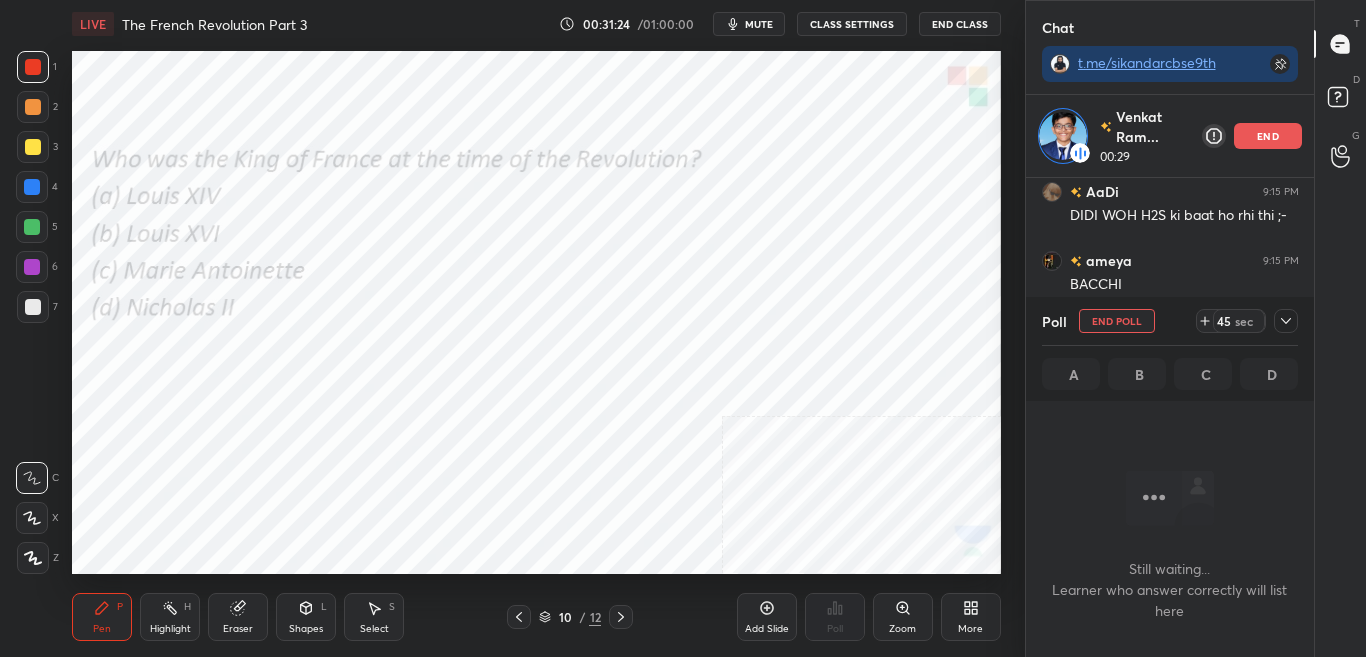 click on "mute" at bounding box center (759, 24) 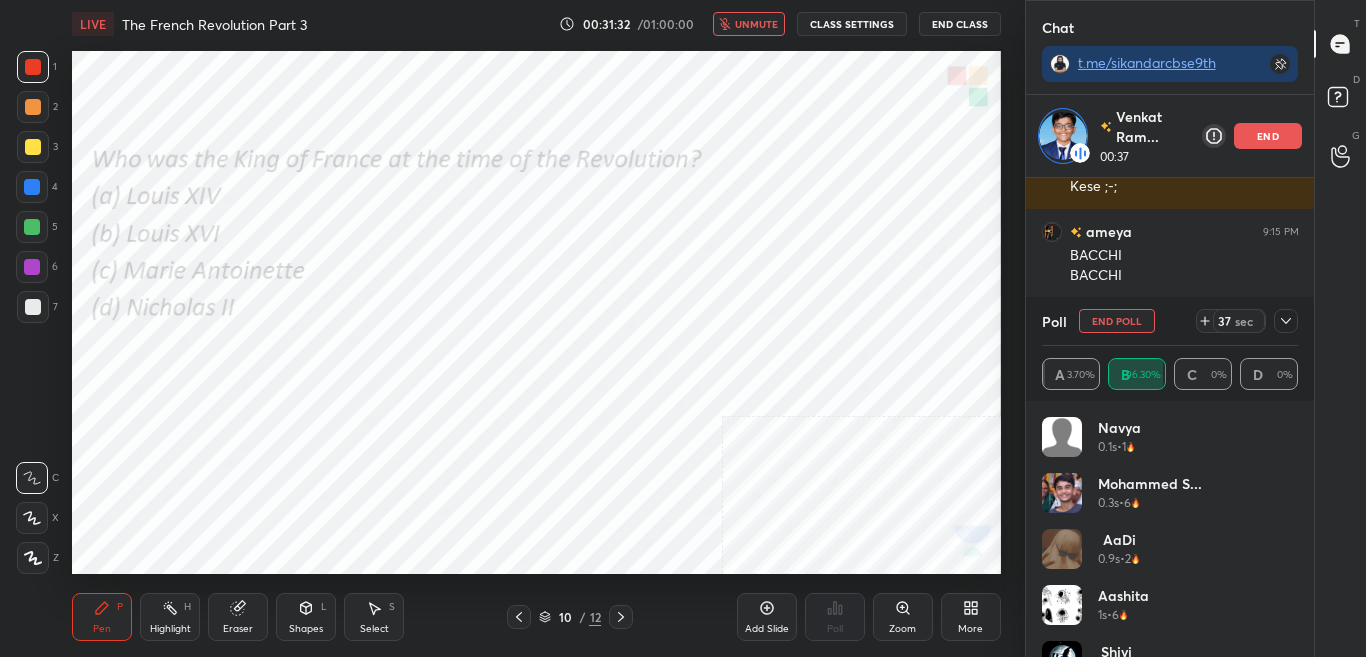 click 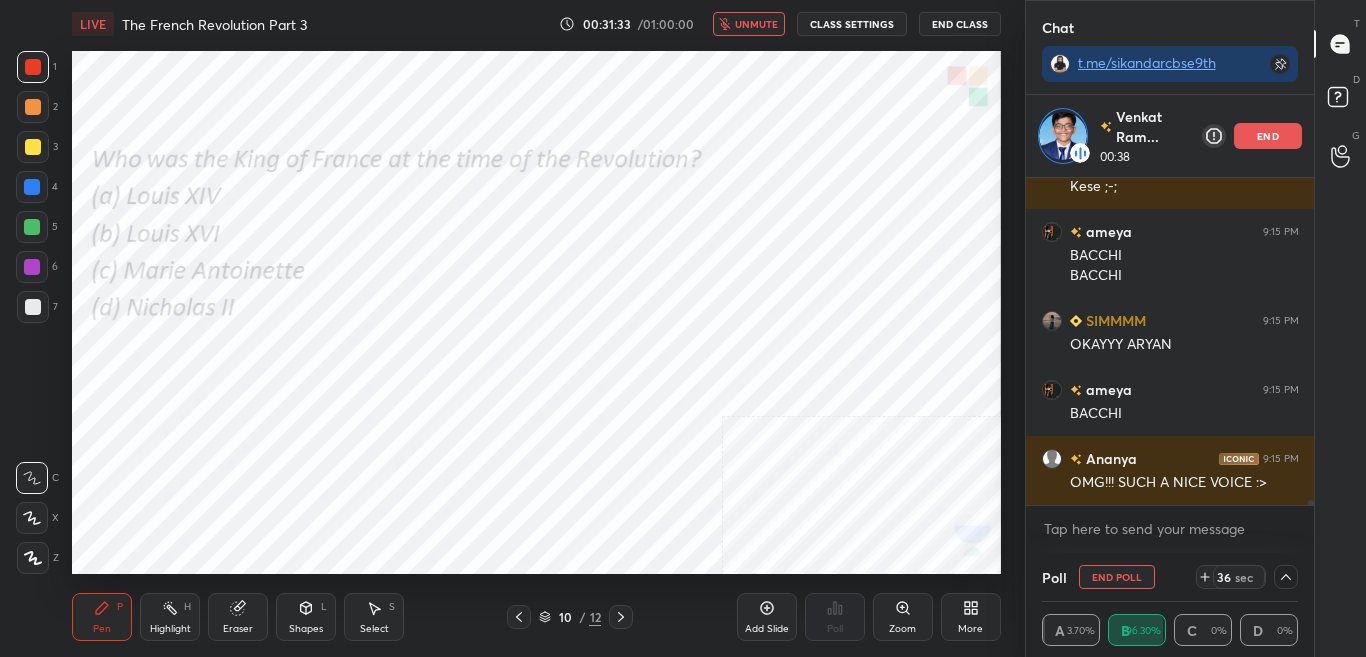 click on "unmute" at bounding box center (756, 24) 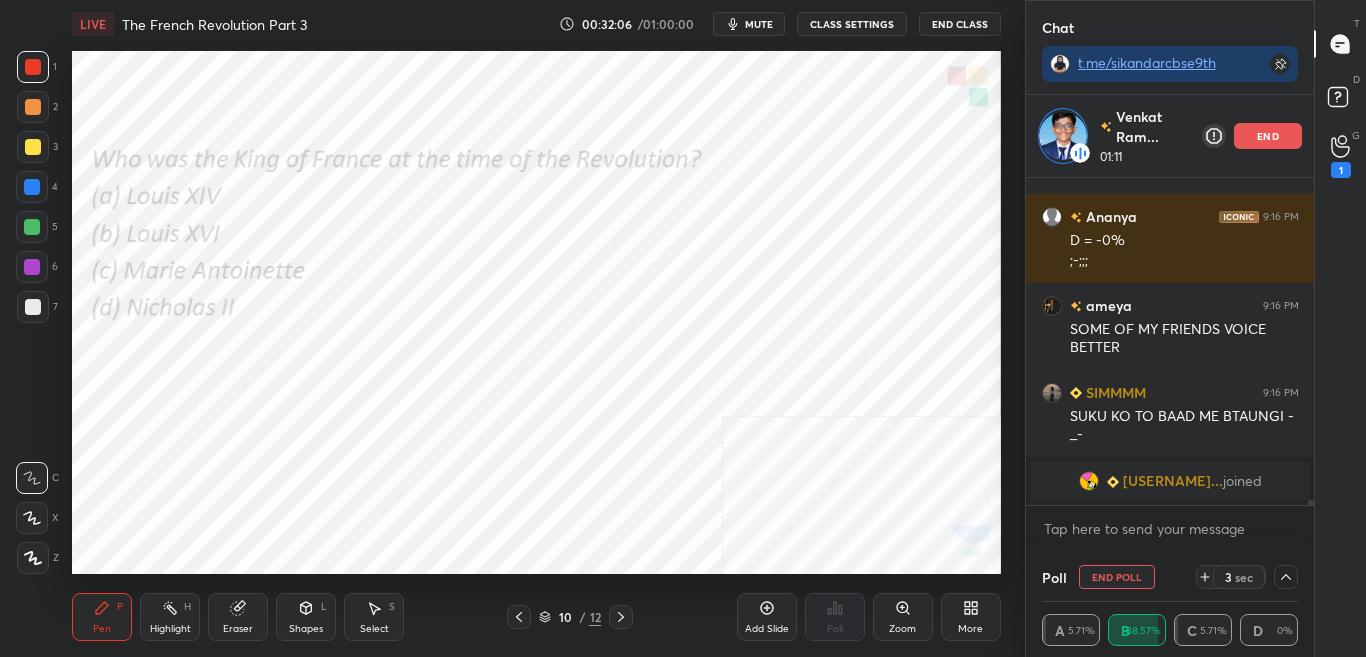 scroll, scrollTop: 19629, scrollLeft: 0, axis: vertical 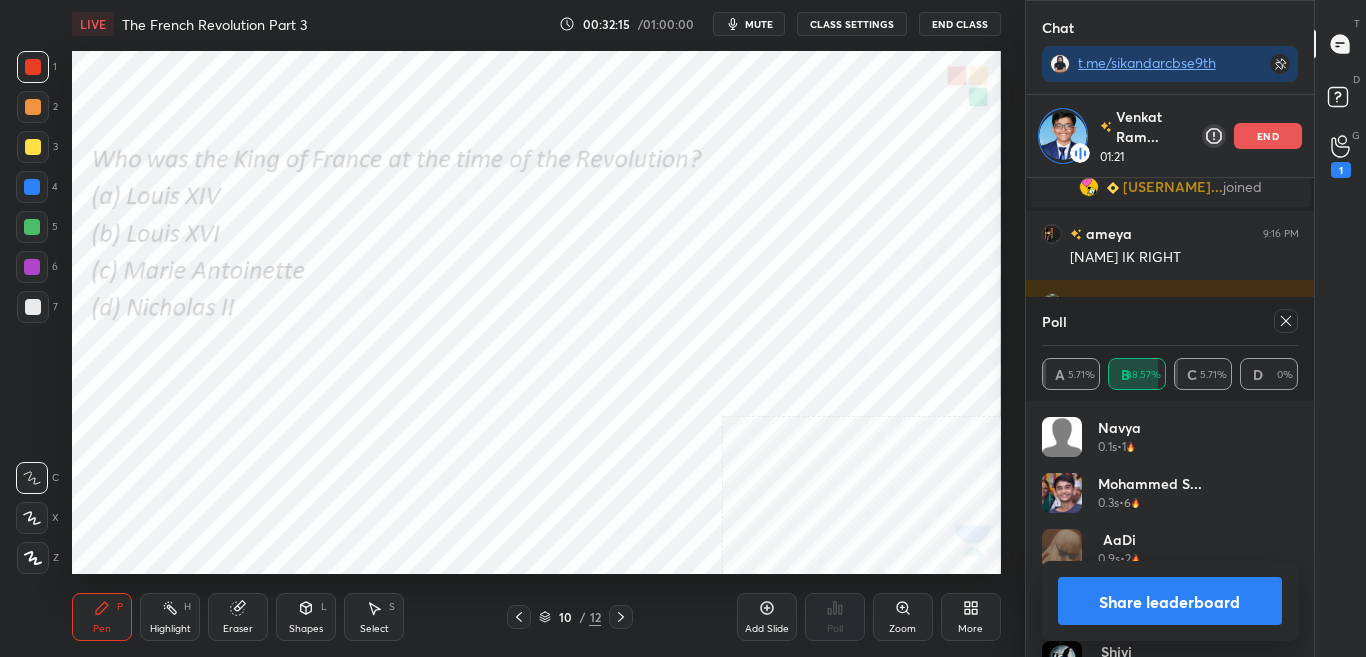 click 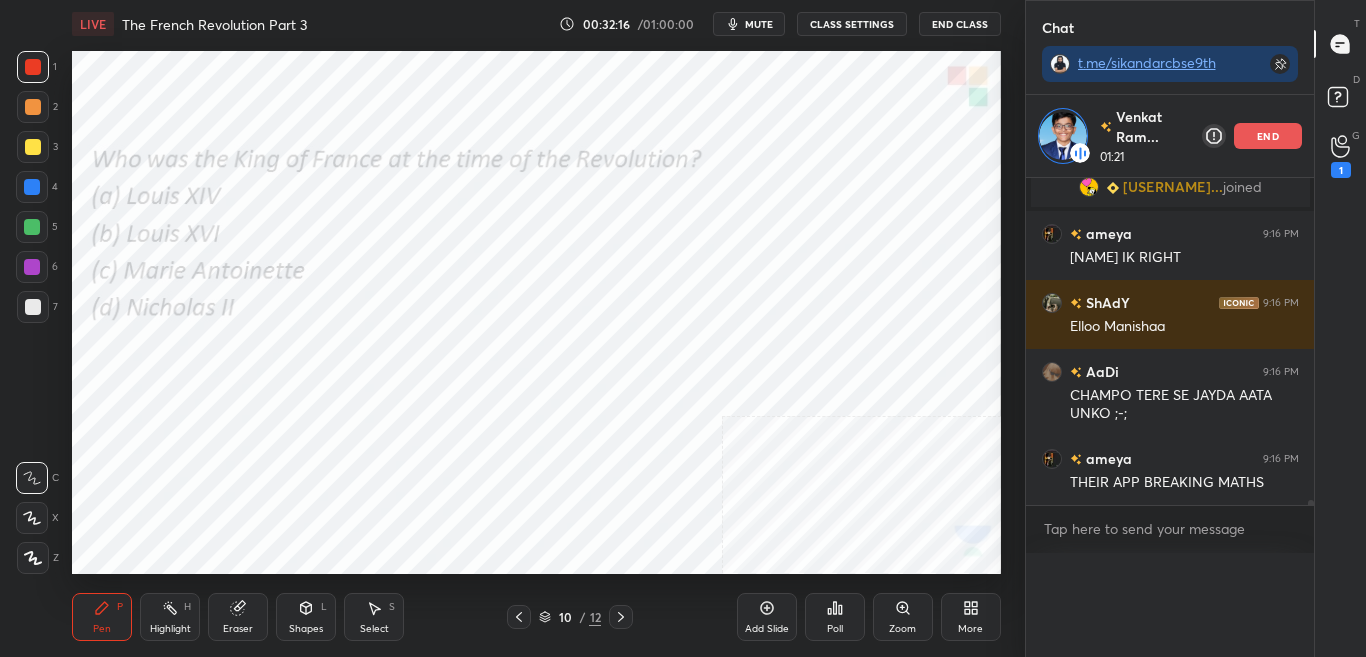 scroll, scrollTop: 0, scrollLeft: 0, axis: both 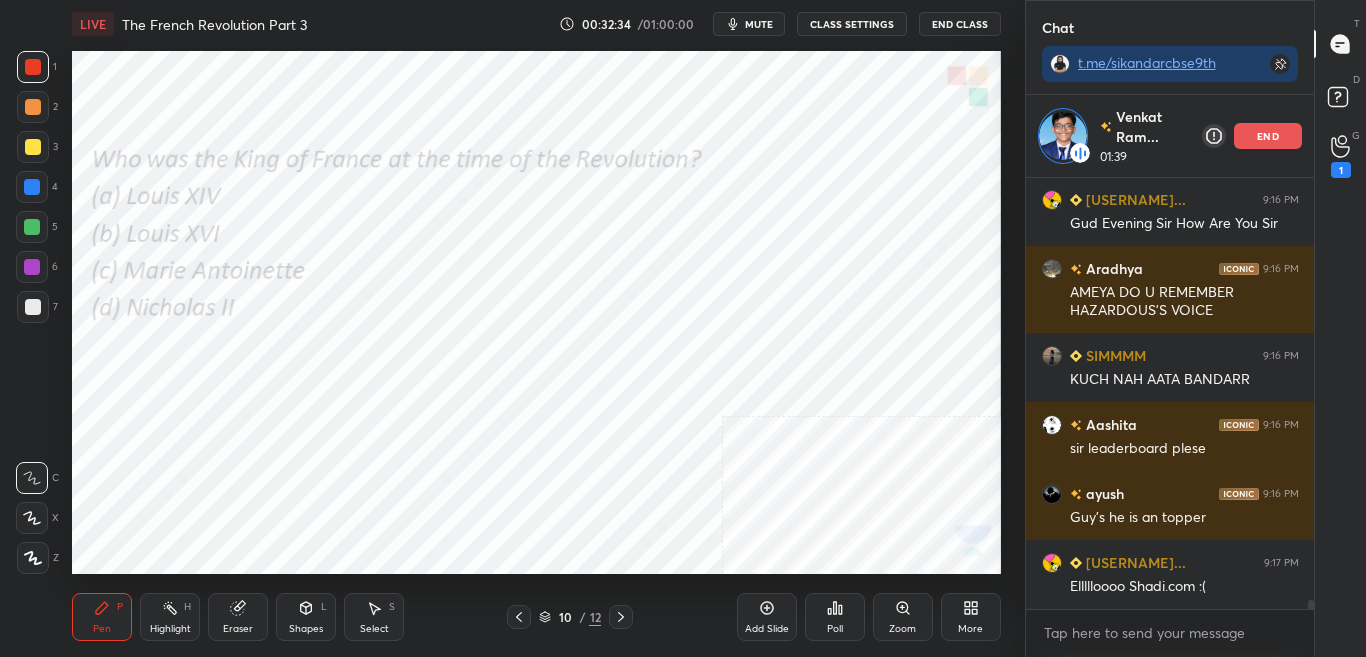 click on "More" at bounding box center (970, 629) 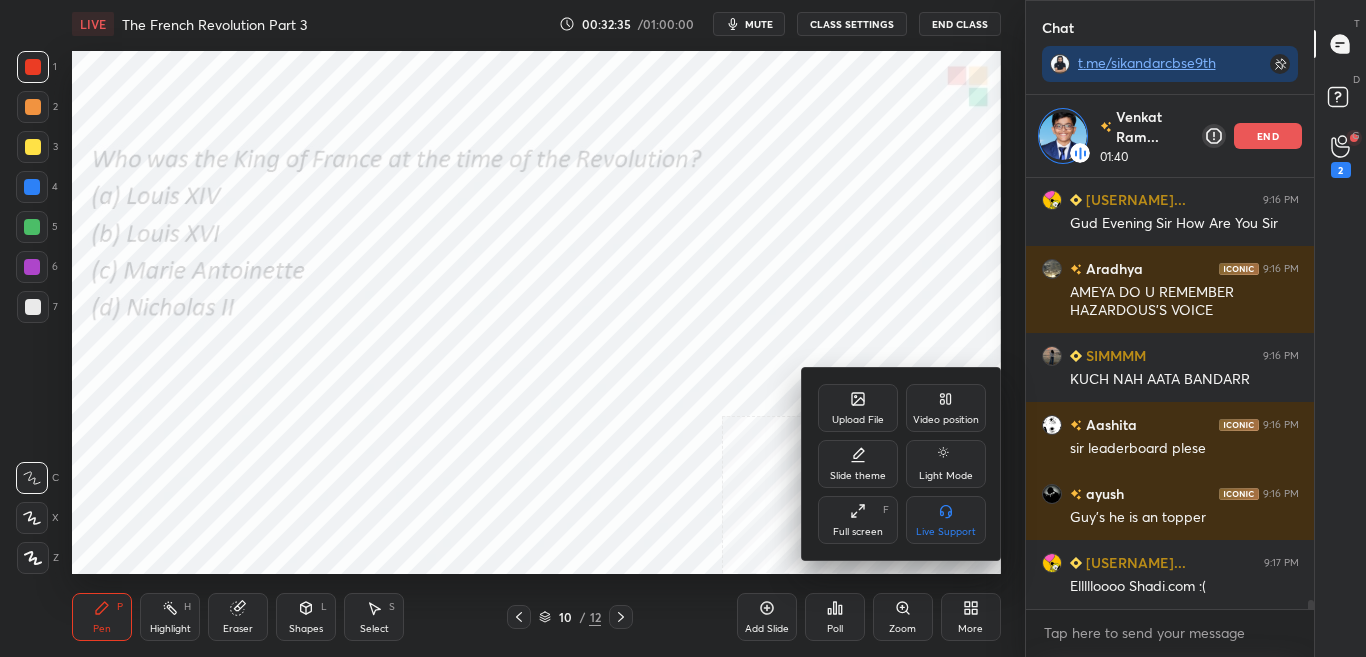 click on "Upload File" at bounding box center (858, 408) 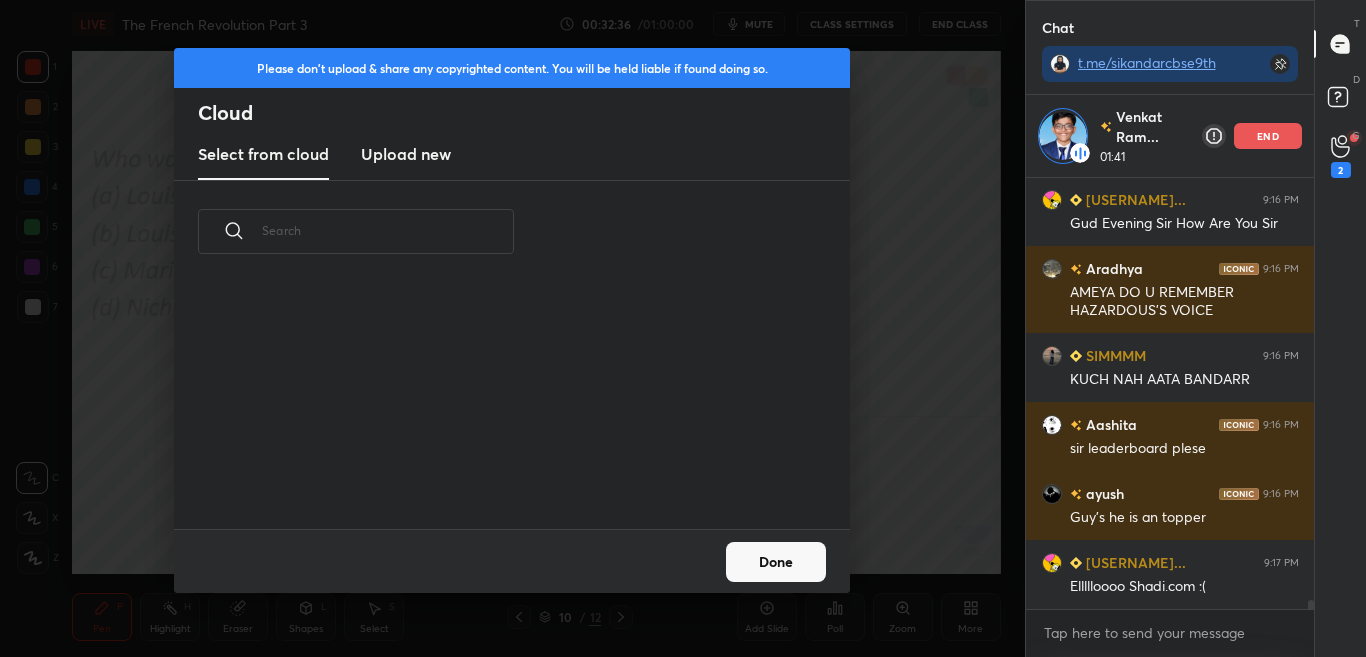 click on "Upload new" at bounding box center (406, 155) 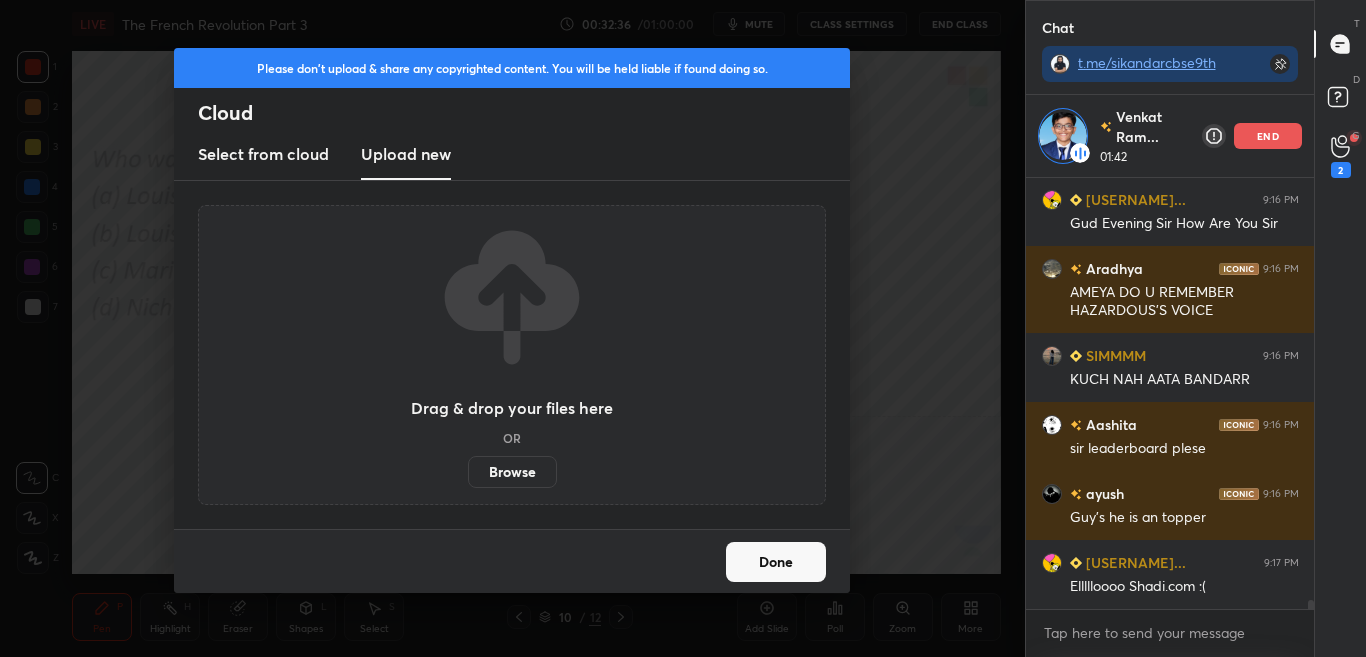 click on "Browse" at bounding box center [512, 472] 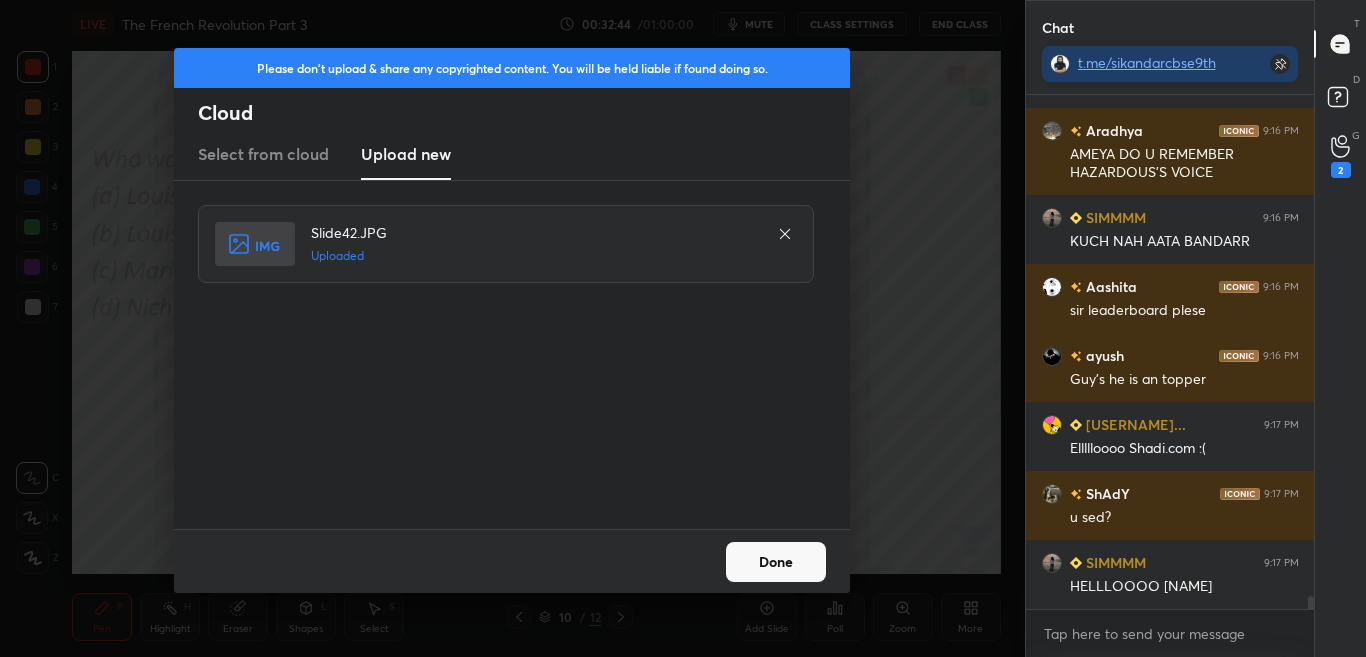 click on "Done" at bounding box center (776, 562) 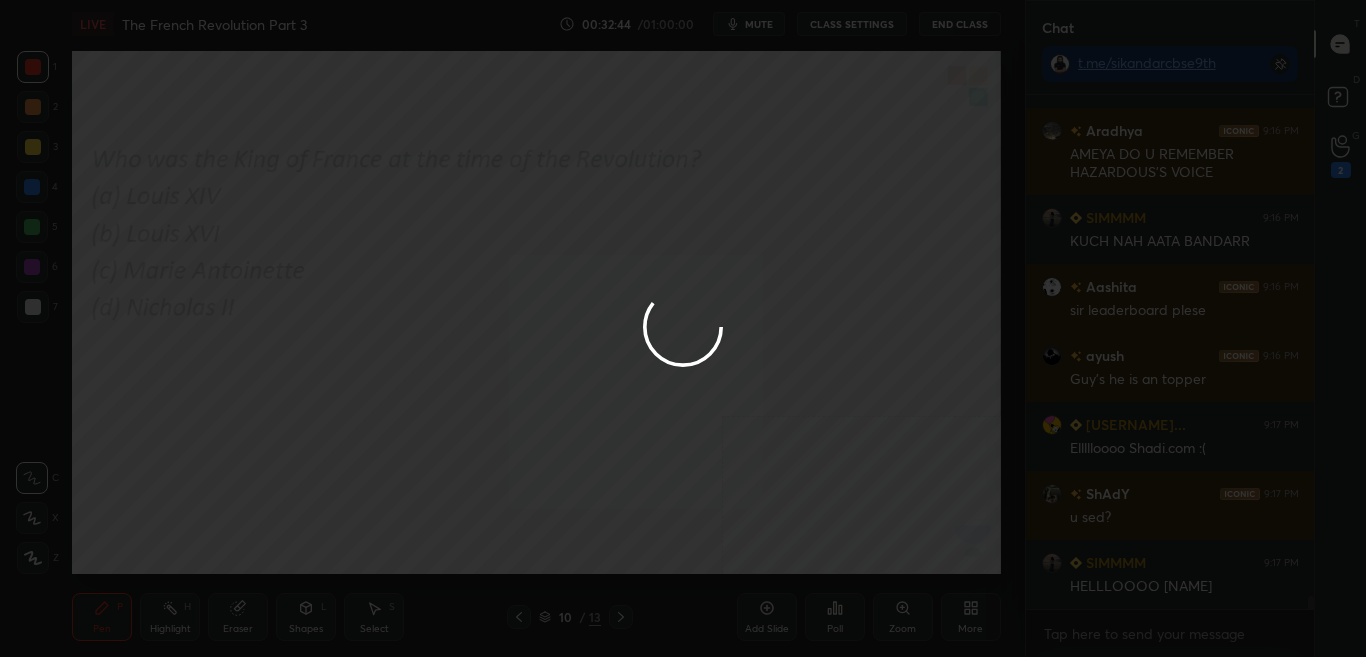 click at bounding box center [683, 328] 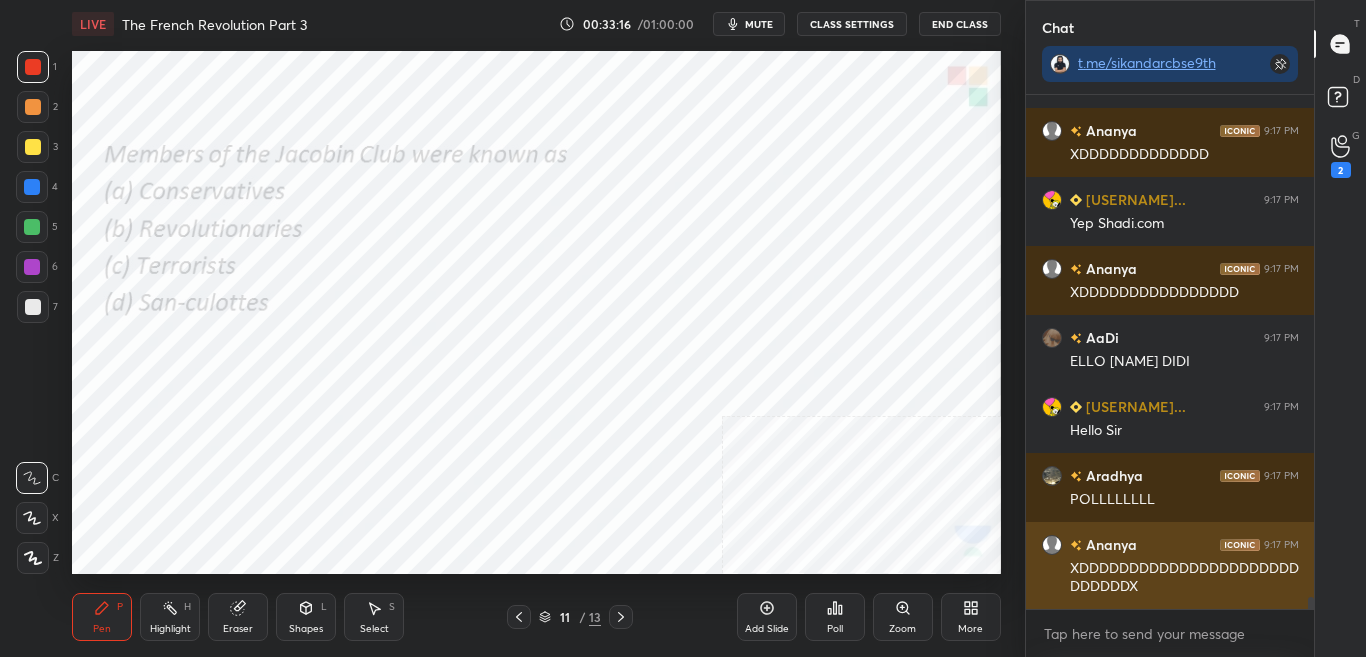 scroll, scrollTop: 21733, scrollLeft: 0, axis: vertical 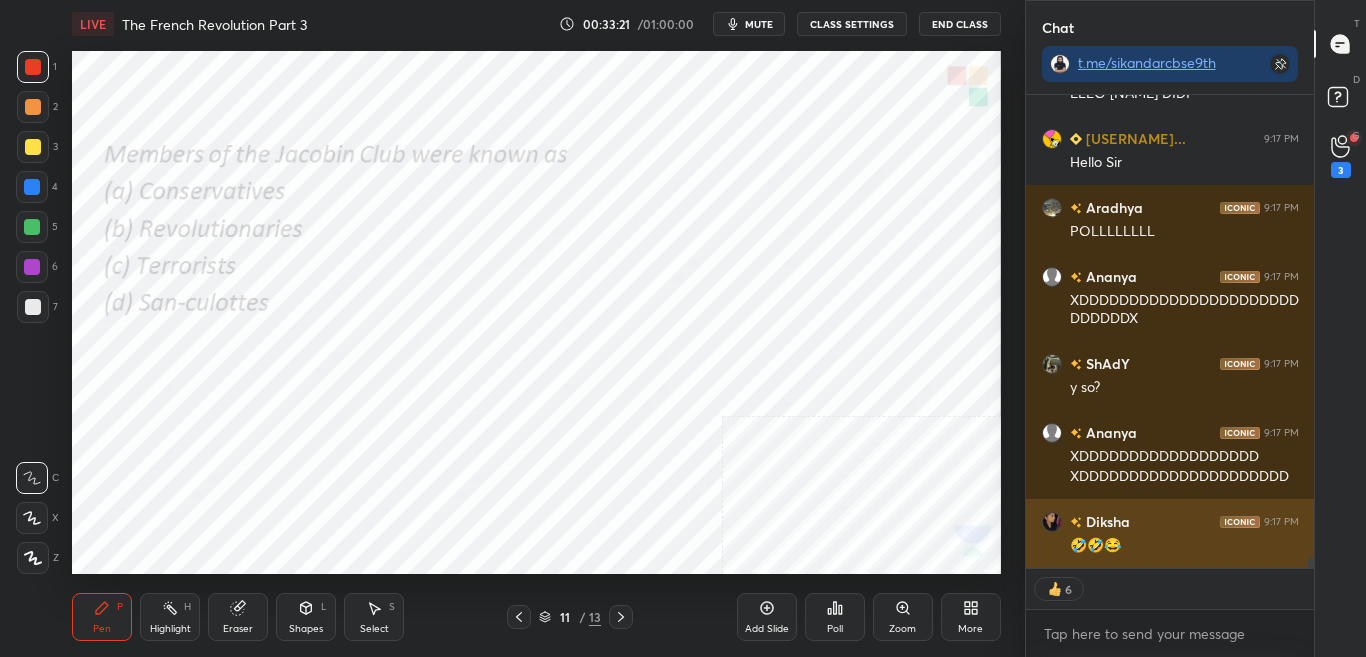click on "🤣🤣😂" at bounding box center [1184, 546] 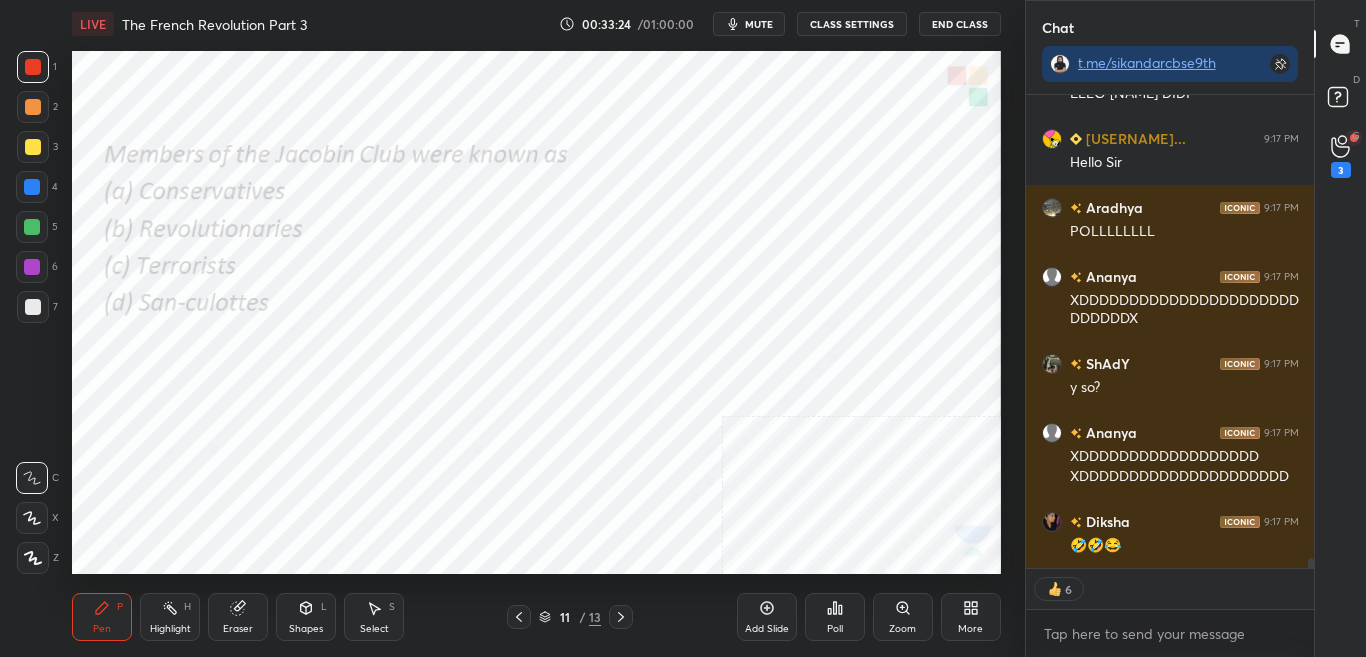 click on "Poll" at bounding box center (835, 629) 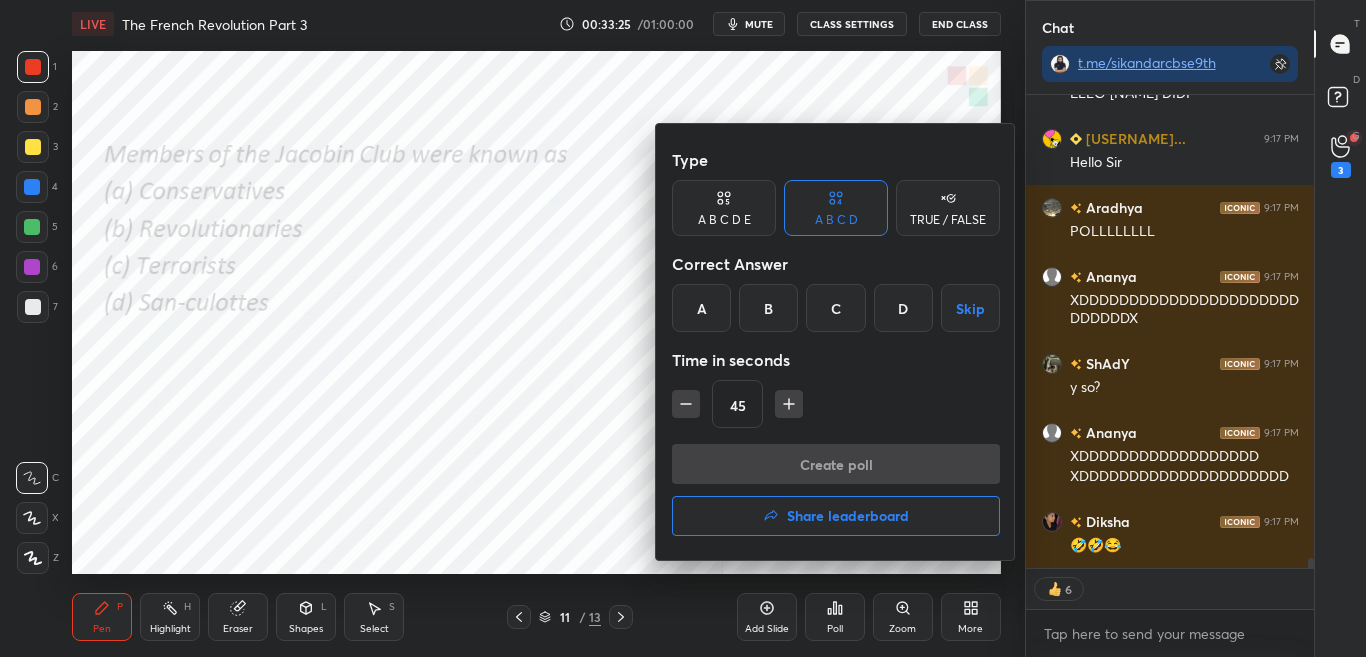 click on "D" at bounding box center (903, 308) 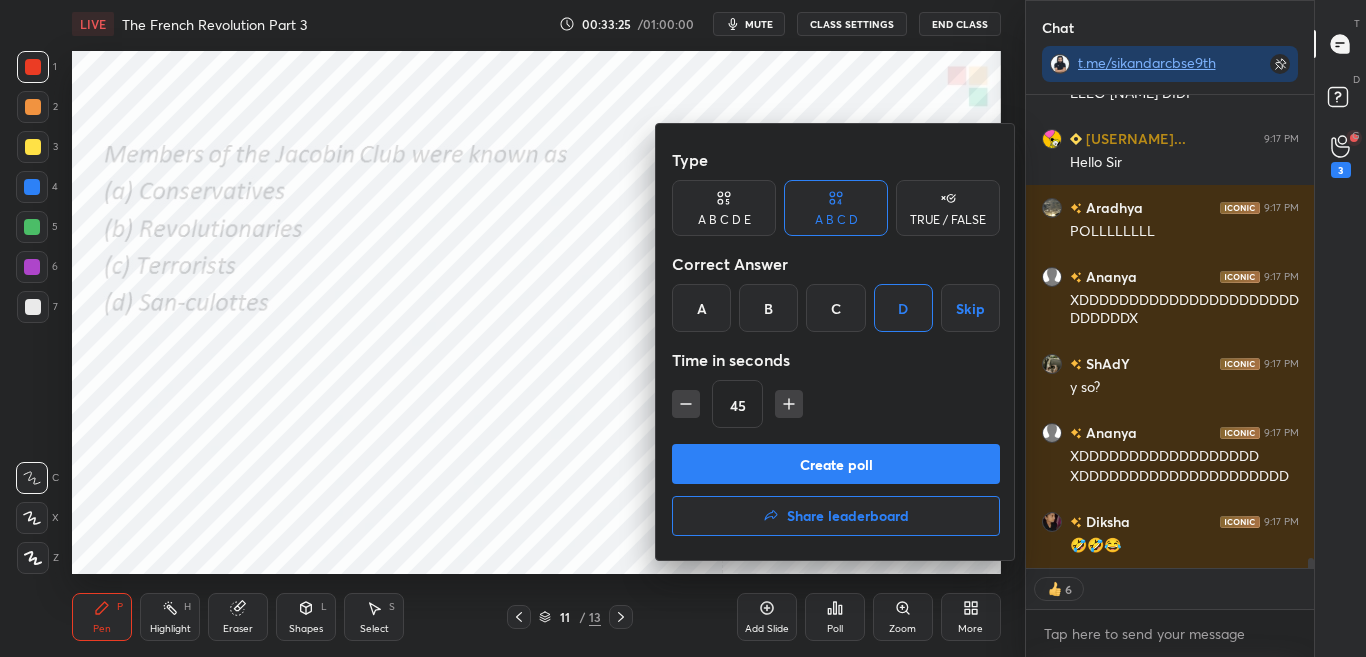 click on "Create poll" at bounding box center [836, 464] 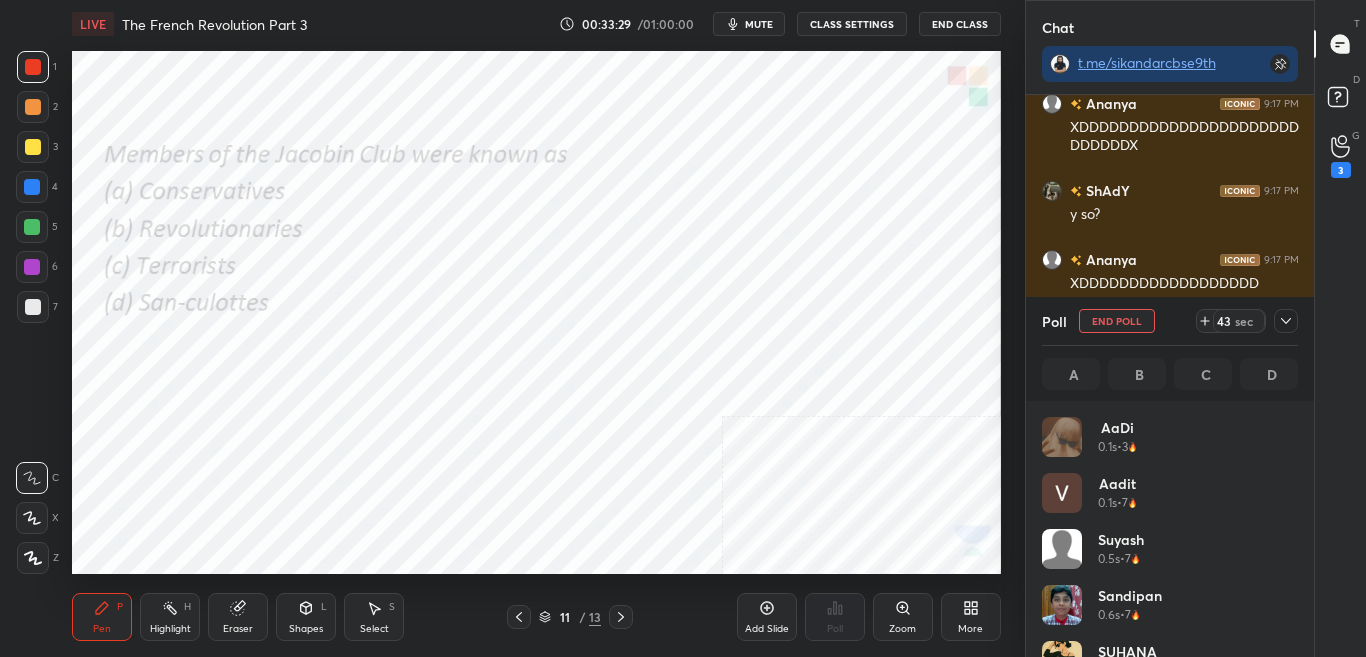 click 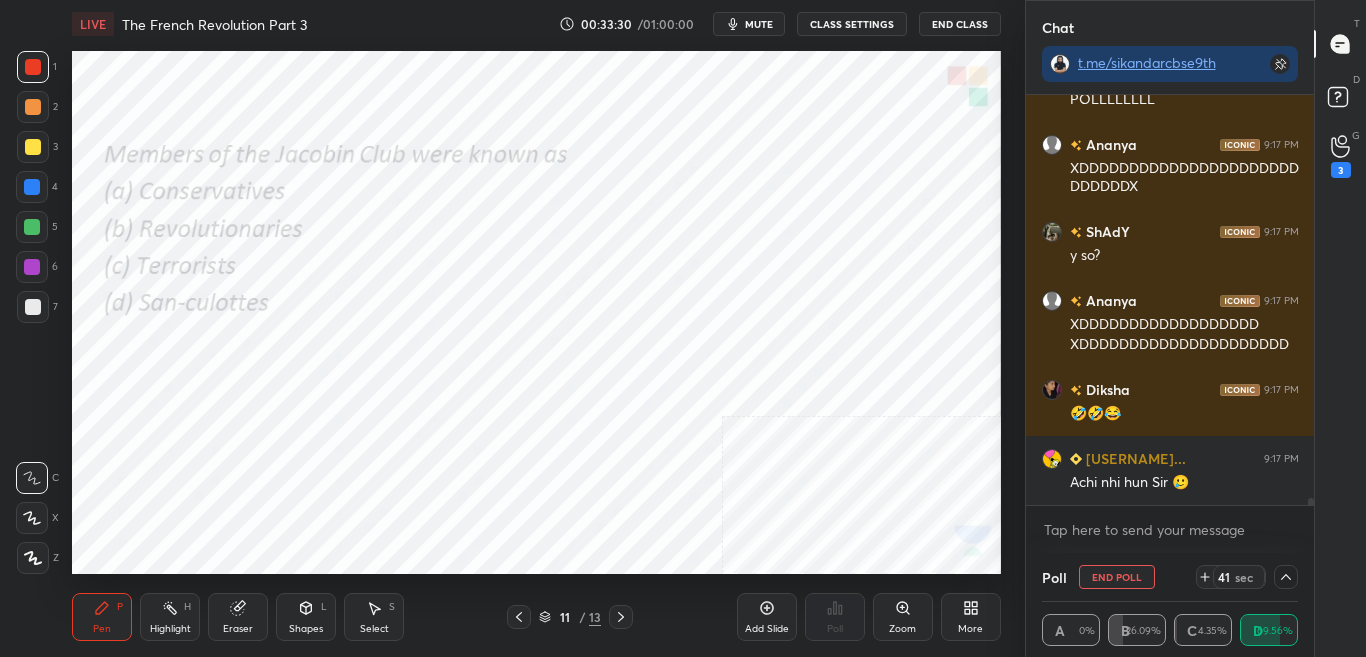 click at bounding box center [1308, 300] 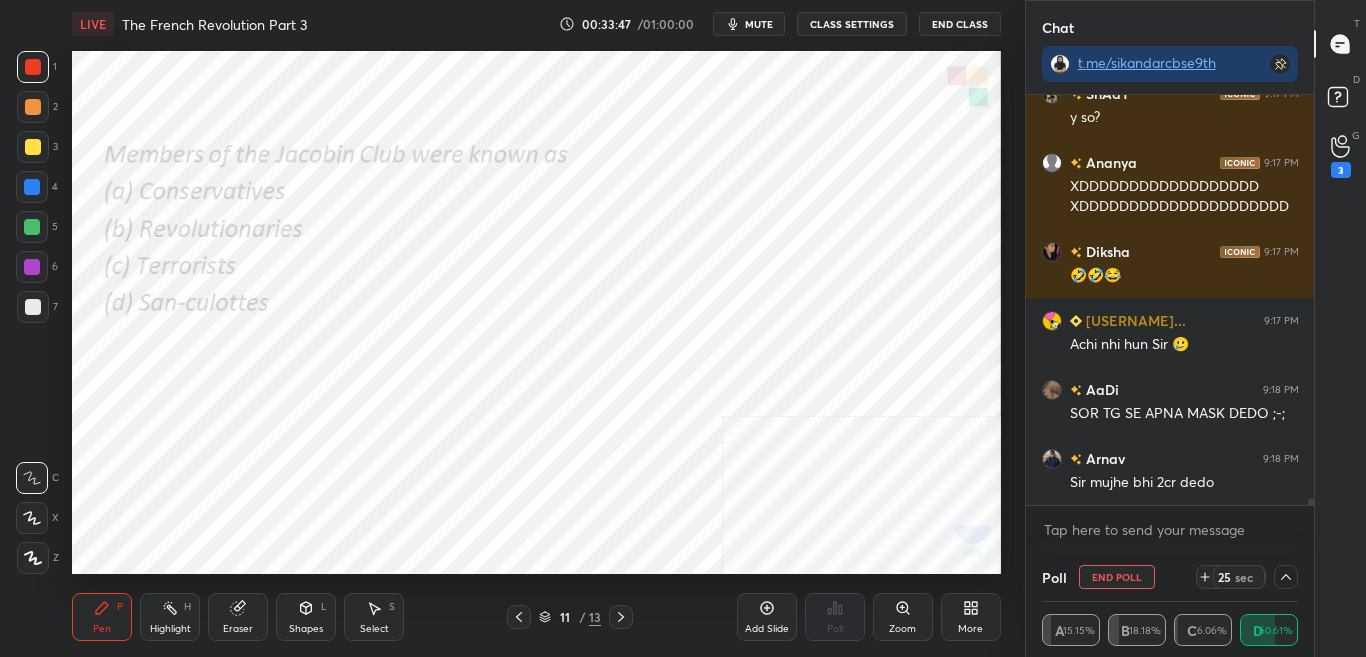 click 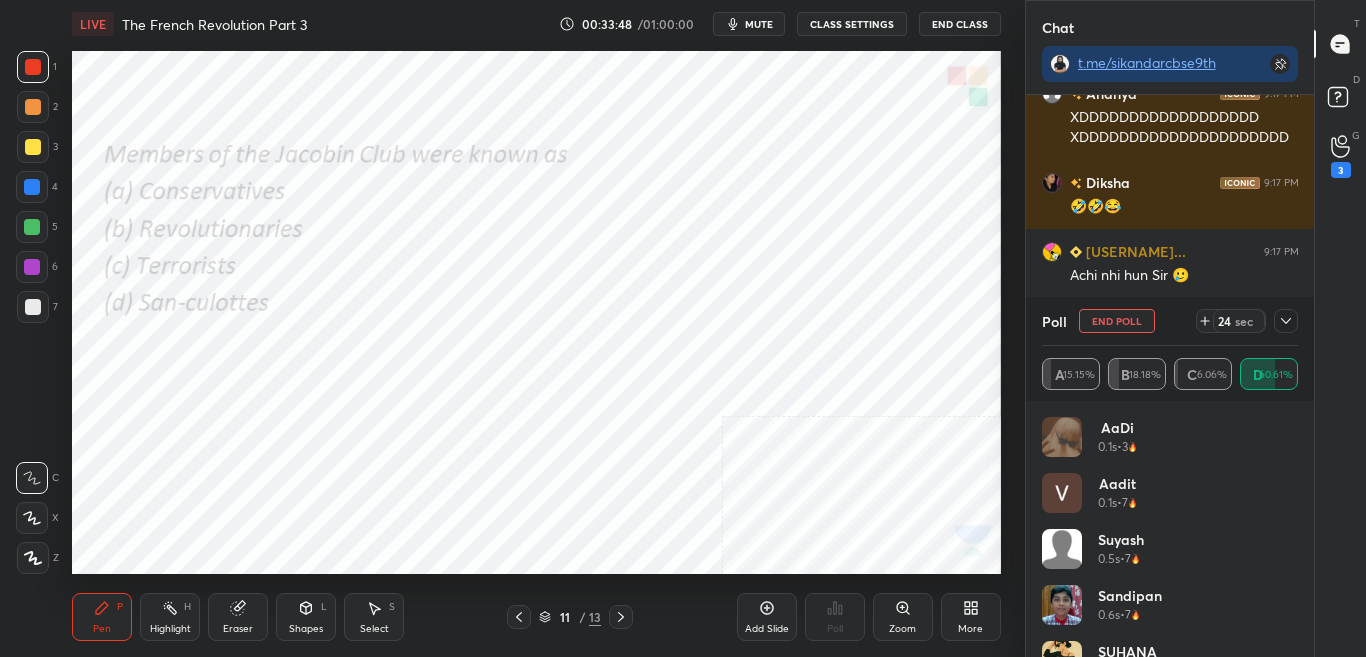 click at bounding box center (1286, 321) 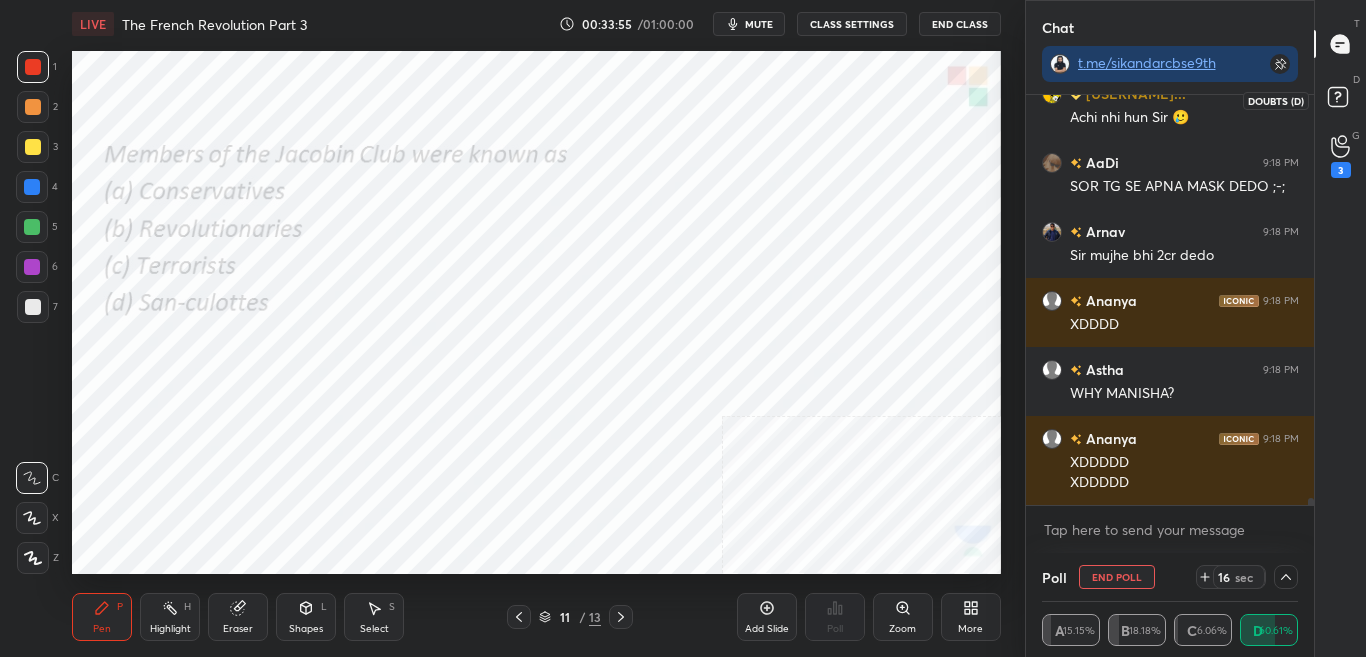 click 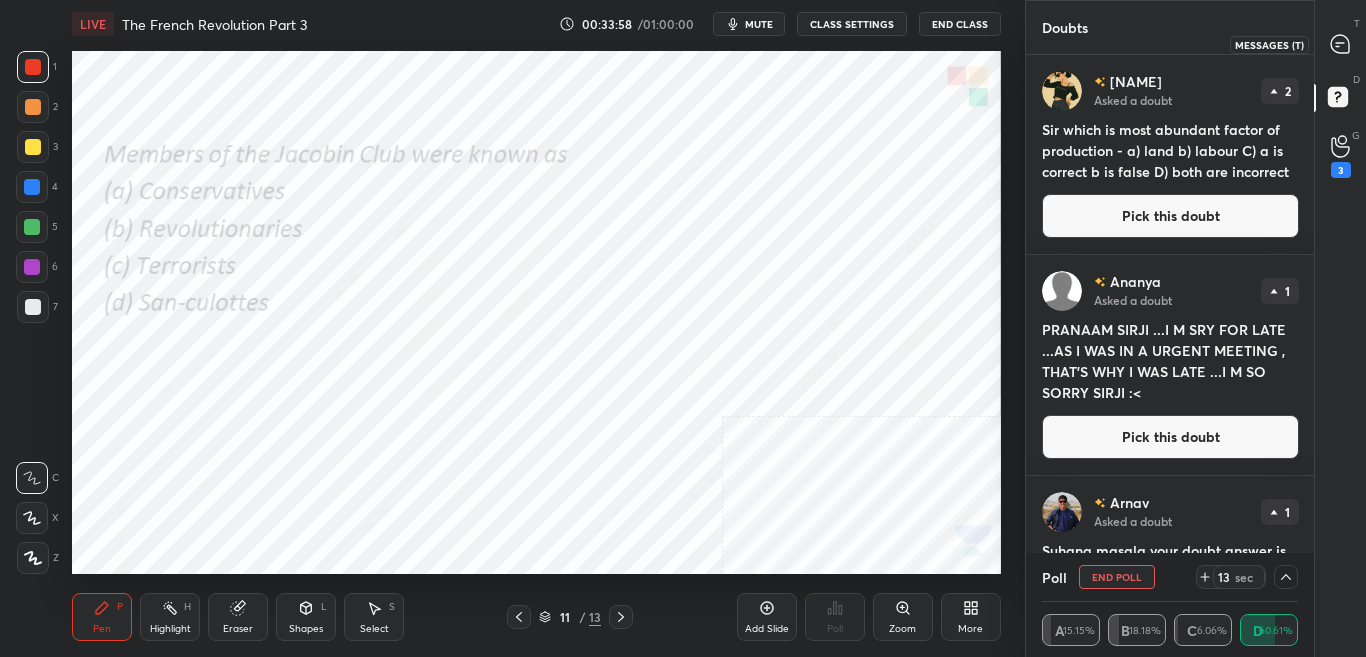drag, startPoint x: 1351, startPoint y: 61, endPoint x: 1354, endPoint y: 71, distance: 10.440307 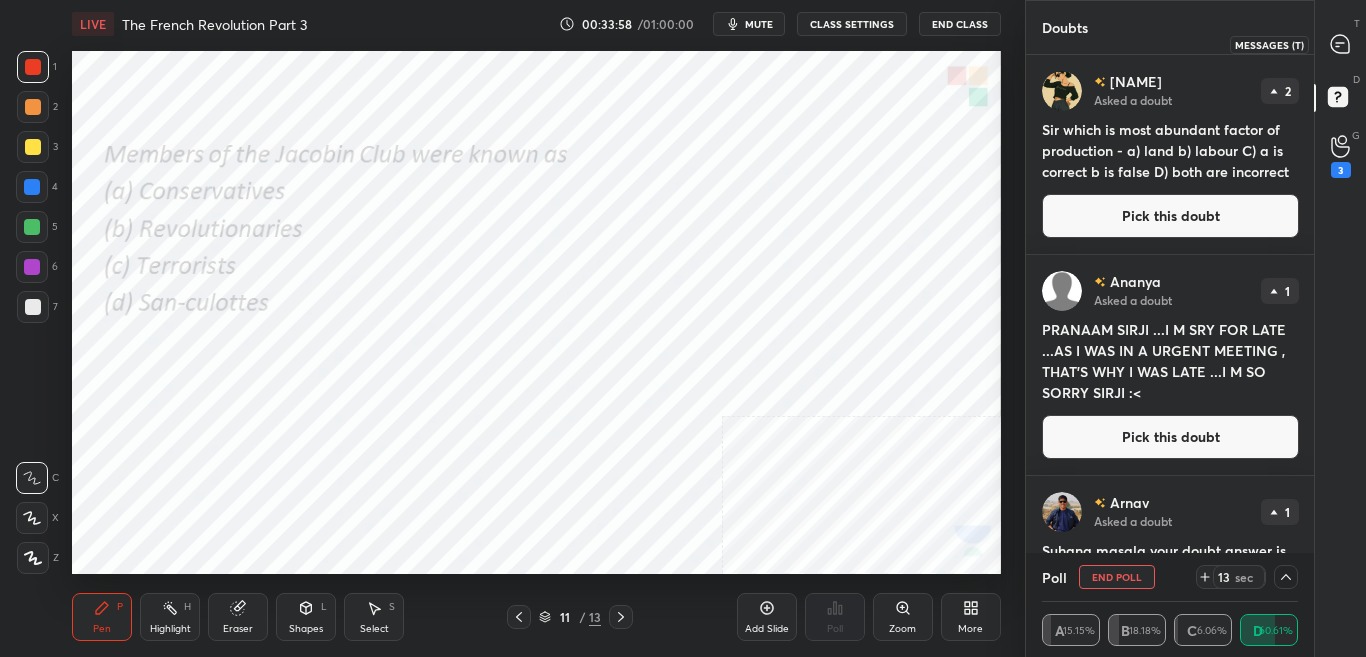 click on "T Messages (T)" at bounding box center [1340, 44] 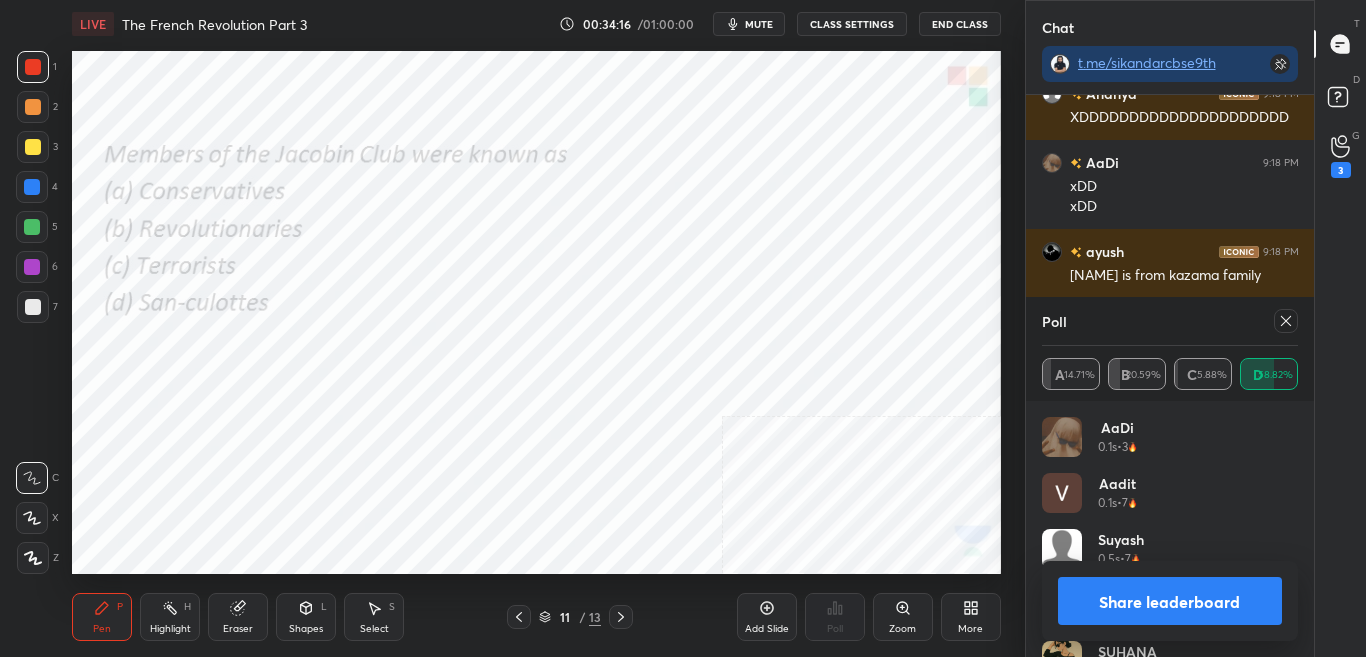 click 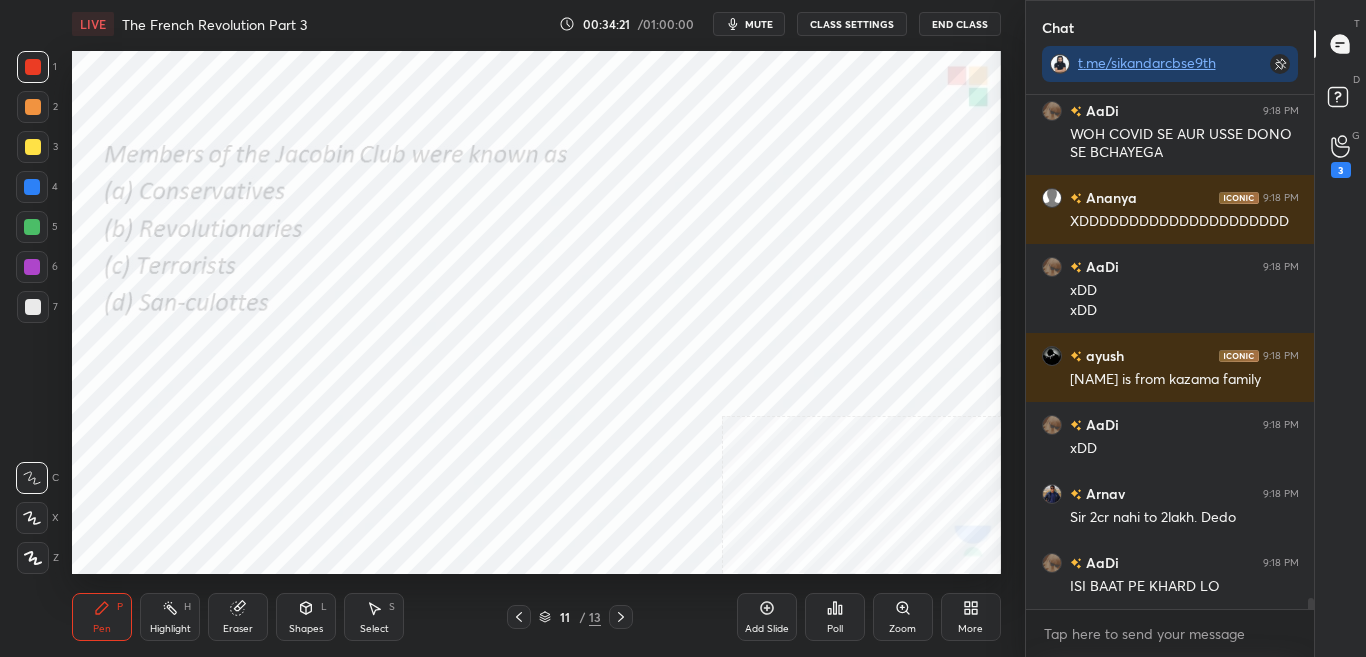 click 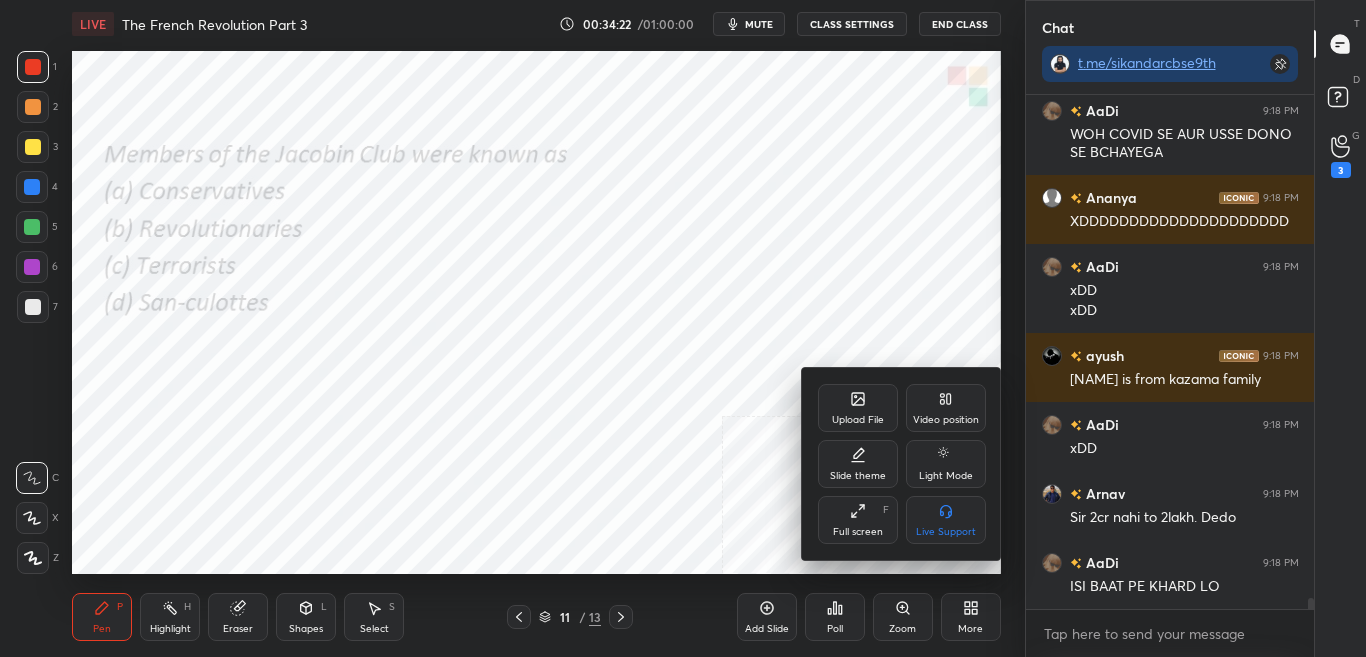 click on "Upload File" at bounding box center (858, 408) 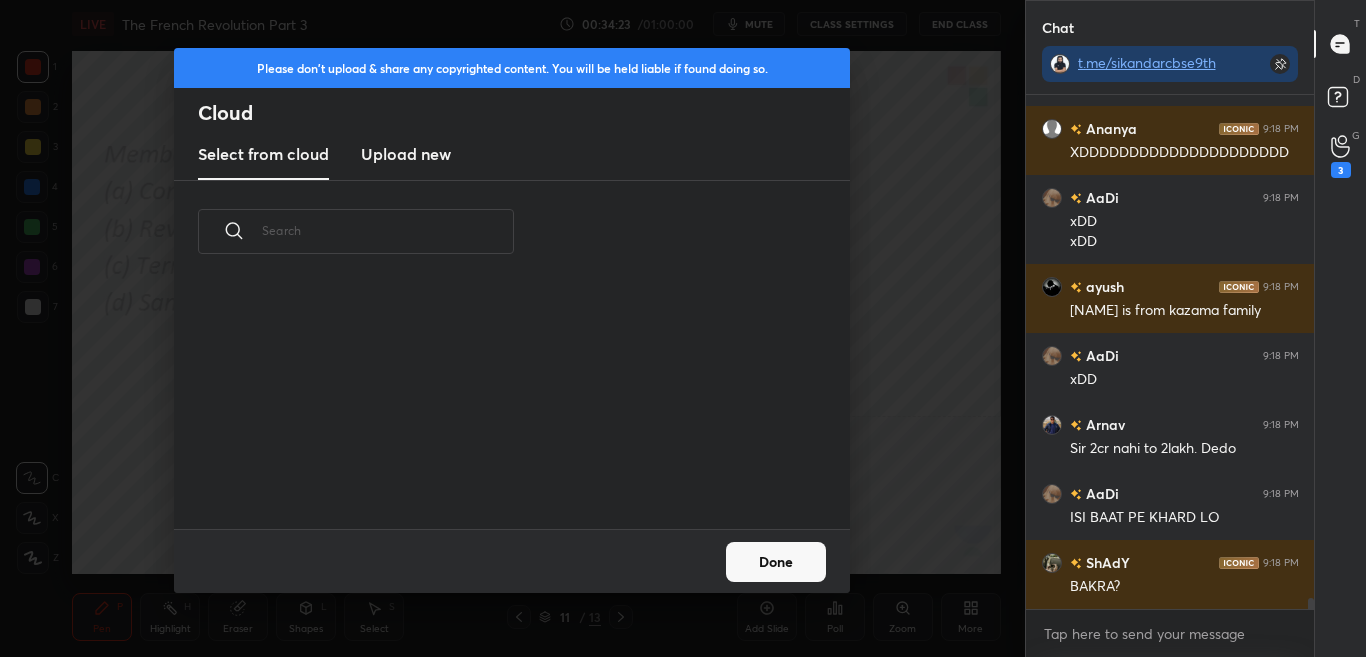 click on "Upload new" at bounding box center (406, 155) 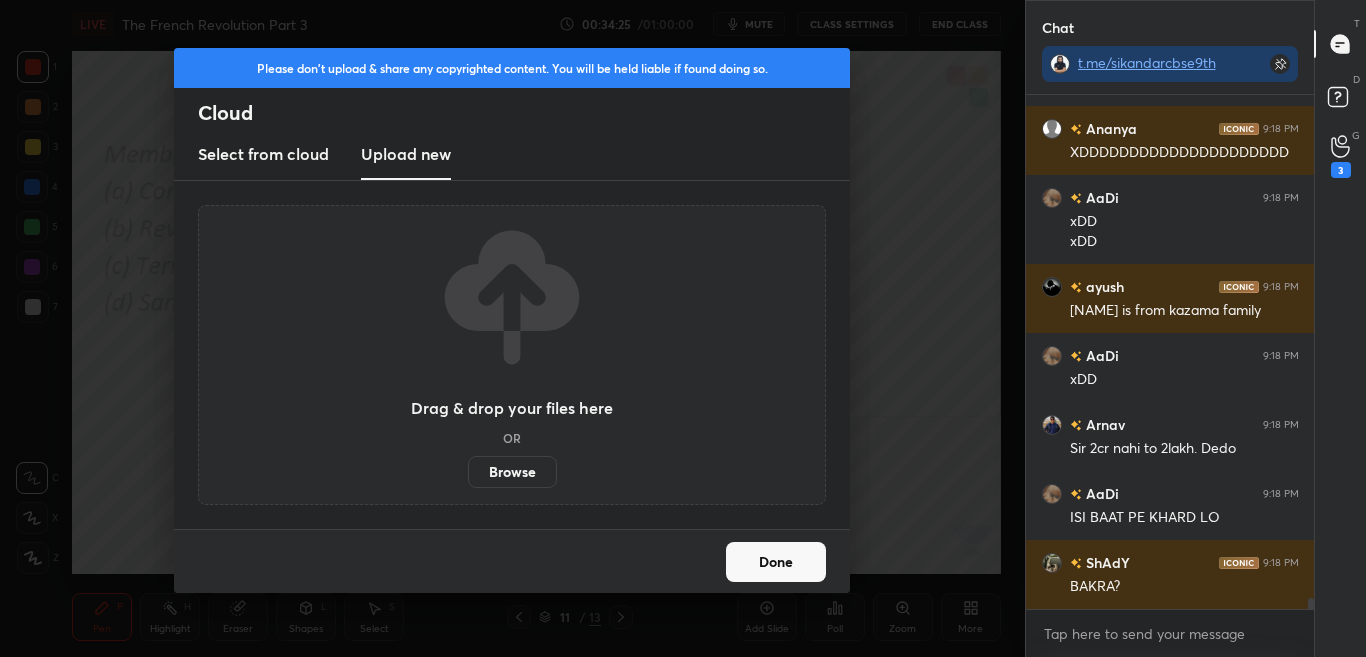 click on "Browse" at bounding box center (512, 472) 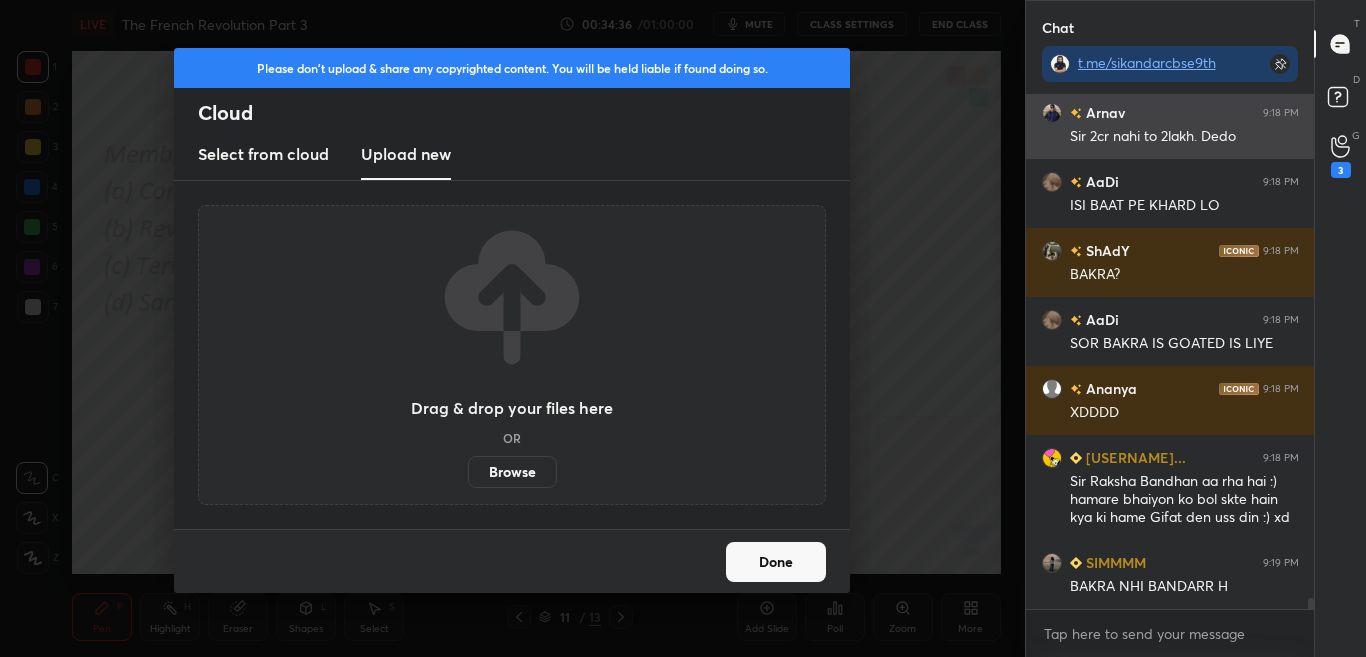 click on "Arnav 9:18 PM" at bounding box center [1170, 112] 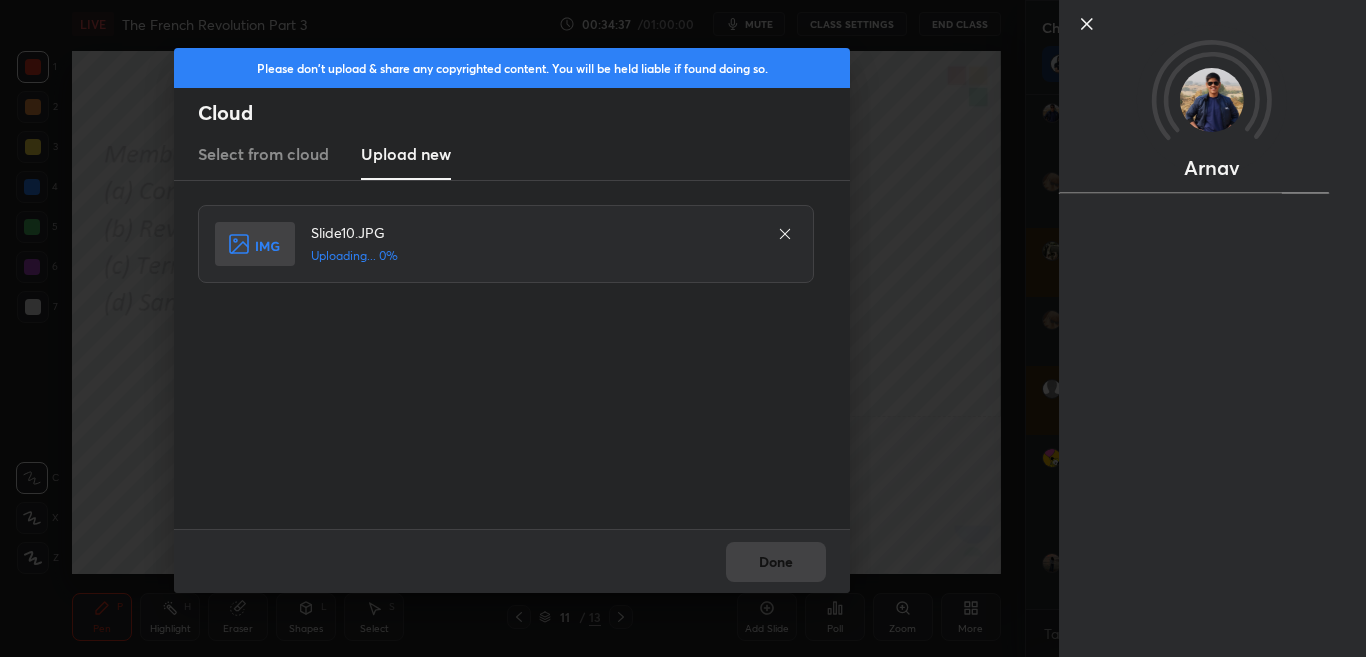 click on "Done" at bounding box center [512, 561] 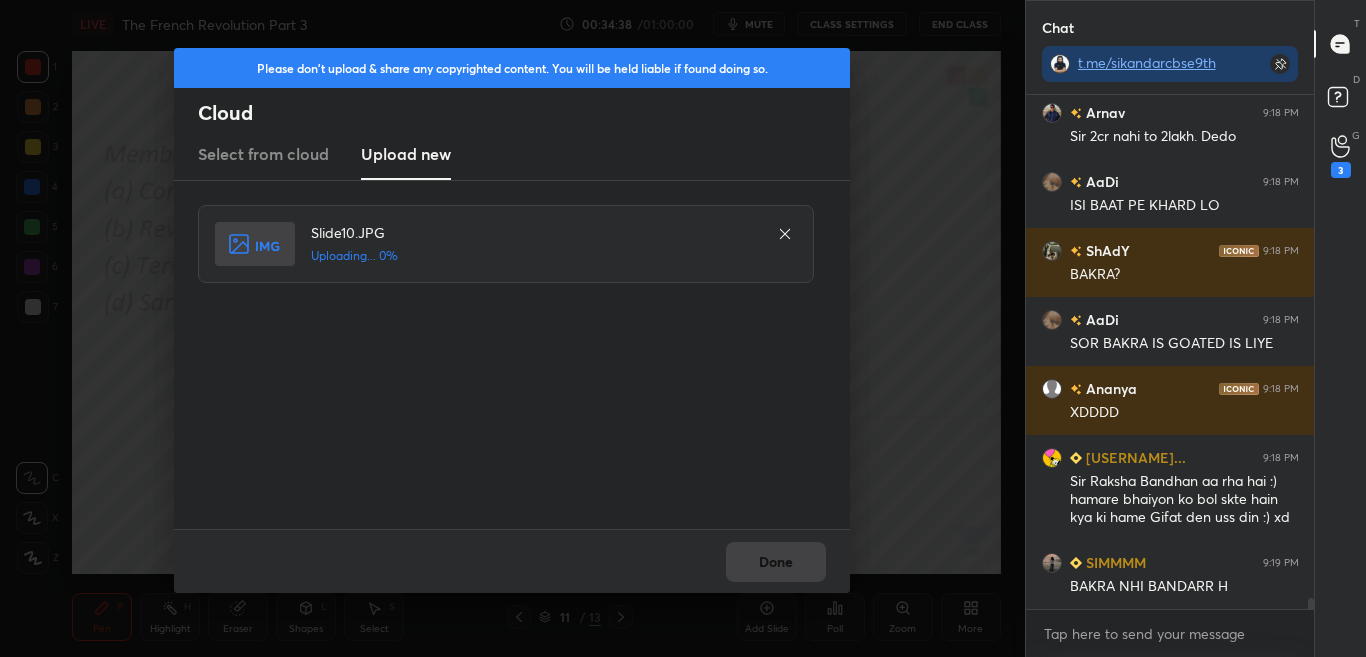 click on "Done" at bounding box center (512, 561) 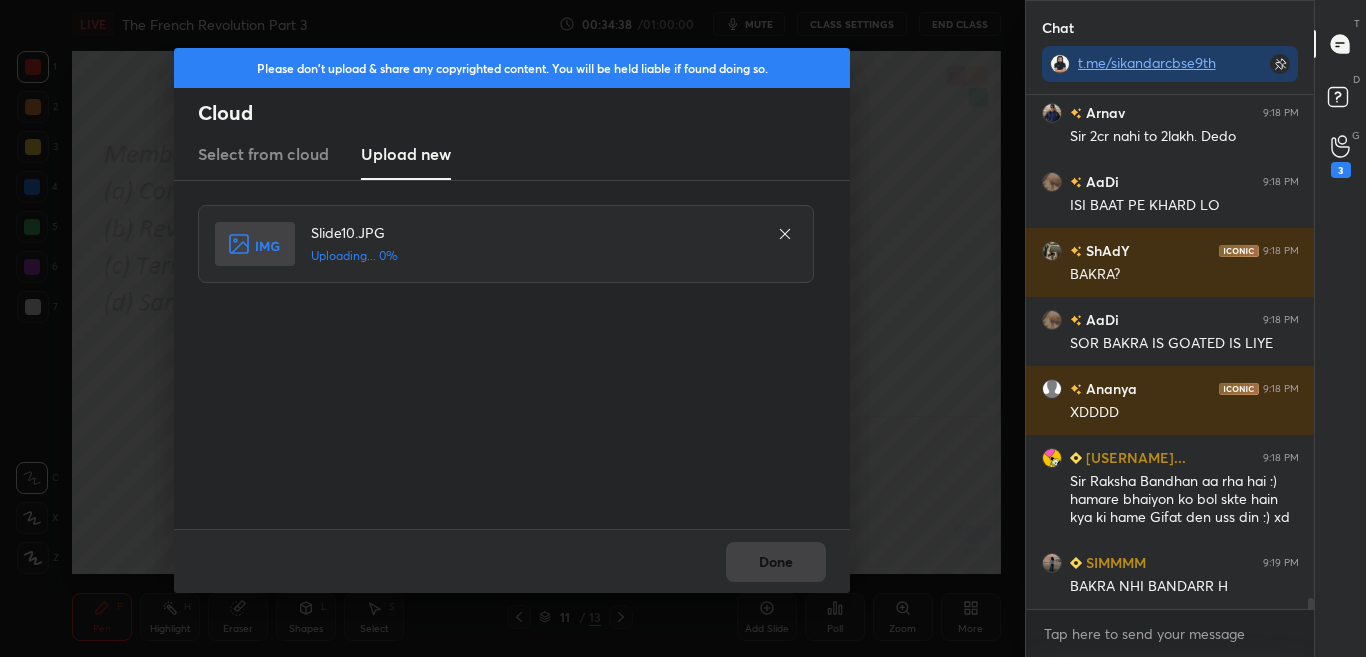 click on "Done" at bounding box center [512, 561] 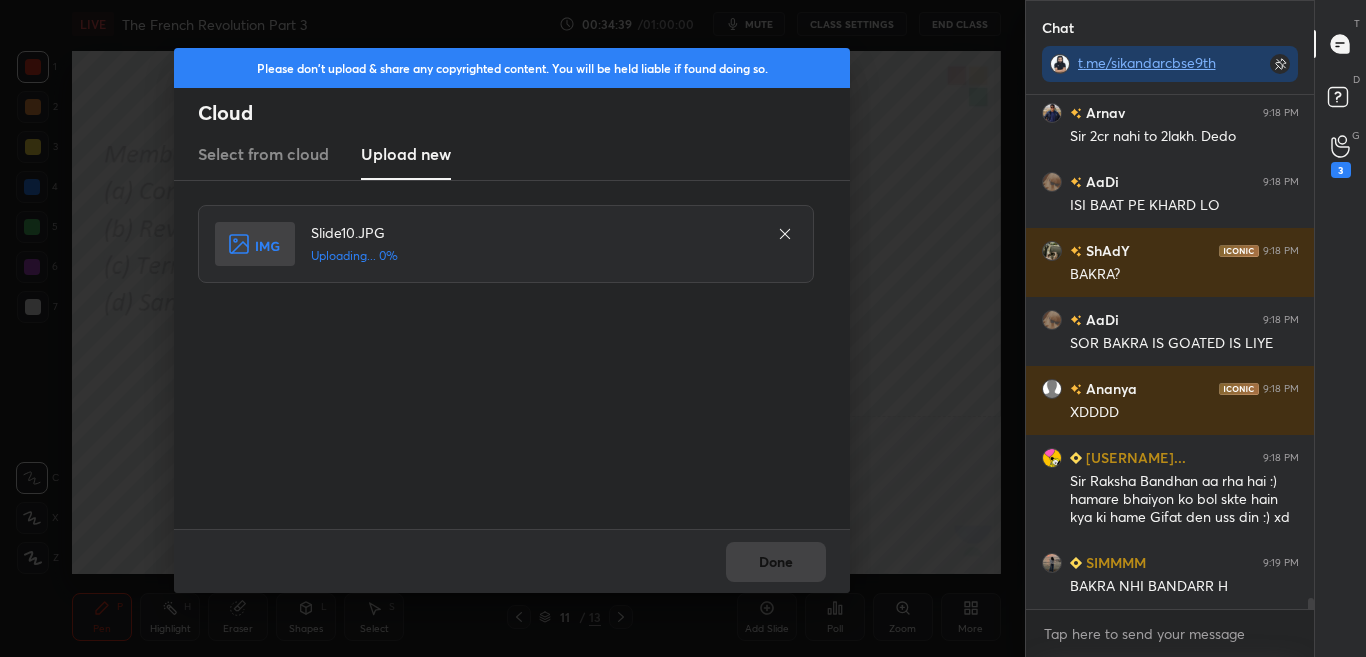 click on "Done" at bounding box center (512, 561) 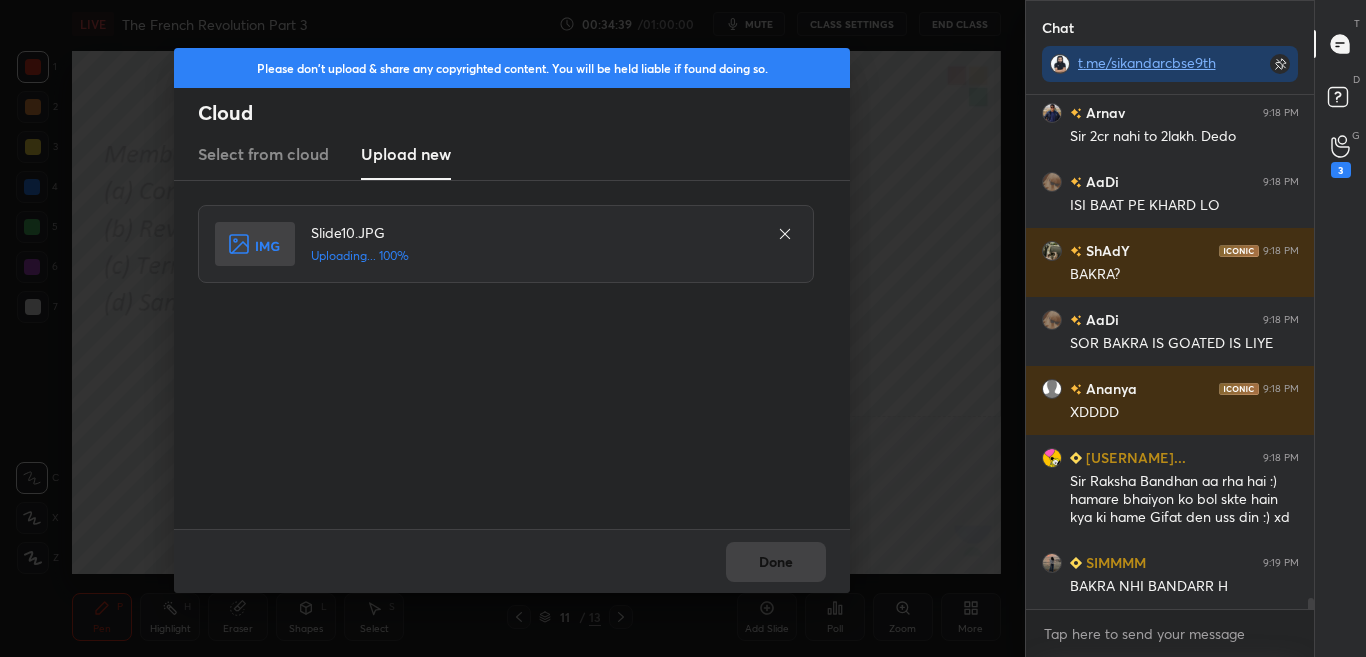 click on "Done" at bounding box center [512, 561] 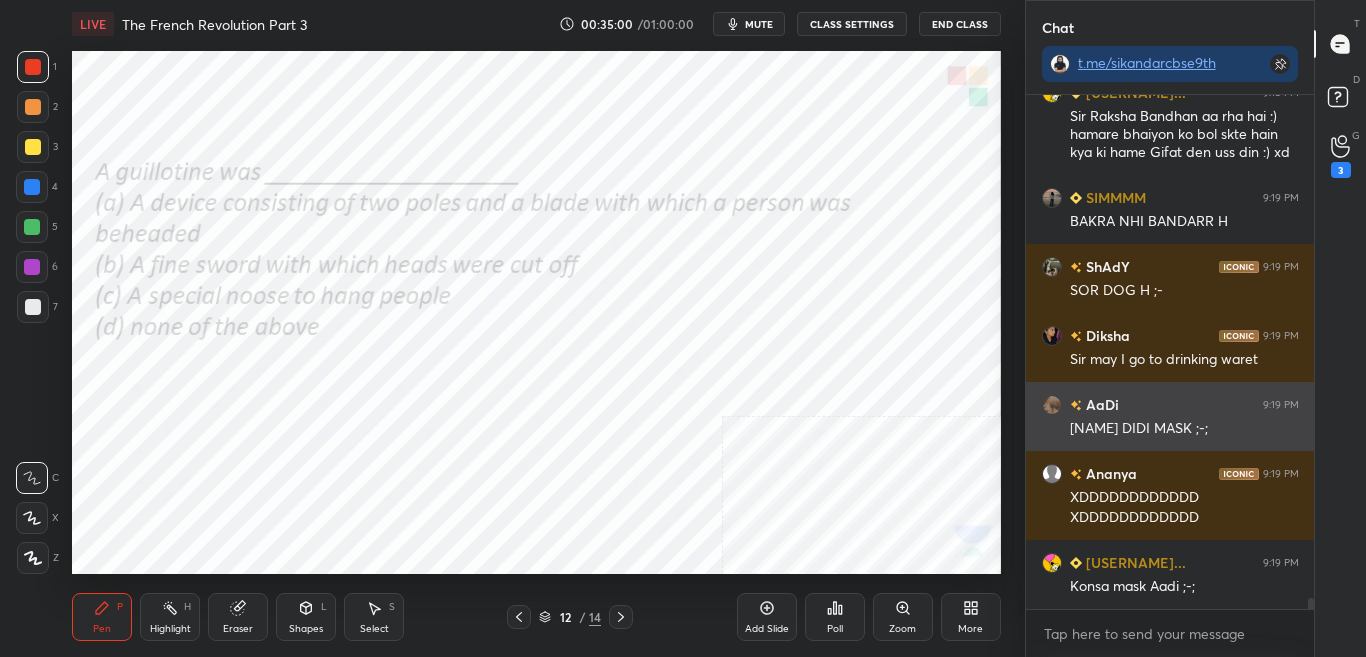 click on "[NAME] DIDI MASK ;-;" at bounding box center (1184, 429) 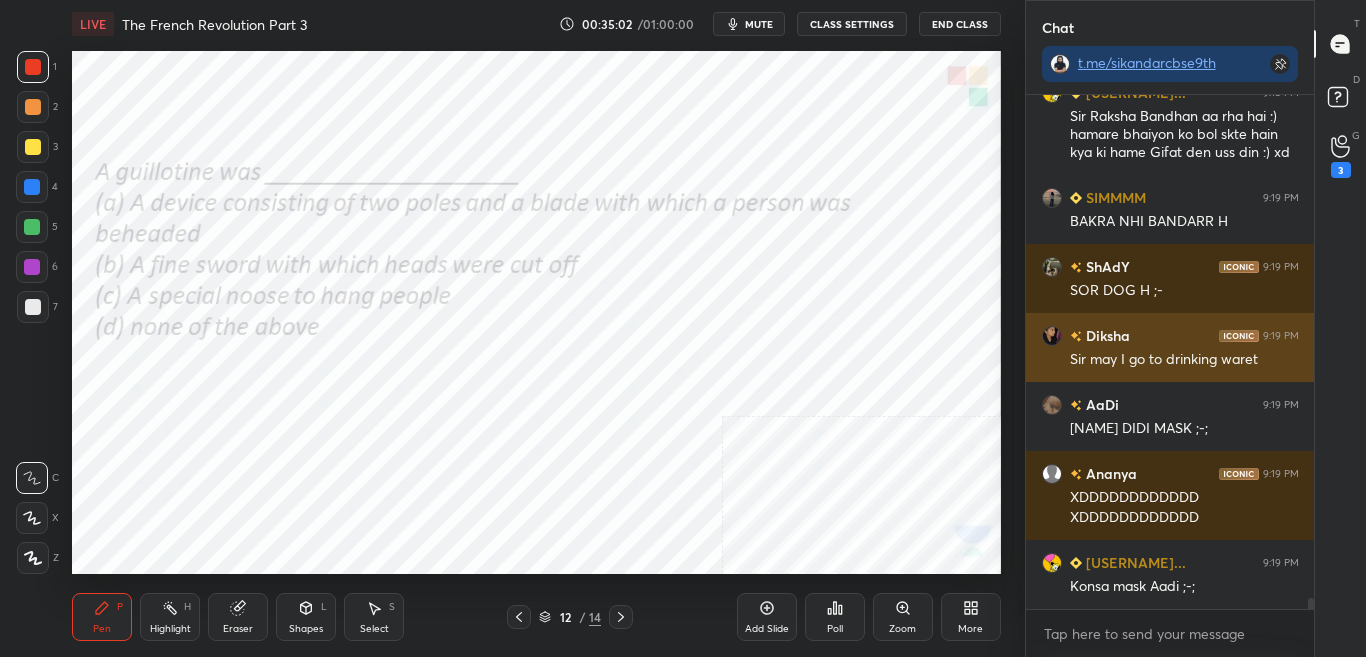 click on "Diksha" at bounding box center (1106, 335) 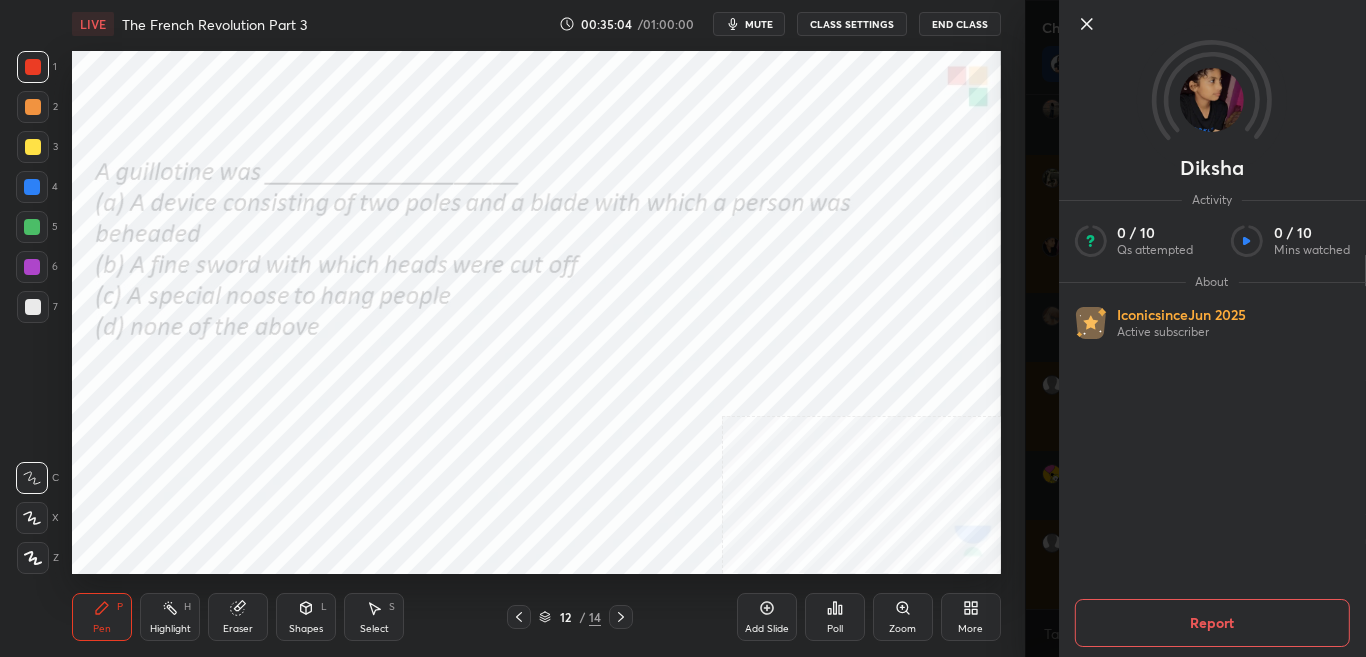 click on "Diksha Activity 0 / 10 Qs attempted 0 / 10 Mins watched About Iconic  since  Jun   2025 Active subscriber Report" at bounding box center (1196, 328) 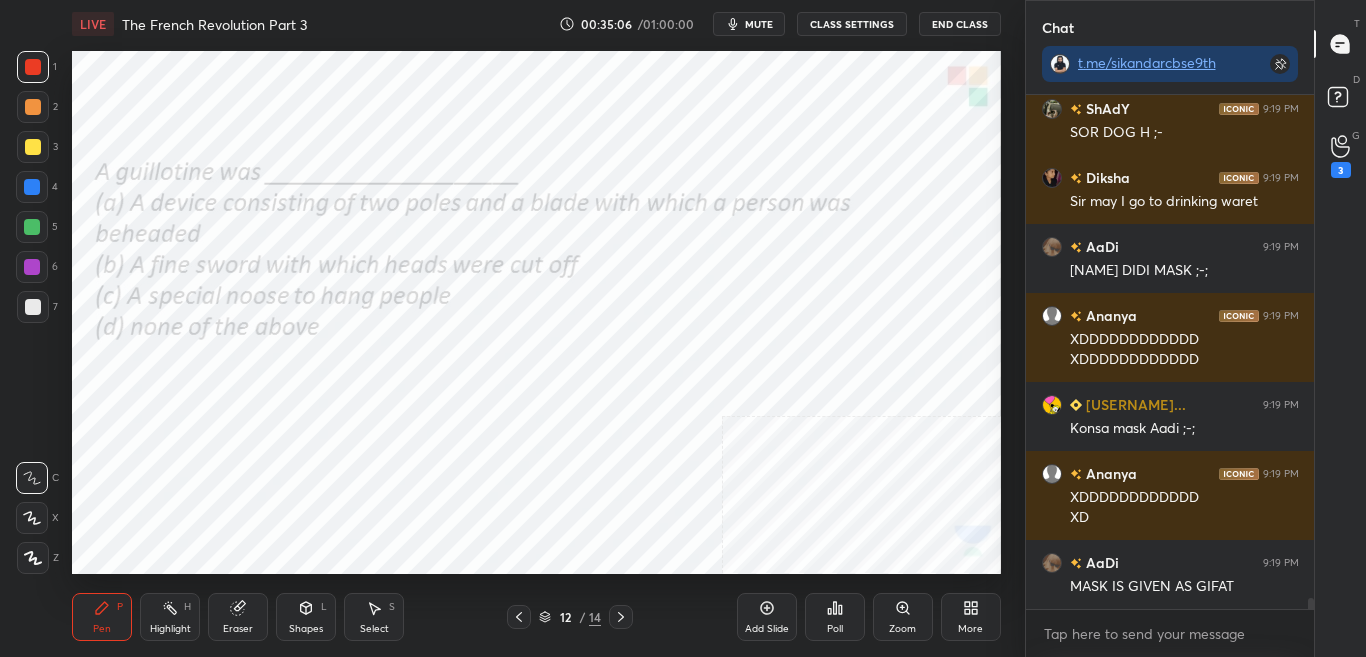 click on "mute" at bounding box center [759, 24] 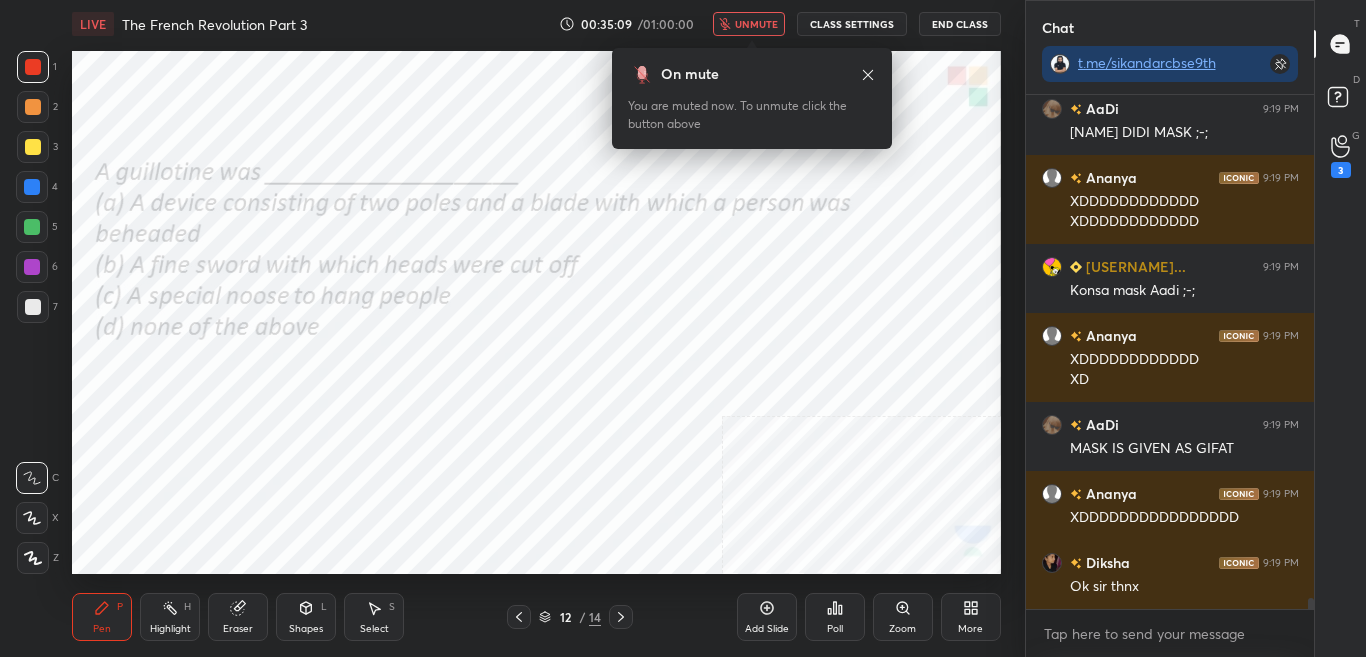 click on "unmute" at bounding box center [756, 24] 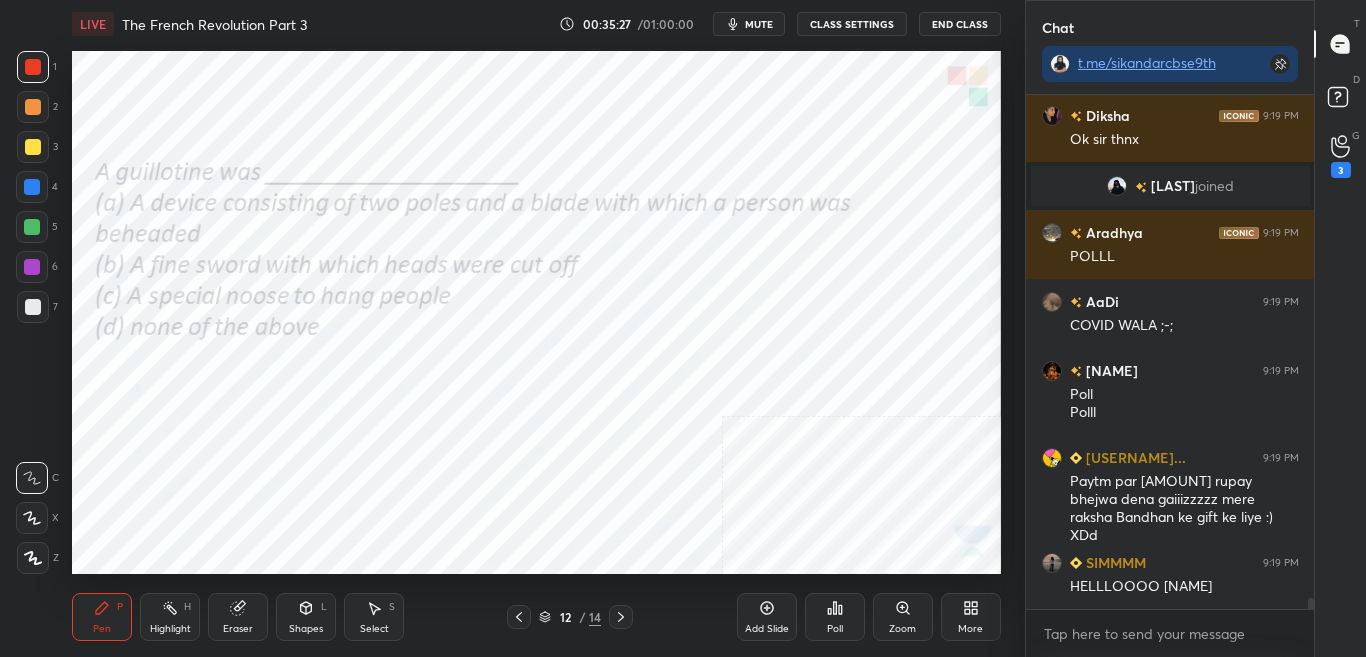 scroll, scrollTop: 23028, scrollLeft: 0, axis: vertical 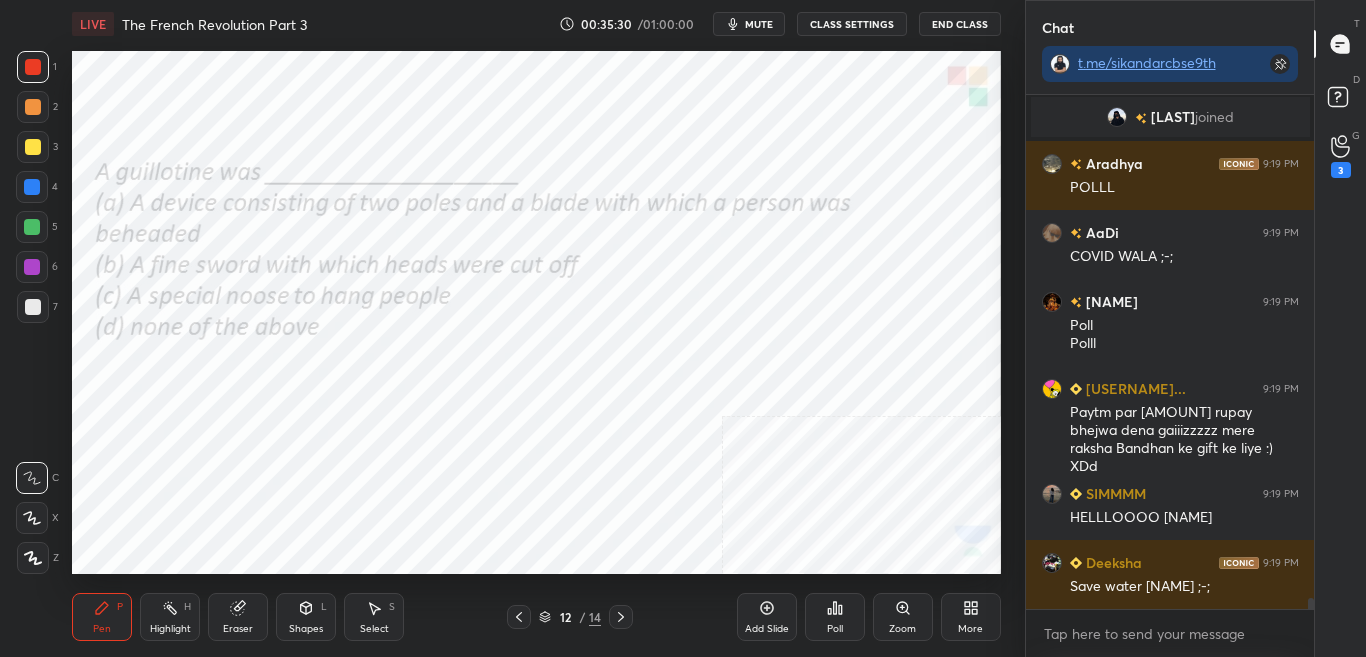 click on "Poll" at bounding box center [835, 629] 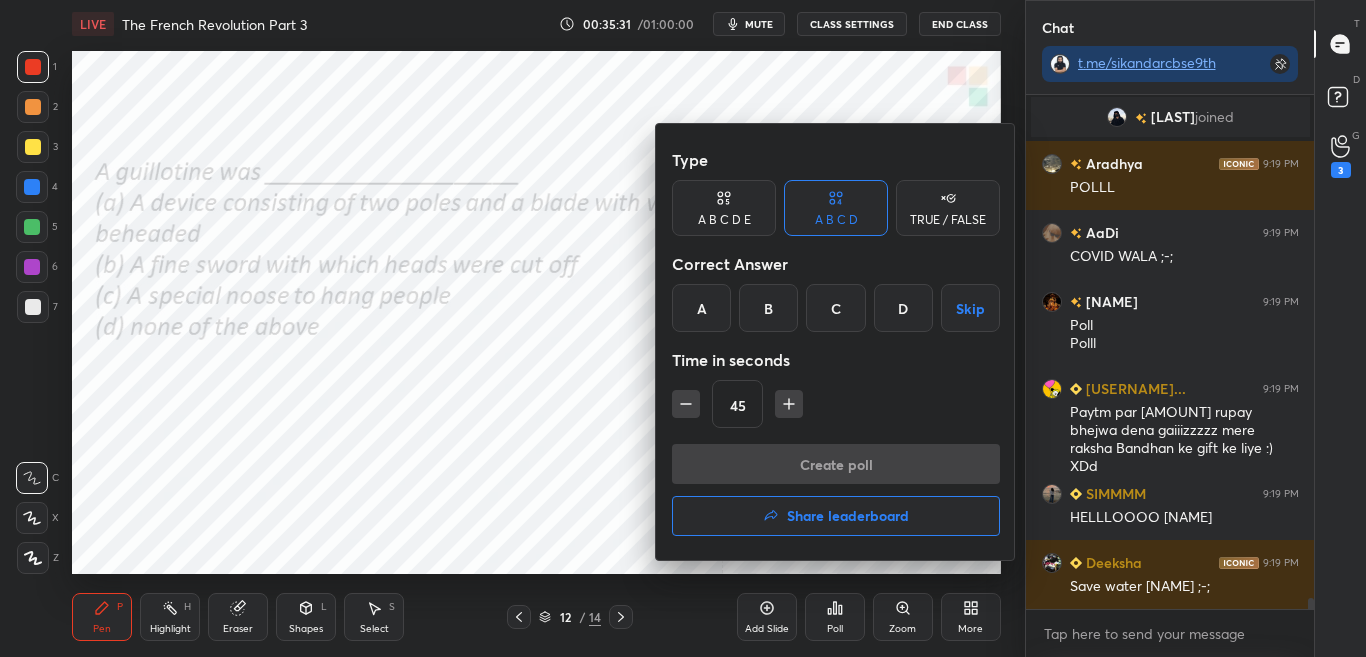 click on "A" at bounding box center (701, 308) 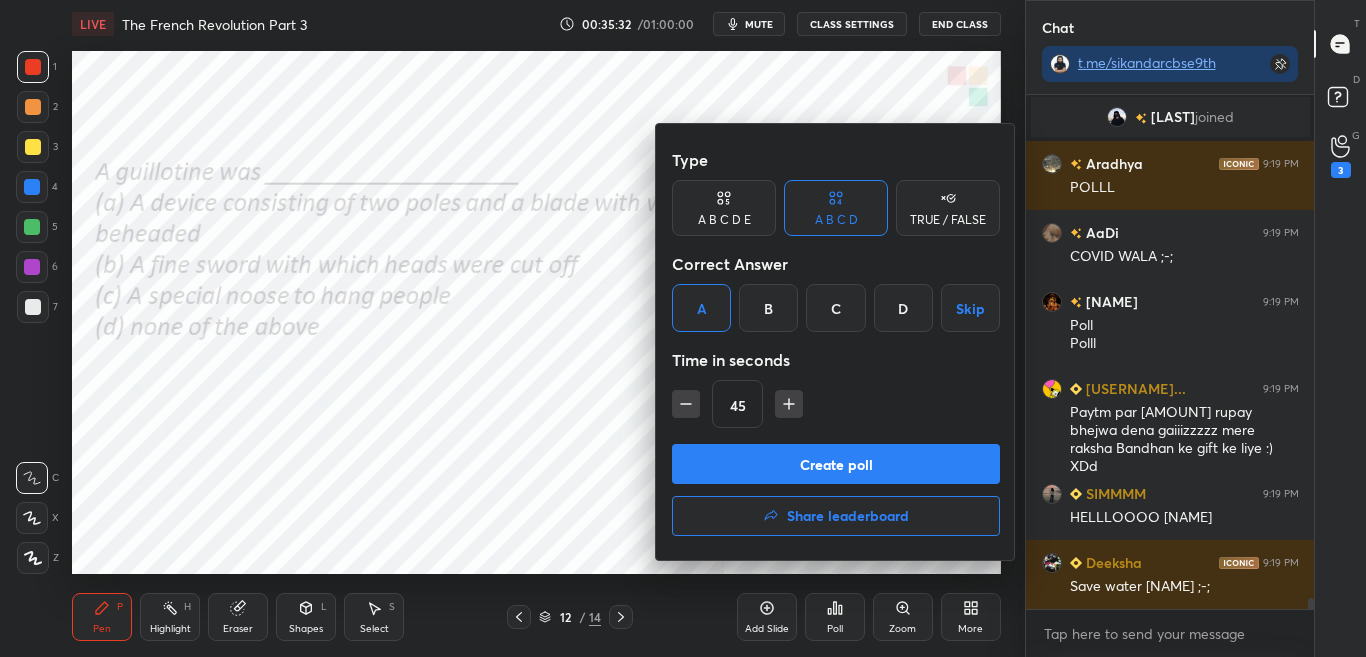 click on "Create poll" at bounding box center (836, 464) 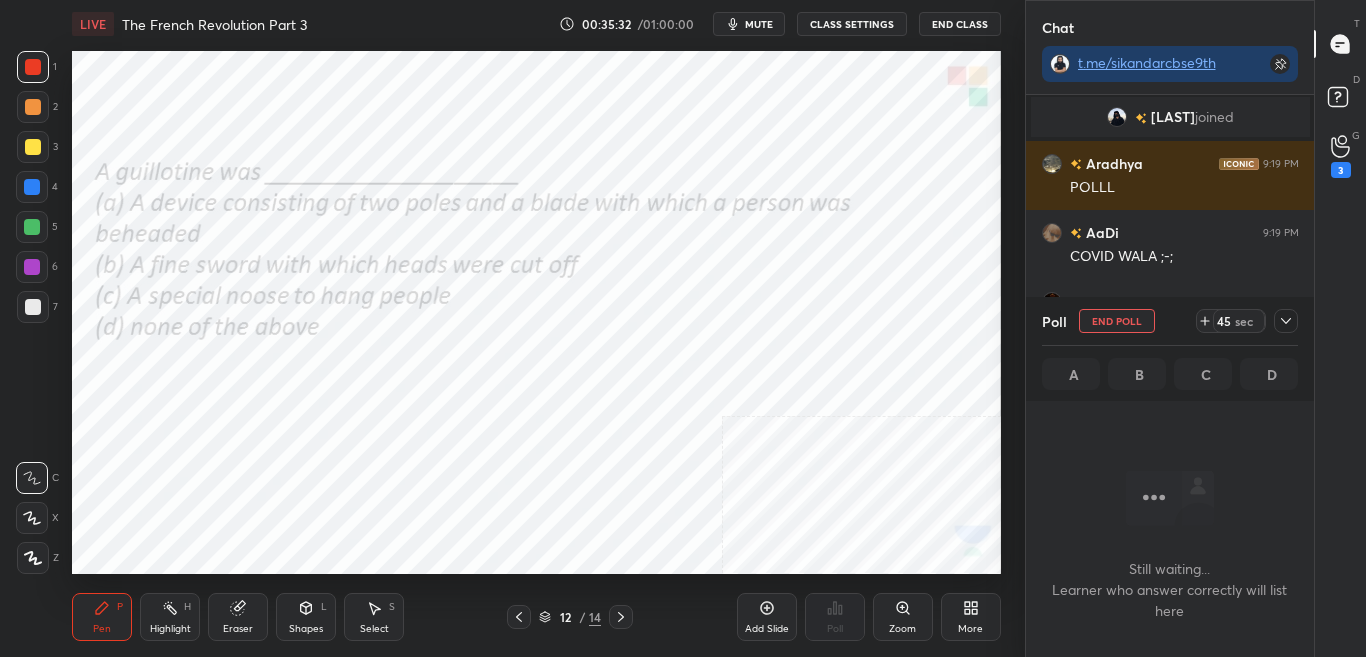 scroll, scrollTop: 404, scrollLeft: 282, axis: both 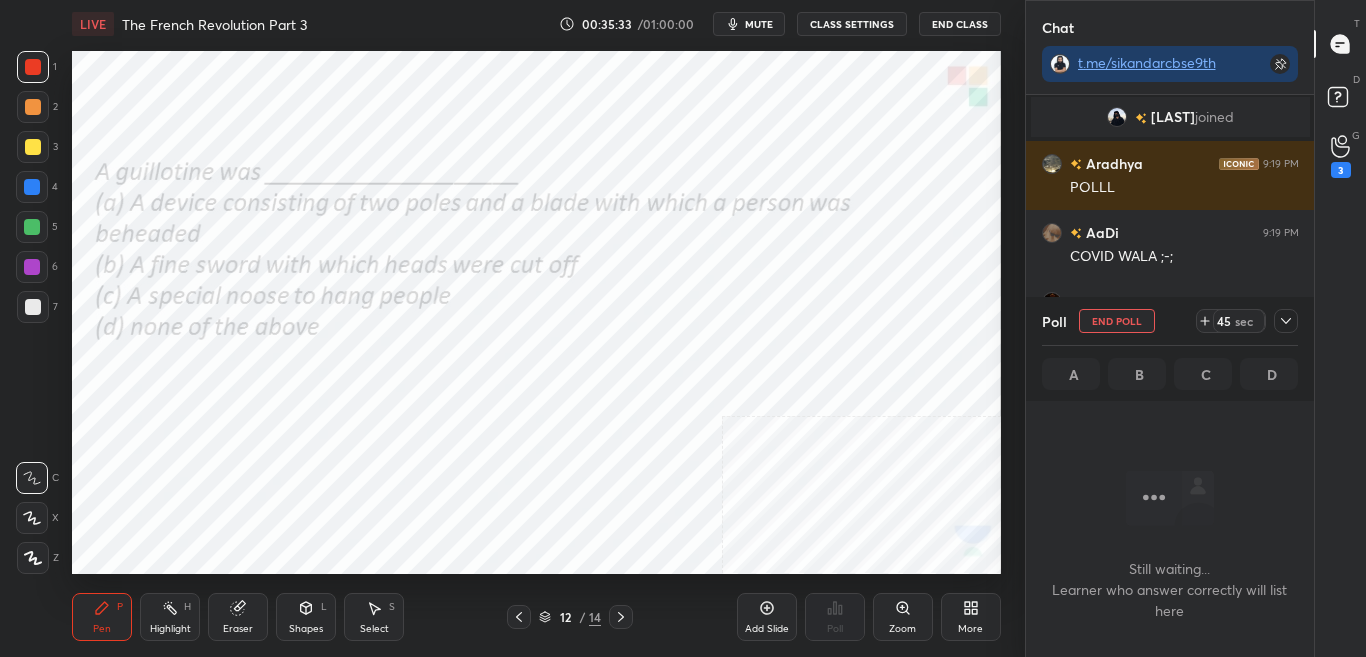 click on "LIVE The French Revolution Part 3 00:35:33 /  01:00:00 mute CLASS SETTINGS End Class" at bounding box center [536, 24] 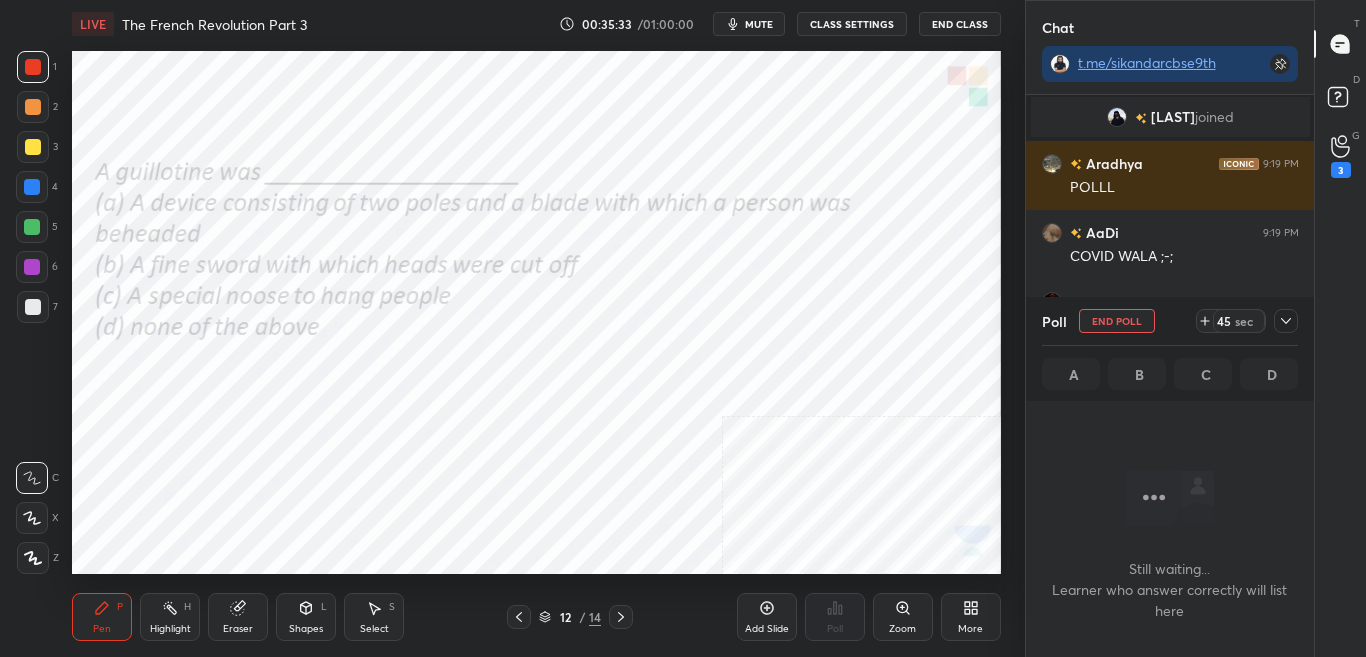 click on "mute" at bounding box center [749, 24] 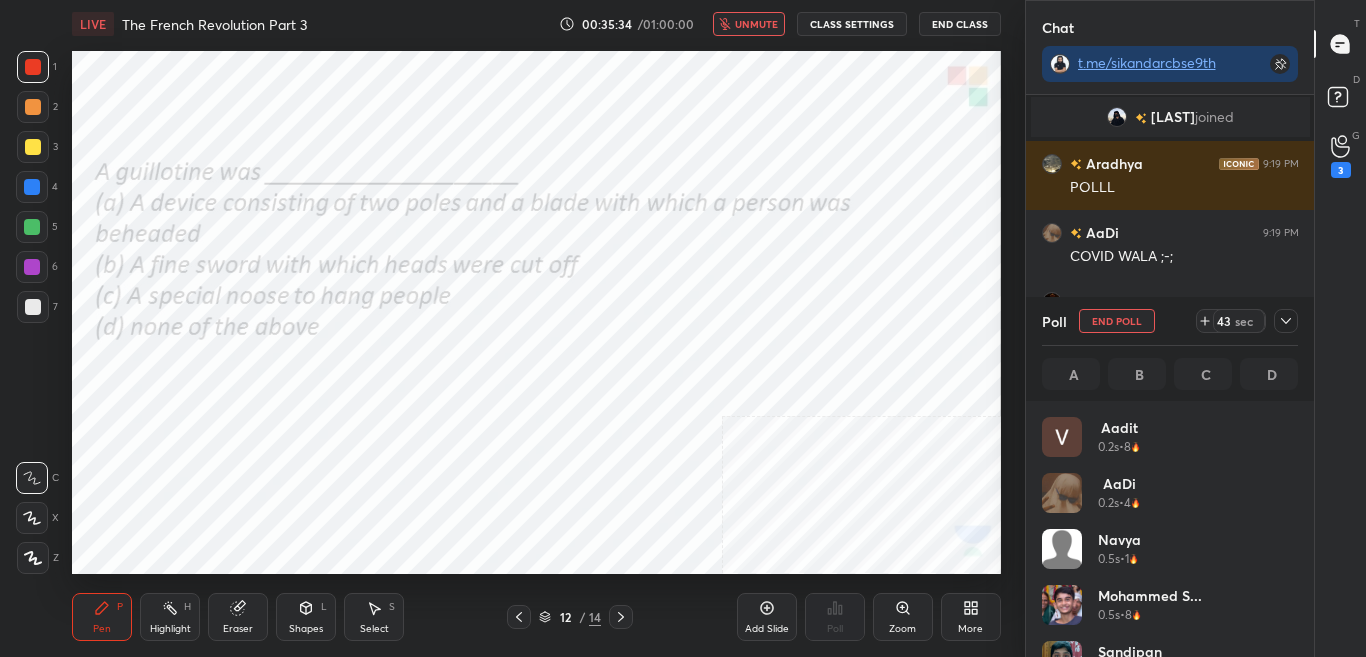 scroll, scrollTop: 7, scrollLeft: 7, axis: both 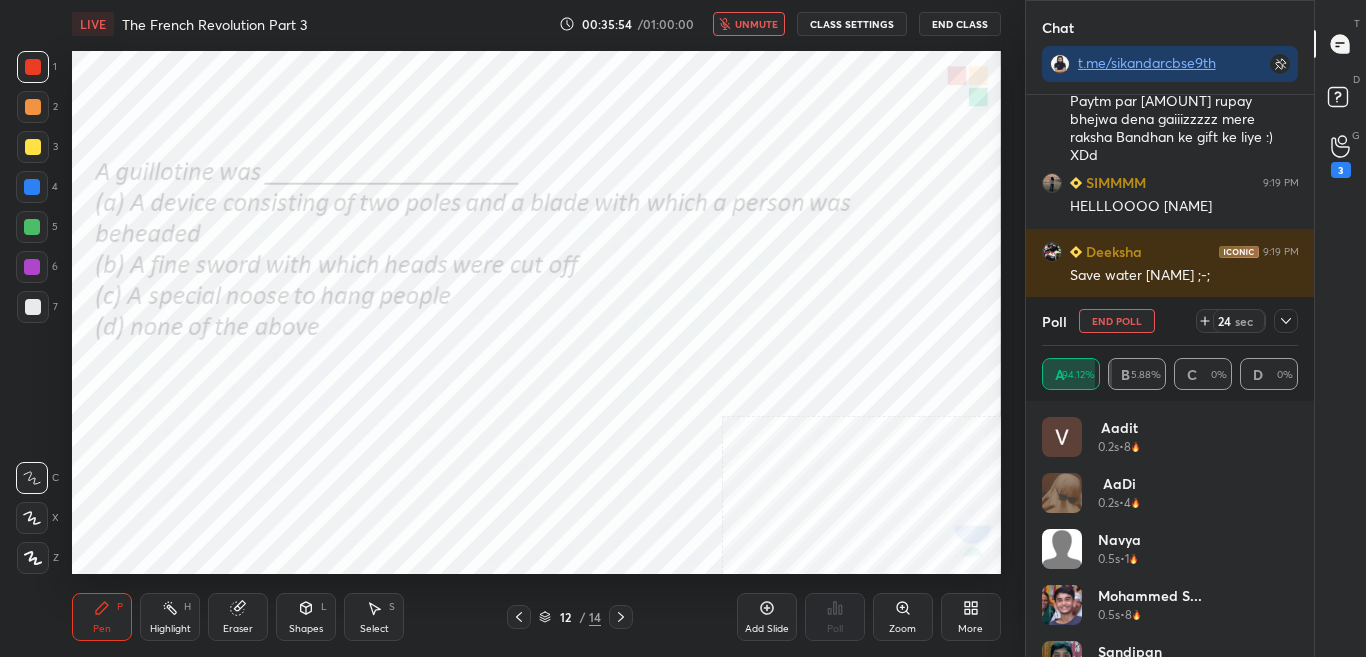 click on "unmute" at bounding box center [756, 24] 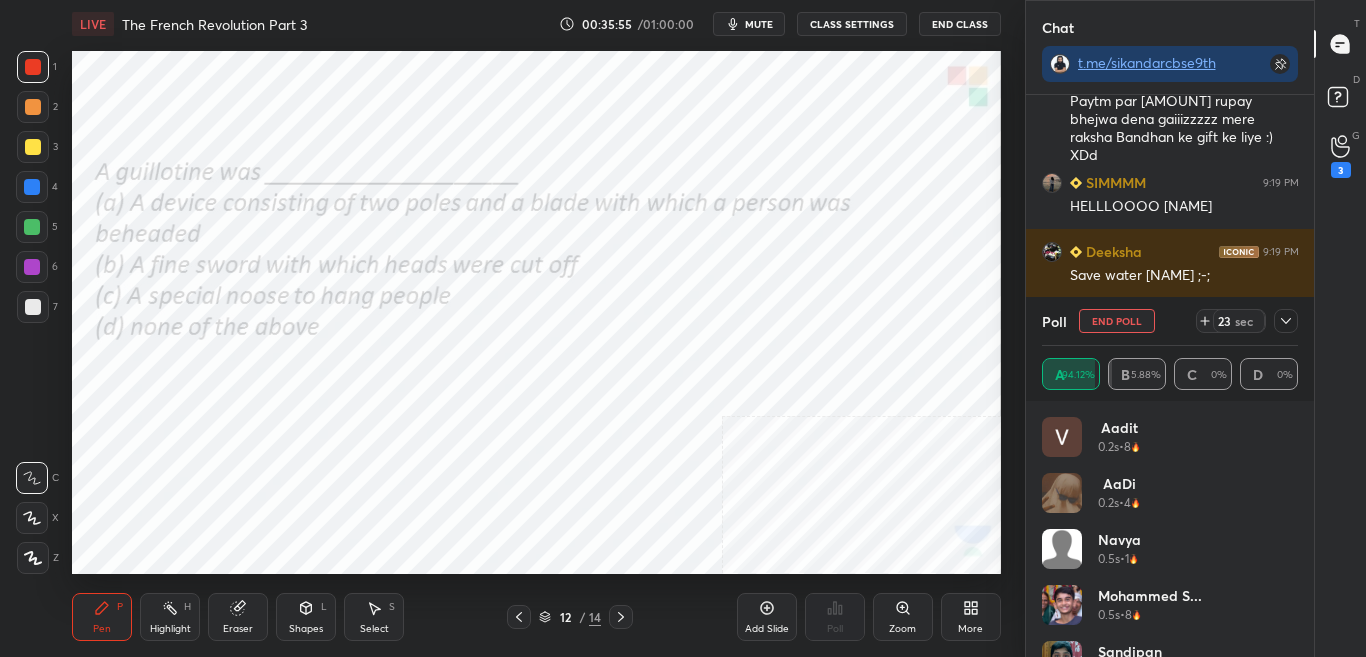 click 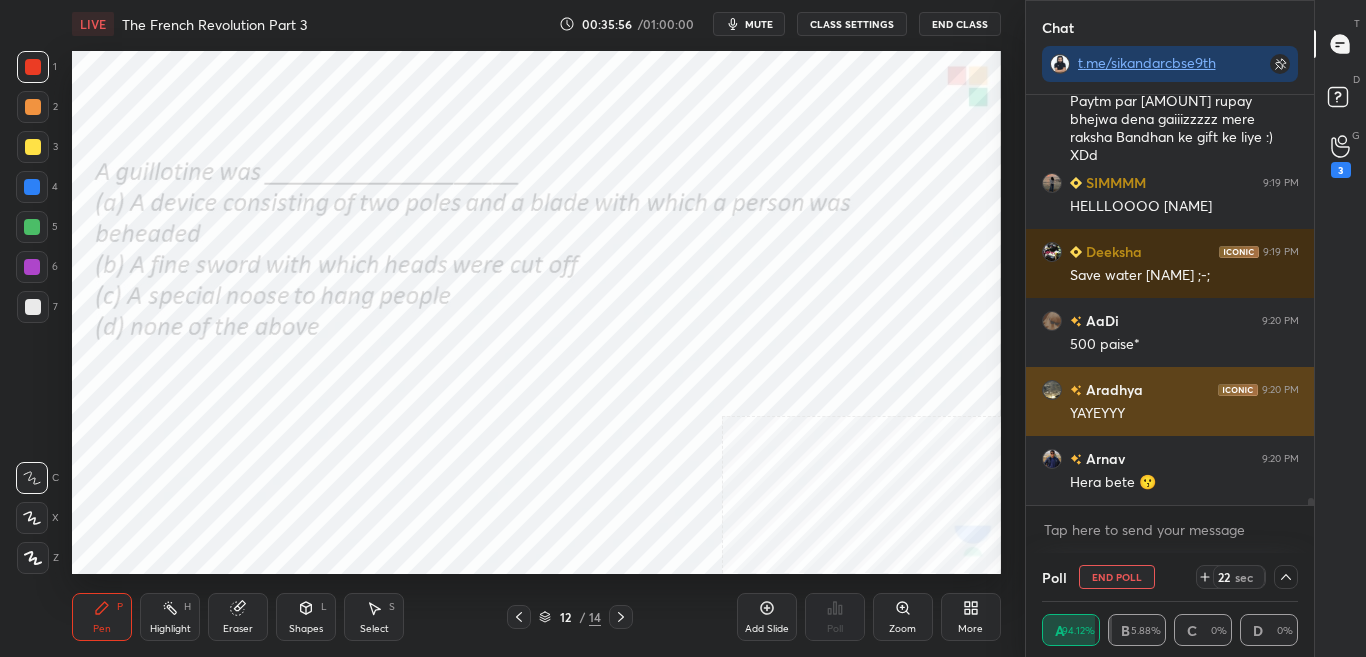 scroll, scrollTop: 0, scrollLeft: 0, axis: both 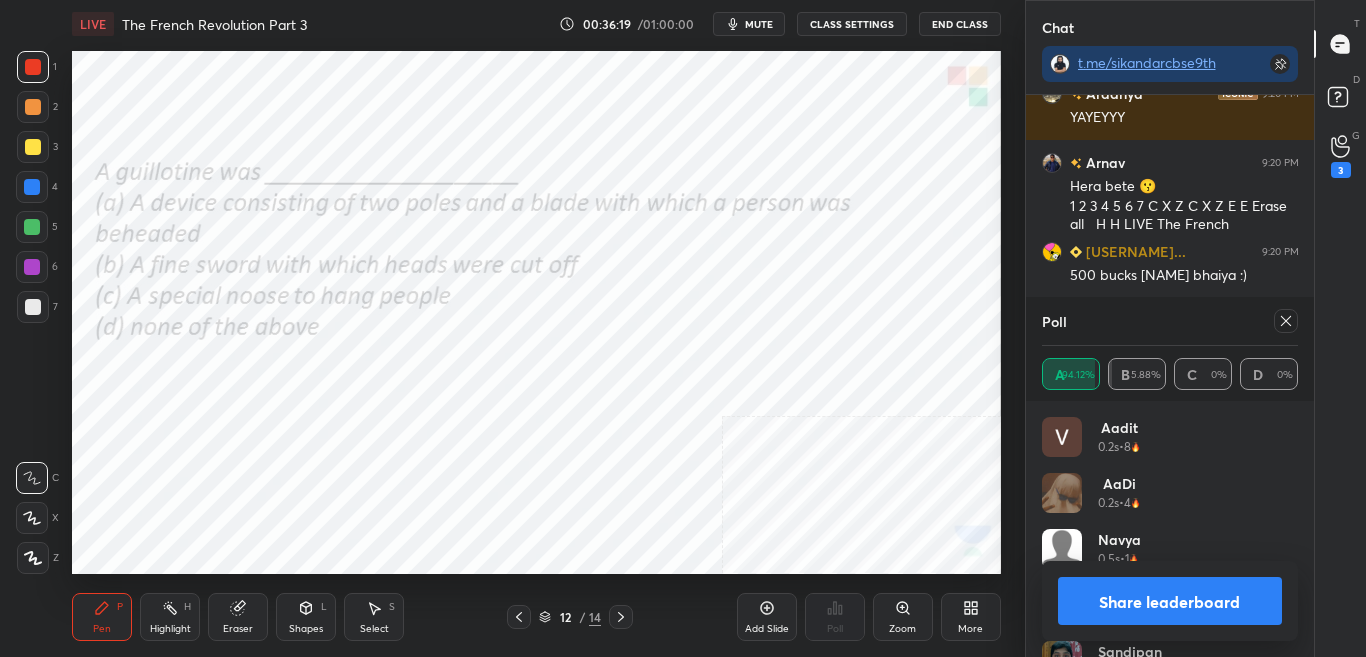 click on "Share leaderboard" at bounding box center [1170, 601] 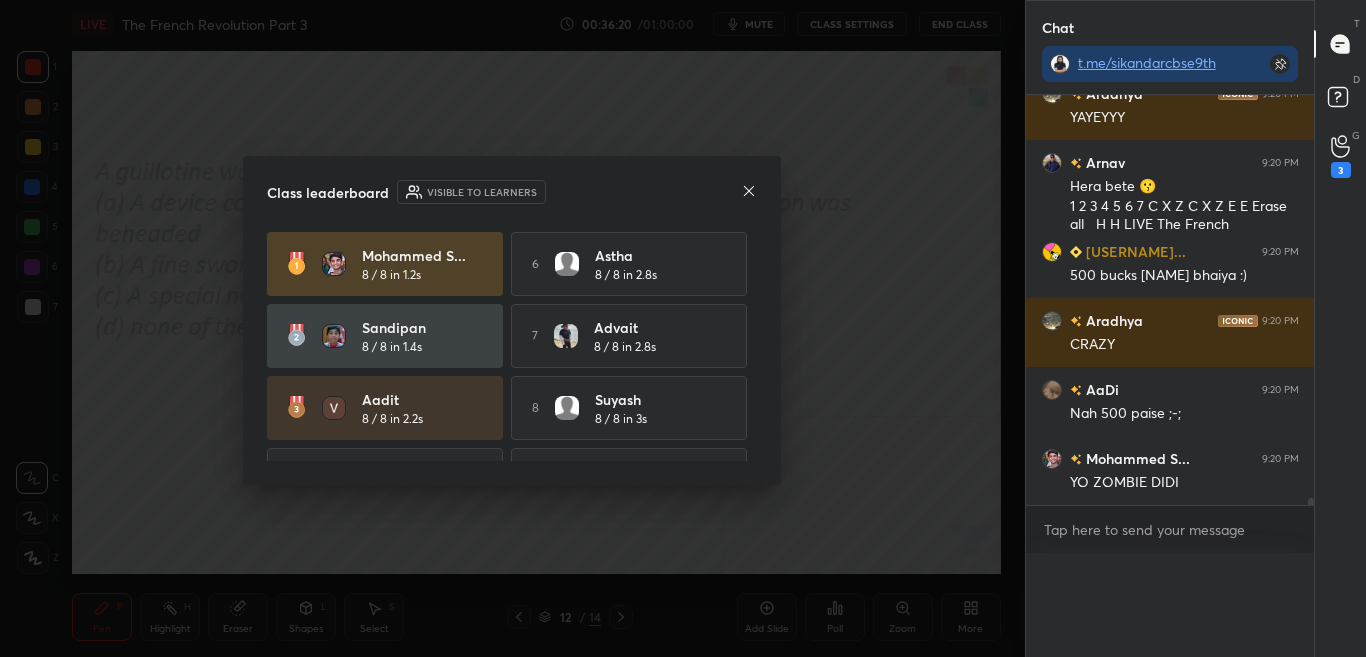 scroll, scrollTop: 0, scrollLeft: 0, axis: both 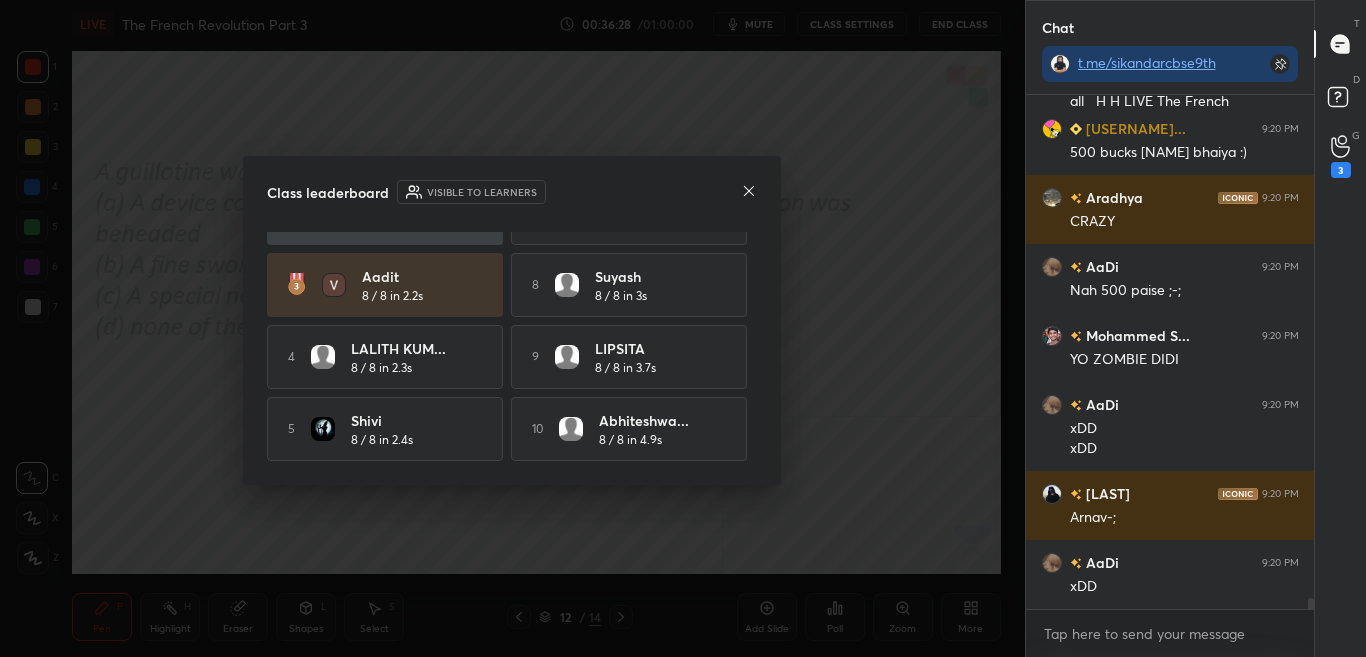 click on "Class leaderboard Visible to learners [PERSON]... 8 / 8 in 1.2s 6 [PERSON] 8 / 8 in 2.8s [PERSON] 8 / 8 in 1.4s 7 [PERSON] 8 / 8 in 2.8s [PERSON] 8 / 8 in 2.2s 8 [PERSON] 8 / 8 in 3s 4 [PERSON]... 8 / 8 in 2.3s 9 [PERSON] 8 / 8 in 3.7s 5 [PERSON] 8 / 8 in 2.4s 10 [PERSON]... 8 / 8 in 4.9s" at bounding box center (512, 320) 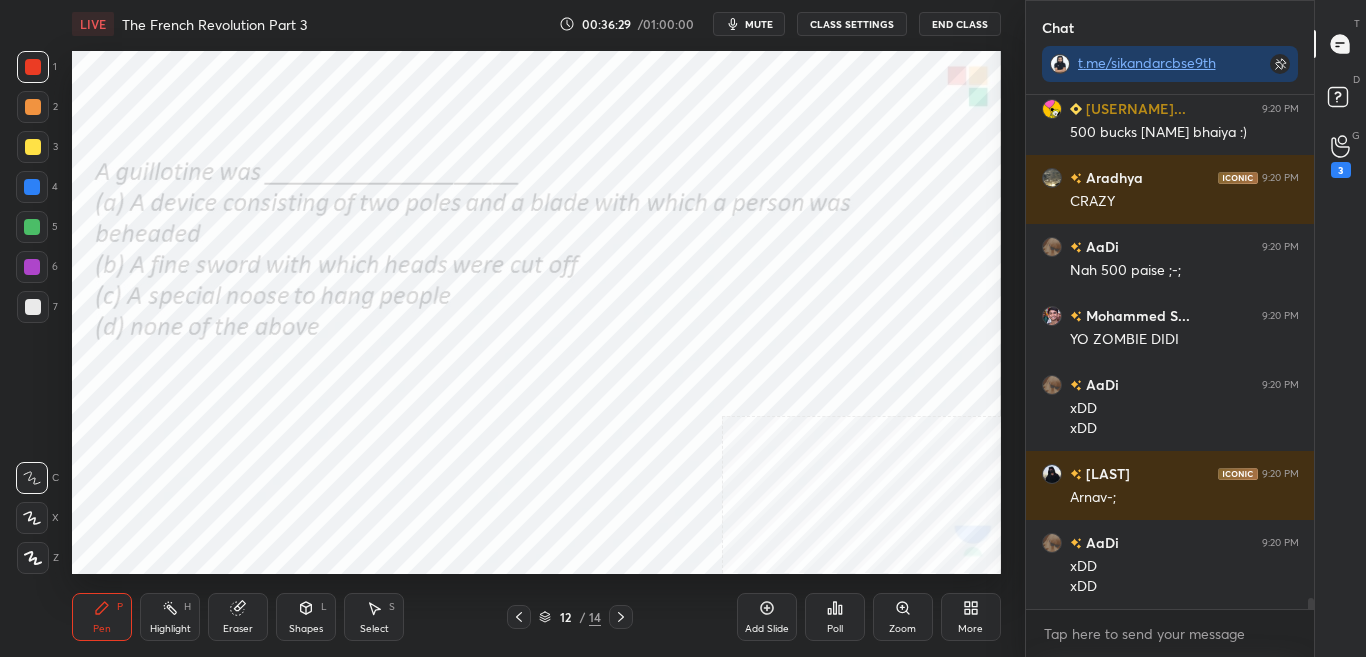 click on "mute" at bounding box center (759, 24) 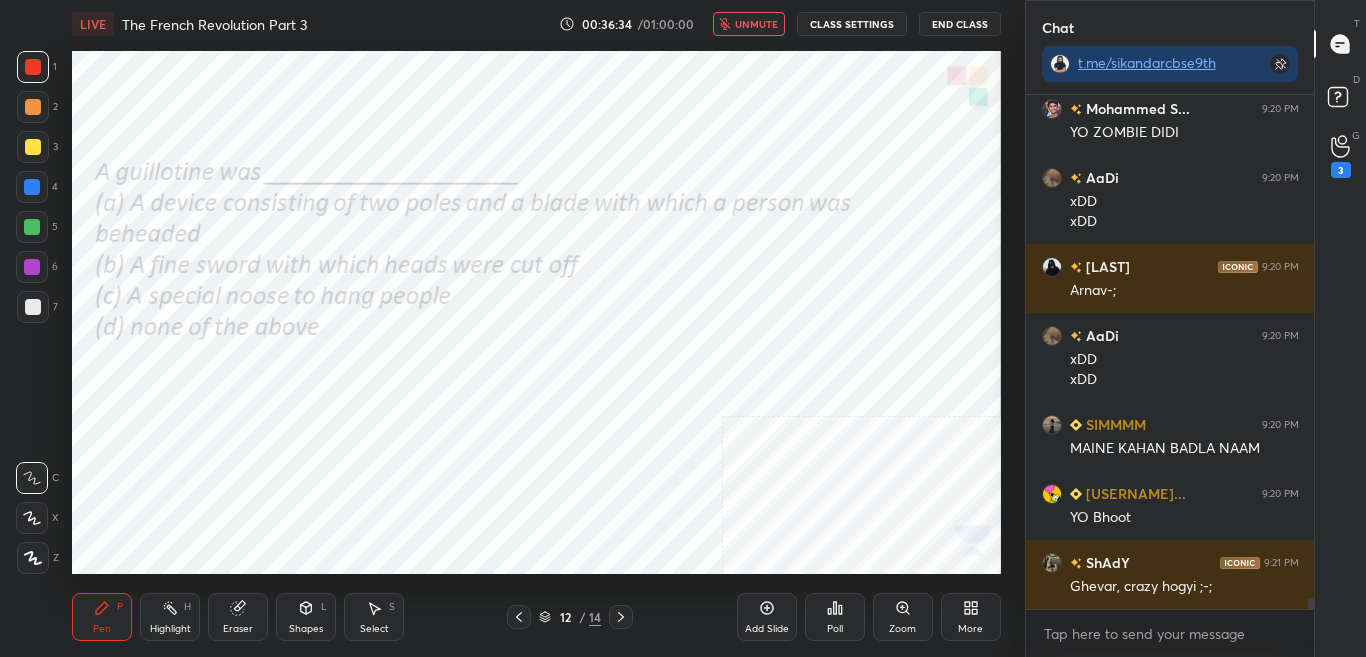 click on "unmute" at bounding box center (756, 24) 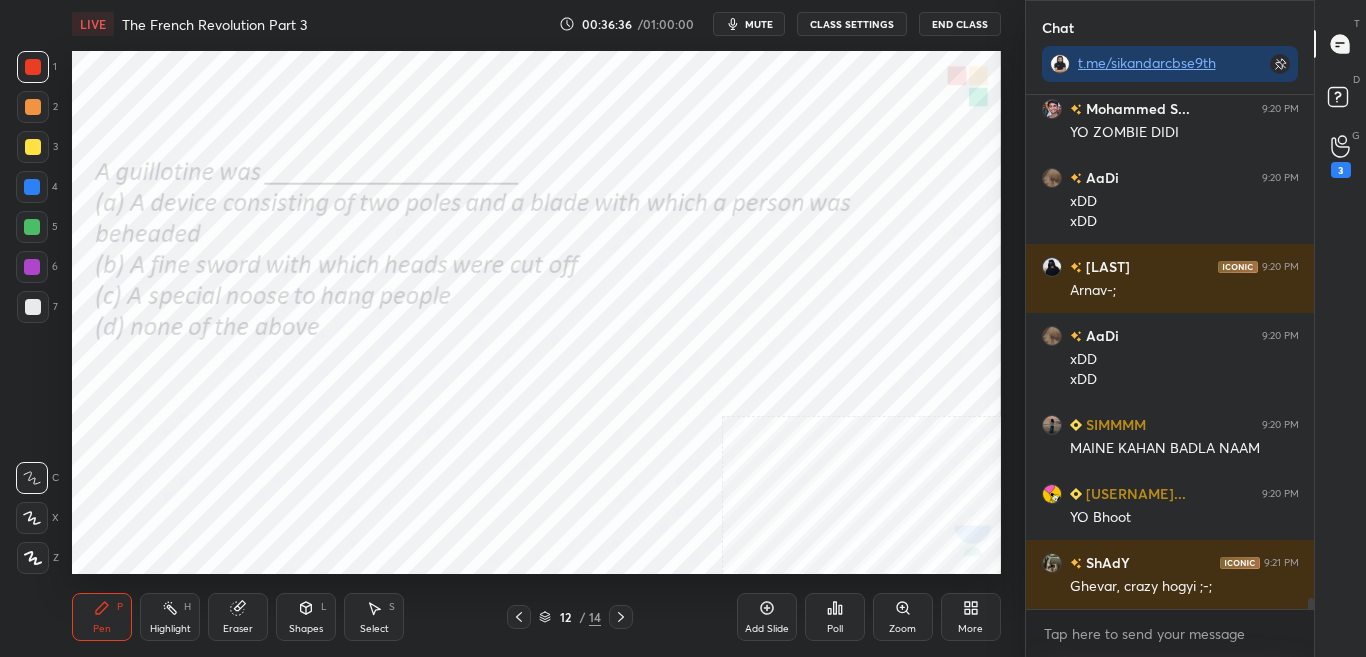 click 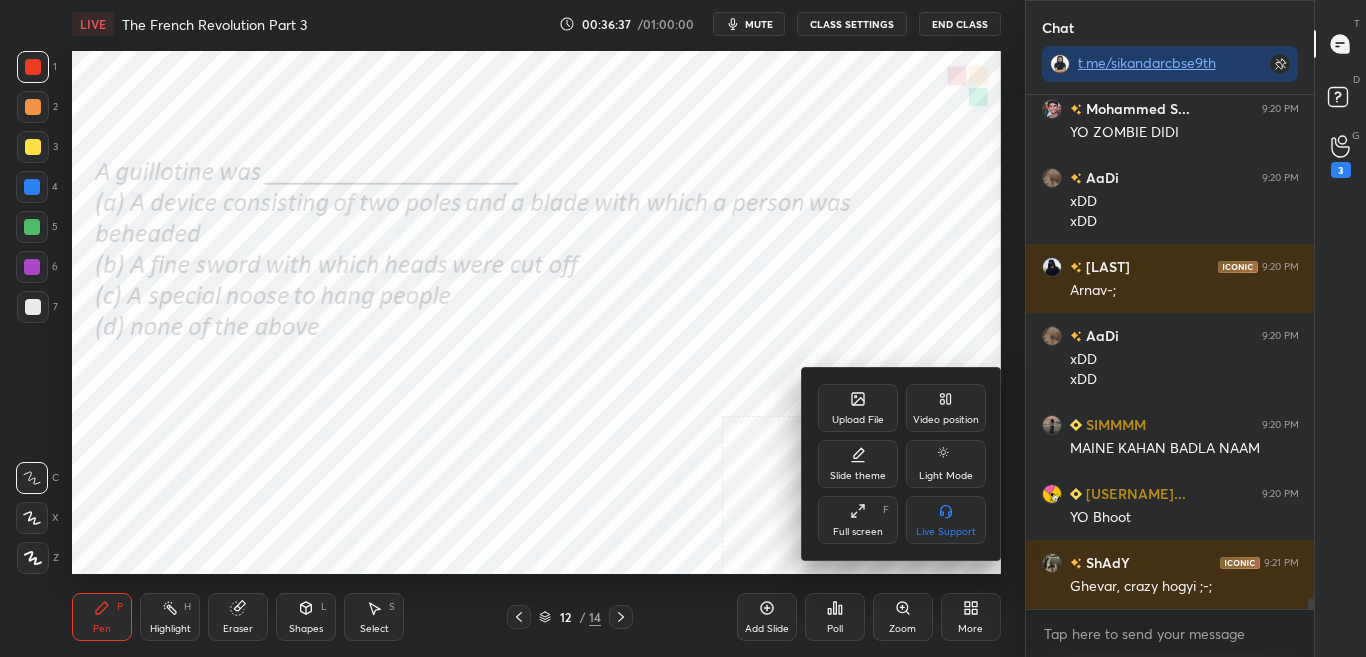 click 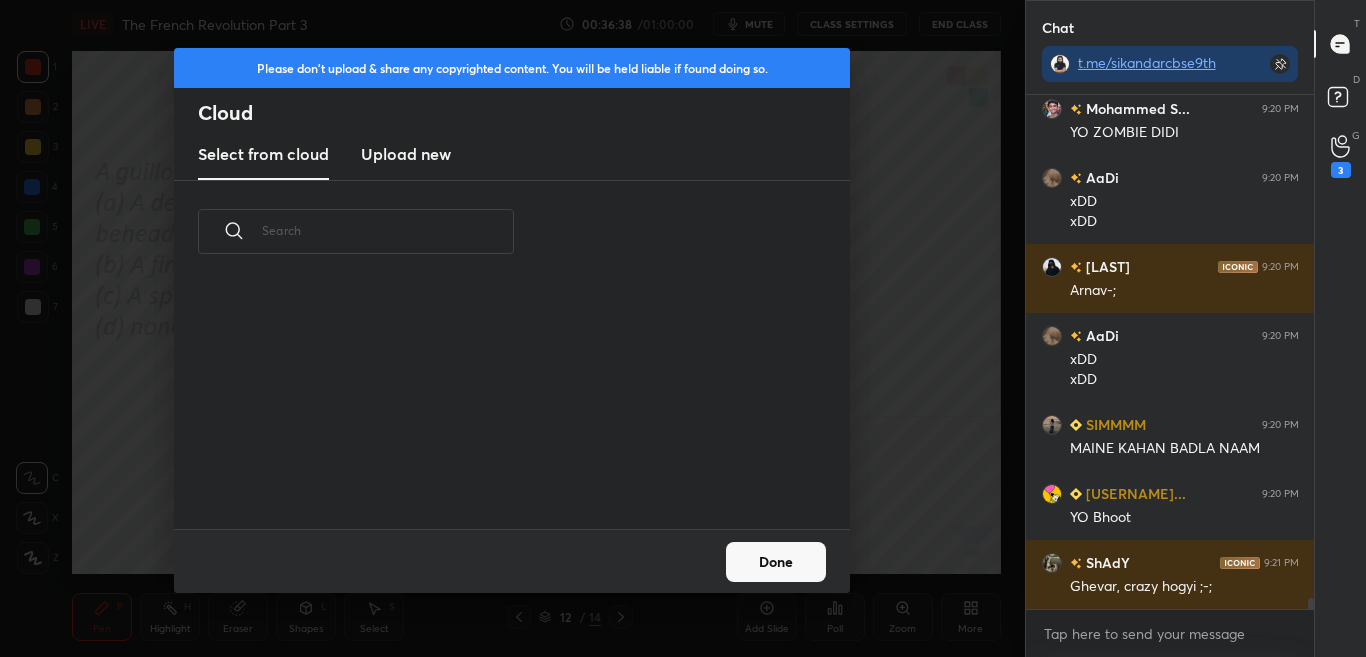 click on "Upload new" at bounding box center (406, 154) 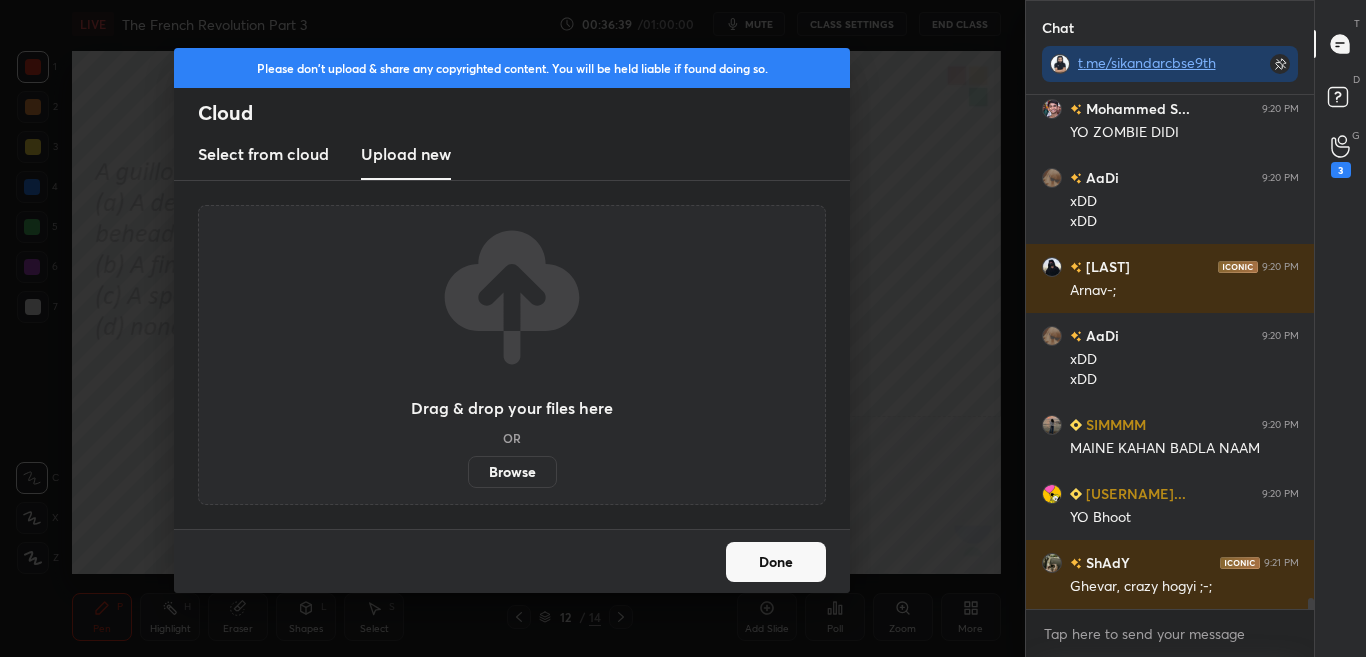click on "Browse" at bounding box center [512, 472] 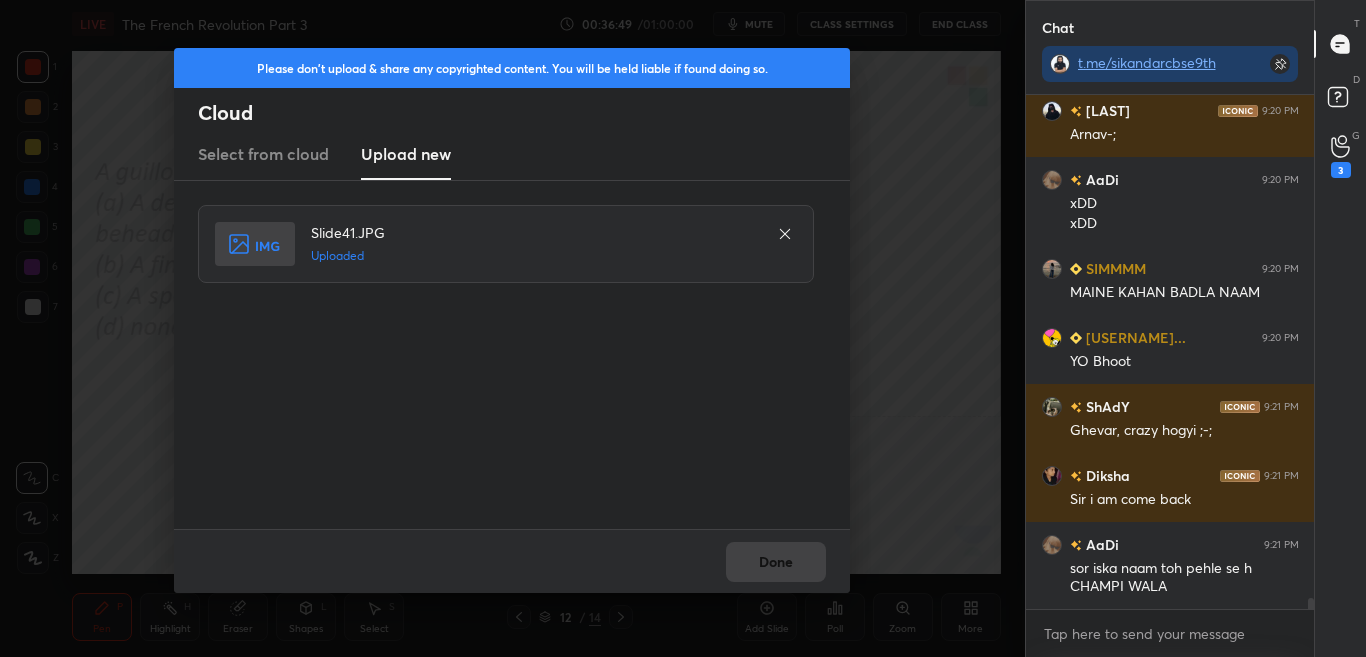 click on "Done" at bounding box center [512, 561] 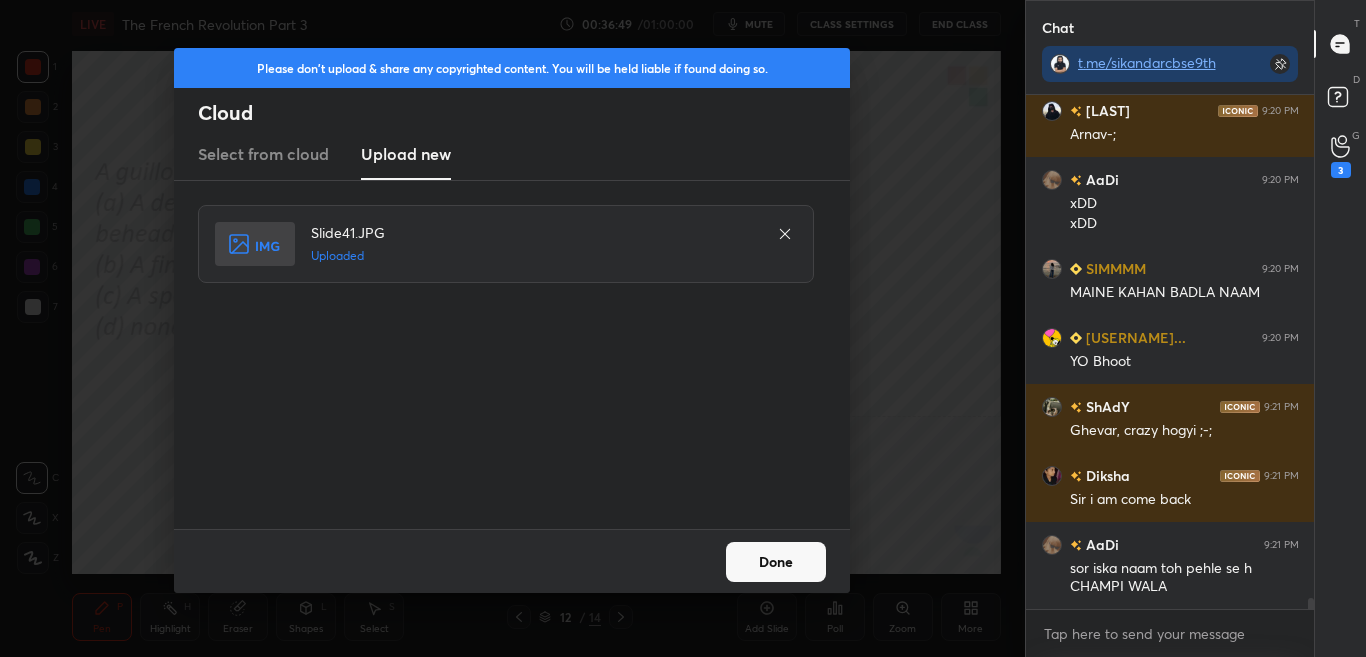 click on "Done" at bounding box center (512, 561) 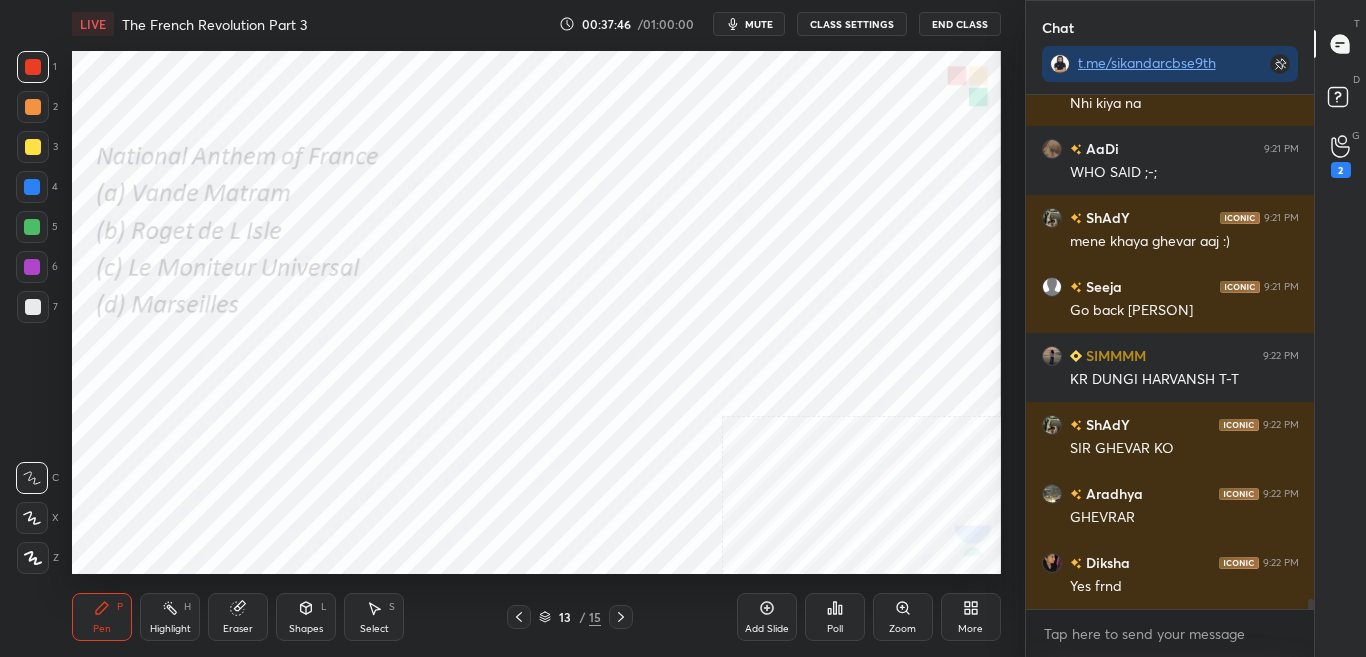 scroll, scrollTop: 25299, scrollLeft: 0, axis: vertical 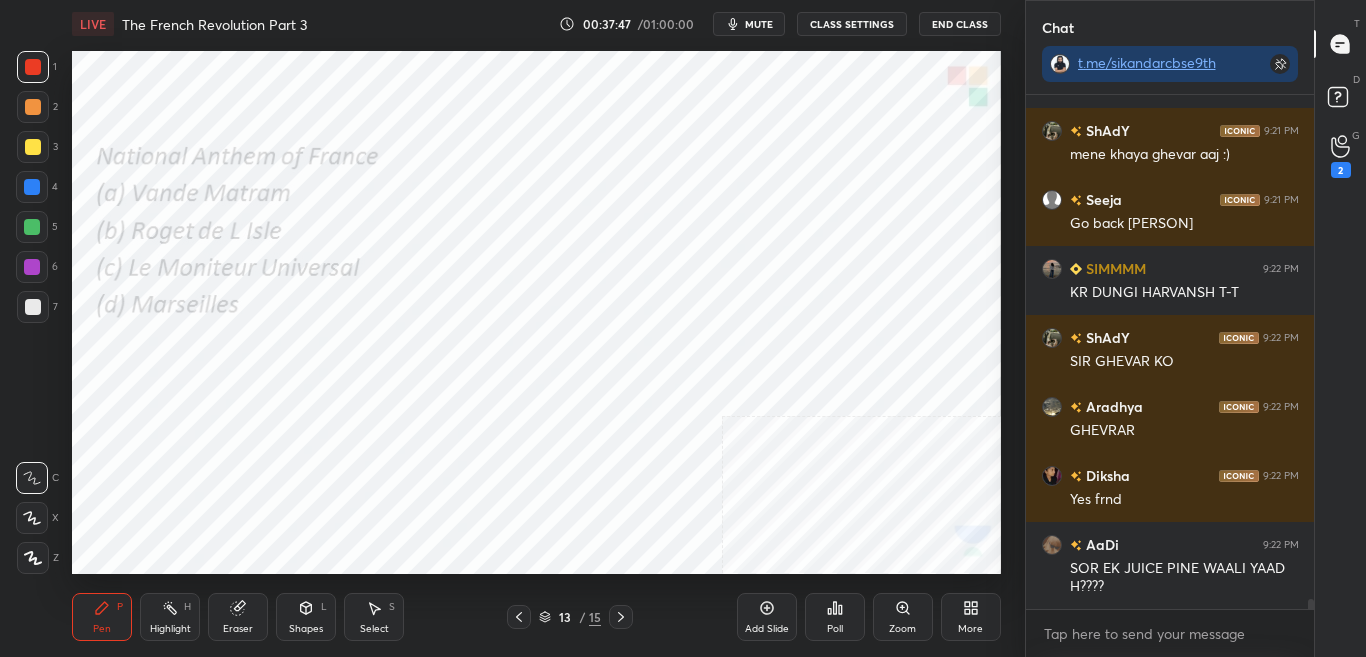 click on "Poll" at bounding box center [835, 617] 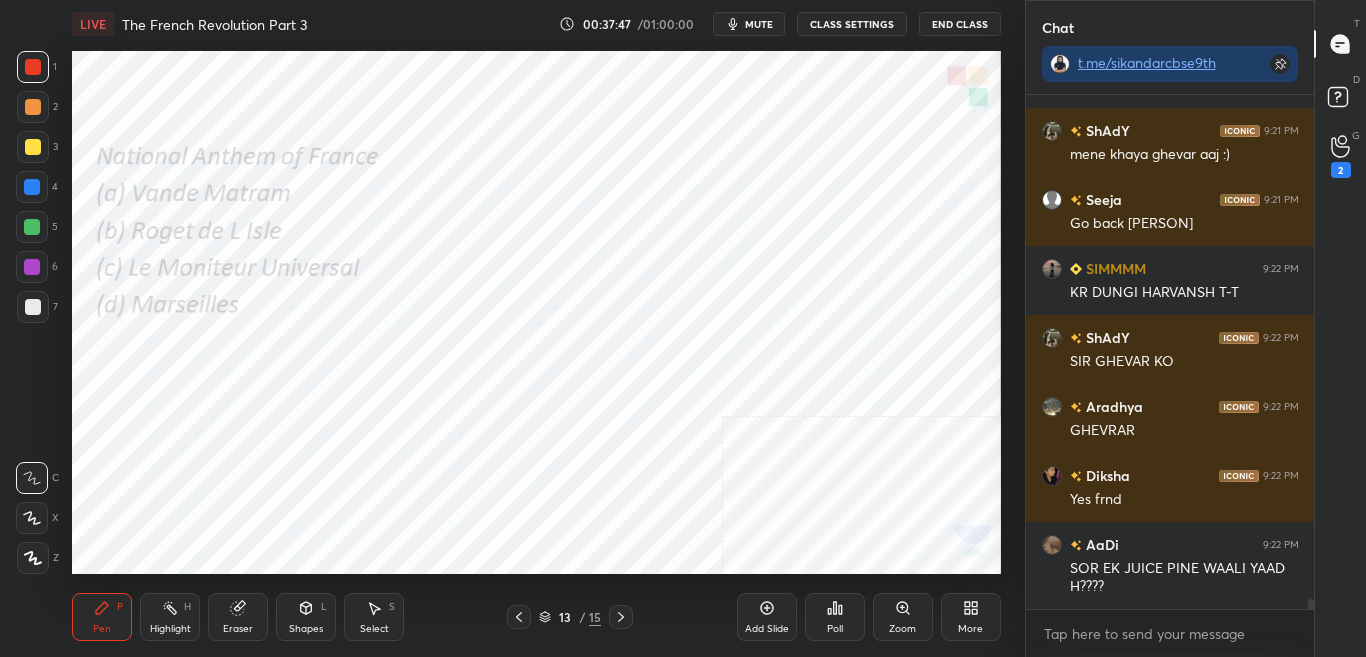 scroll, scrollTop: 25368, scrollLeft: 0, axis: vertical 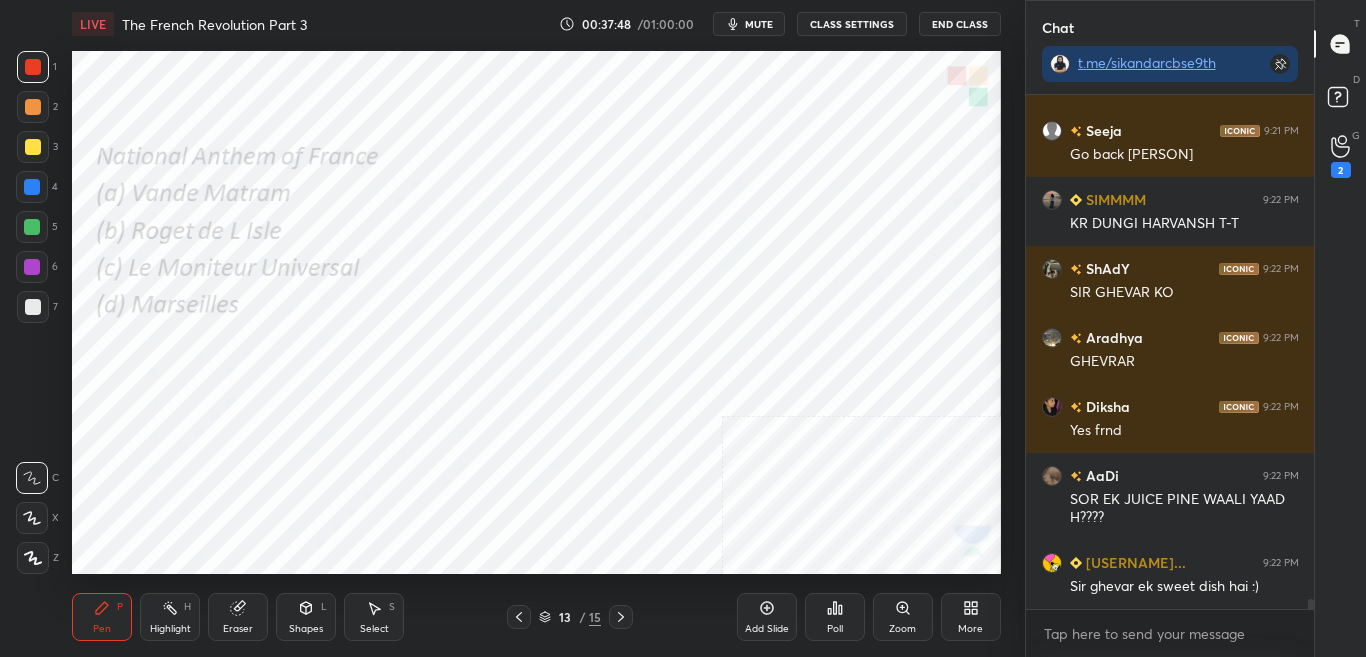 click on "Poll" at bounding box center [835, 617] 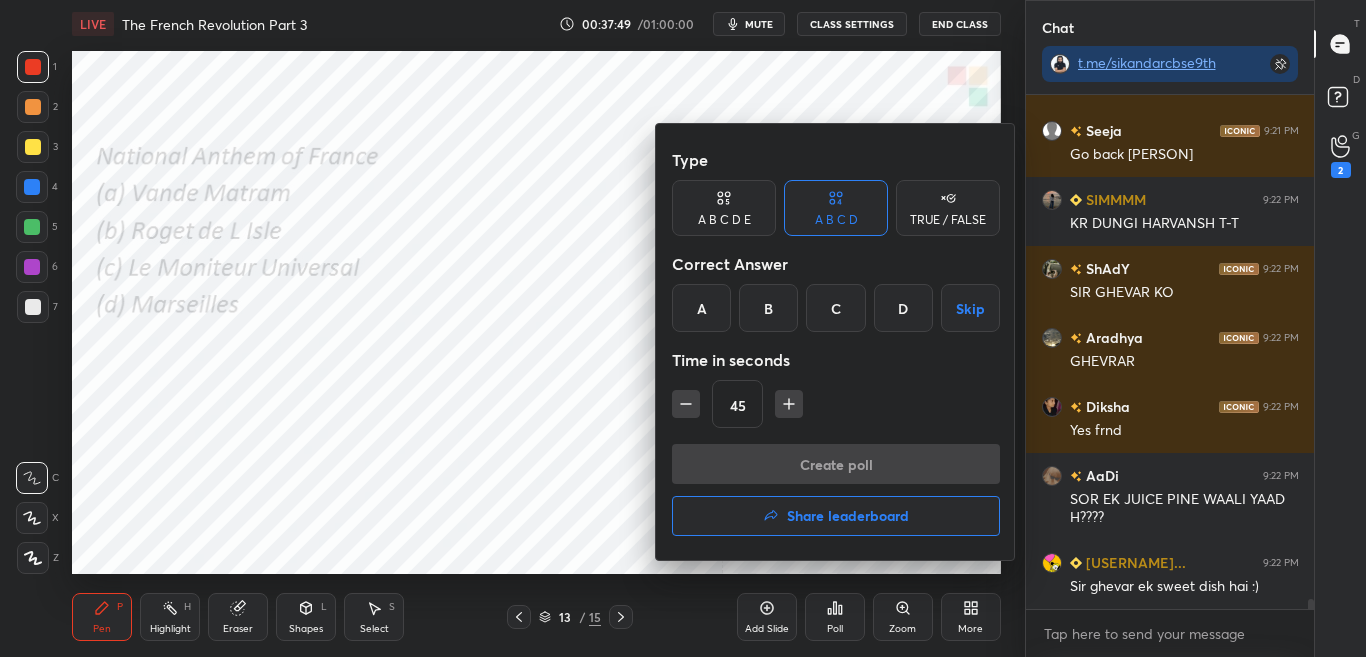 click at bounding box center (683, 328) 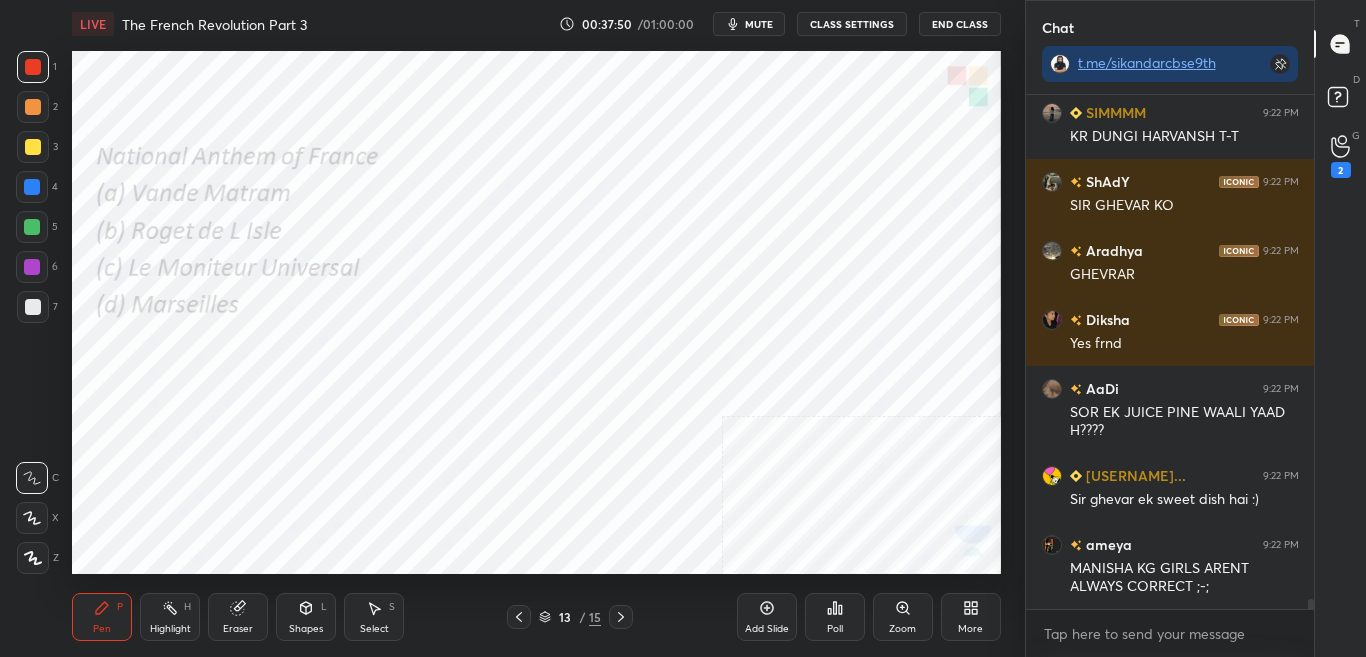 click 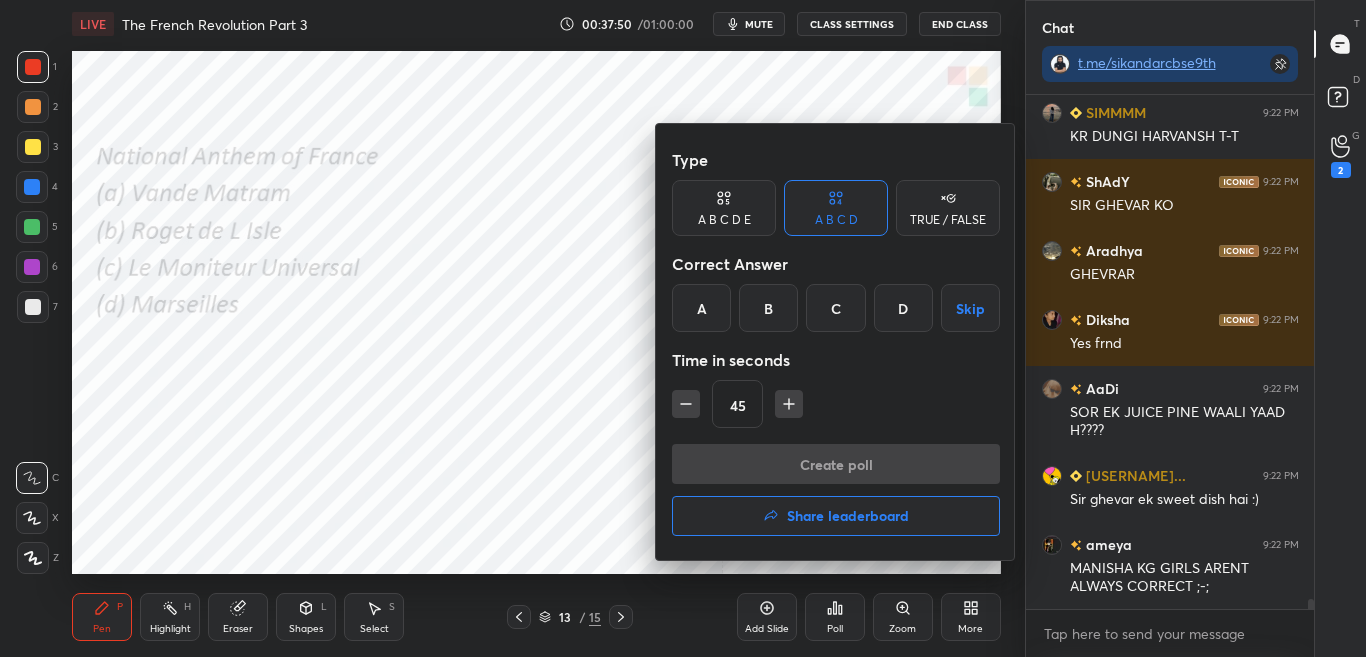 scroll, scrollTop: 25524, scrollLeft: 0, axis: vertical 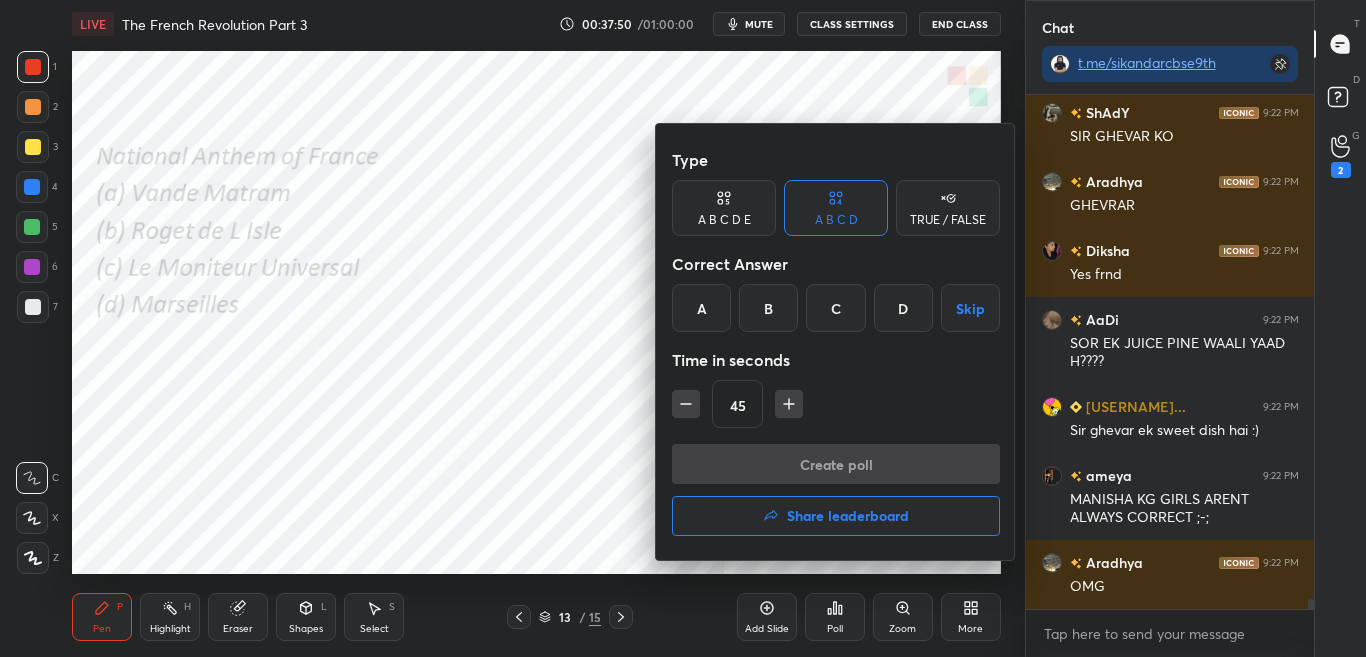 click at bounding box center (683, 328) 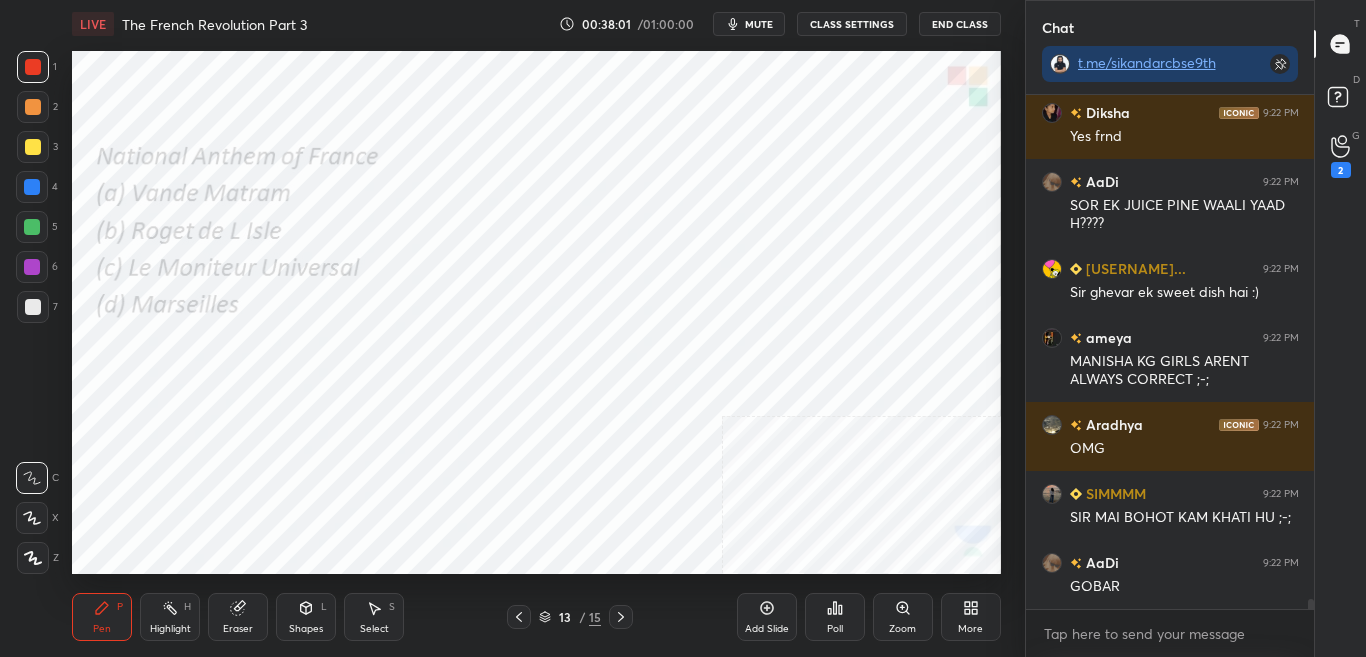 scroll, scrollTop: 25731, scrollLeft: 0, axis: vertical 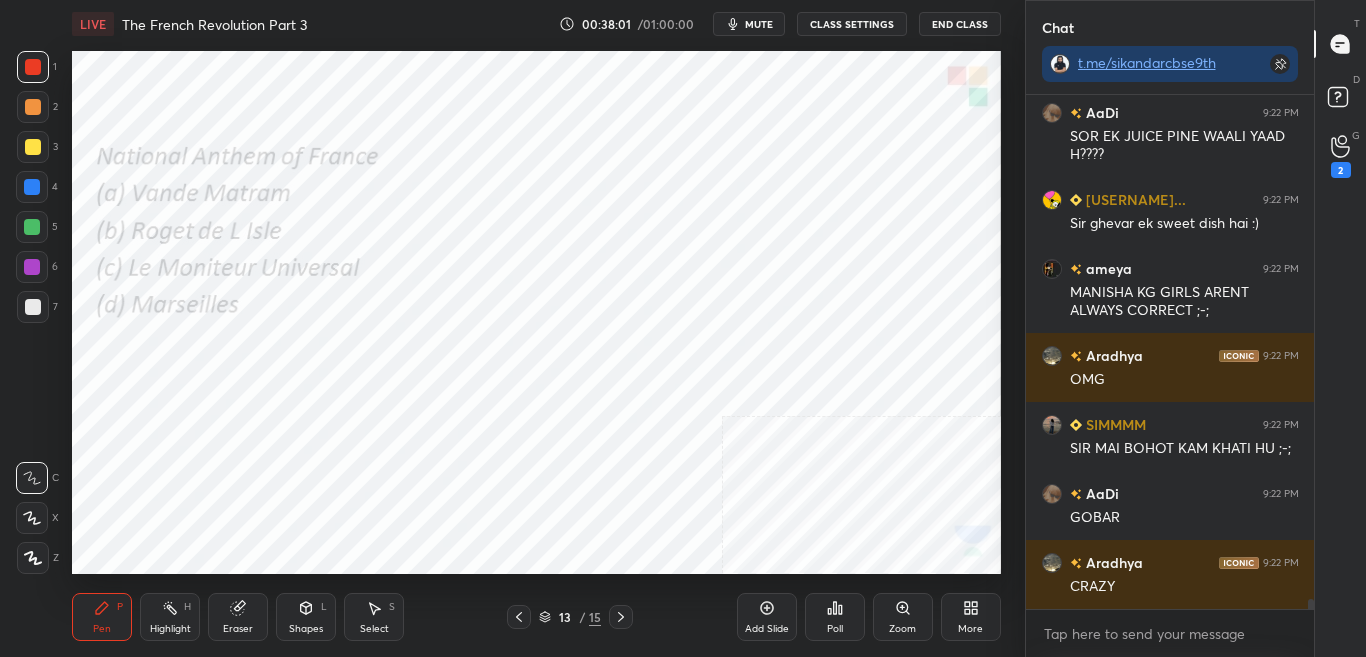 click on "Poll" at bounding box center [835, 617] 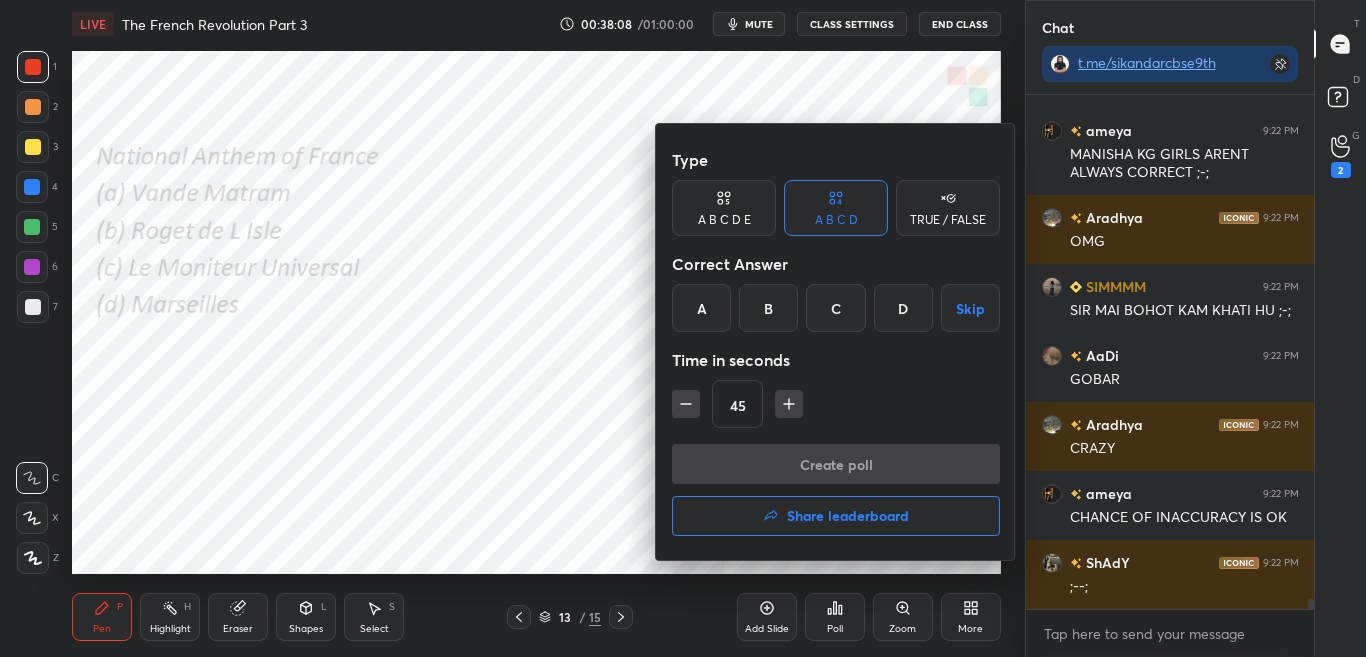 scroll, scrollTop: 25938, scrollLeft: 0, axis: vertical 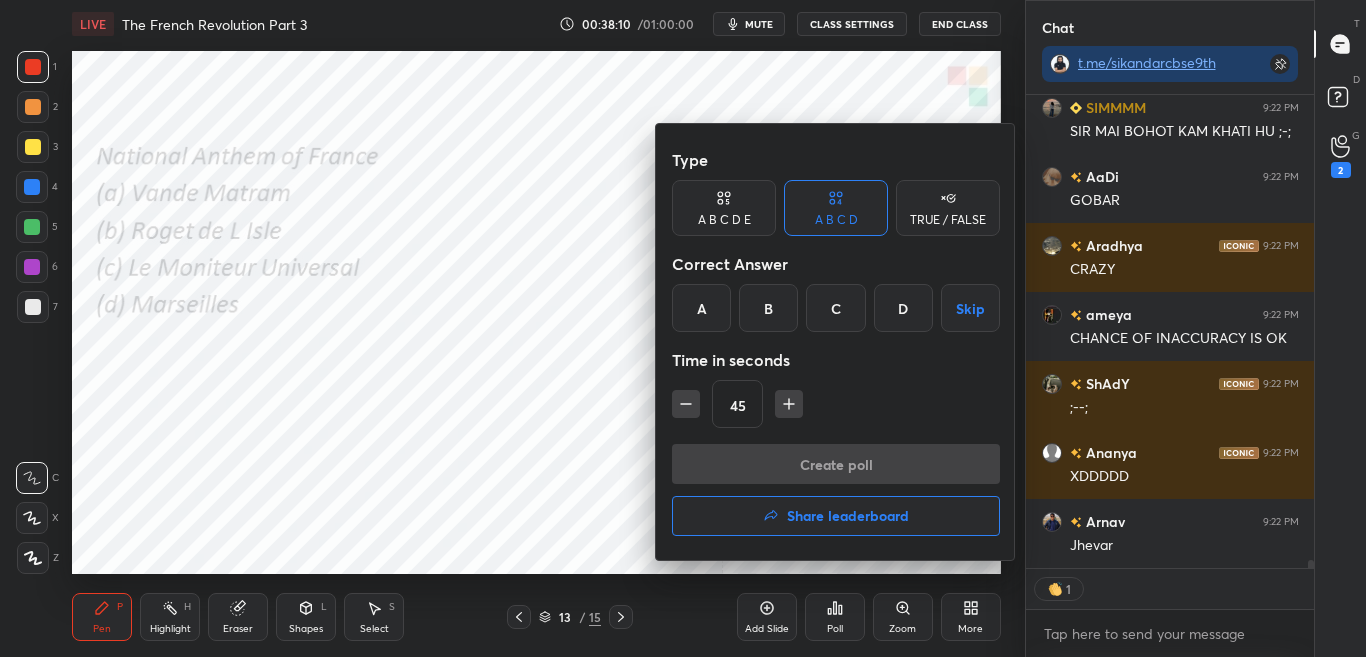 click on "D" at bounding box center (903, 308) 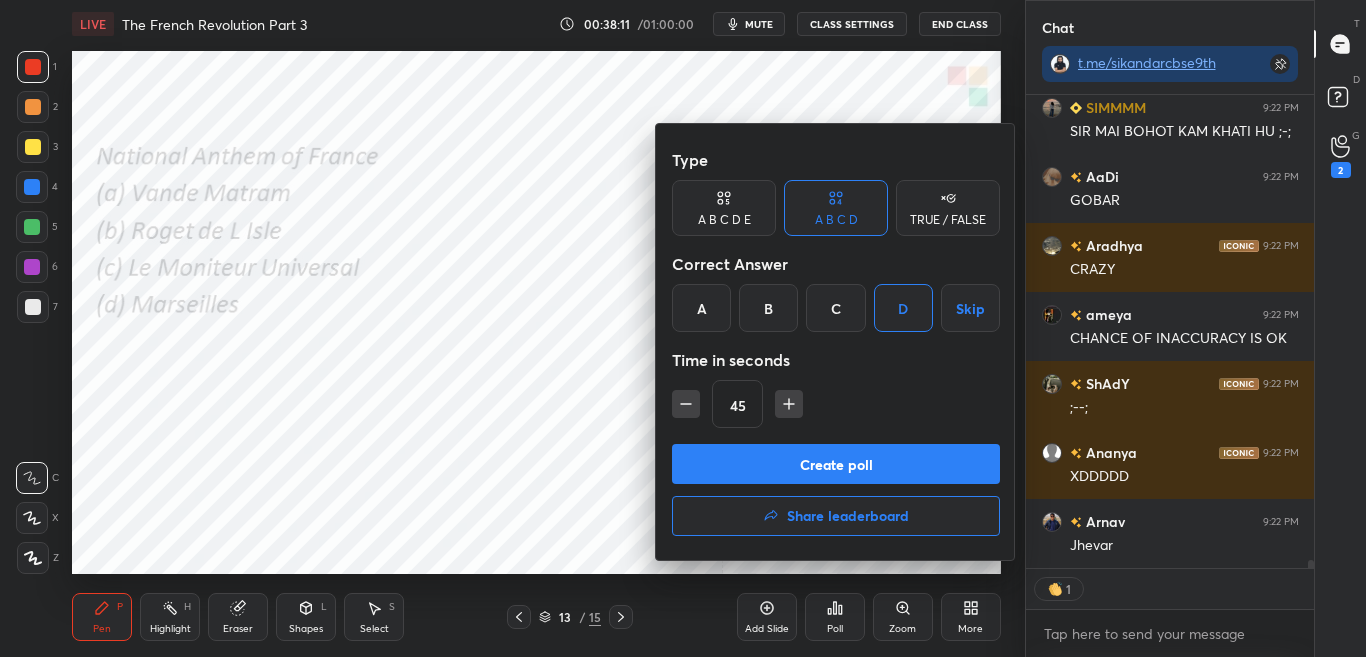 click on "Create poll" at bounding box center [836, 464] 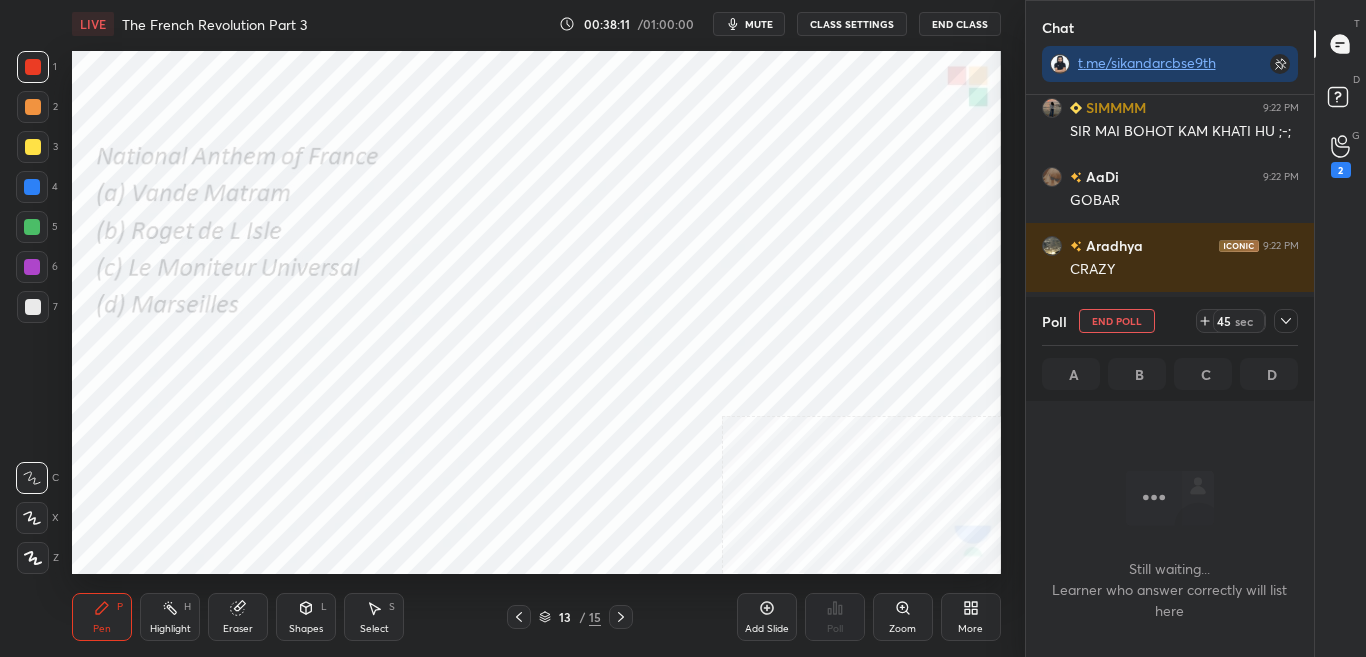 scroll, scrollTop: 387, scrollLeft: 282, axis: both 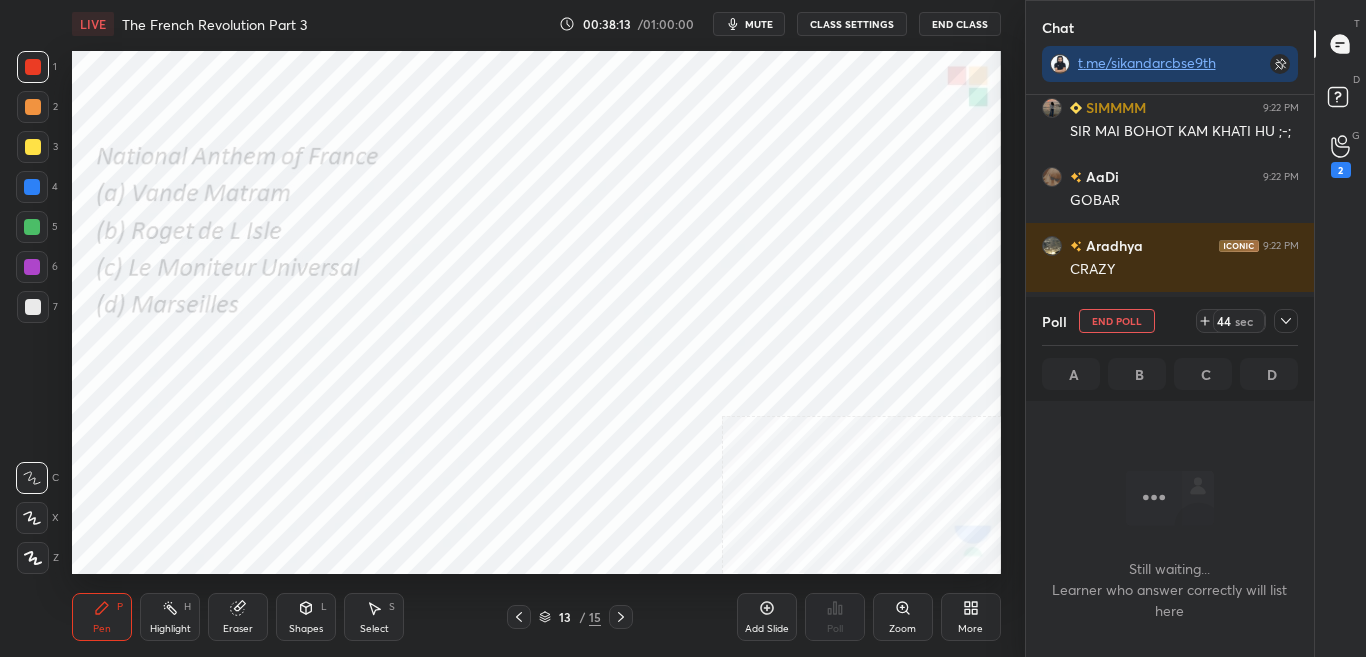 click 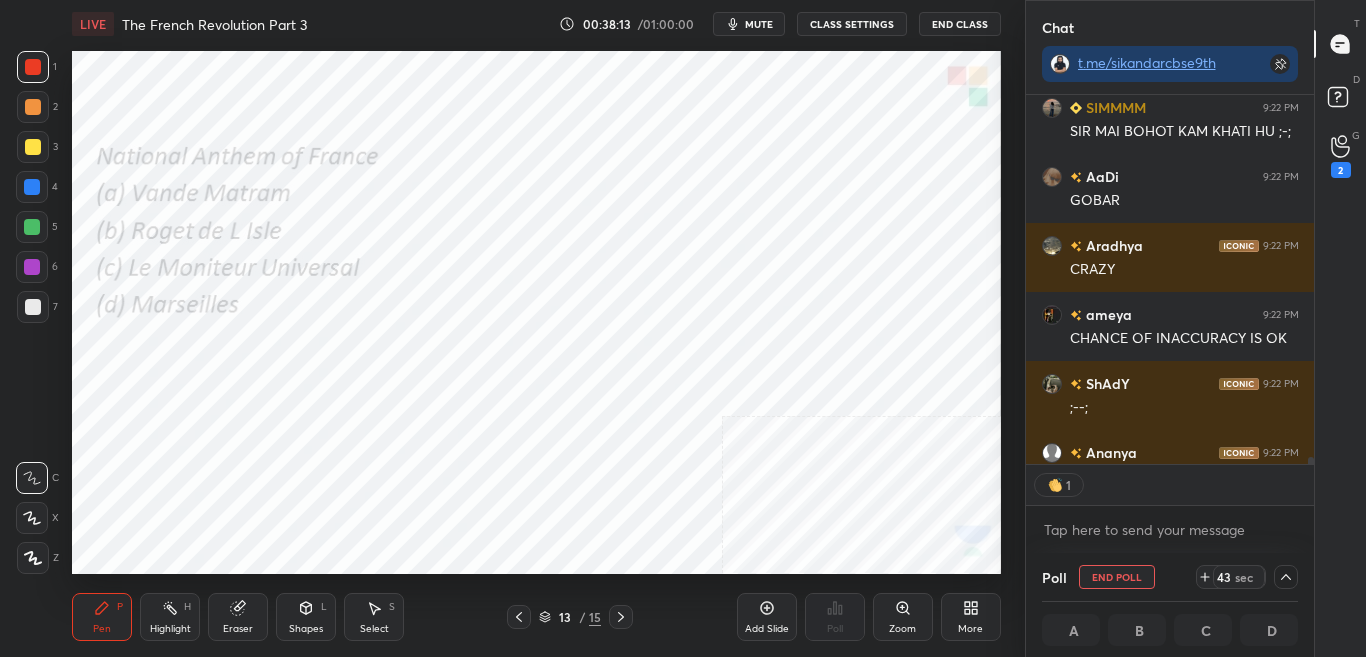 scroll, scrollTop: 1, scrollLeft: 7, axis: both 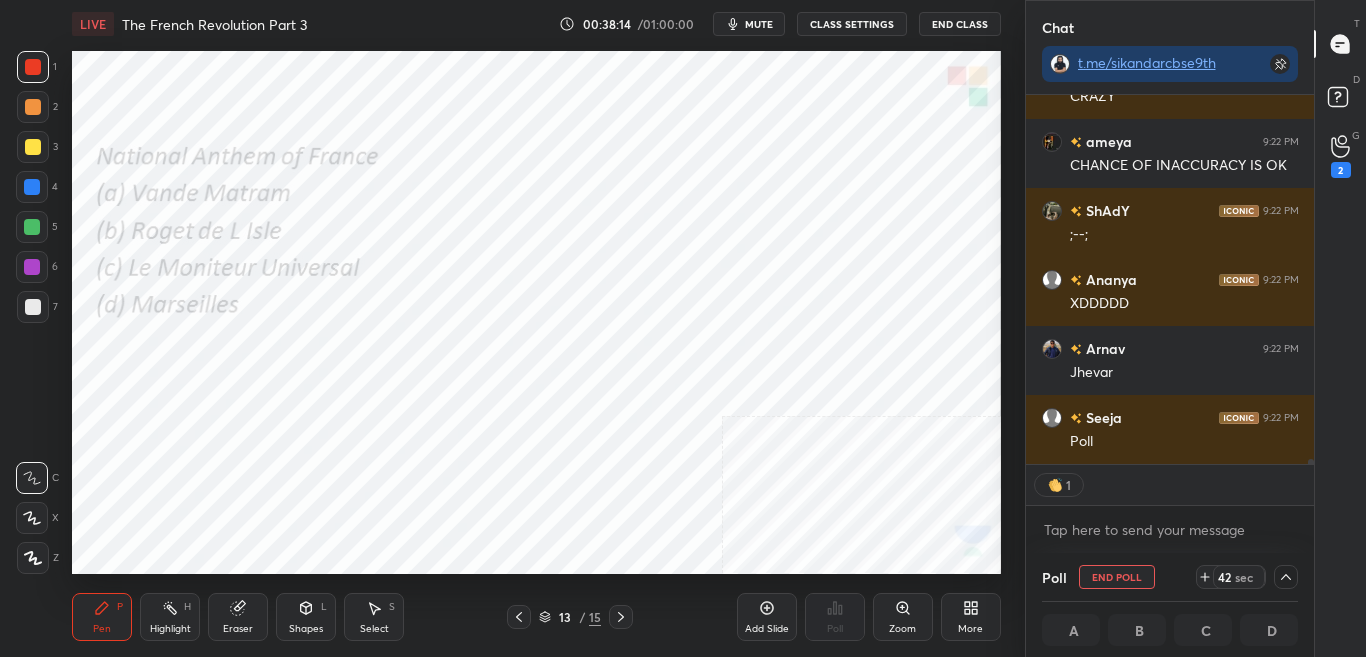 click at bounding box center (1308, 279) 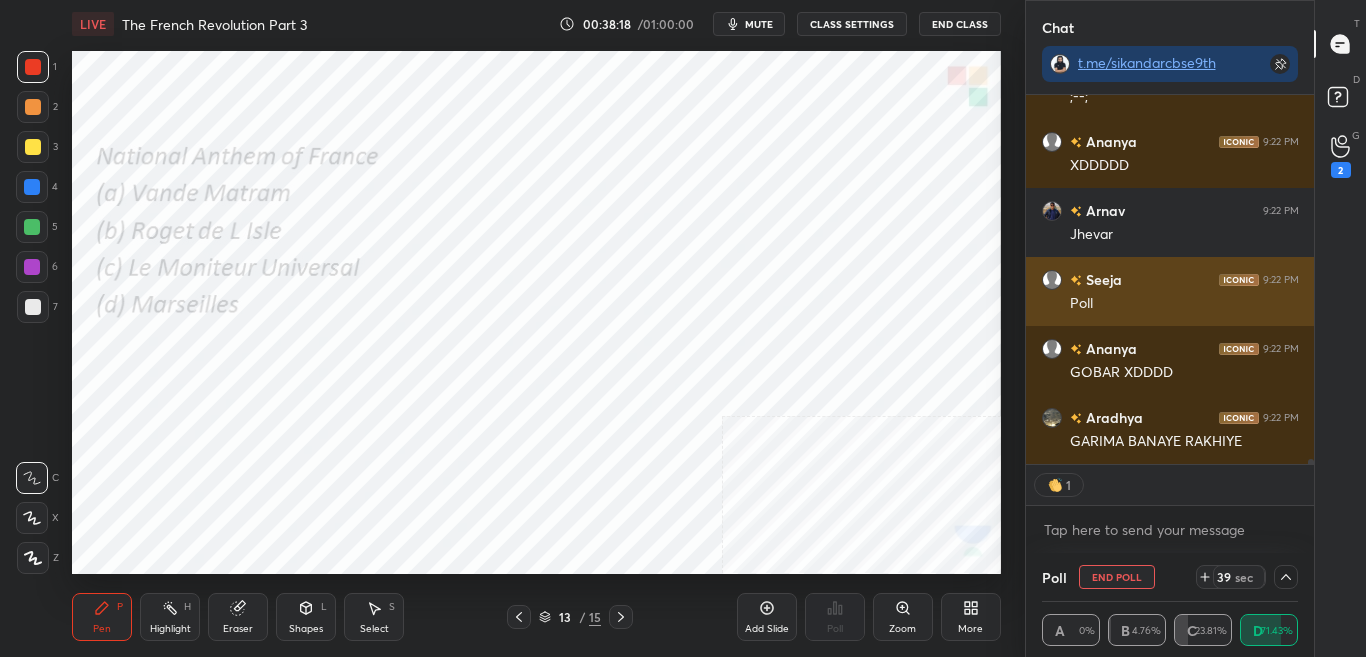 scroll, scrollTop: 26428, scrollLeft: 0, axis: vertical 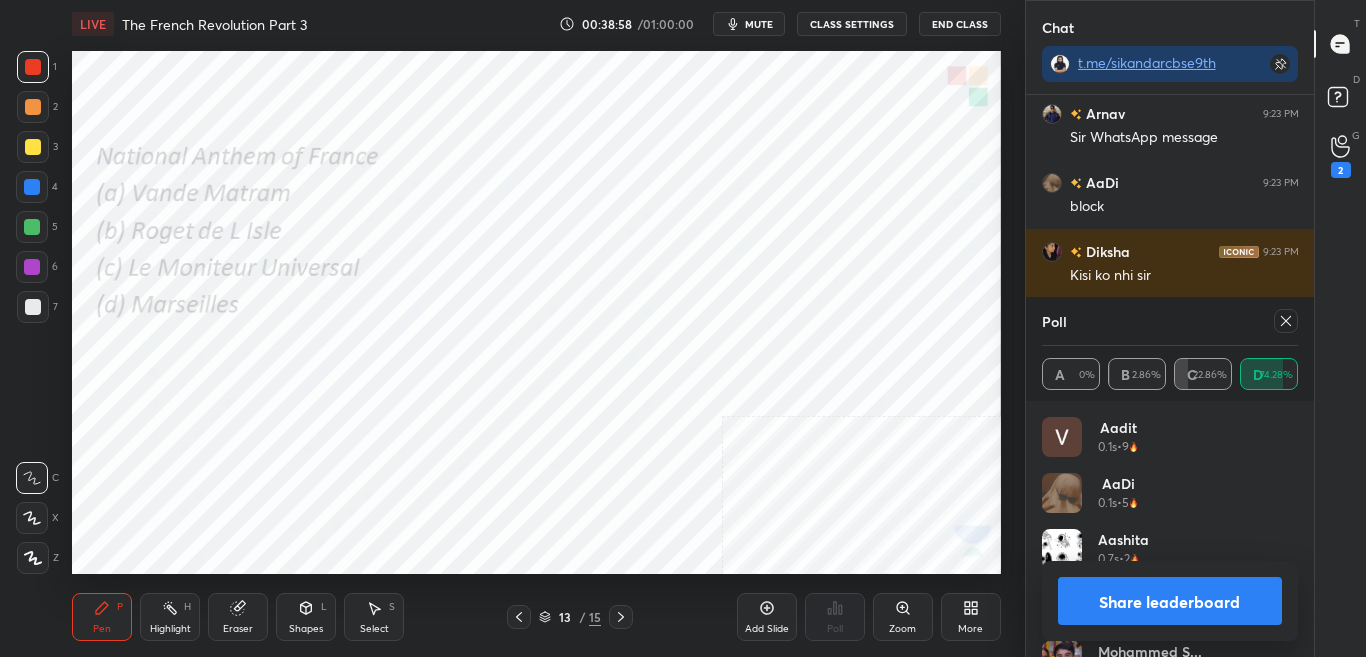 click on "Share leaderboard" at bounding box center [1170, 601] 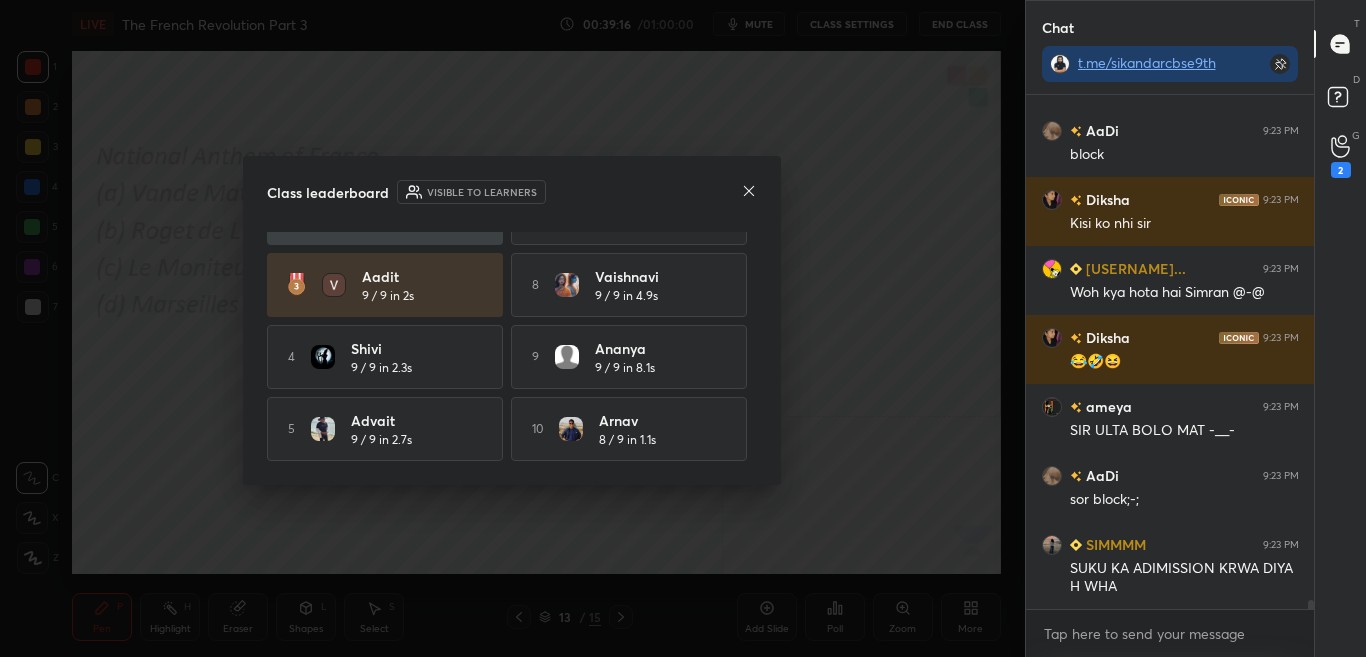 click 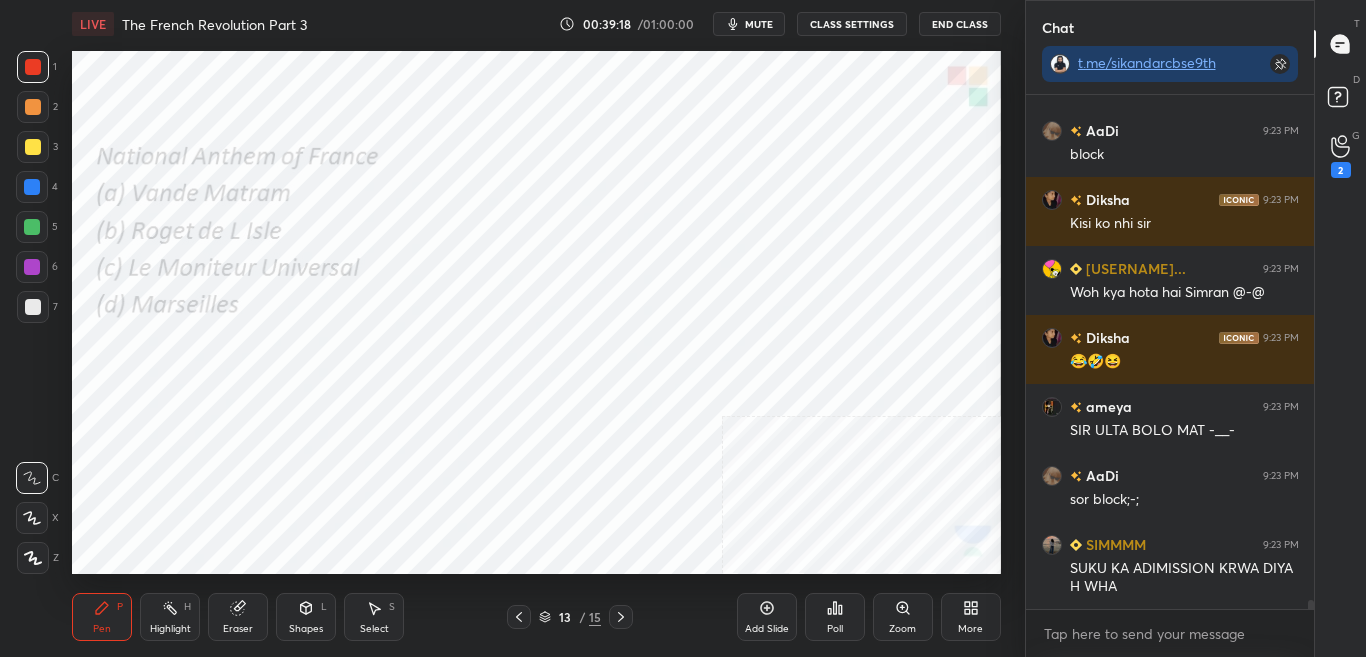 click on "More" at bounding box center (971, 617) 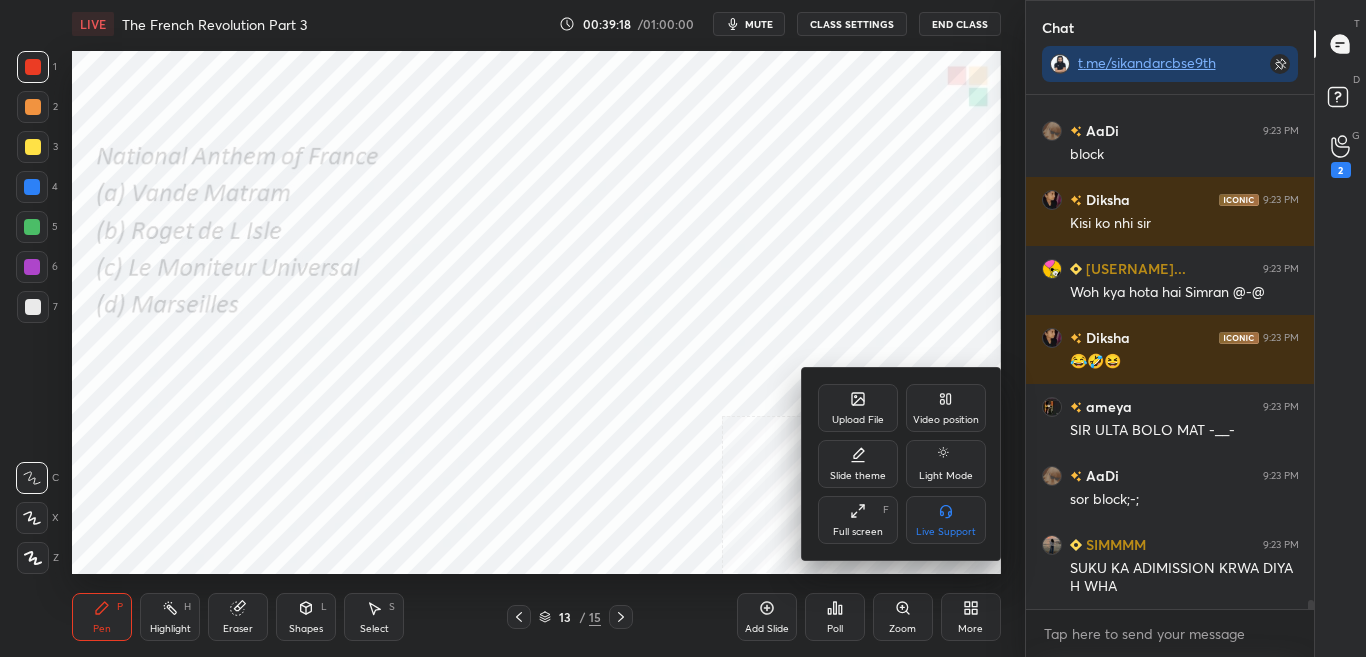 click on "Upload File Video position Slide theme Light Mode Full screen F Live Support" at bounding box center [902, 464] 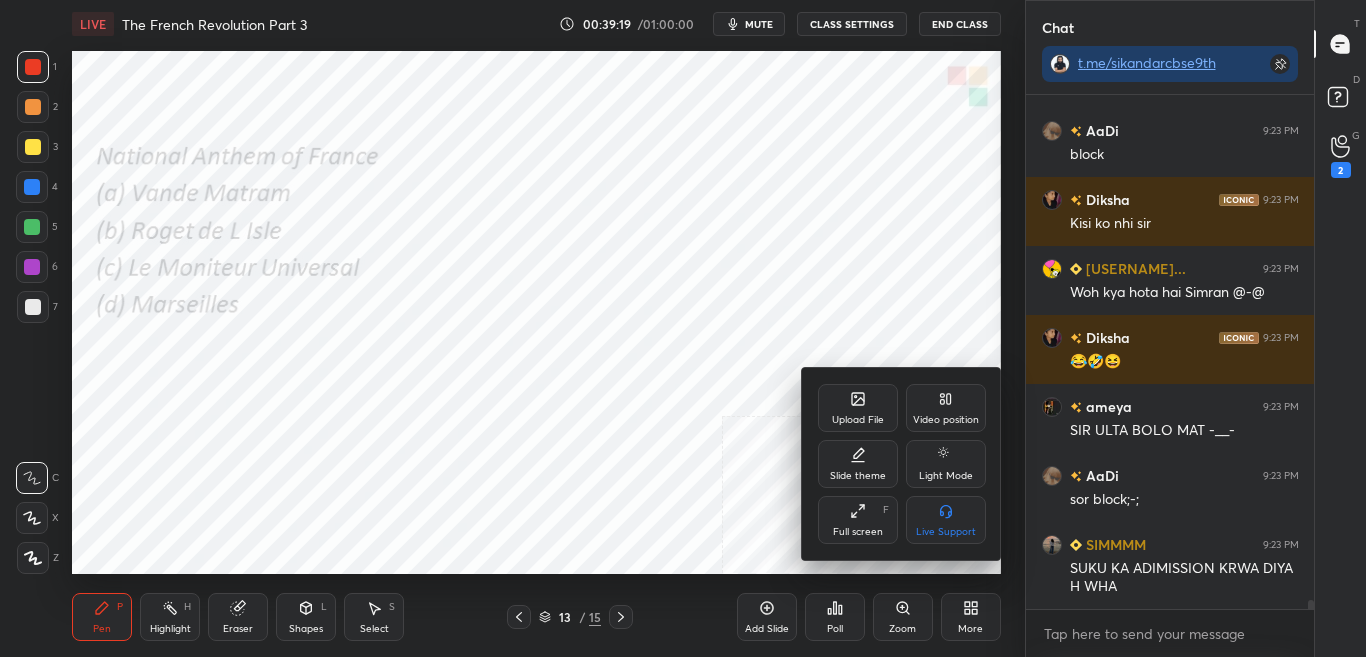 click 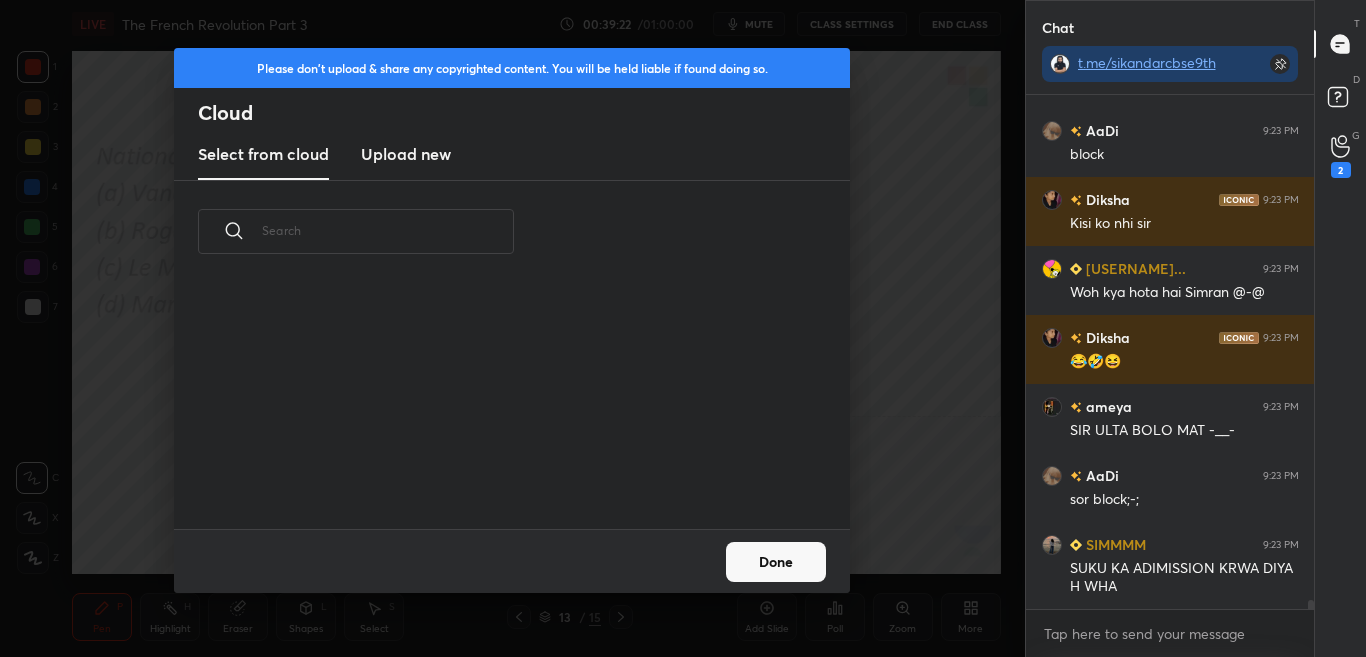 drag, startPoint x: 407, startPoint y: 150, endPoint x: 418, endPoint y: 117, distance: 34.785053 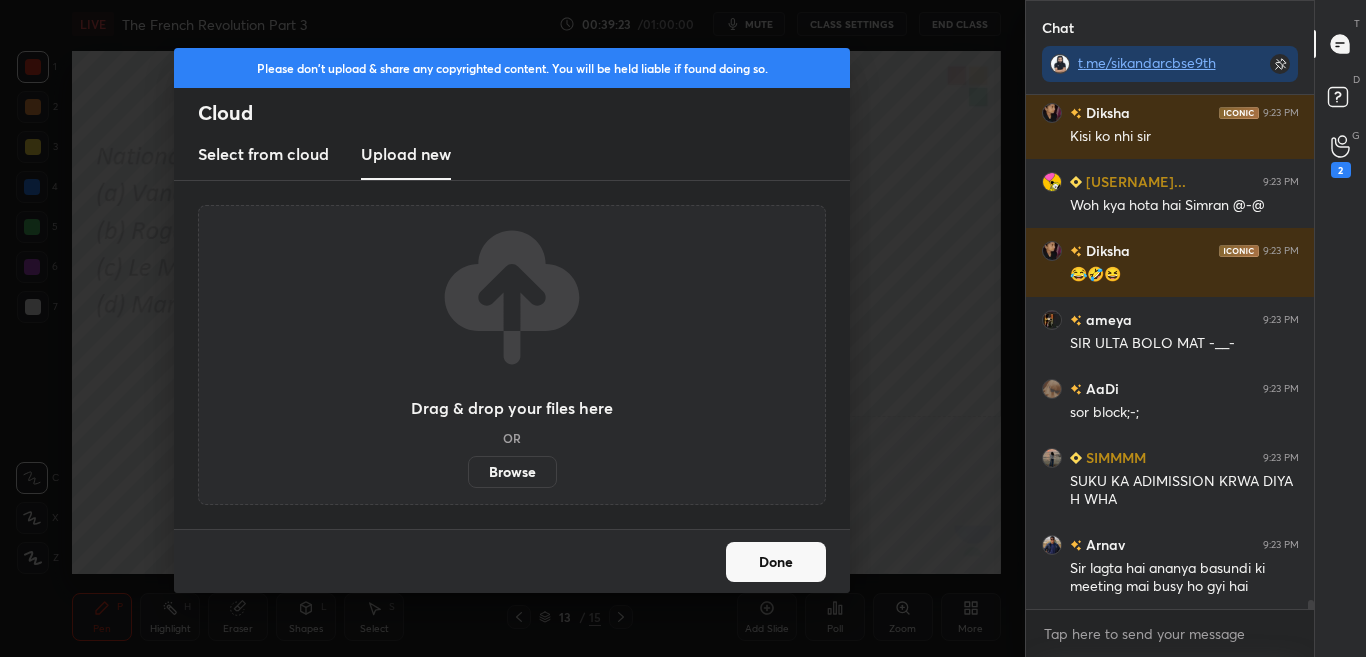 click on "Browse" at bounding box center (512, 472) 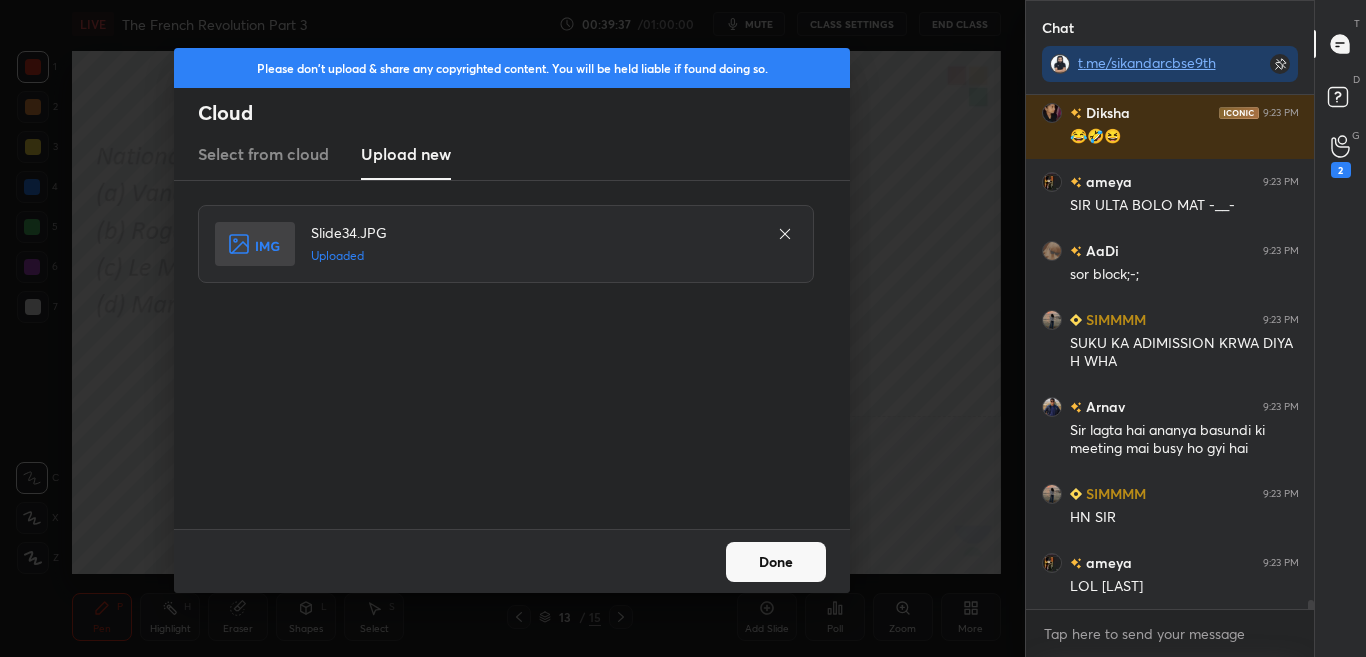 click on "Done" at bounding box center (776, 562) 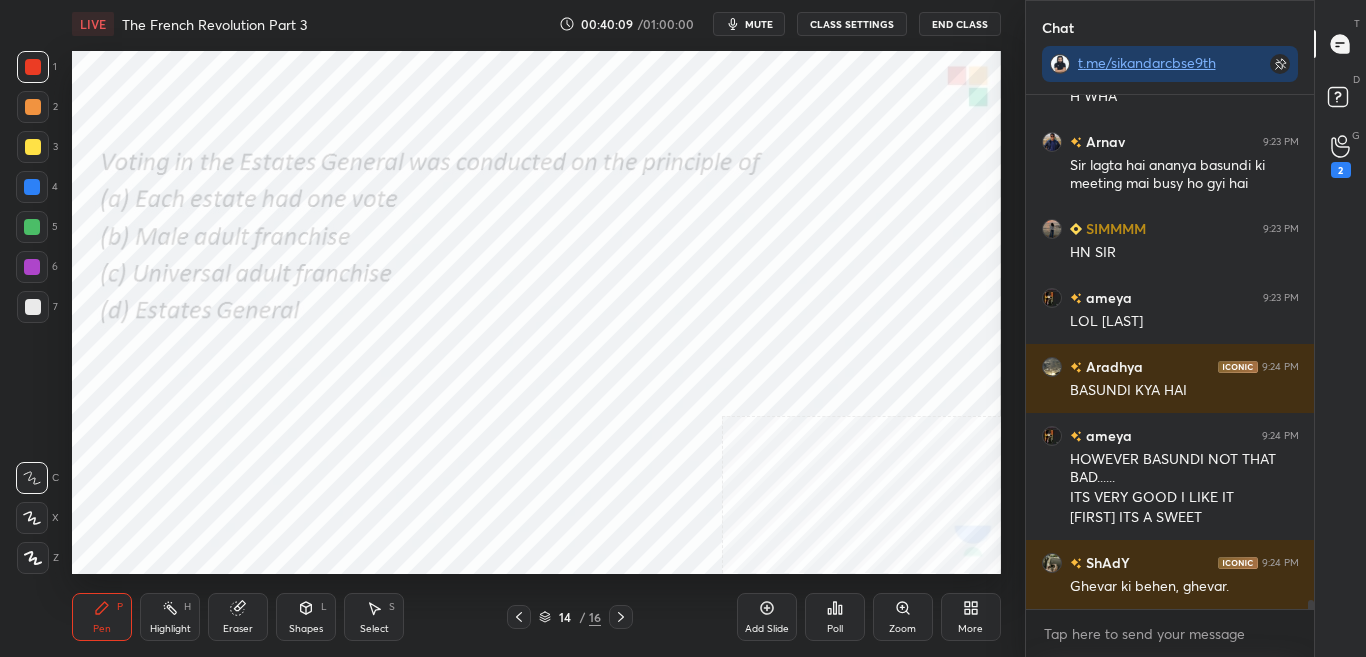 scroll, scrollTop: 27931, scrollLeft: 0, axis: vertical 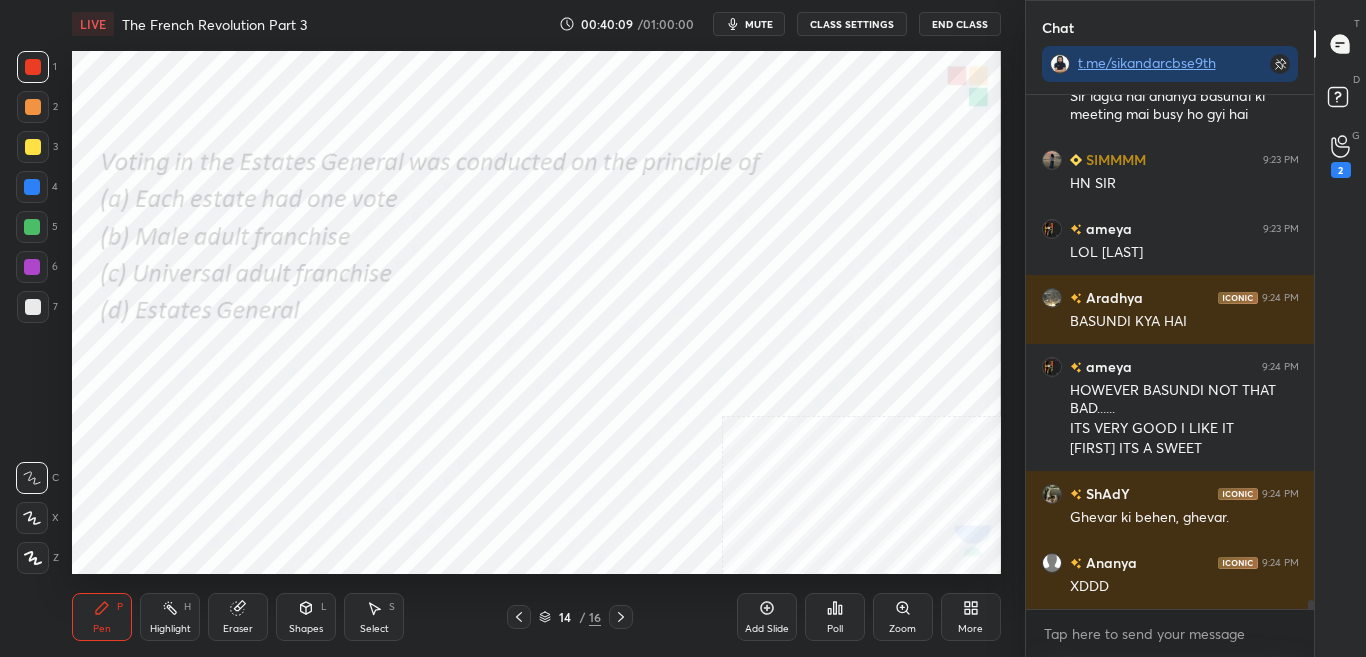 click on "Poll" at bounding box center [835, 617] 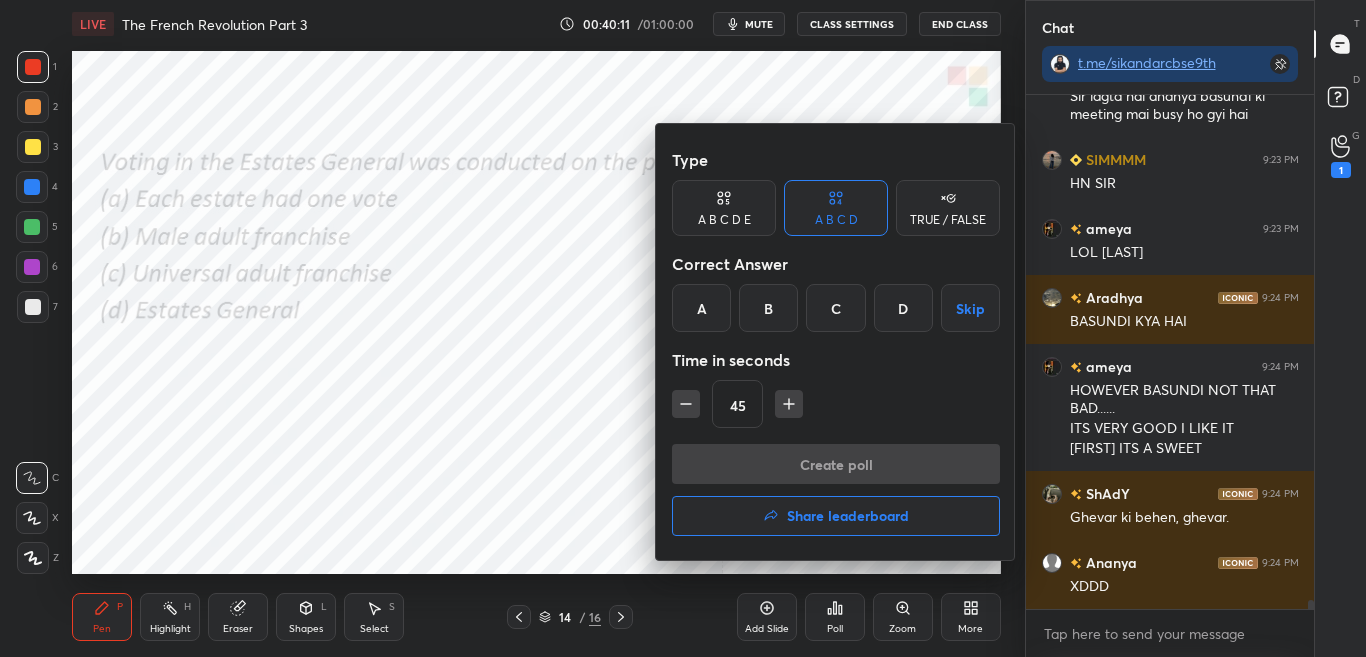 click on "A" at bounding box center [701, 308] 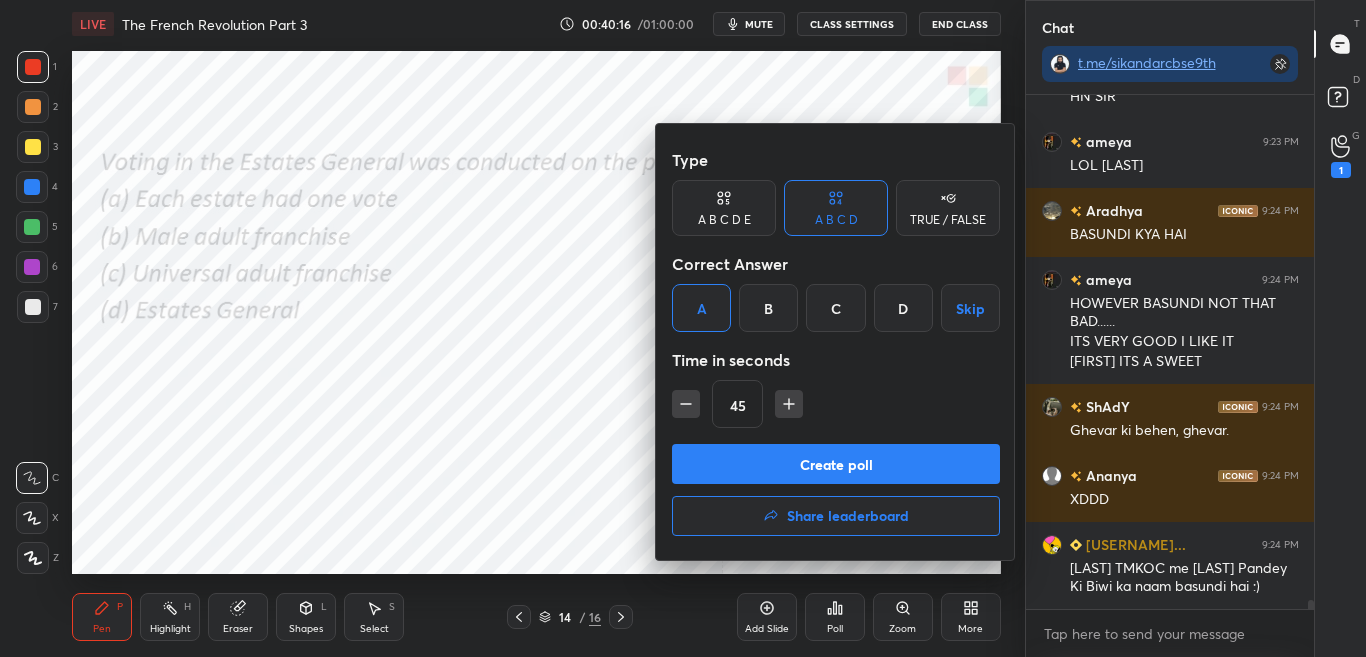 scroll, scrollTop: 28087, scrollLeft: 0, axis: vertical 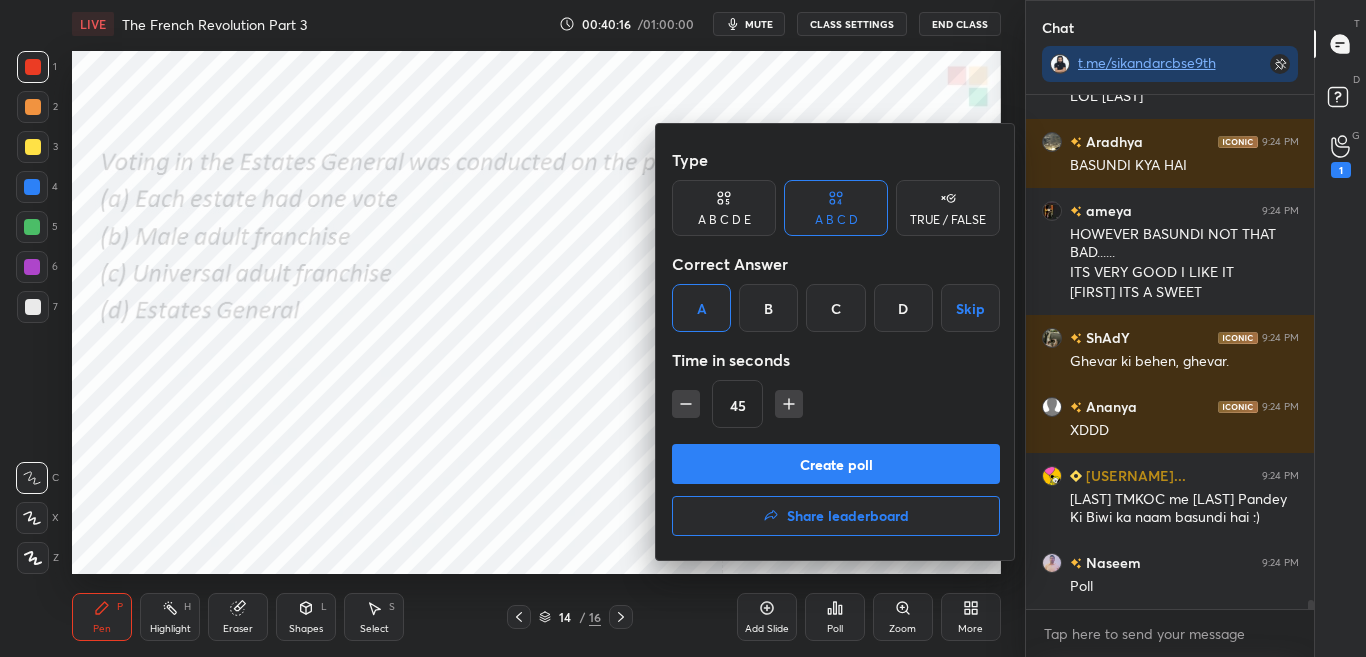 click on "Create poll" at bounding box center [836, 464] 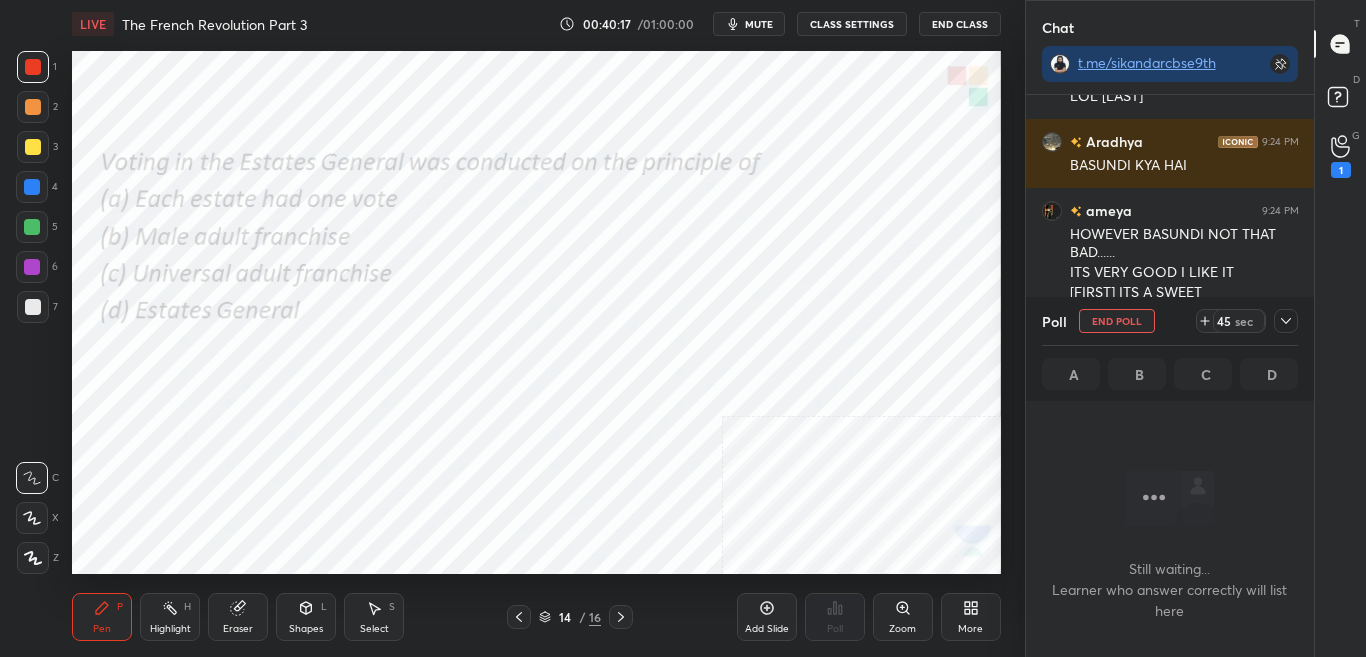scroll, scrollTop: 404, scrollLeft: 282, axis: both 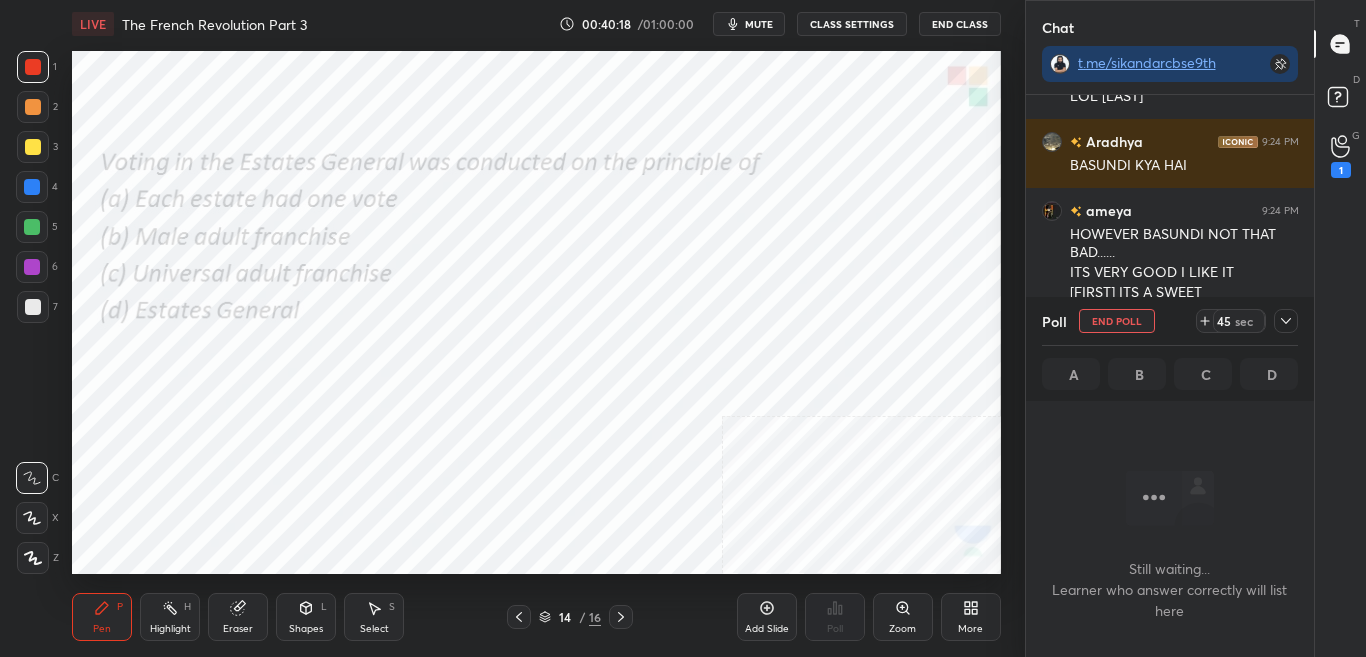 click on "45  sec" at bounding box center [1247, 321] 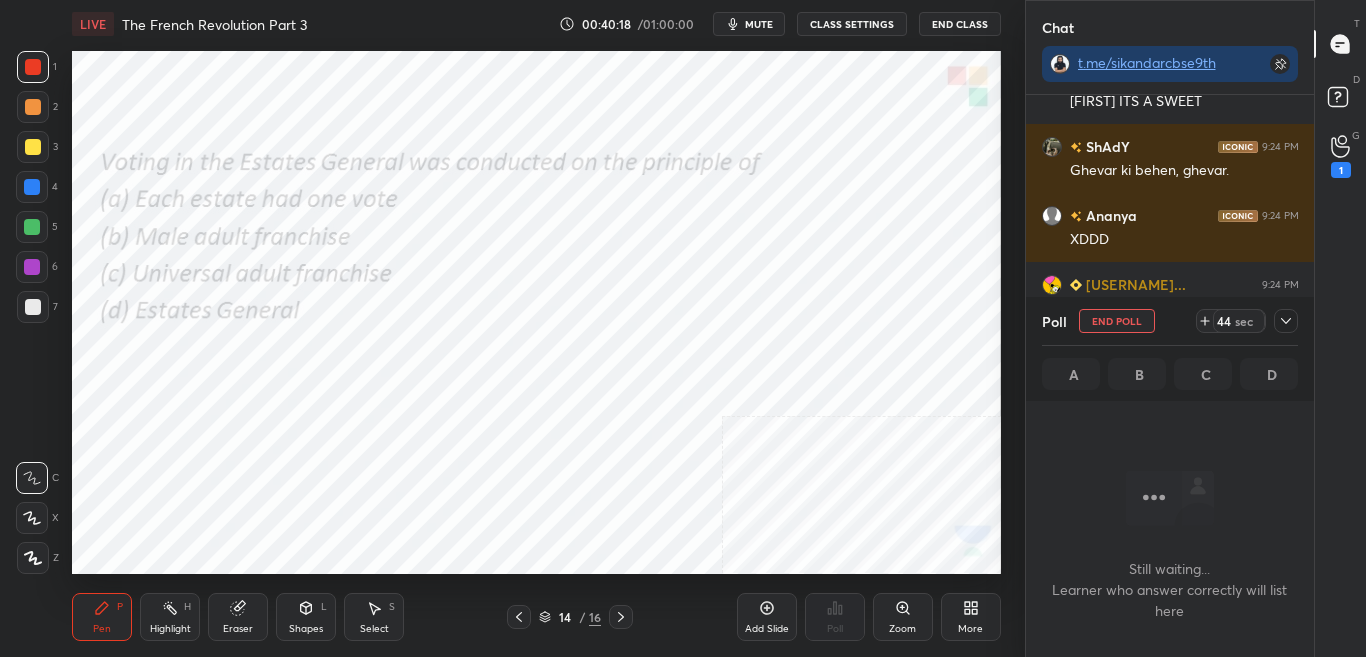 click 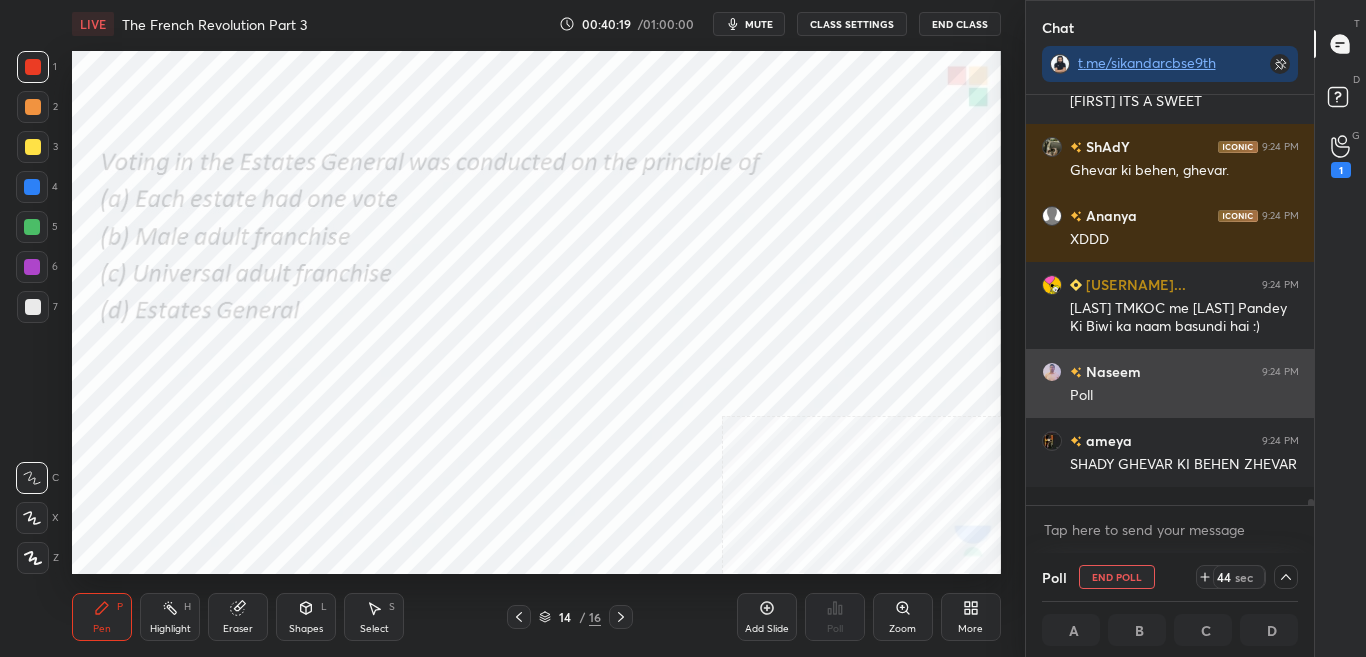 scroll, scrollTop: 28347, scrollLeft: 0, axis: vertical 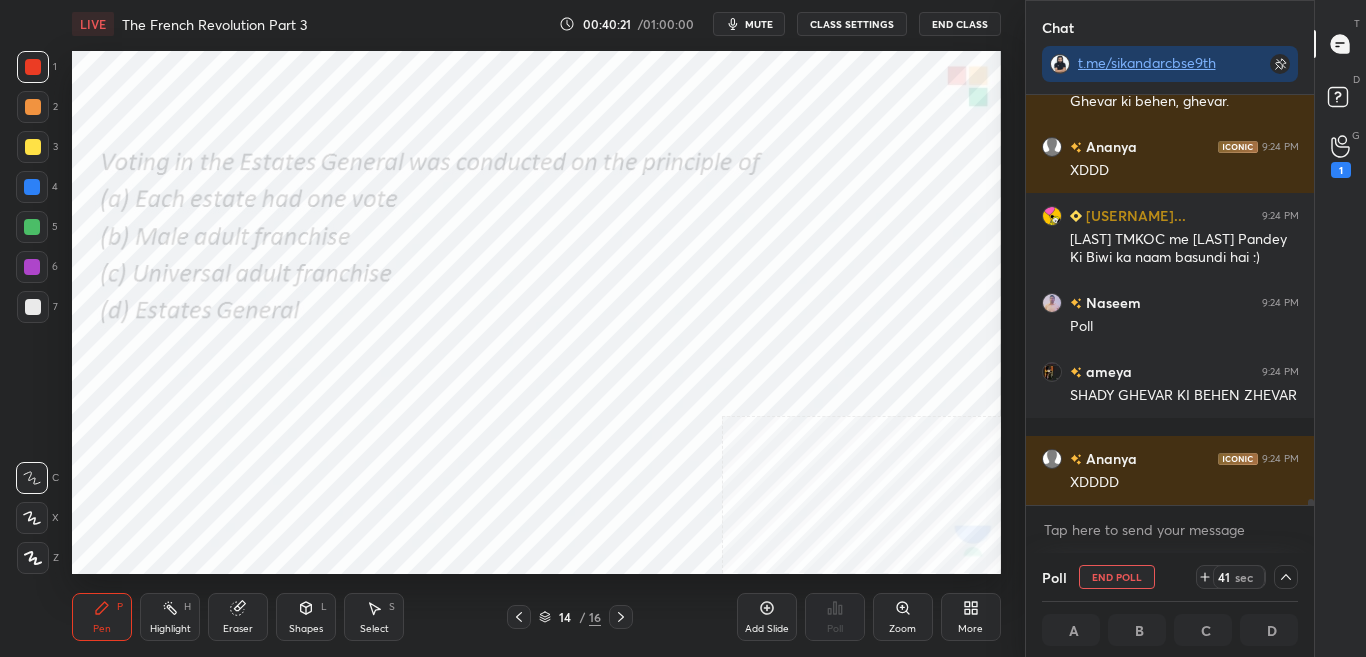 click on "ameya 9:24 PM HOWEVER BASUNDI NOT THAT BAD...... ITS VERY GOOD I LIKE IT ARADHYA ITS A SWEET ShAdY 9:24 PM Ghevar ki behen, ghevar. Ananya 9:24 PM XDDD ManishaKG3... 9:24 PM Aradhya TMKOC me Chalu Pandey Ki Biwi ka naam basundi hai :) Naseem 9:24 PM Poll ameya 9:24 PM SHADY GHEVAR KI BEHEN ZHEVAR Ananya 9:24 PM XDDDD JUMP TO LATEST Enable hand raising Enable raise hand to speak to learners. Once enabled, chat will be turned off temporarily. Enable x" at bounding box center (1170, 324) 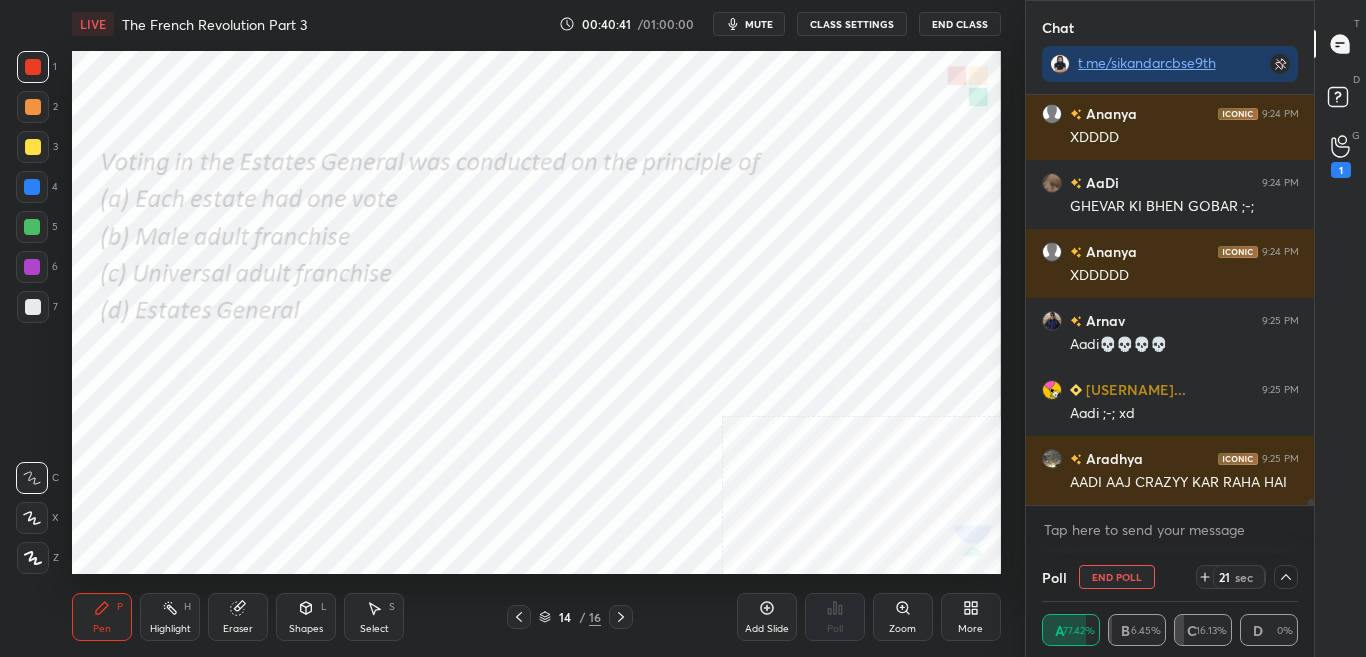 scroll, scrollTop: 28779, scrollLeft: 0, axis: vertical 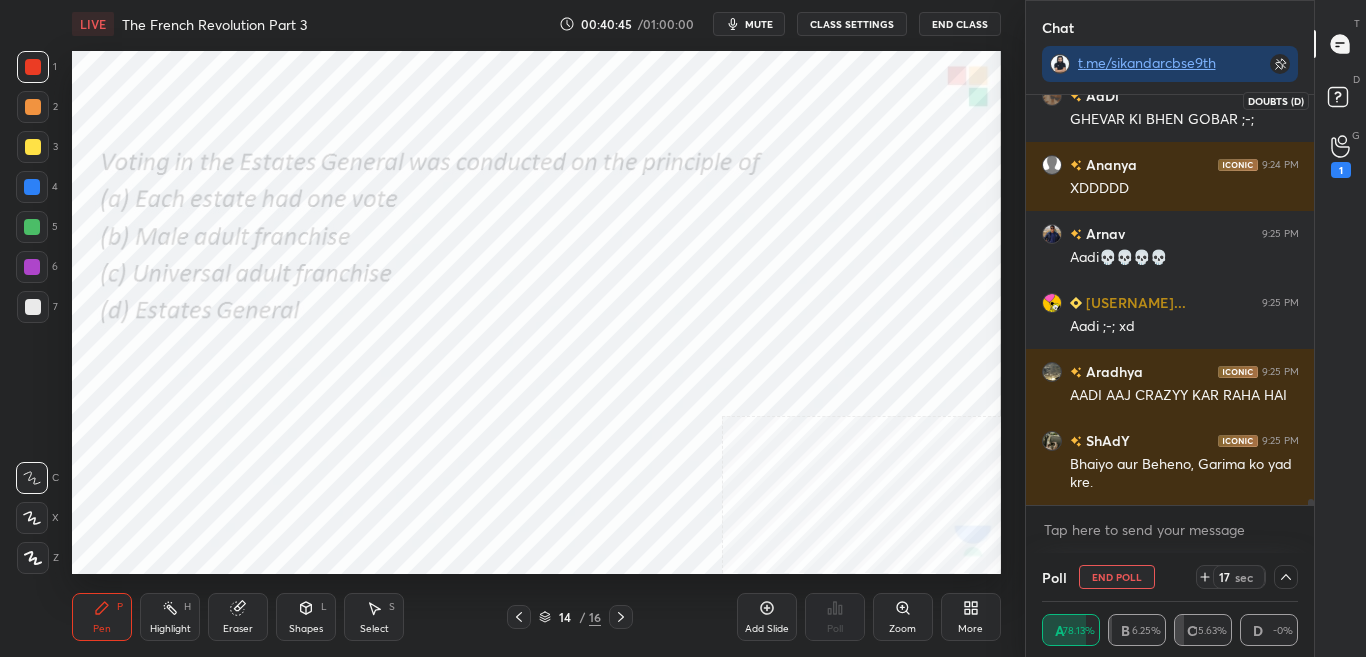 click 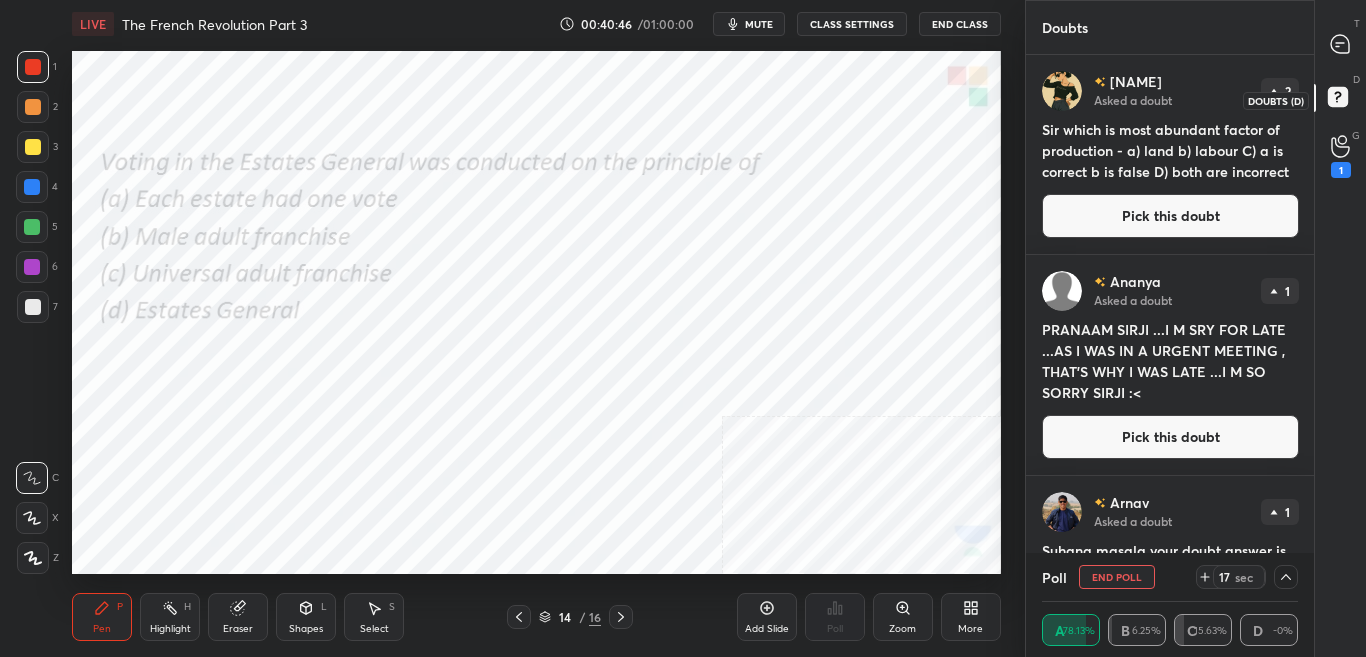 scroll, scrollTop: 7, scrollLeft: 7, axis: both 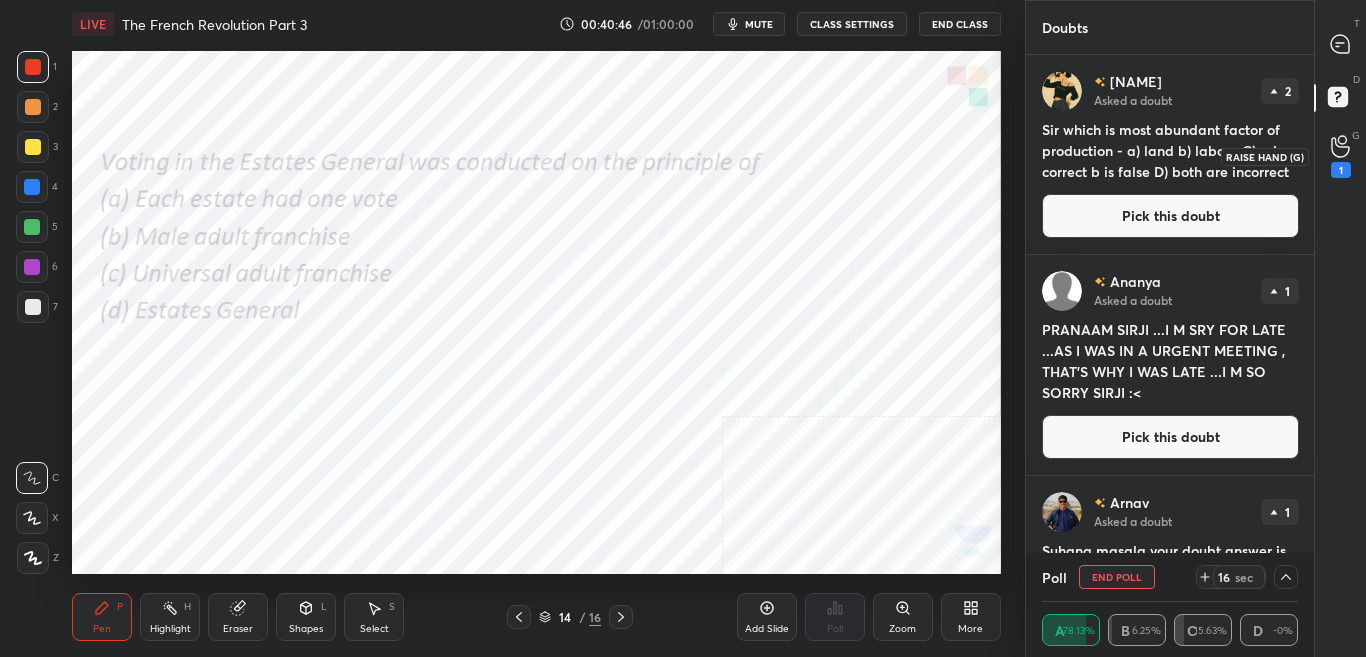 click on "1" at bounding box center (1341, 156) 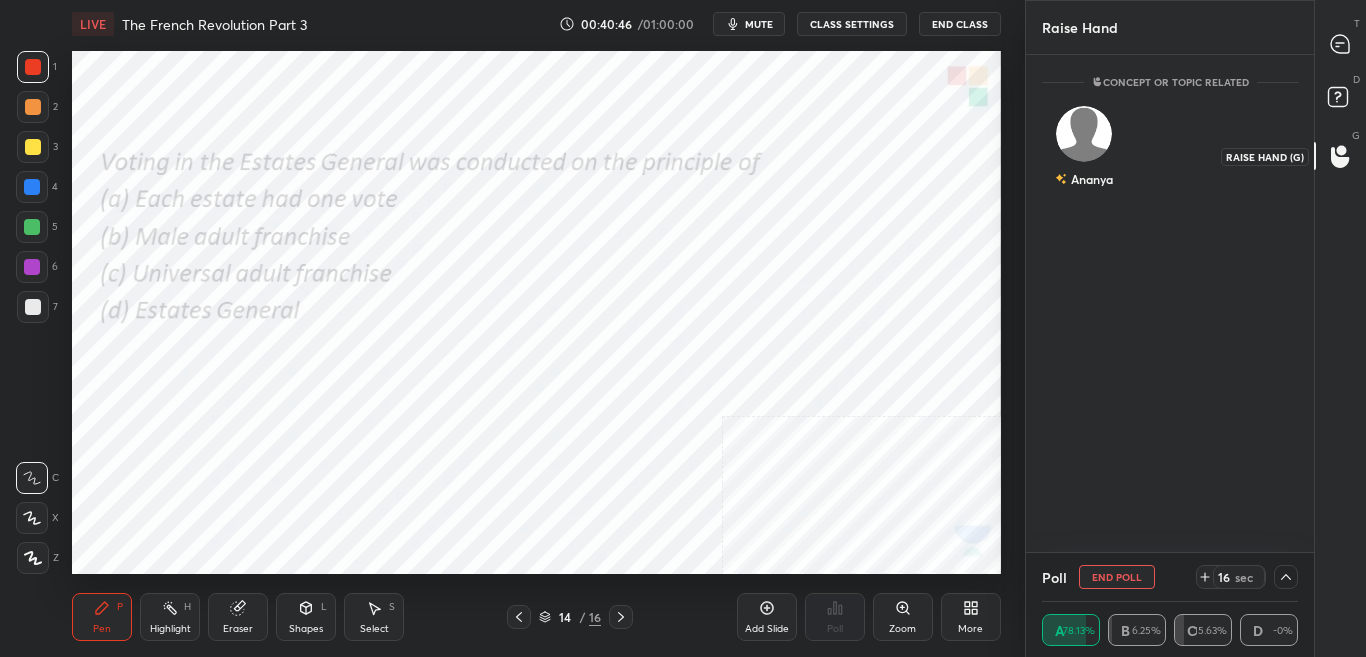 scroll, scrollTop: 492, scrollLeft: 282, axis: both 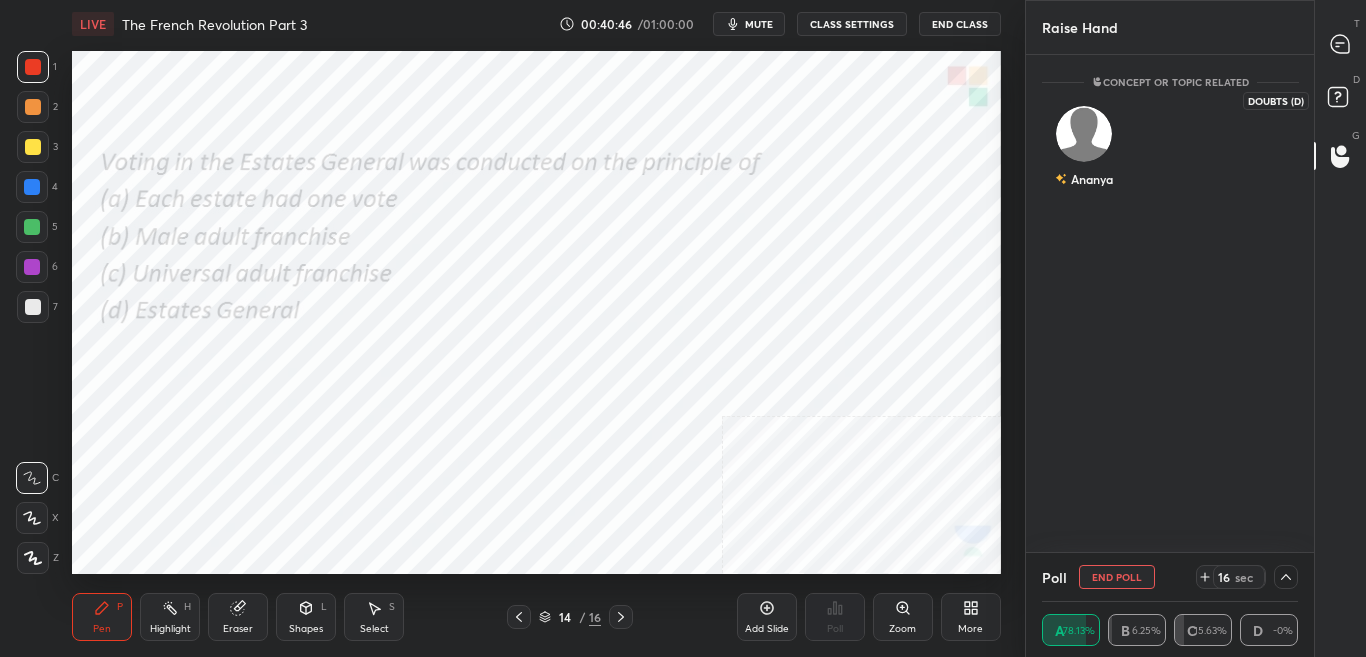 click 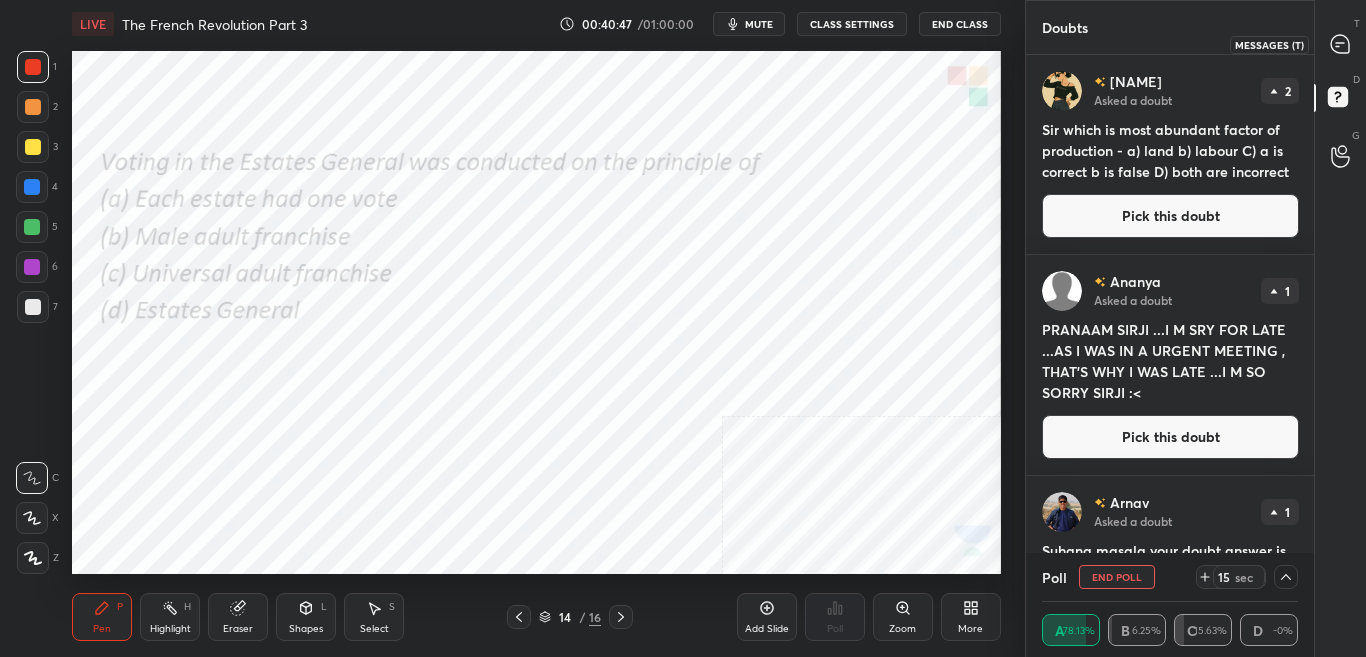 drag, startPoint x: 1356, startPoint y: 48, endPoint x: 1318, endPoint y: 97, distance: 62.008064 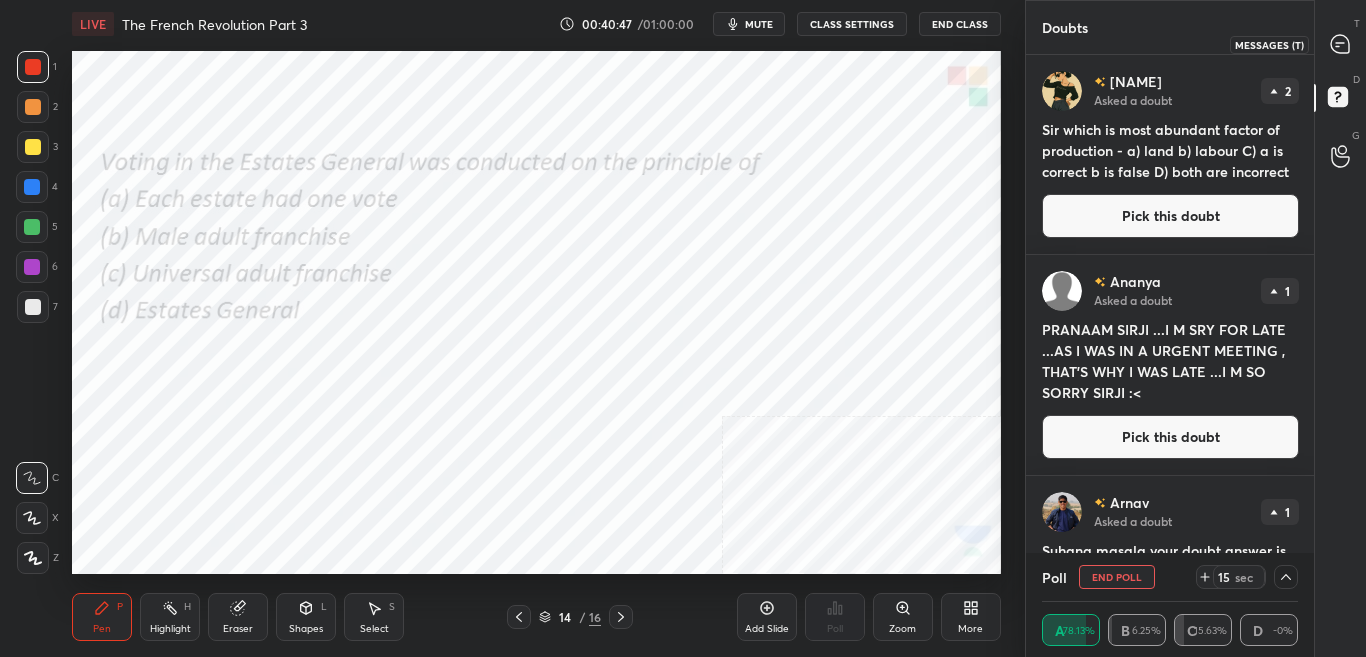 click at bounding box center (1341, 44) 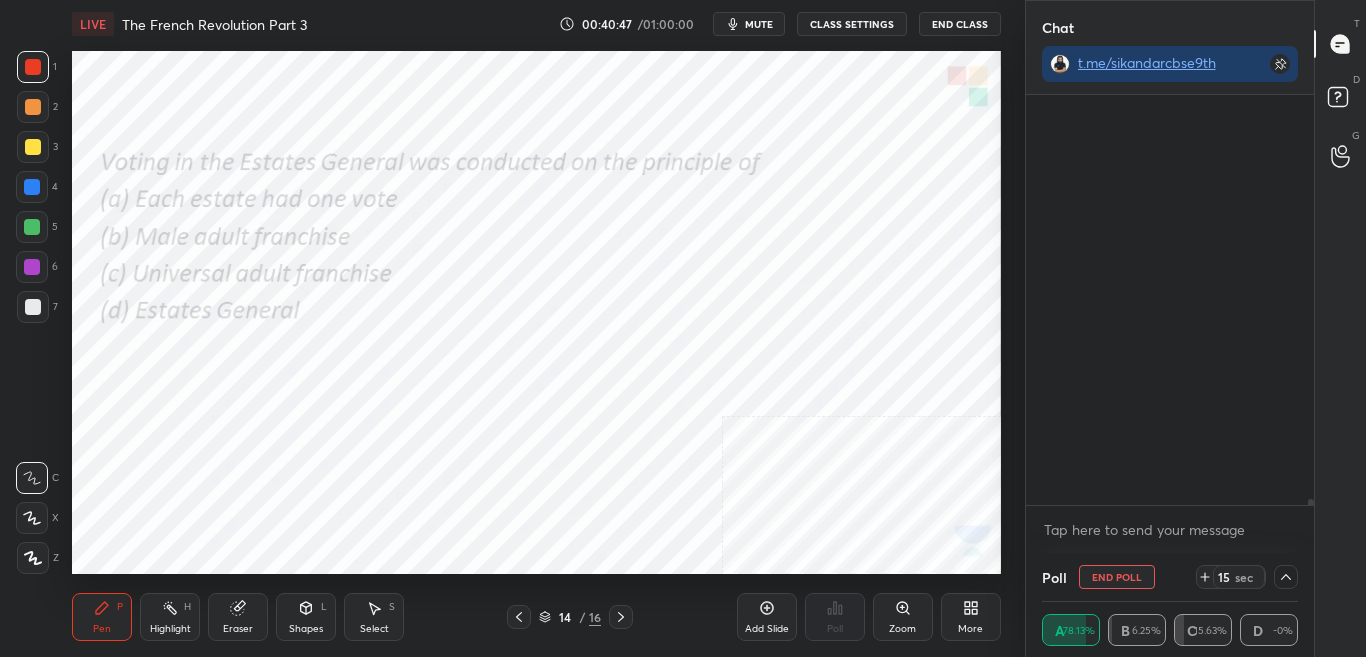 scroll, scrollTop: 452, scrollLeft: 282, axis: both 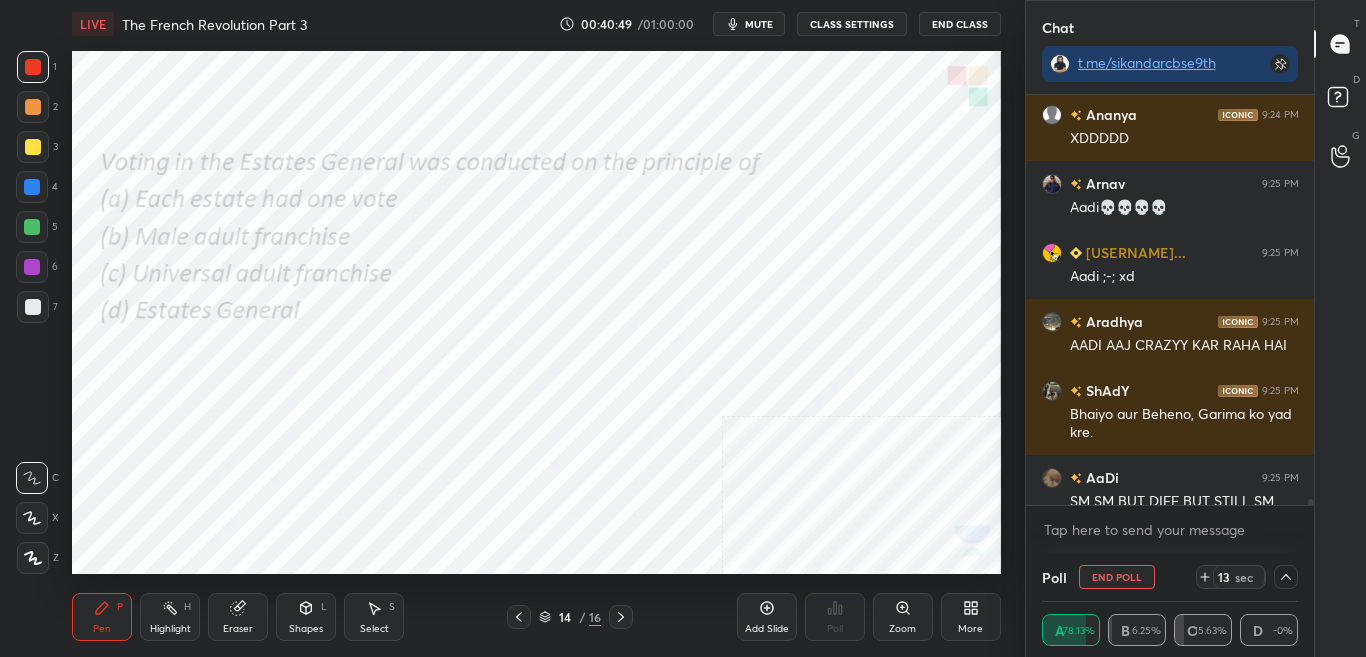 click on "AaDi 9:24 PM GHEVAR KI BHEN GOBAR ;-; Ananya 9:24 PM XDDDDD Arnav 9:25 PM Aadi💀💀💀💀 ManishaKG3... 9:25 PM Aadi ;-; xd Aradhya 9:25 PM AADI AAJ CRAZYY KAR RAHA HAI ShAdY 9:25 PM Bhaiyo aur Beheno, Garima ko yad kre. AaDi 9:25 PM SM SM BUT DIFF BUT STILL SM JUMP TO LATEST Enable hand raising Enable raise hand to speak to learners. Once enabled, chat will be turned off temporarily. Enable x" at bounding box center [1170, 324] 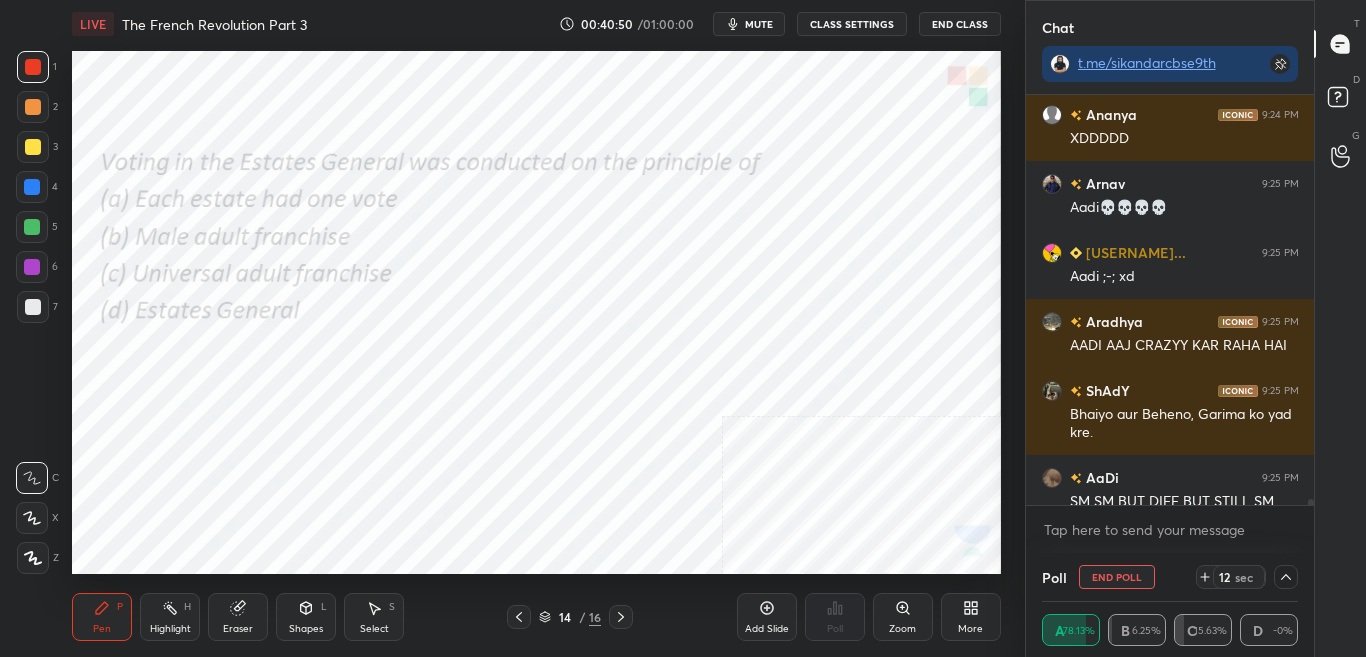 click on "T Messages (T) D Doubts (D) G Raise Hand (G)" at bounding box center (1340, 328) 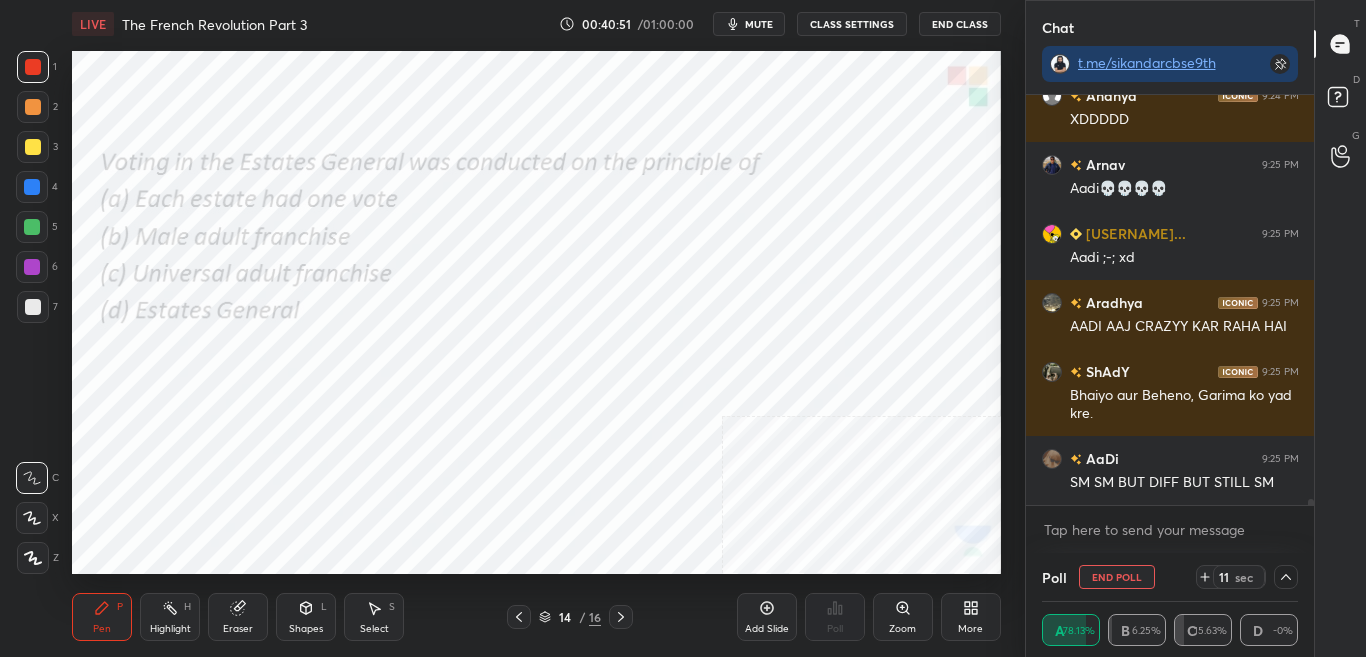 click at bounding box center (1286, 577) 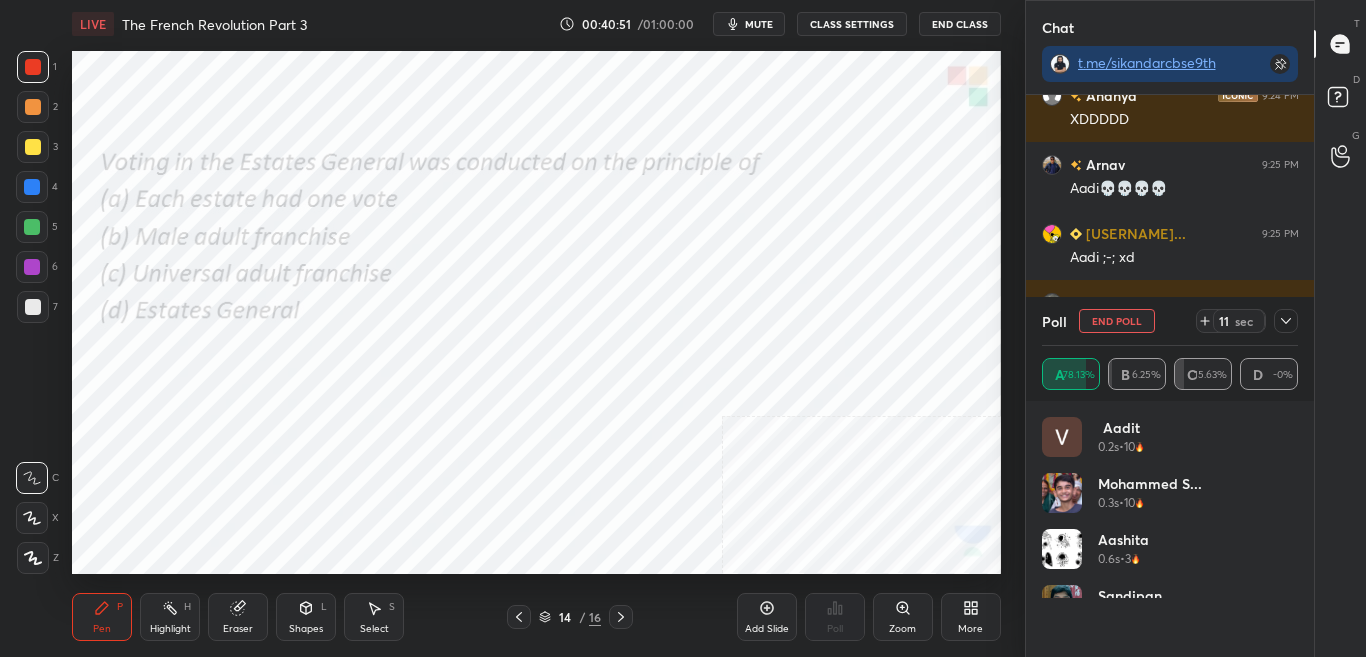 scroll, scrollTop: 7, scrollLeft: 7, axis: both 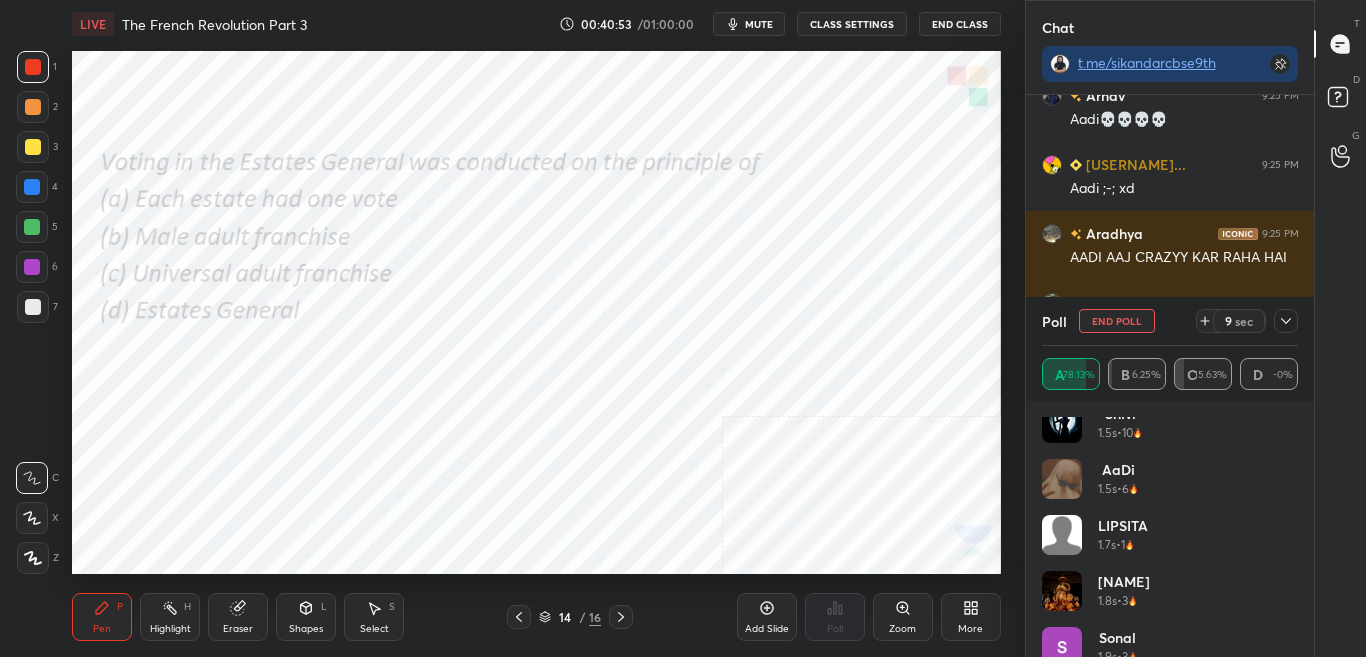 click on "Advait 1.4s  •  10 Shivi 1.5s  •  10 AaDi 1.5s  •  6 LIPSITA 1.7s  •  1 Kartikeya 1.8s  •  3 Sonal 1.9s  •  3 Vaishnavi 3s  •  10 Ananya 4.4s  •  10 Aradhya 6.8s  •  6" at bounding box center [1170, 537] 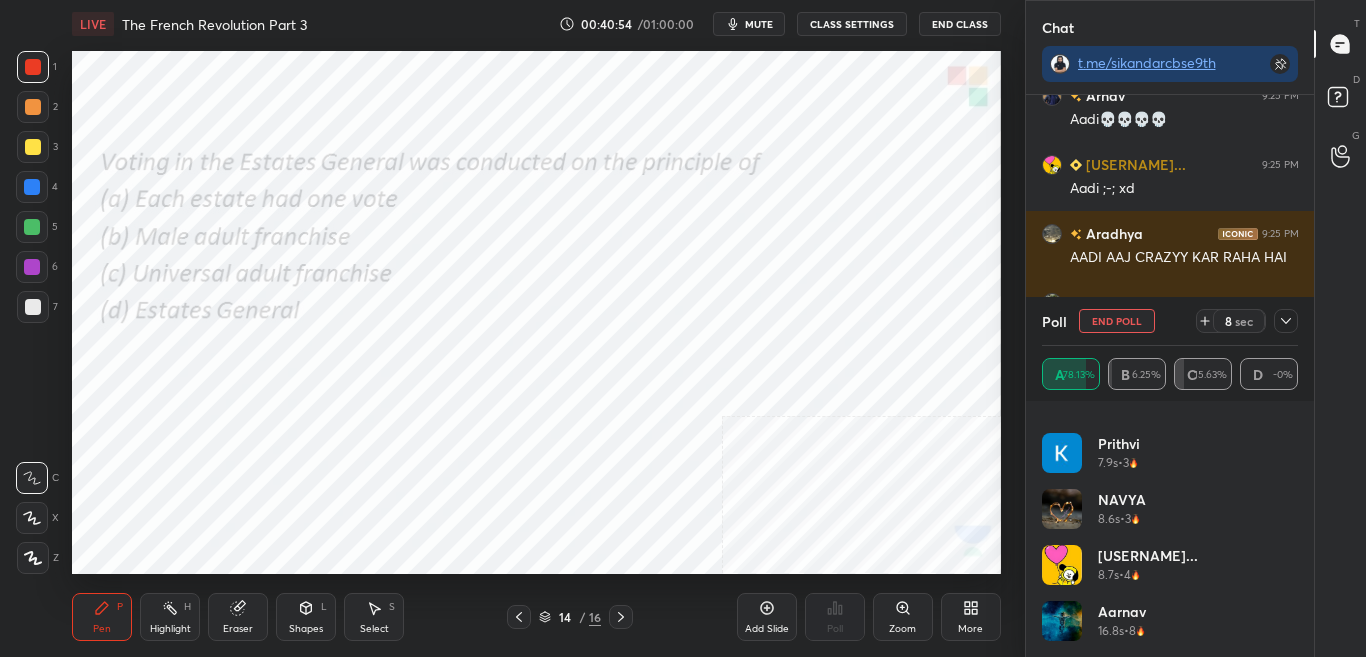 scroll, scrollTop: 1050, scrollLeft: 0, axis: vertical 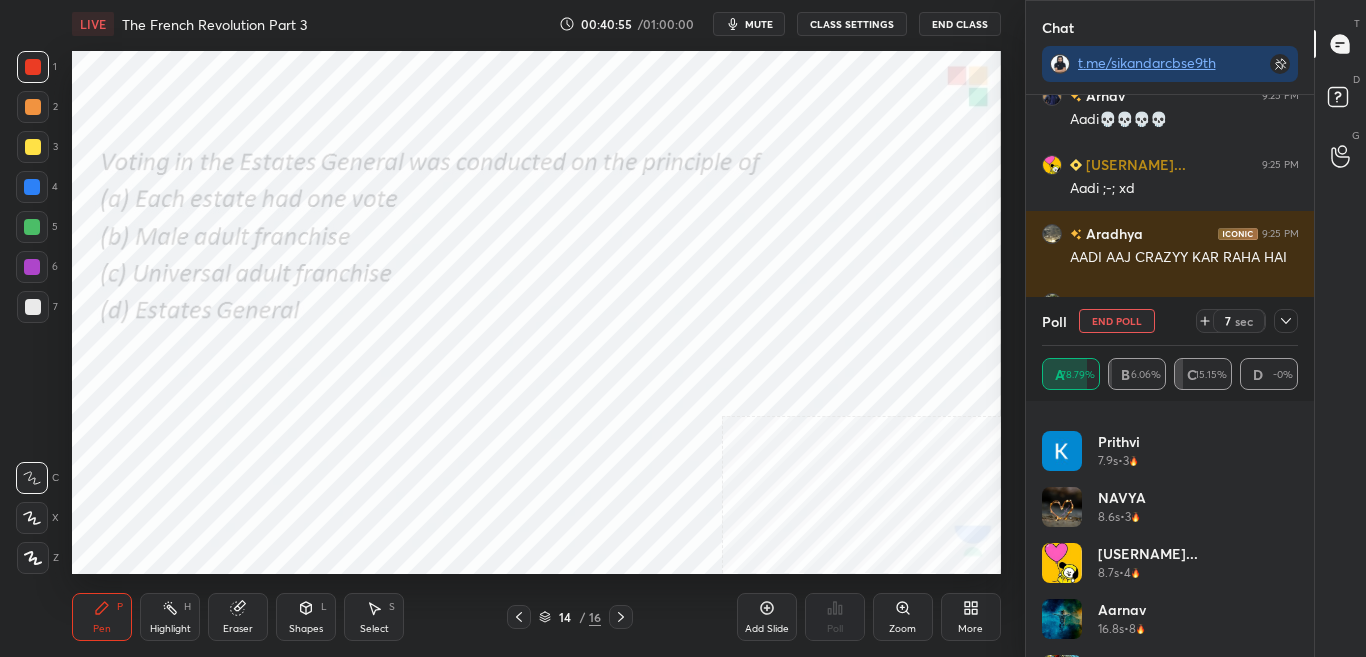 drag, startPoint x: 1292, startPoint y: 593, endPoint x: 1293, endPoint y: 612, distance: 19.026299 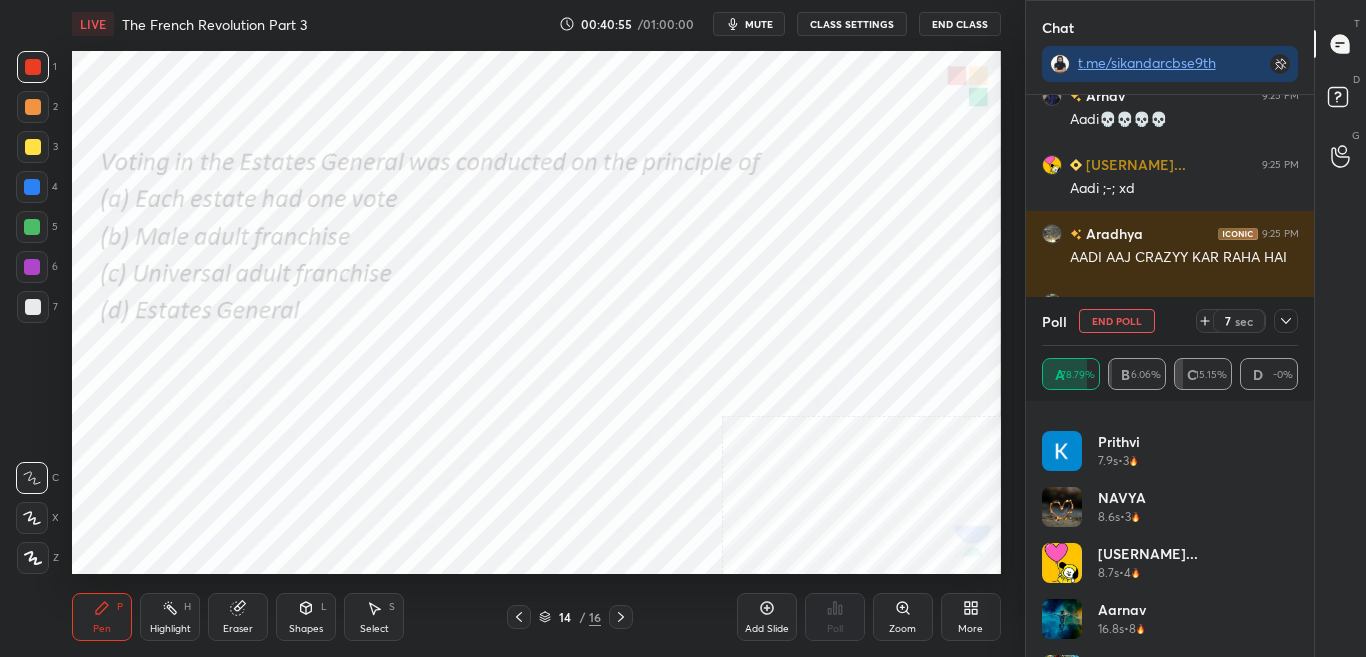 click on "[NAME] 4.4s  •  10 [NAME] 6.8s  •  6 prithvi 7.9s  •  3 NAVYA 8.6s  •  3 ManishaKG3... 8.7s  •  4 Aarnav 16.8s  •  8 Deeksha 18.5s  •  3 SIMMMM 25.1s  •  5 ShAdY 33s  •  3" at bounding box center (1170, 537) 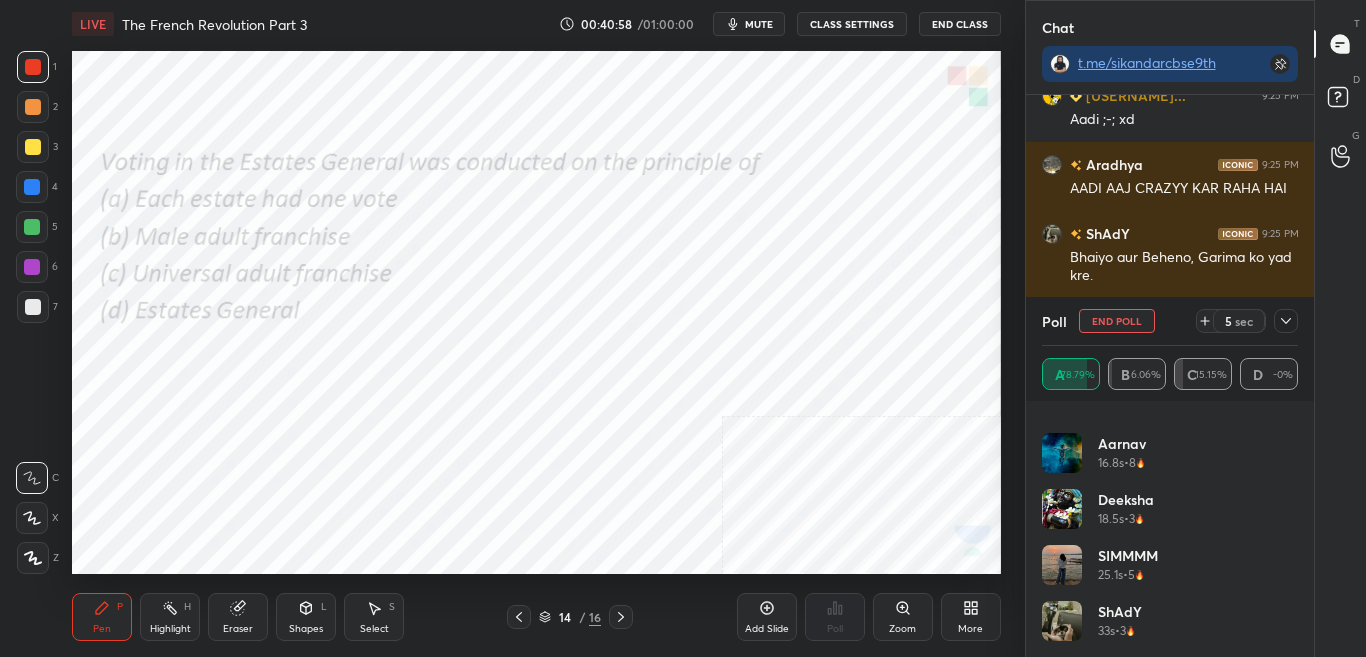 click 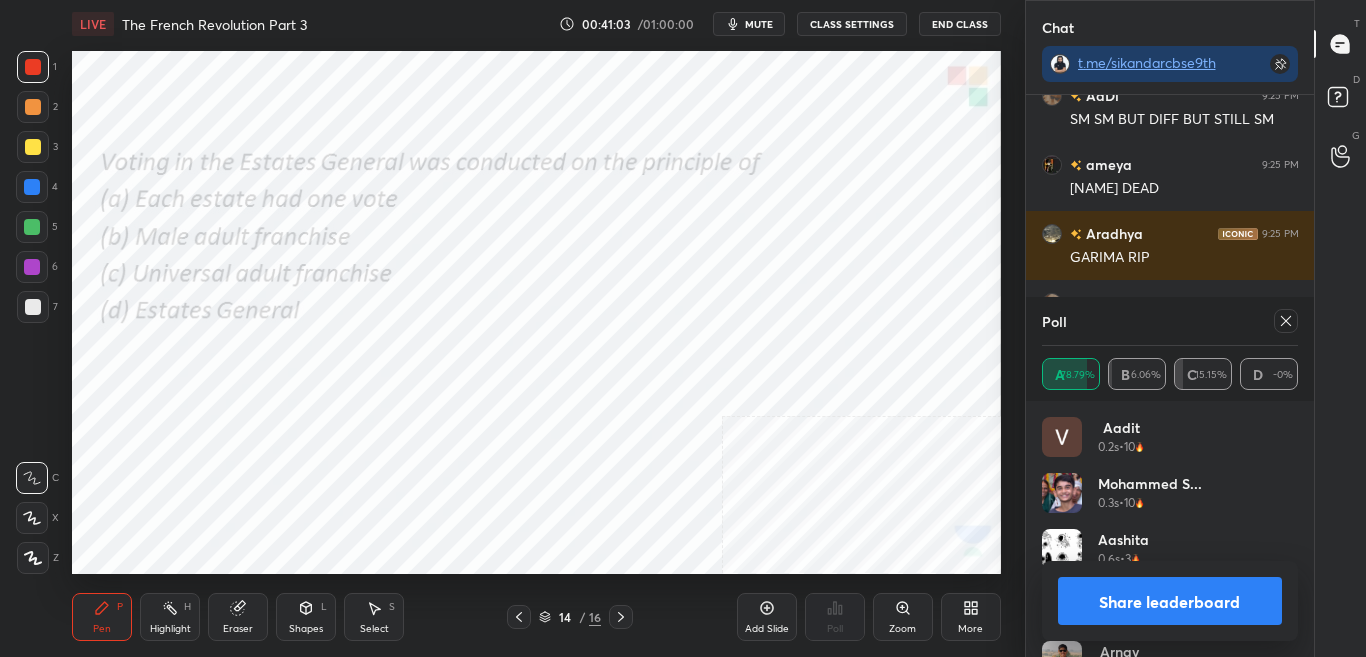 click on "Share leaderboard" at bounding box center (1170, 601) 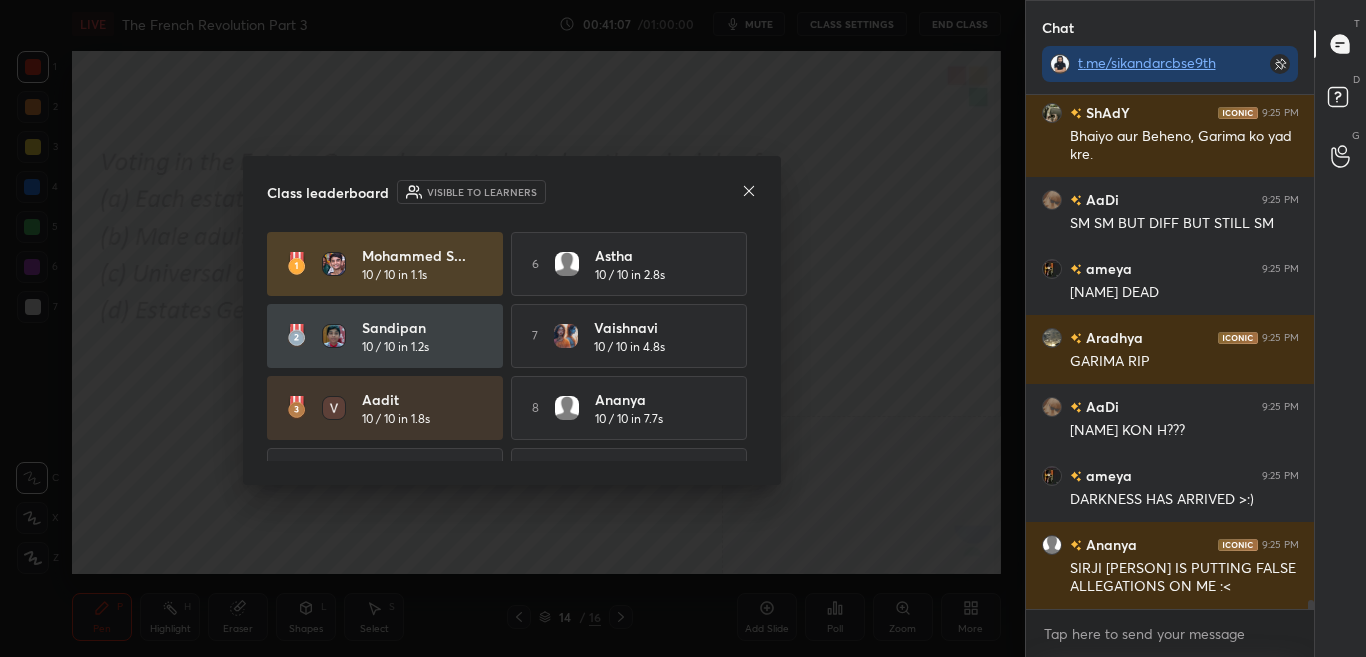click 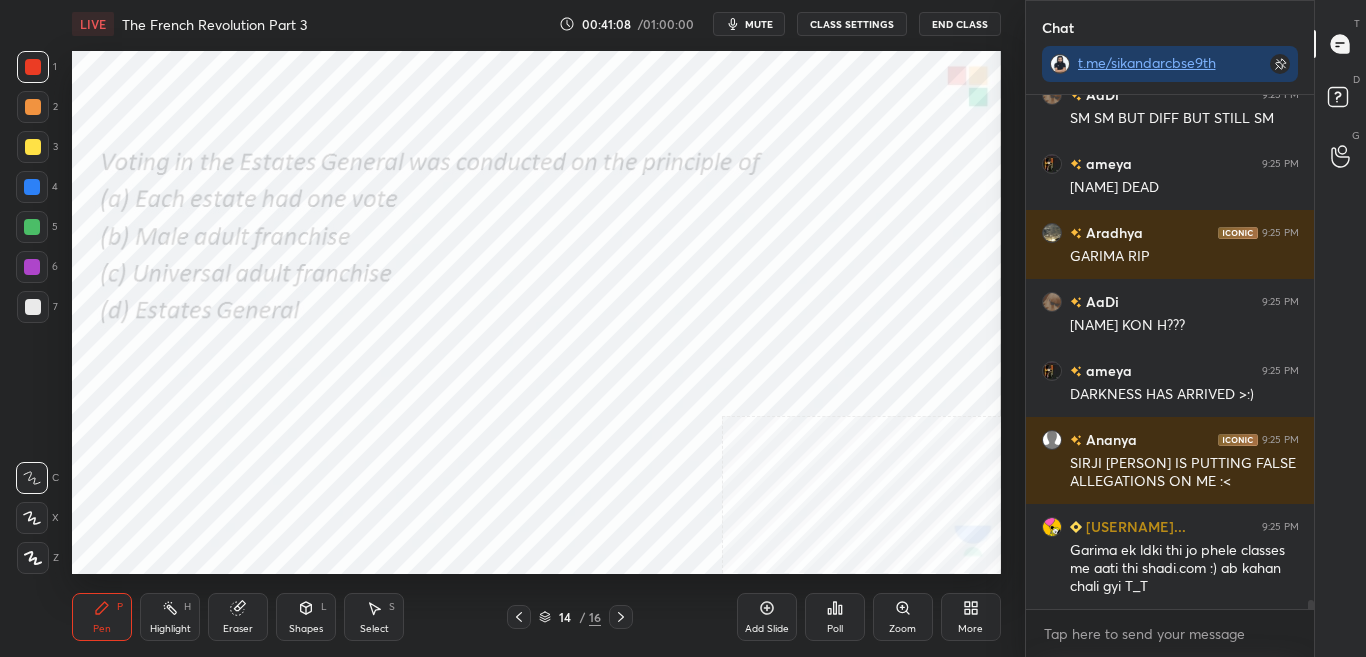 click on "More" at bounding box center (971, 617) 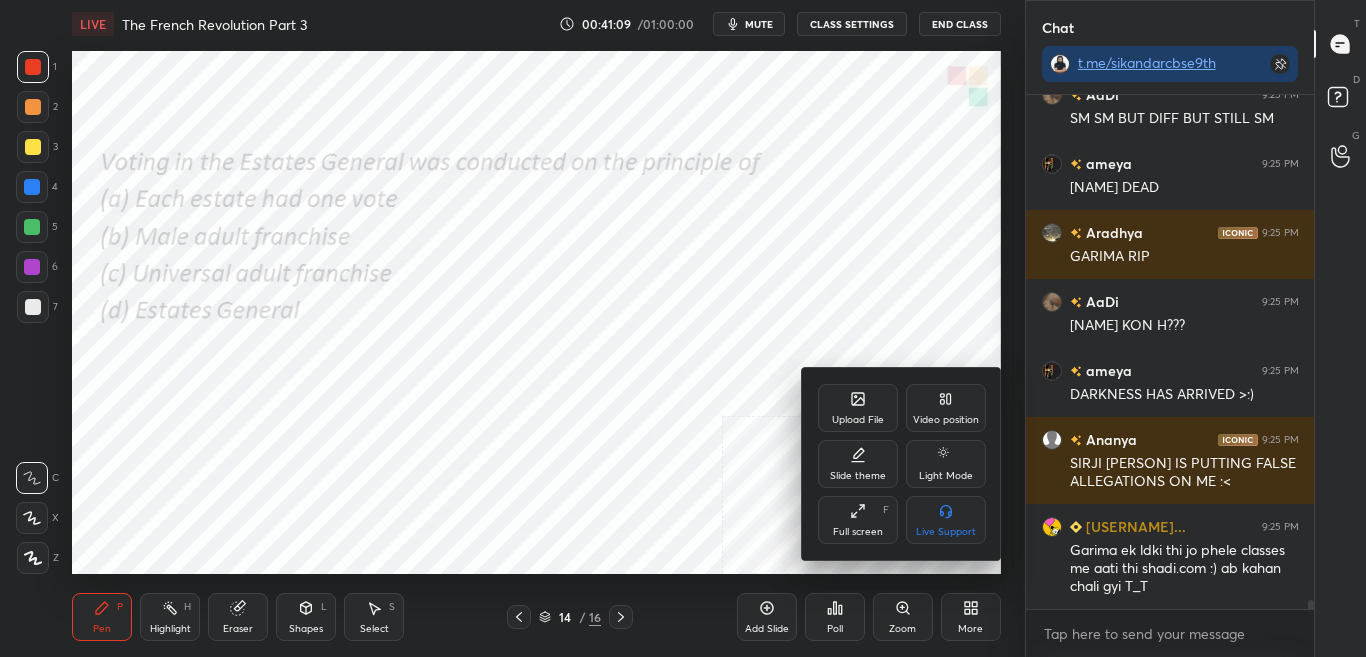 click on "Upload File" at bounding box center [858, 408] 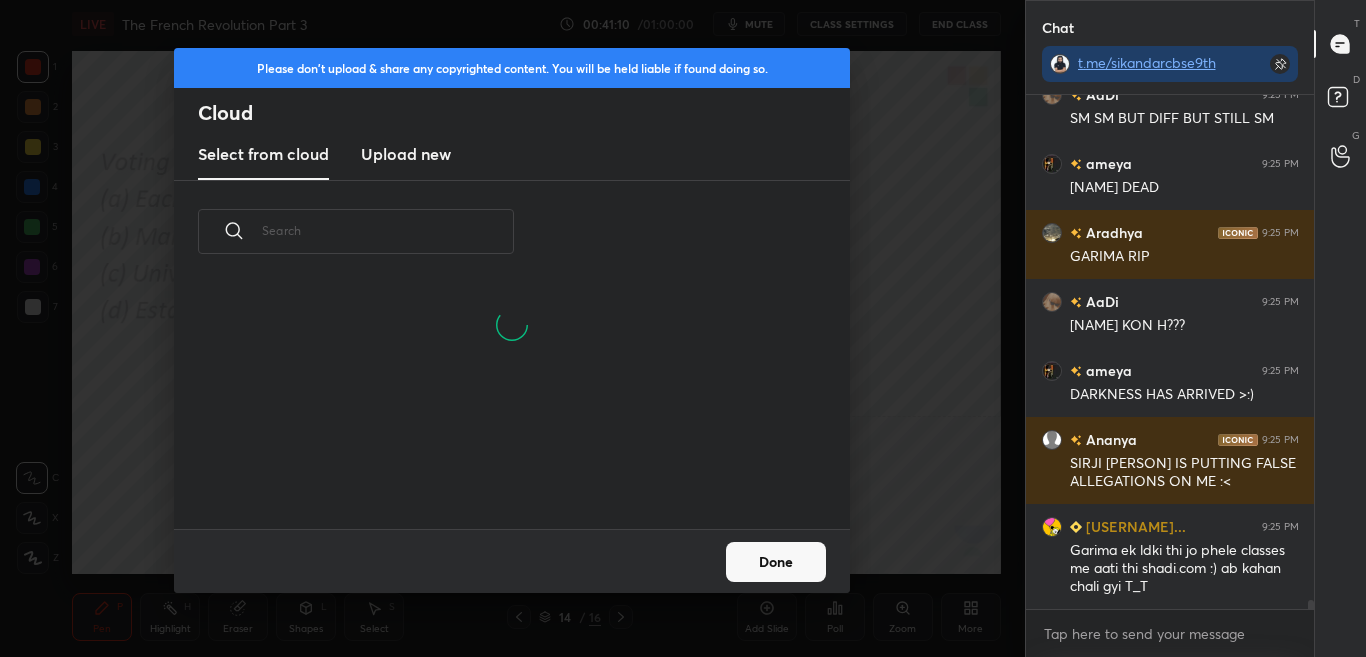 click on "Upload new" at bounding box center [406, 155] 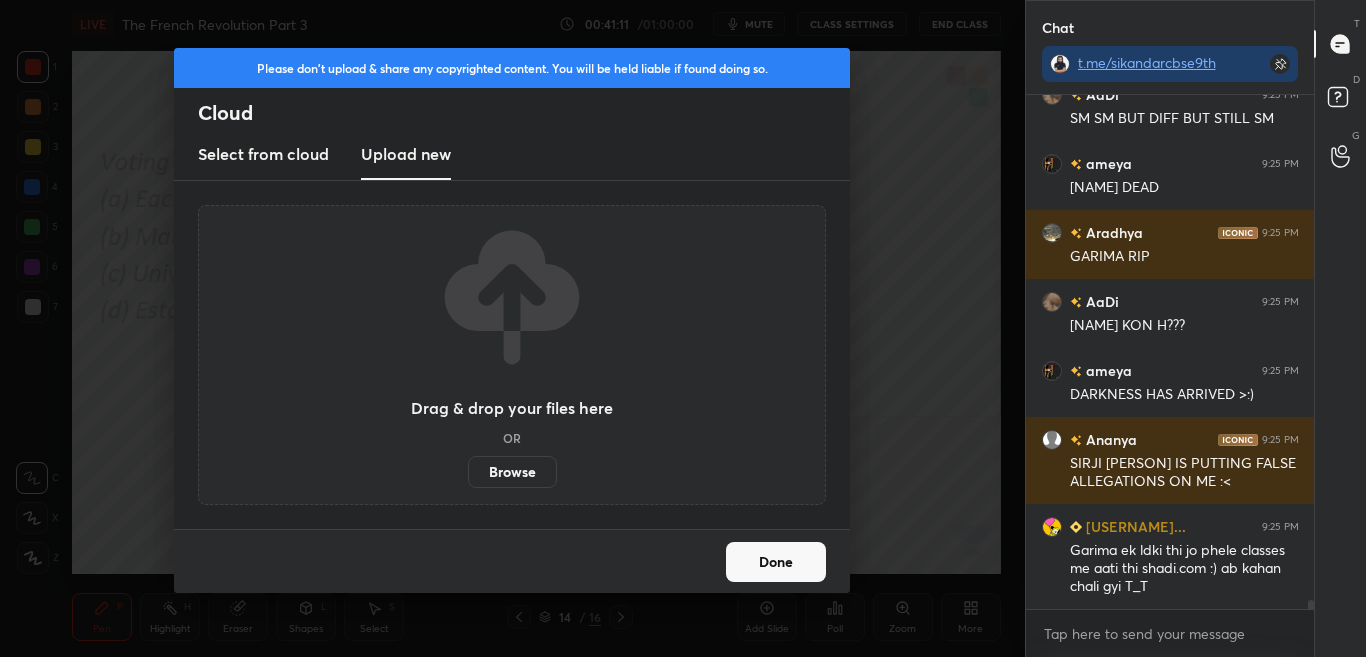 click on "Browse" at bounding box center (512, 472) 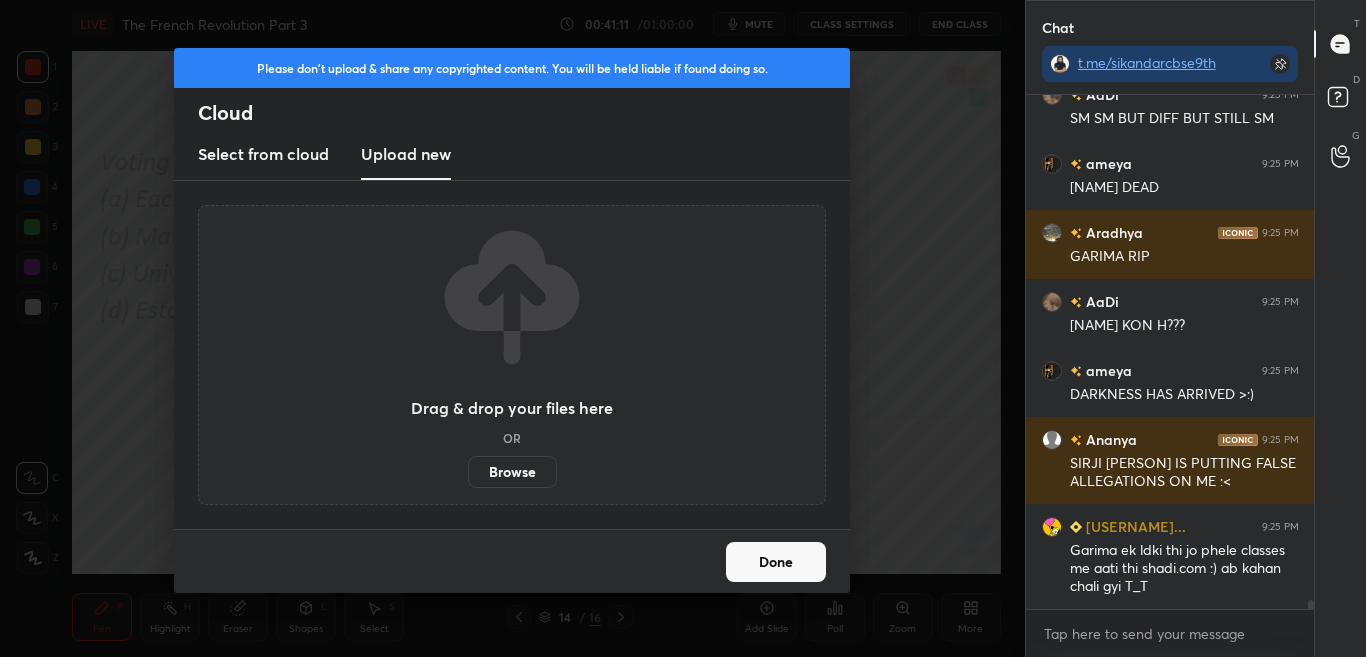 click on "Browse" at bounding box center (468, 472) 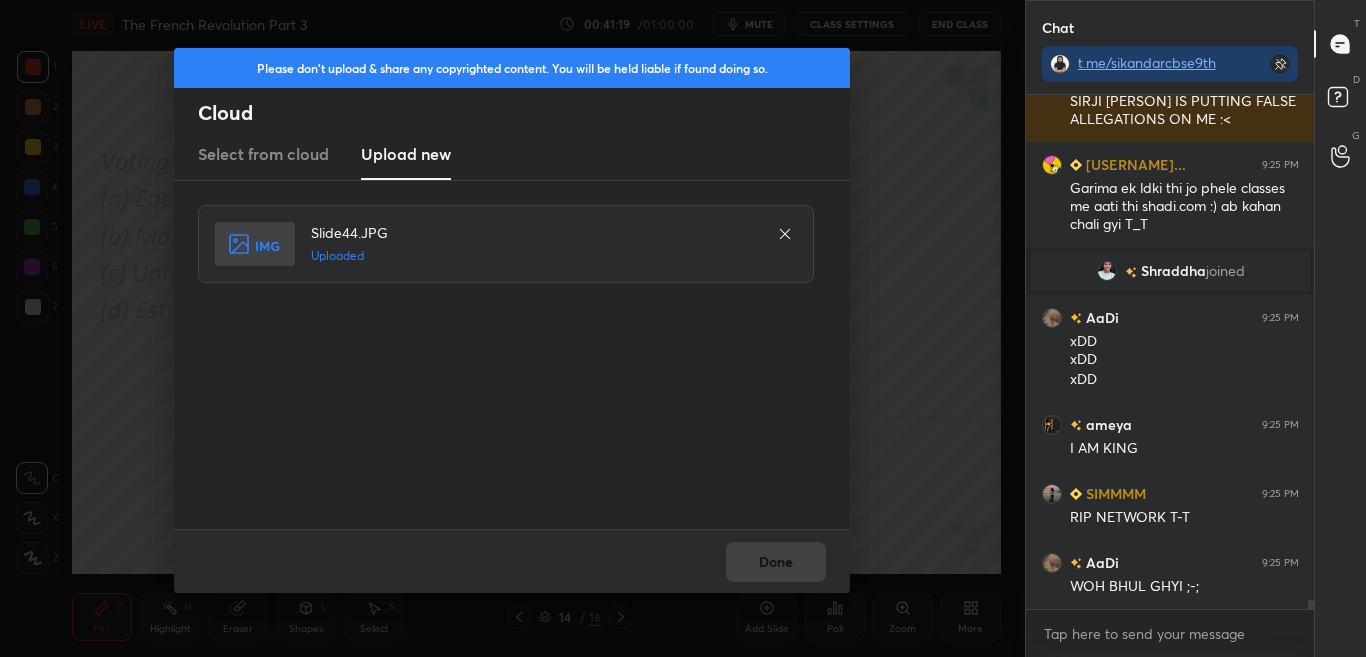click on "Done" at bounding box center [512, 561] 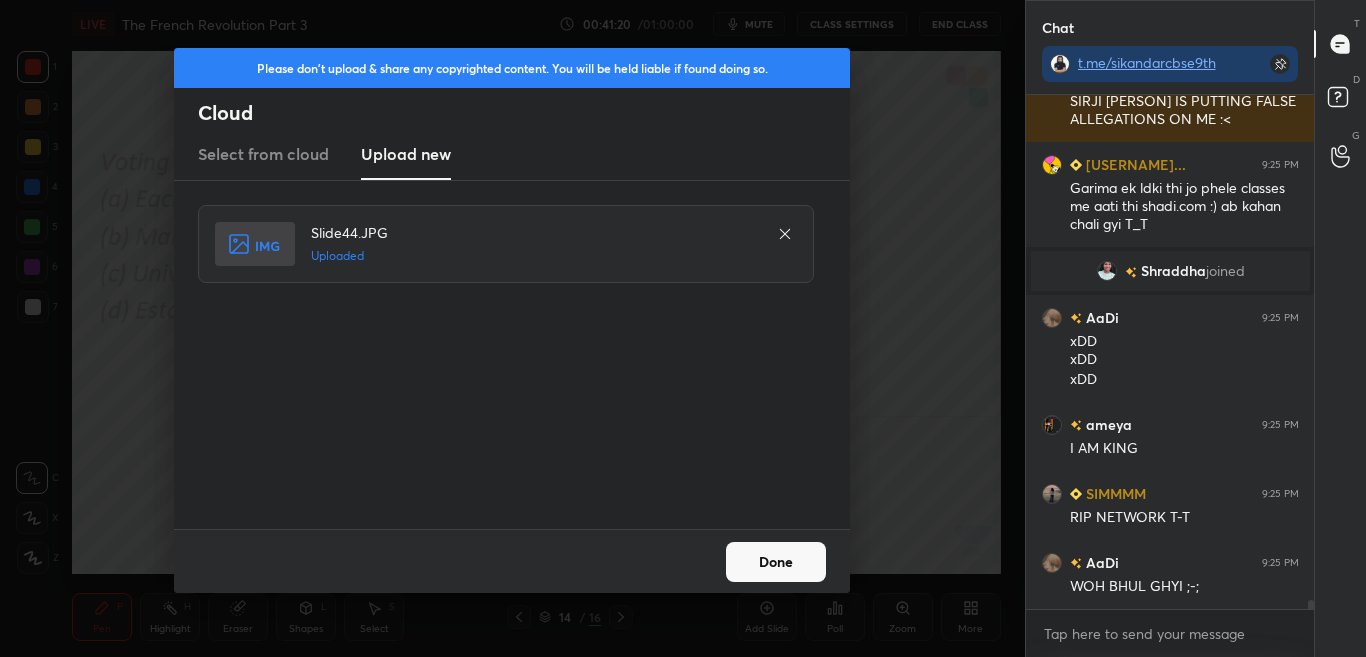 click on "Done" at bounding box center [776, 562] 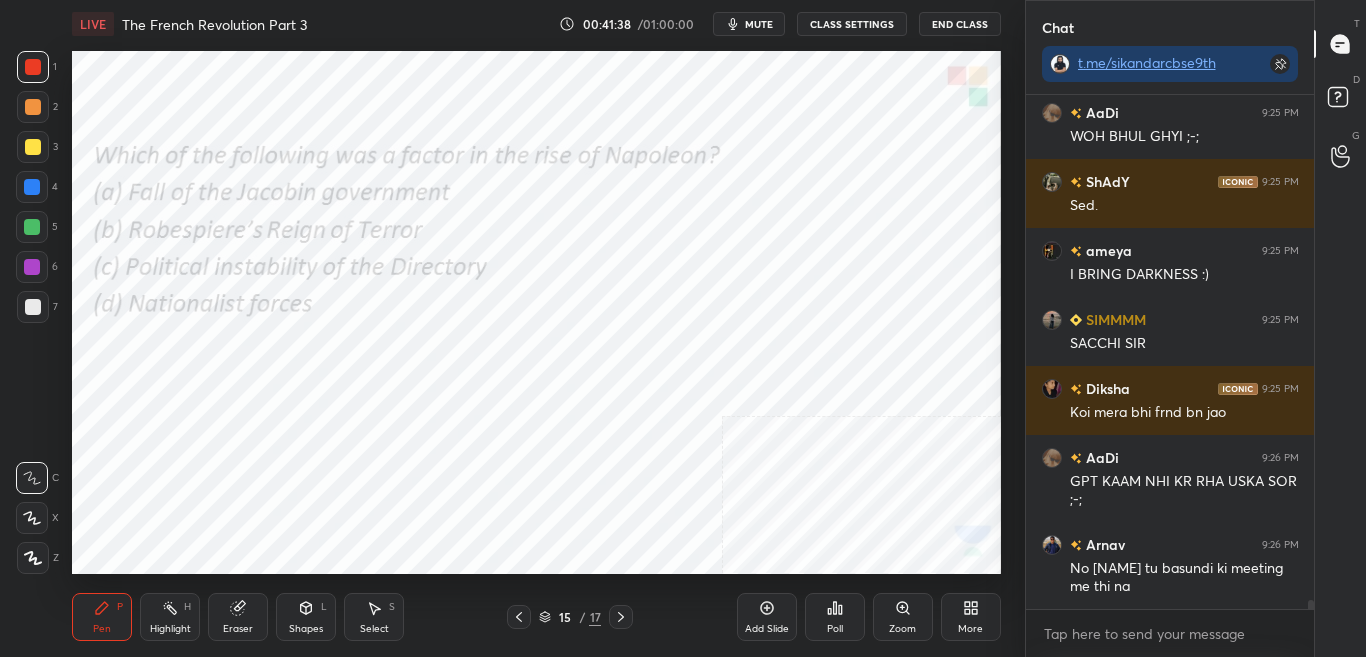 click on "Poll" at bounding box center (835, 617) 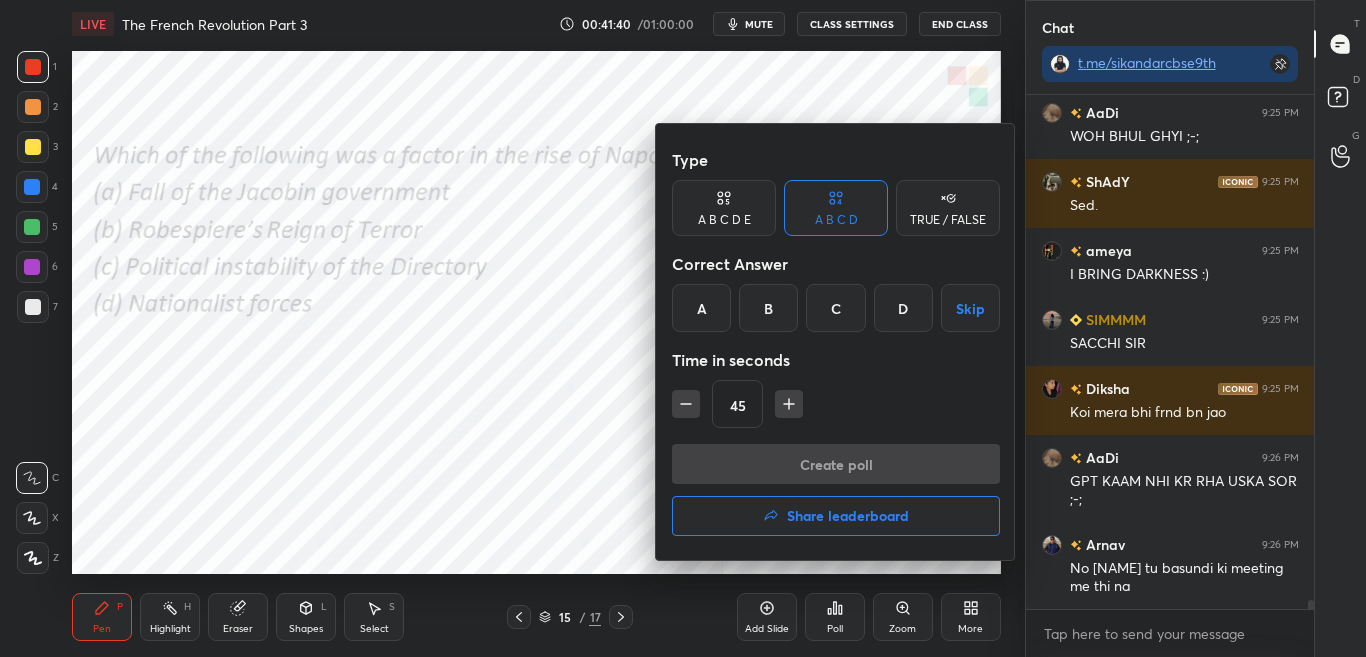 click on "C" at bounding box center (835, 308) 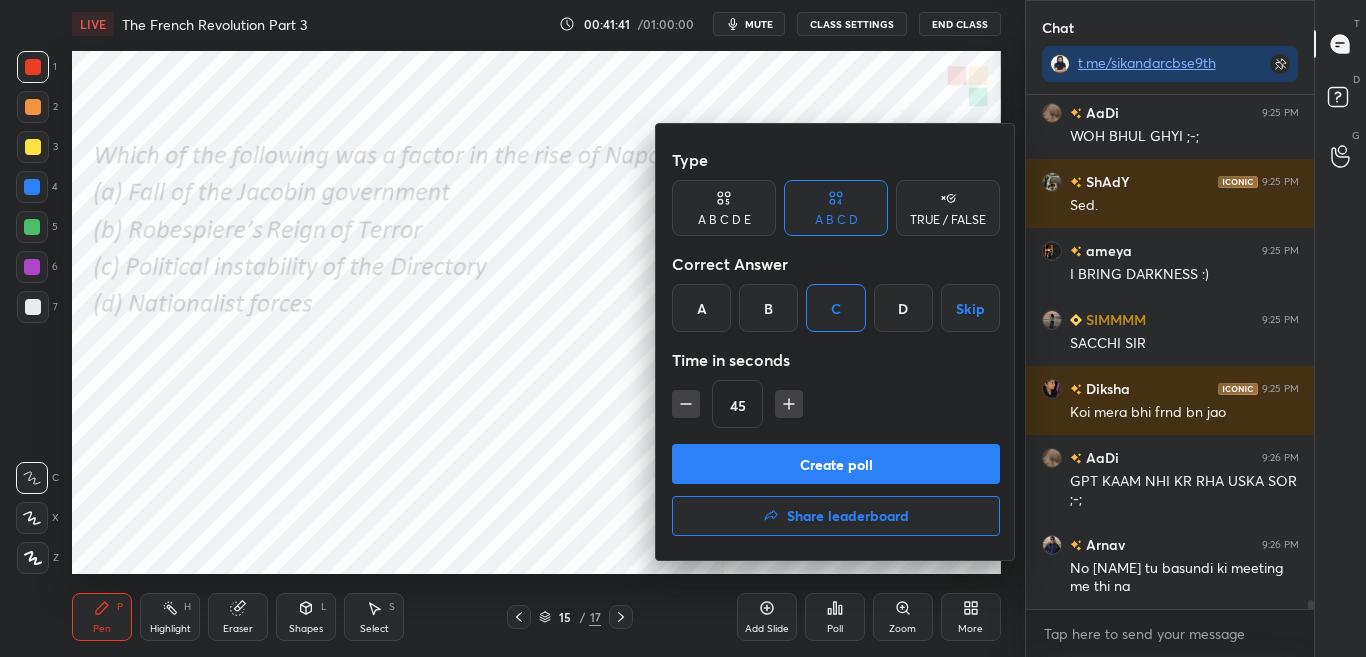 click on "Create poll" at bounding box center (836, 464) 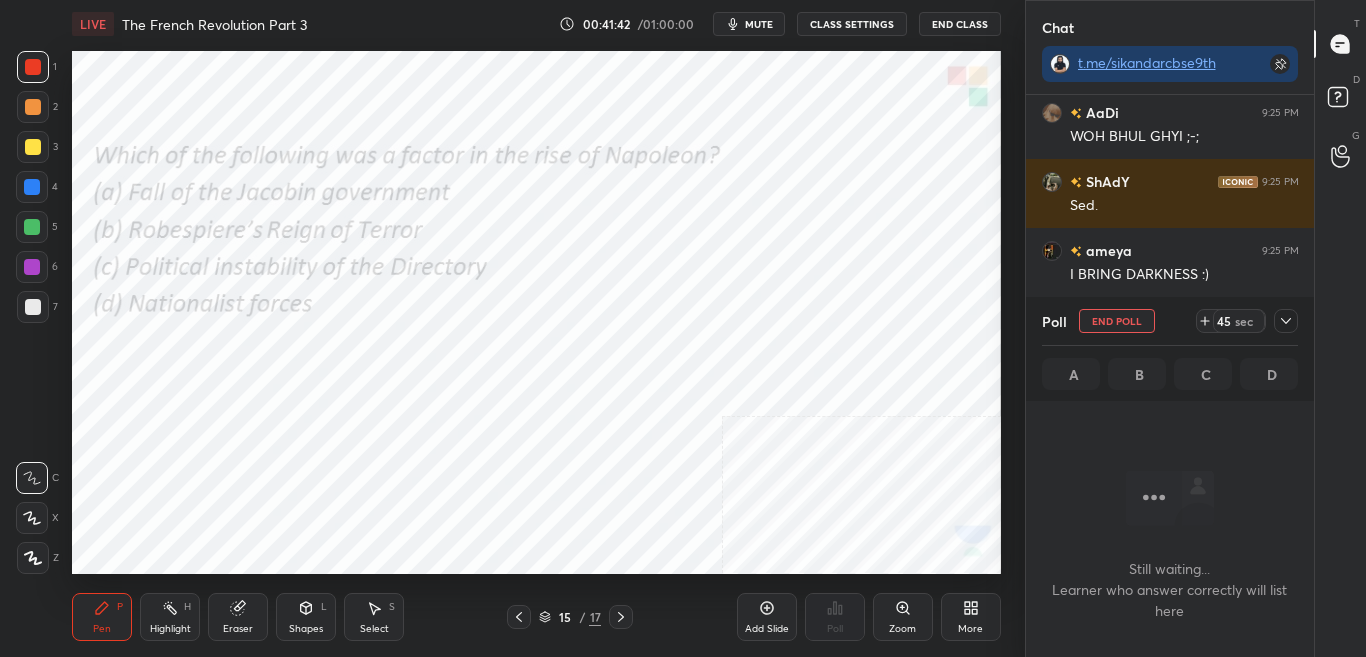 click at bounding box center (1286, 321) 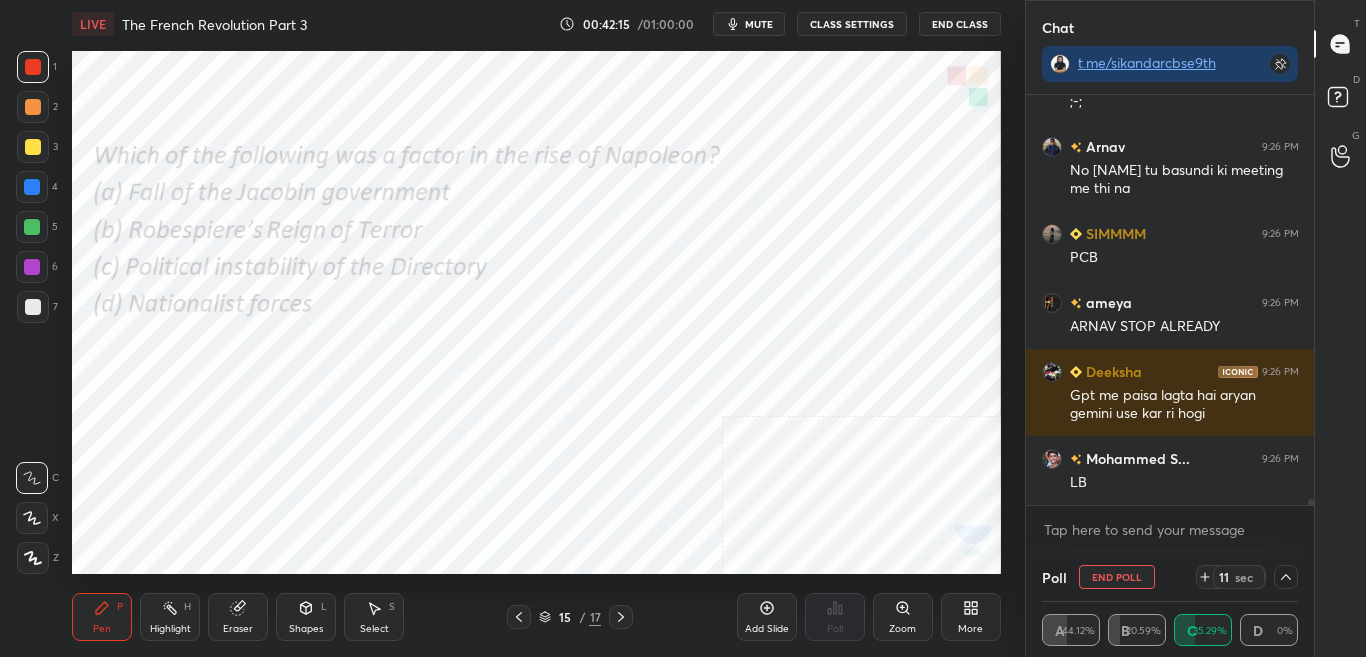 scroll, scrollTop: 28385, scrollLeft: 0, axis: vertical 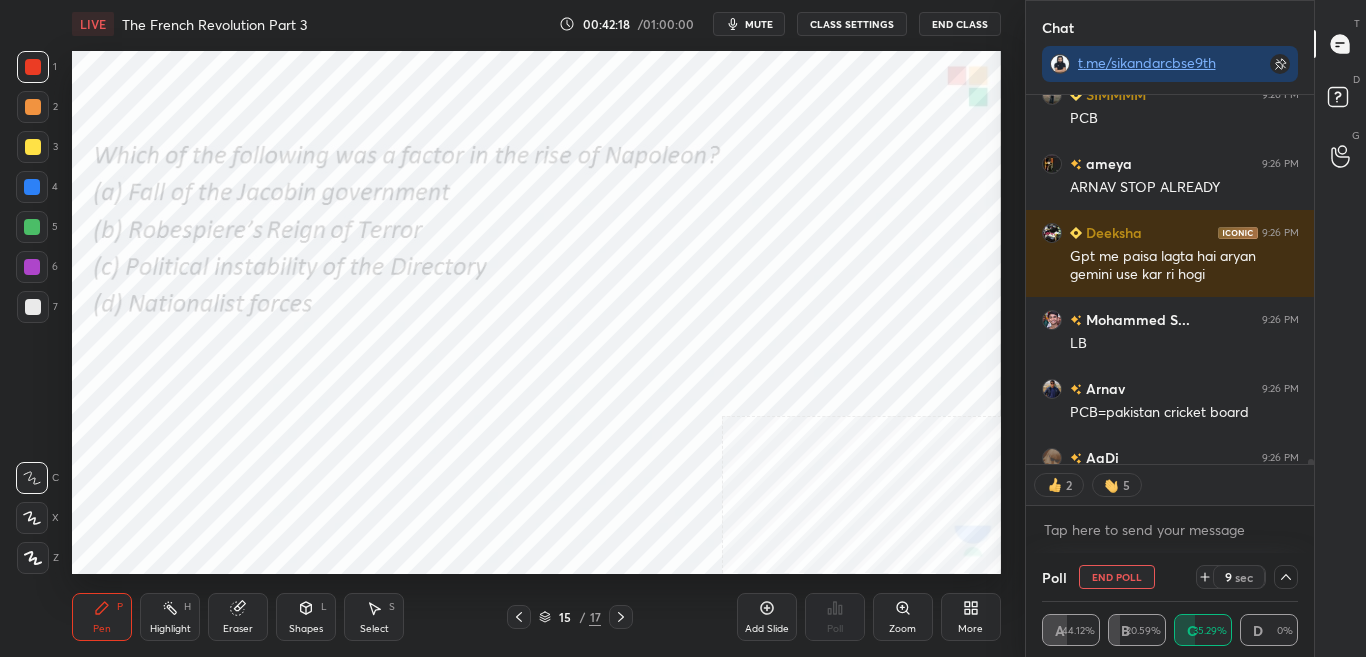 click on "Poll End Poll 9  sec A 44.12% B 20.59% C 35.29% D 0%" at bounding box center (1170, 605) 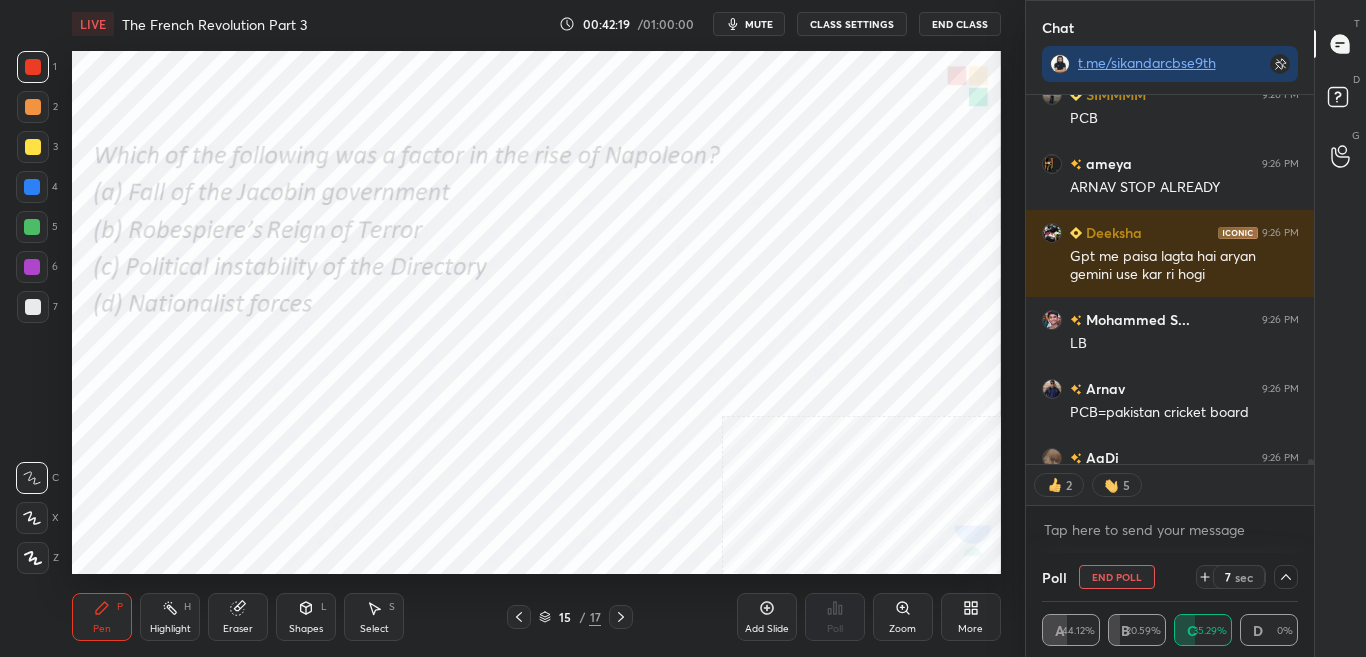 click on "LIVE The French Revolution Part 3 00:42:19 /  01:00:00 mute CLASS SETTINGS End Class" at bounding box center (536, 24) 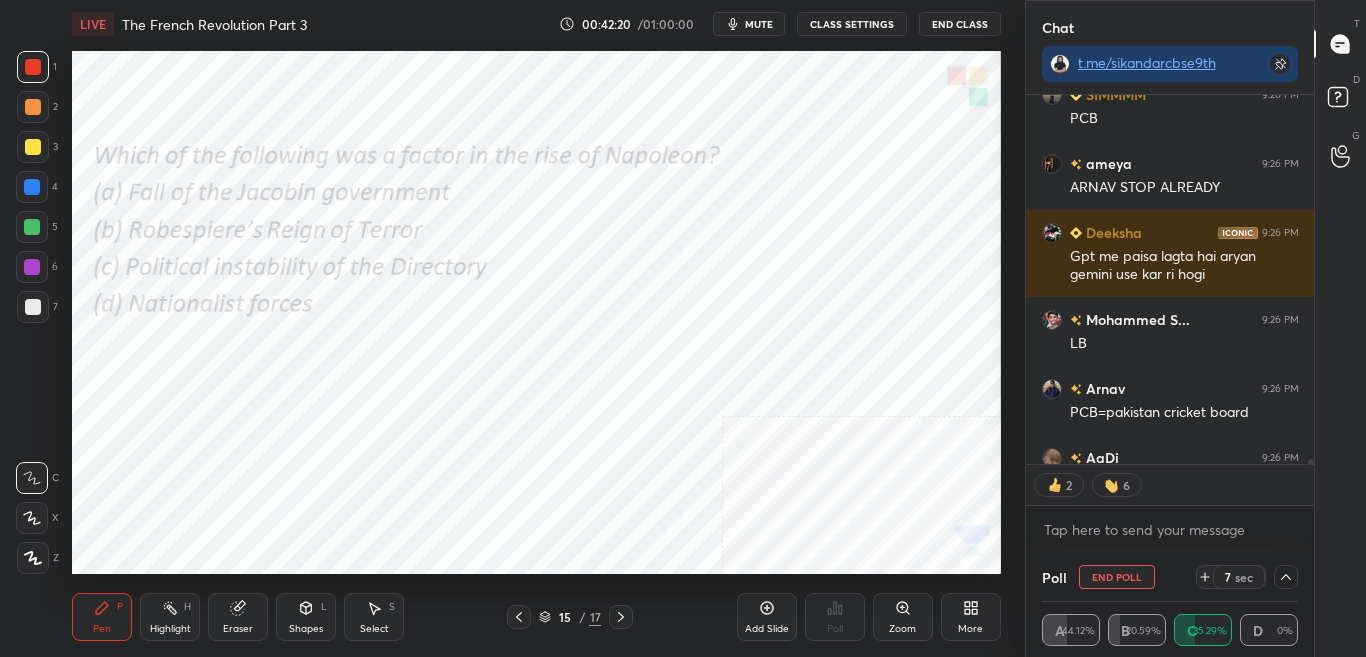 click on "mute" at bounding box center (759, 24) 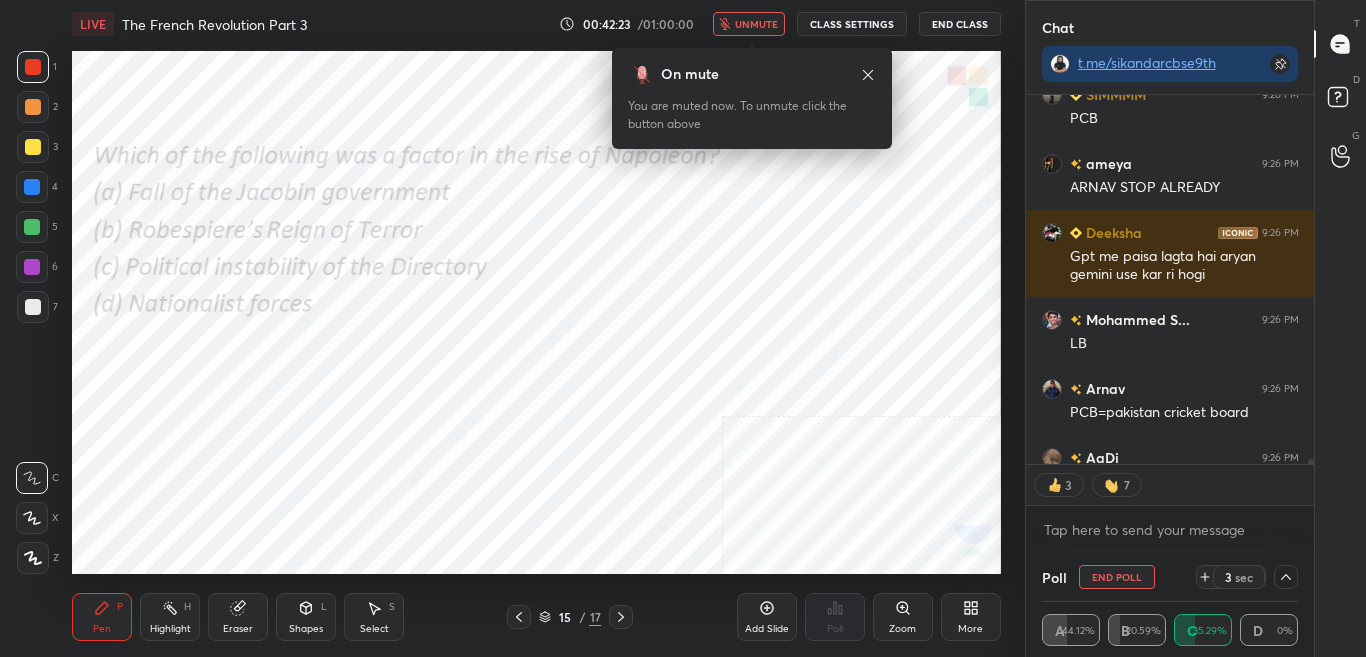 scroll, scrollTop: 28445, scrollLeft: 0, axis: vertical 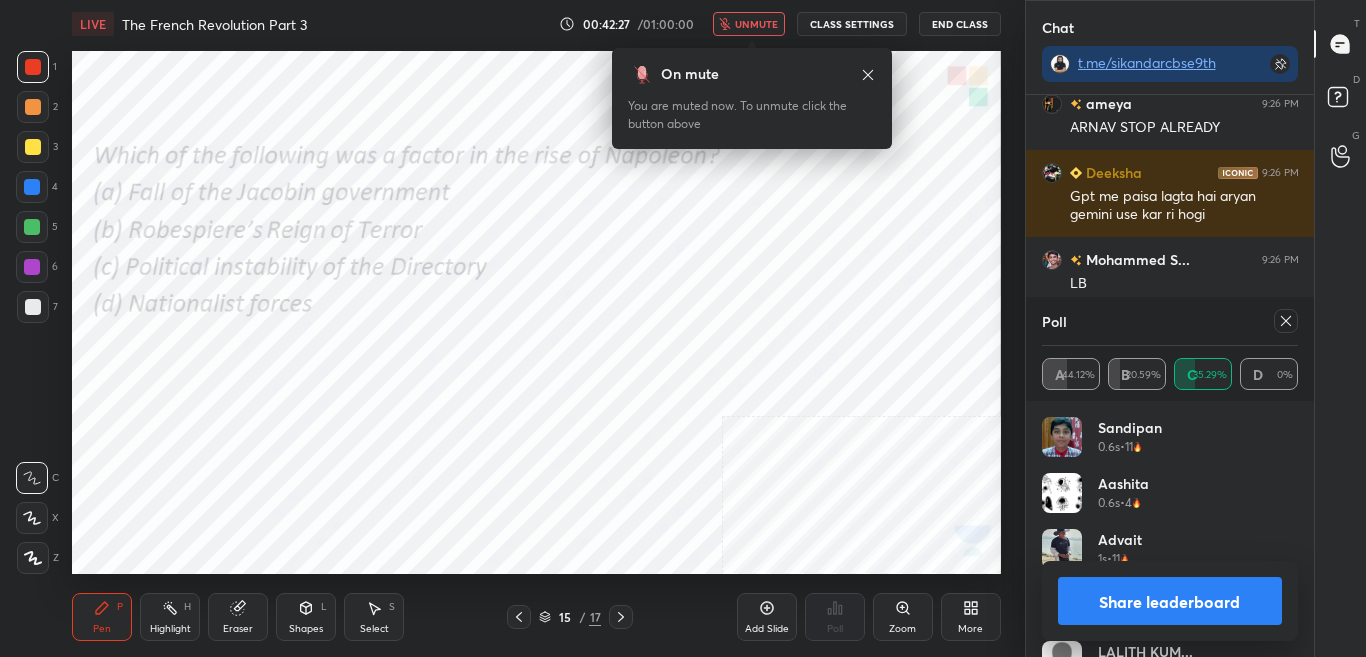 click on "unmute" at bounding box center [756, 24] 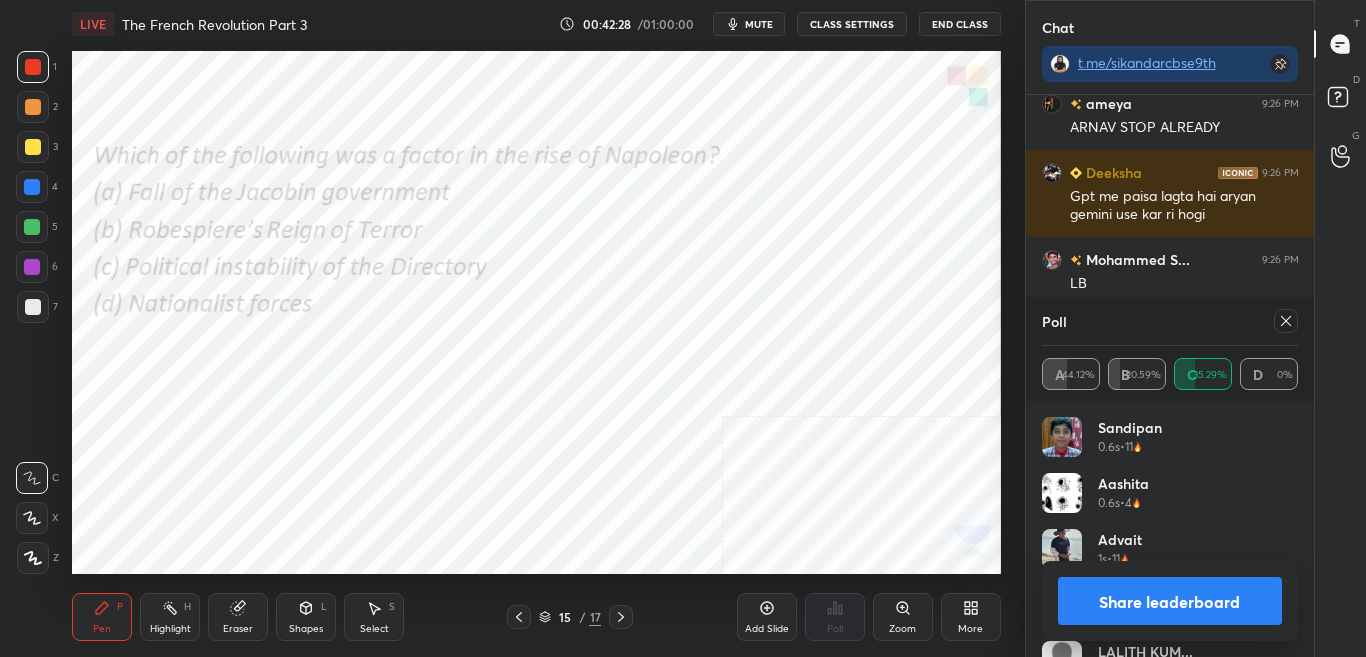 scroll, scrollTop: 28568, scrollLeft: 0, axis: vertical 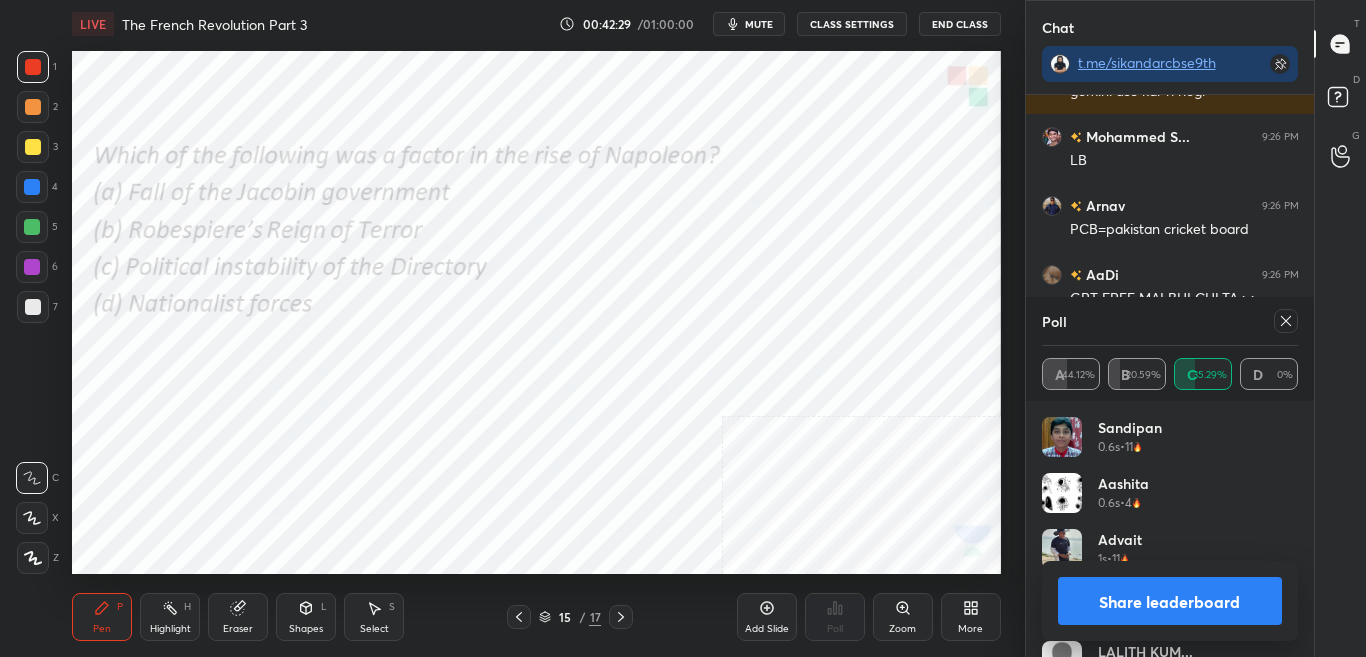 click on "Share leaderboard" at bounding box center (1170, 601) 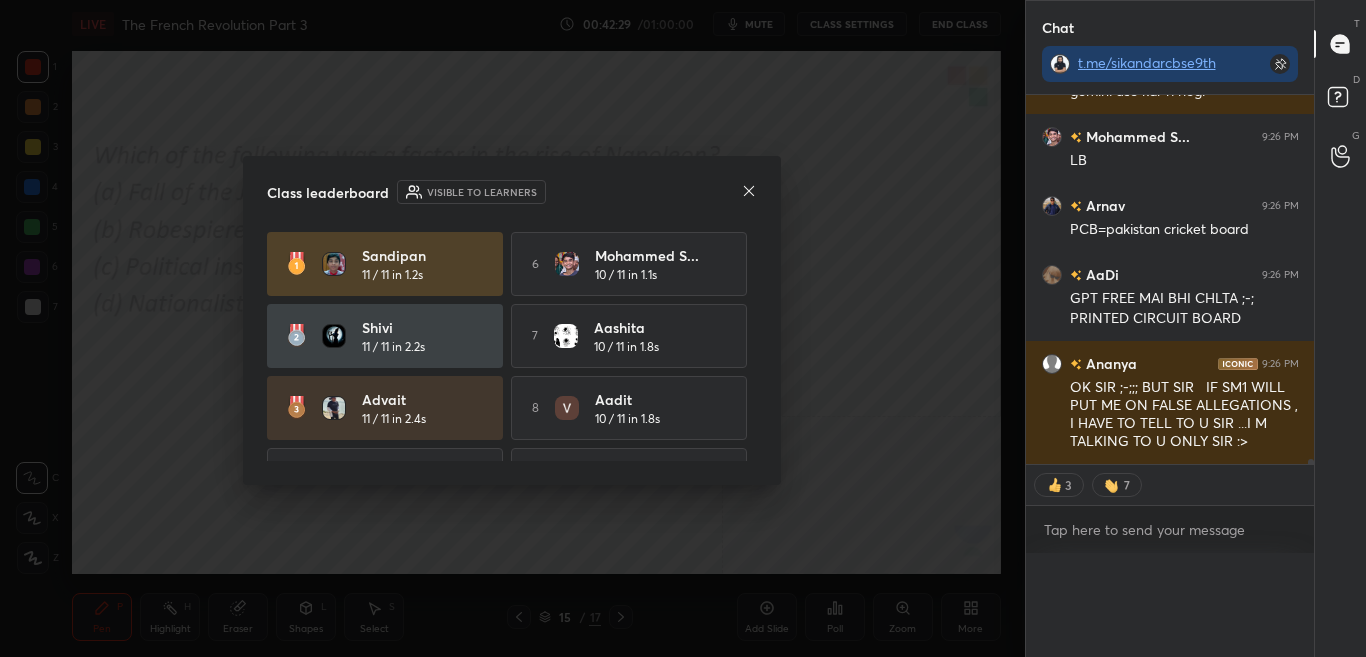 scroll, scrollTop: 0, scrollLeft: 0, axis: both 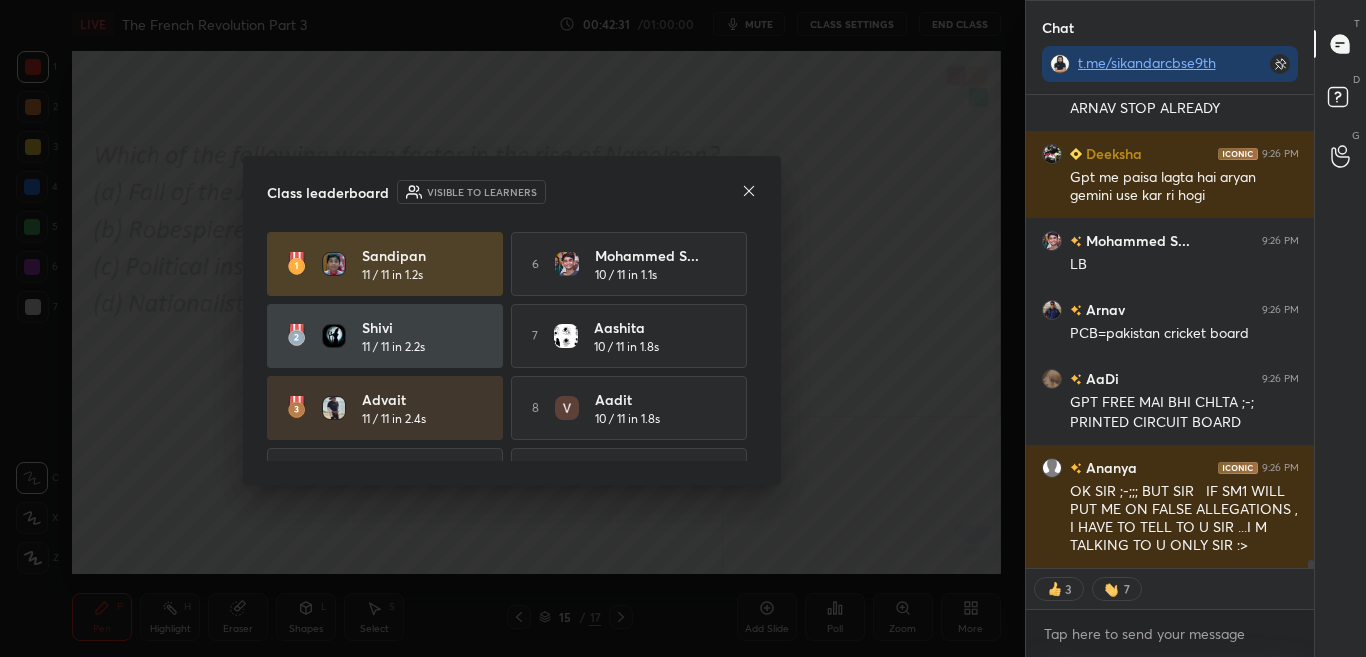 type on "x" 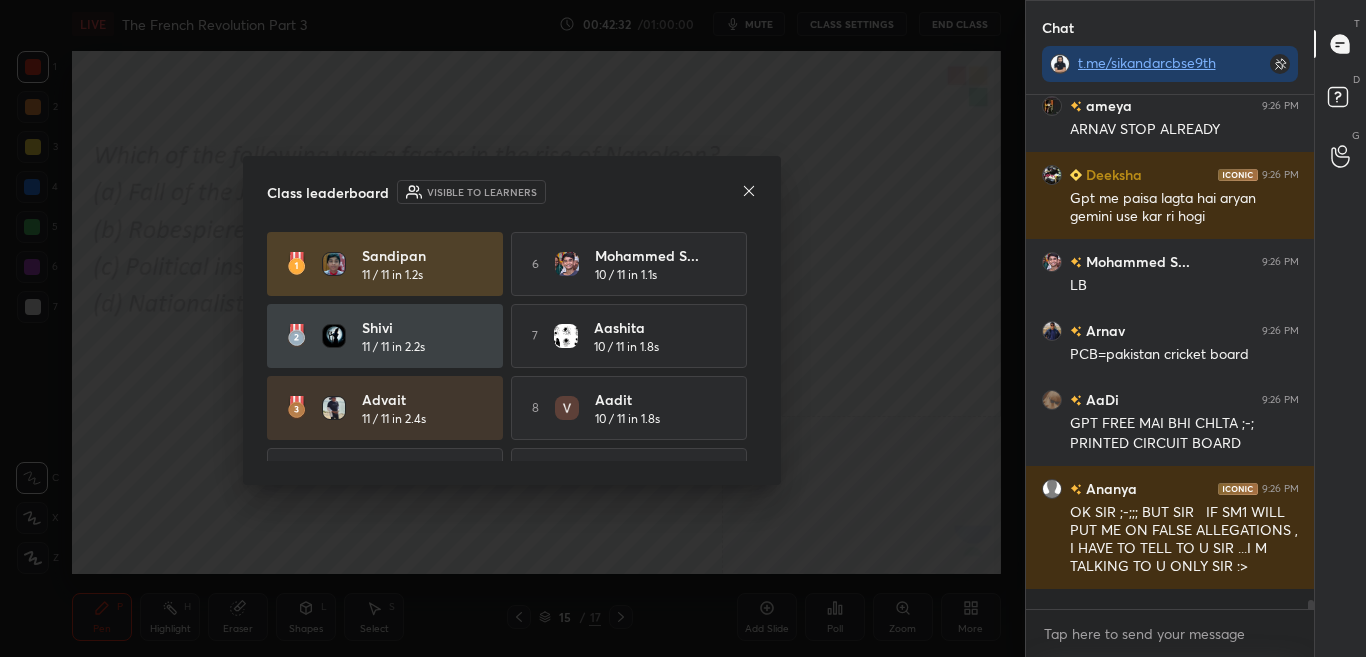 scroll, scrollTop: 7, scrollLeft: 7, axis: both 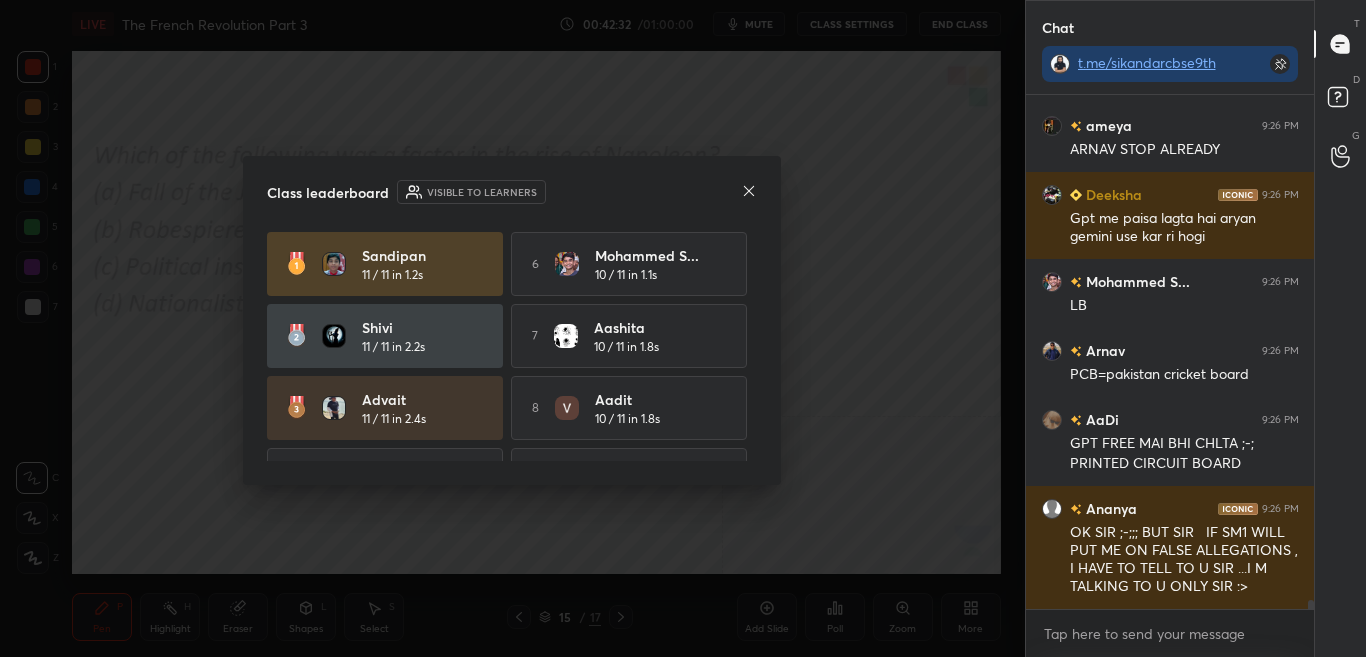 click 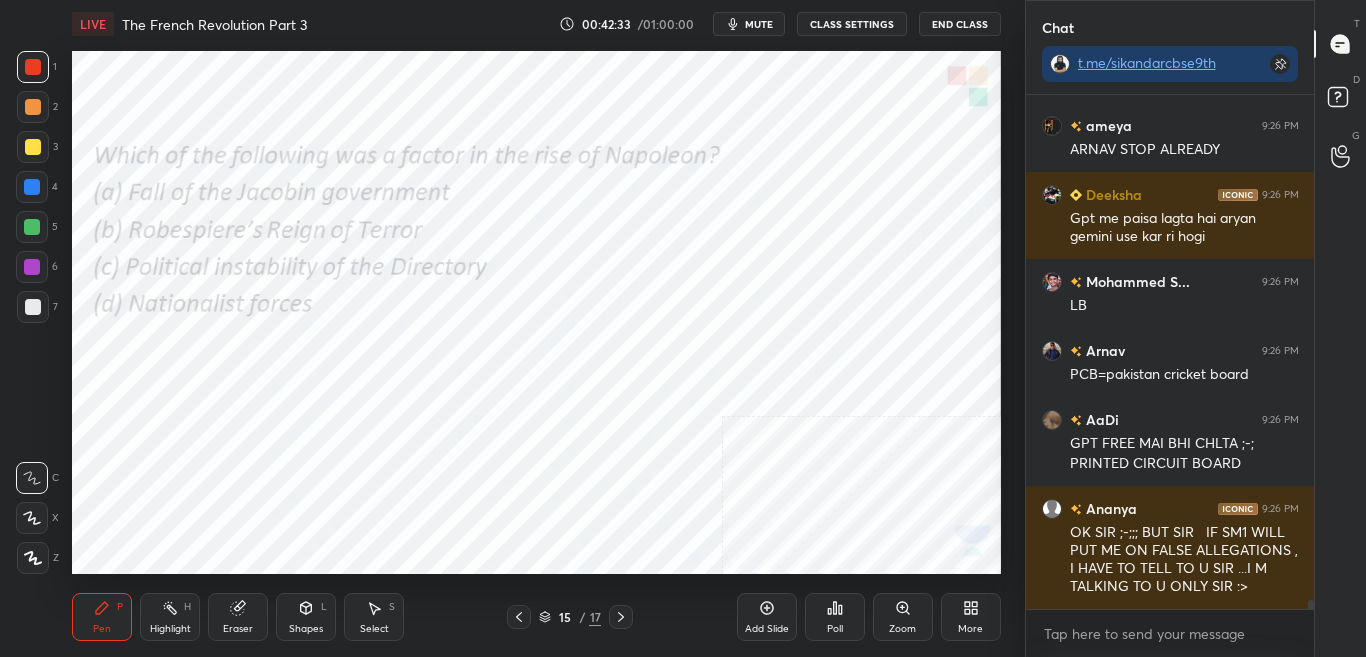 click on "LIVE The French Revolution Part 3 00:42:33 /  01:00:00 mute CLASS SETTINGS End Class" at bounding box center (536, 24) 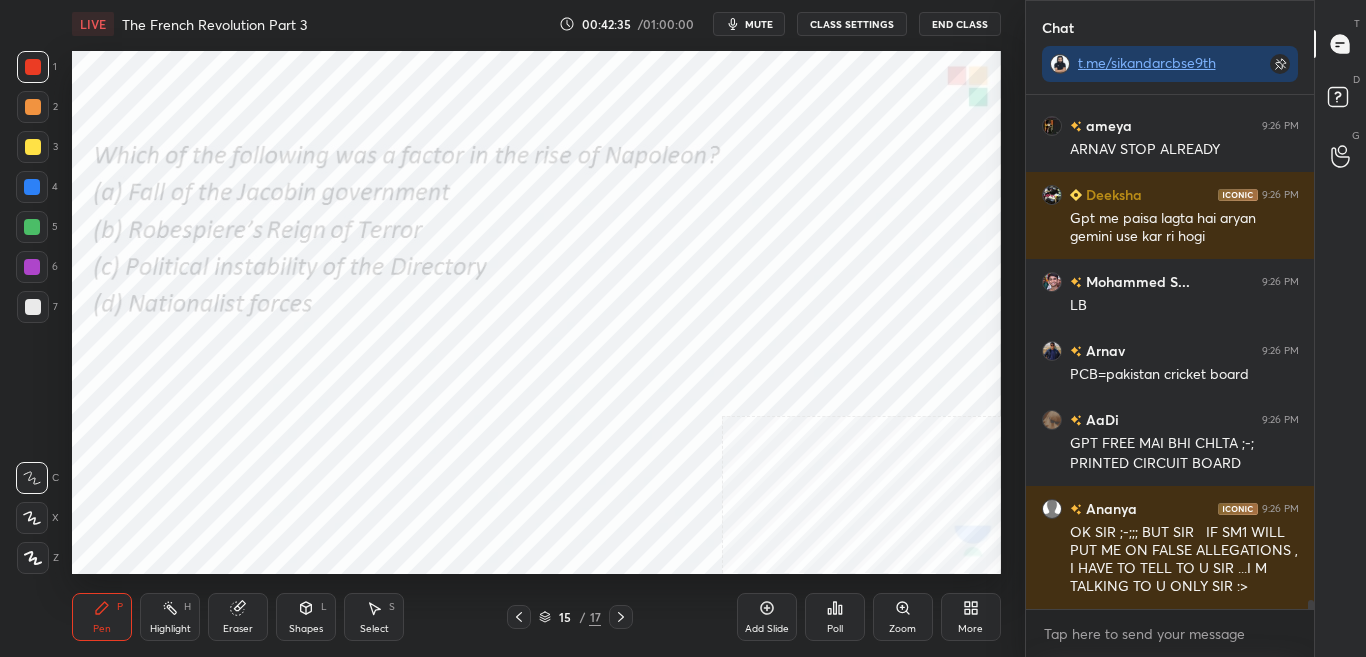 click 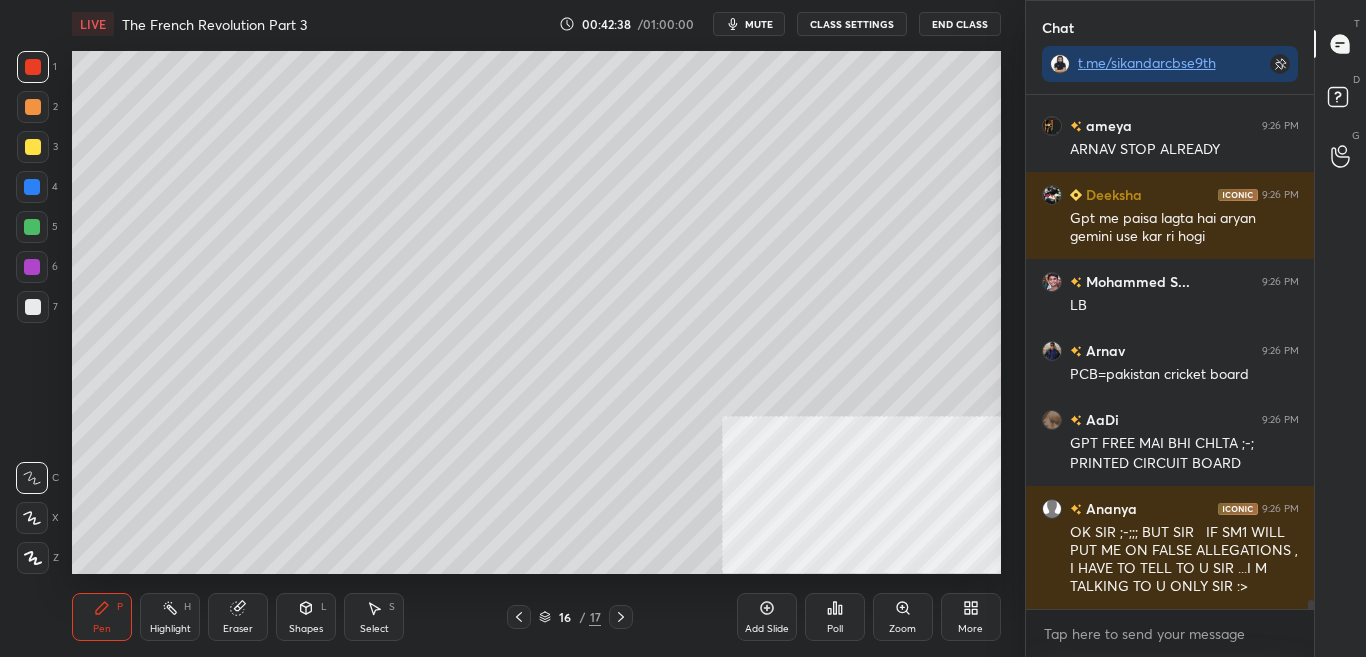 click on "LIVE The French Revolution Part 3 00:42:38 /  01:00:00 mute CLASS SETTINGS End Class Setting up your live class Poll for   secs No correct answer Start poll Back The French Revolution Part 3 • L3 of Complete SST Revision Course for CBSE Class 9 (2025-26) [PERSON] Pen P Highlight H Eraser Shapes L Select S 16 / 17 Add Slide Poll Zoom More" at bounding box center (536, 328) 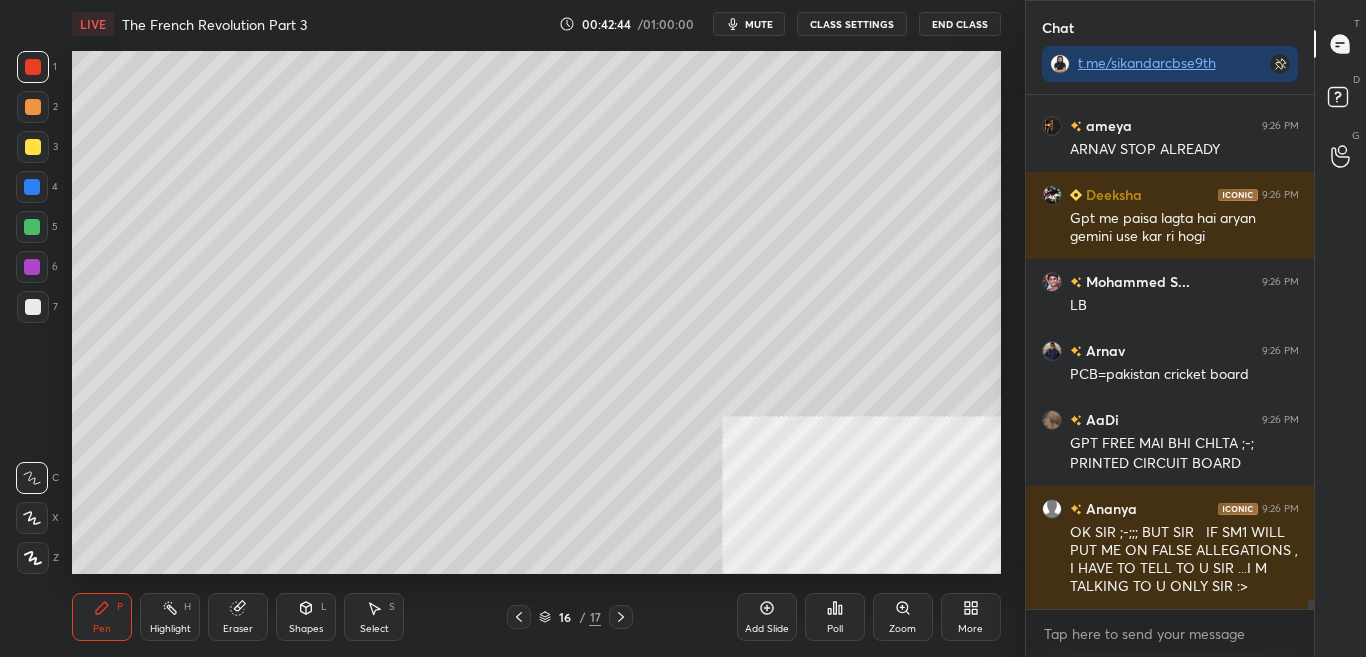 click 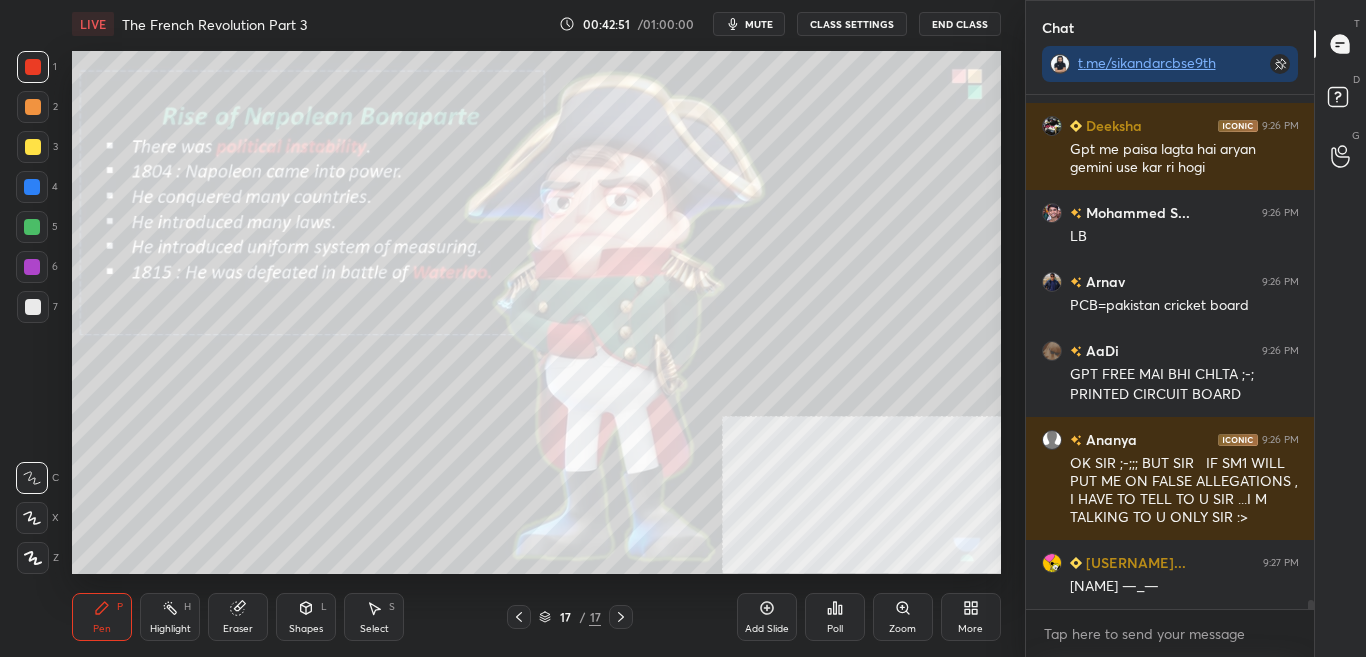scroll, scrollTop: 28579, scrollLeft: 0, axis: vertical 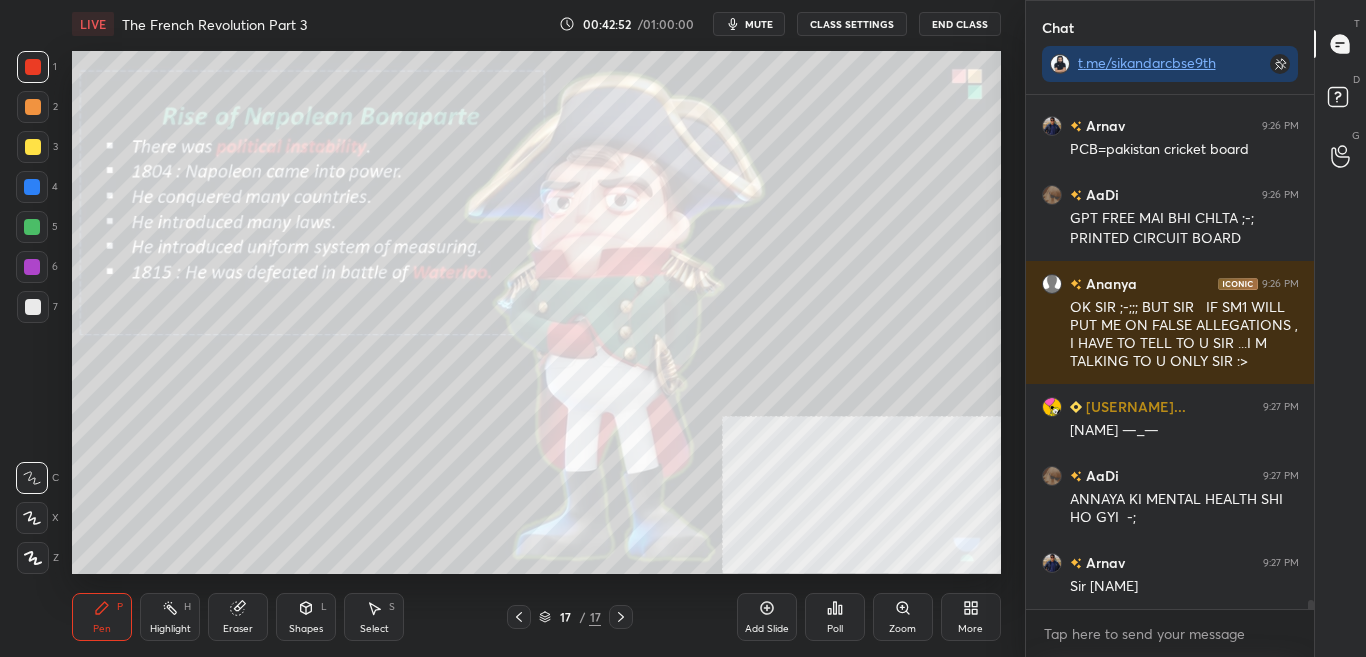 click on "Zoom" at bounding box center [903, 617] 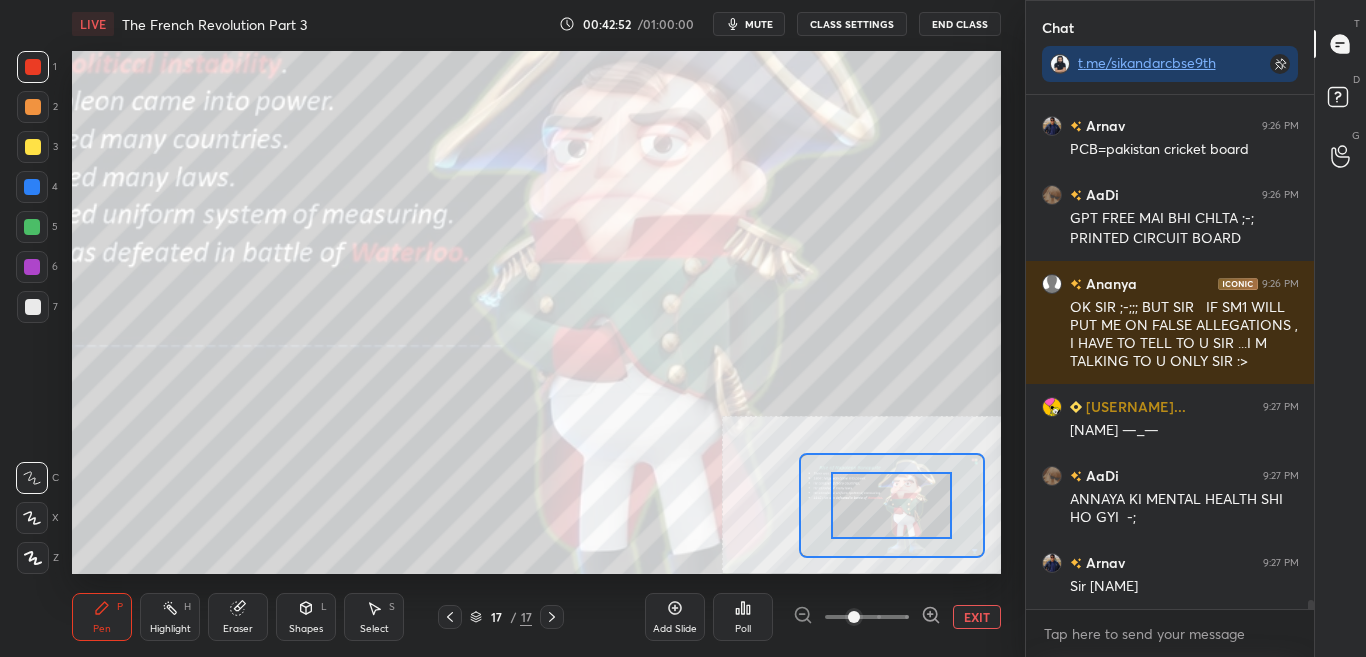 click at bounding box center [867, 617] 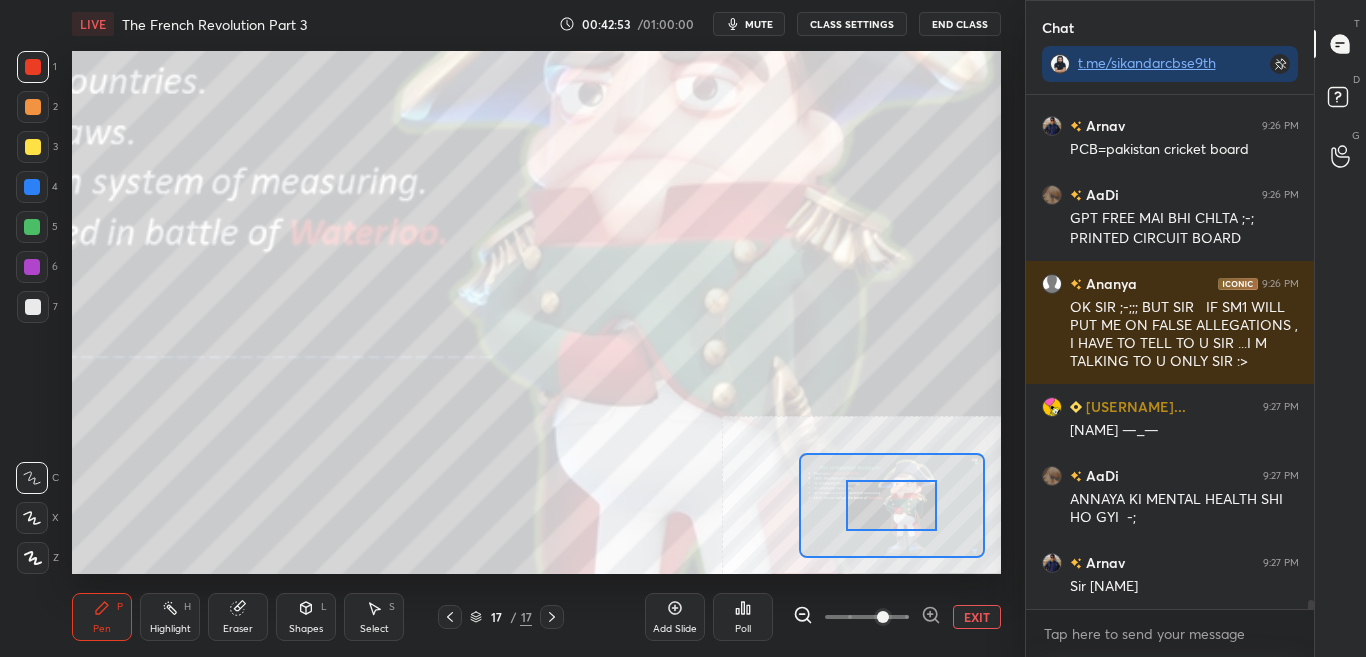 click at bounding box center (883, 617) 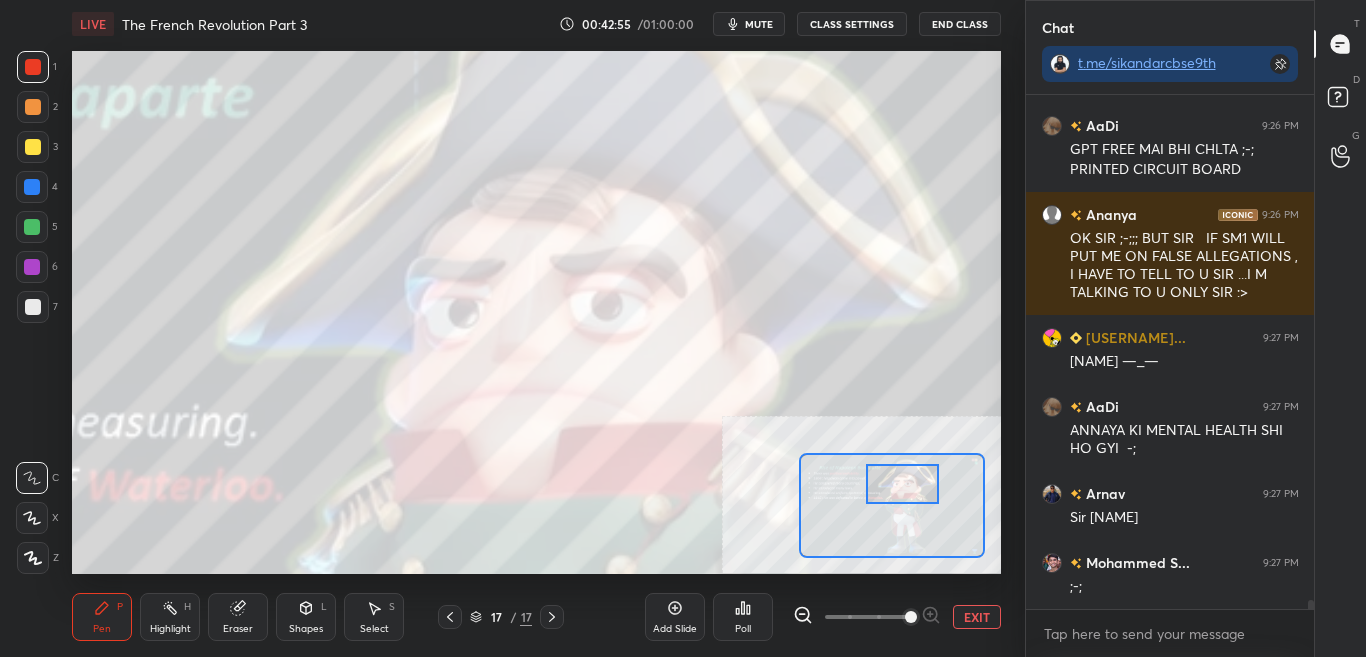 click at bounding box center (902, 484) 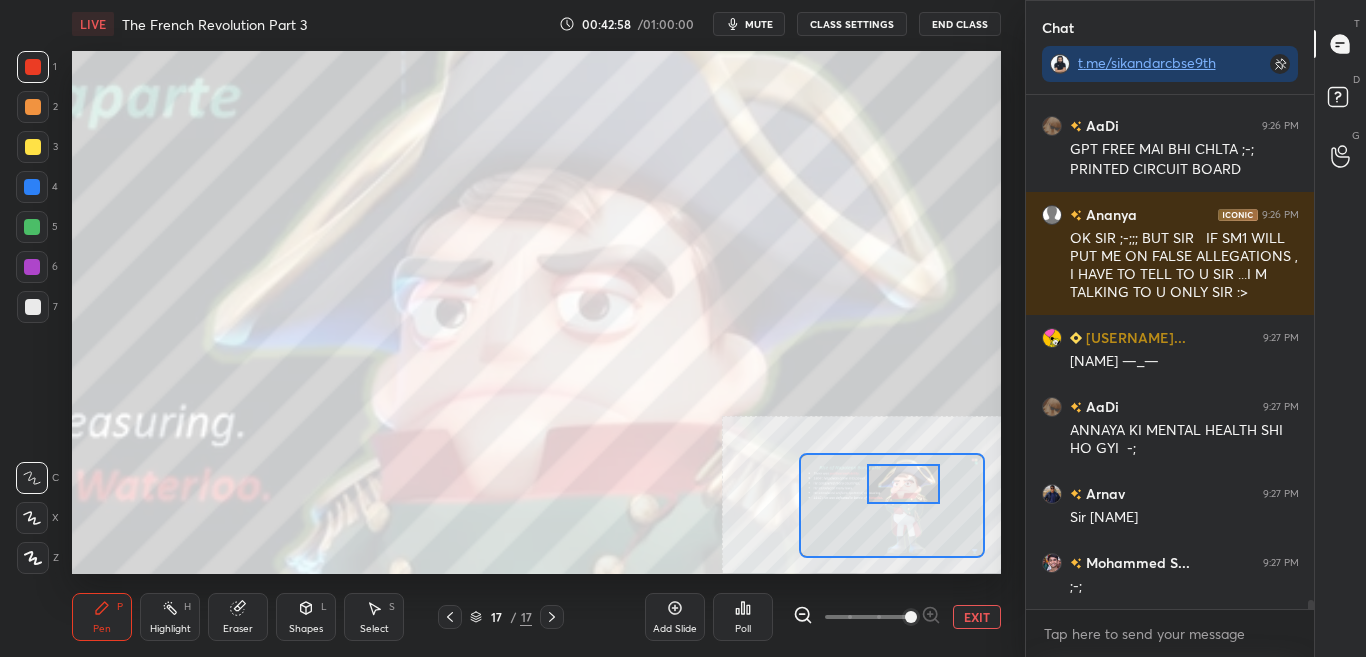 click on "EXIT" at bounding box center (977, 617) 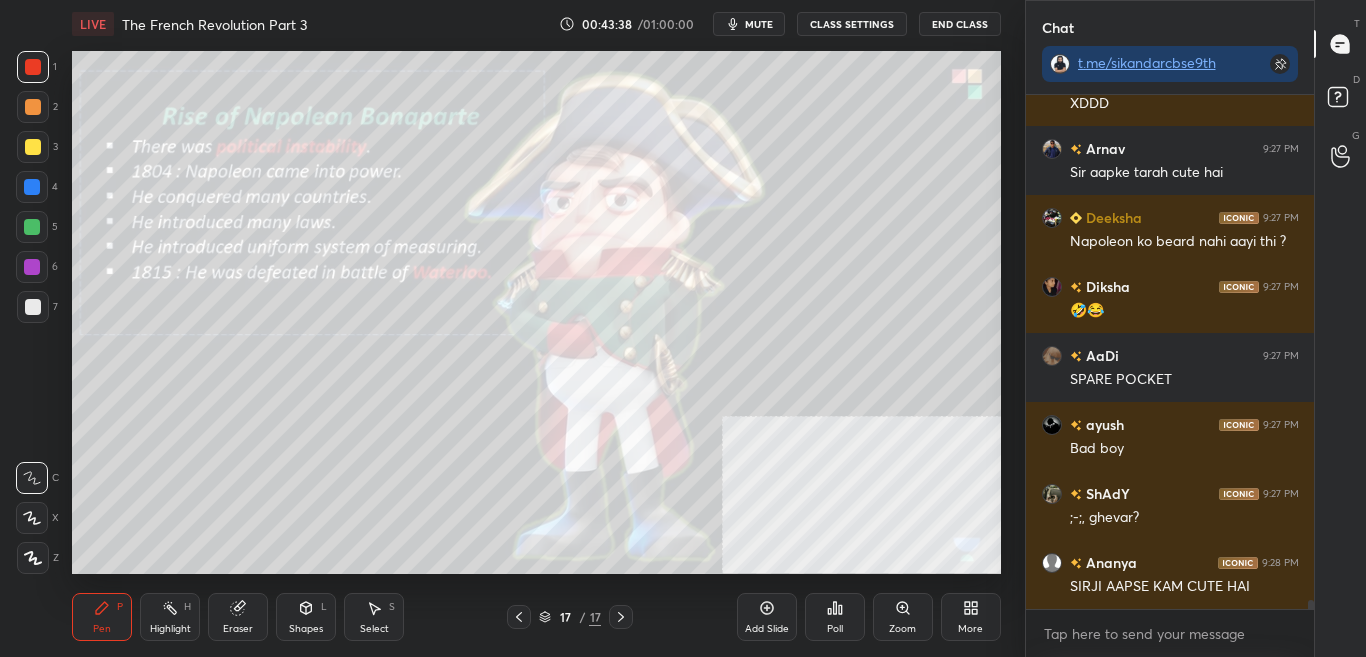 scroll, scrollTop: 30133, scrollLeft: 0, axis: vertical 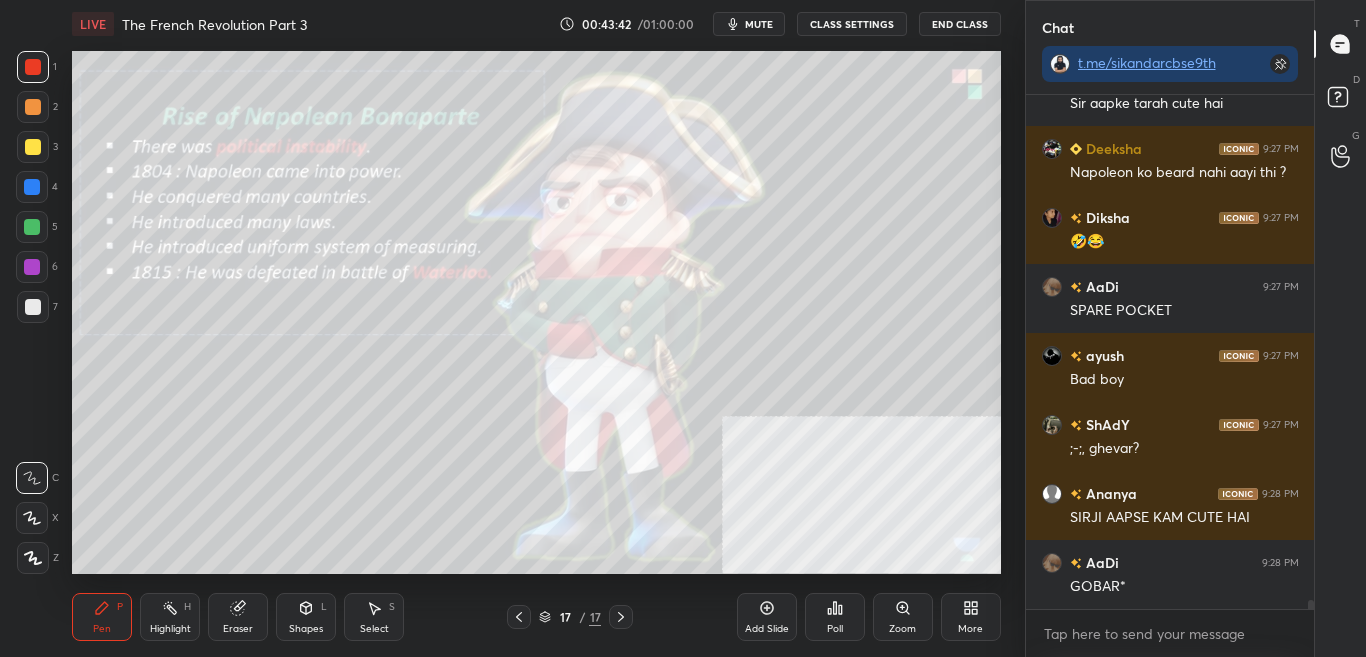 click on "Zoom" at bounding box center [903, 617] 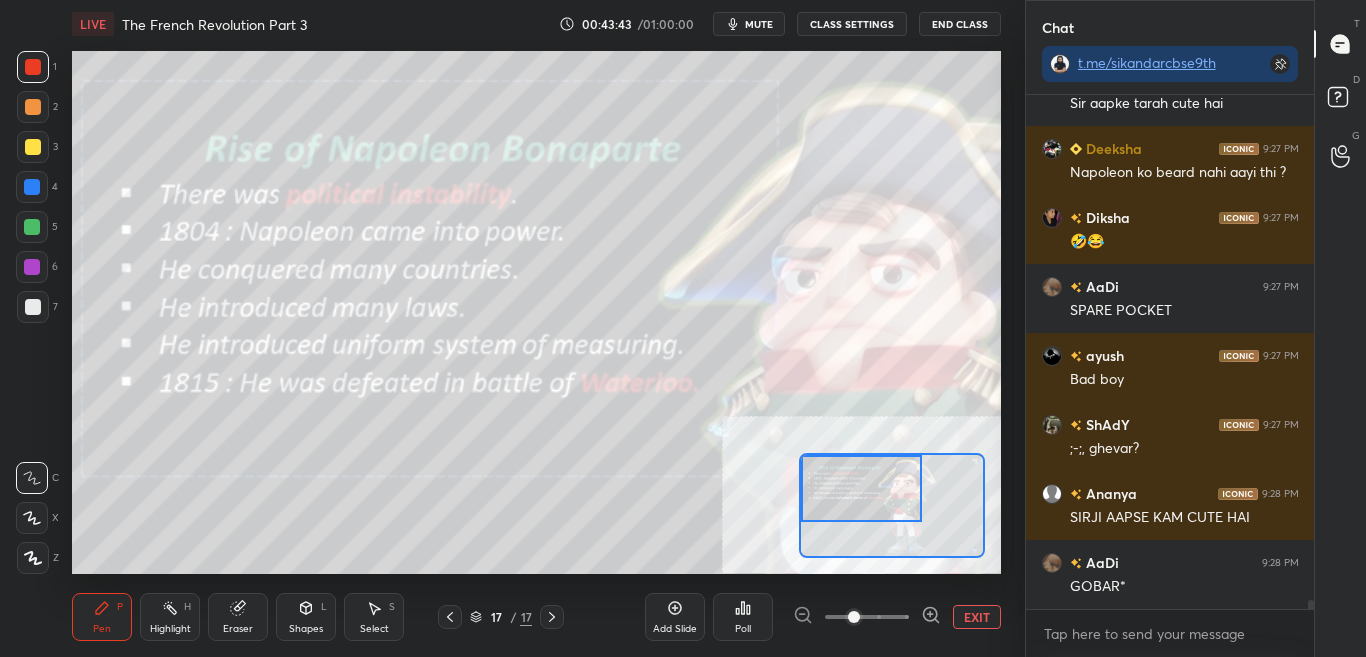 scroll, scrollTop: 30202, scrollLeft: 0, axis: vertical 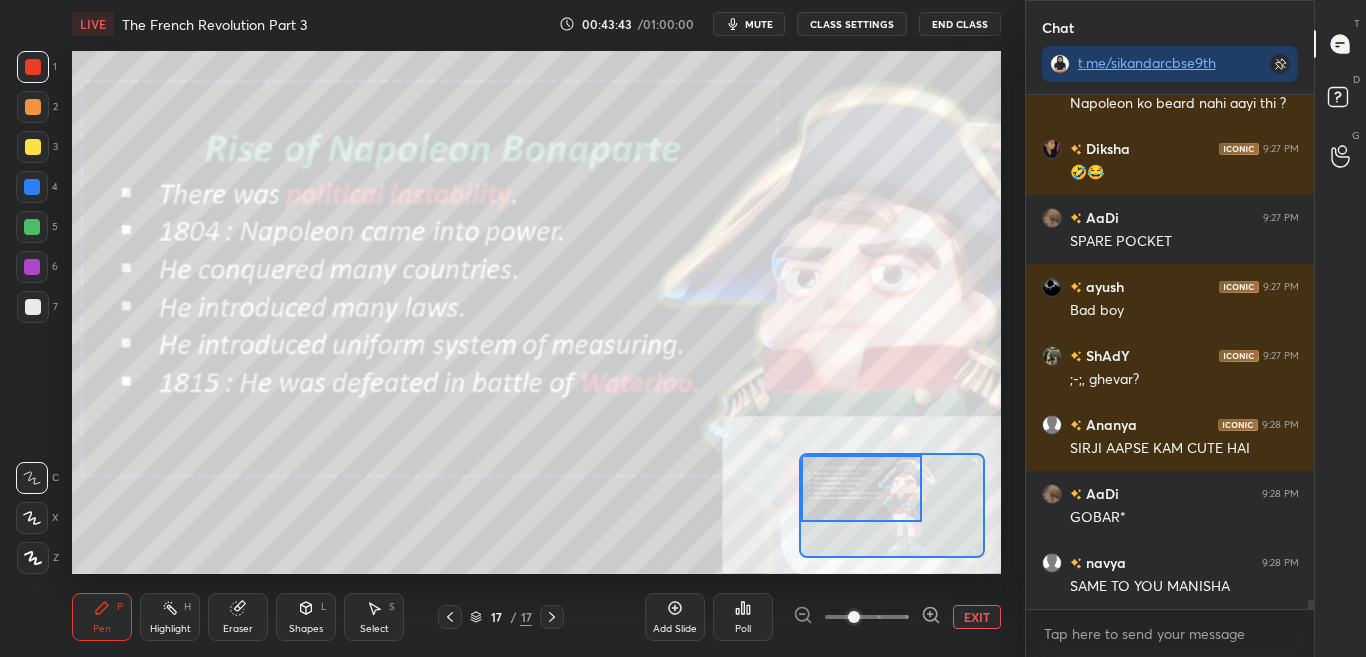 click at bounding box center (892, 505) 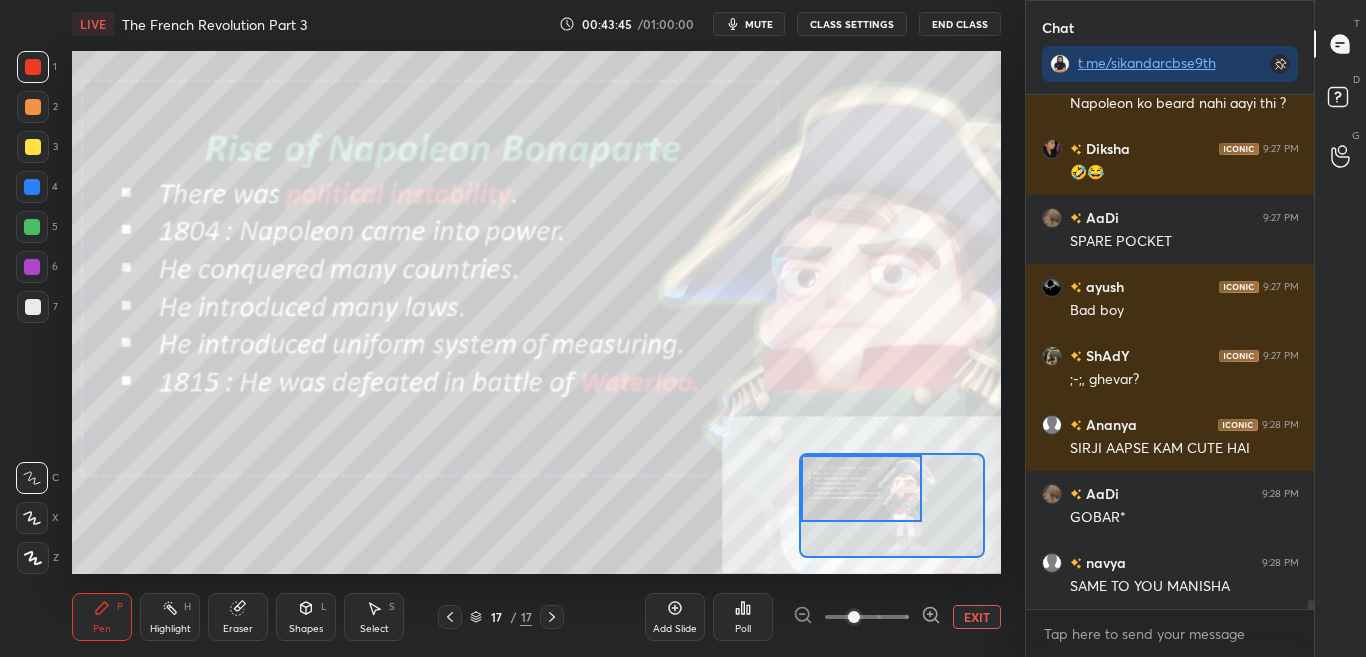 click on "CLASS SETTINGS" at bounding box center (852, 24) 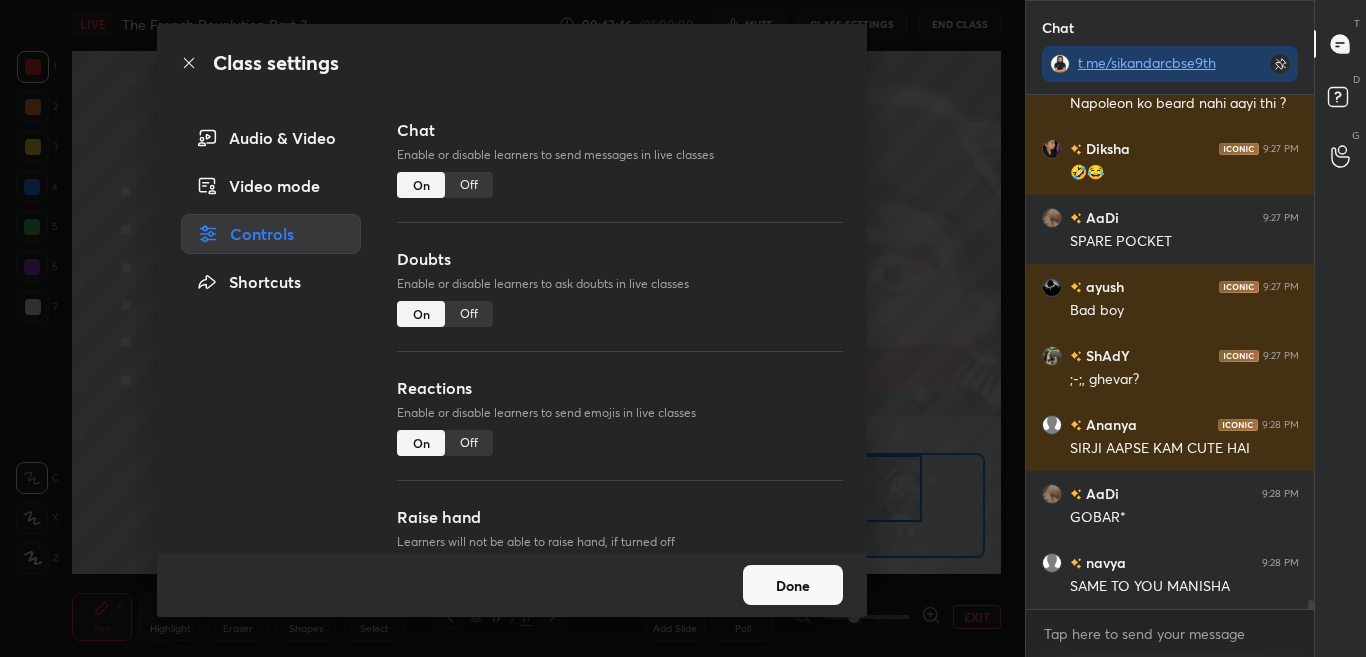 click on "Off" at bounding box center (469, 185) 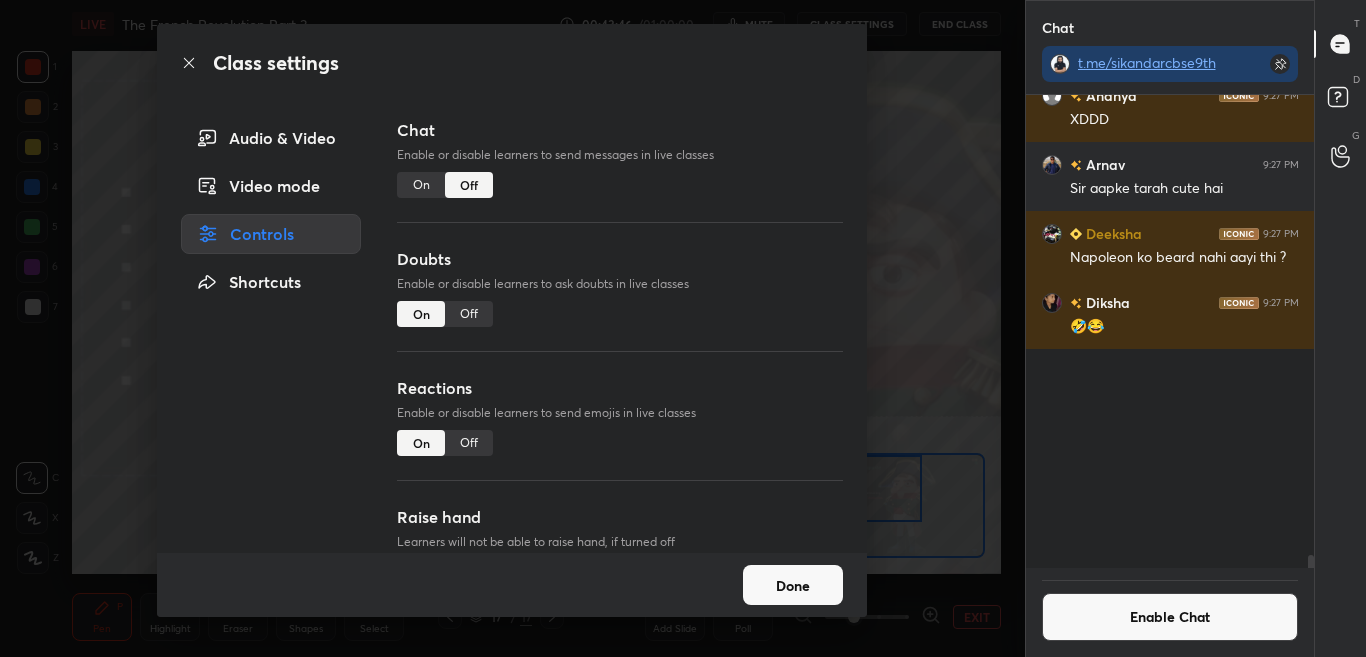 scroll, scrollTop: 28774, scrollLeft: 0, axis: vertical 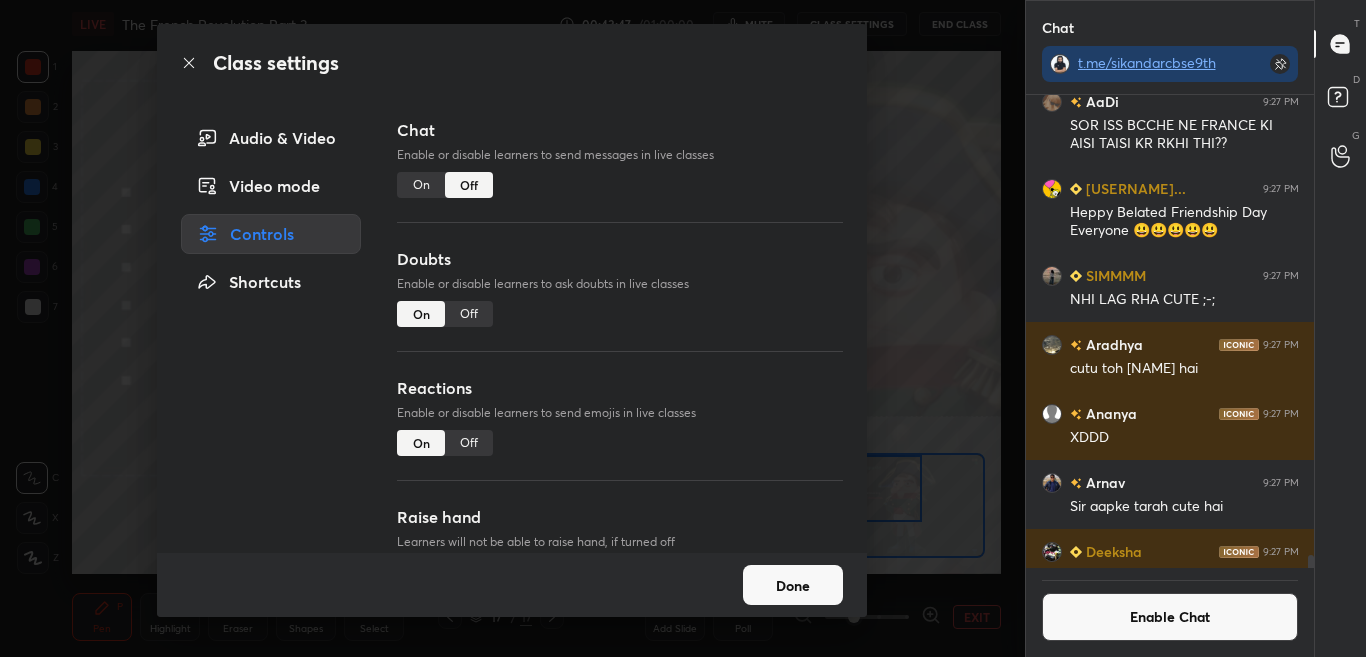 click 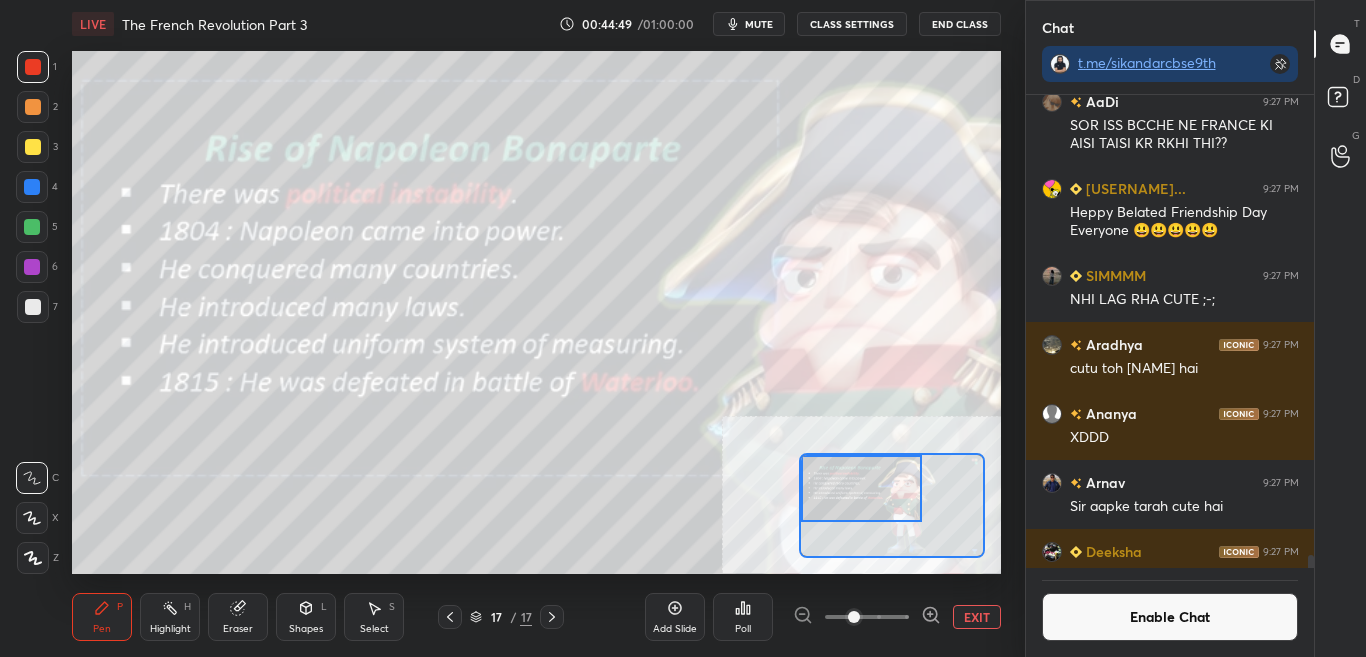 click on "Enable Chat" at bounding box center (1170, 617) 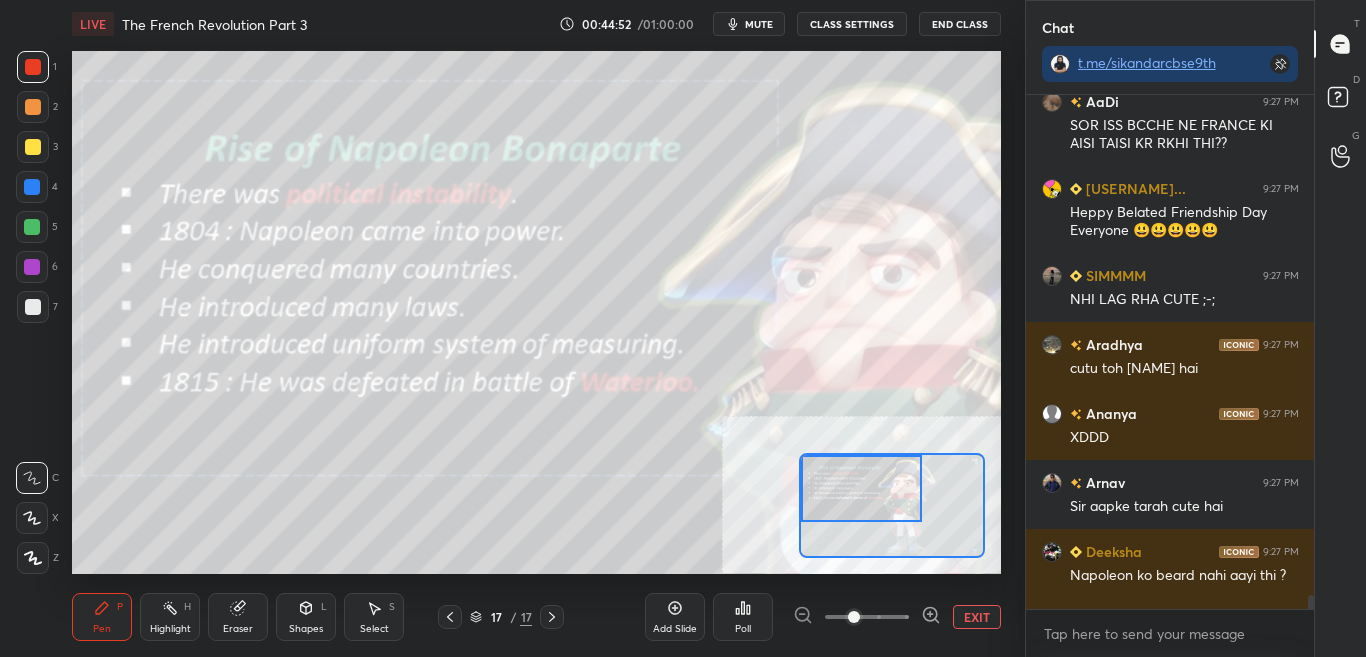 scroll, scrollTop: 29315, scrollLeft: 0, axis: vertical 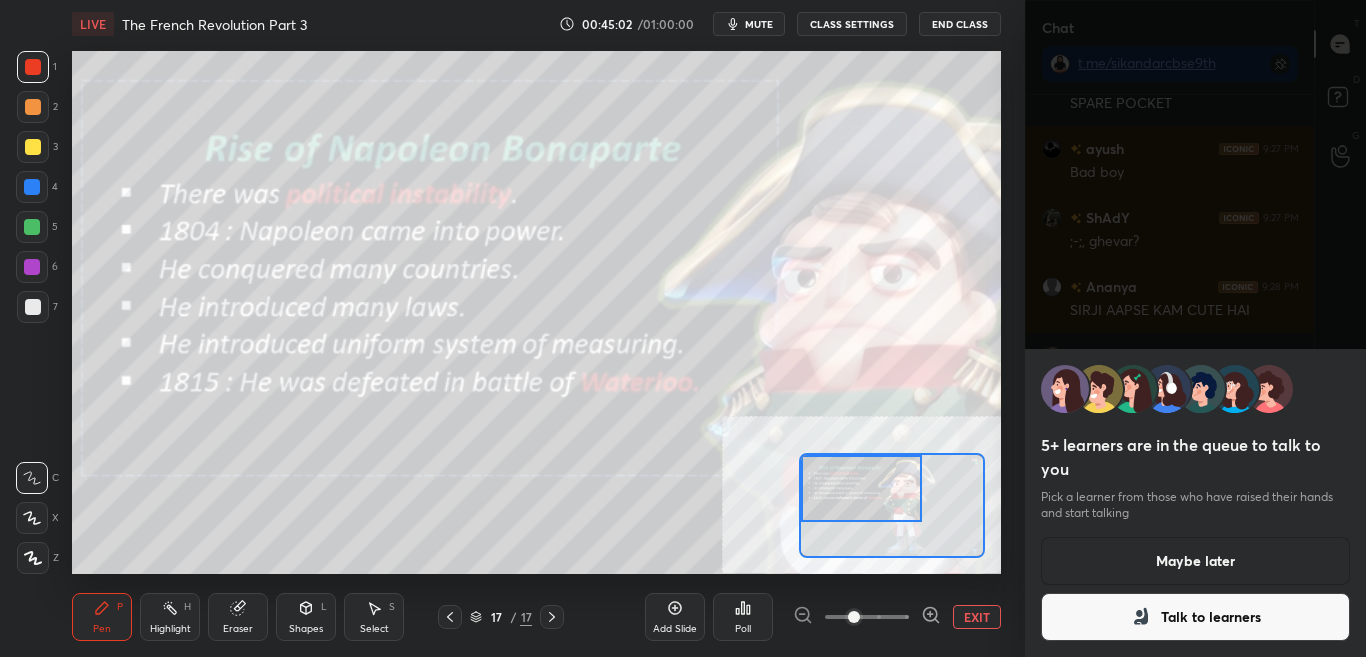 click on "Talk to learners" at bounding box center (1196, 617) 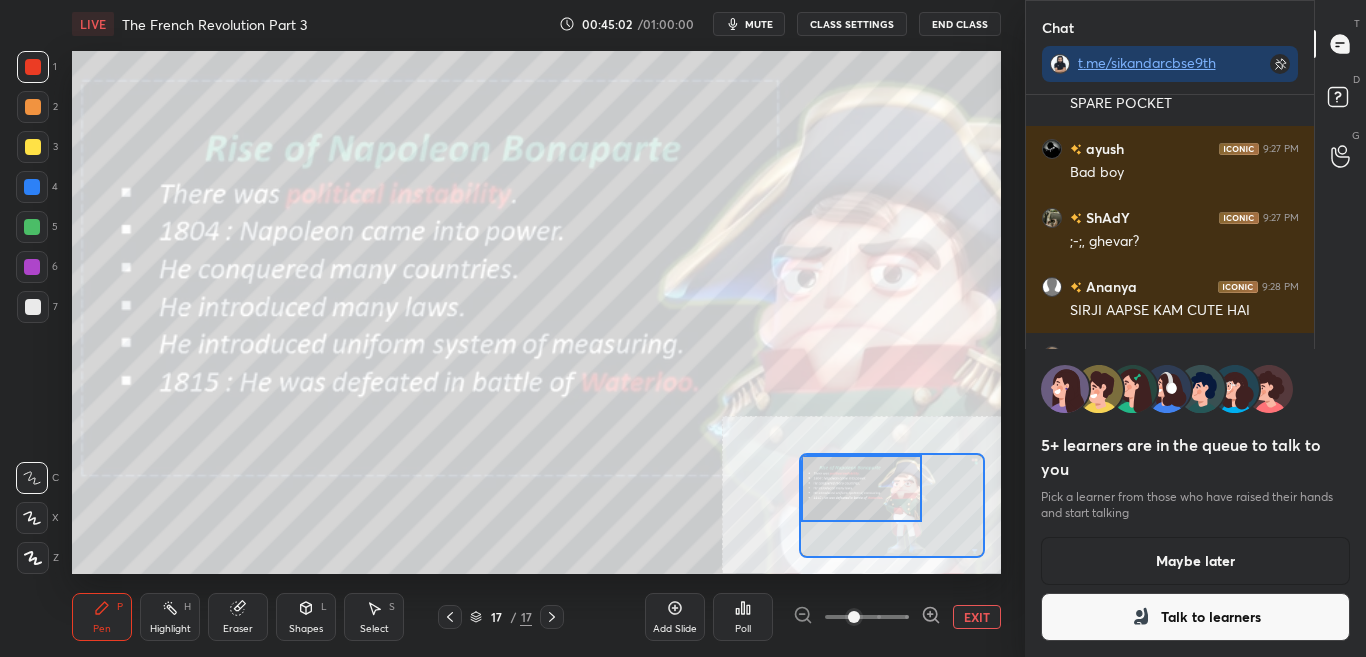 scroll, scrollTop: 0, scrollLeft: 0, axis: both 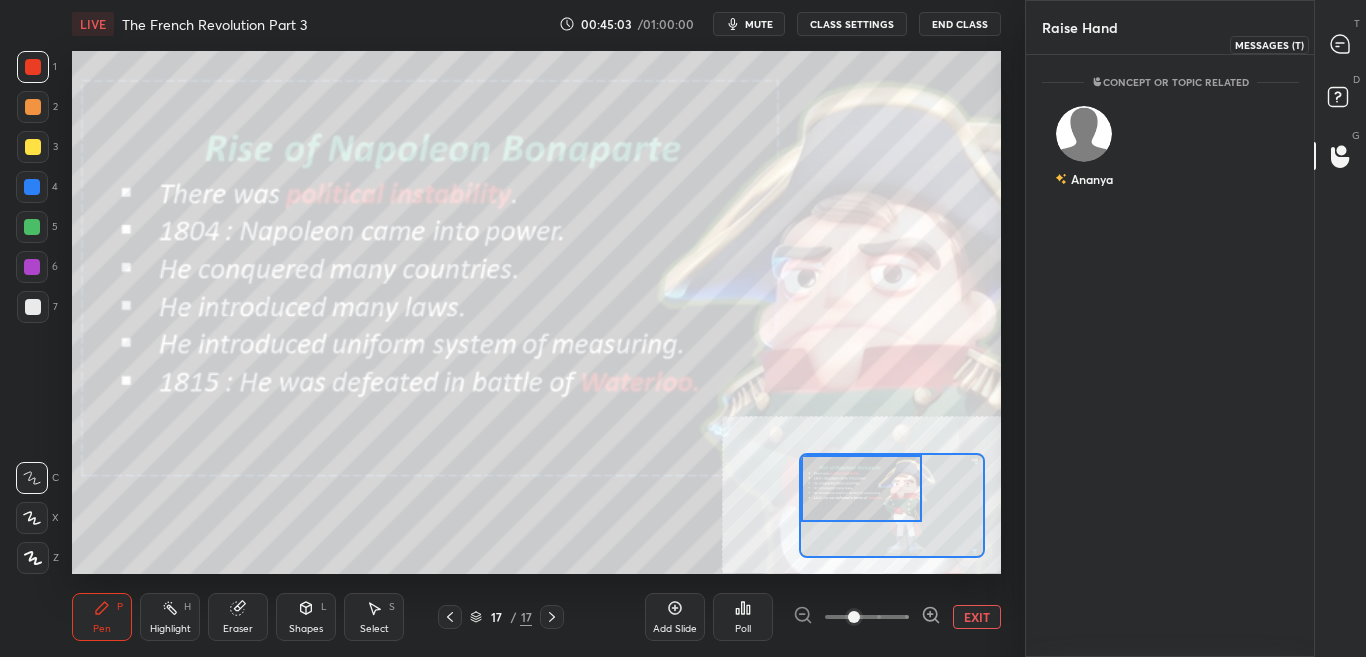 click at bounding box center (1341, 44) 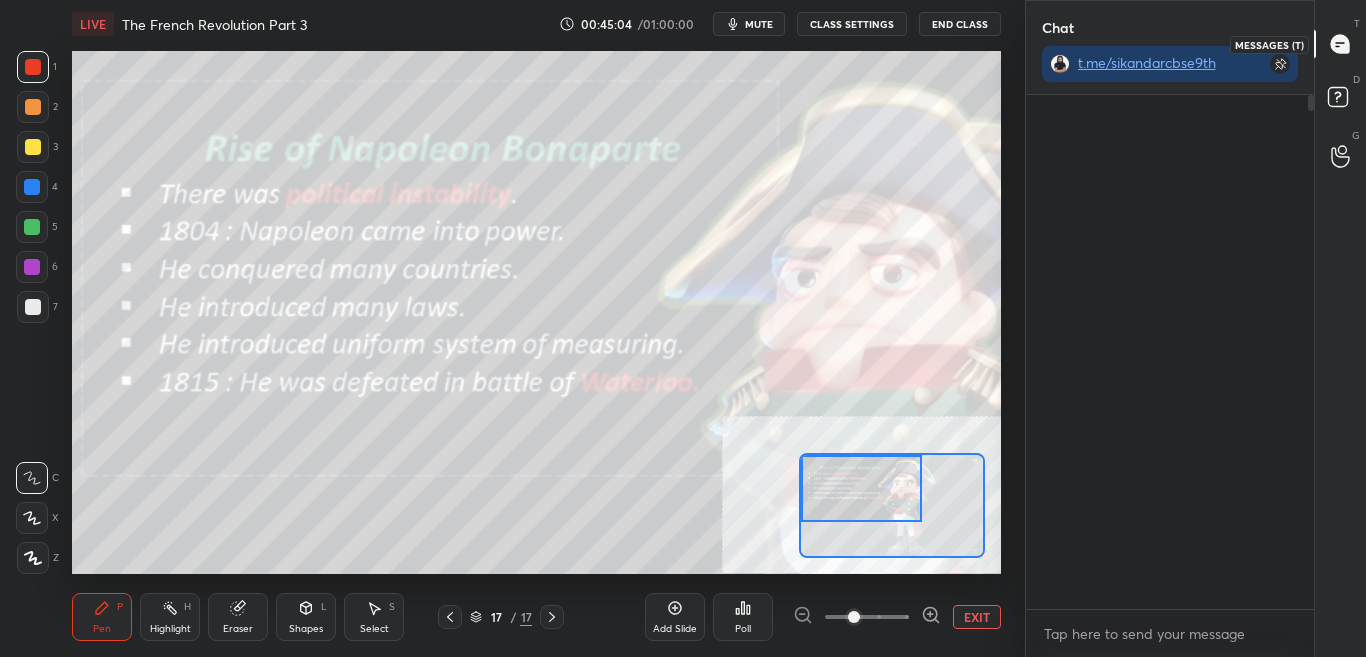 scroll, scrollTop: 29825, scrollLeft: 0, axis: vertical 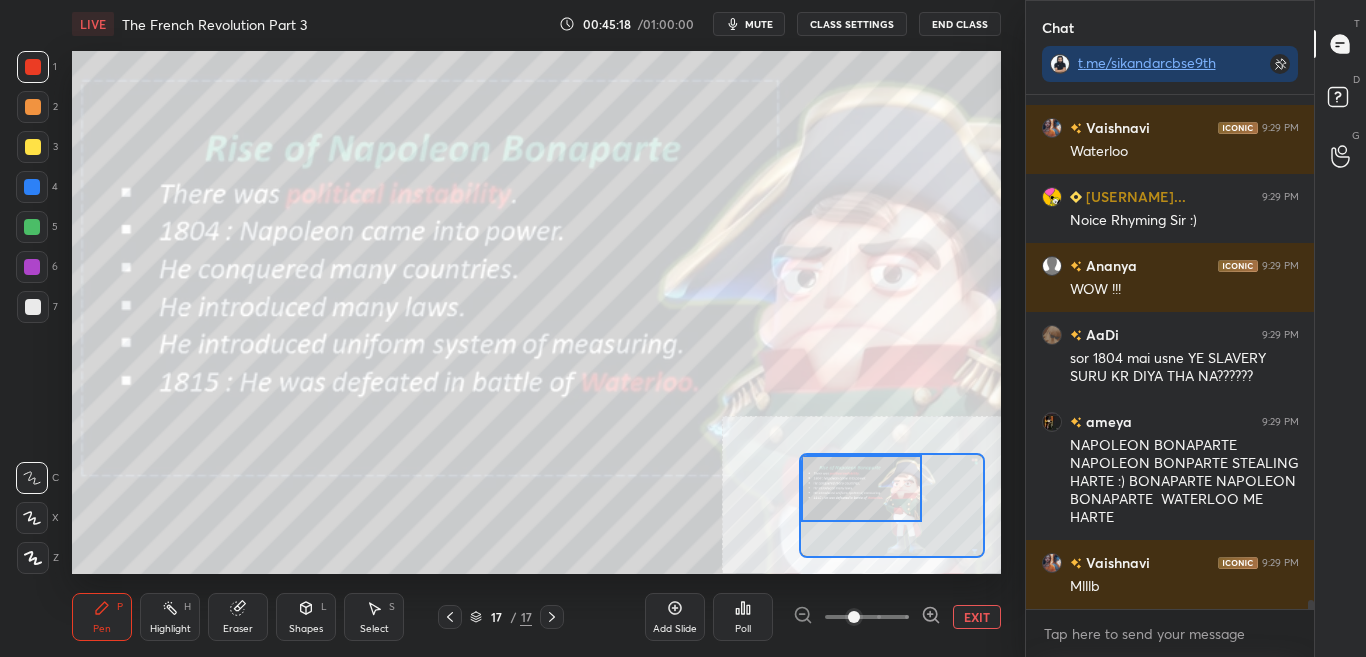 click on "CLASS SETTINGS" at bounding box center (852, 24) 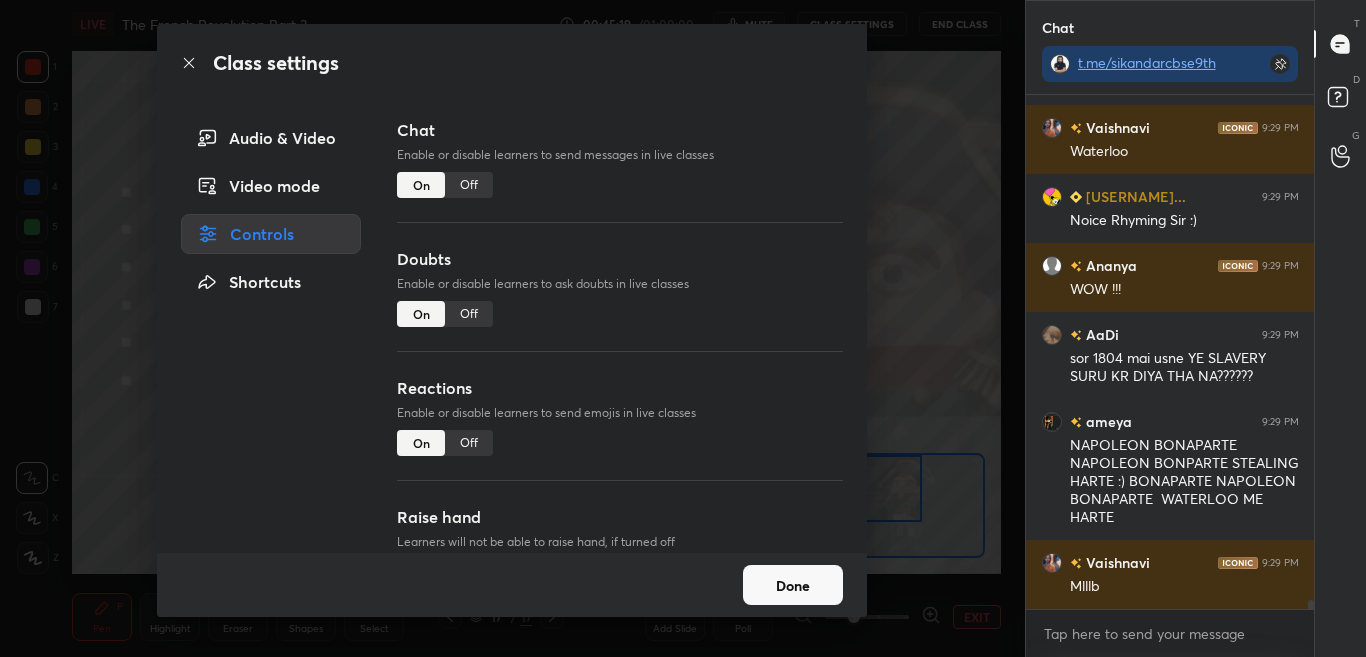 click on "Off" at bounding box center [469, 185] 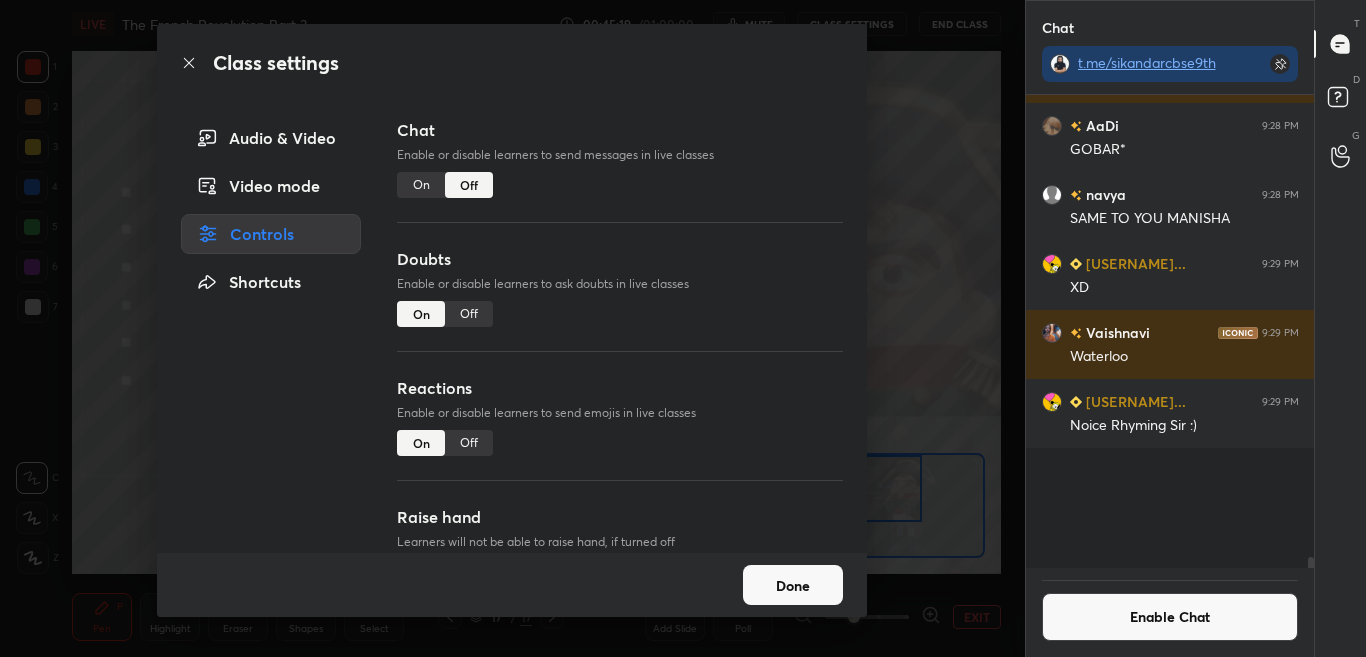 scroll, scrollTop: 29196, scrollLeft: 0, axis: vertical 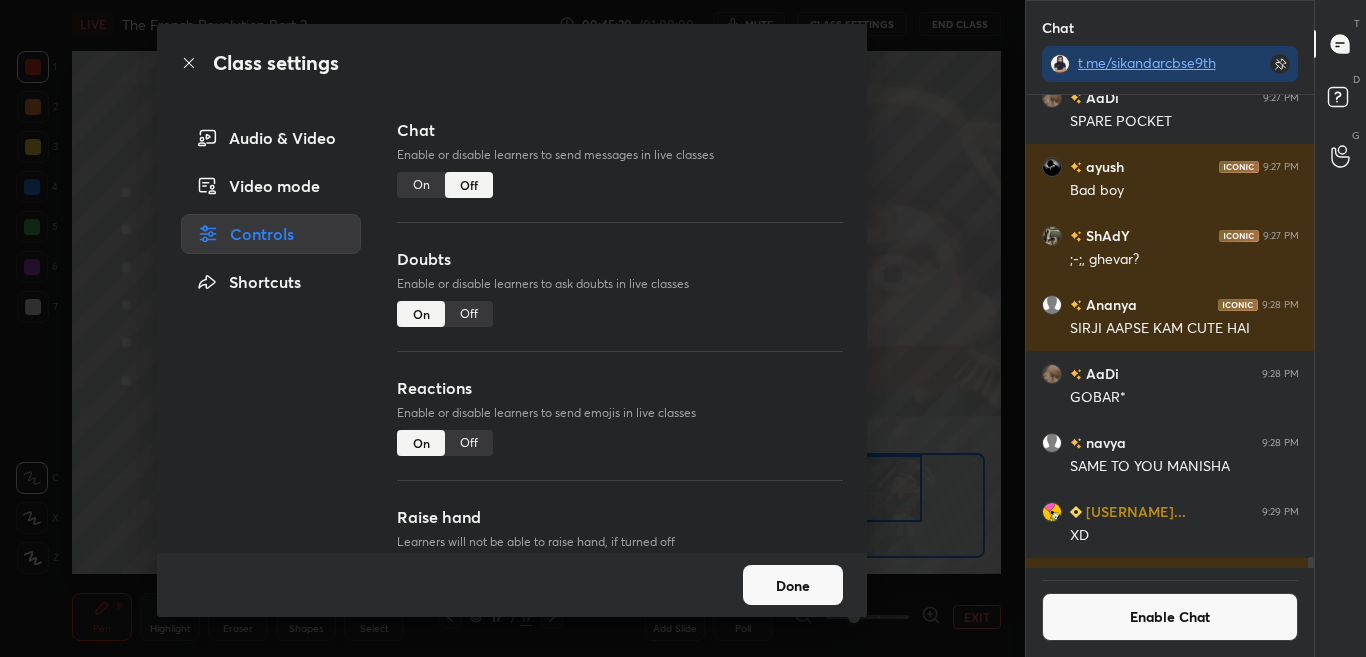 drag, startPoint x: 185, startPoint y: 60, endPoint x: 200, endPoint y: 72, distance: 19.209373 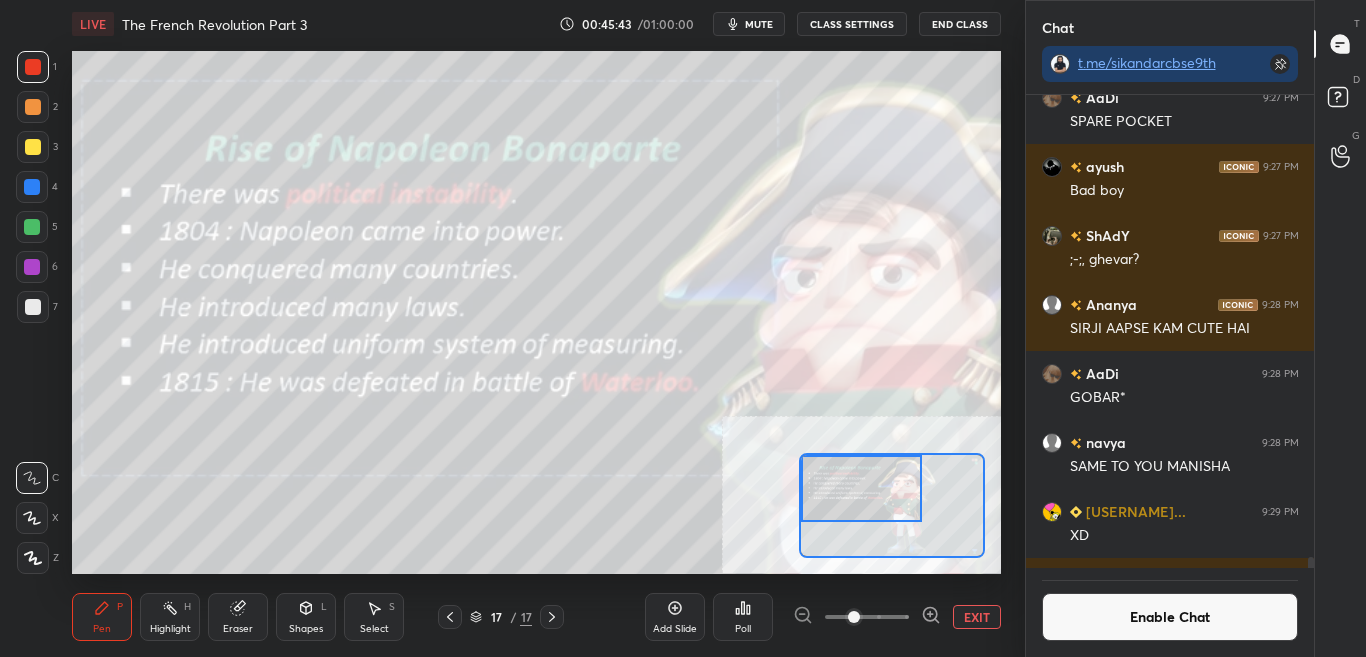 click on "Enable Chat" at bounding box center (1170, 617) 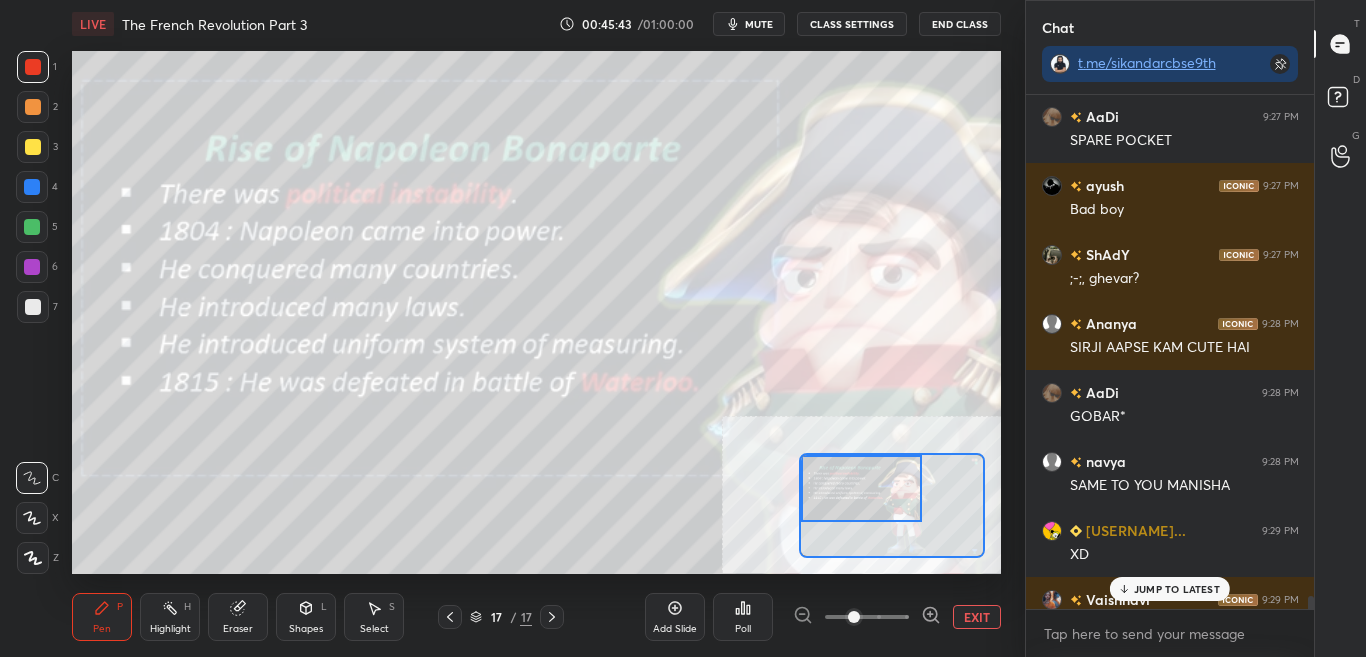 scroll, scrollTop: 7, scrollLeft: 7, axis: both 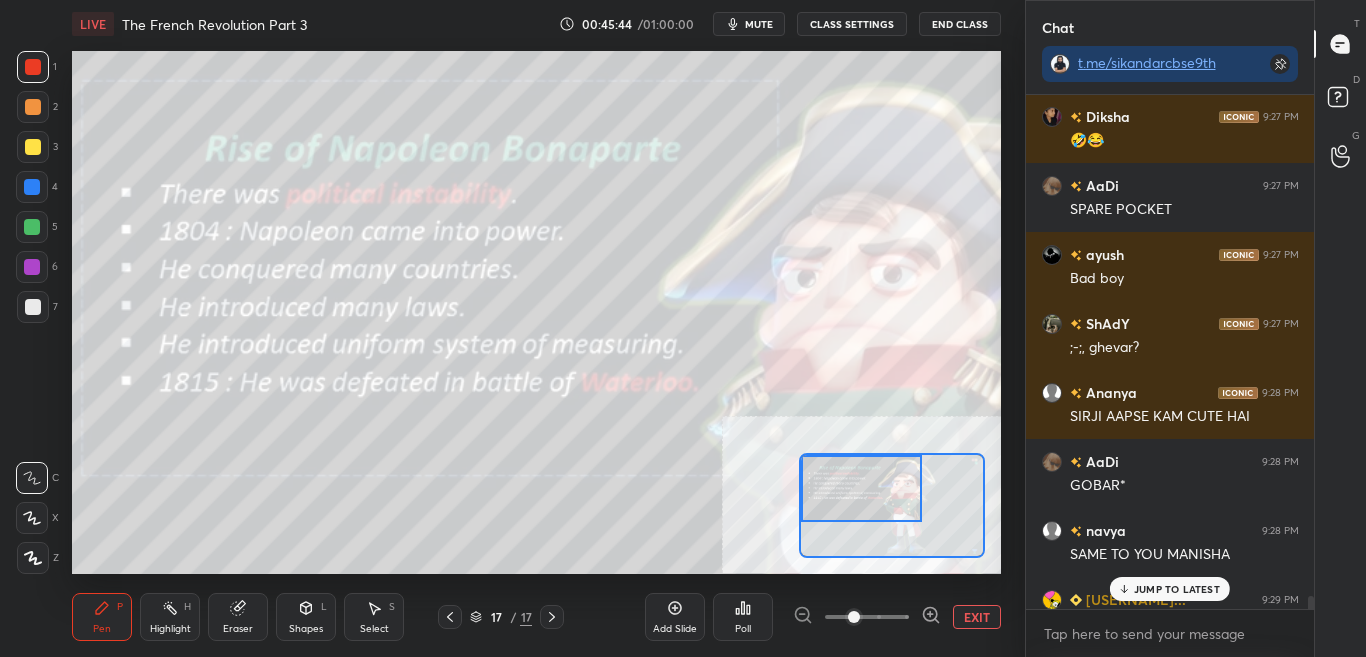 click on "JUMP TO LATEST" at bounding box center (1177, 589) 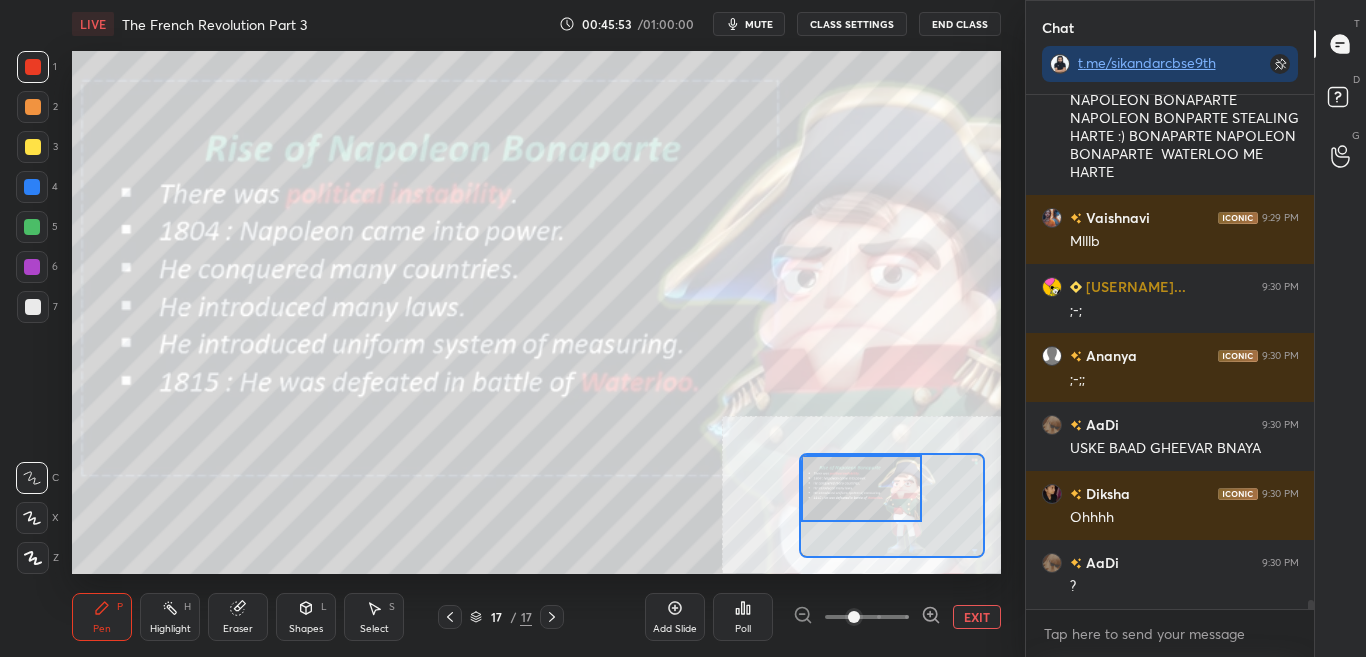 scroll, scrollTop: 30082, scrollLeft: 0, axis: vertical 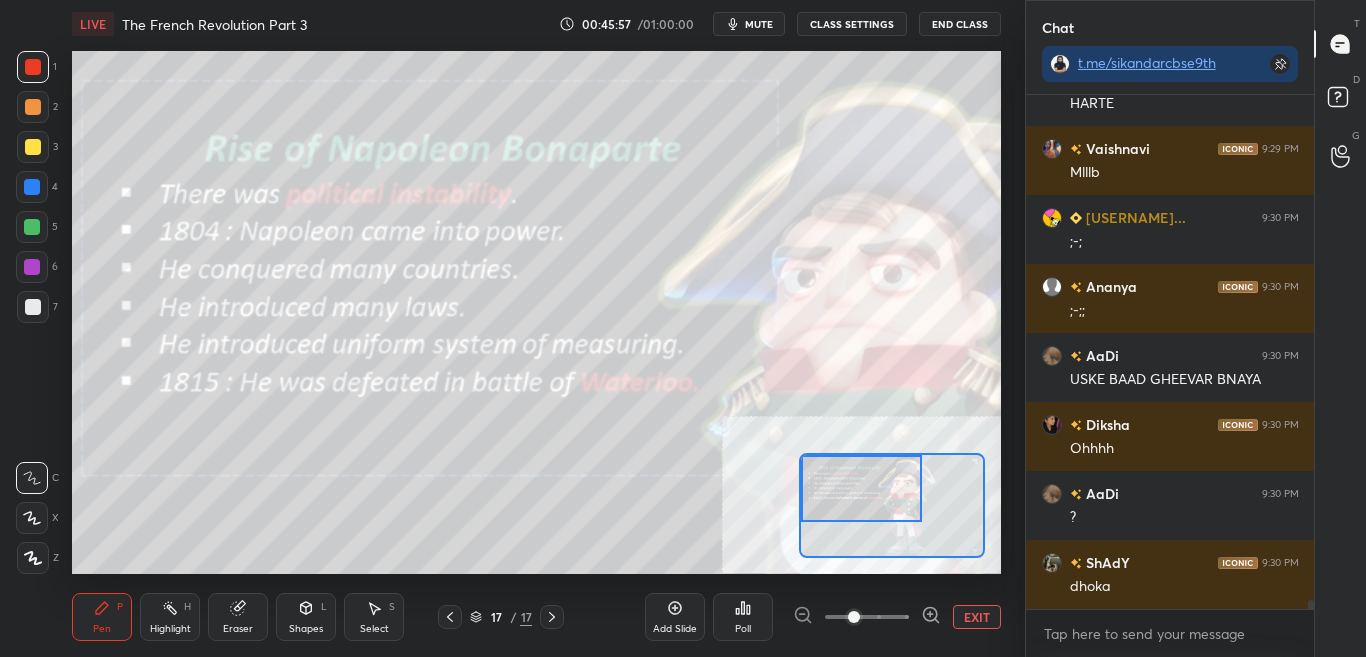 click on "Eraser" at bounding box center [238, 617] 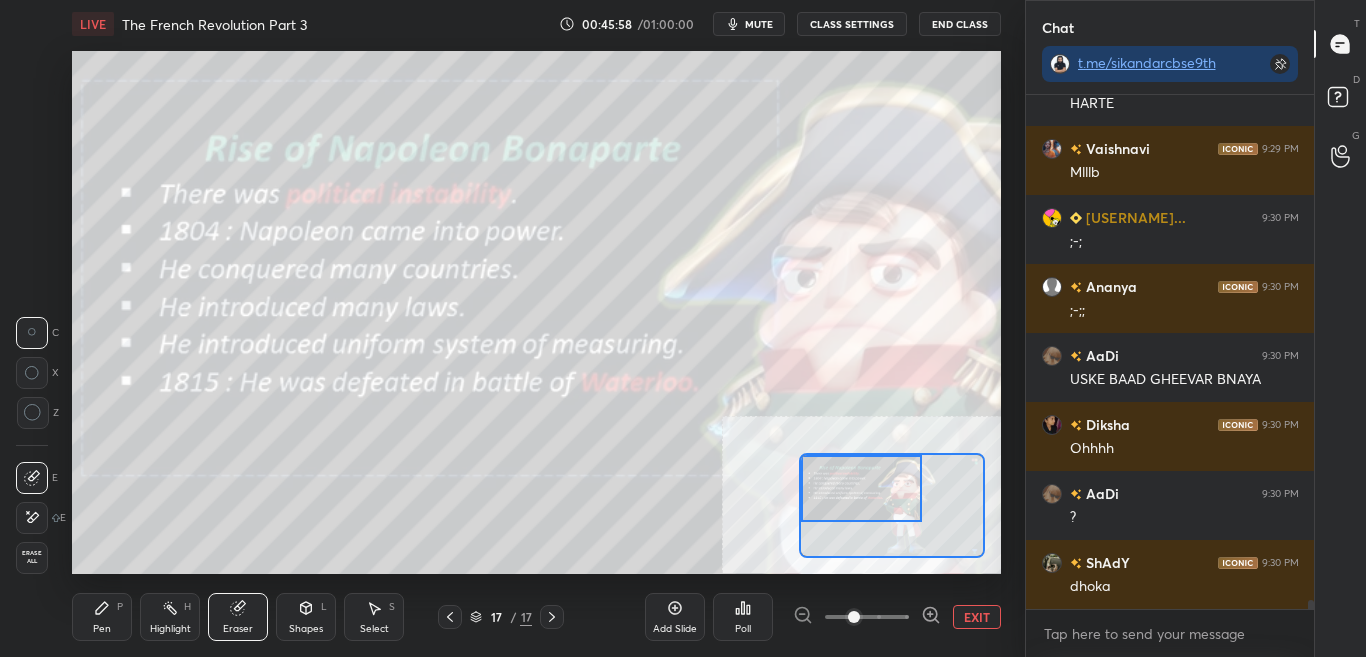 click on "Erase all" at bounding box center (32, 558) 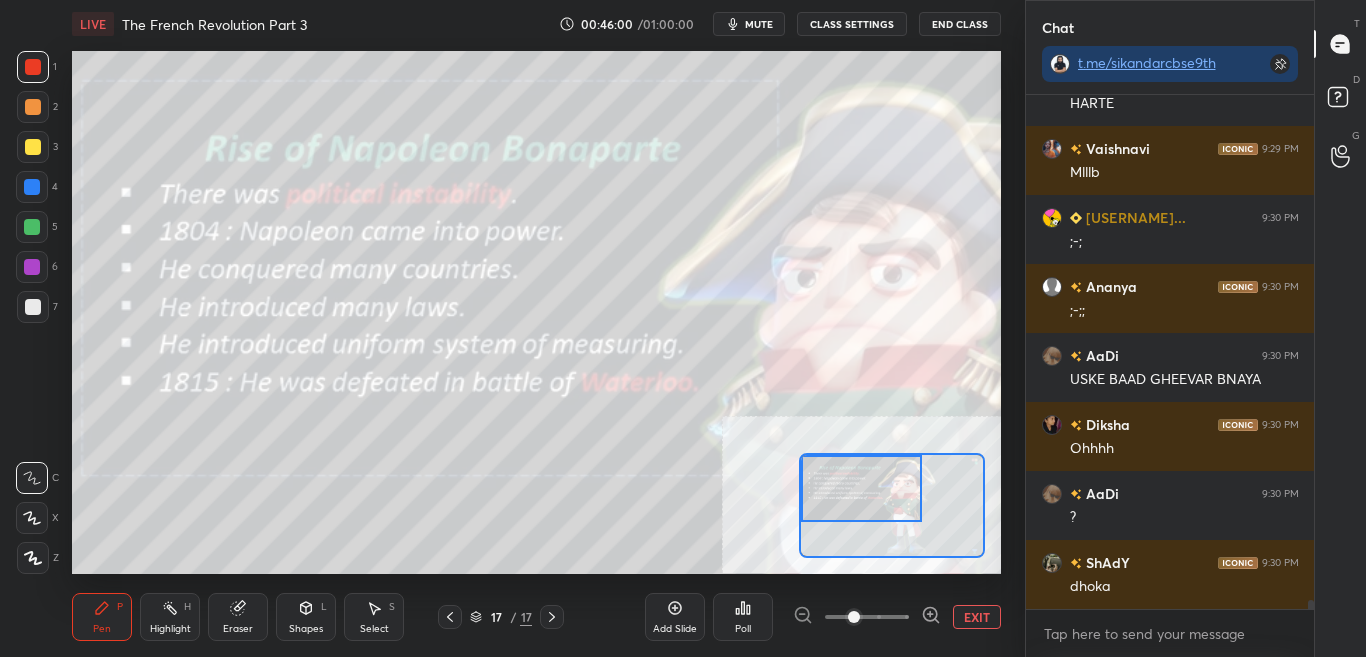 click on "CLASS SETTINGS" at bounding box center (852, 24) 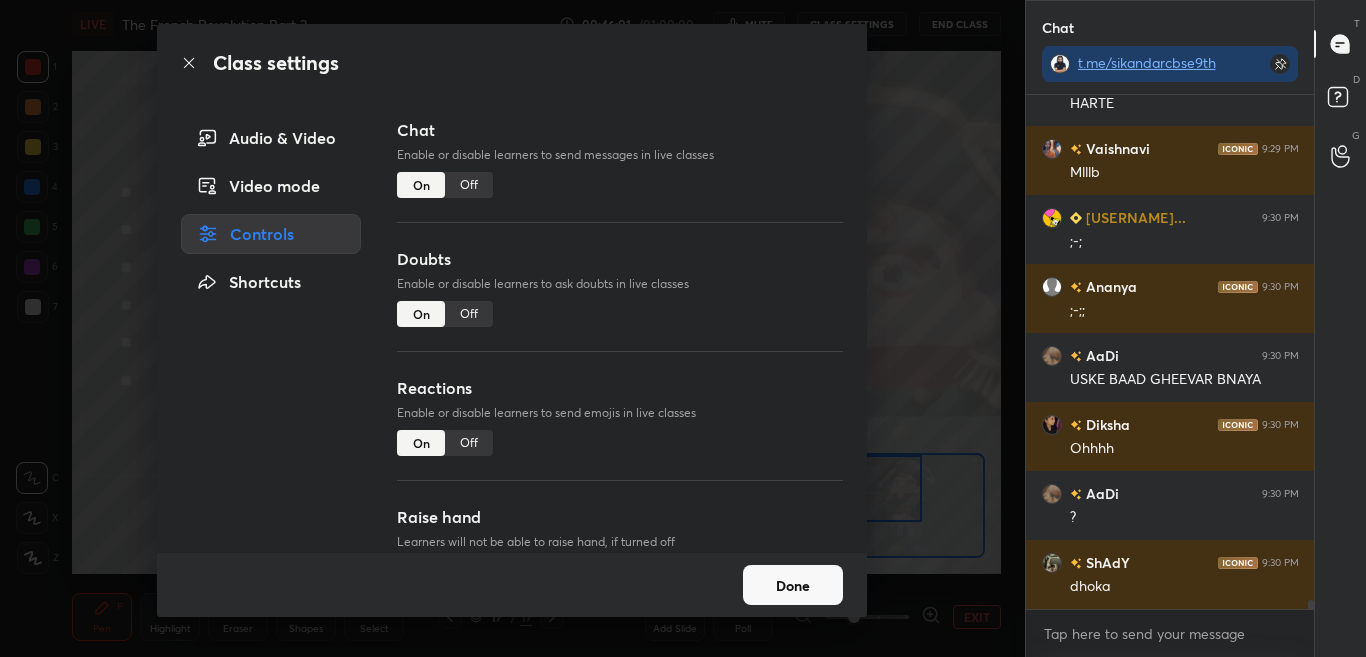 click on "Off" at bounding box center (469, 185) 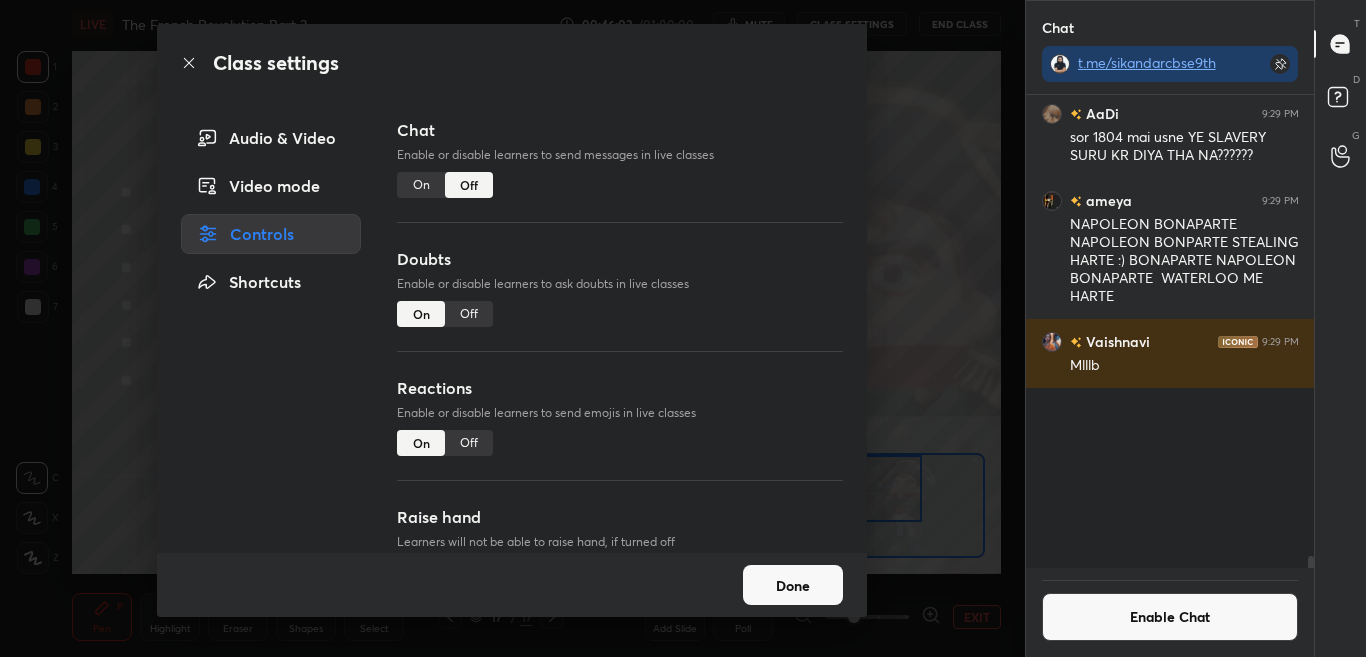 scroll, scrollTop: 29424, scrollLeft: 0, axis: vertical 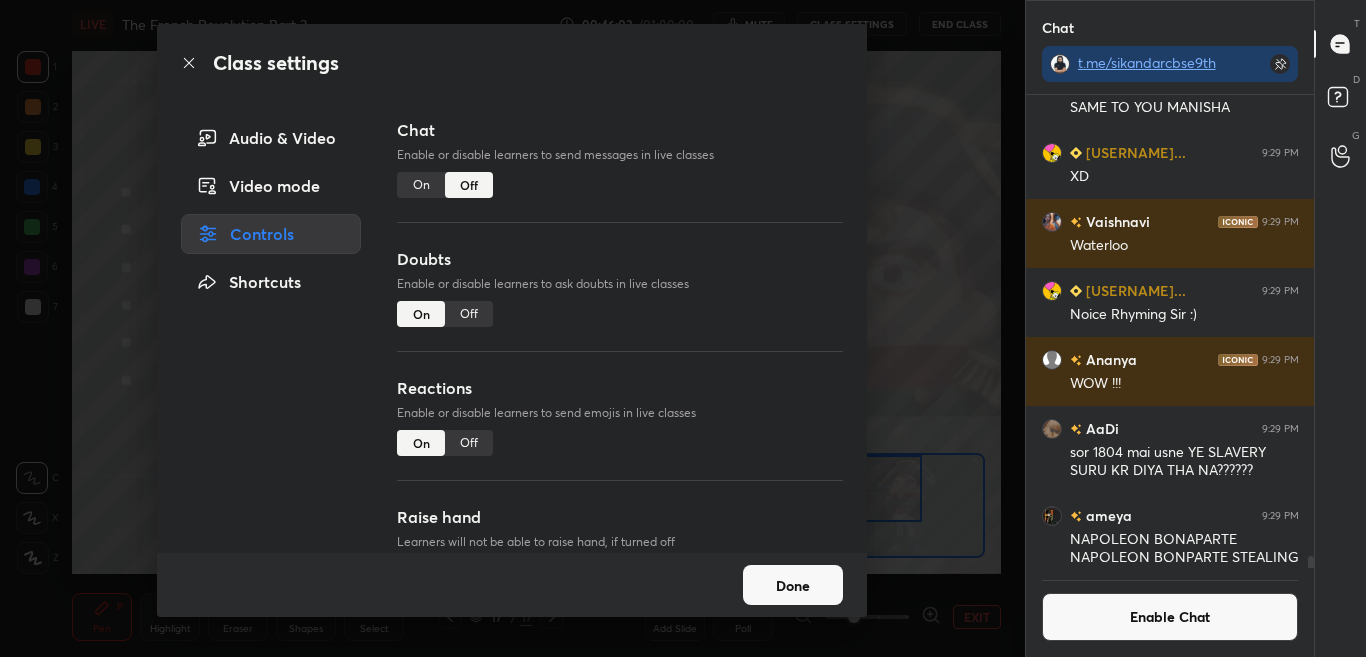 click 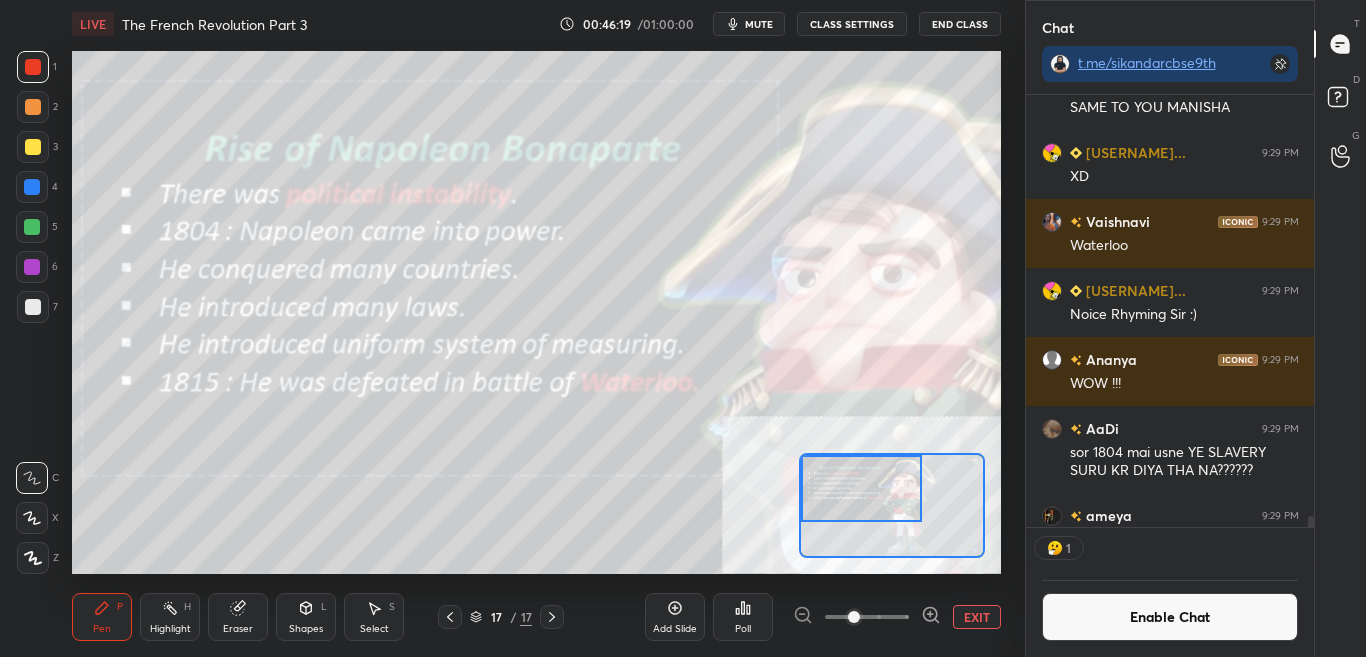 scroll, scrollTop: 426, scrollLeft: 282, axis: both 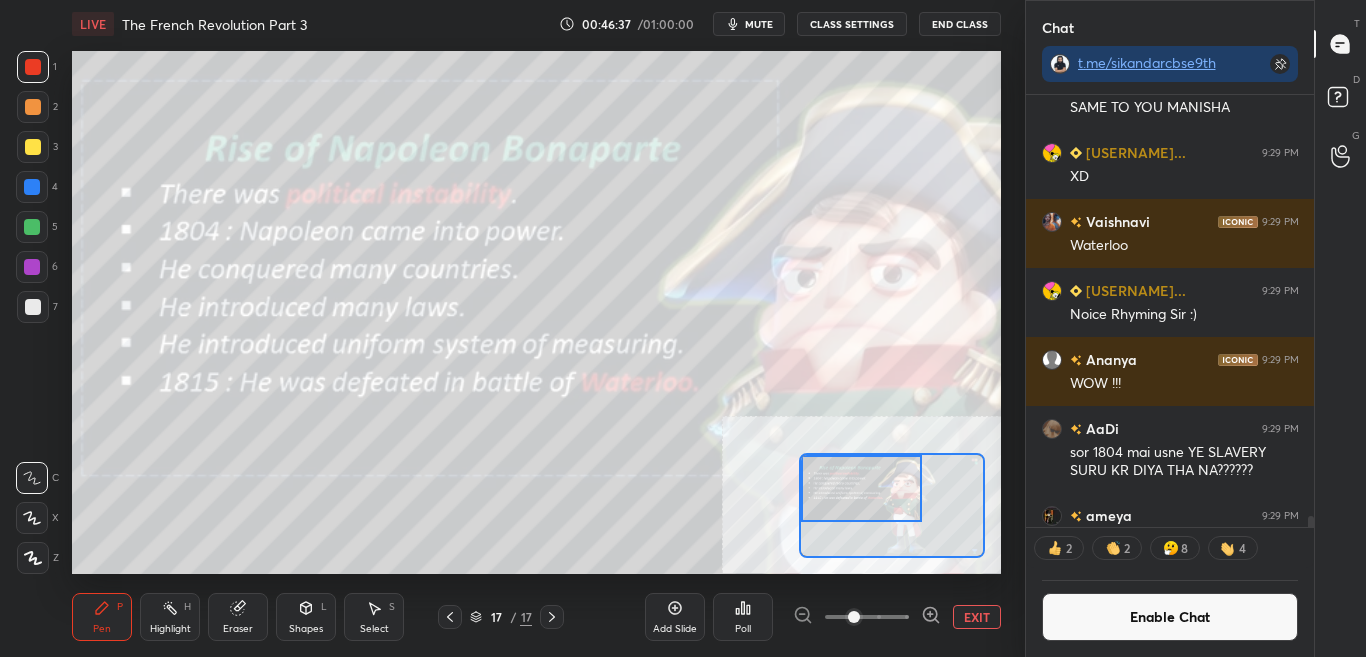 click on "Enable Chat" at bounding box center (1170, 617) 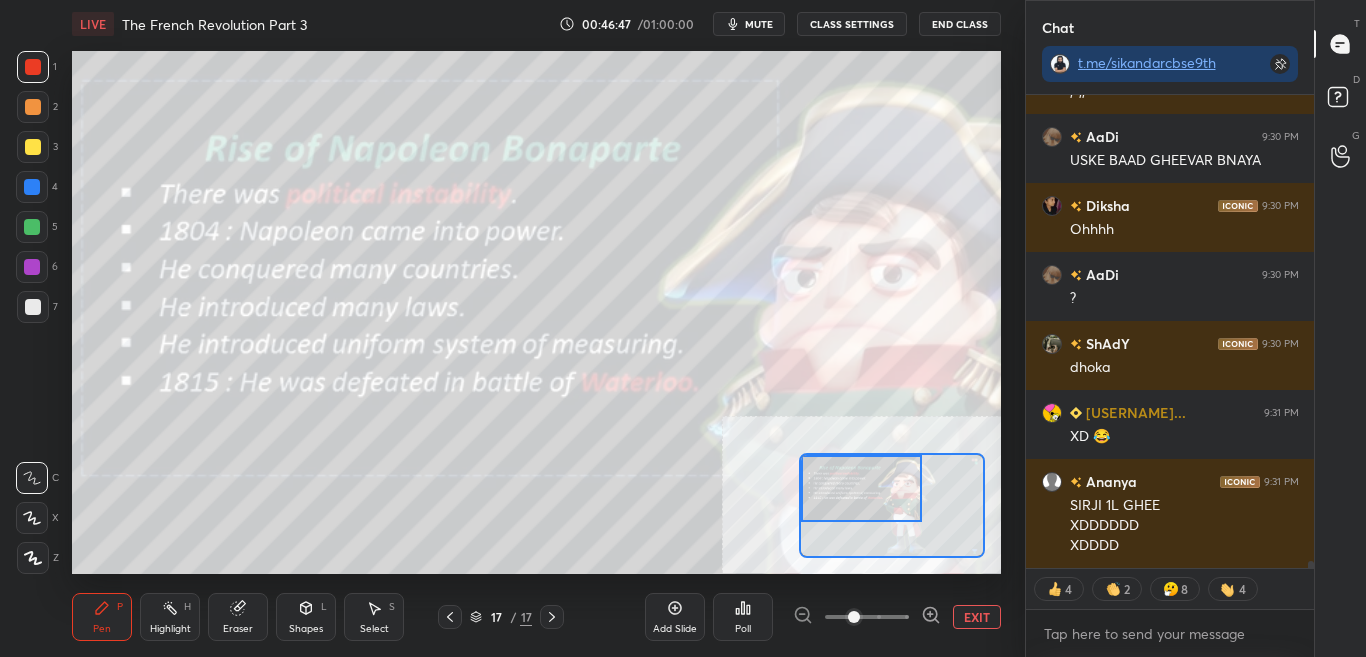 scroll, scrollTop: 30220, scrollLeft: 0, axis: vertical 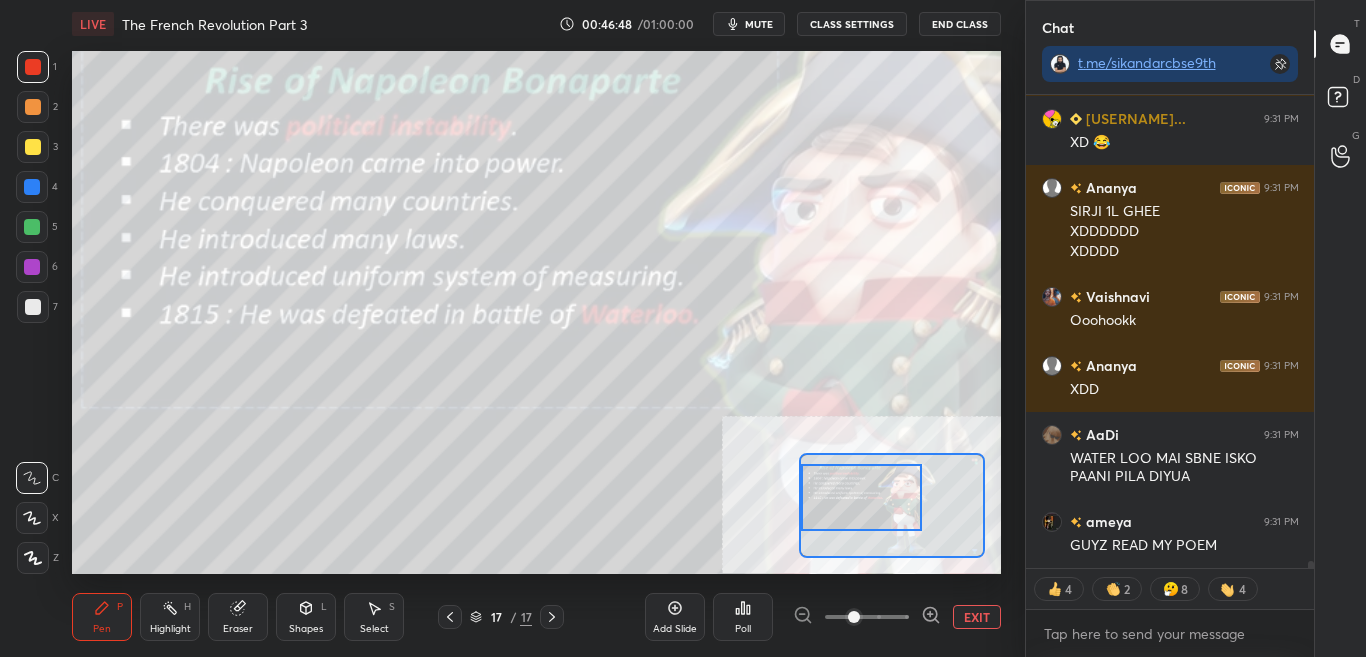 click at bounding box center [861, 497] 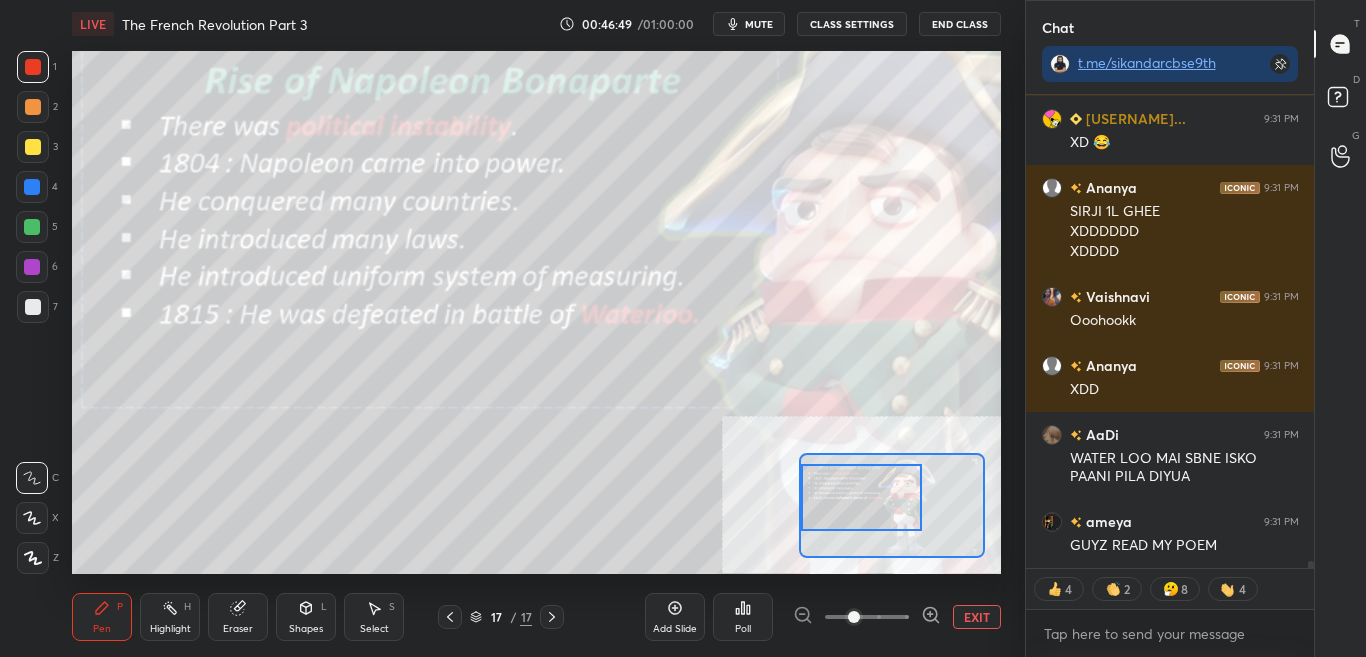 scroll, scrollTop: 30583, scrollLeft: 0, axis: vertical 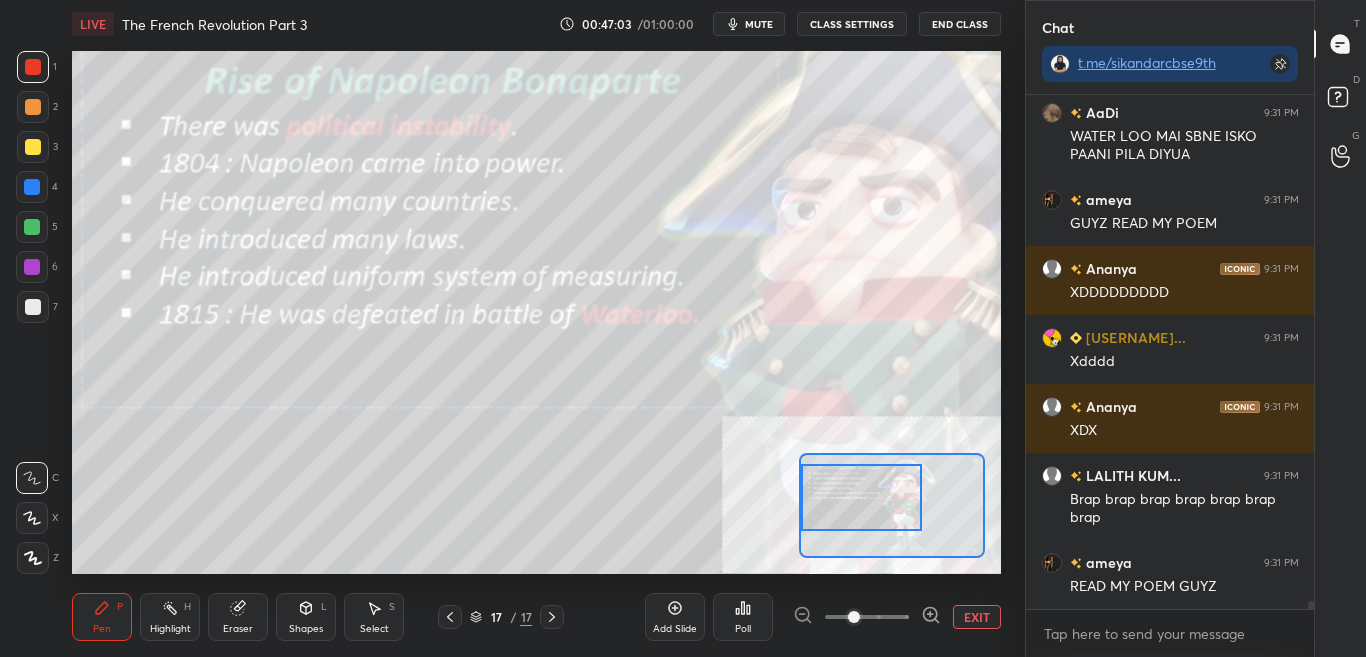 click on "EXIT" at bounding box center (977, 617) 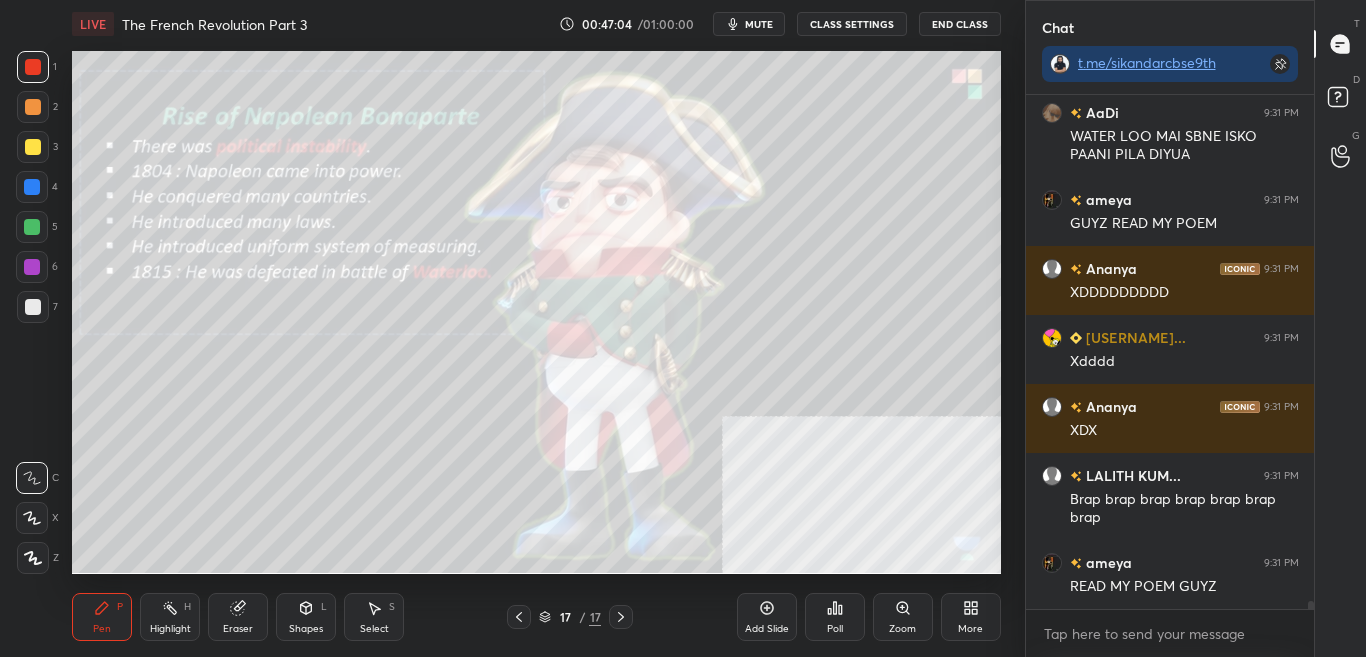 click on "mute" at bounding box center (759, 24) 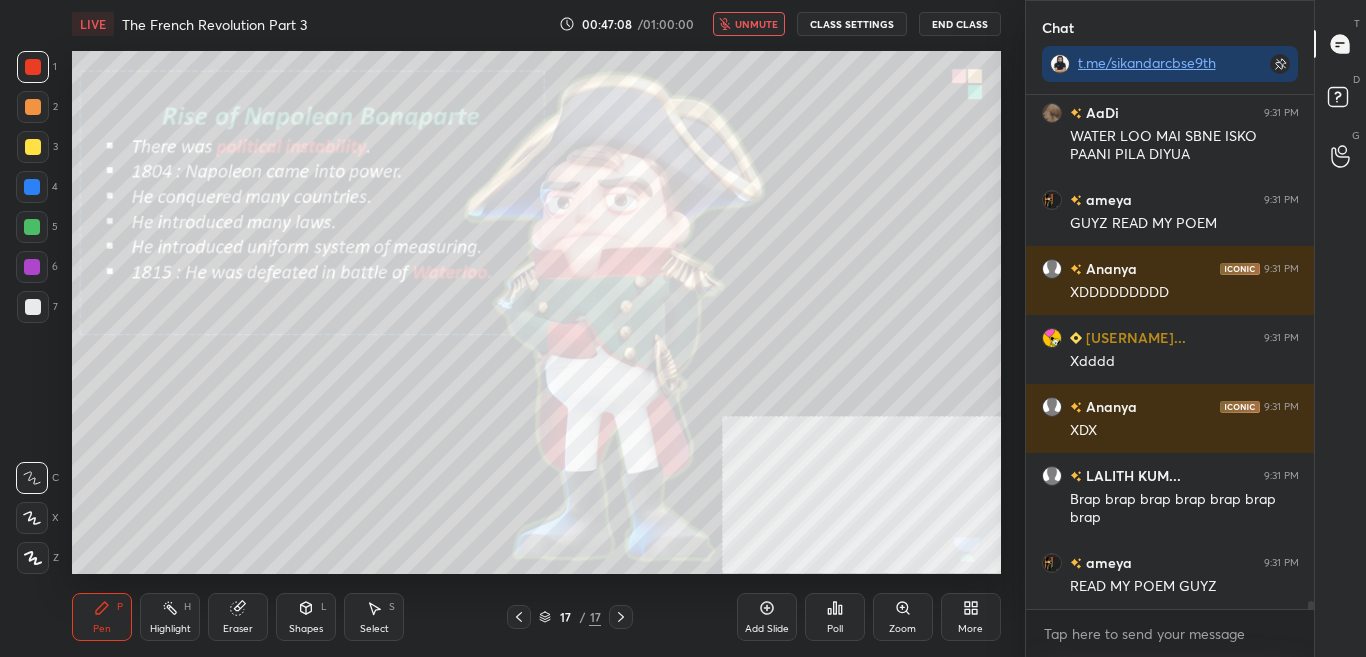 scroll, scrollTop: 30836, scrollLeft: 0, axis: vertical 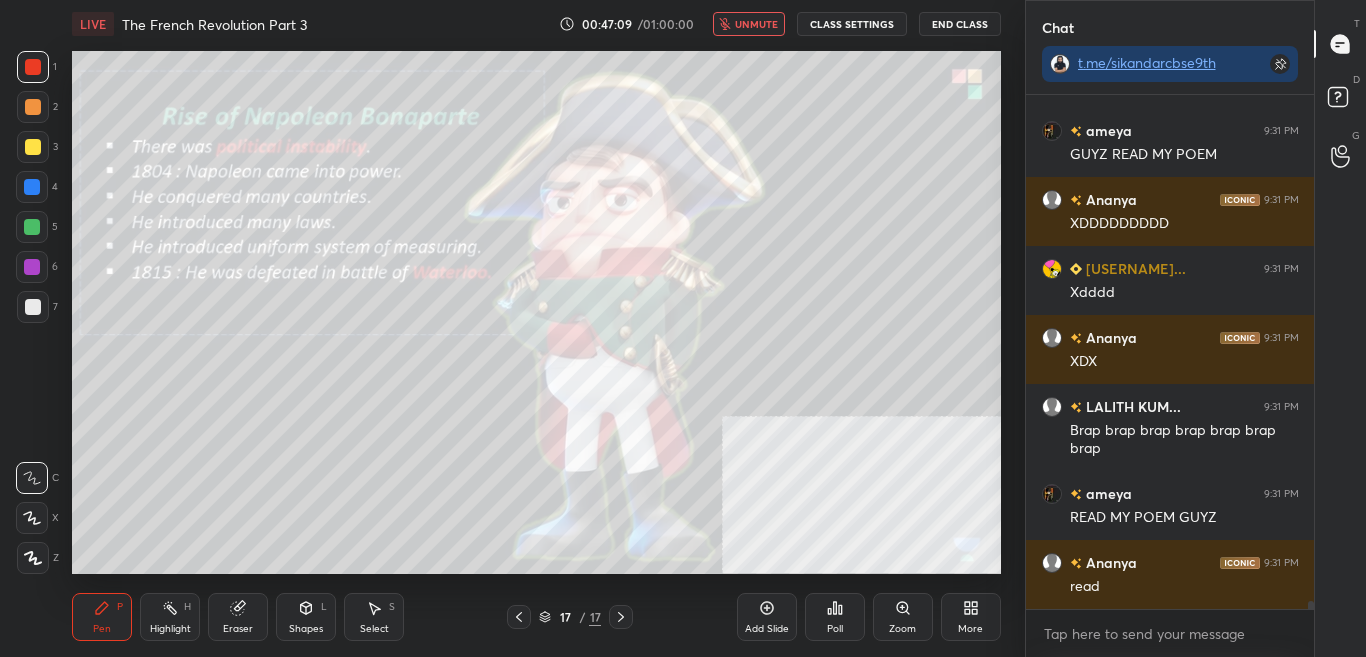 click on "LIVE The French Revolution Part 3 00:47:09 /  01:00:00 unmute CLASS SETTINGS End Class" at bounding box center [536, 24] 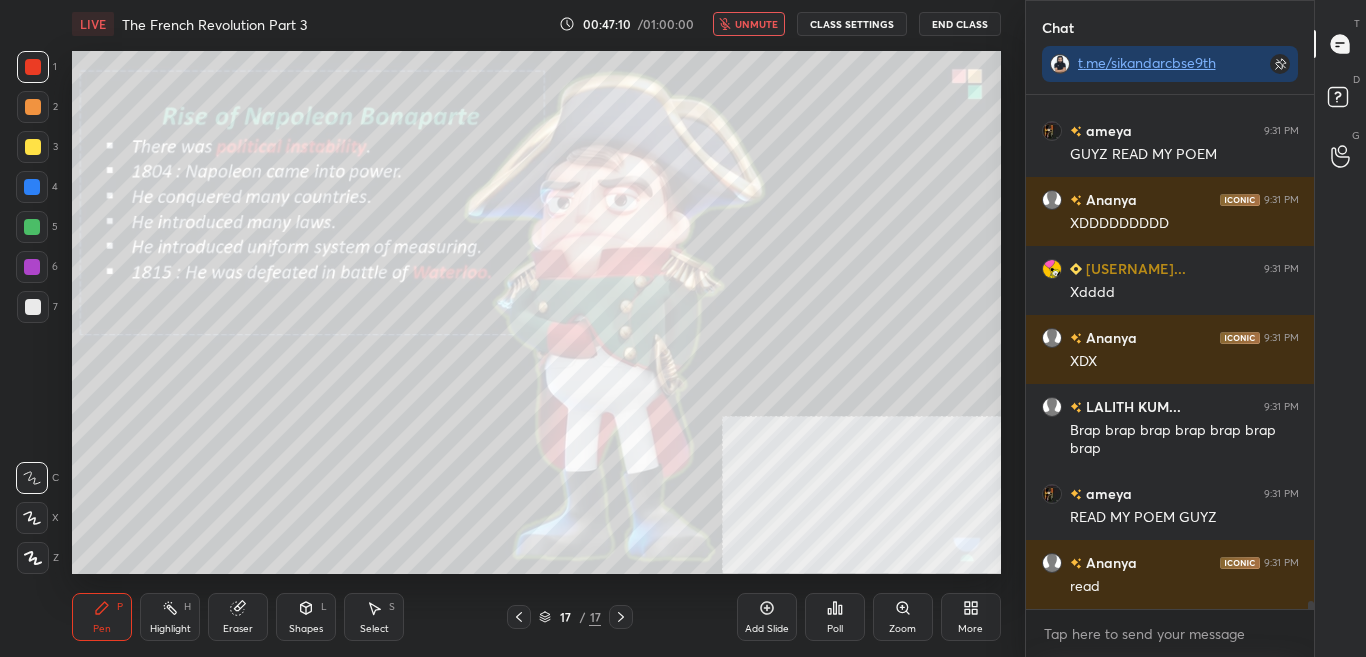 click on "unmute" at bounding box center [749, 24] 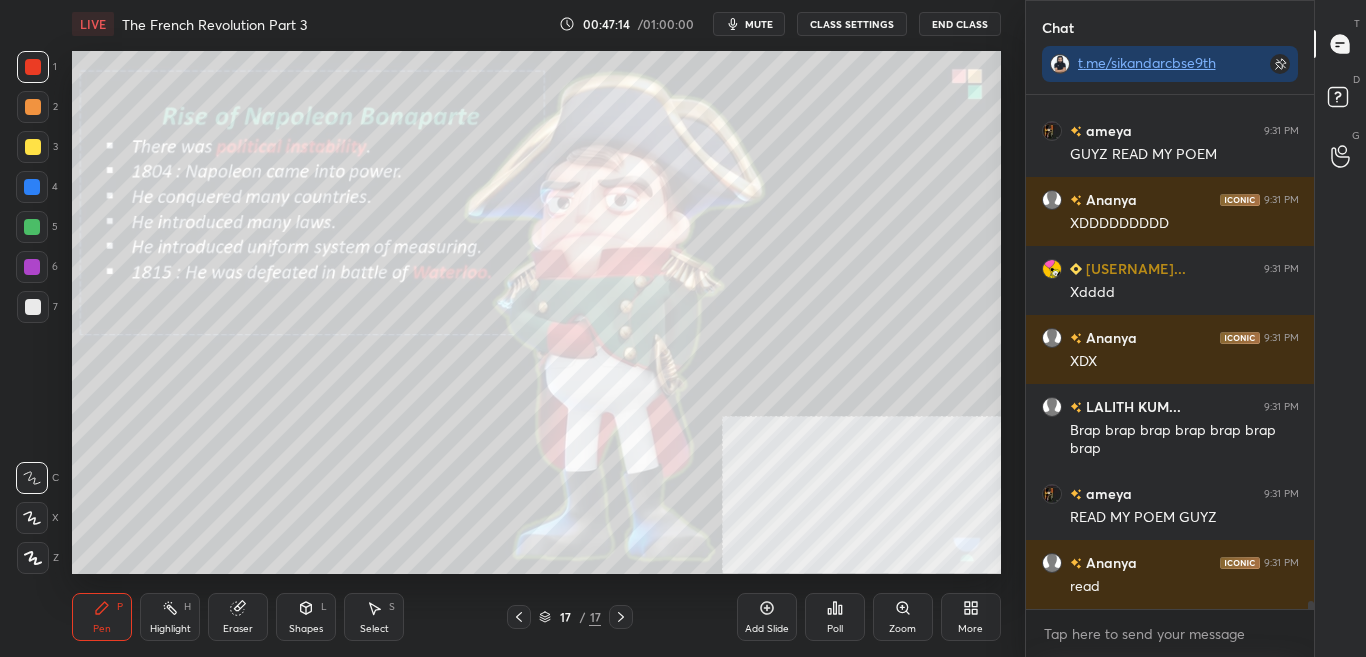 click at bounding box center (33, 558) 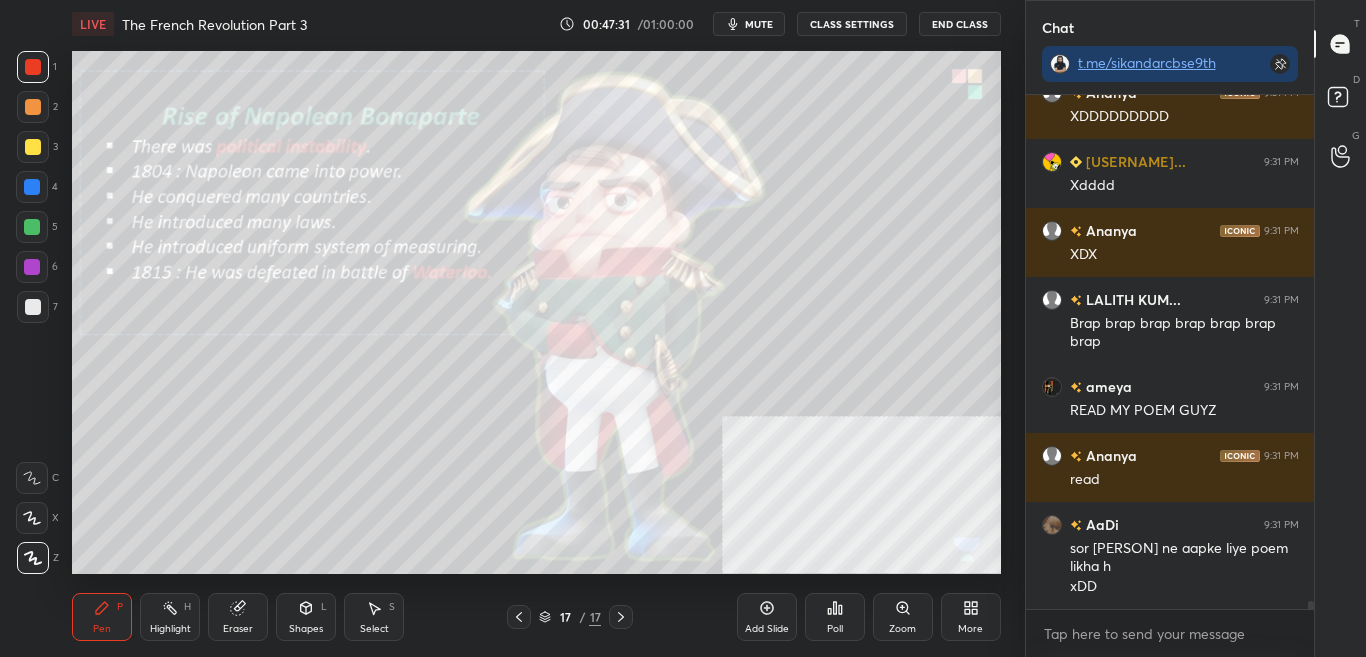 scroll, scrollTop: 31081, scrollLeft: 0, axis: vertical 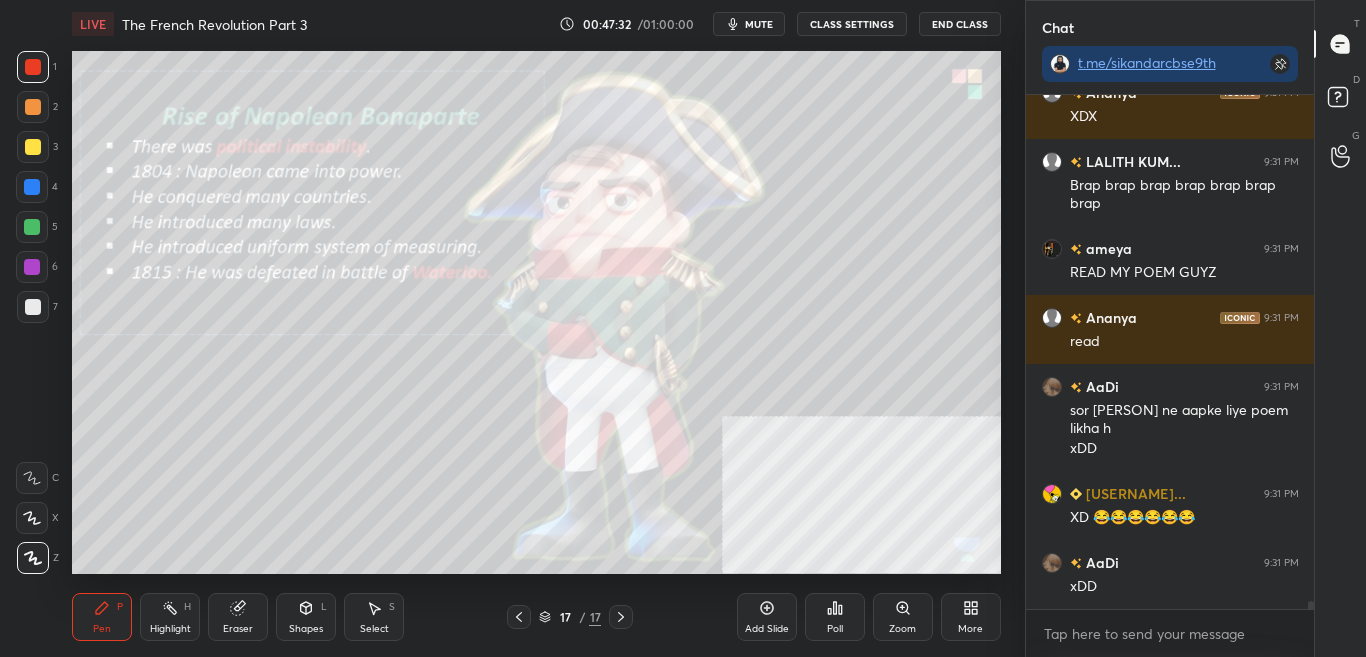 click on "Zoom" at bounding box center (903, 617) 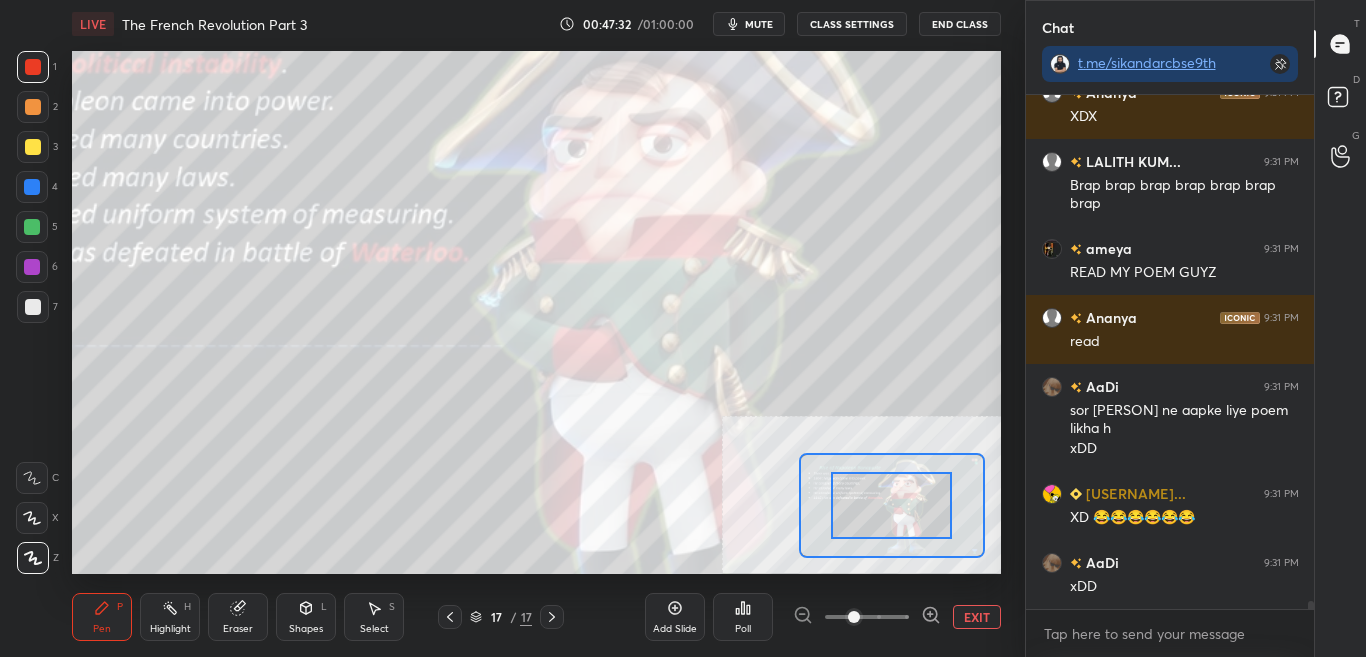 click at bounding box center [867, 617] 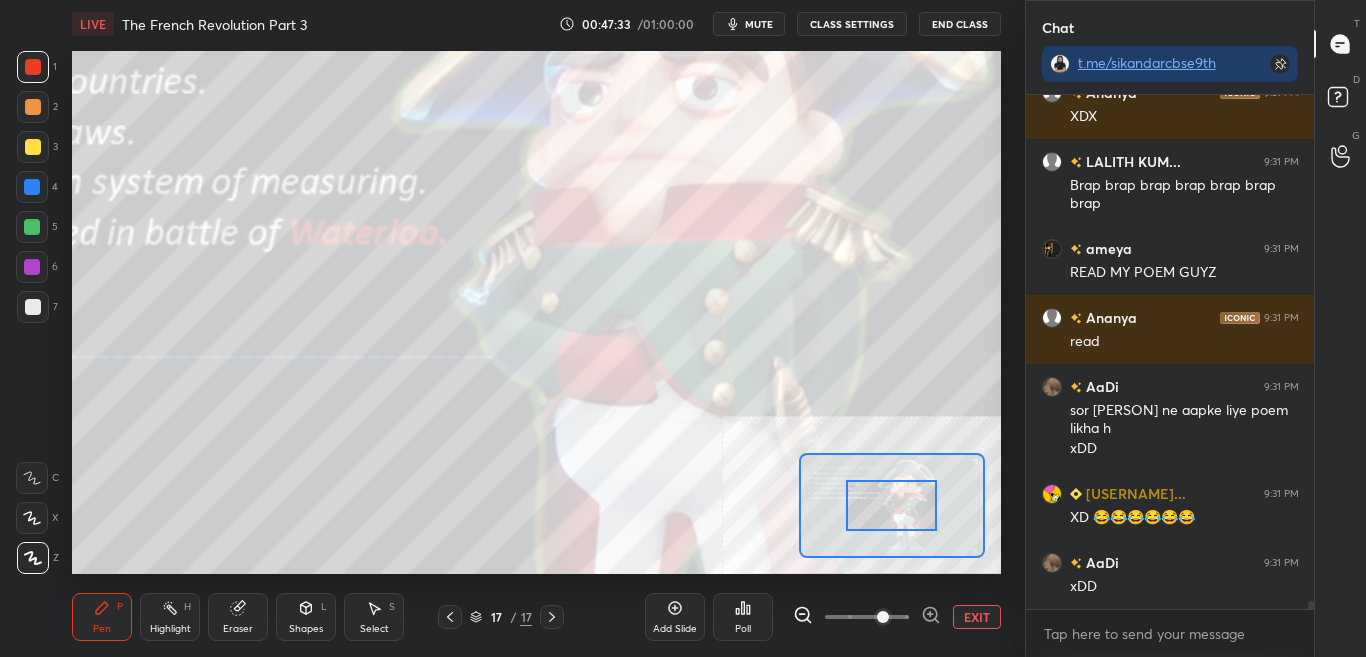 scroll, scrollTop: 31170, scrollLeft: 0, axis: vertical 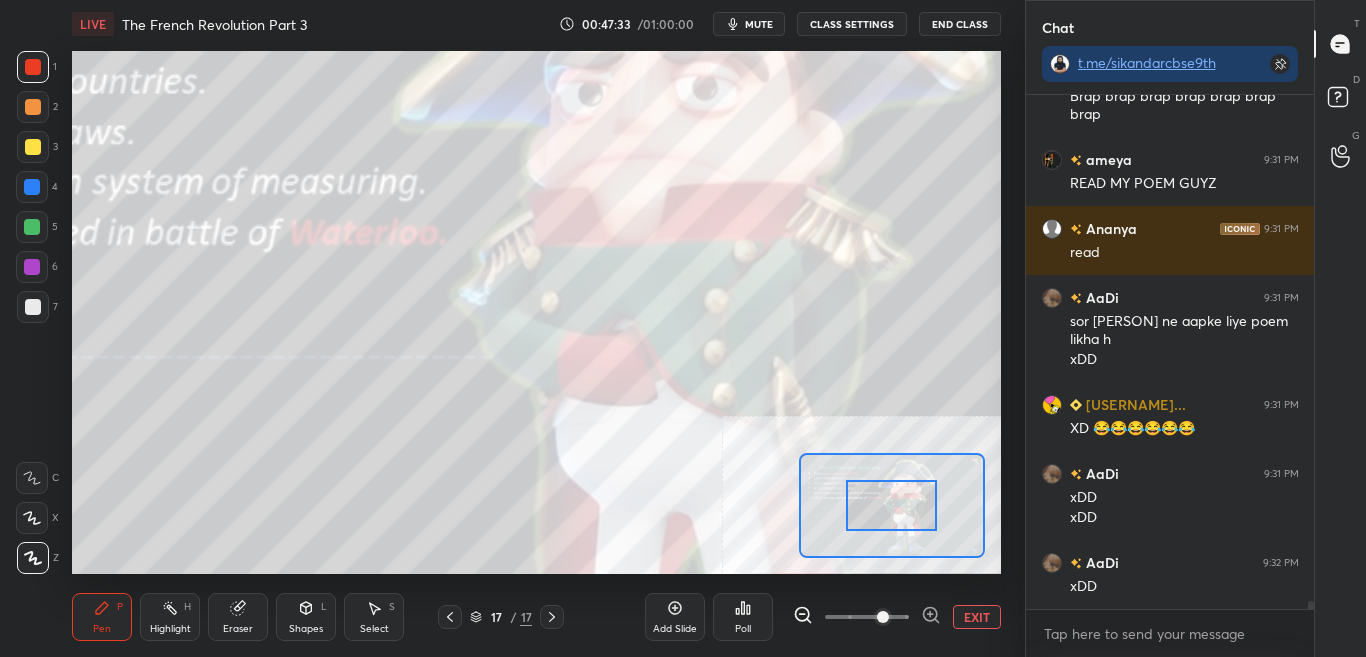 click at bounding box center [883, 617] 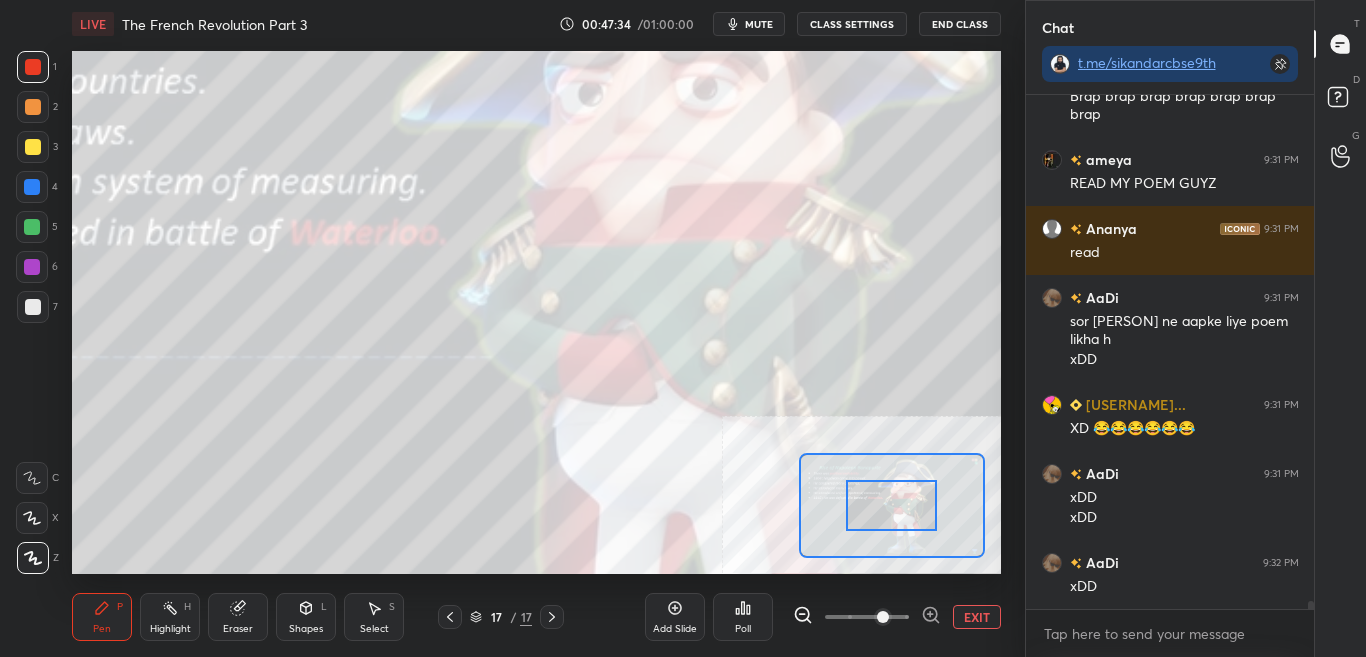 scroll, scrollTop: 31239, scrollLeft: 0, axis: vertical 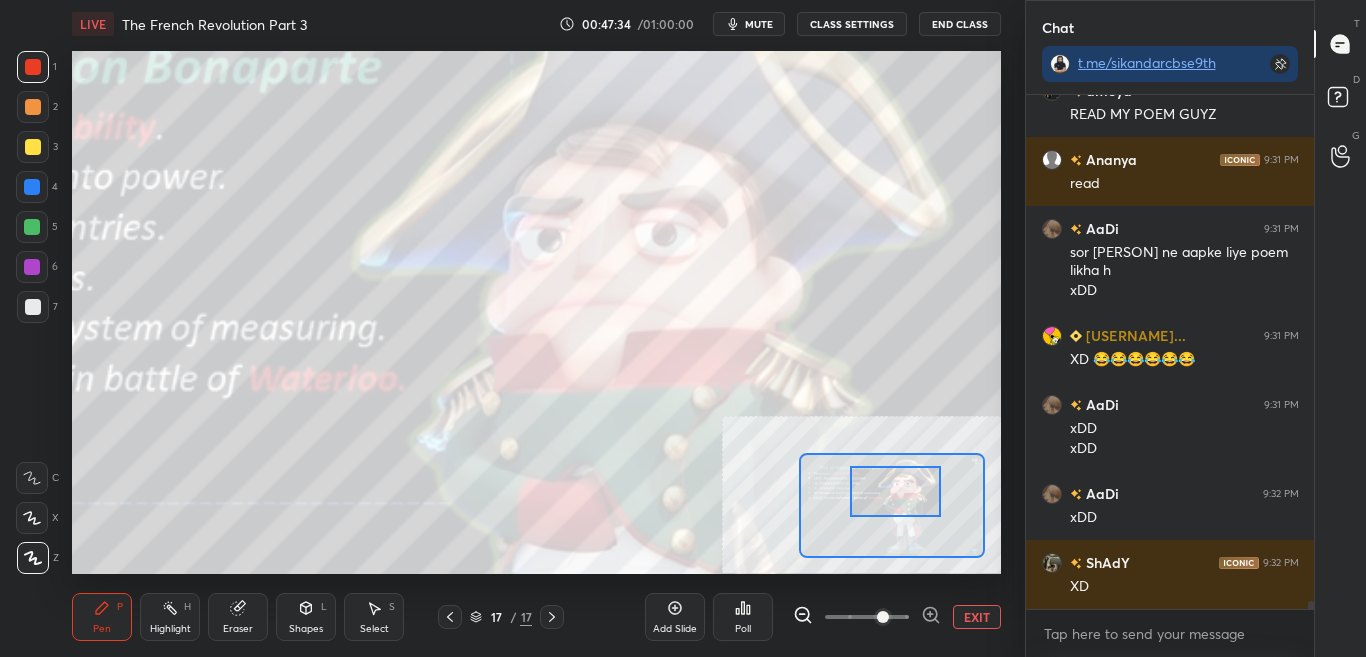click at bounding box center (895, 491) 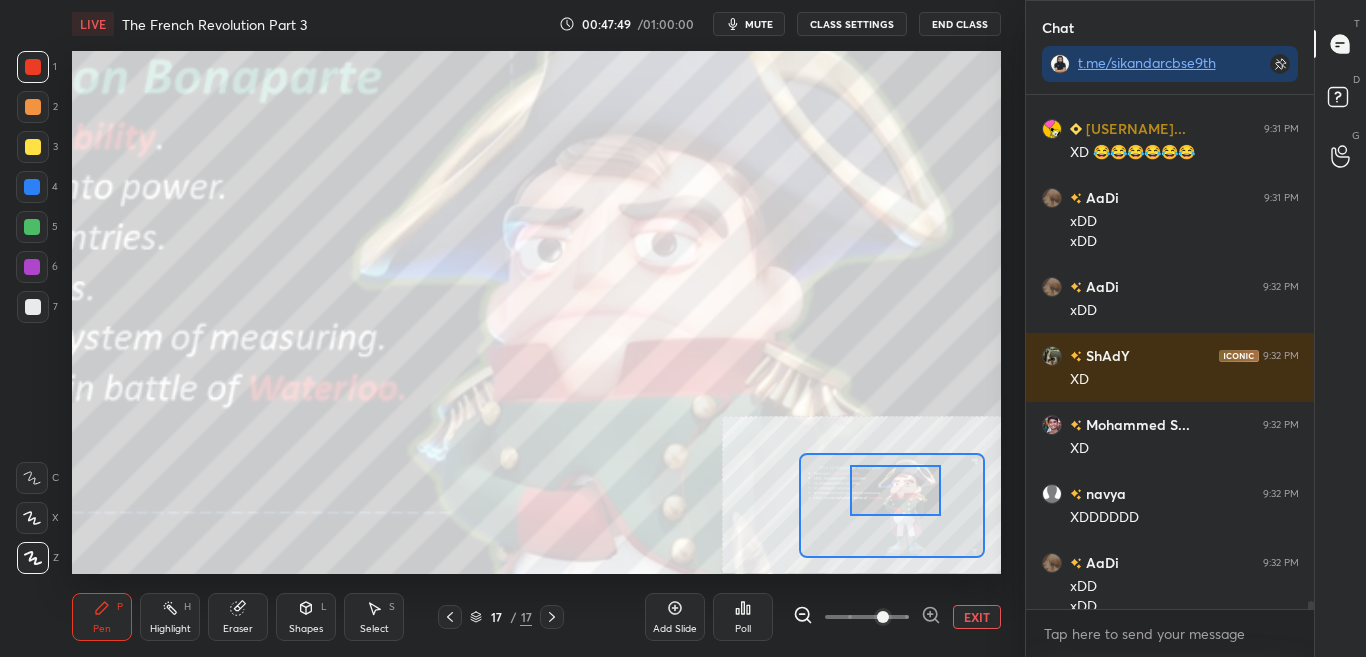 scroll, scrollTop: 31466, scrollLeft: 0, axis: vertical 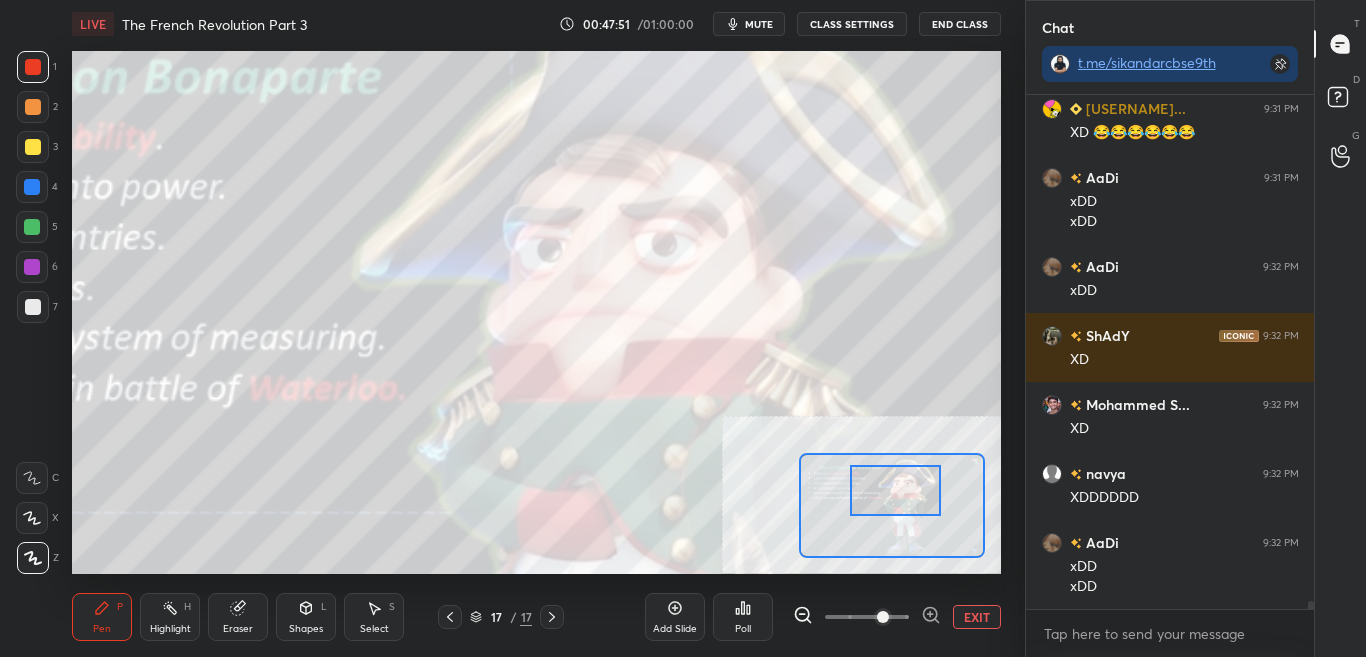click on "EXIT" at bounding box center (977, 617) 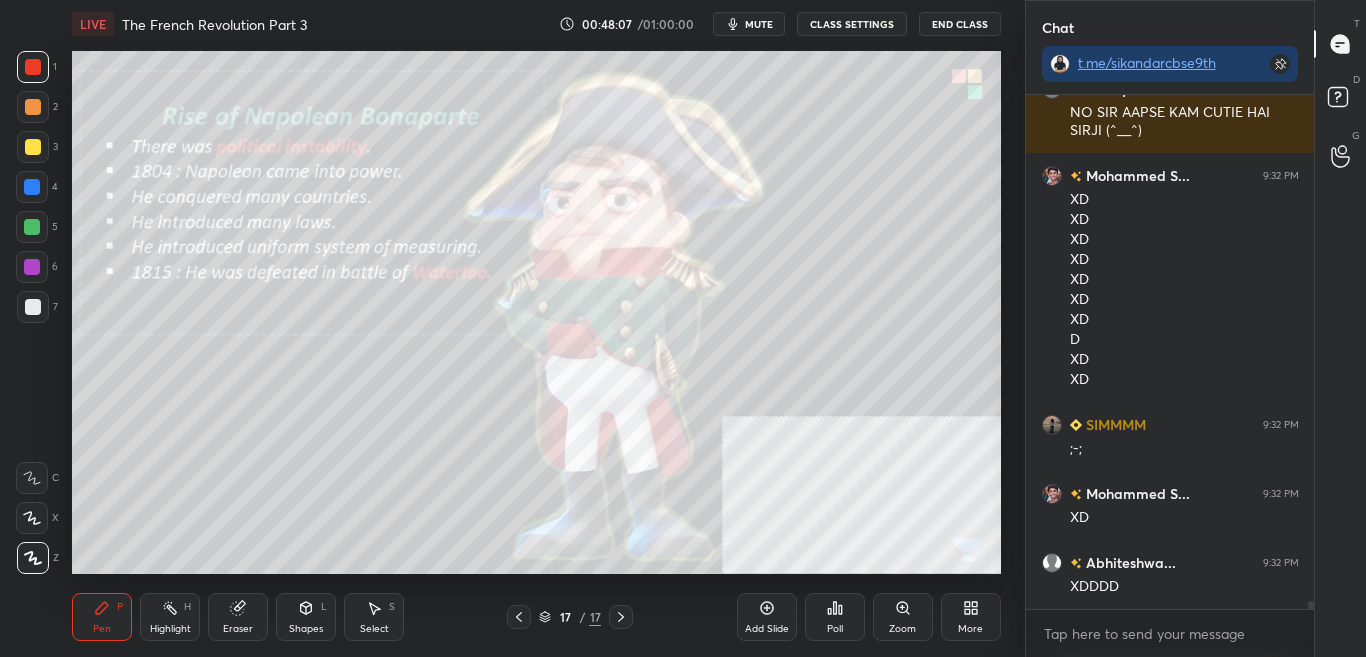 scroll, scrollTop: 32216, scrollLeft: 0, axis: vertical 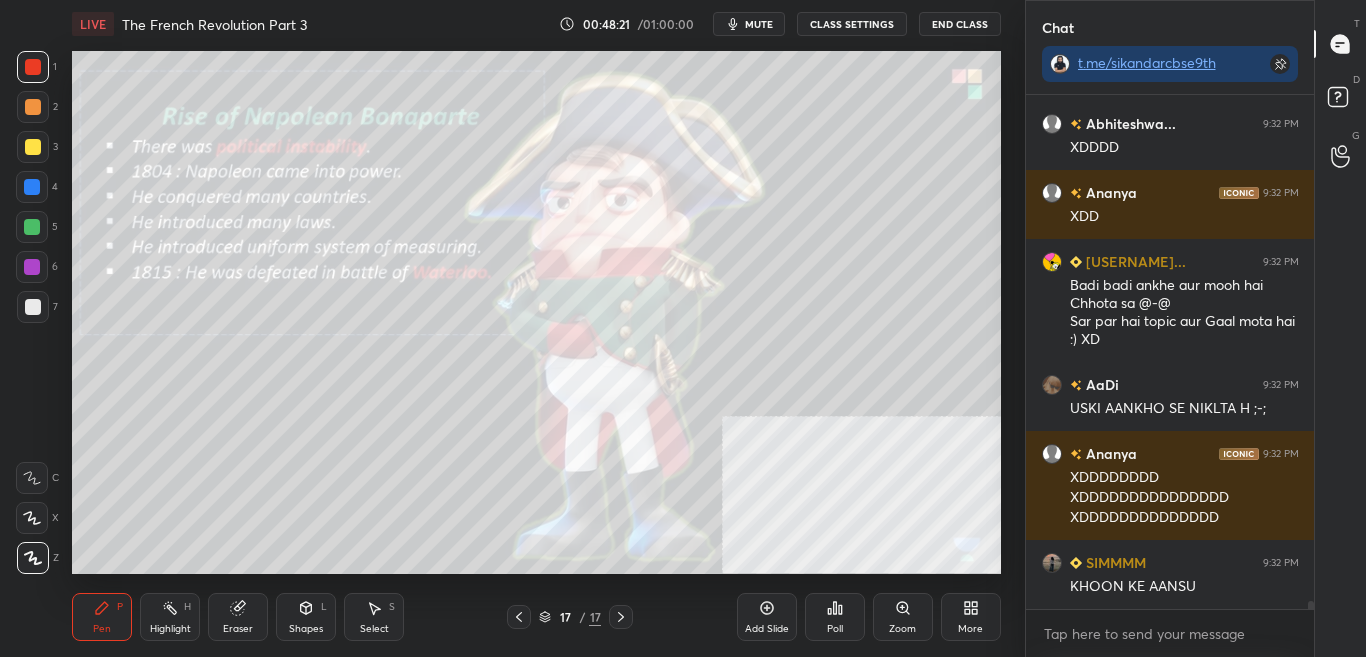 click on "Zoom" at bounding box center [903, 617] 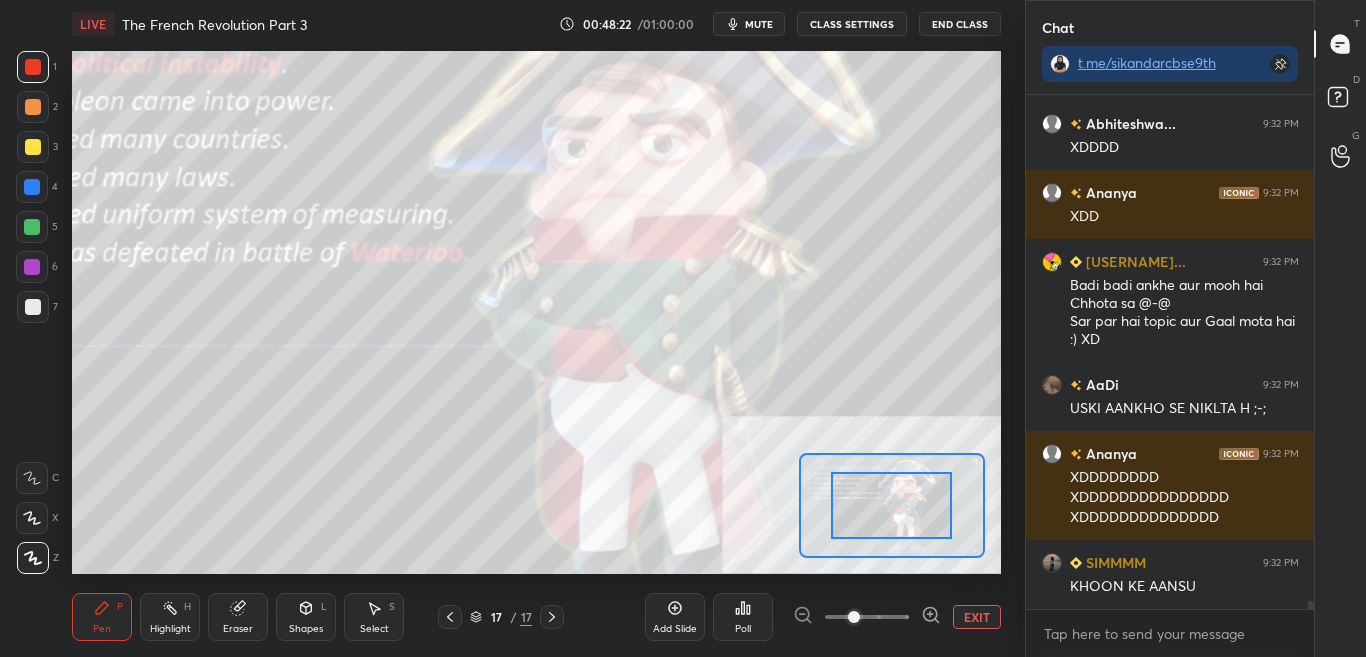 click at bounding box center (867, 617) 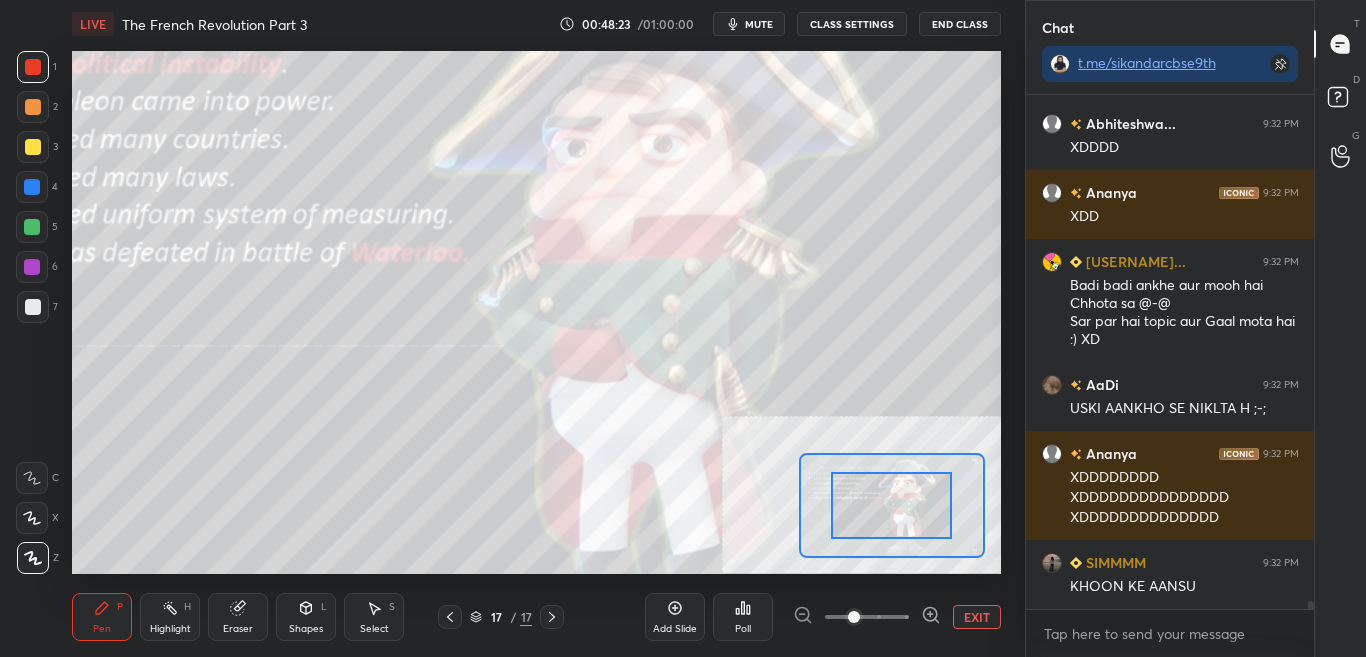 click 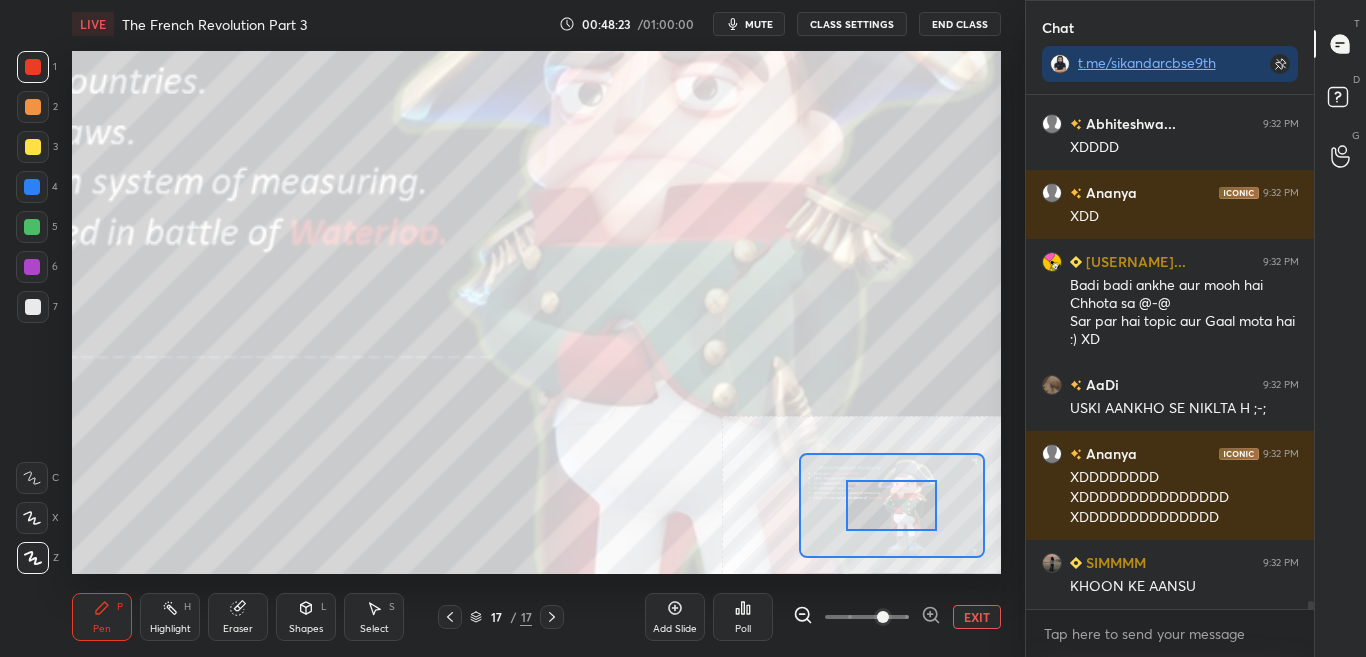 click 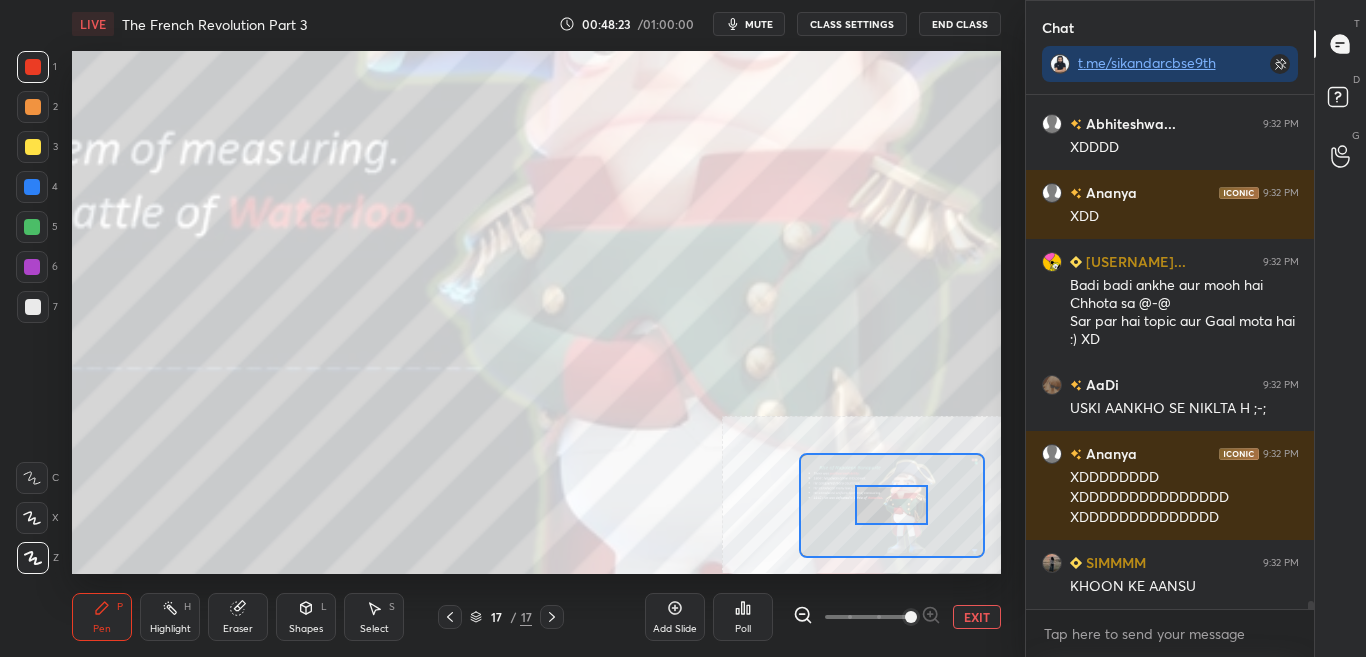 drag, startPoint x: 926, startPoint y: 618, endPoint x: 918, endPoint y: 570, distance: 48.6621 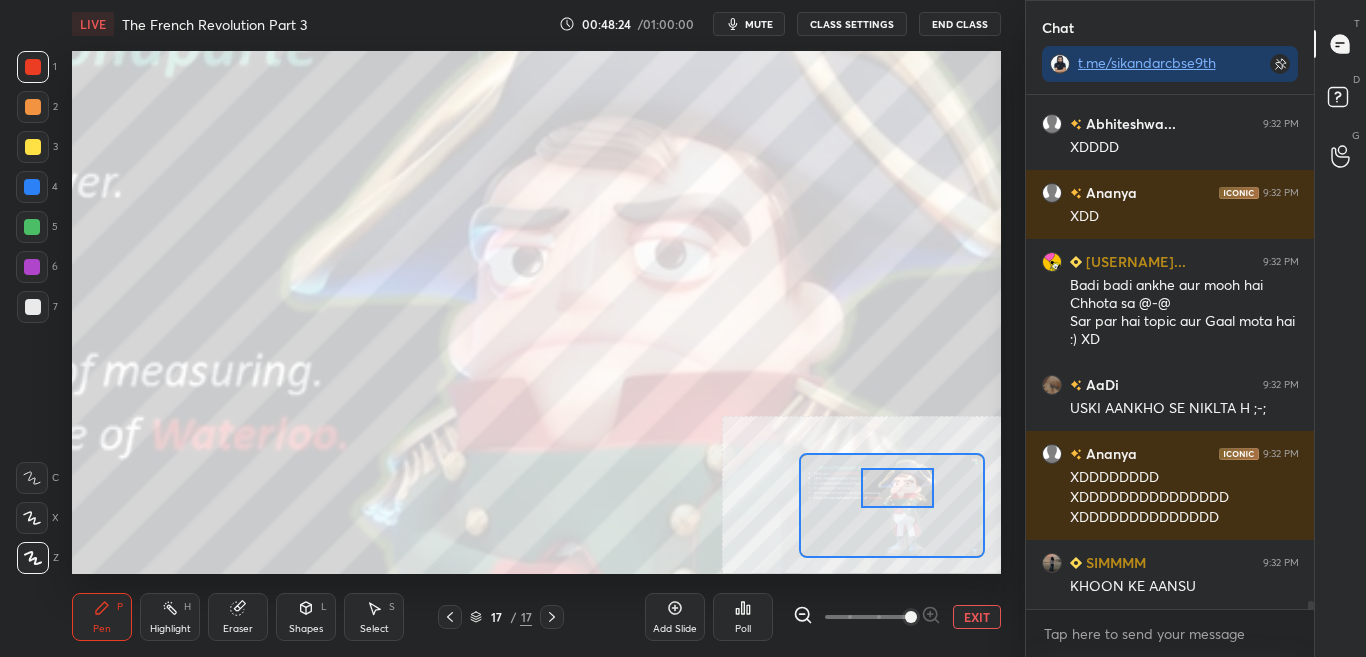 drag, startPoint x: 898, startPoint y: 508, endPoint x: 903, endPoint y: 493, distance: 15.811388 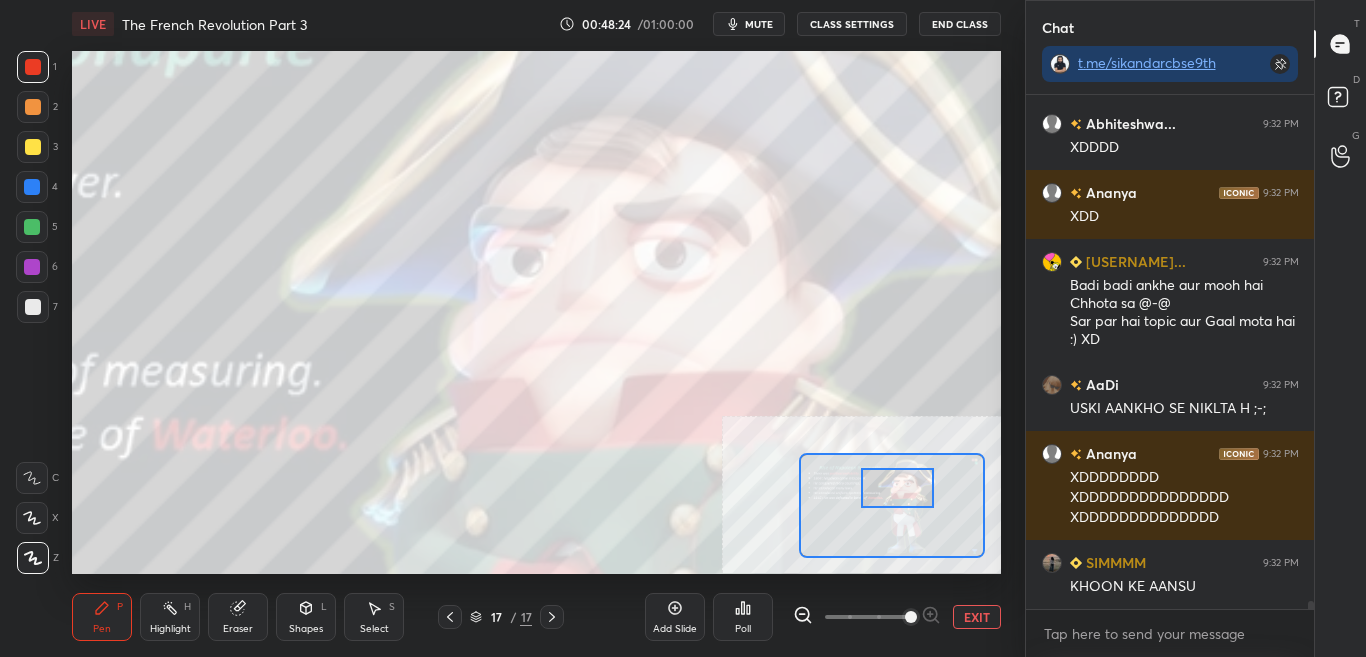 click at bounding box center (897, 488) 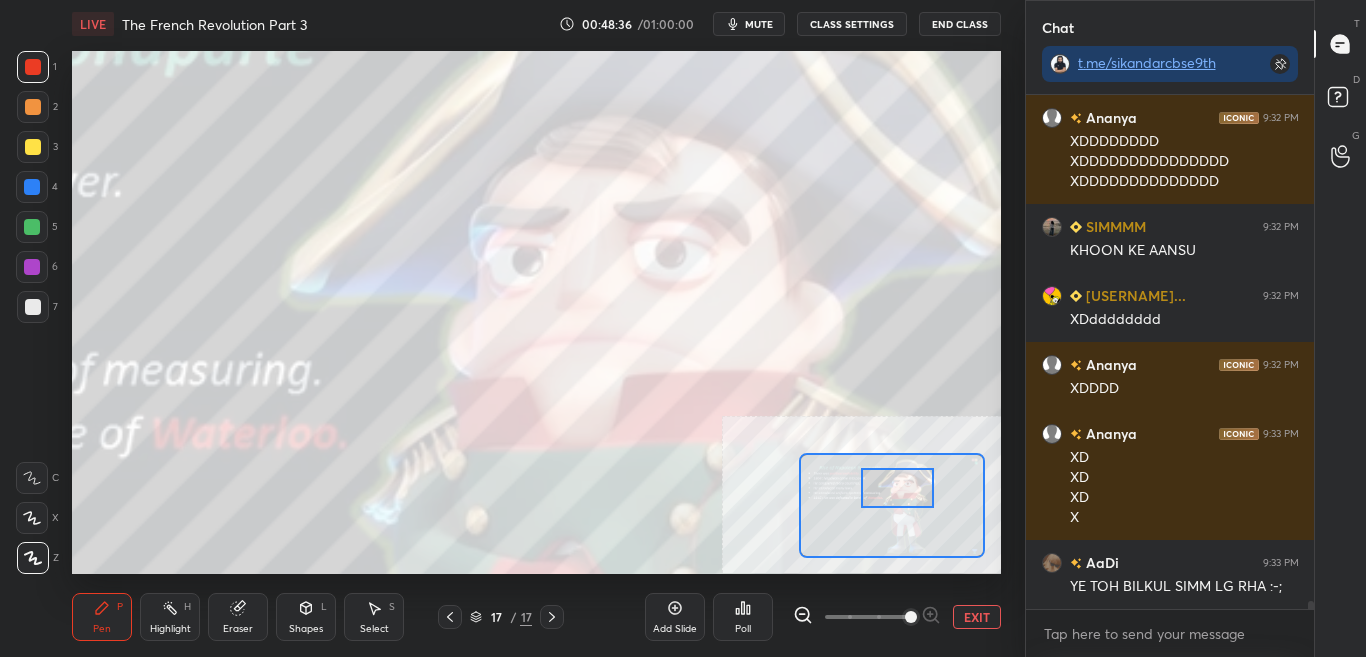 scroll, scrollTop: 33081, scrollLeft: 0, axis: vertical 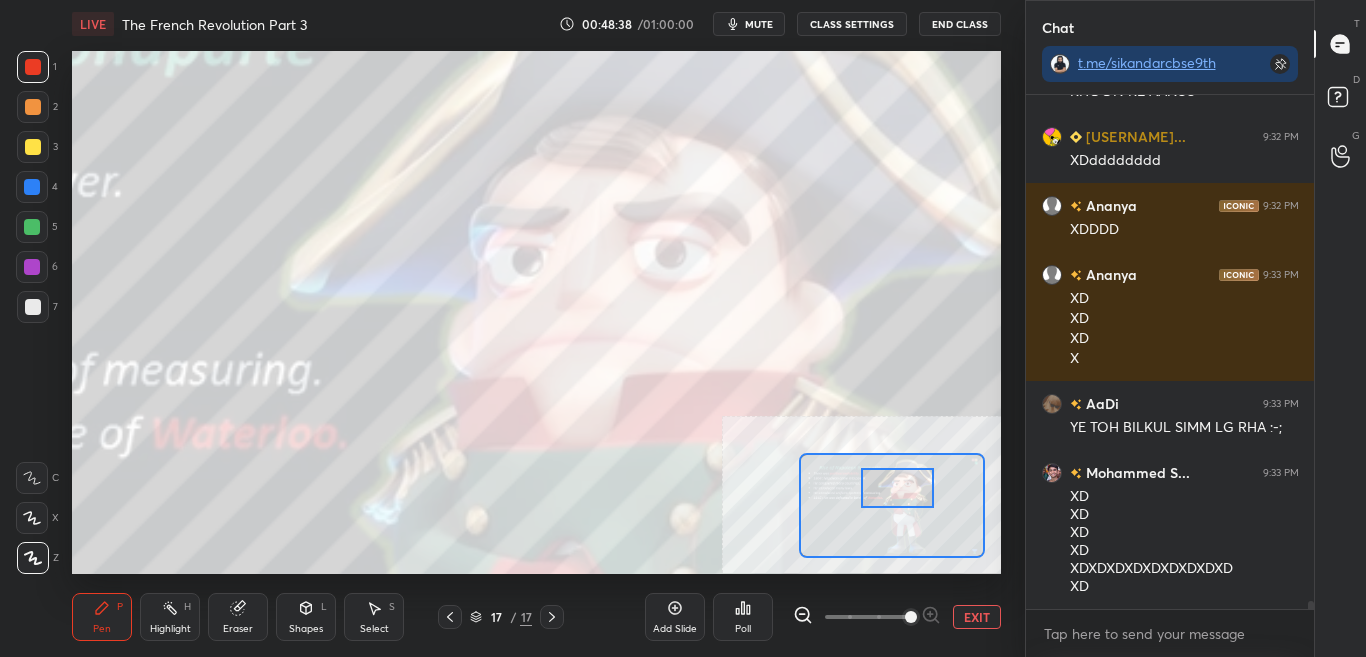 click on "EXIT" at bounding box center (977, 617) 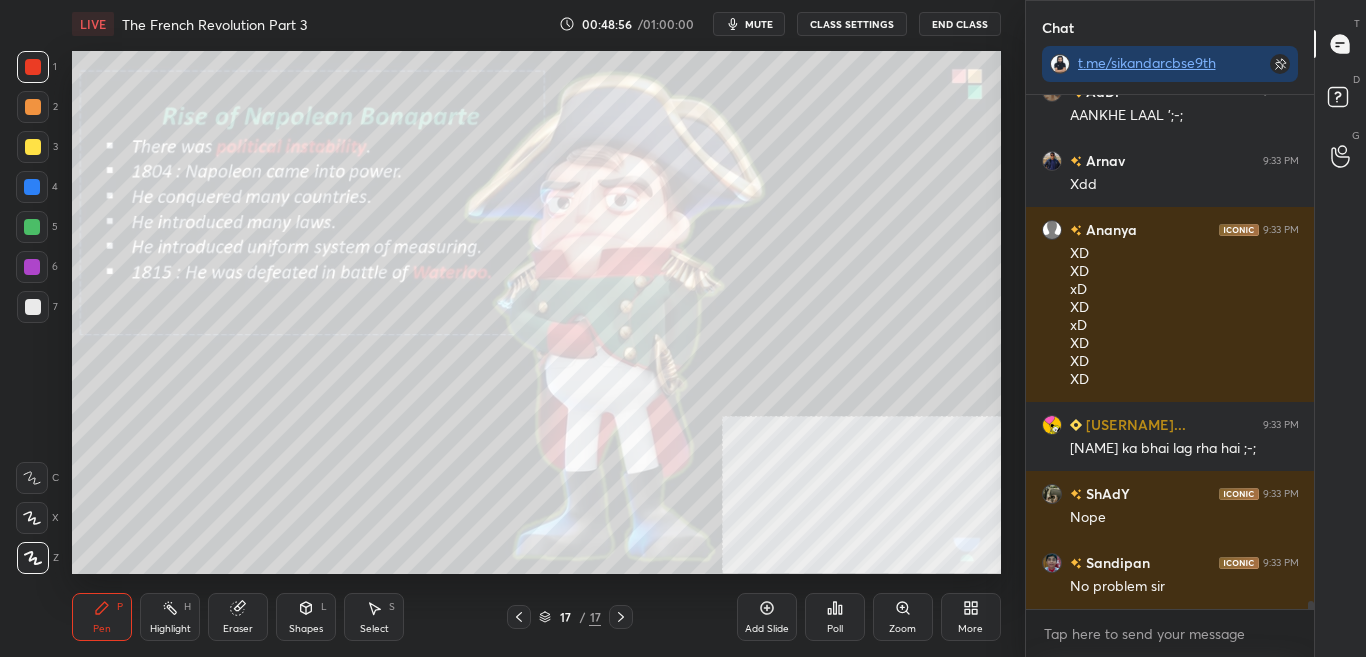scroll, scrollTop: 33846, scrollLeft: 0, axis: vertical 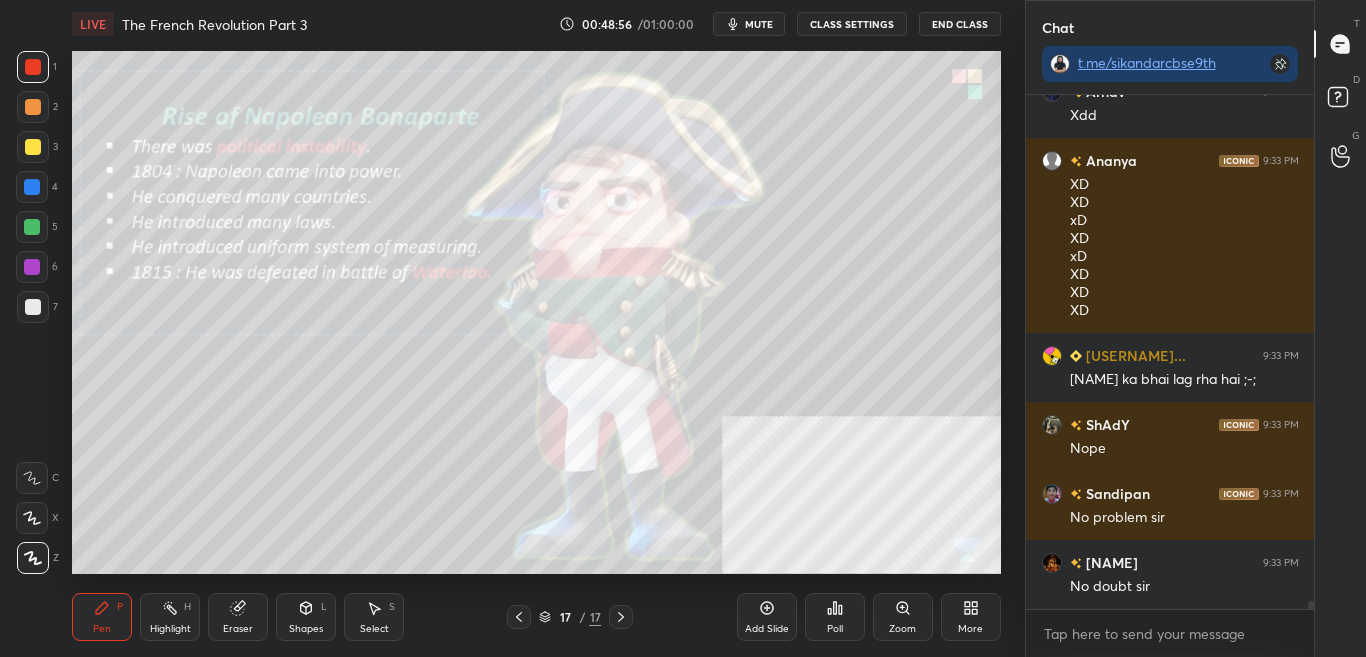 click on "More" at bounding box center [970, 629] 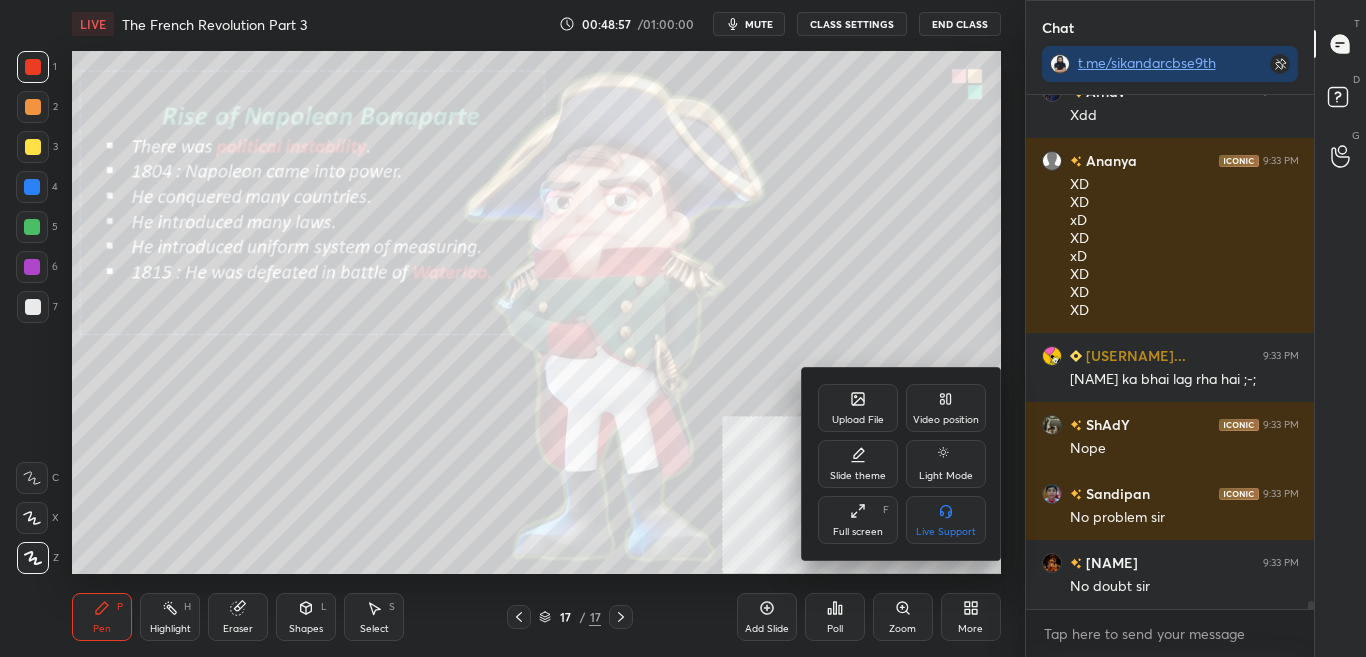 click on "Upload File" at bounding box center [858, 420] 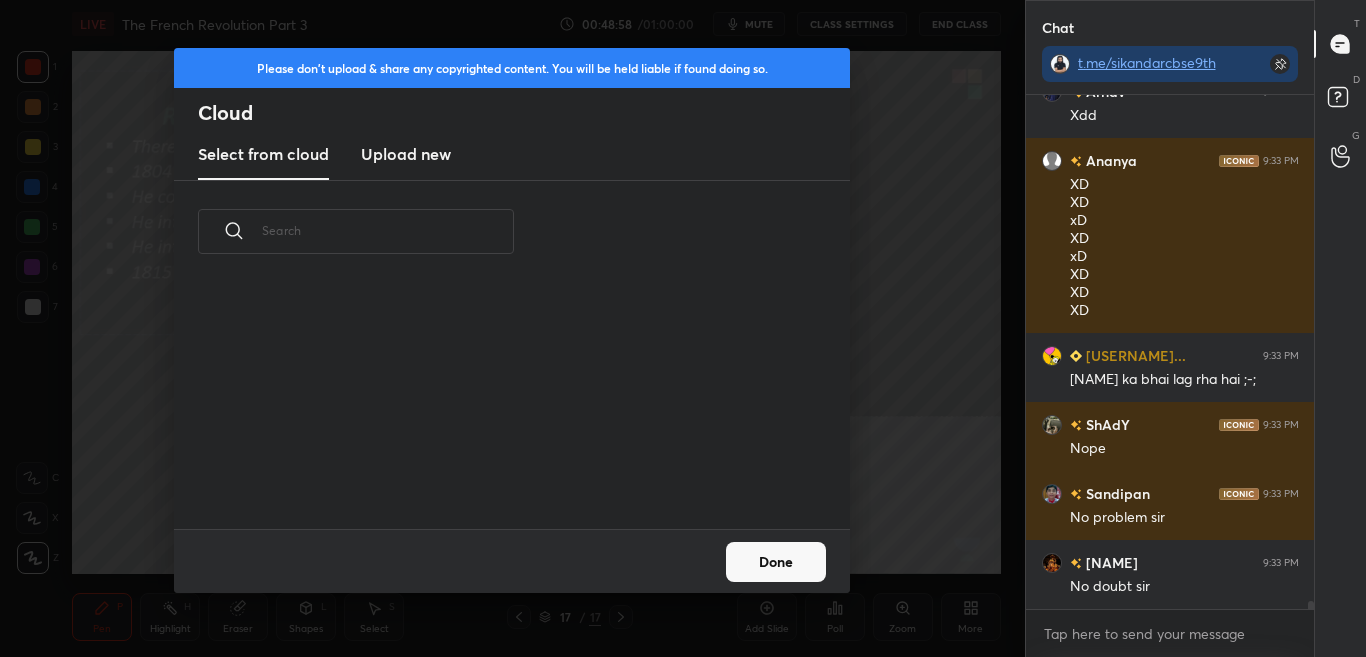 scroll, scrollTop: 7, scrollLeft: 11, axis: both 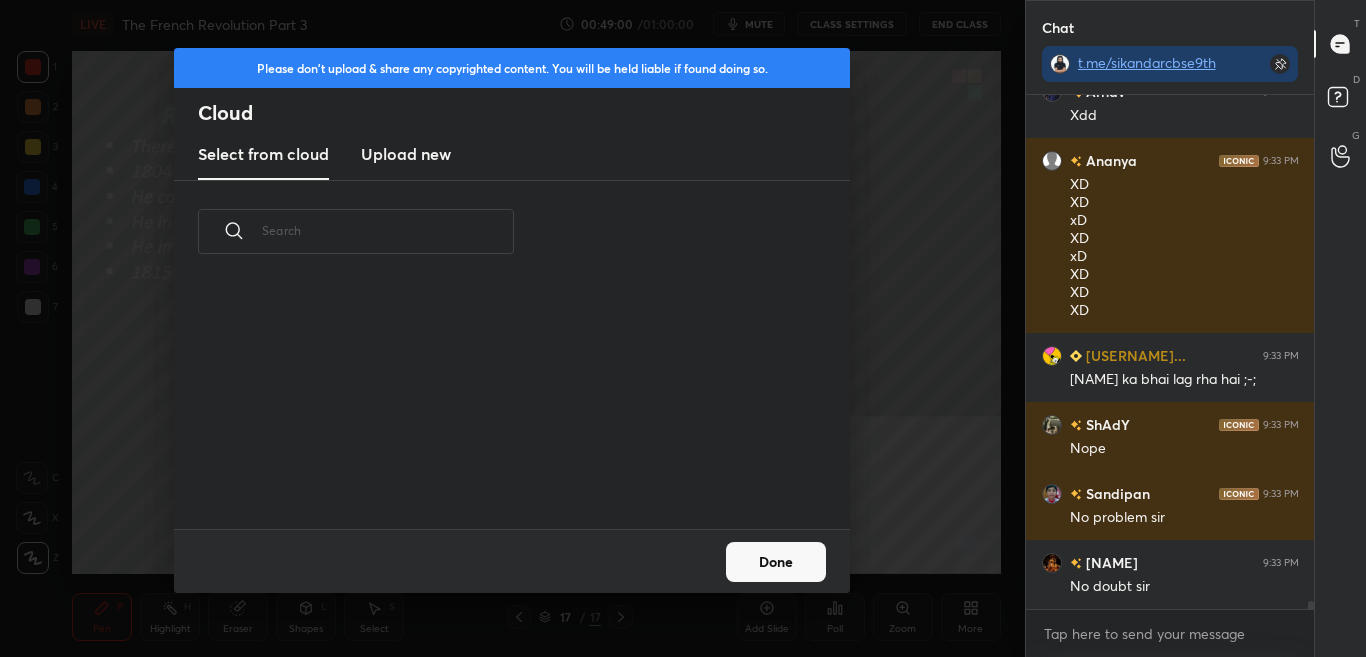 click on "Upload new" at bounding box center [406, 154] 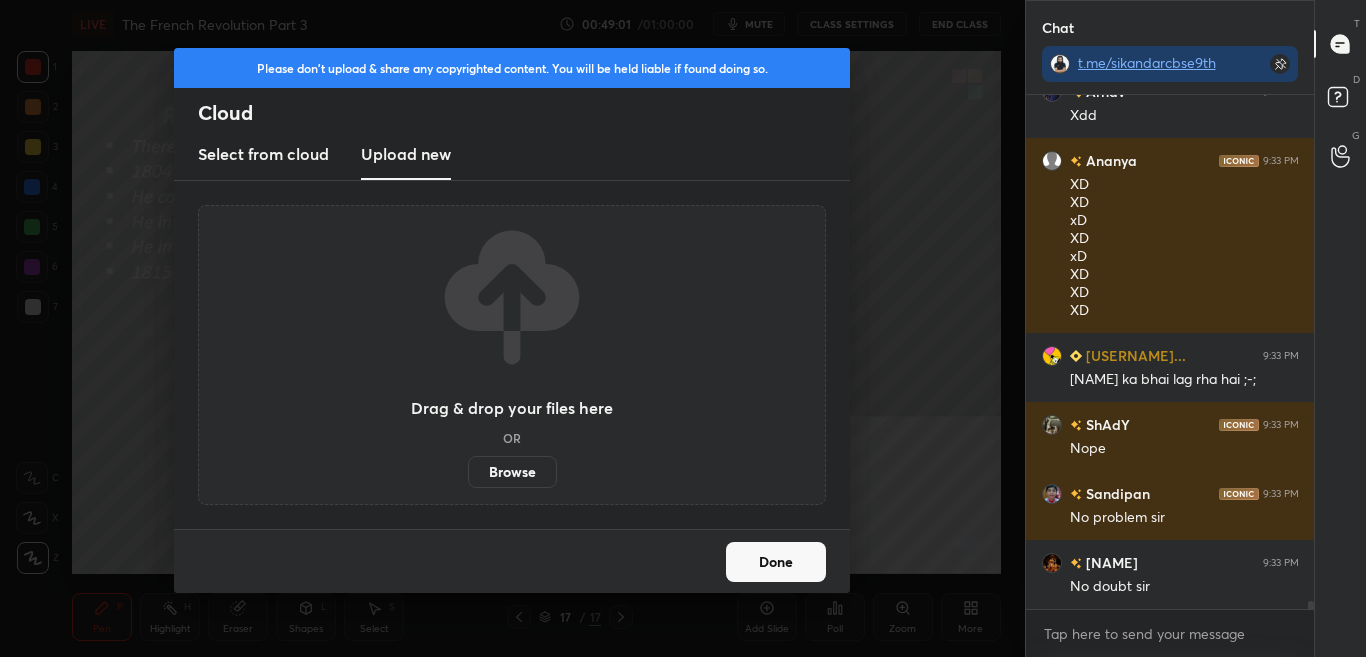 click on "Browse" at bounding box center [512, 472] 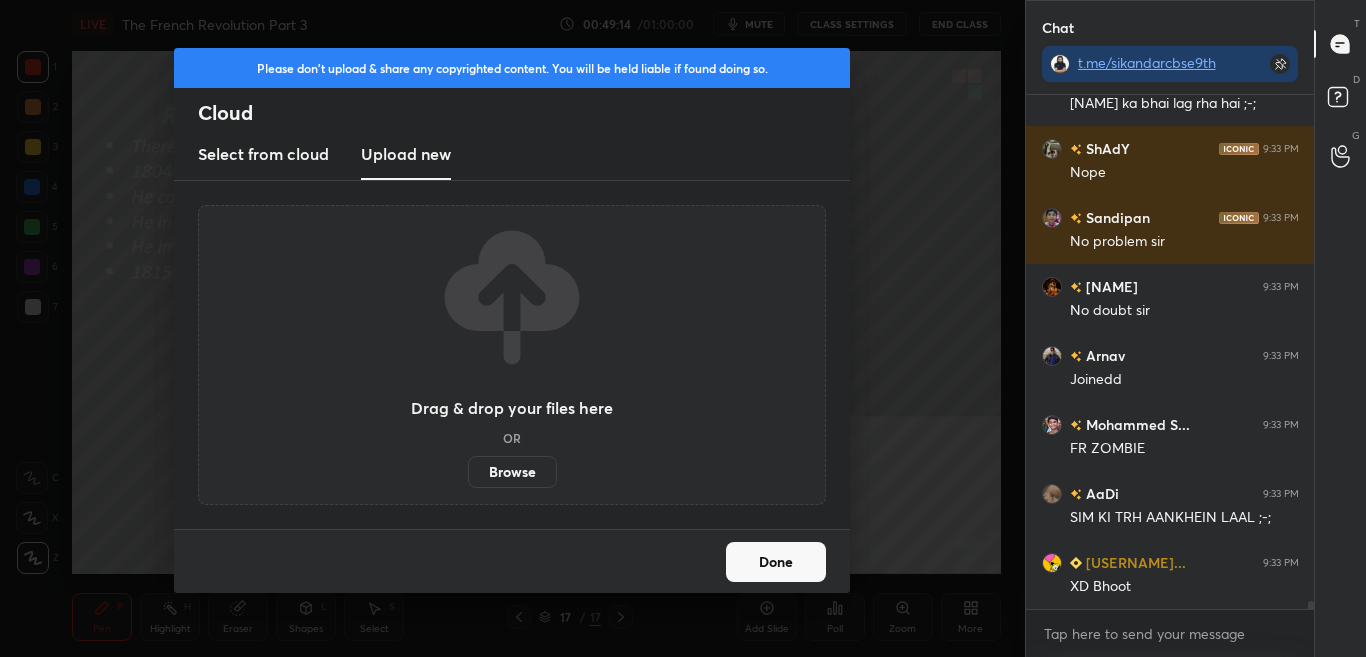 scroll, scrollTop: 34191, scrollLeft: 0, axis: vertical 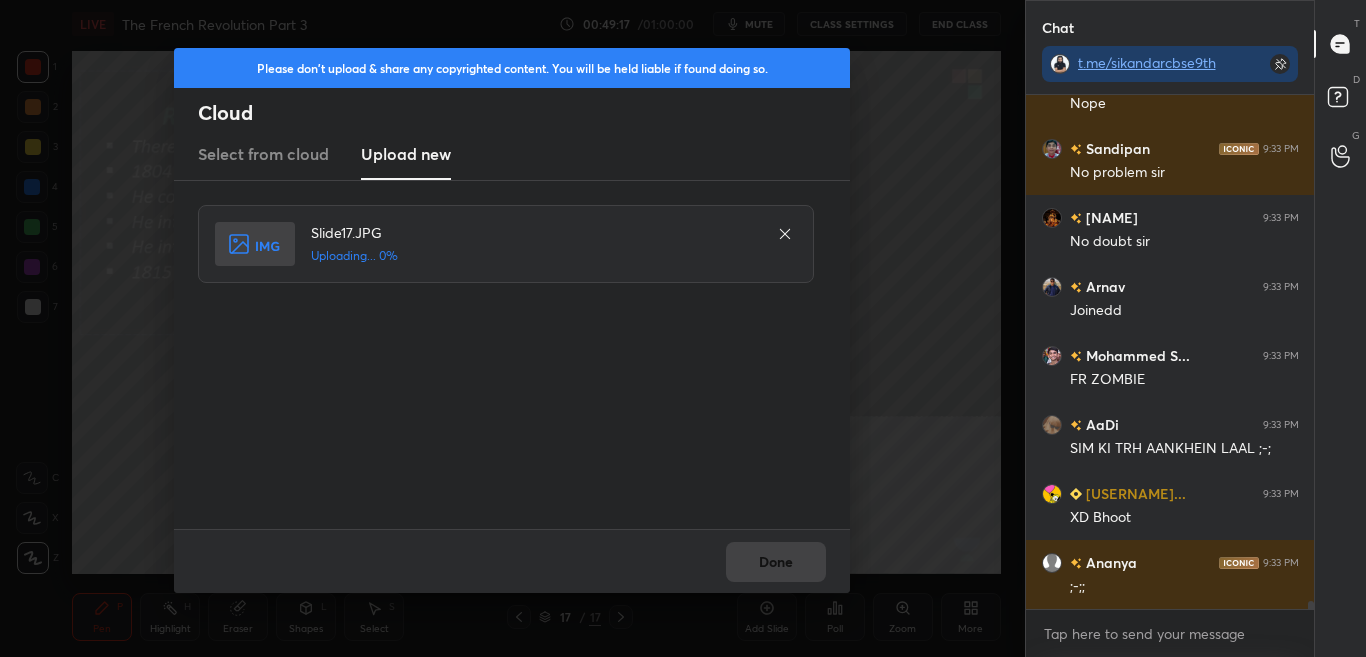 click on "Slide17.JPG Uploading... 0%" at bounding box center (506, 244) 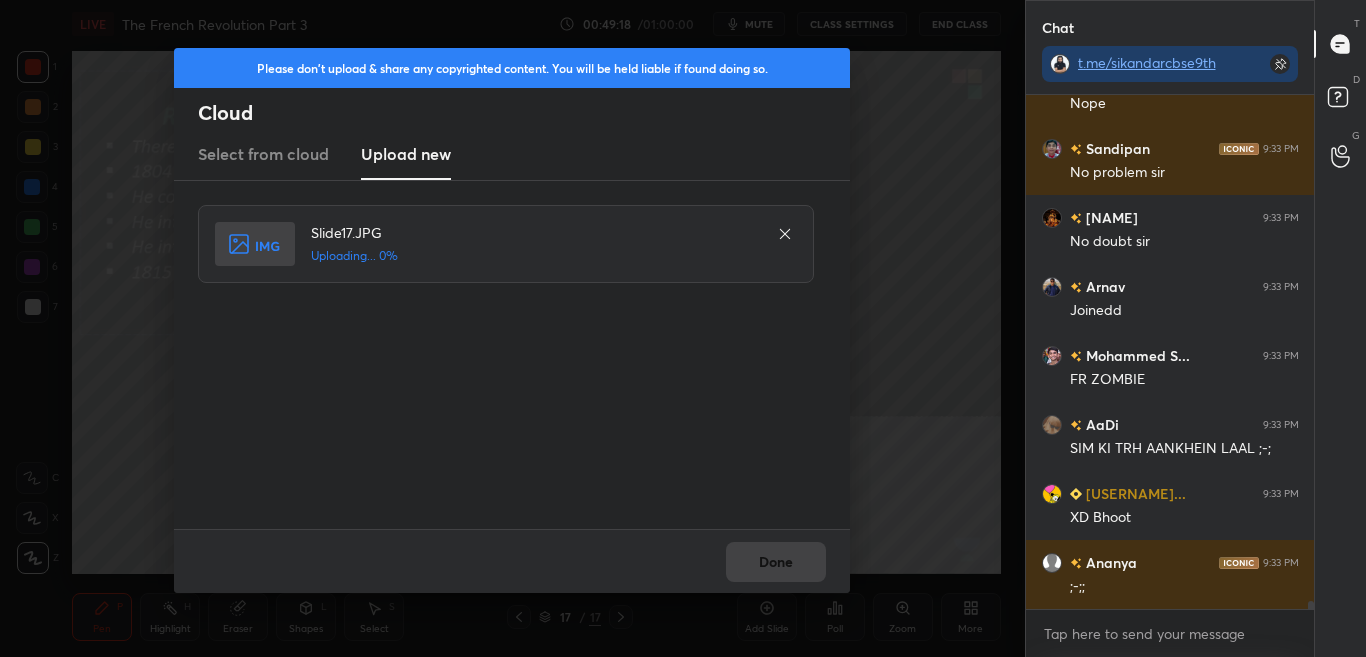 click on "Done" at bounding box center (512, 561) 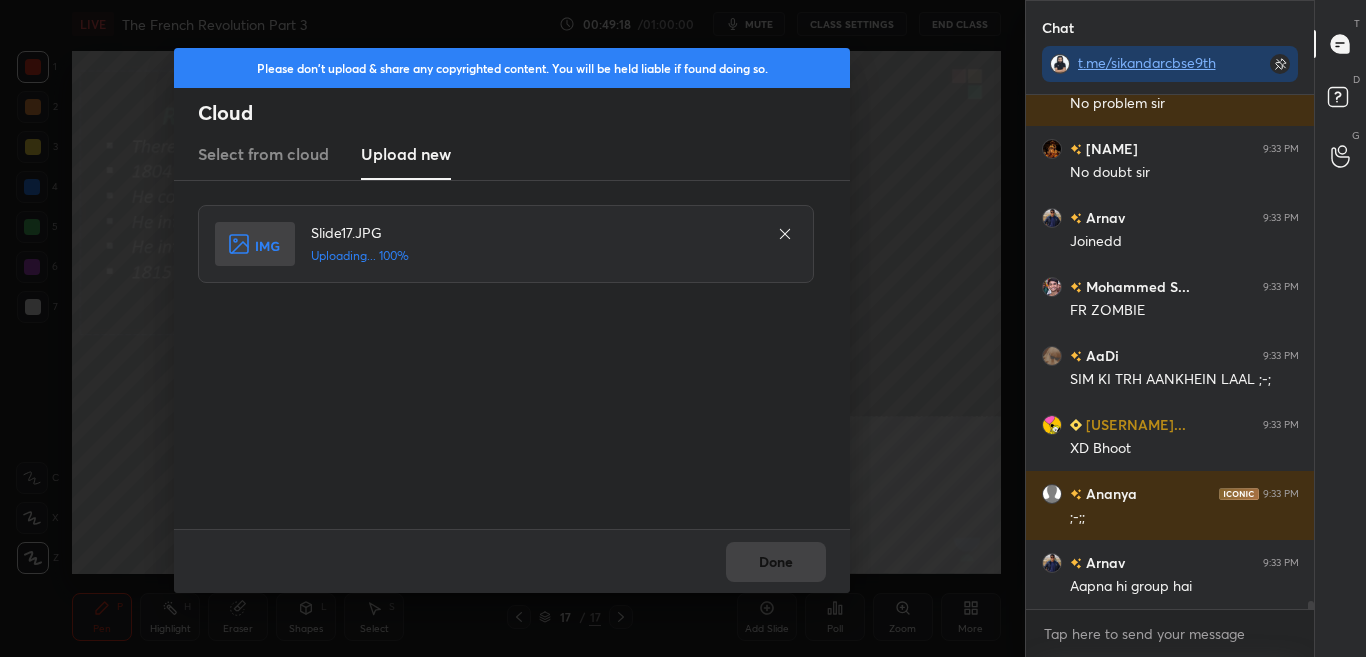 click on "Done" at bounding box center (512, 561) 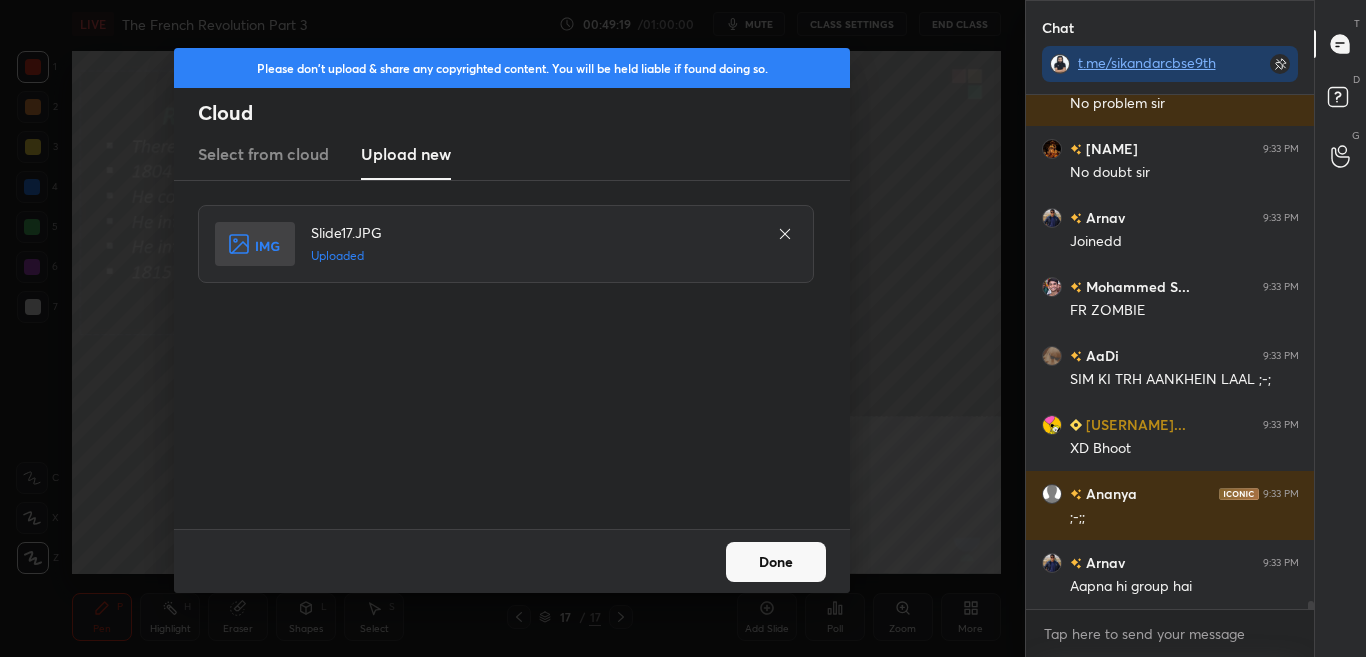click on "Done" at bounding box center [776, 562] 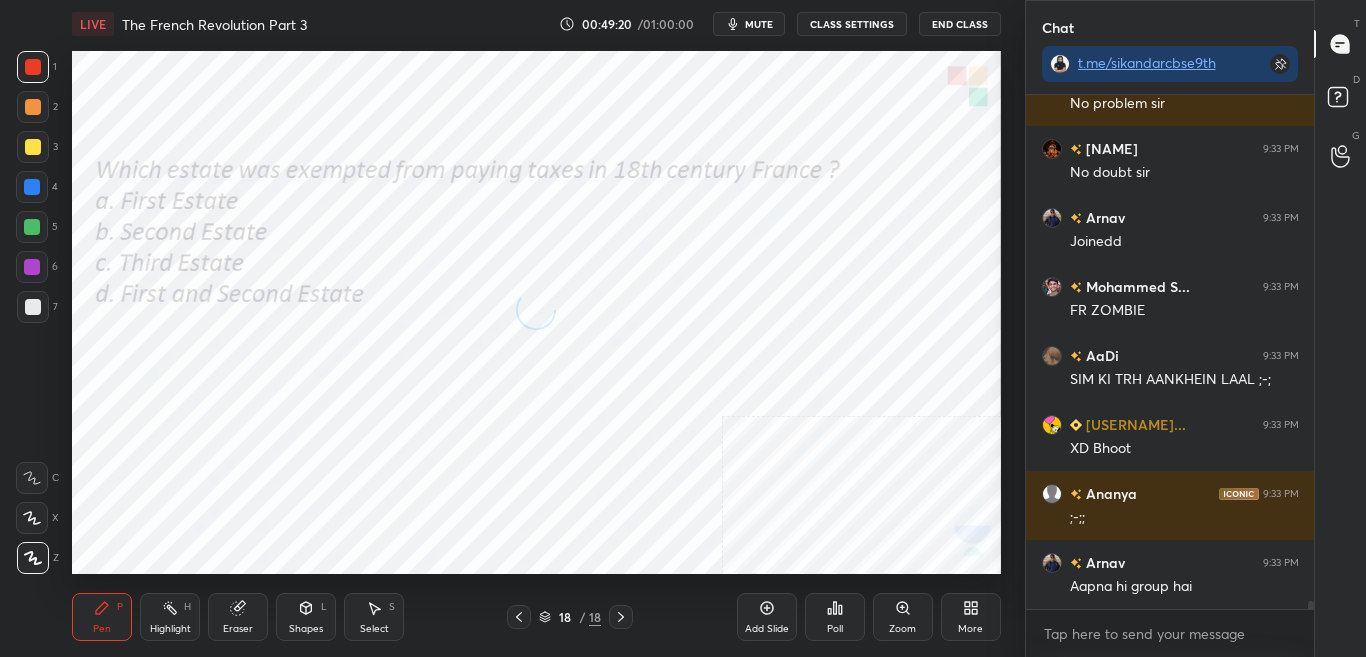scroll, scrollTop: 34347, scrollLeft: 0, axis: vertical 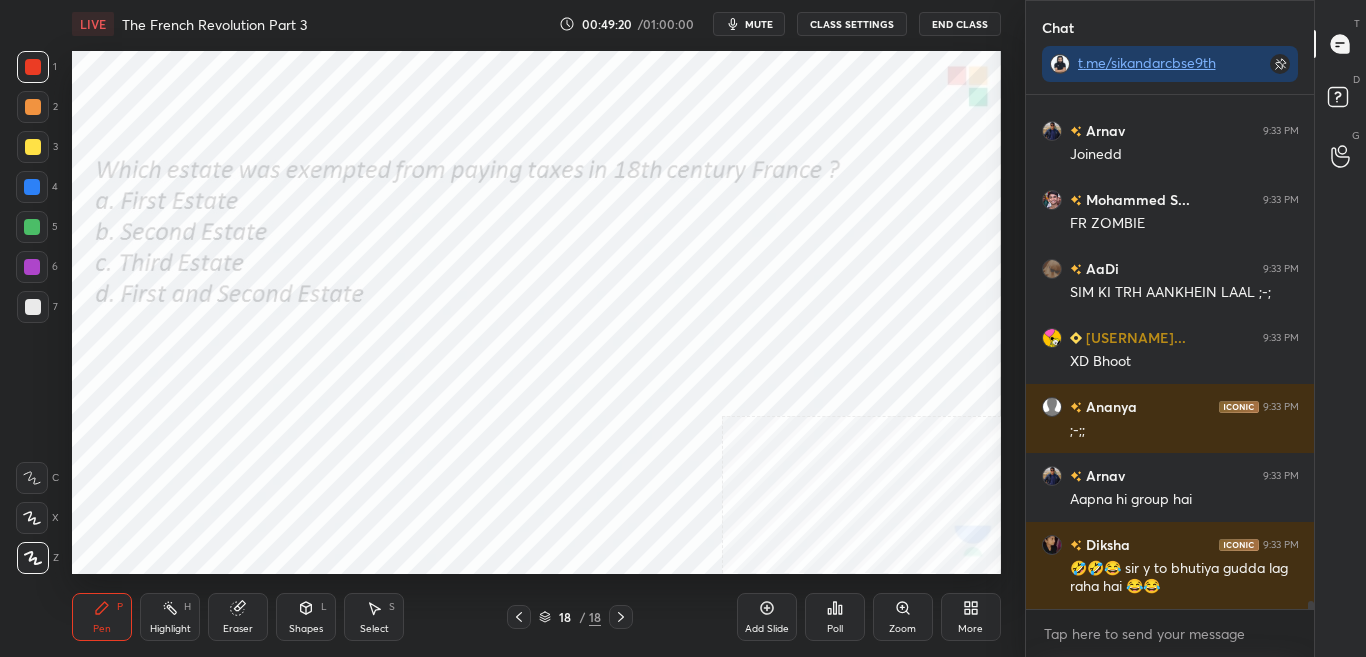 click on "mute" at bounding box center (759, 24) 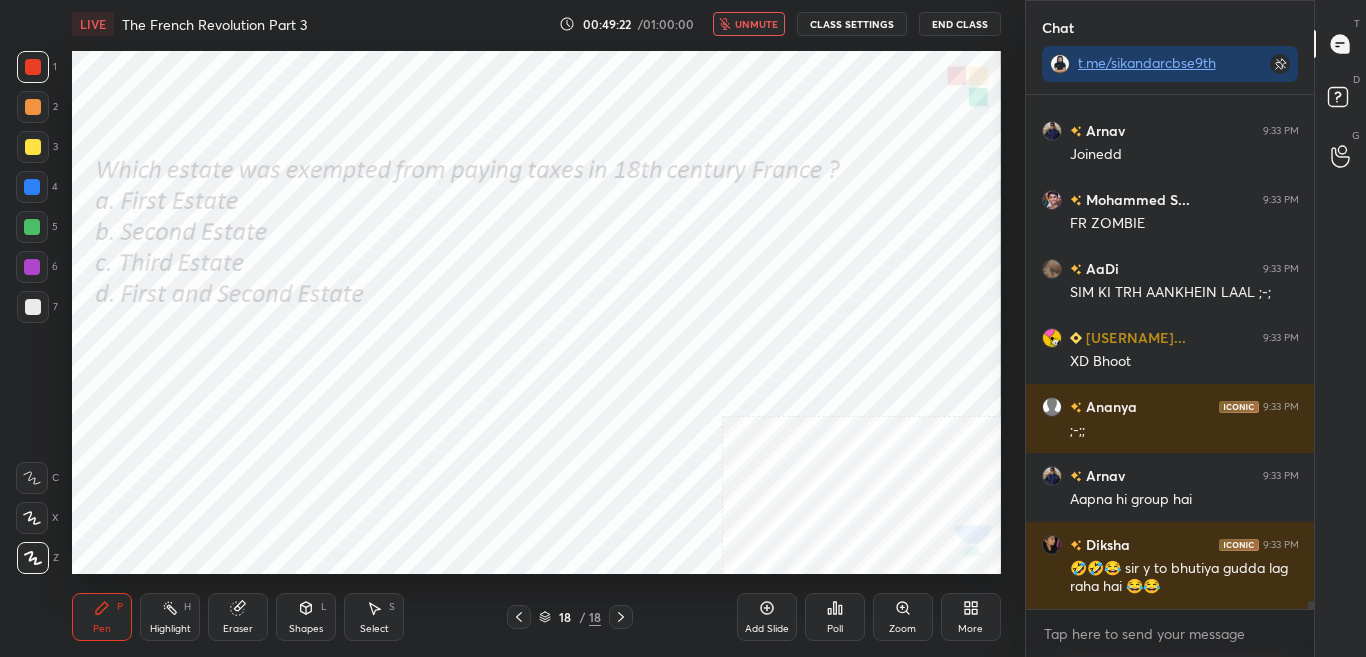 drag, startPoint x: 755, startPoint y: 23, endPoint x: 756, endPoint y: 43, distance: 20.024984 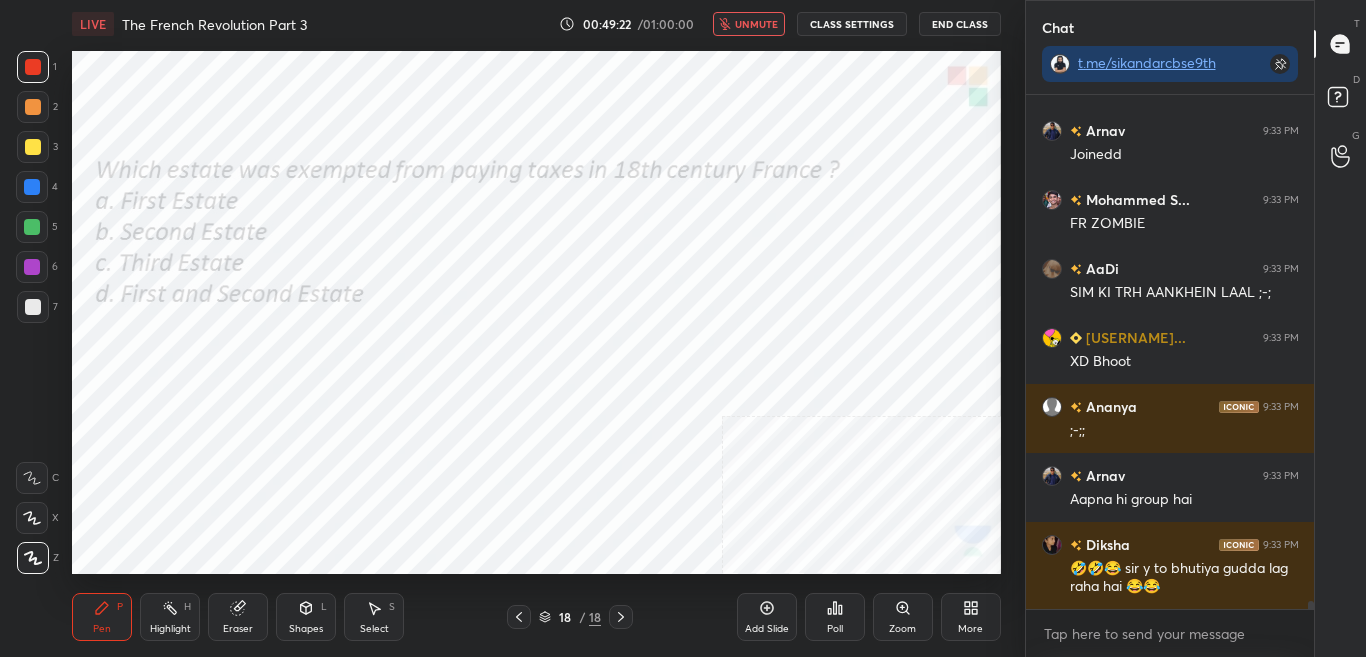 click on "unmute" at bounding box center [756, 24] 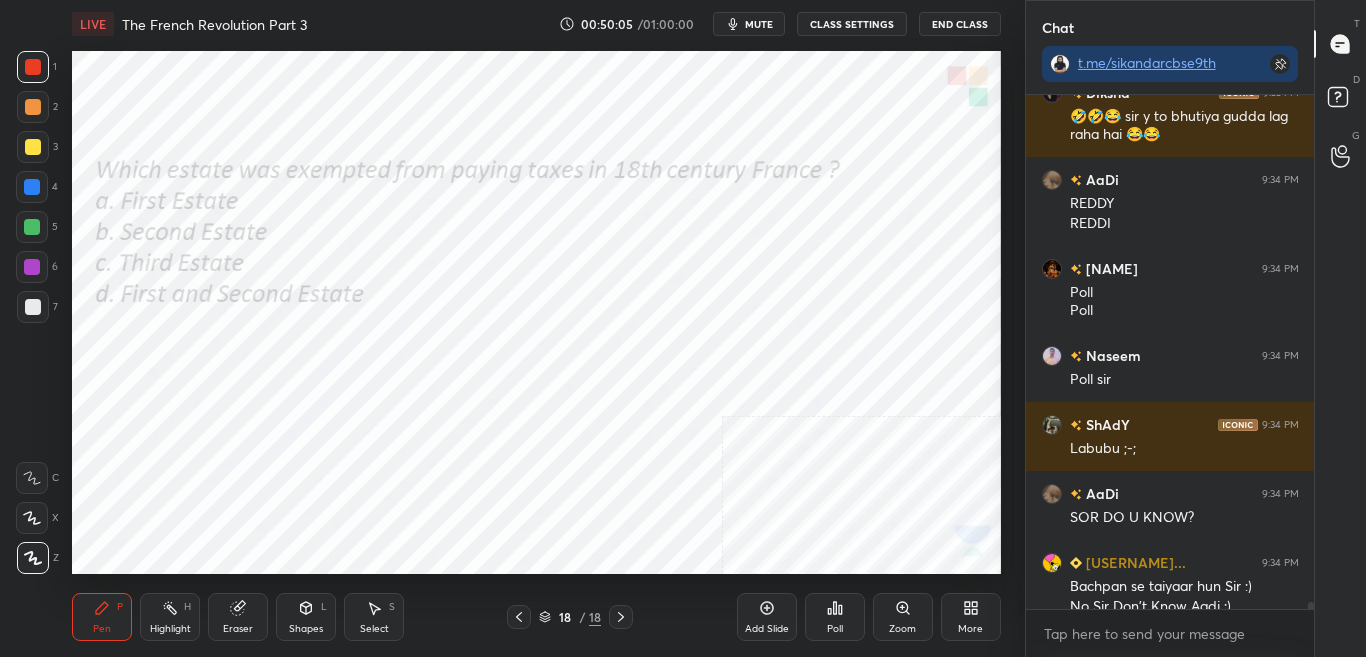 scroll, scrollTop: 34819, scrollLeft: 0, axis: vertical 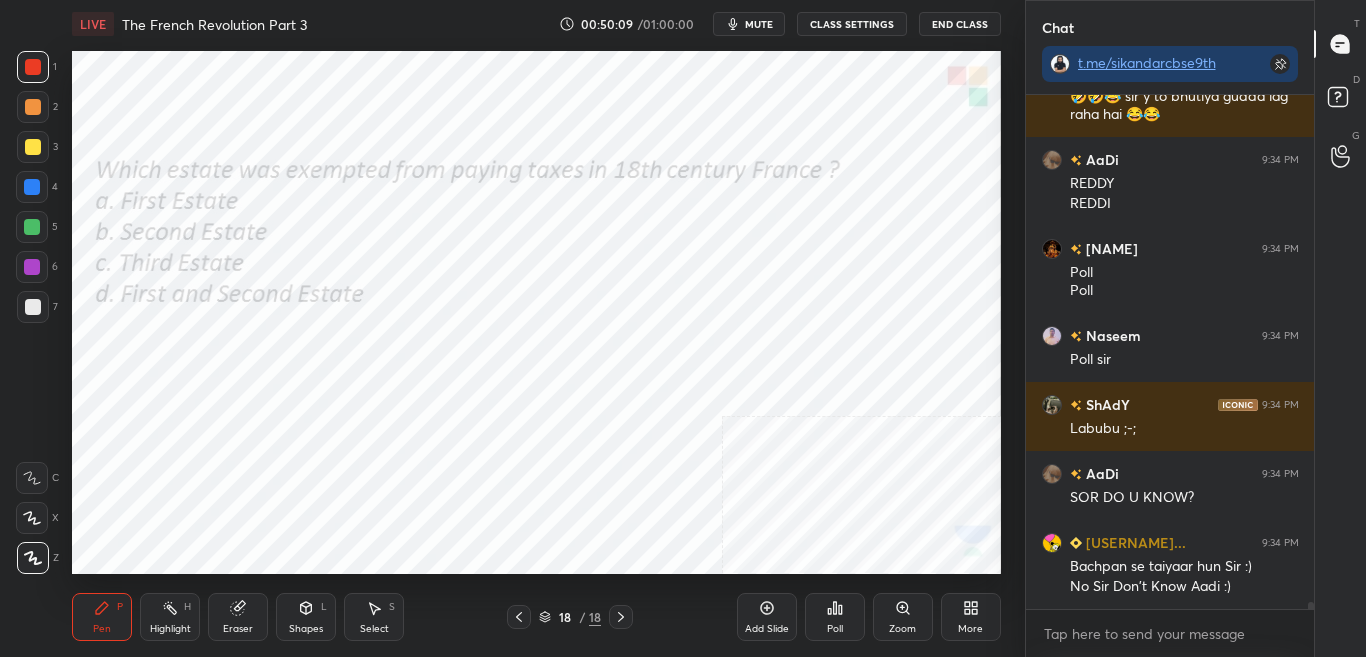 click on "Poll" at bounding box center [835, 617] 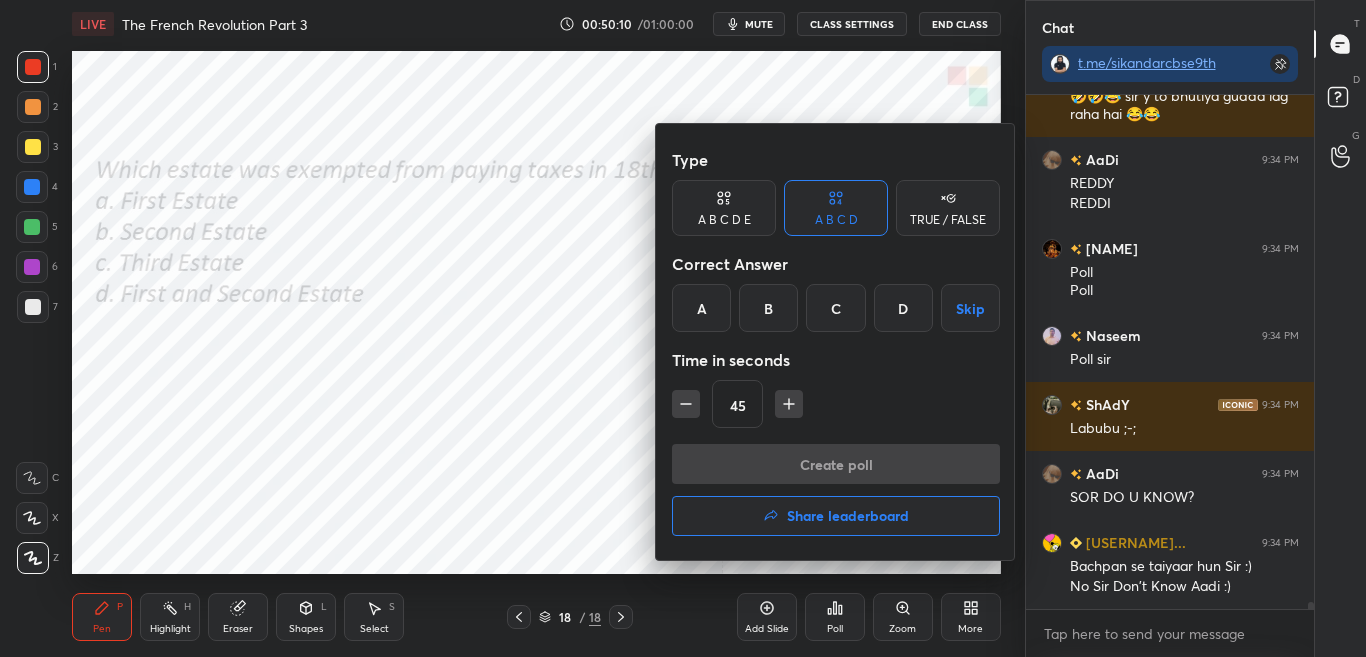 click on "D" at bounding box center (903, 308) 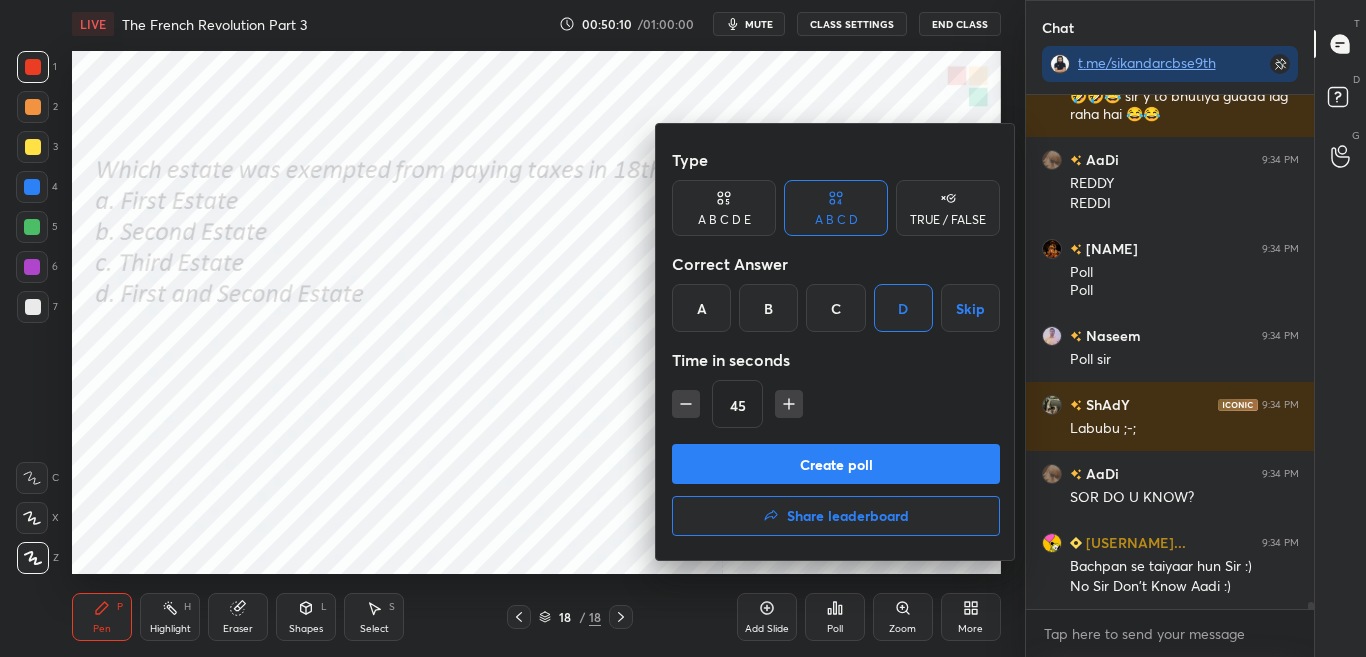 click on "Create poll" at bounding box center (836, 464) 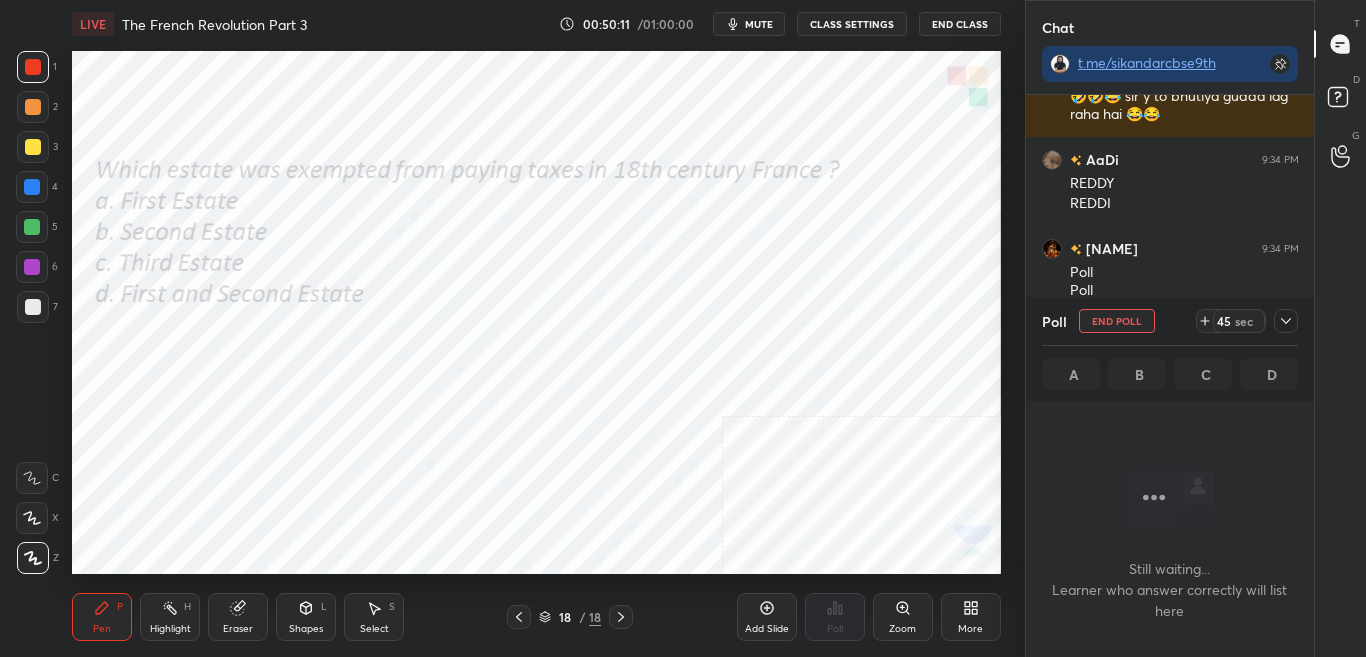 scroll, scrollTop: 456, scrollLeft: 282, axis: both 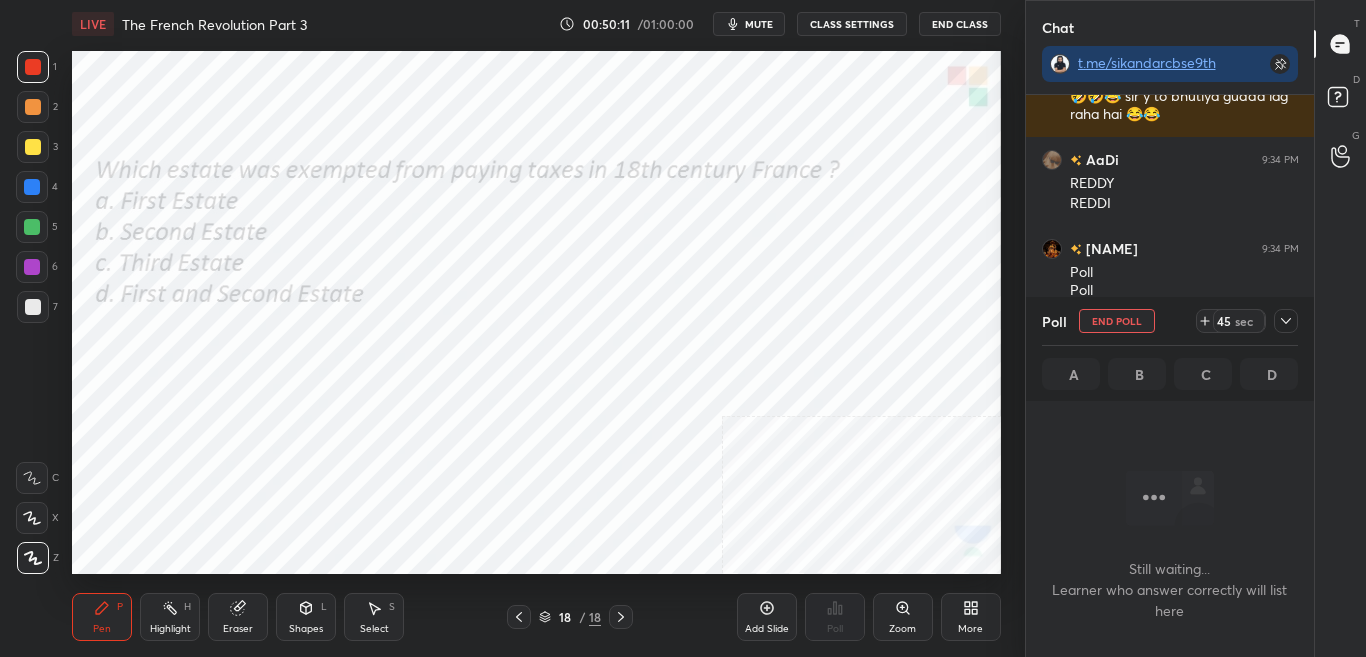 click at bounding box center [1286, 321] 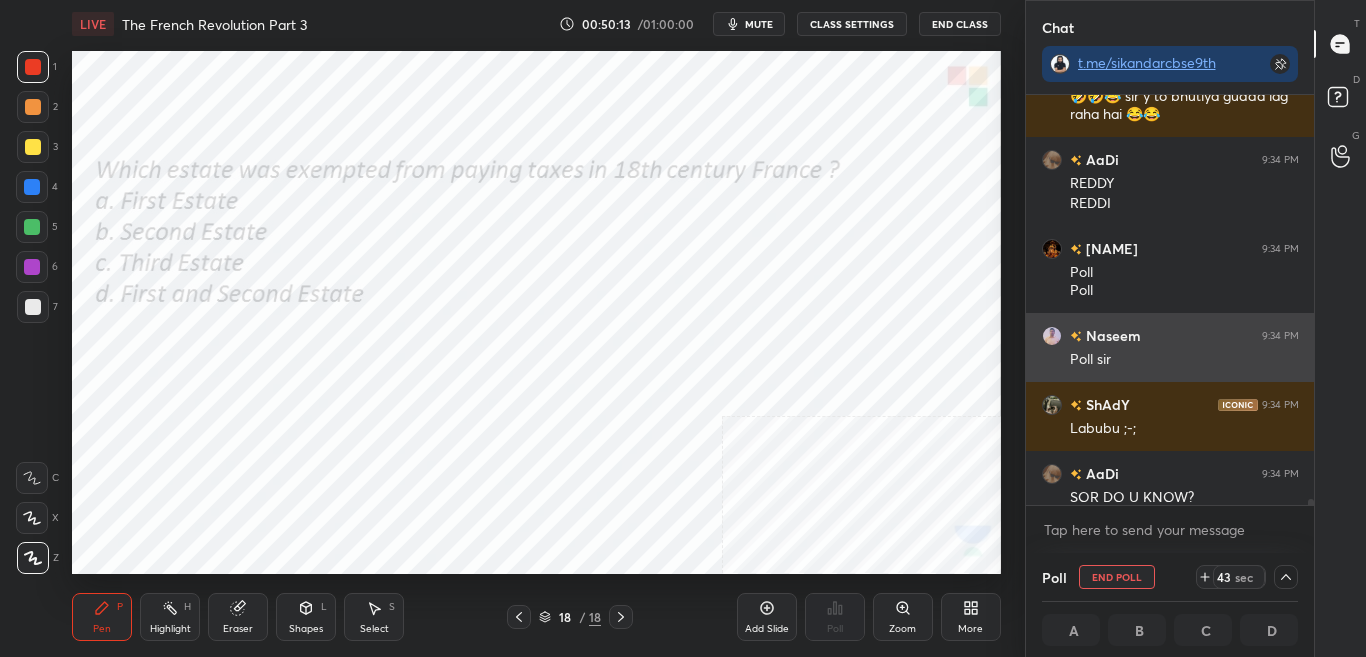 scroll, scrollTop: 1, scrollLeft: 7, axis: both 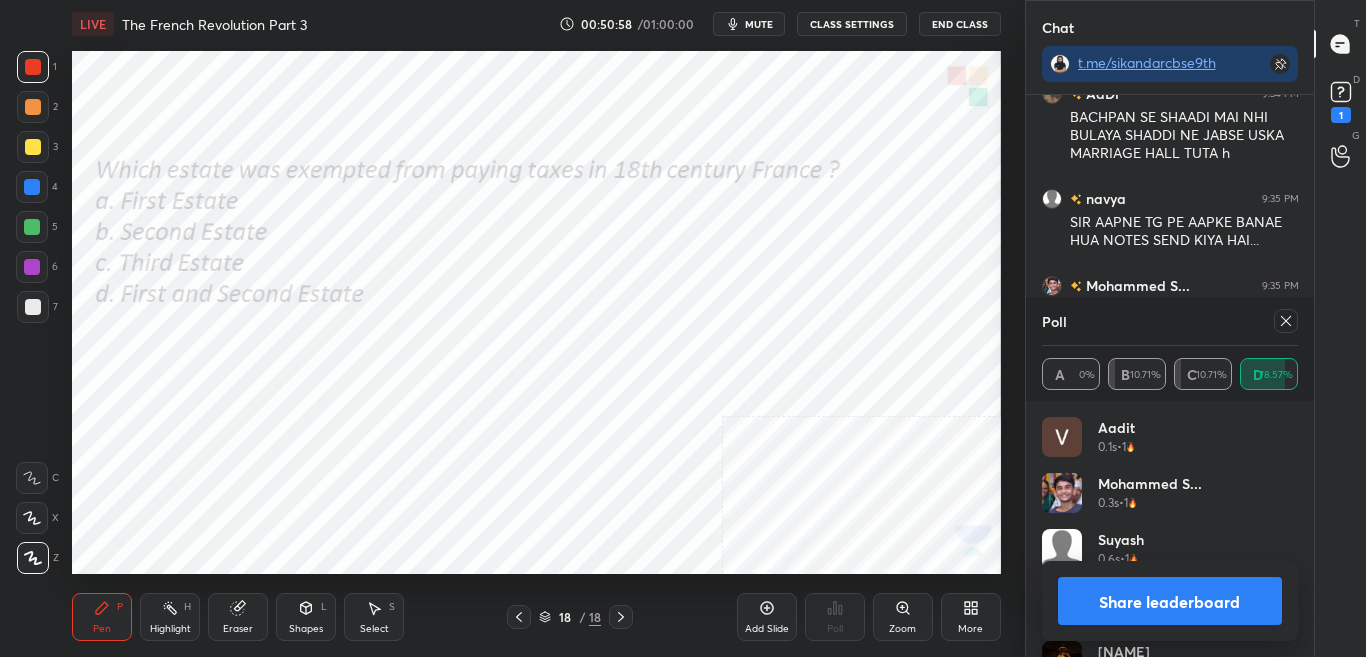 click on "Poll A 0% B 10.71% C 10.71% D 78.57%" at bounding box center [1170, 349] 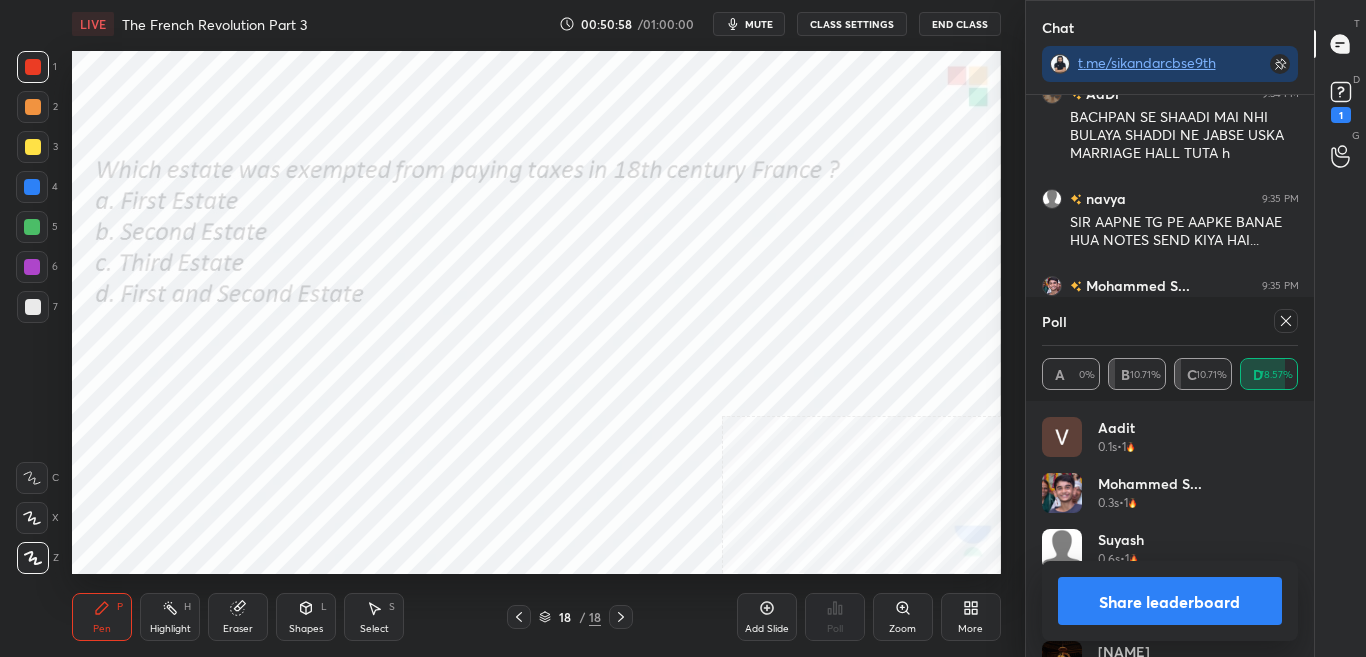 drag, startPoint x: 1311, startPoint y: 323, endPoint x: 1237, endPoint y: 363, distance: 84.118965 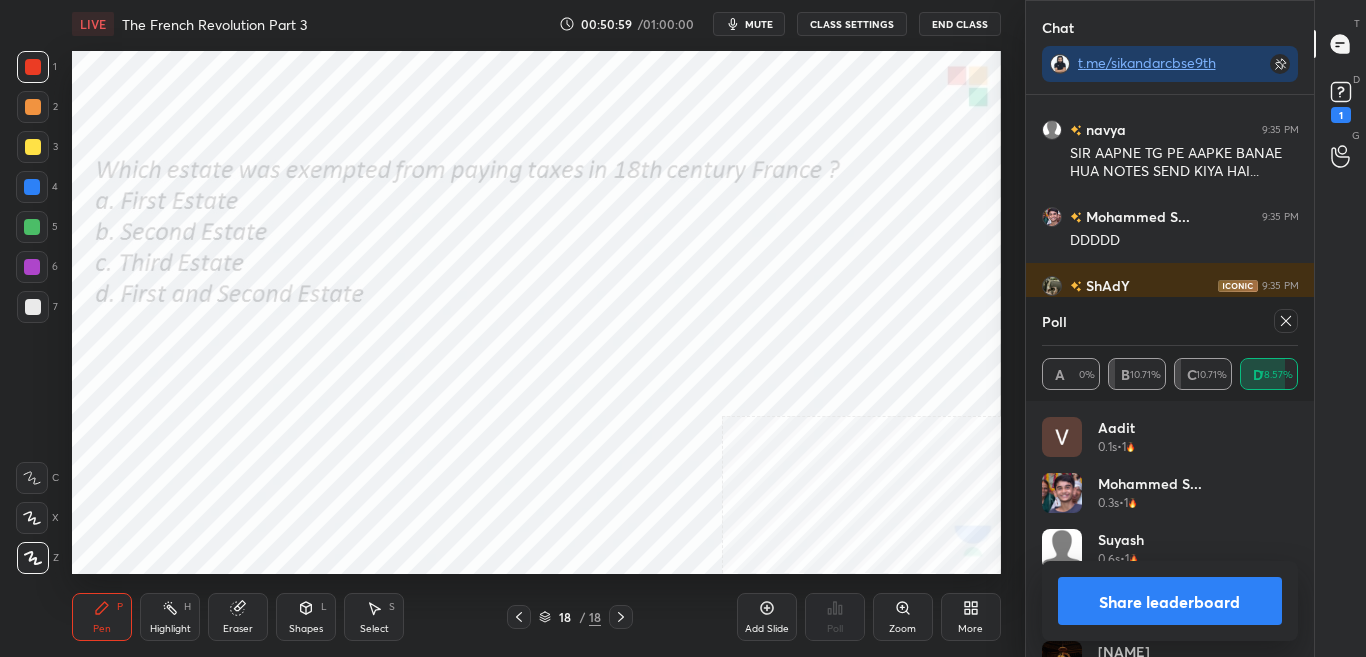 click at bounding box center (1286, 321) 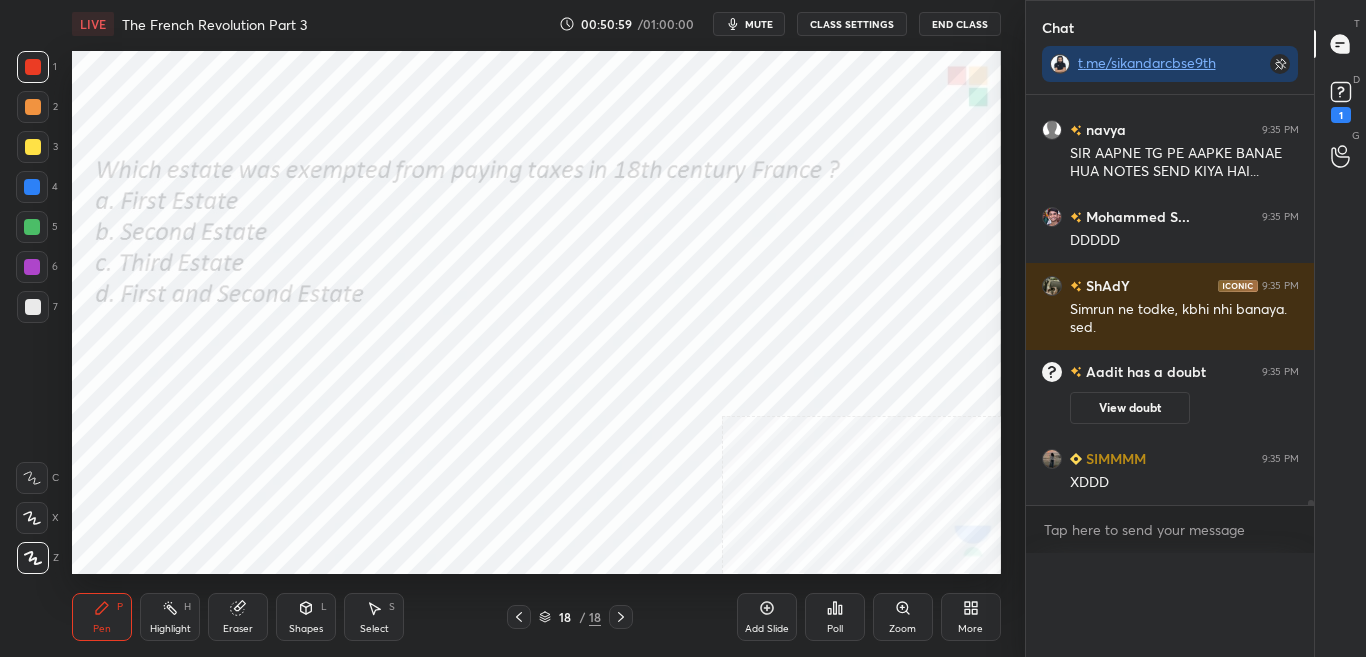 scroll, scrollTop: 0, scrollLeft: 0, axis: both 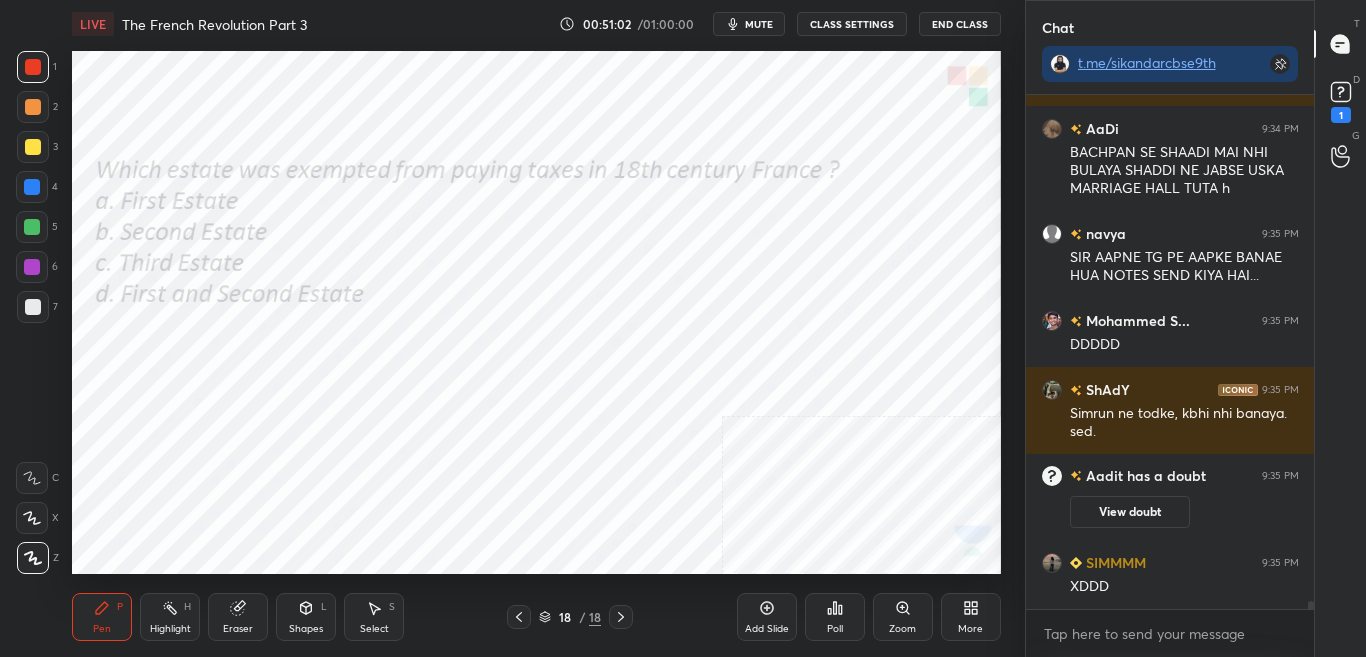 click on "More" at bounding box center [970, 629] 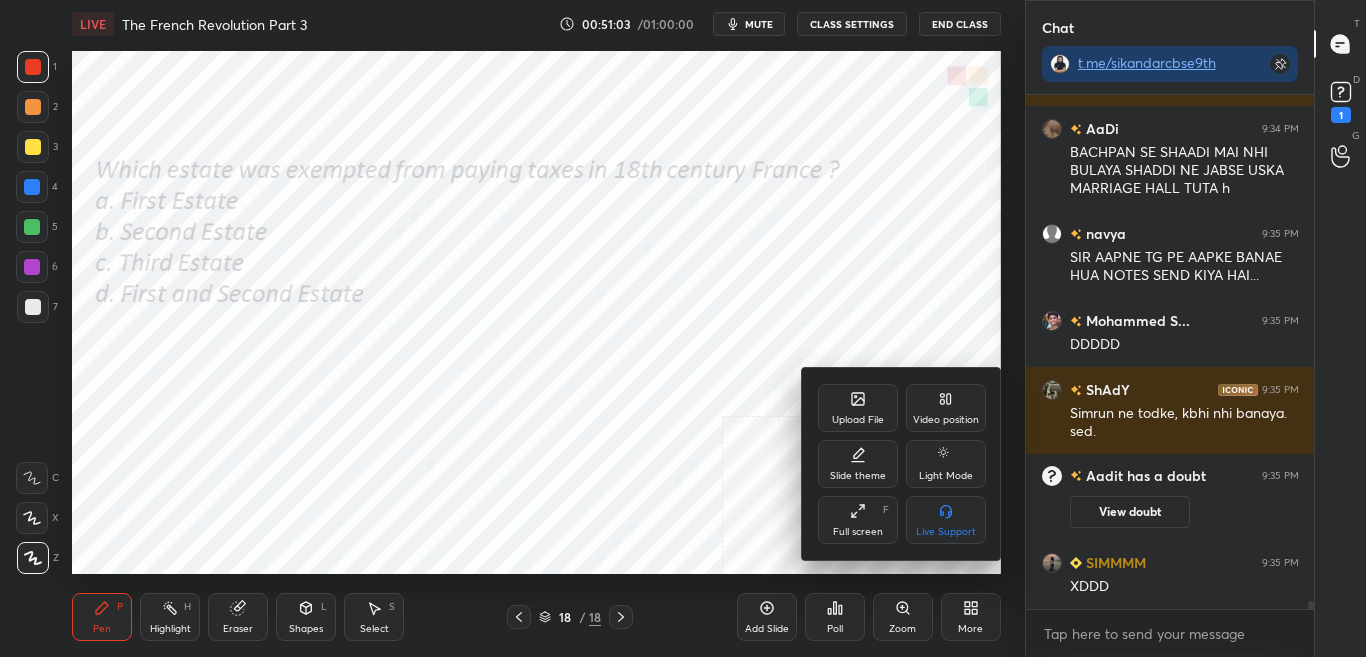 click 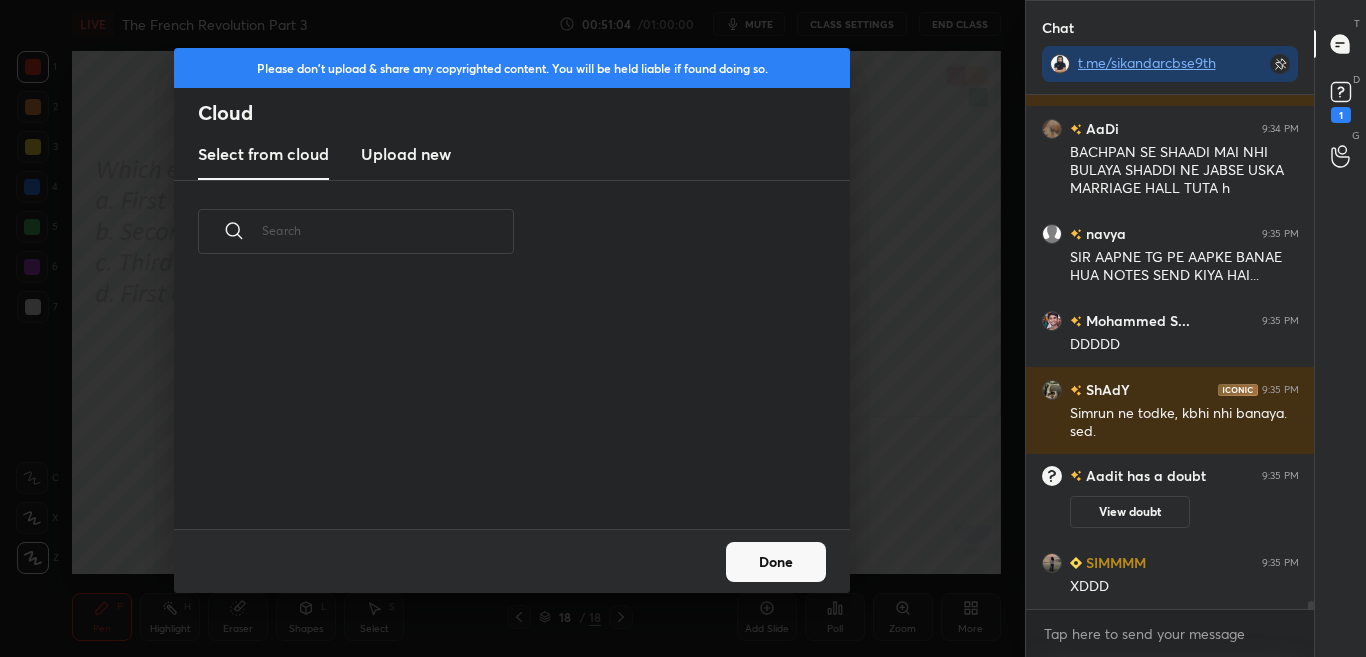 click on "Upload new" at bounding box center (406, 154) 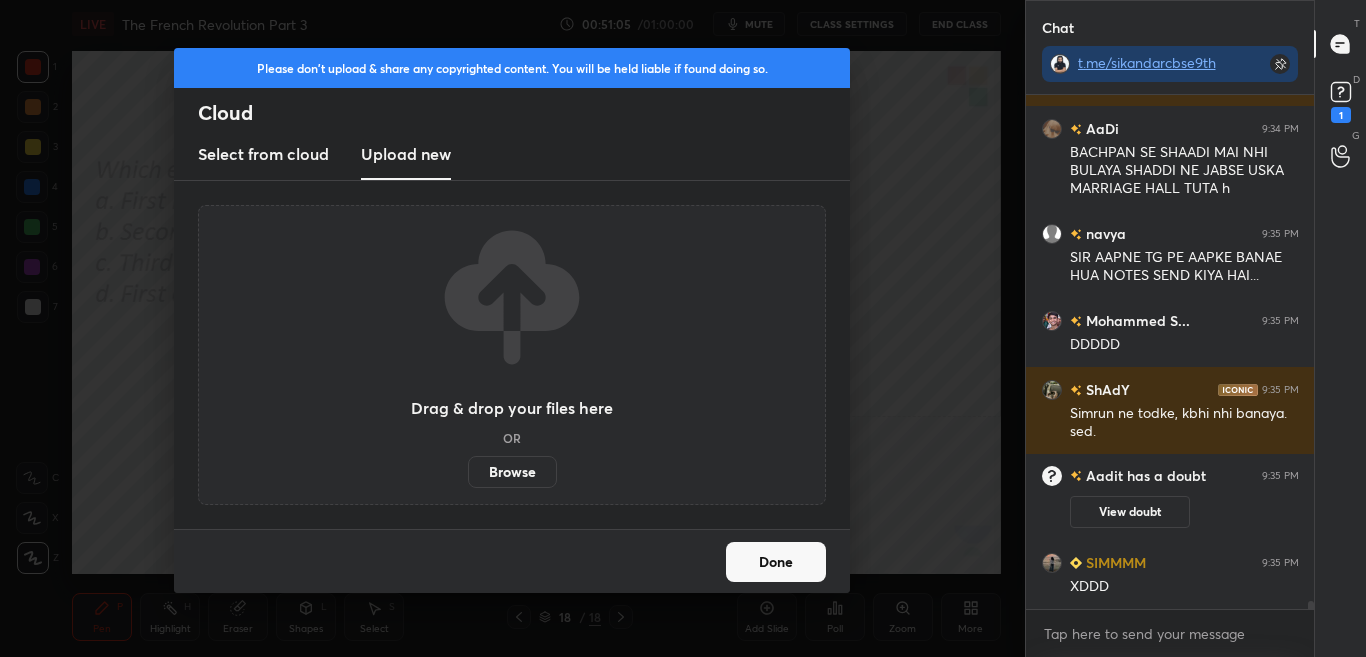 click on "Browse" at bounding box center [512, 472] 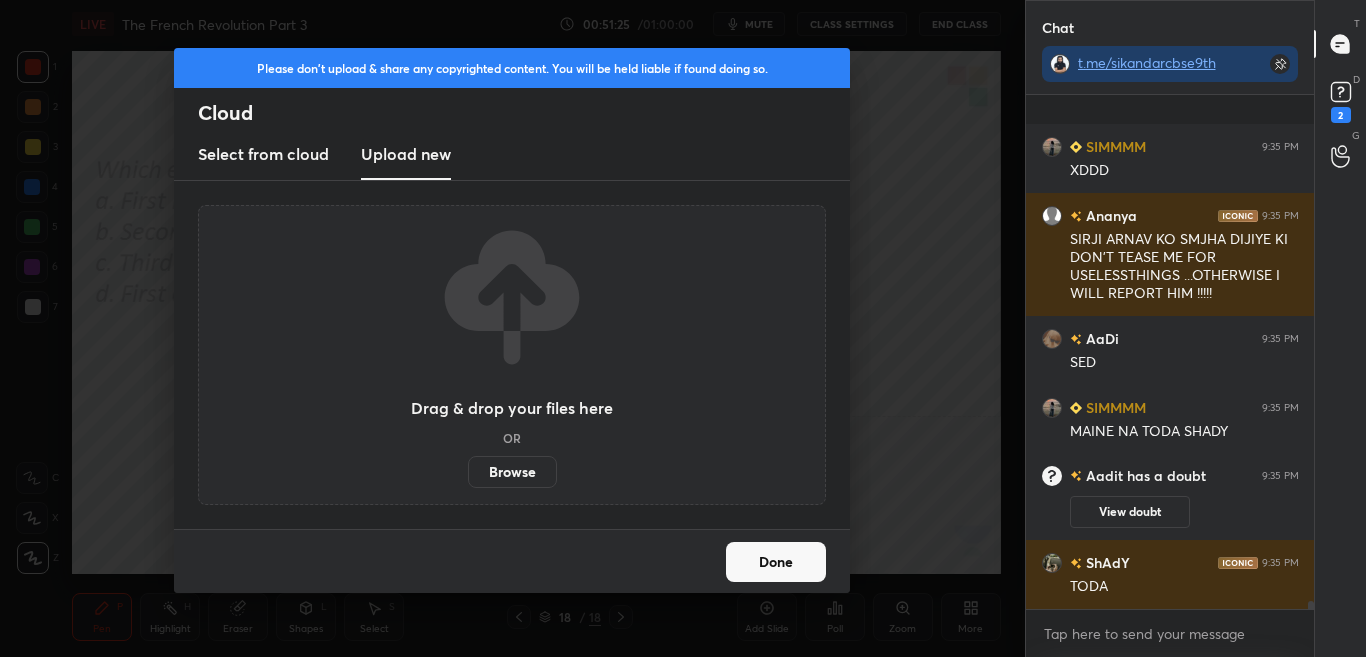 scroll, scrollTop: 33796, scrollLeft: 0, axis: vertical 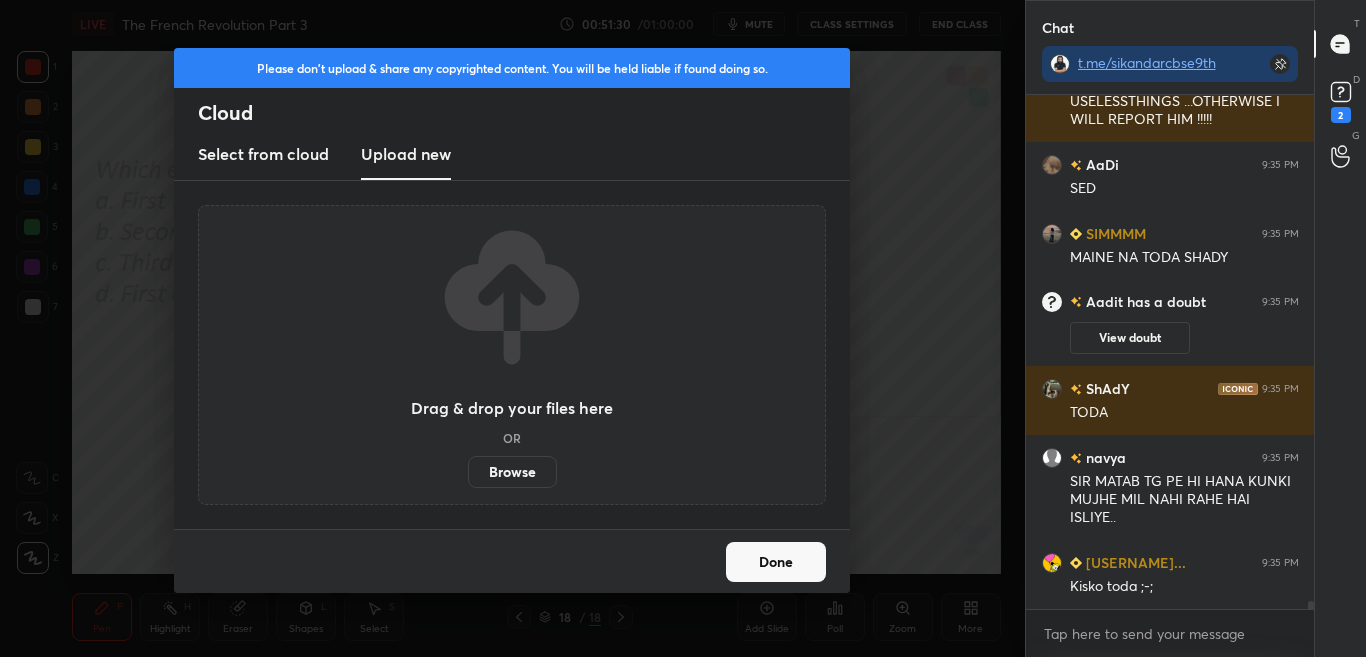 click on "Browse" at bounding box center (512, 472) 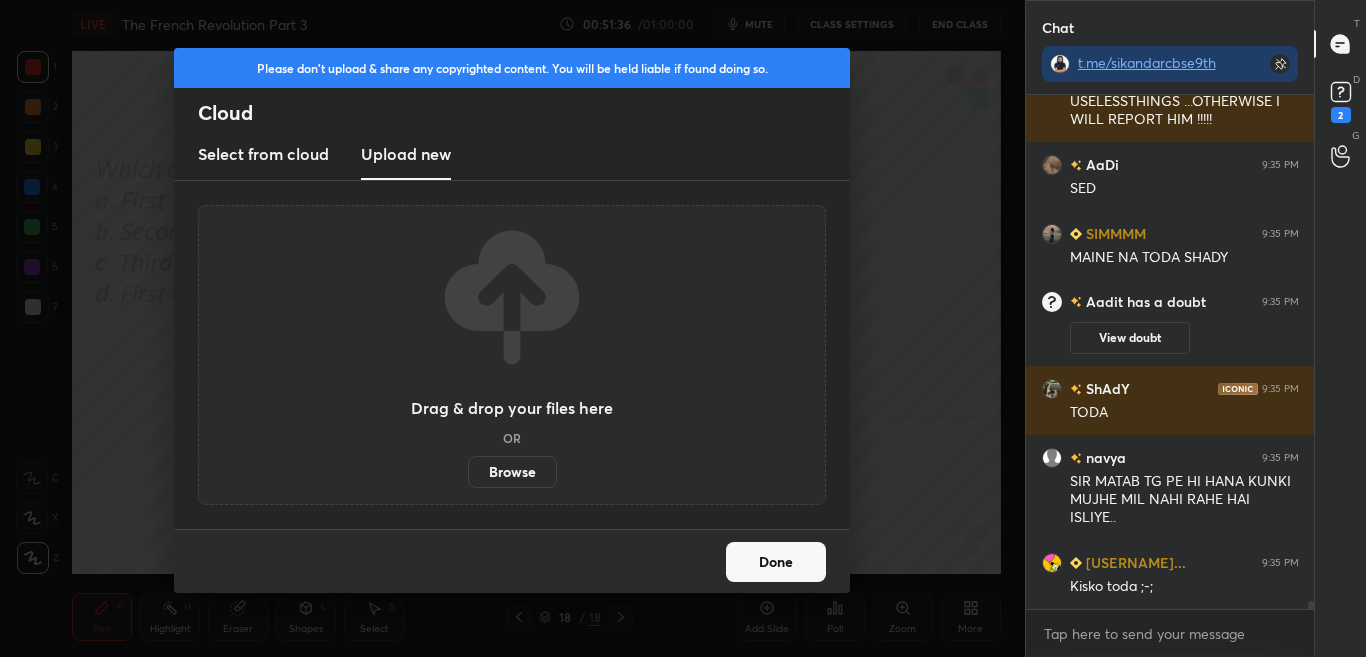 scroll, scrollTop: 33934, scrollLeft: 0, axis: vertical 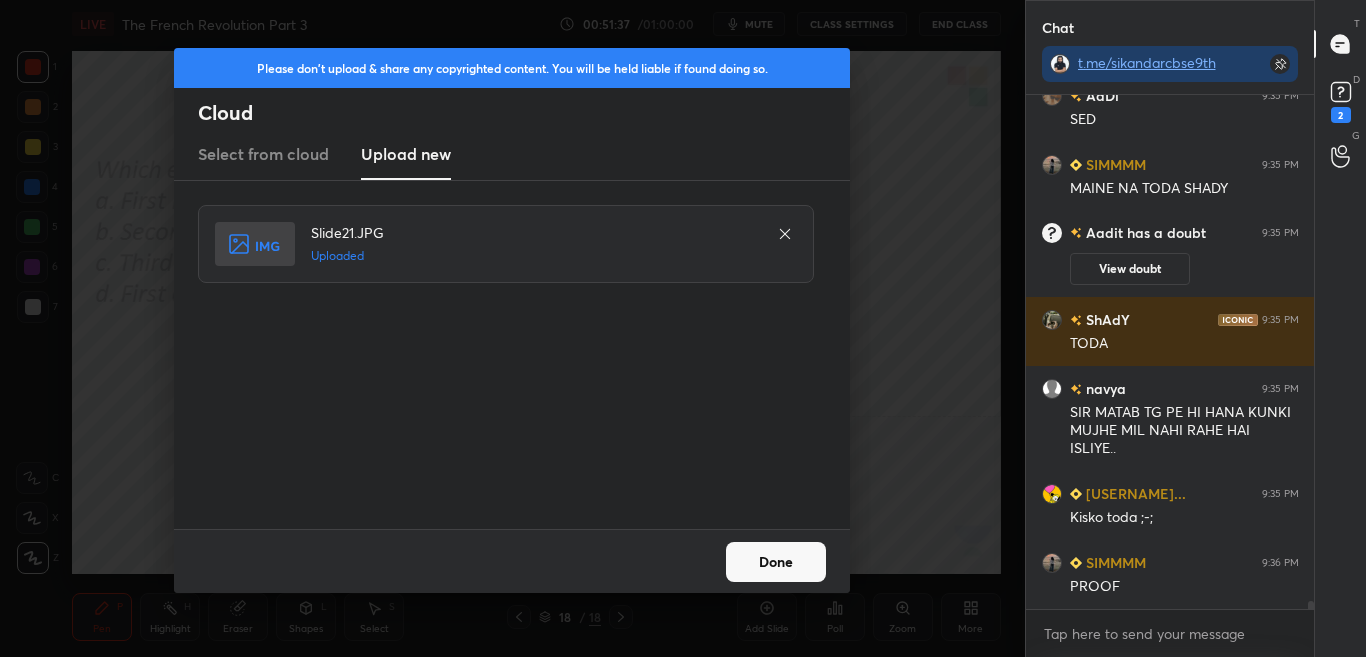 click on "Done" at bounding box center (776, 562) 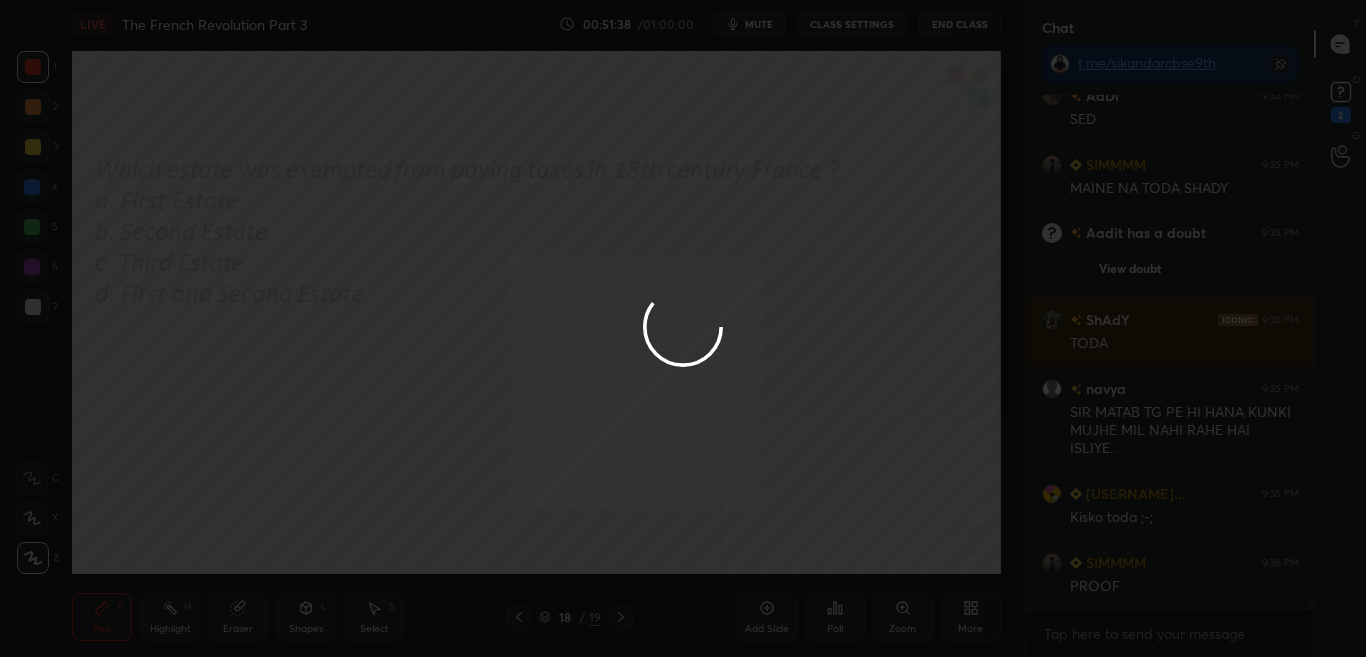 click on "Done" at bounding box center [776, 562] 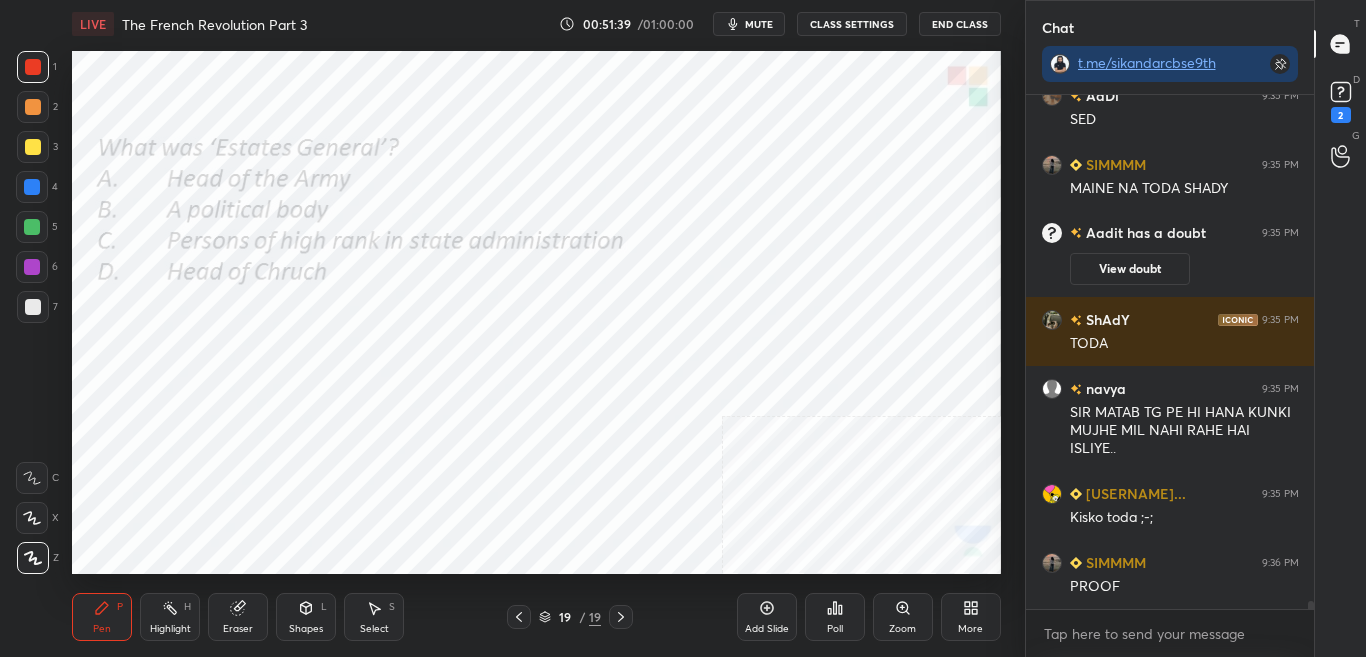 scroll, scrollTop: 34021, scrollLeft: 0, axis: vertical 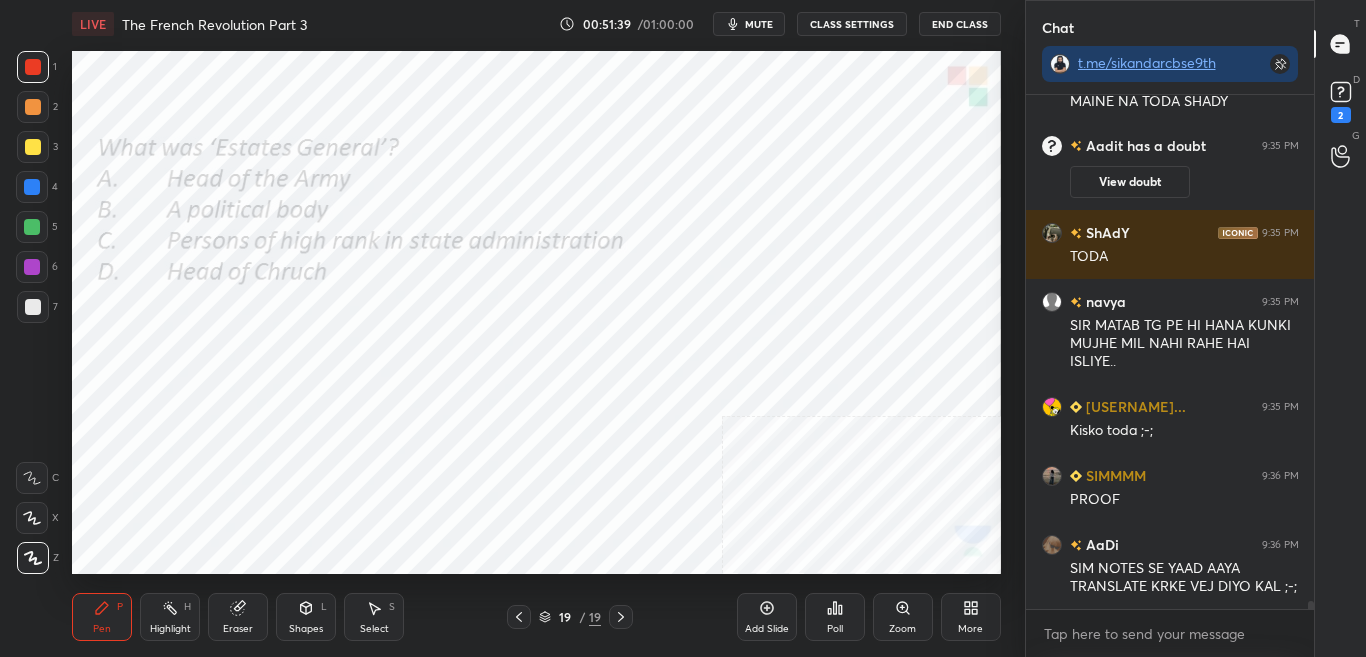 click on "mute" at bounding box center (759, 24) 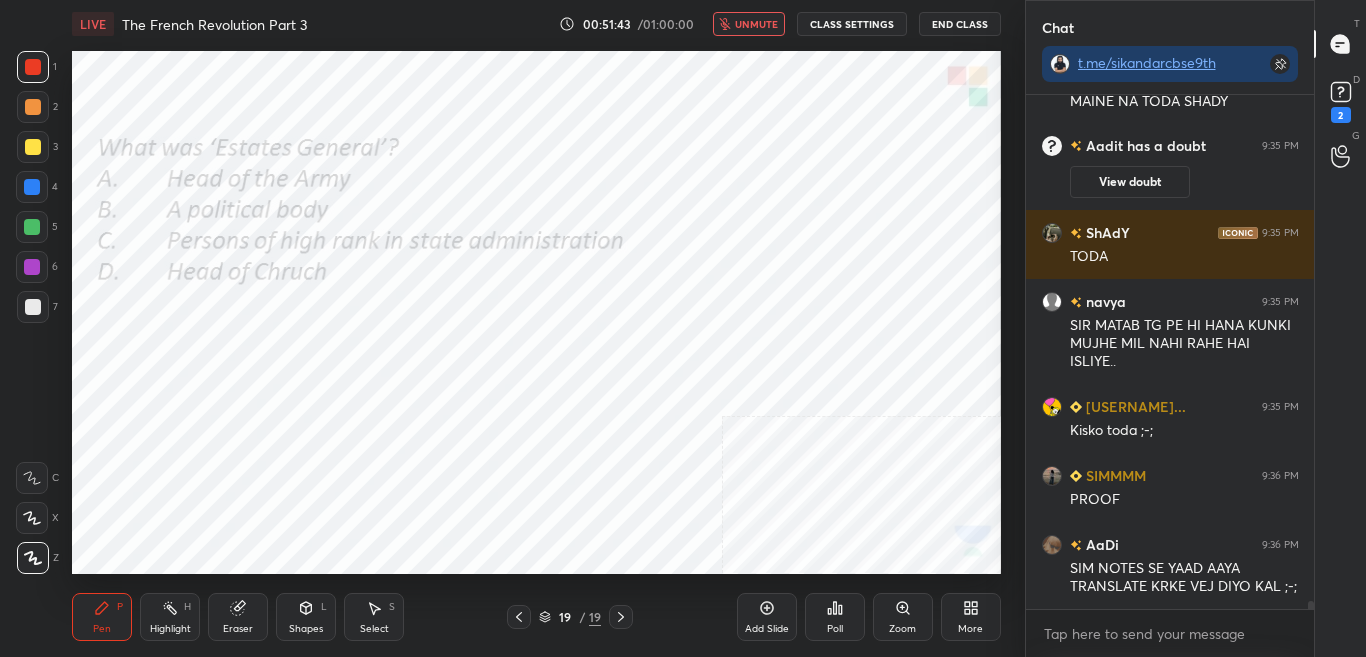 scroll, scrollTop: 34090, scrollLeft: 0, axis: vertical 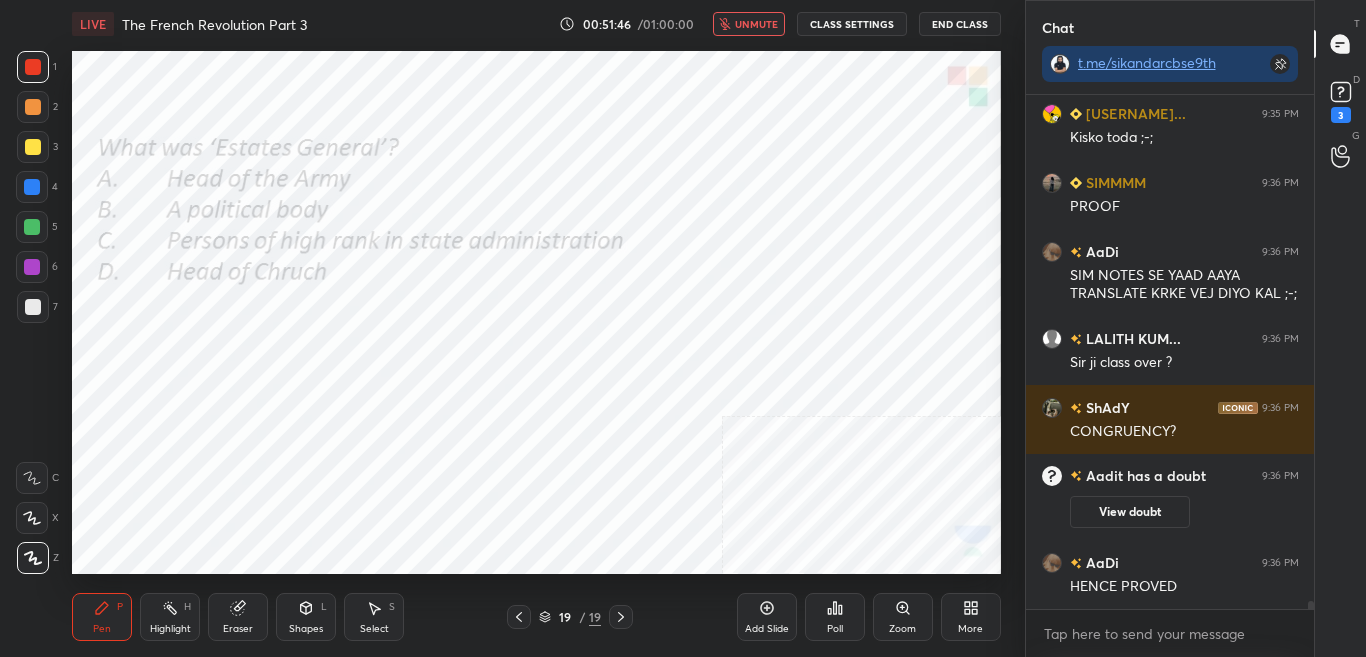 click on "Poll" at bounding box center (835, 617) 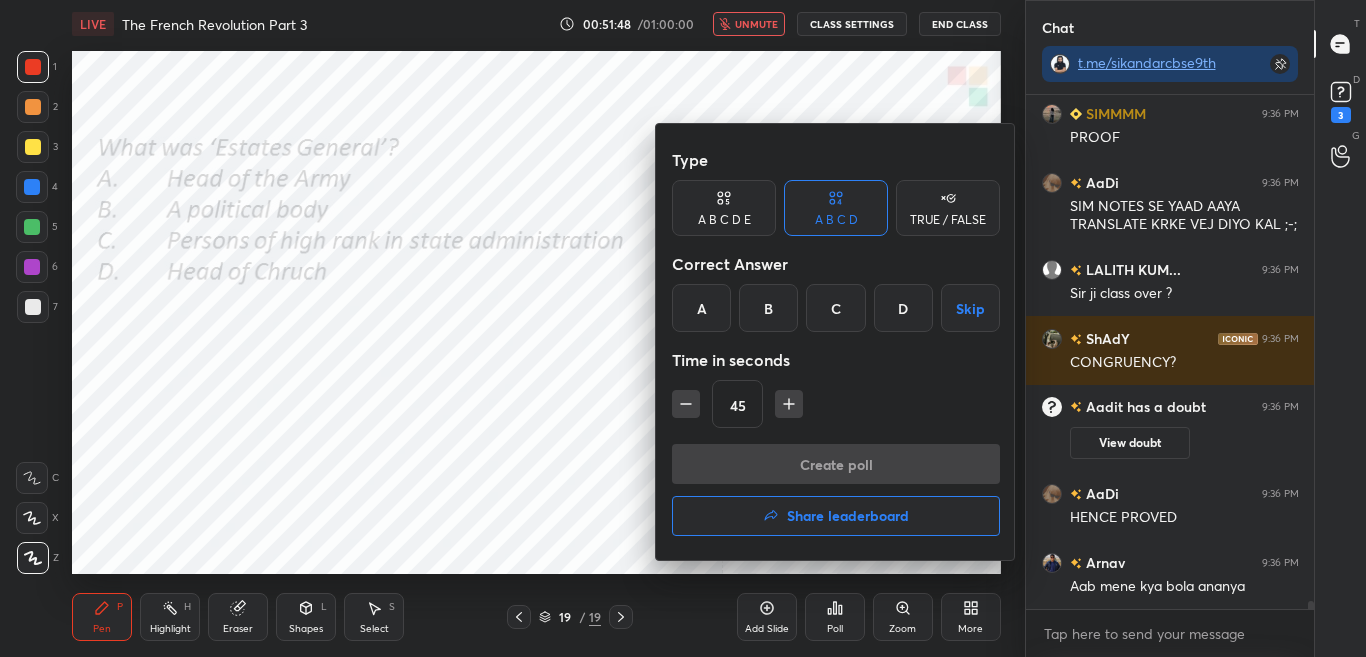 click on "A" at bounding box center [701, 308] 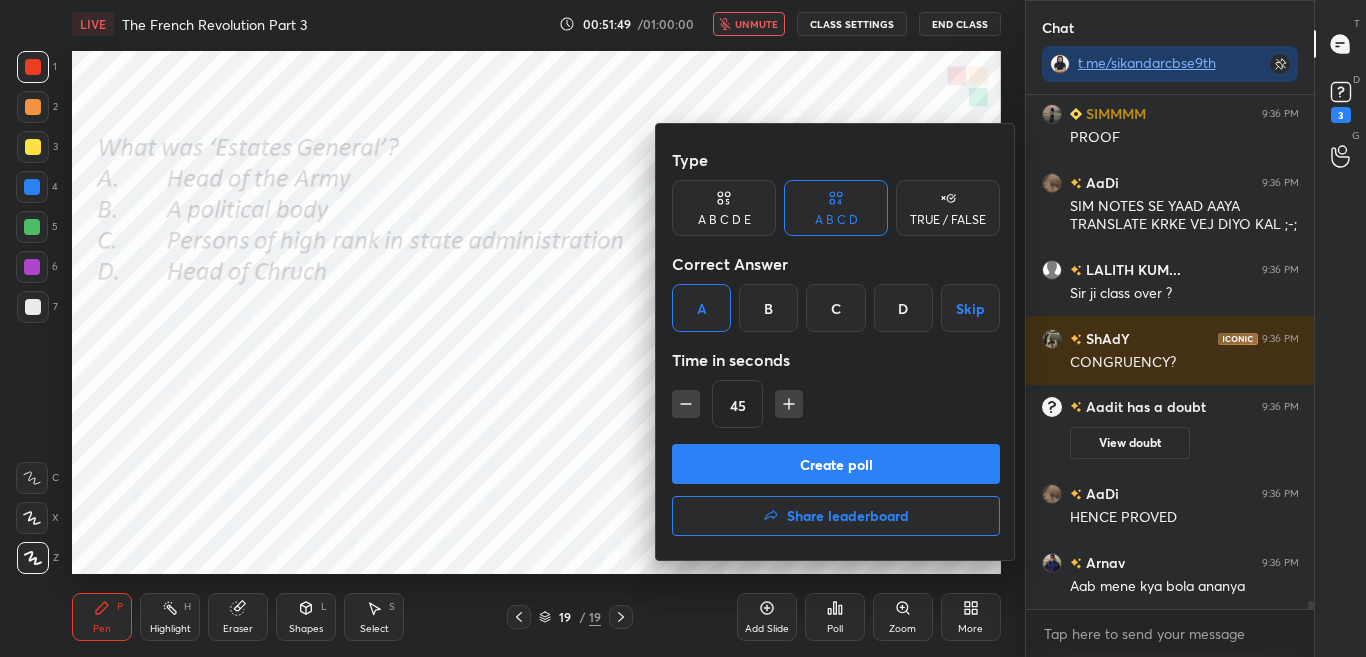 drag, startPoint x: 763, startPoint y: 321, endPoint x: 764, endPoint y: 336, distance: 15.033297 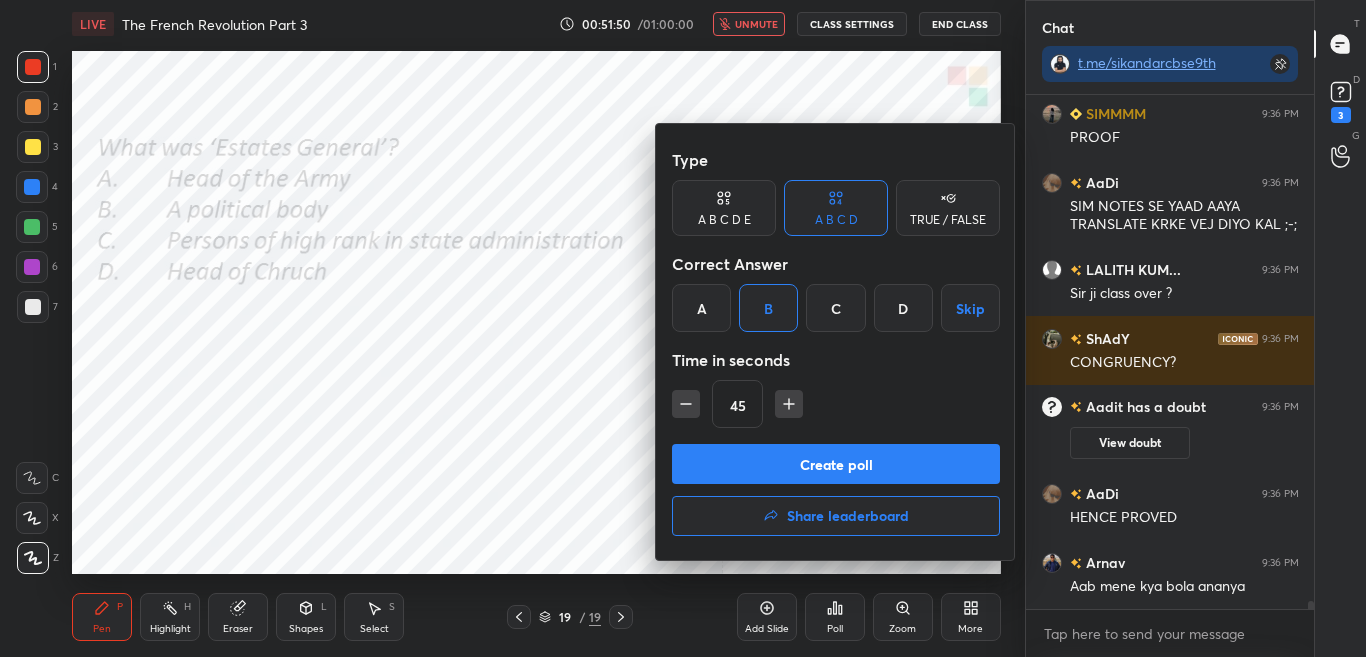 click on "Create poll" at bounding box center (836, 464) 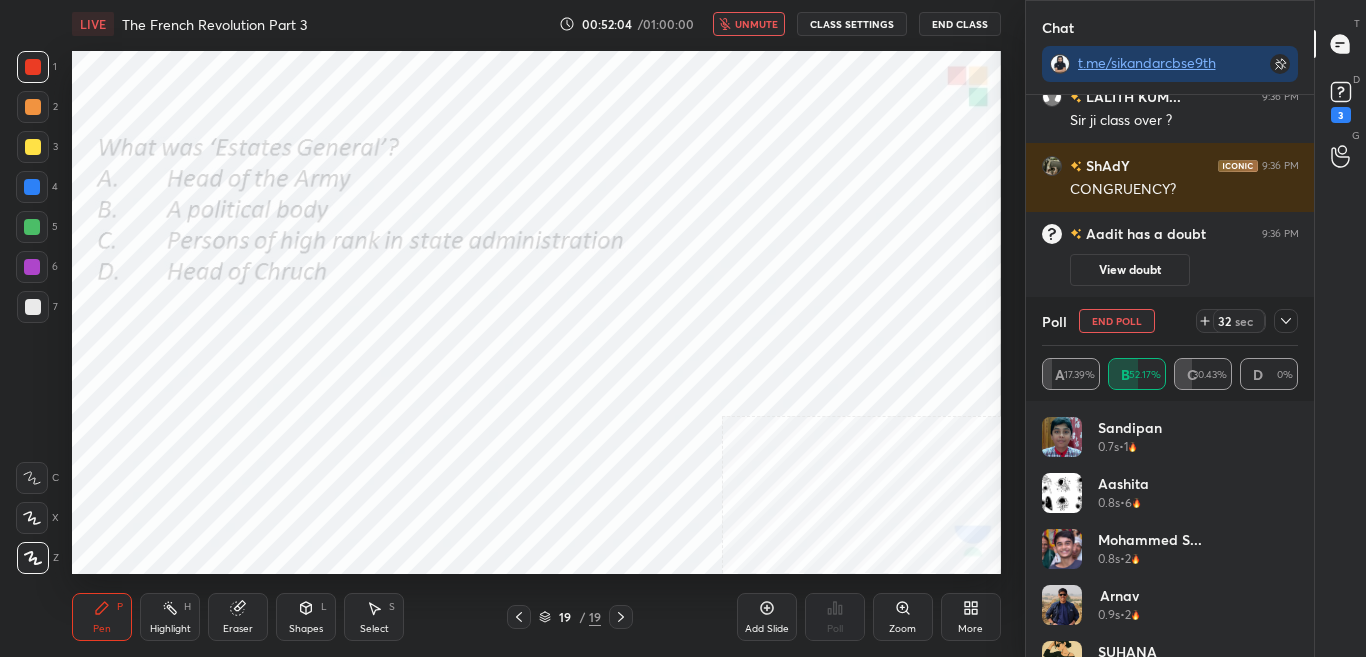 scroll, scrollTop: 34470, scrollLeft: 0, axis: vertical 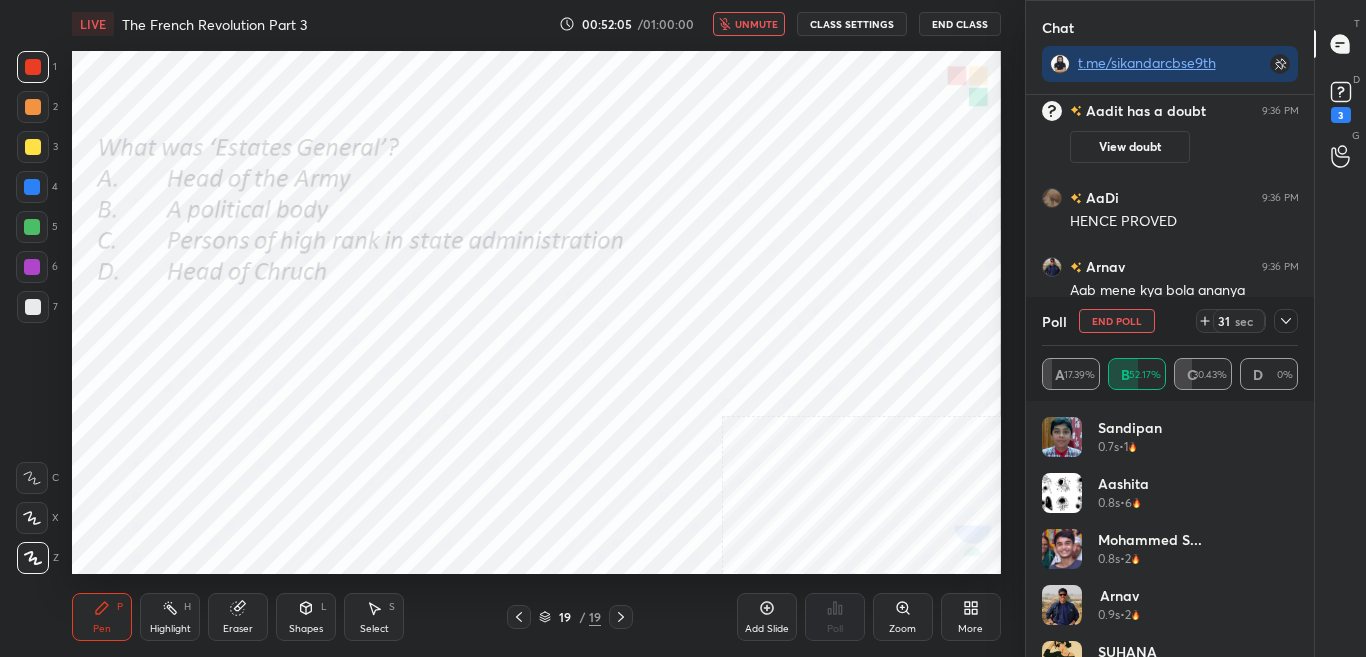 click 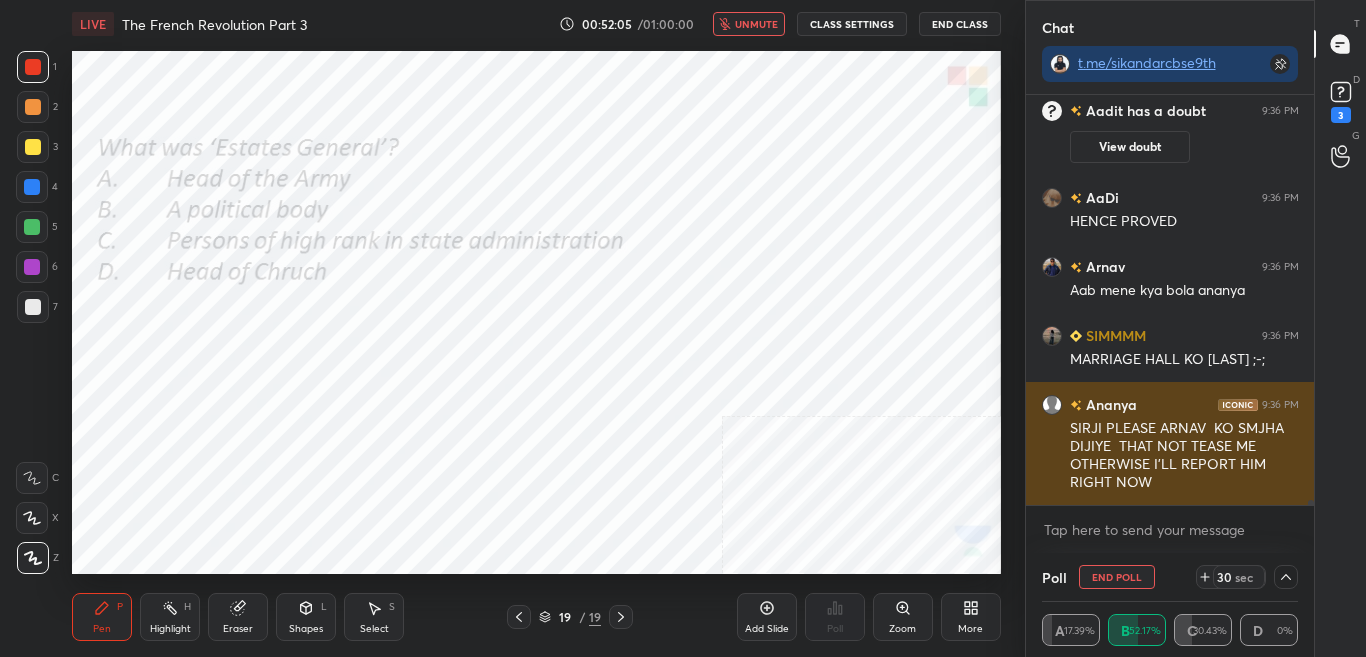 scroll, scrollTop: 0, scrollLeft: 0, axis: both 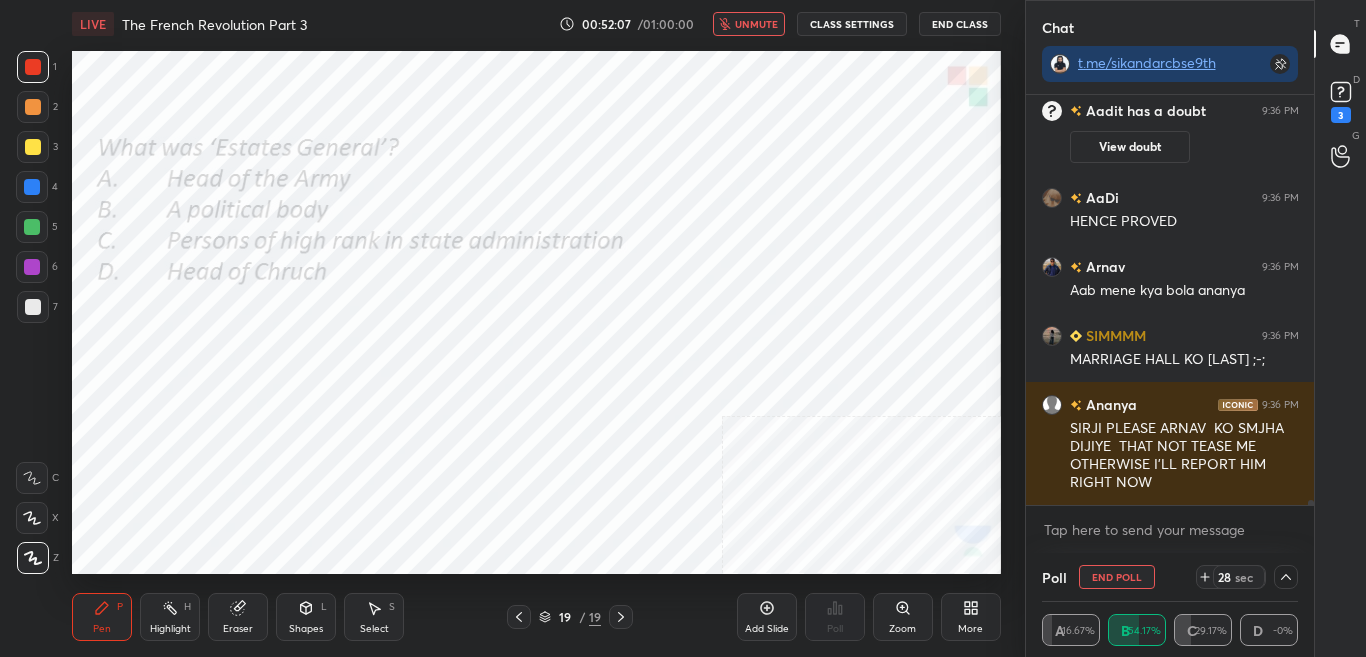 click on "unmute" at bounding box center (756, 24) 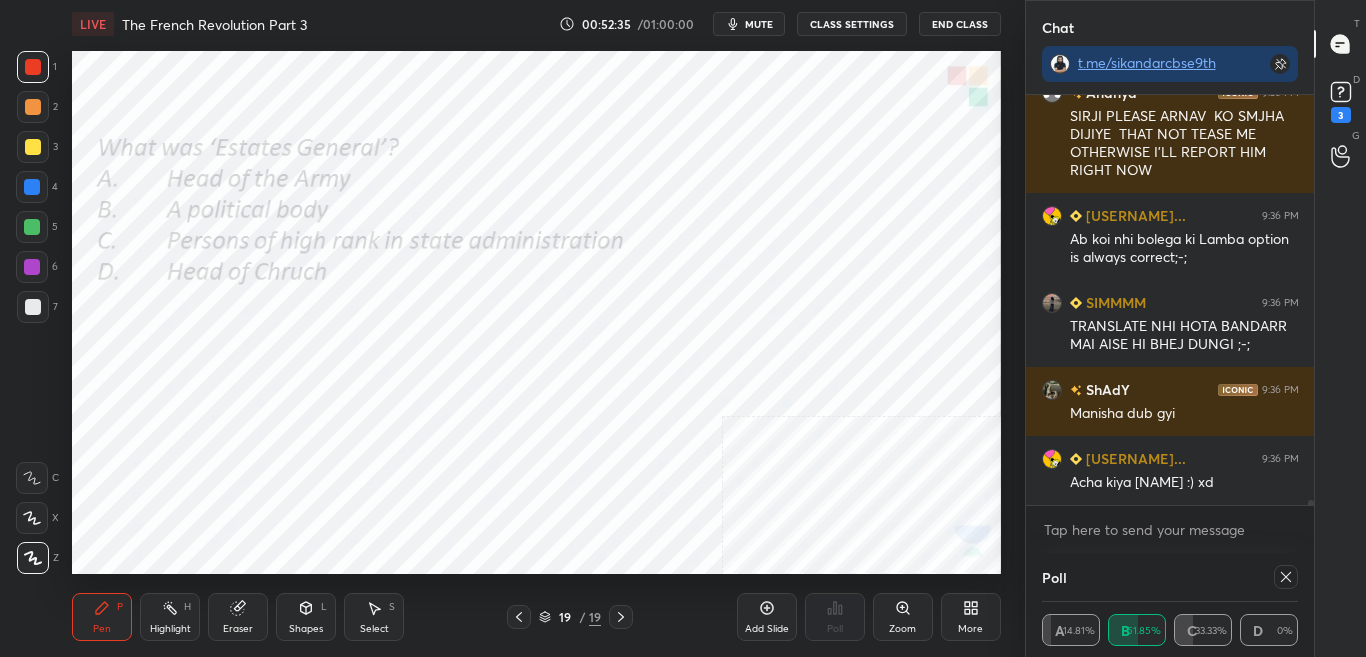 scroll, scrollTop: 34851, scrollLeft: 0, axis: vertical 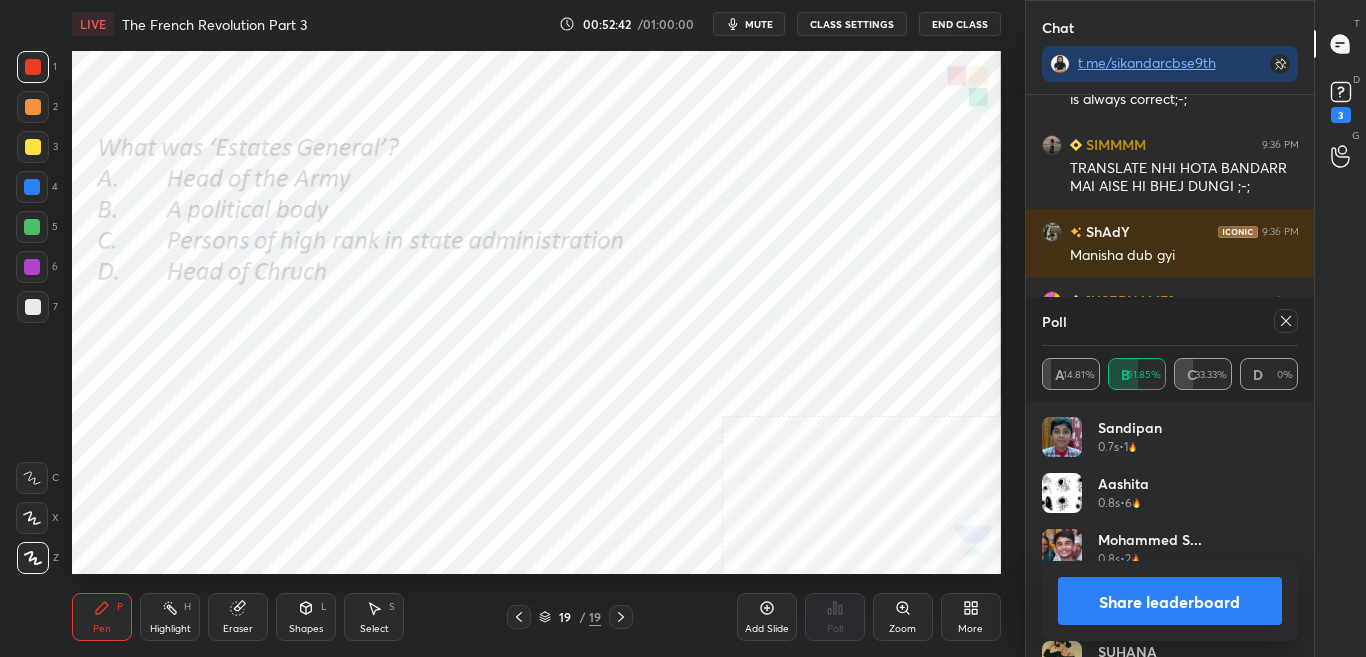 click at bounding box center (1286, 321) 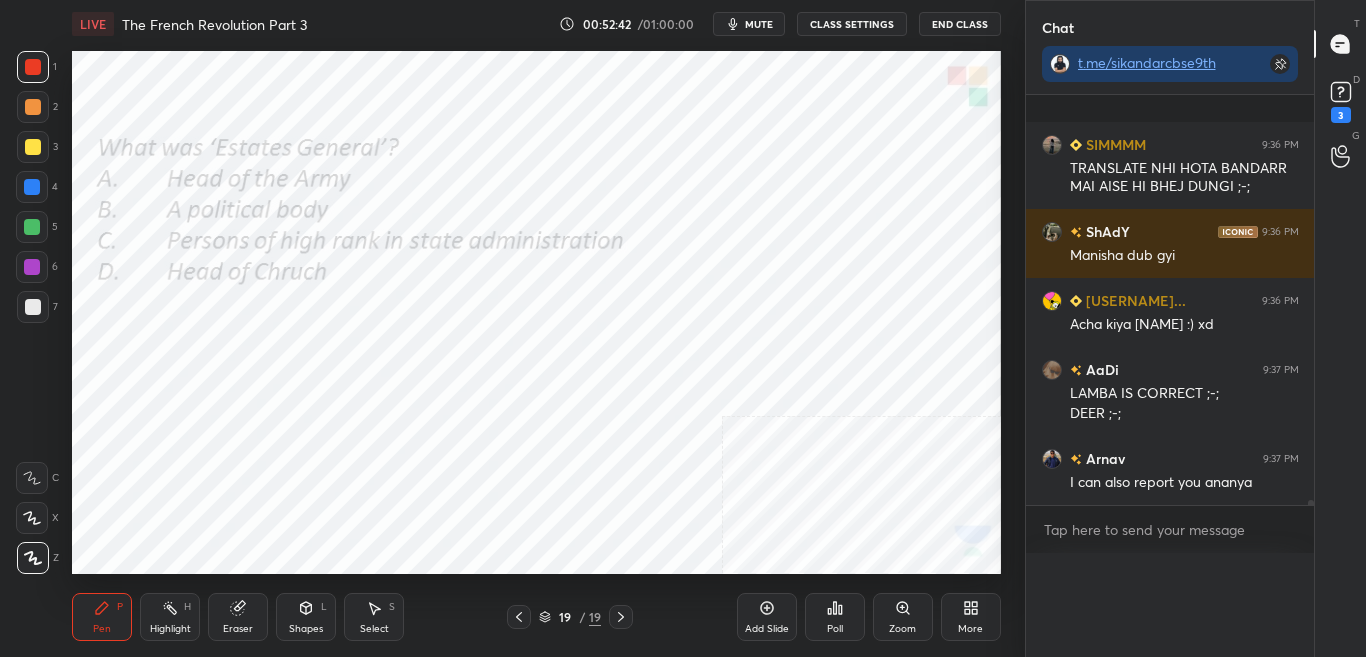 scroll, scrollTop: 35078, scrollLeft: 0, axis: vertical 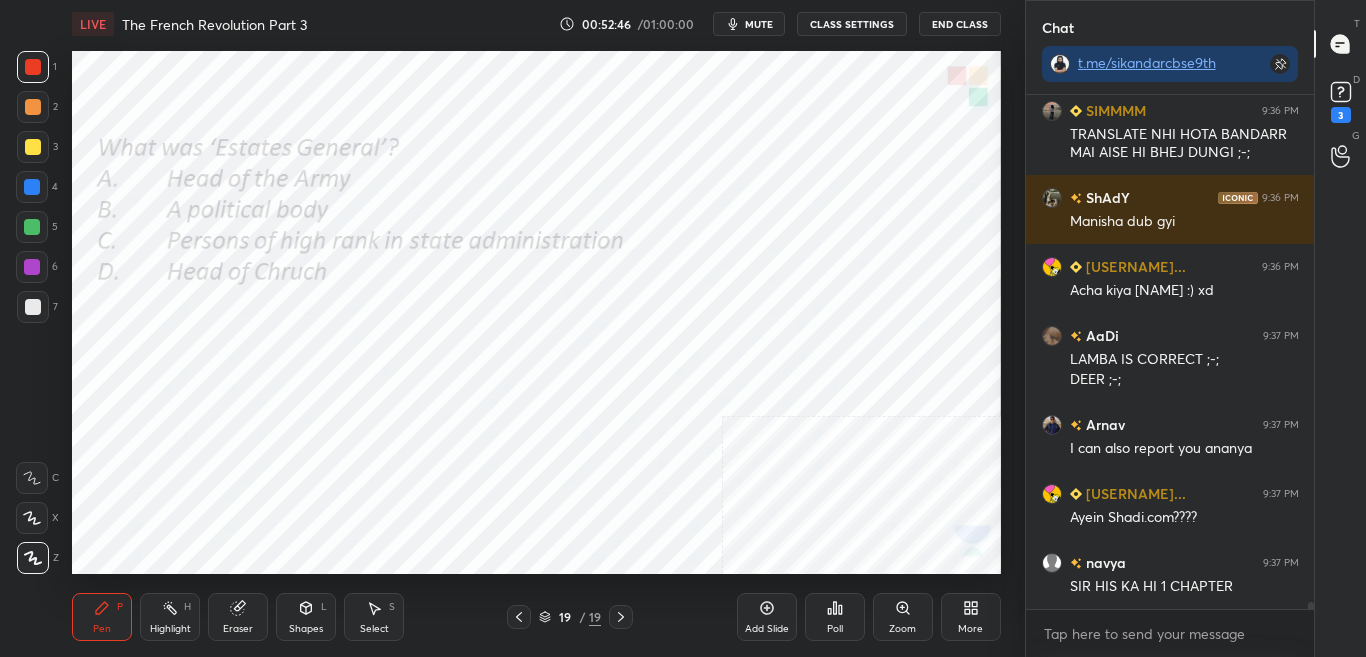 click 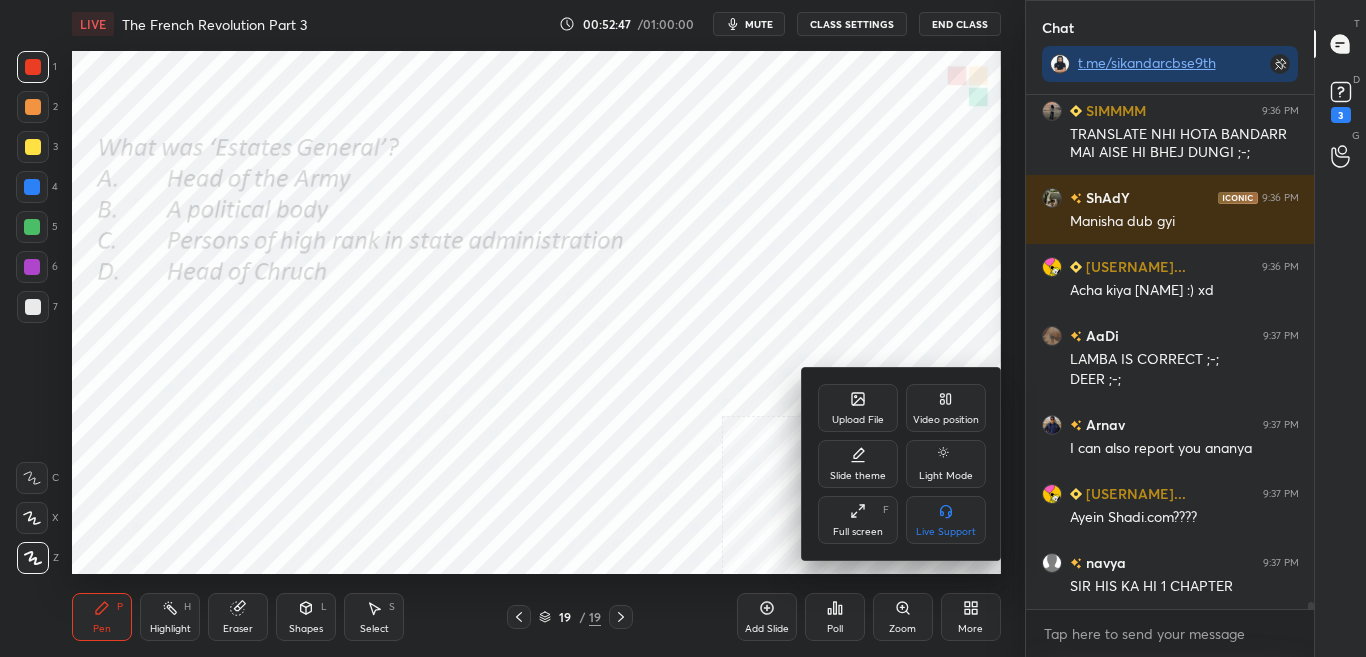 click on "Upload File" at bounding box center (858, 420) 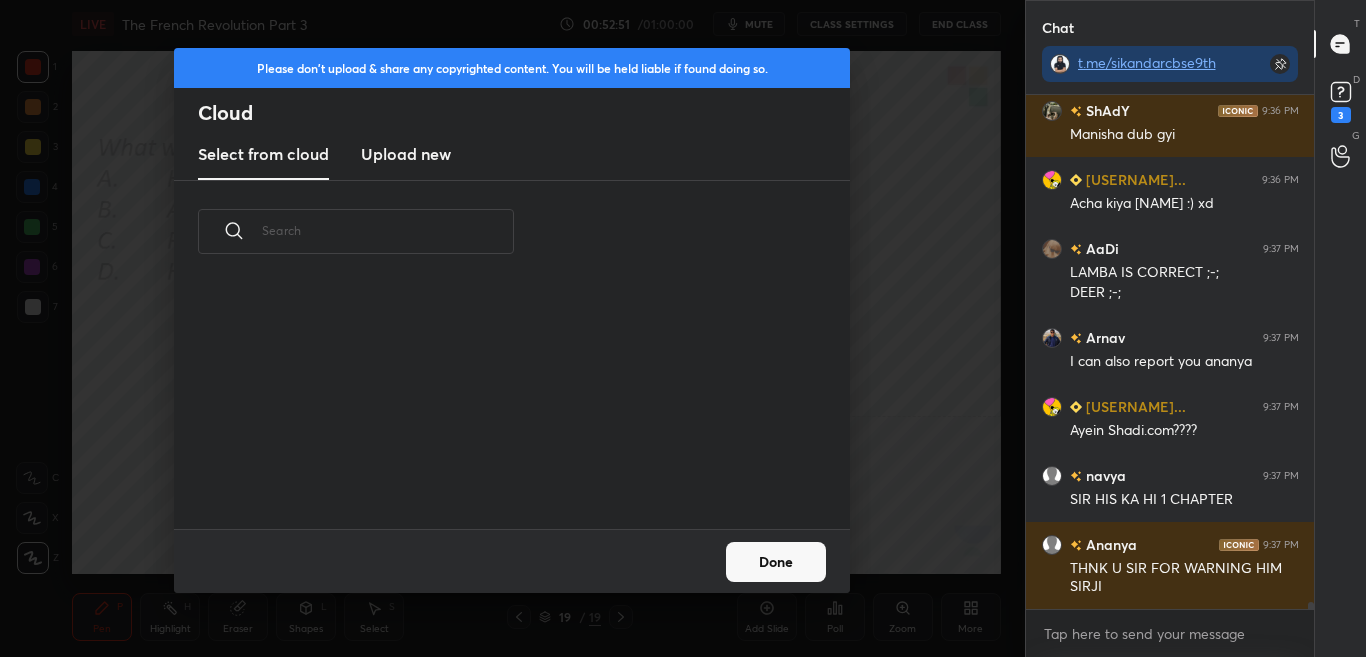 click on "Upload new" at bounding box center [406, 154] 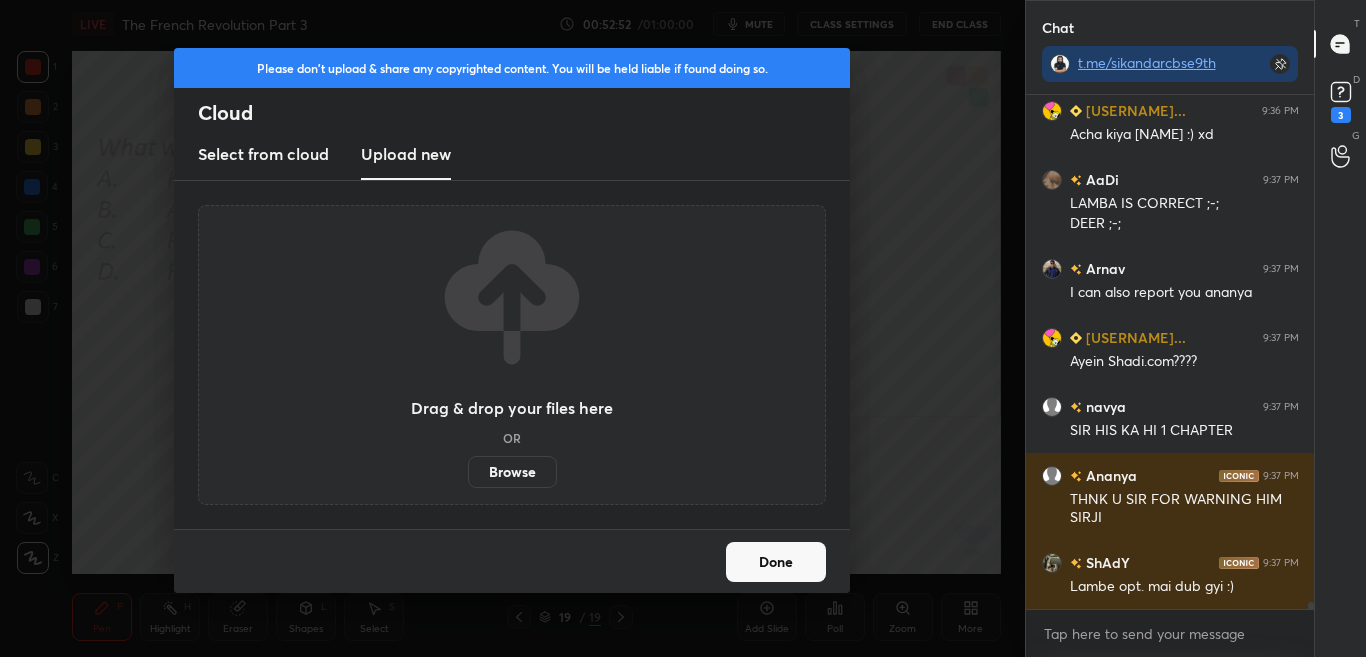 click on "Browse" at bounding box center (512, 472) 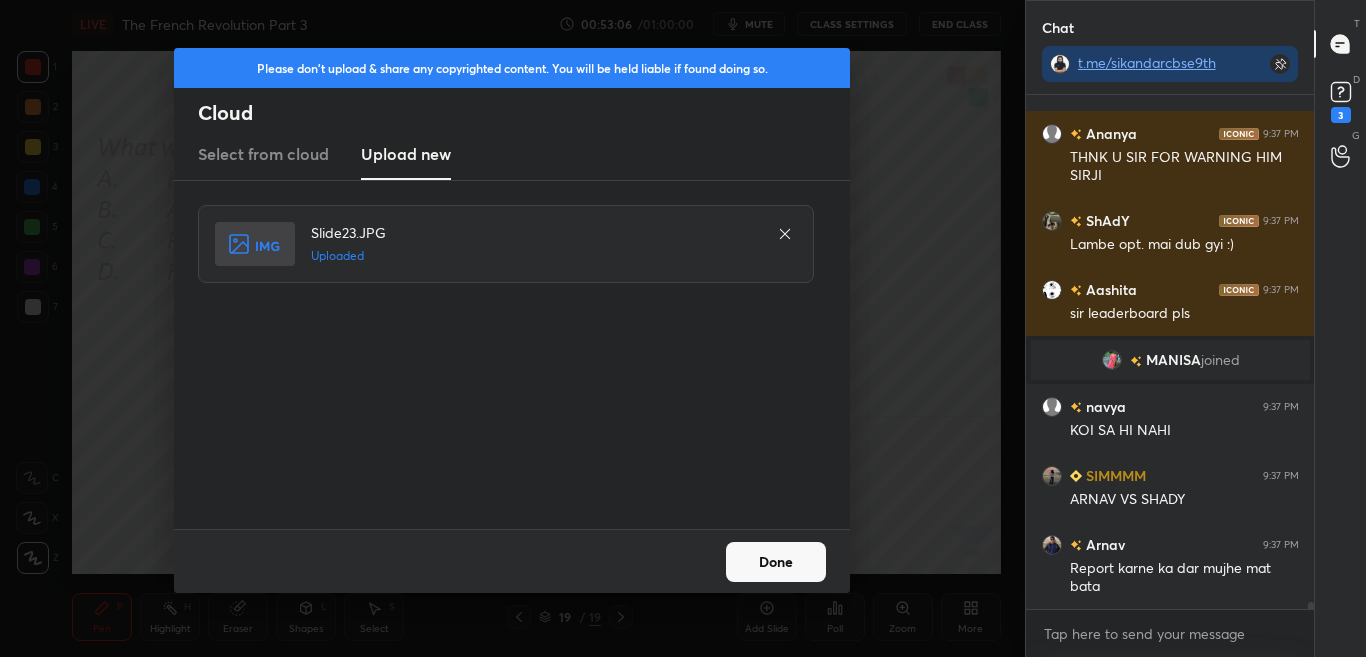 click on "Done" at bounding box center (776, 562) 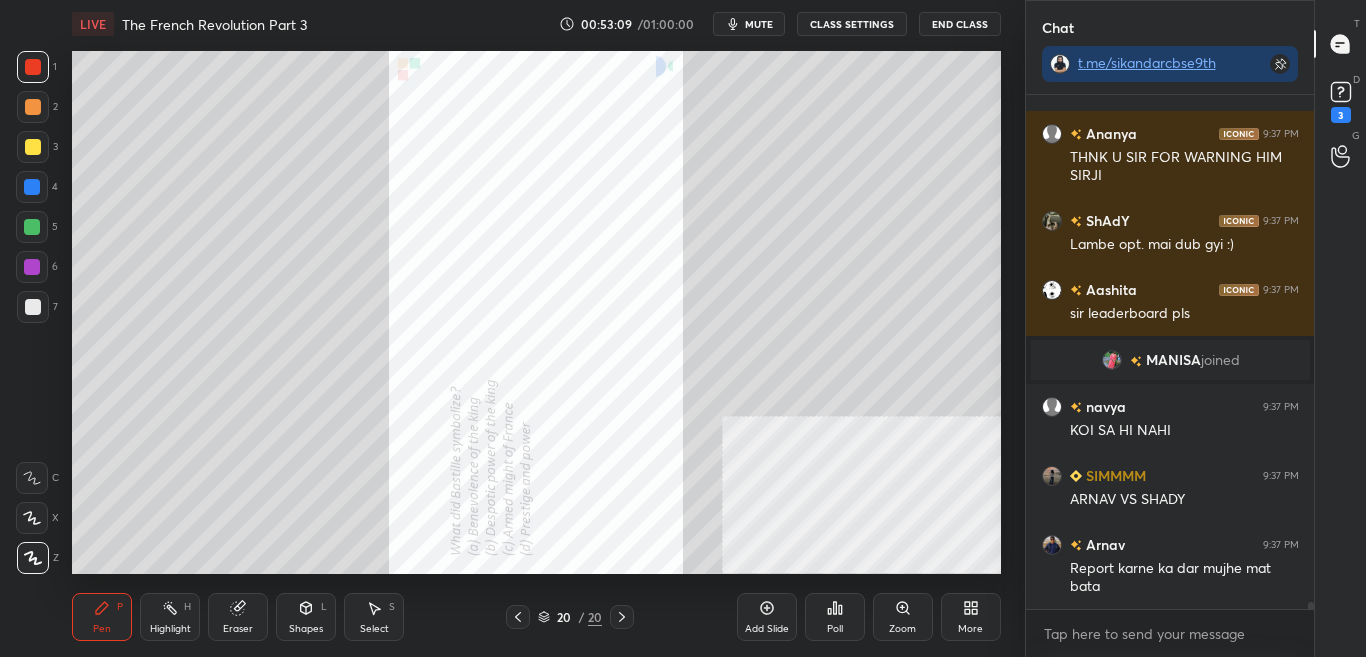 click 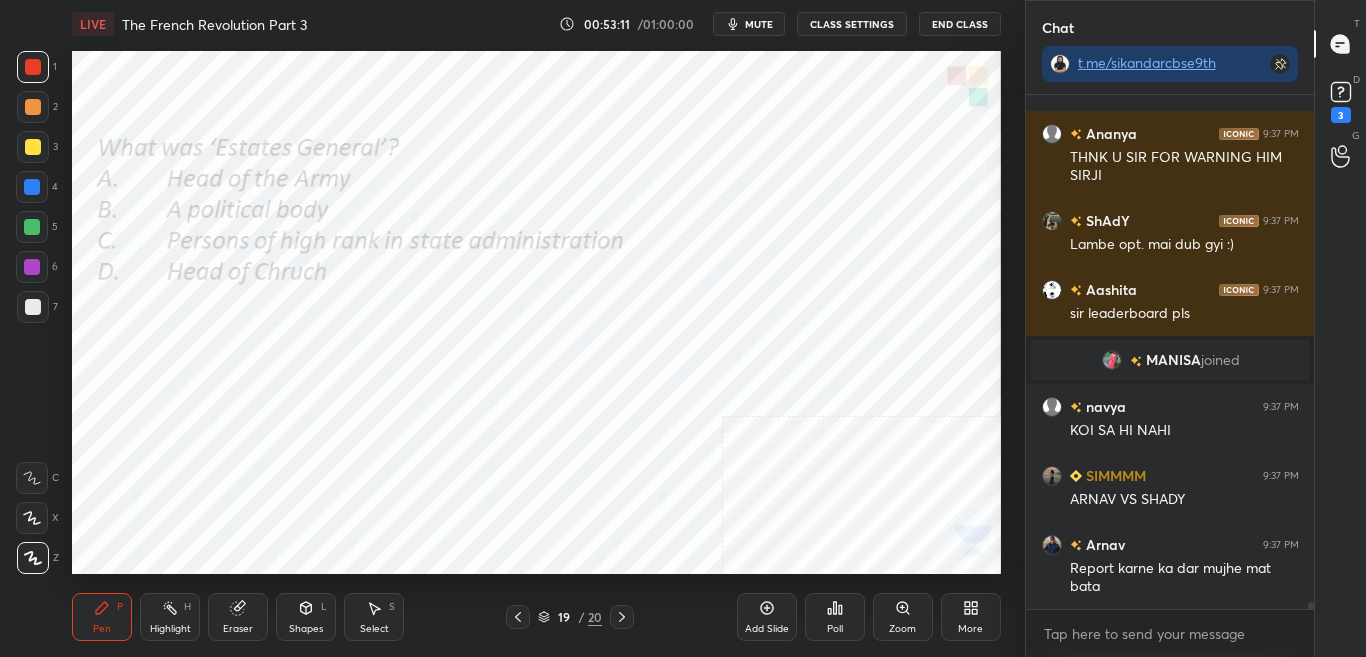 click on "More" at bounding box center [970, 629] 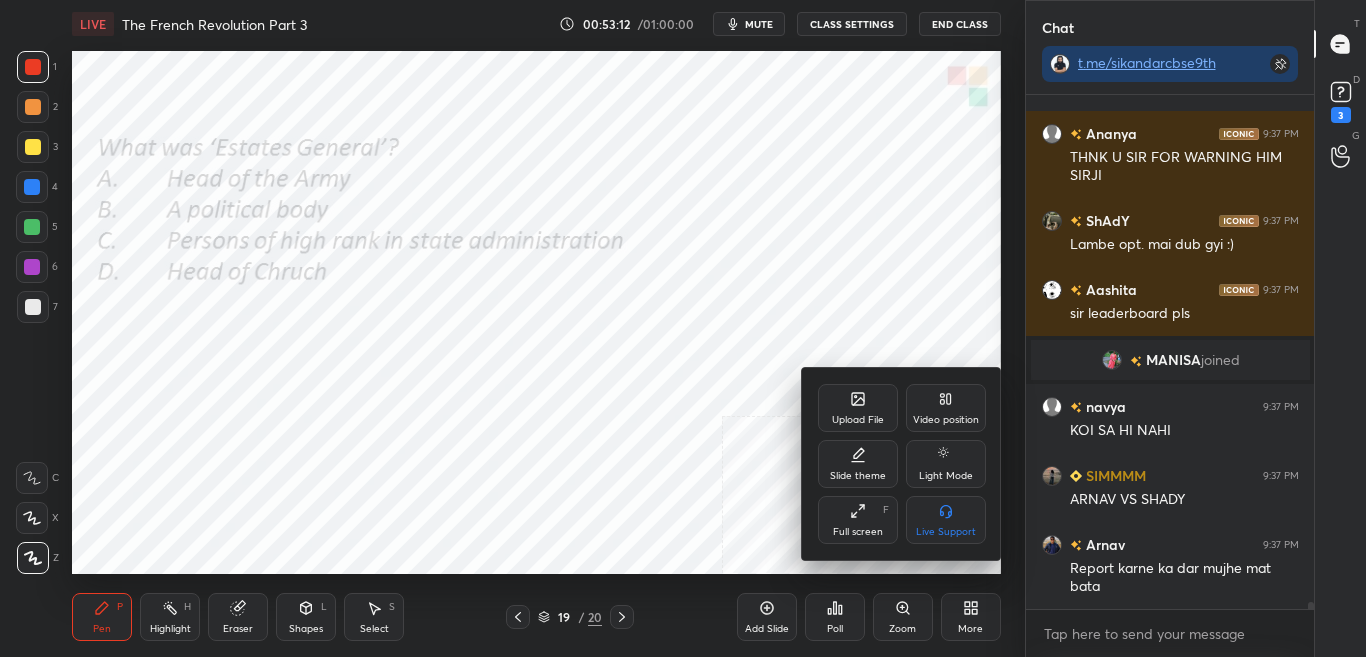 click on "Upload File" at bounding box center [858, 420] 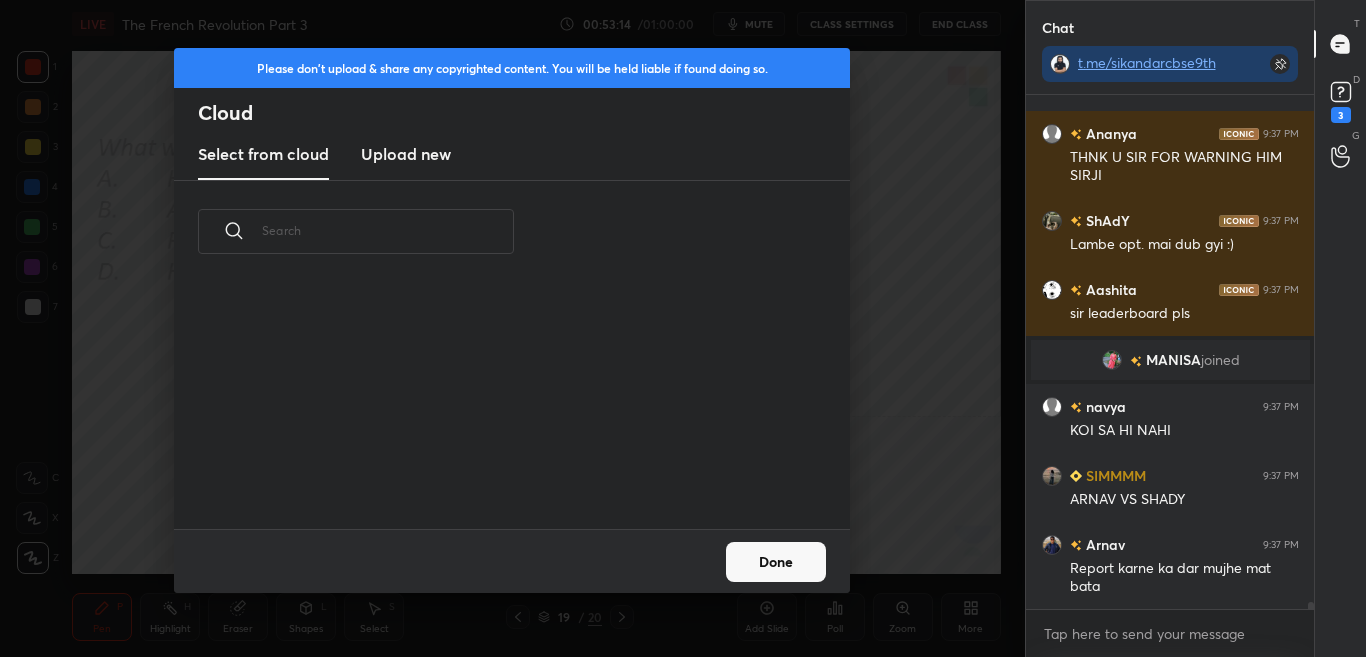 click on "Upload new" at bounding box center (406, 154) 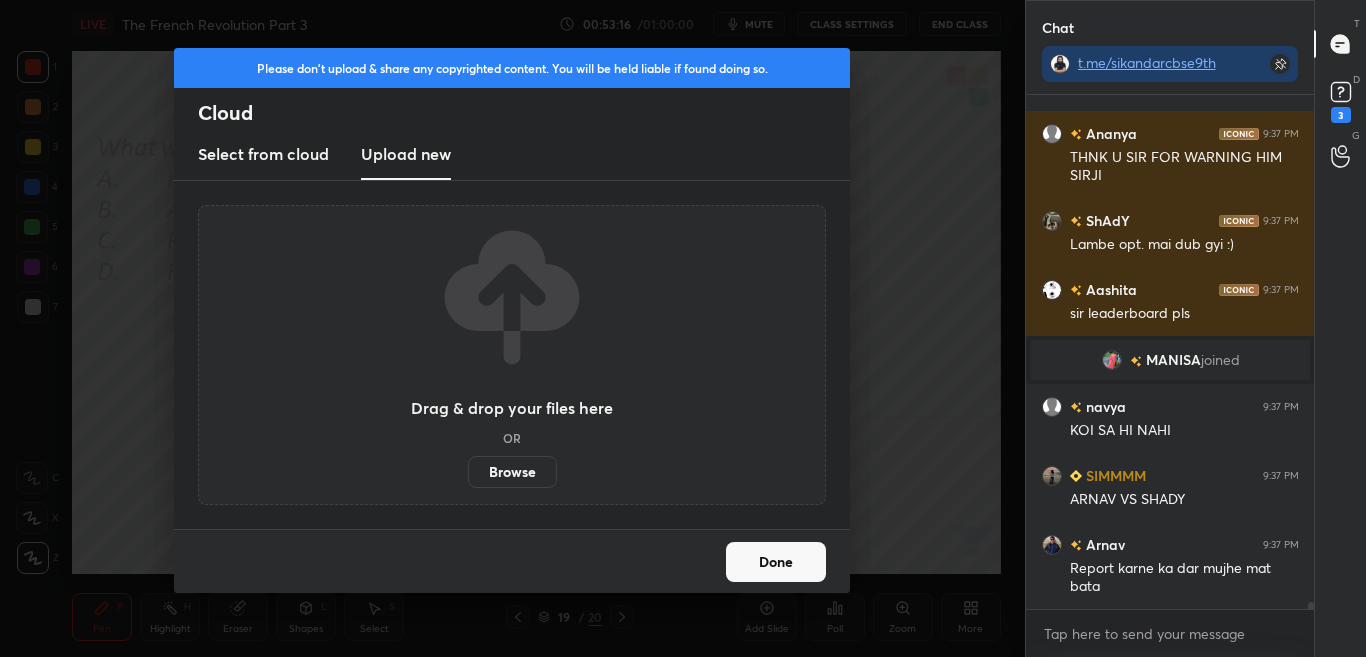 click on "Browse" at bounding box center [512, 472] 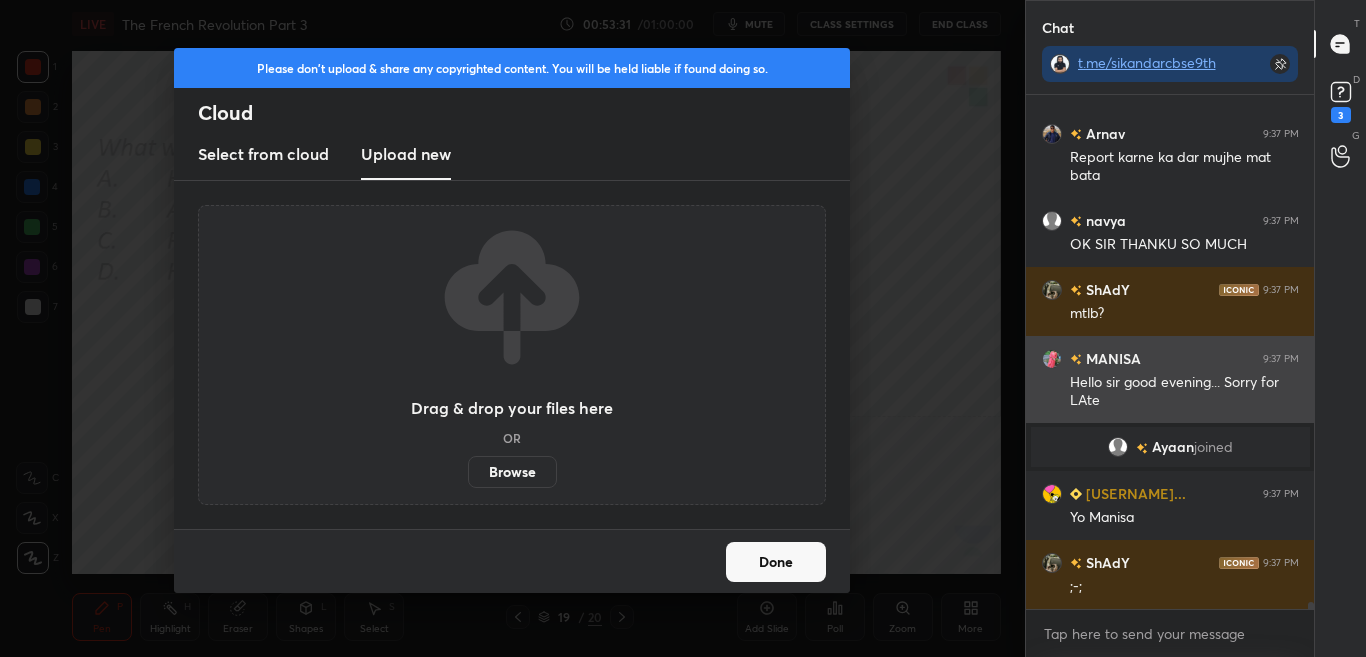 drag, startPoint x: 509, startPoint y: 484, endPoint x: 1185, endPoint y: 377, distance: 684.41583 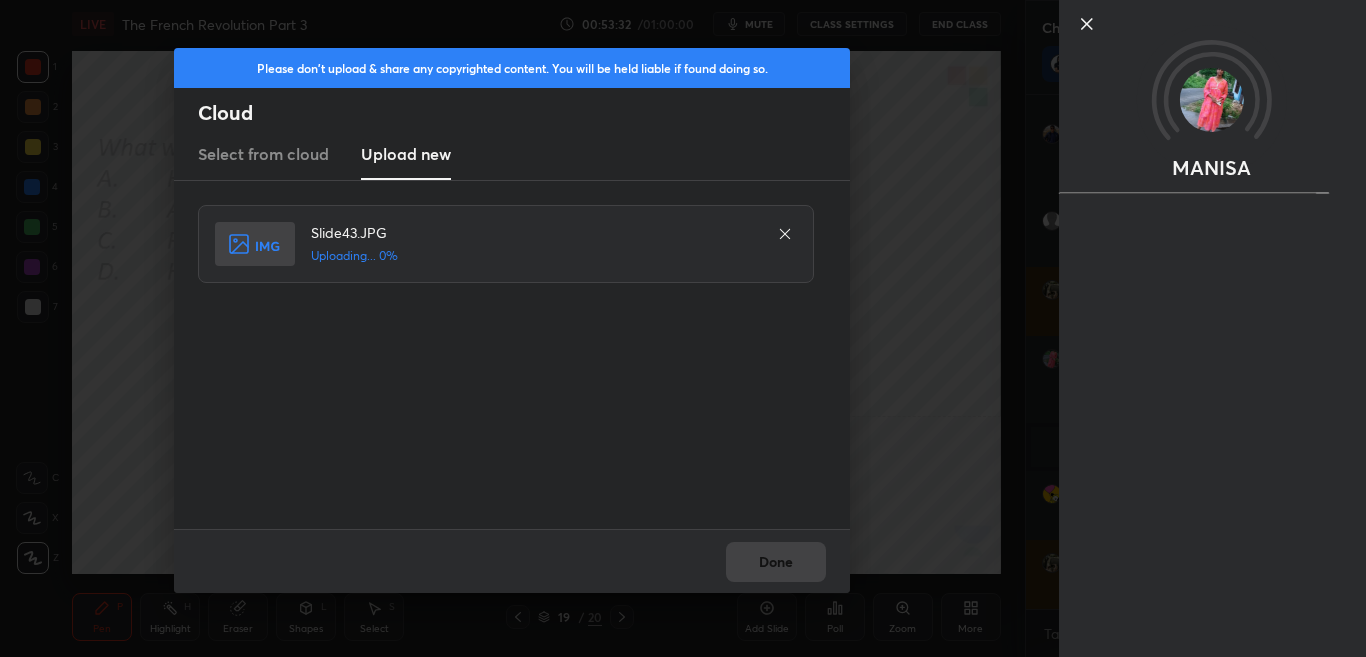 click on "Slide43.JPG Uploading... 0%" at bounding box center (512, 355) 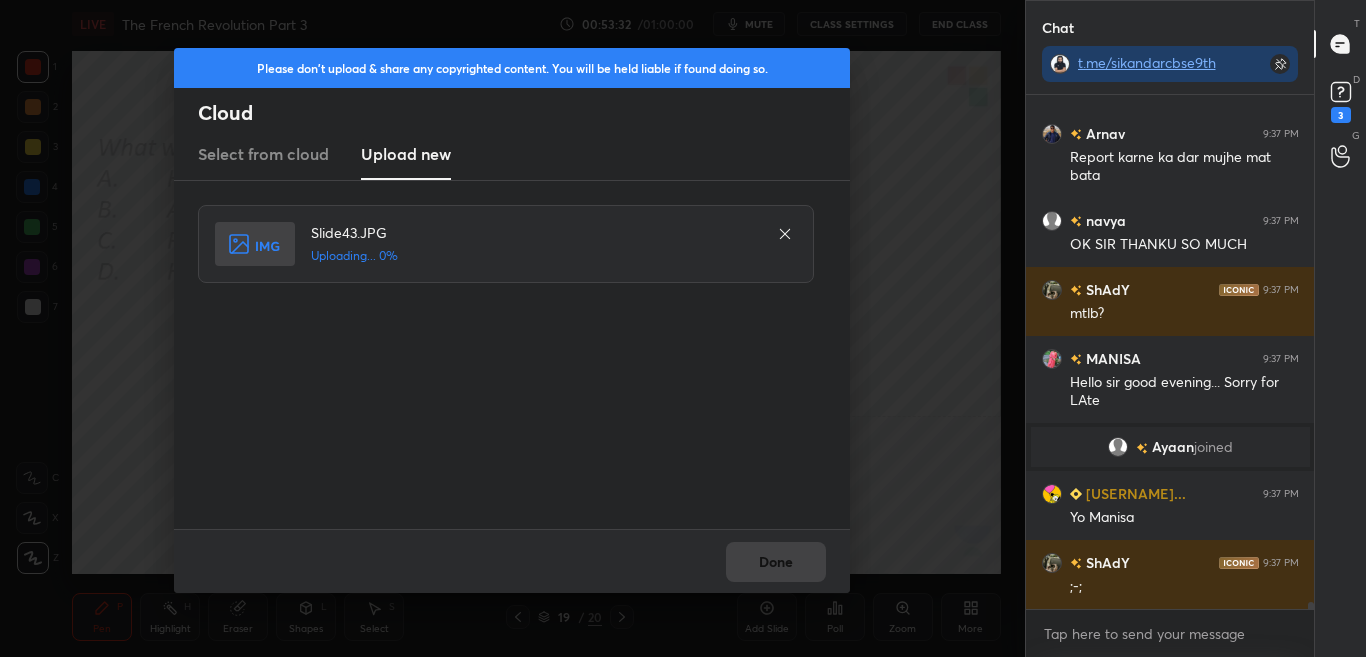 click on "Done" at bounding box center [512, 561] 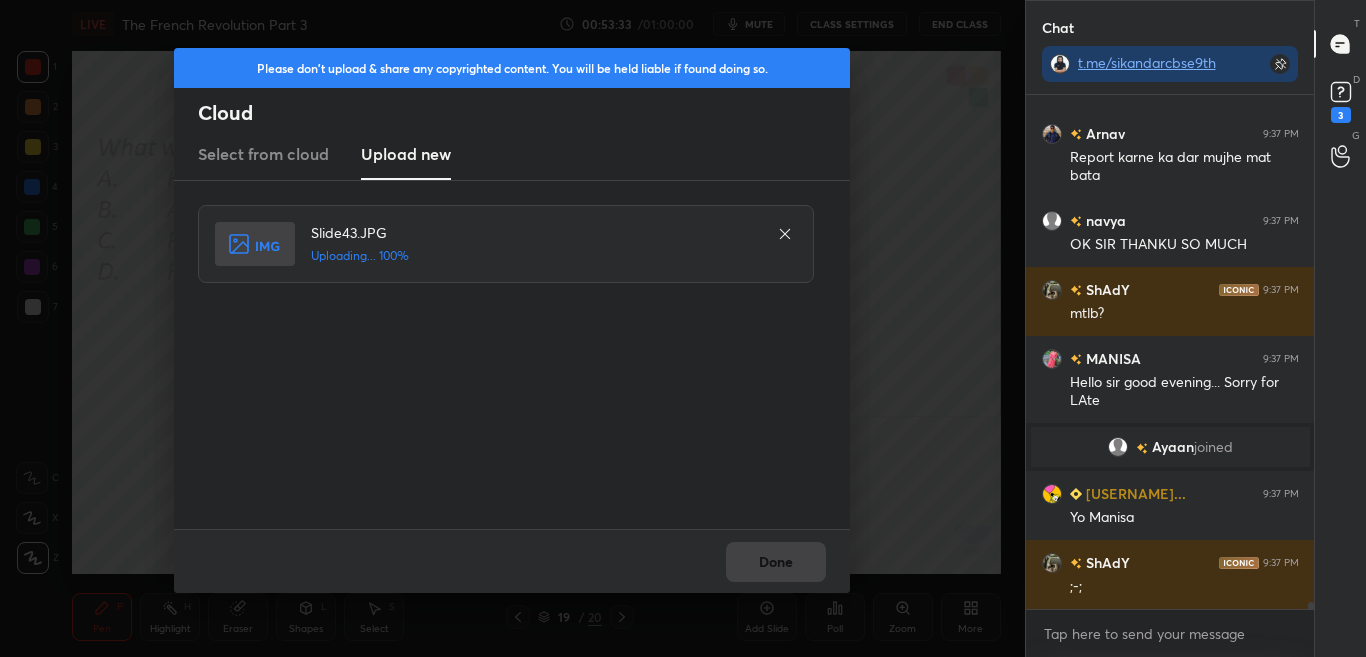 click on "Done" at bounding box center [512, 561] 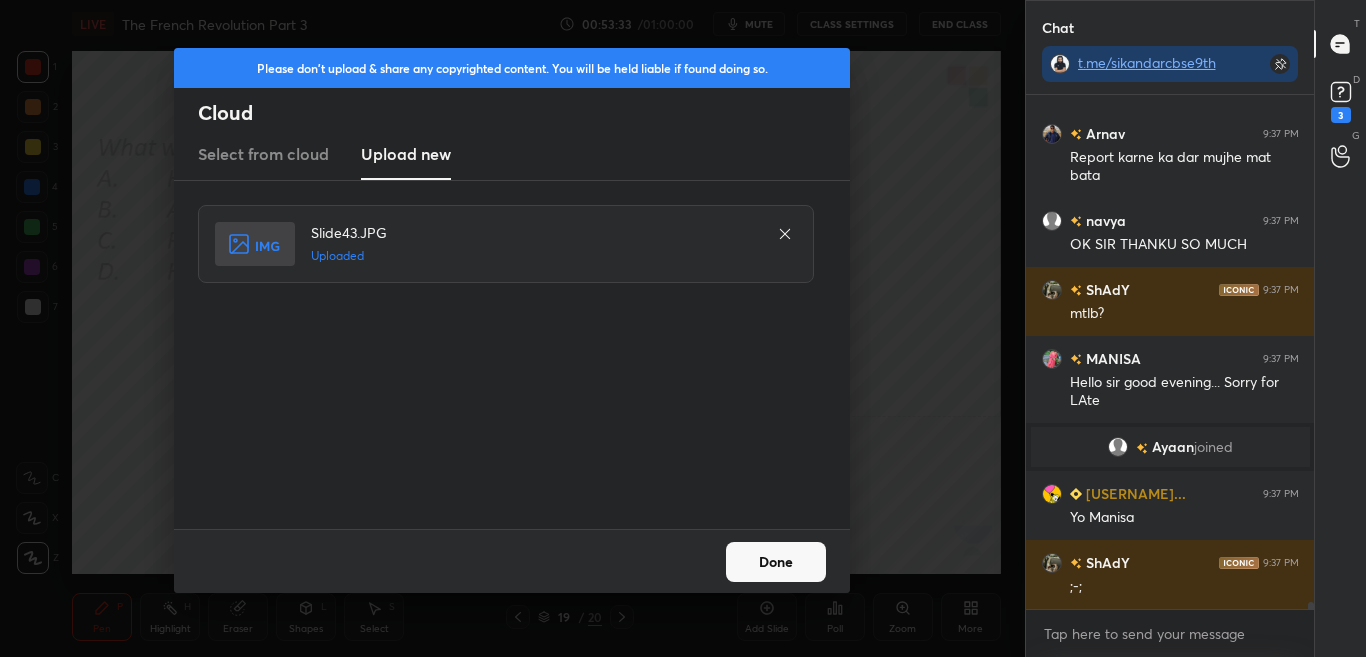click on "Done" at bounding box center (776, 562) 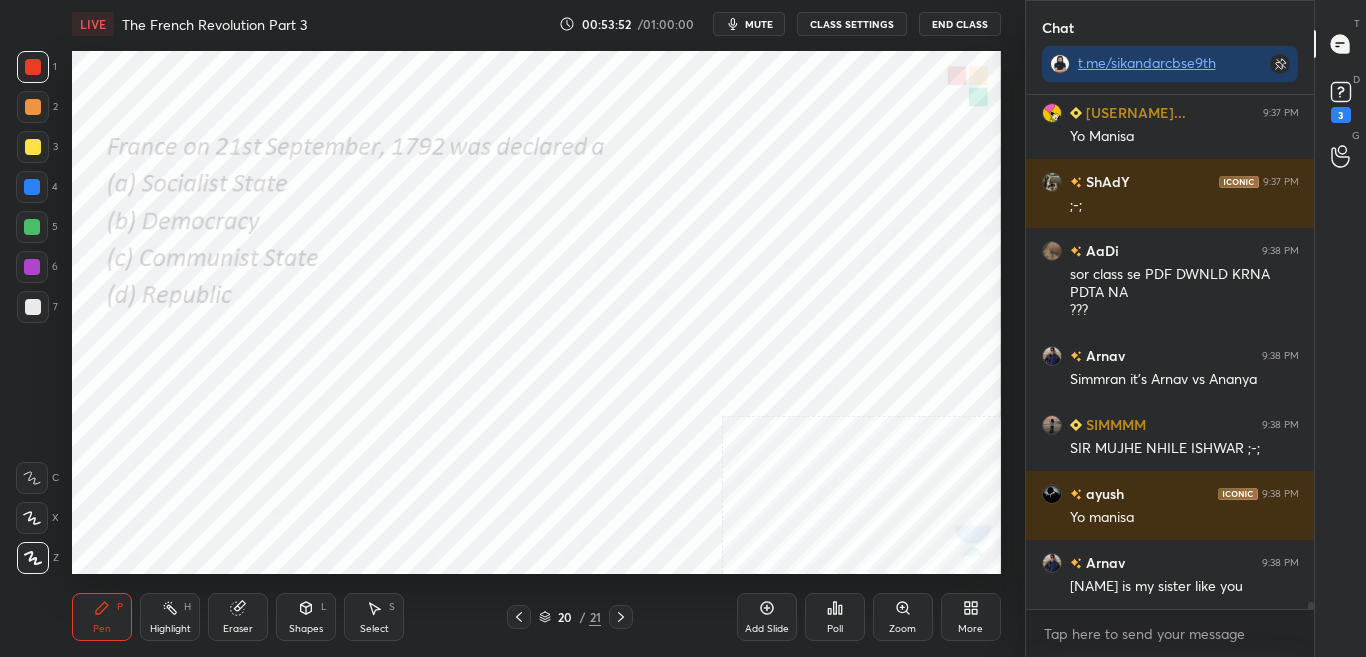 scroll, scrollTop: 35664, scrollLeft: 0, axis: vertical 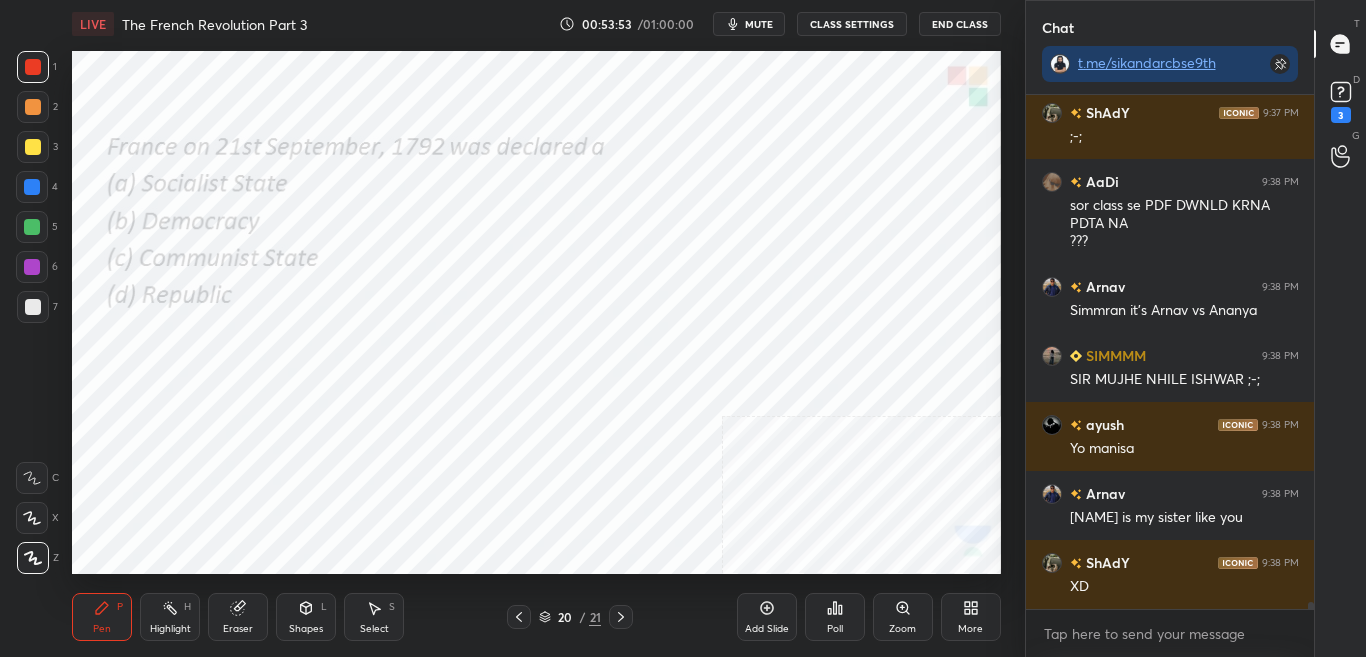 click on "Poll" at bounding box center [835, 629] 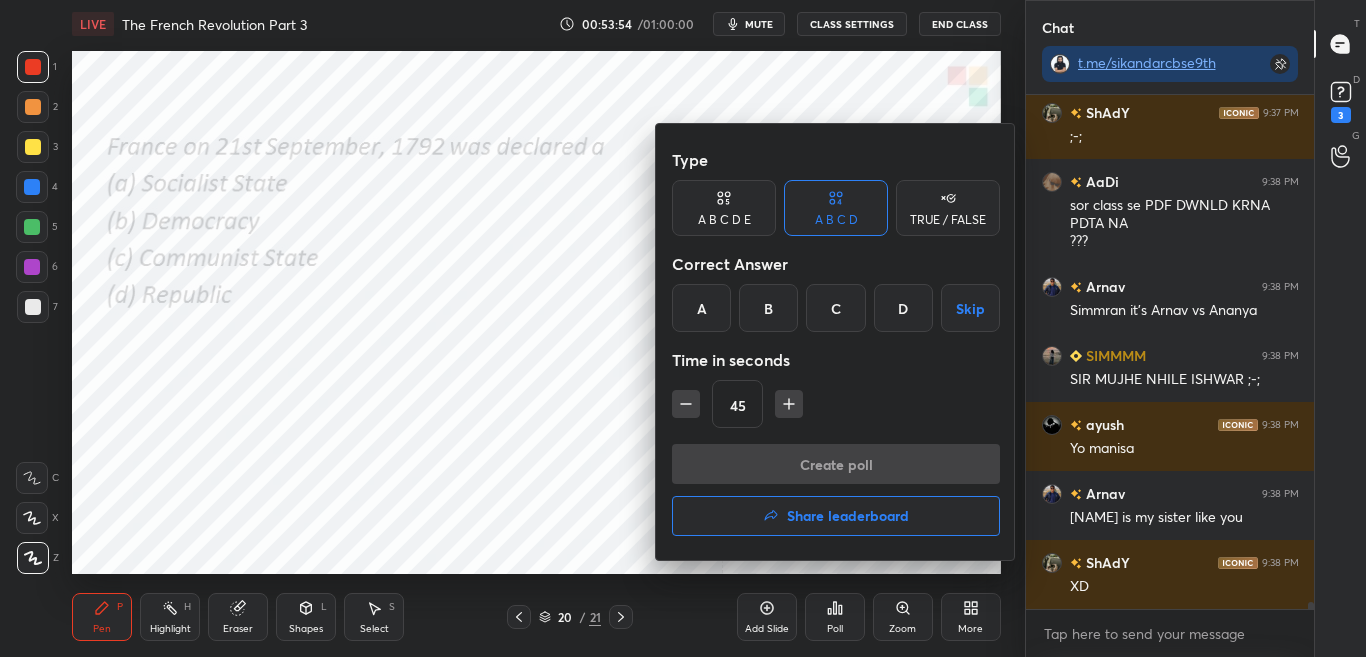 click on "D" at bounding box center [903, 308] 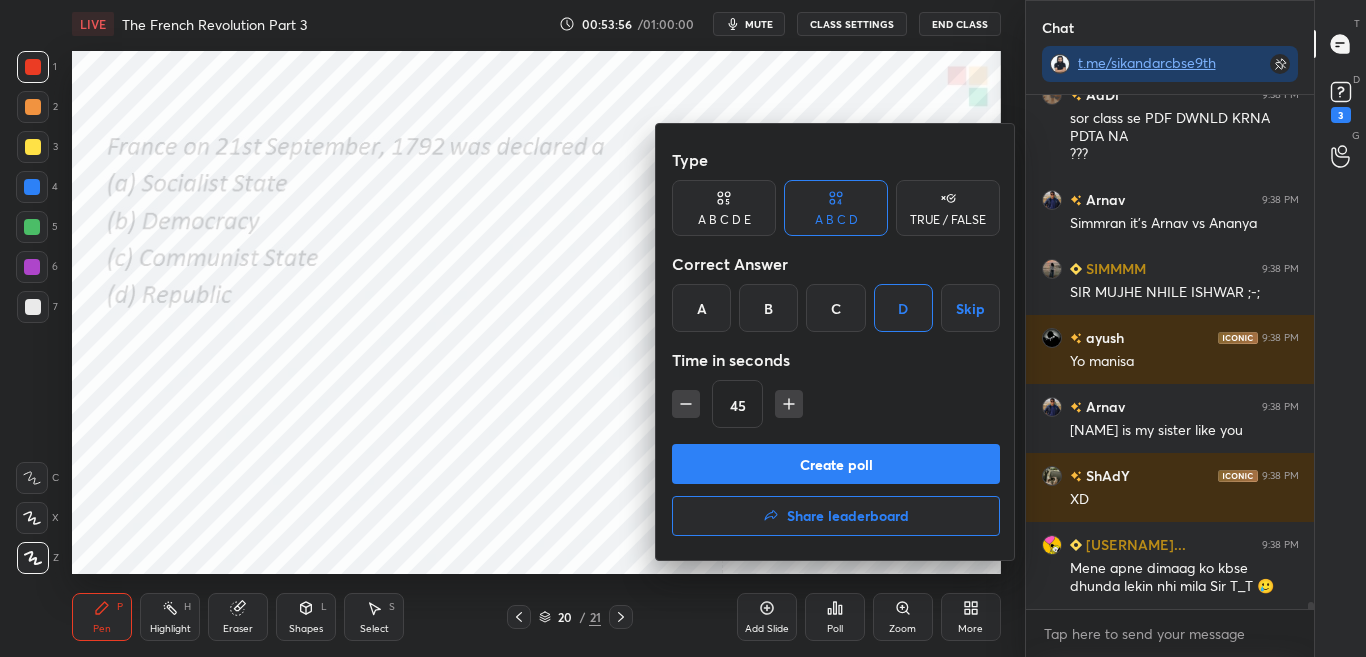 scroll, scrollTop: 35820, scrollLeft: 0, axis: vertical 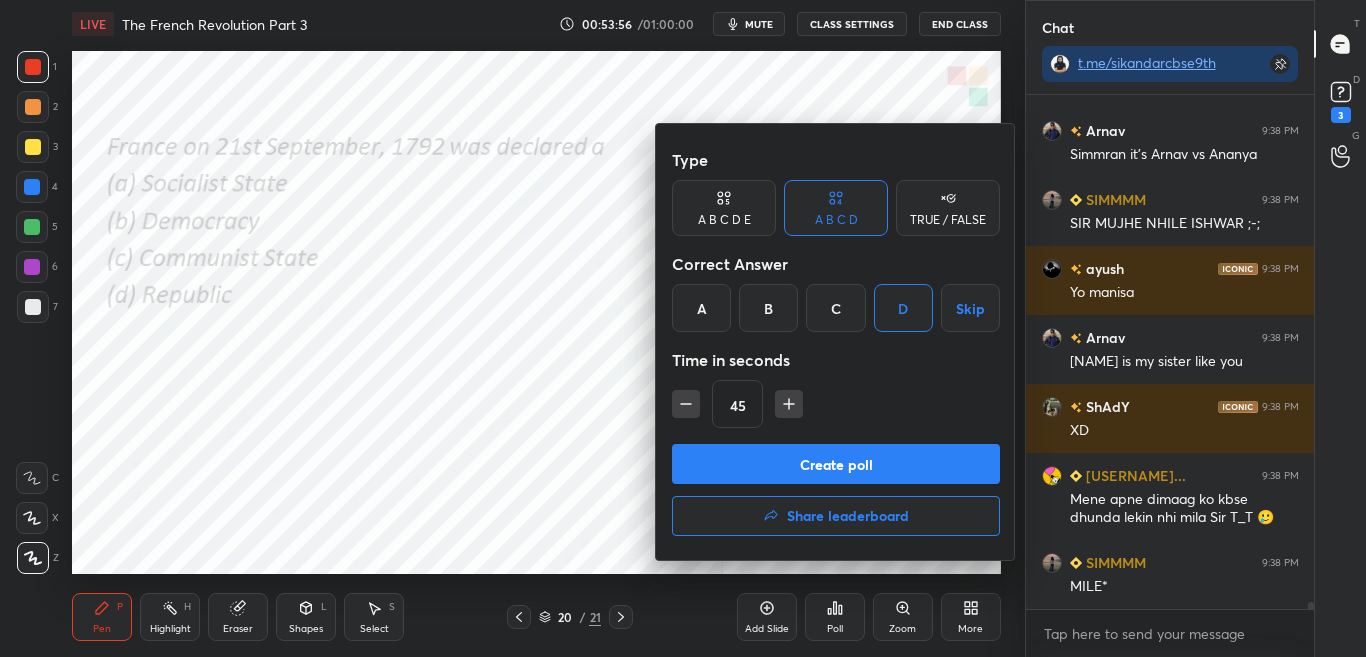 click on "Create poll" at bounding box center [836, 464] 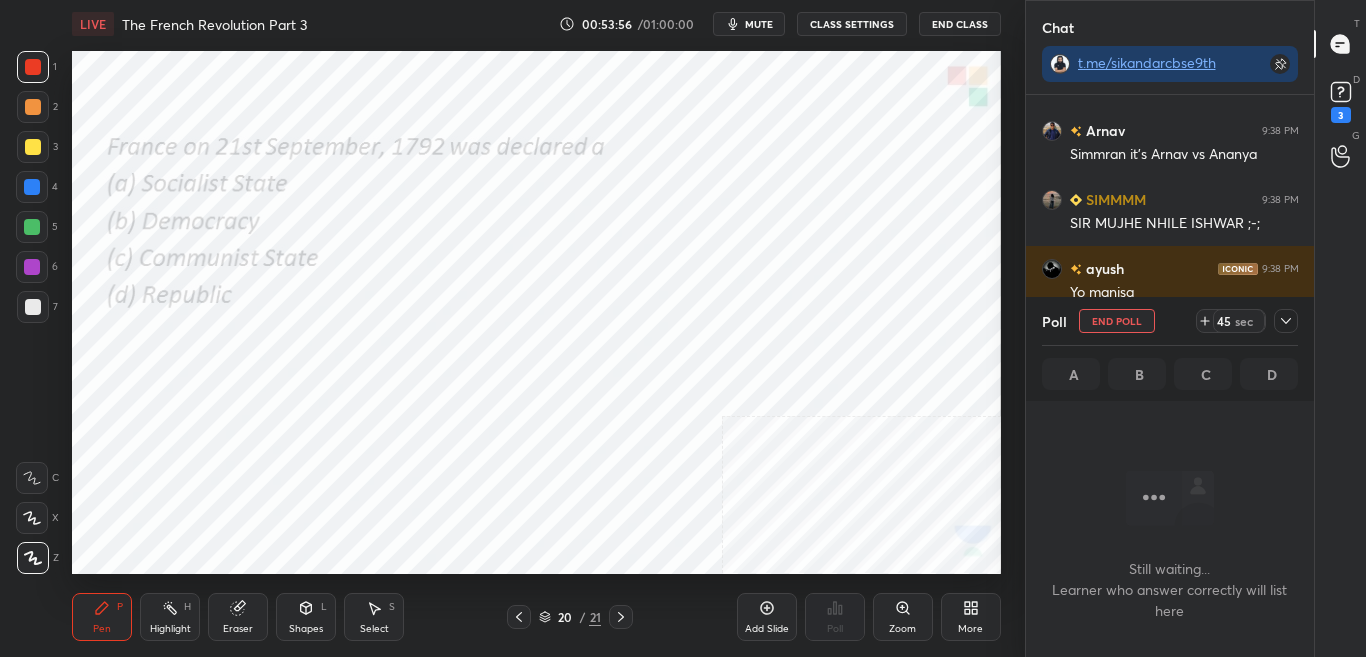 scroll, scrollTop: 446, scrollLeft: 282, axis: both 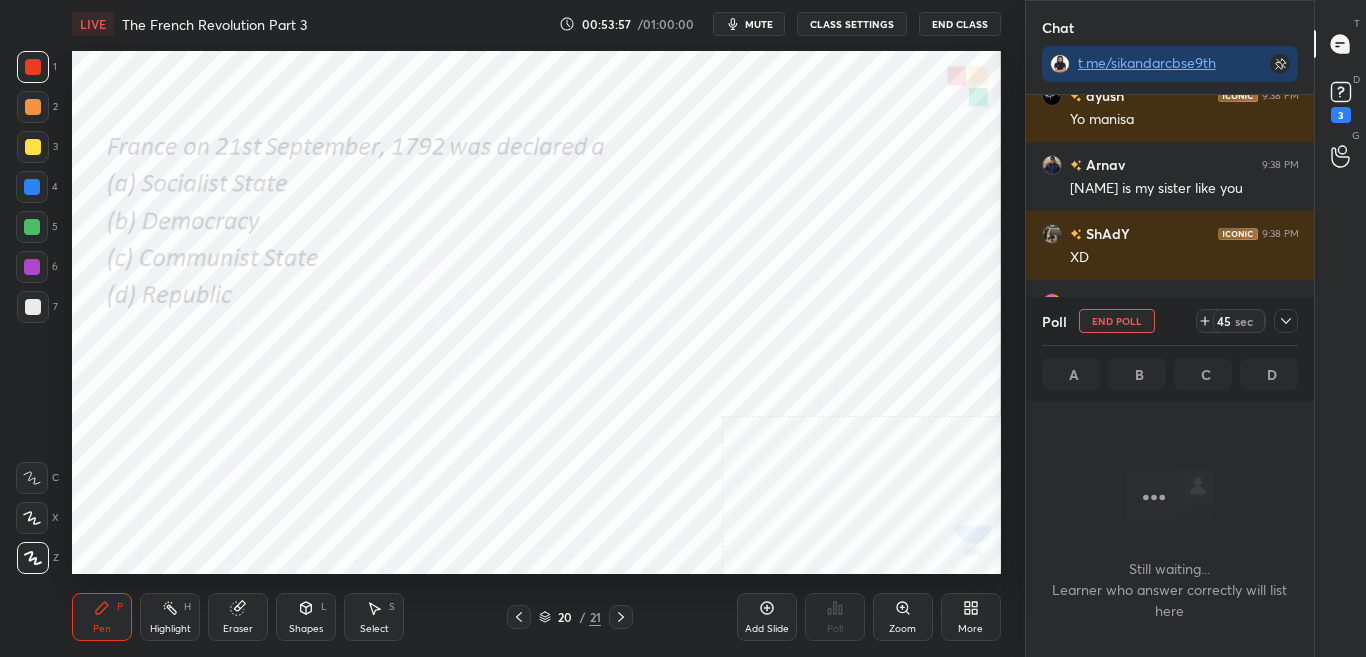 click at bounding box center [1286, 321] 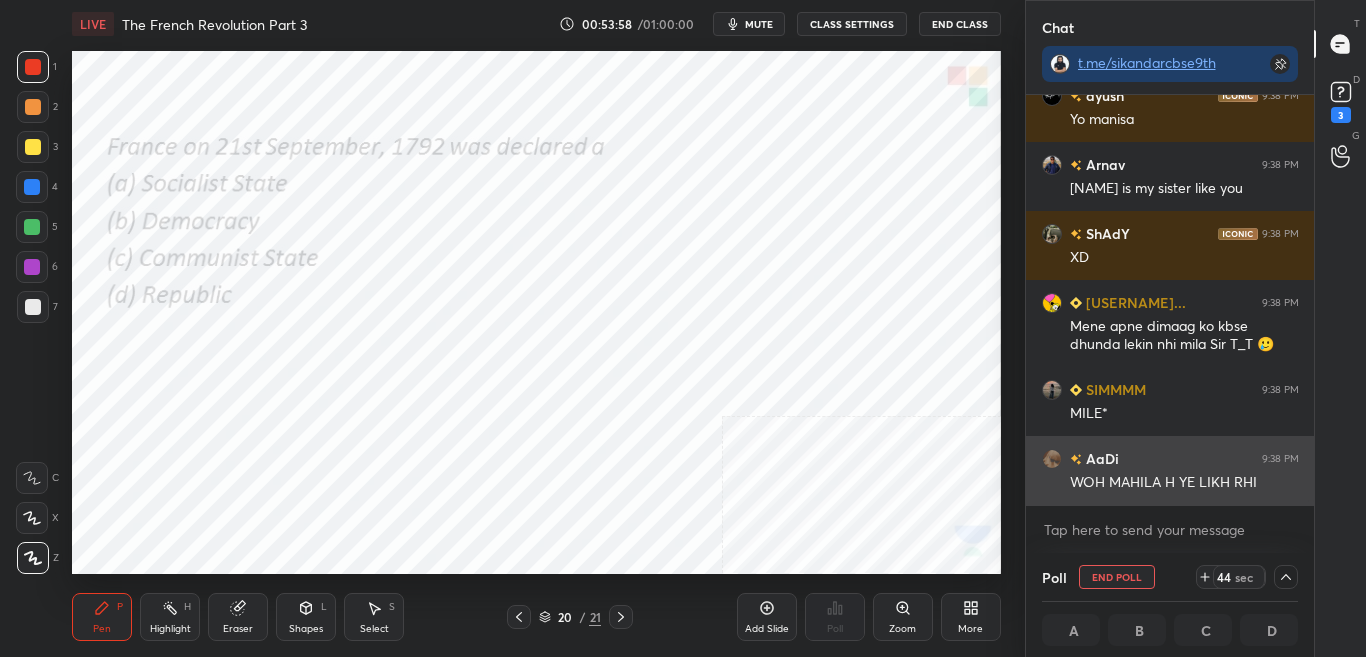 scroll, scrollTop: 36062, scrollLeft: 0, axis: vertical 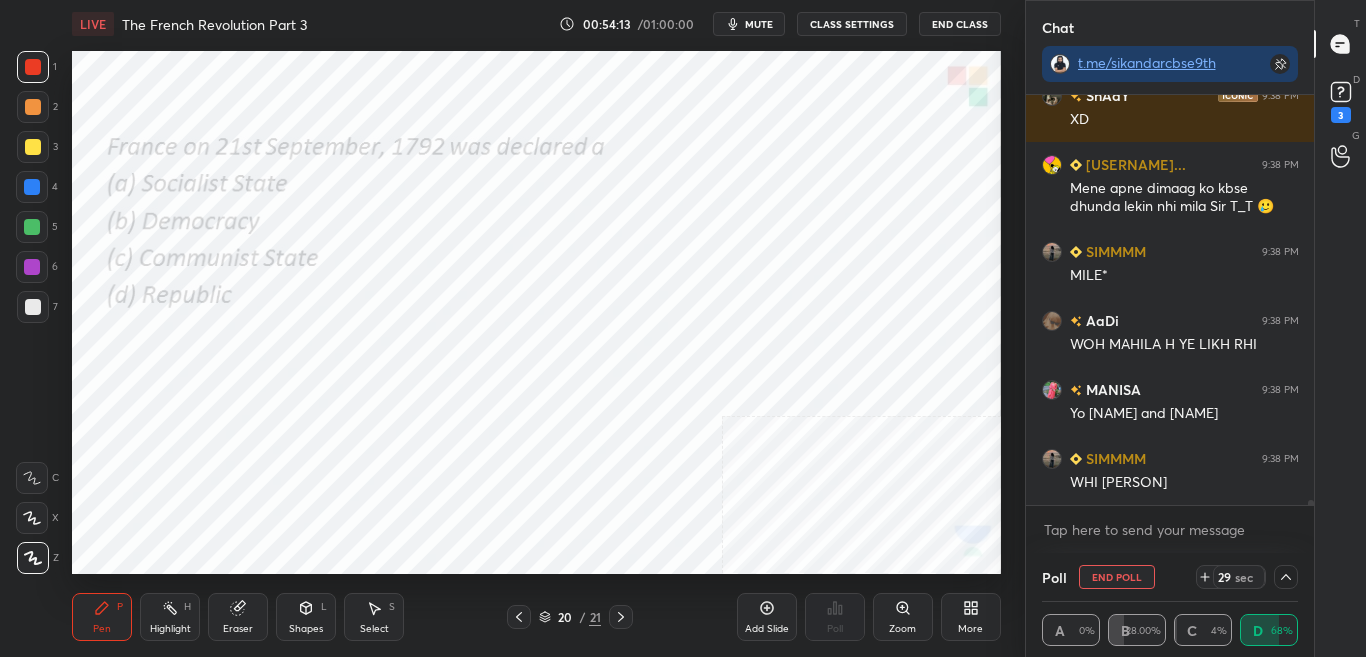 click on "mute" at bounding box center (759, 24) 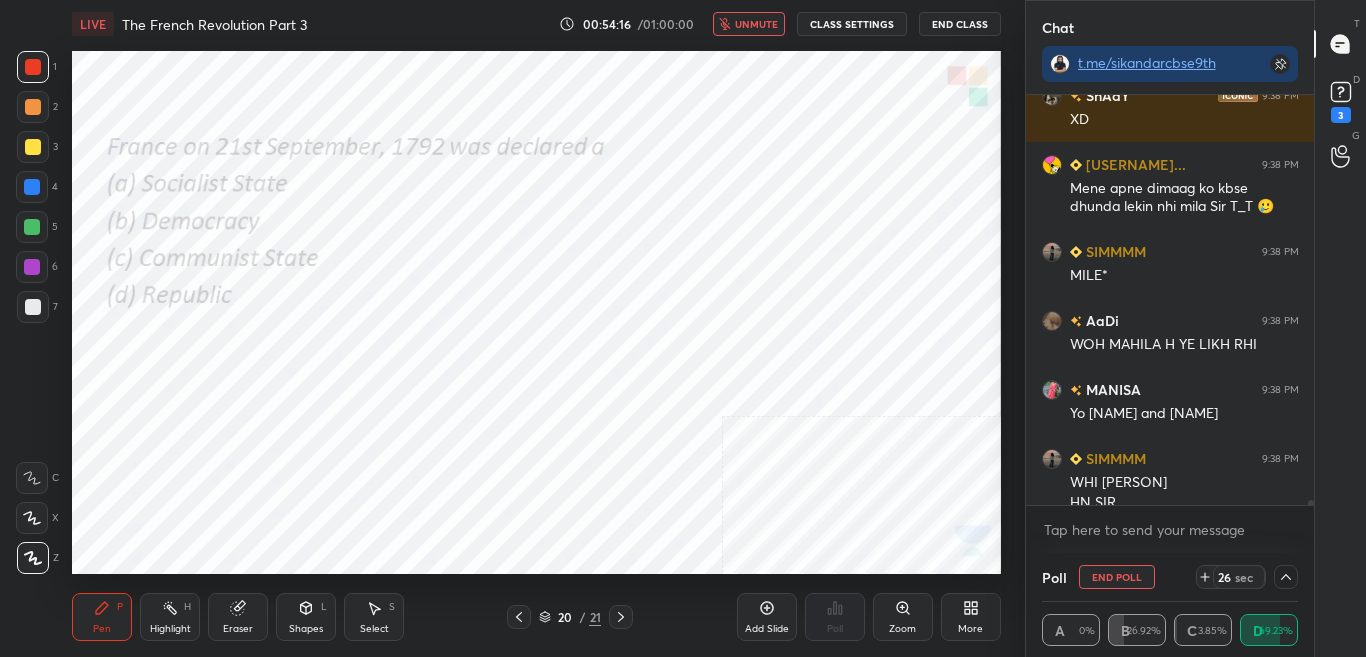 scroll, scrollTop: 36151, scrollLeft: 0, axis: vertical 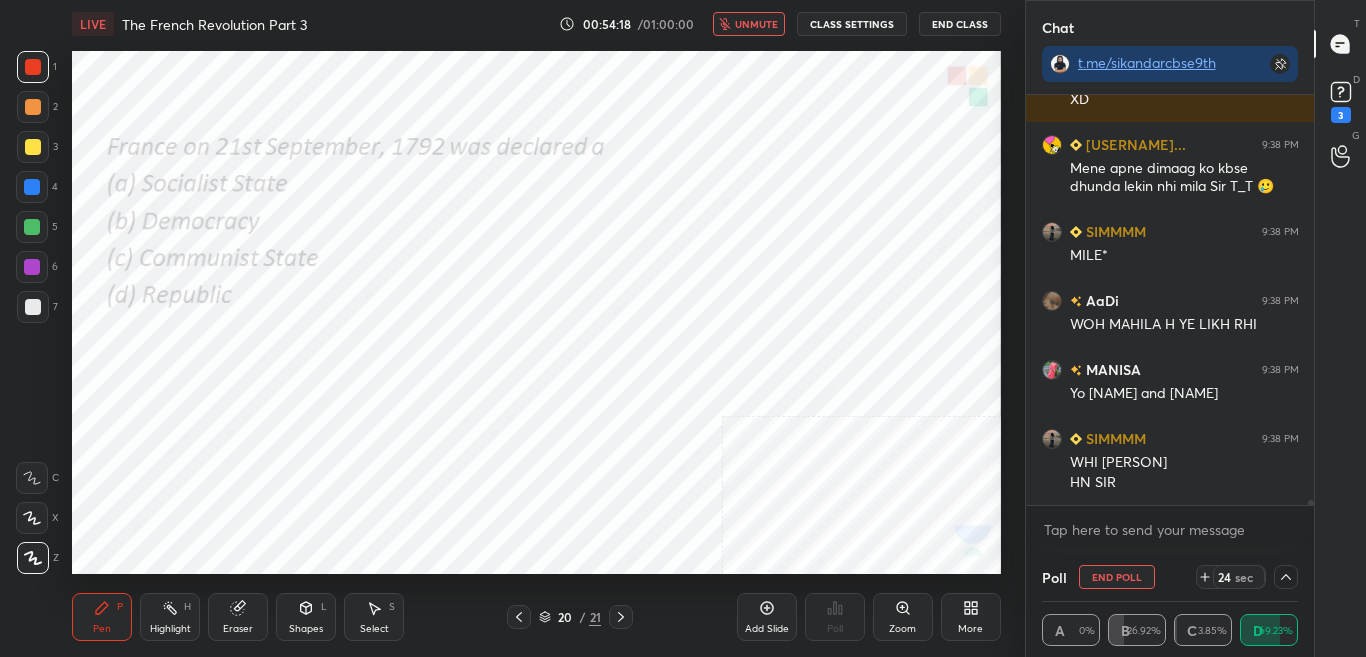 click on "unmute" at bounding box center [756, 24] 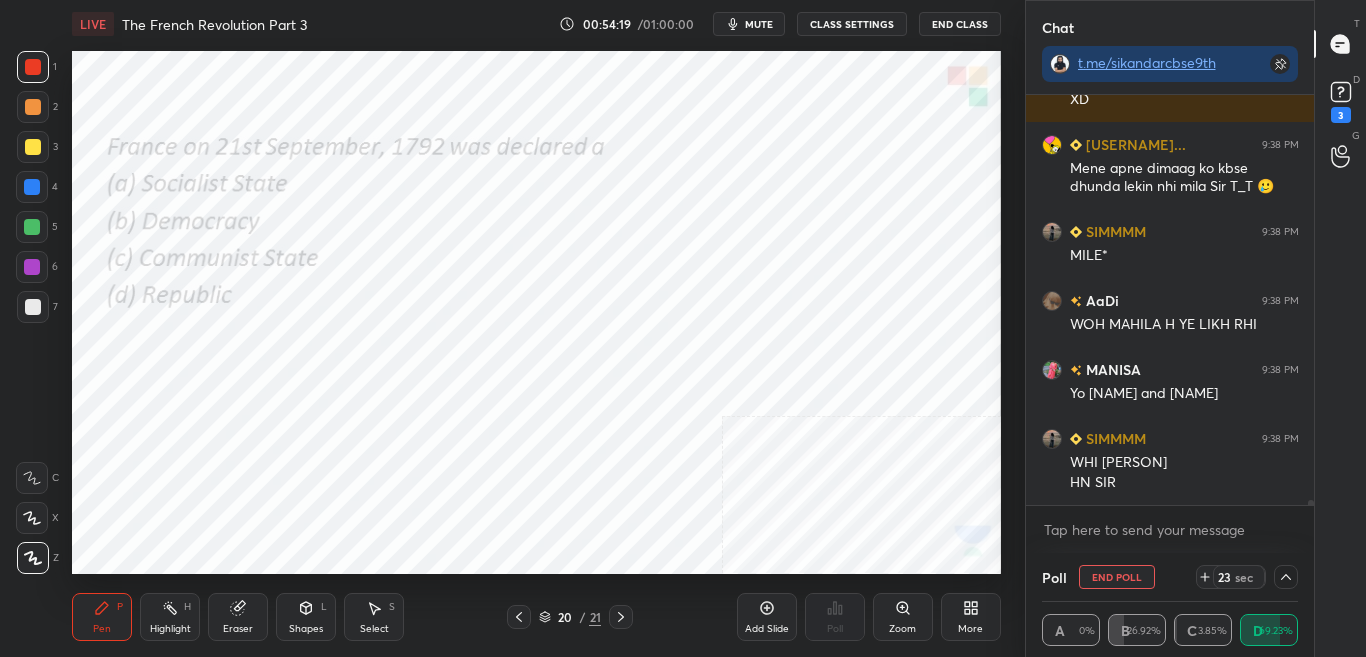 click 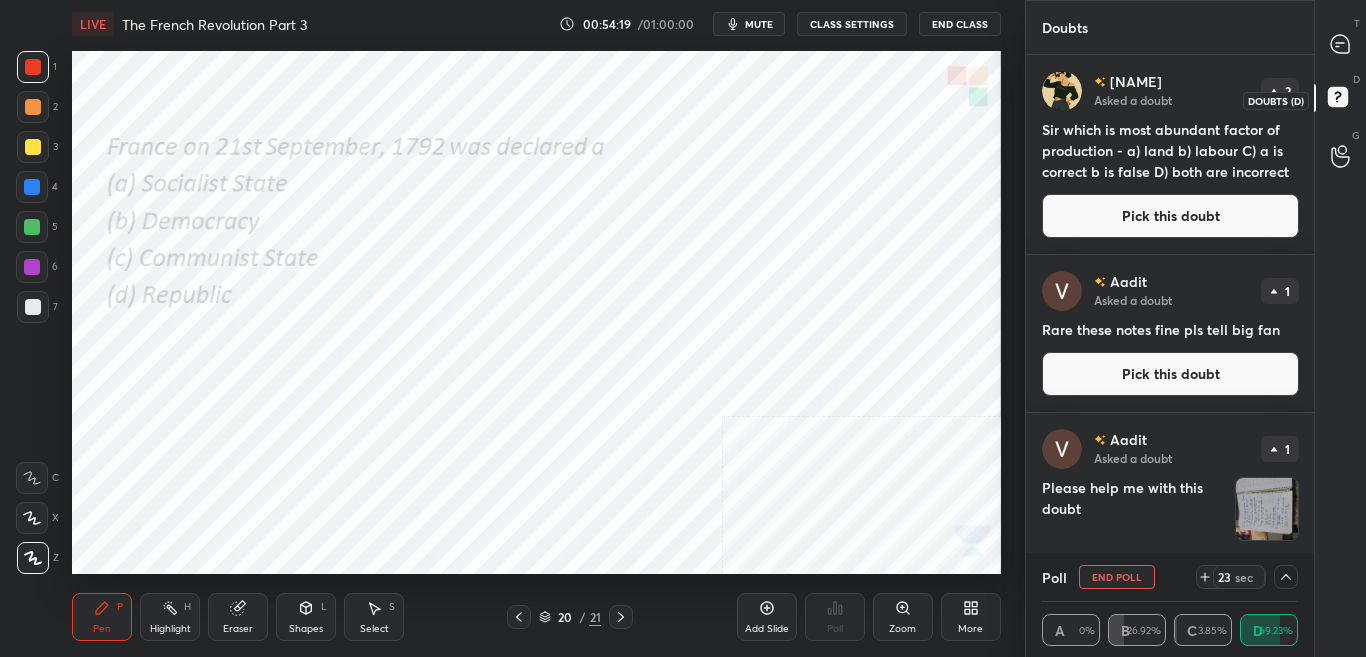 scroll, scrollTop: 7, scrollLeft: 7, axis: both 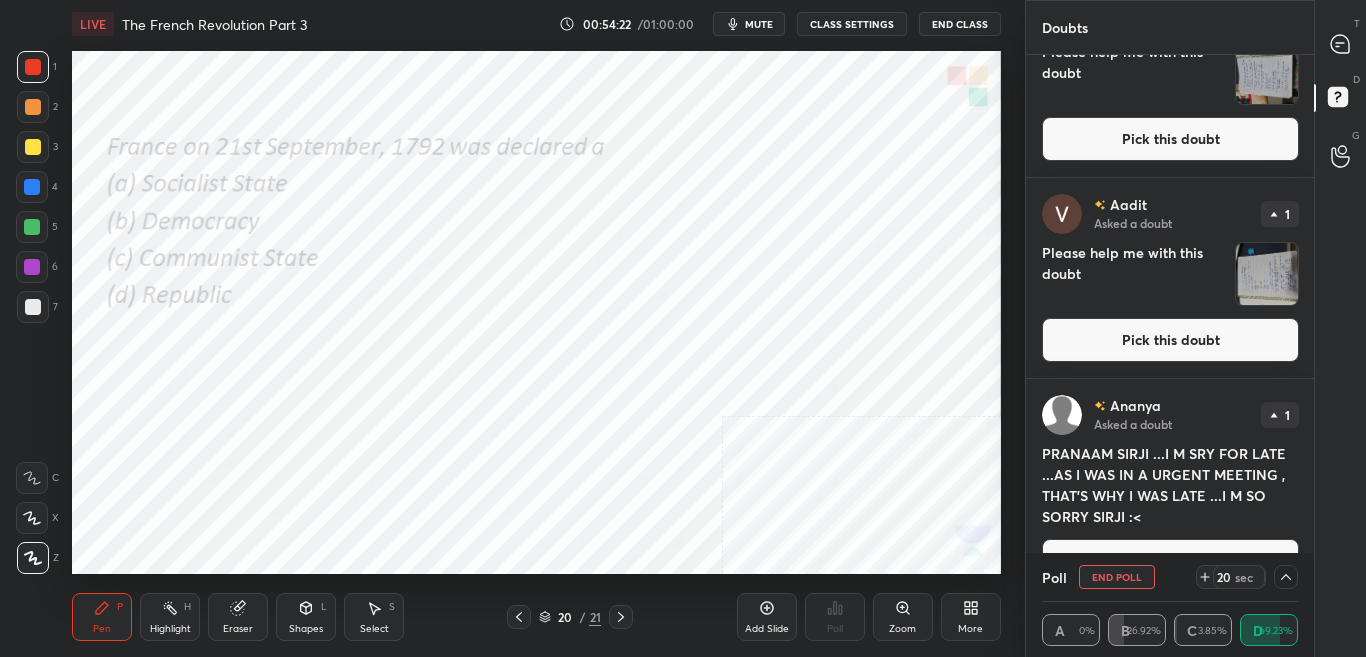 click on "PRANAAM SIRJI ...I M SRY FOR LATE ...AS I WAS IN A URGENT MEETING , THAT'S WHY I WAS LATE ...I M SO SORRY SIRJI :<" at bounding box center (1170, 489) 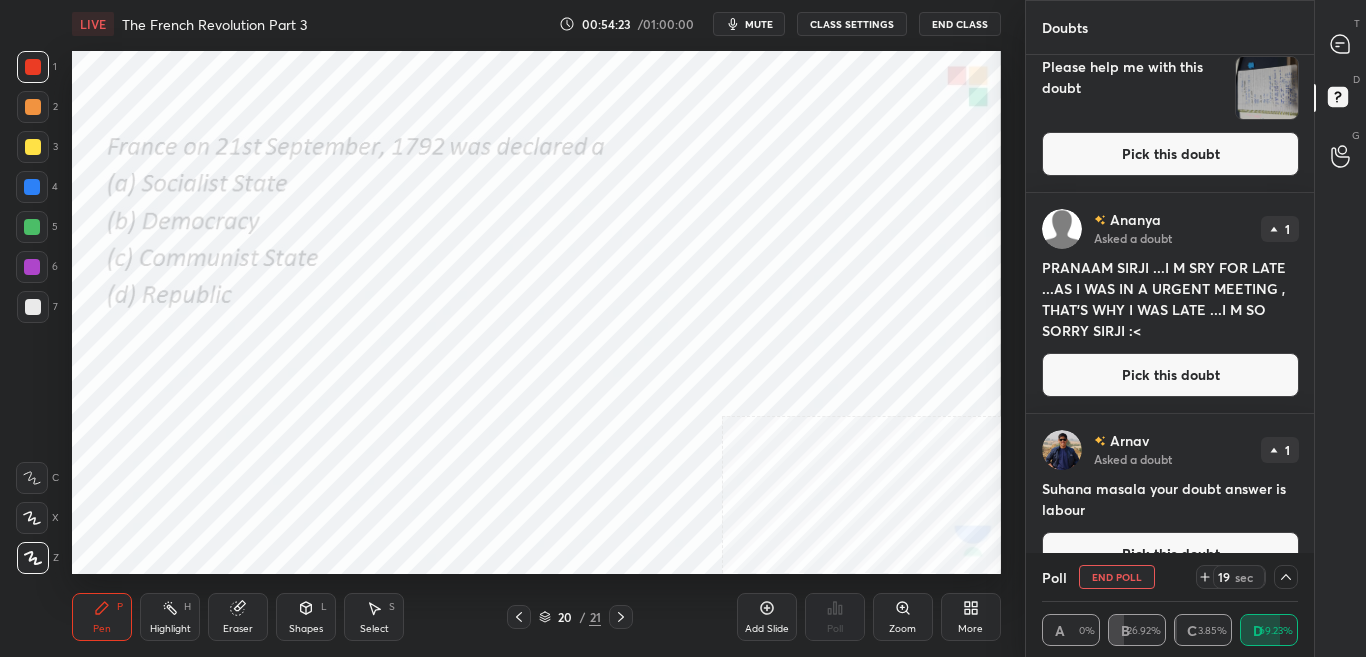 scroll, scrollTop: 662, scrollLeft: 0, axis: vertical 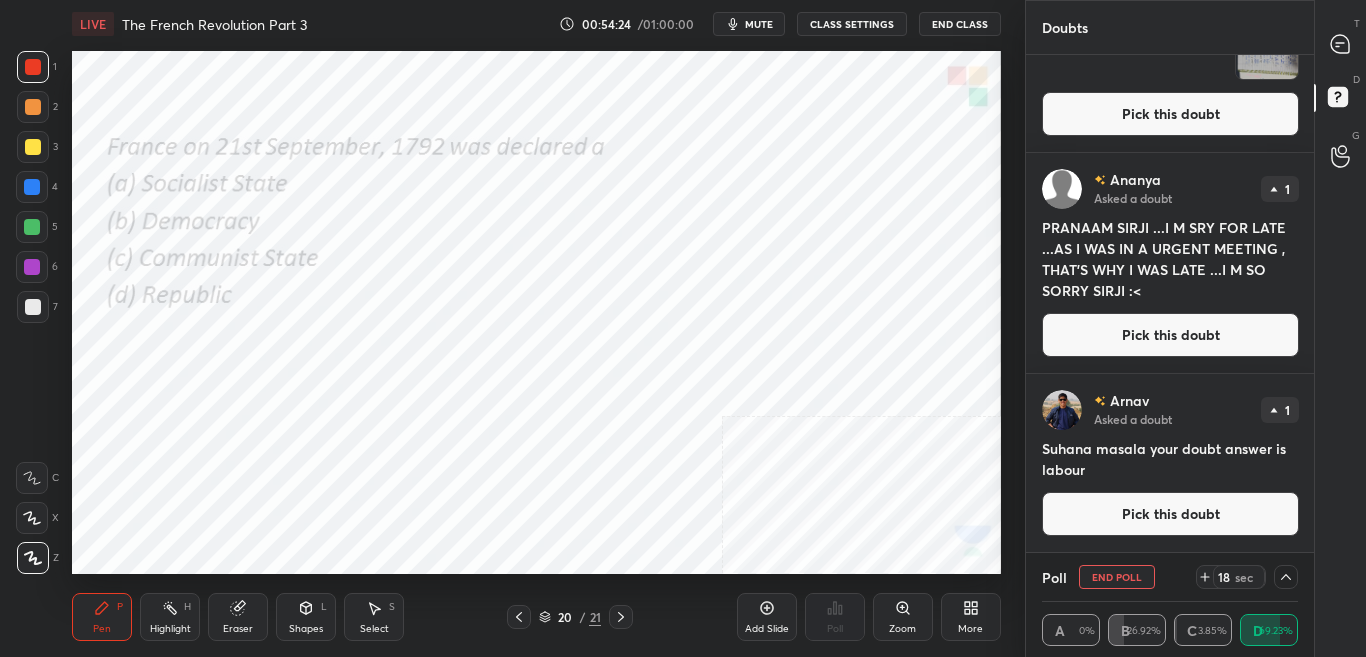 click on "T Messages (T) D Doubts (D) G Raise Hand (G)" at bounding box center (1340, 328) 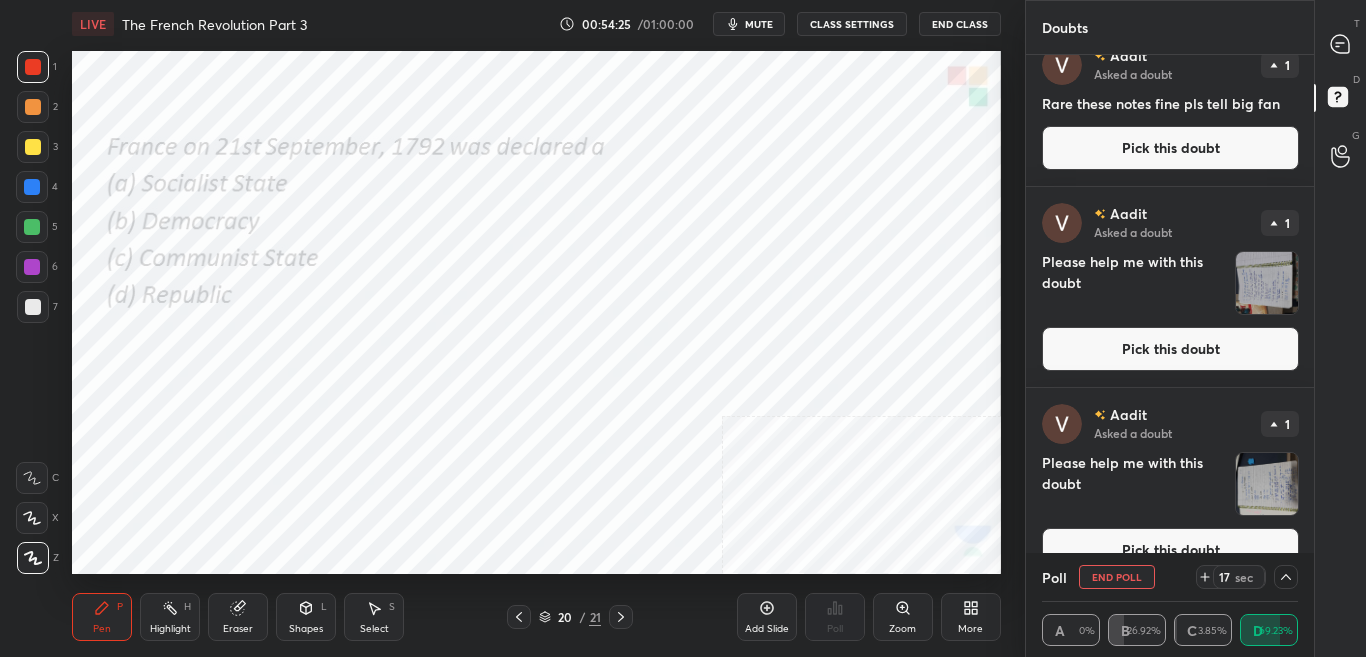 click on "[PERSON] Asked a doubt 2 Sir which is most abundant factor of production -
a) land
b) labour
c) a is correct b is false
D) both are incorrect Pick this doubt [PERSON] Asked a doubt 1 Rare these notes fine pls tell big fan Pick this doubt [PERSON] Asked a doubt 1 Please help me with this doubt Pick this doubt [PERSON] Asked a doubt 1 Please help me with this doubt Pick this doubt [PERSON] Asked a doubt 1 PRANAAM SIRJI ...I M SRY FOR LATE ...AS I WAS IN A URGENT MEETING , THAT'S WHY I WAS LATE ...I M SO SORRY SIRJI :< Pick this doubt" at bounding box center [1170, 304] 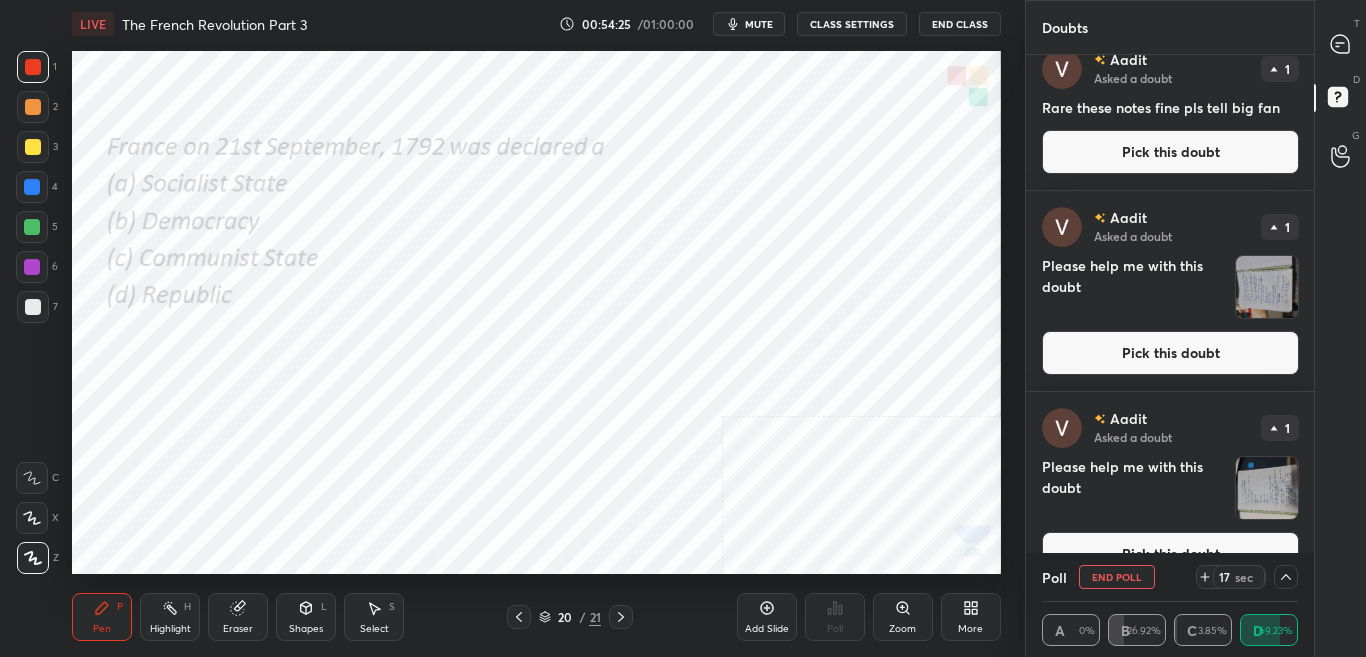 click on "Aadit Asked a doubt 1 Rare these notes fine pls tell big fan Pick this doubt" at bounding box center (1170, 111) 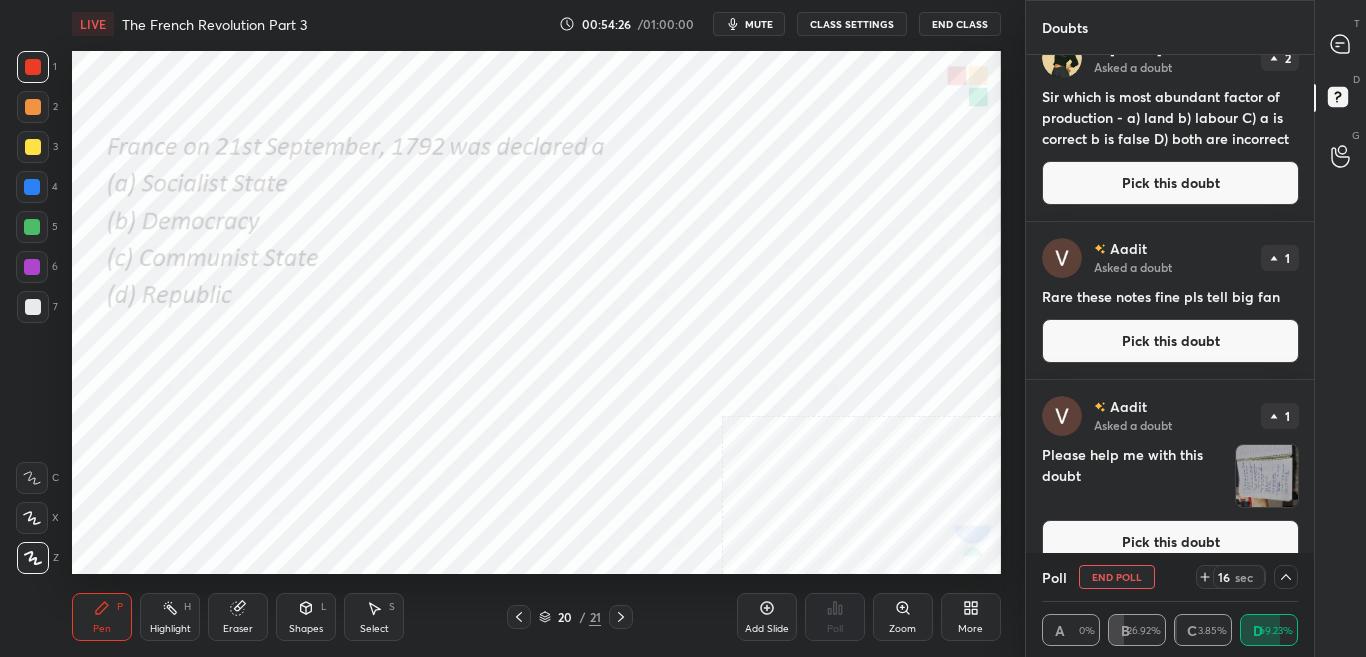 scroll, scrollTop: 0, scrollLeft: 0, axis: both 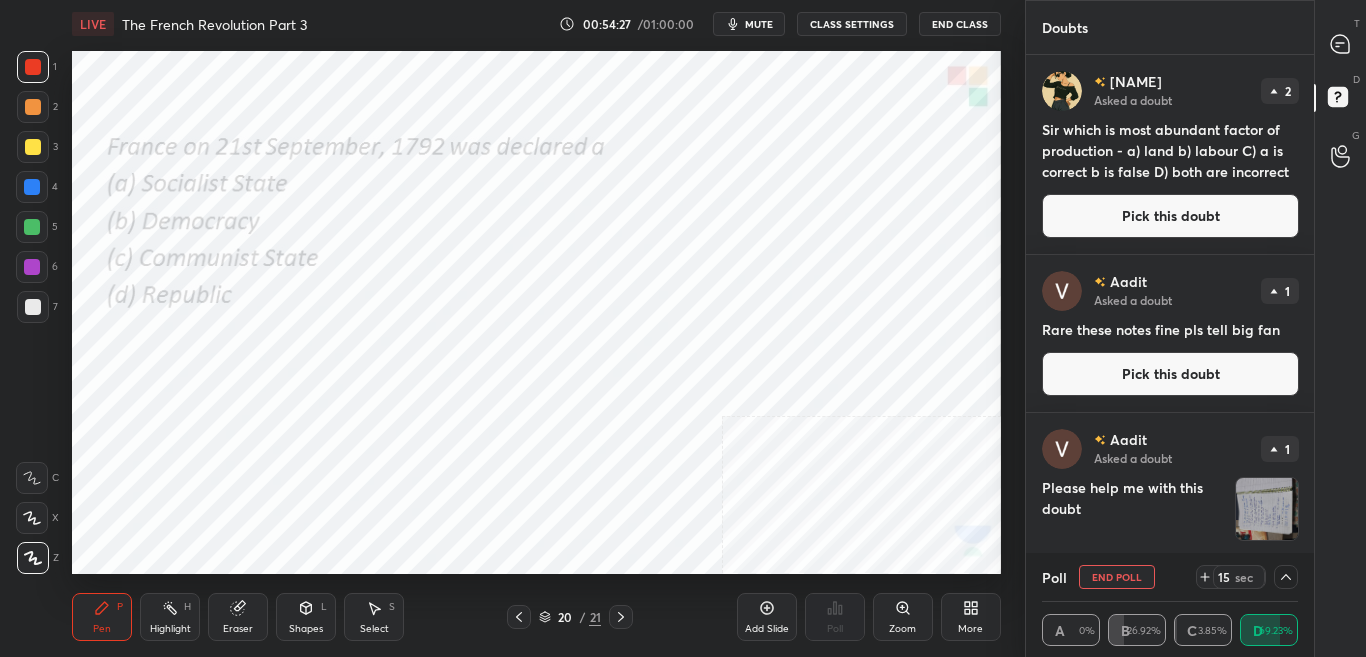 click on "Pick this doubt" at bounding box center (1170, 216) 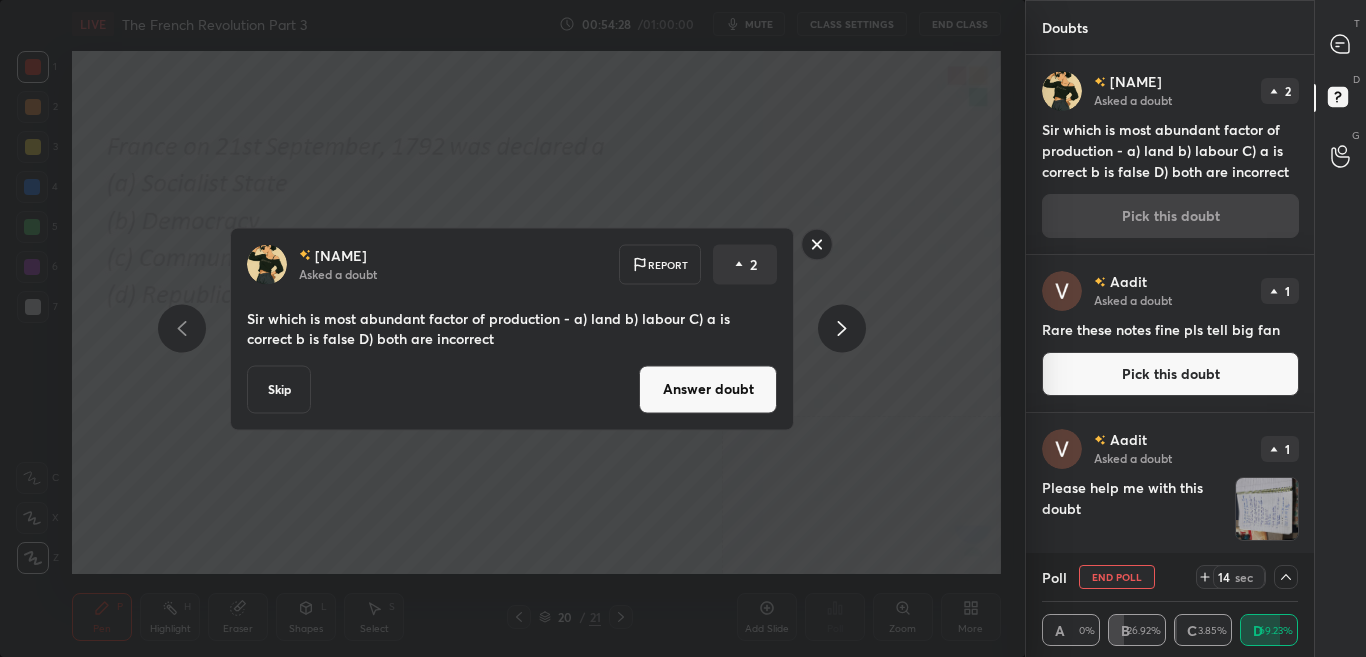 click 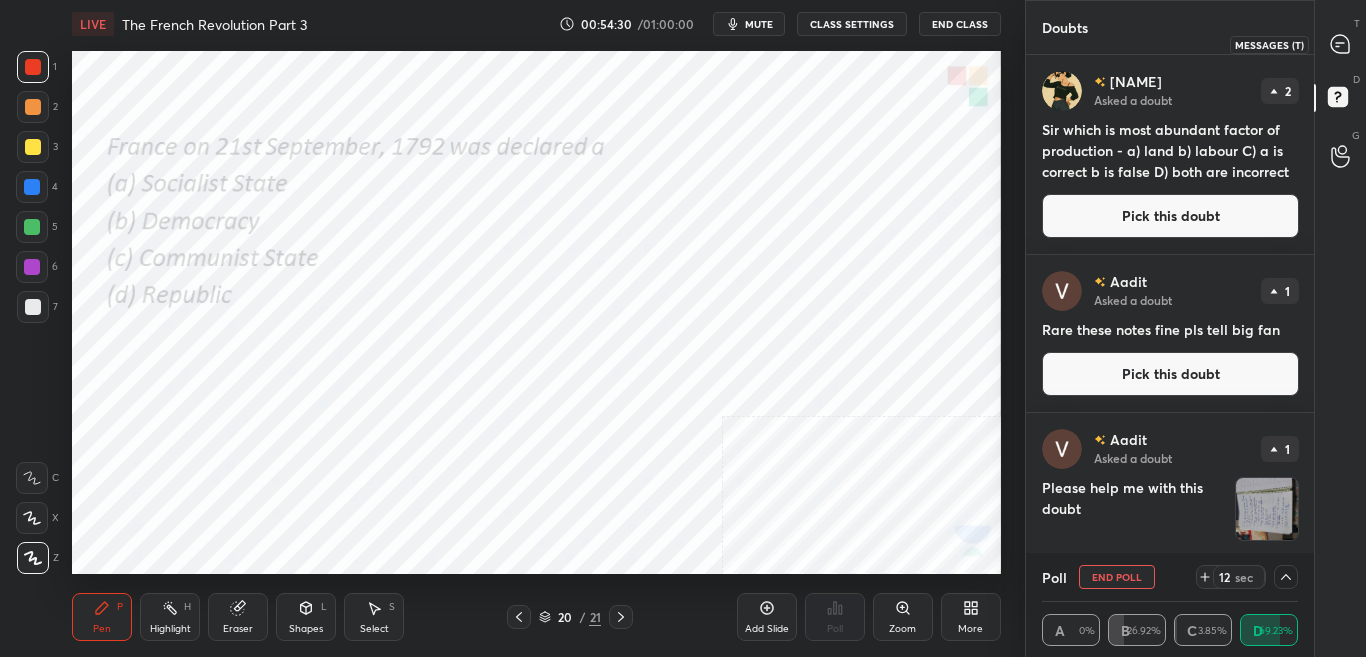 click at bounding box center (1341, 44) 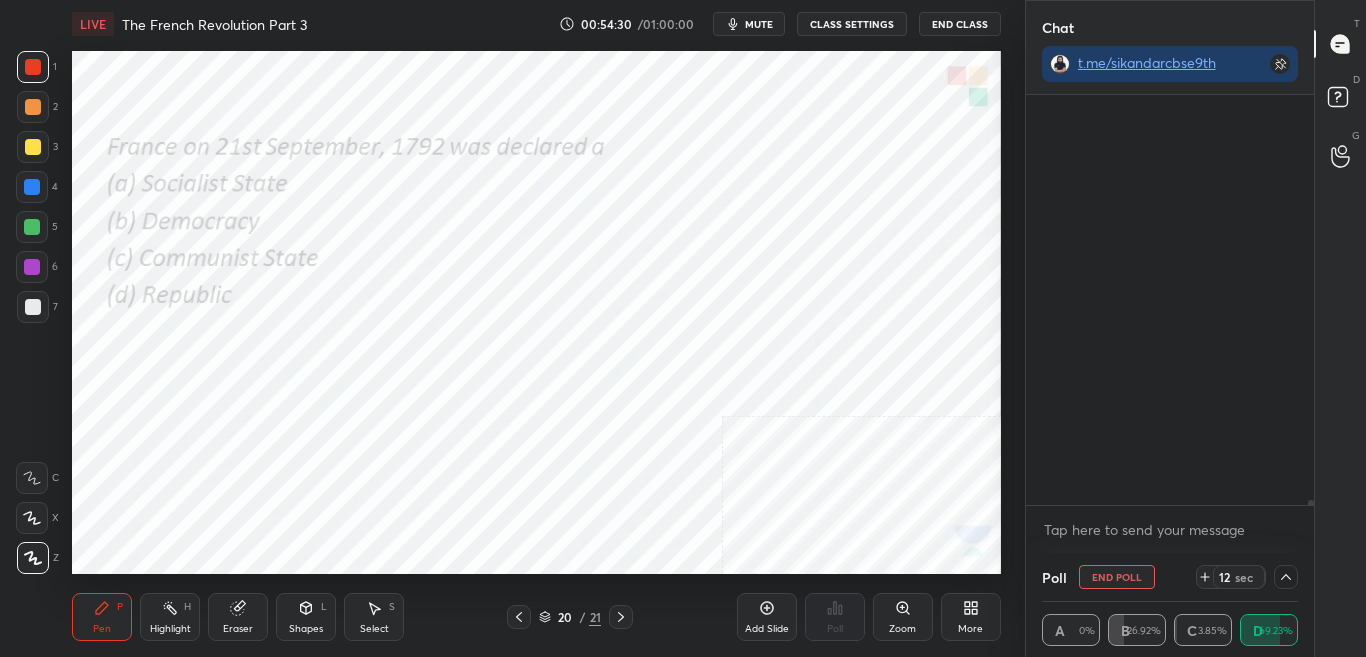 scroll, scrollTop: 452, scrollLeft: 282, axis: both 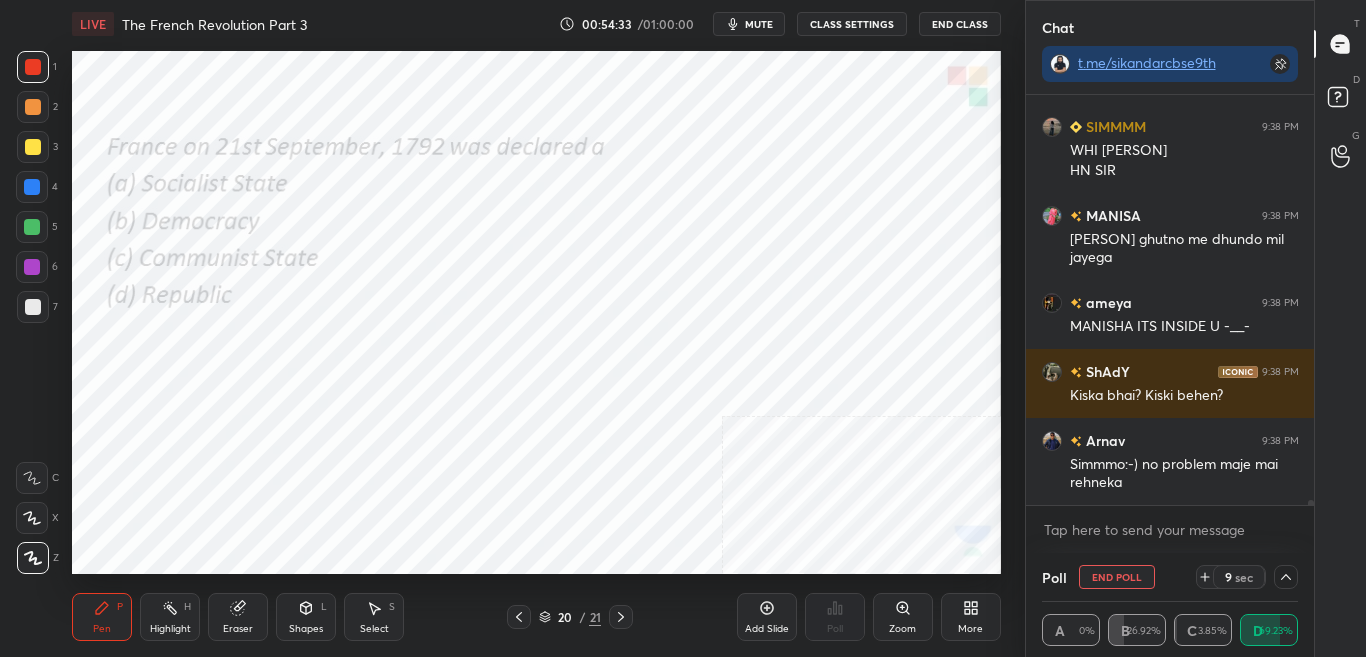 click 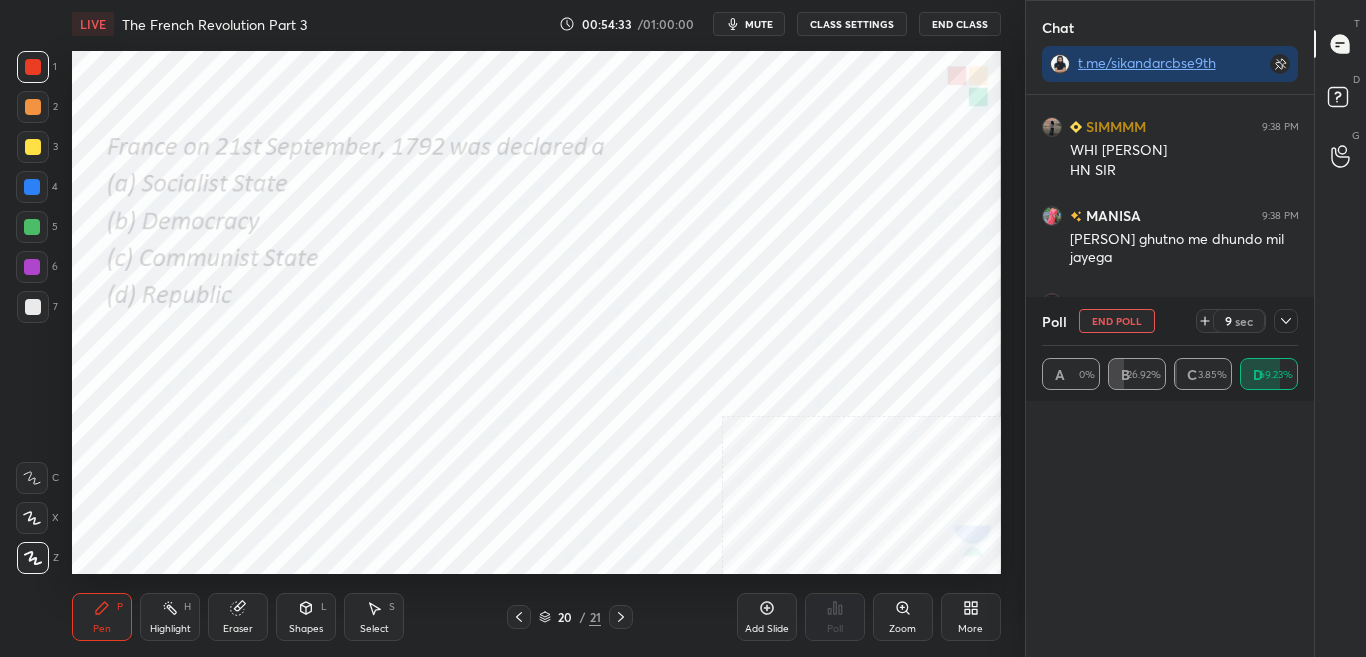 scroll, scrollTop: 7, scrollLeft: 7, axis: both 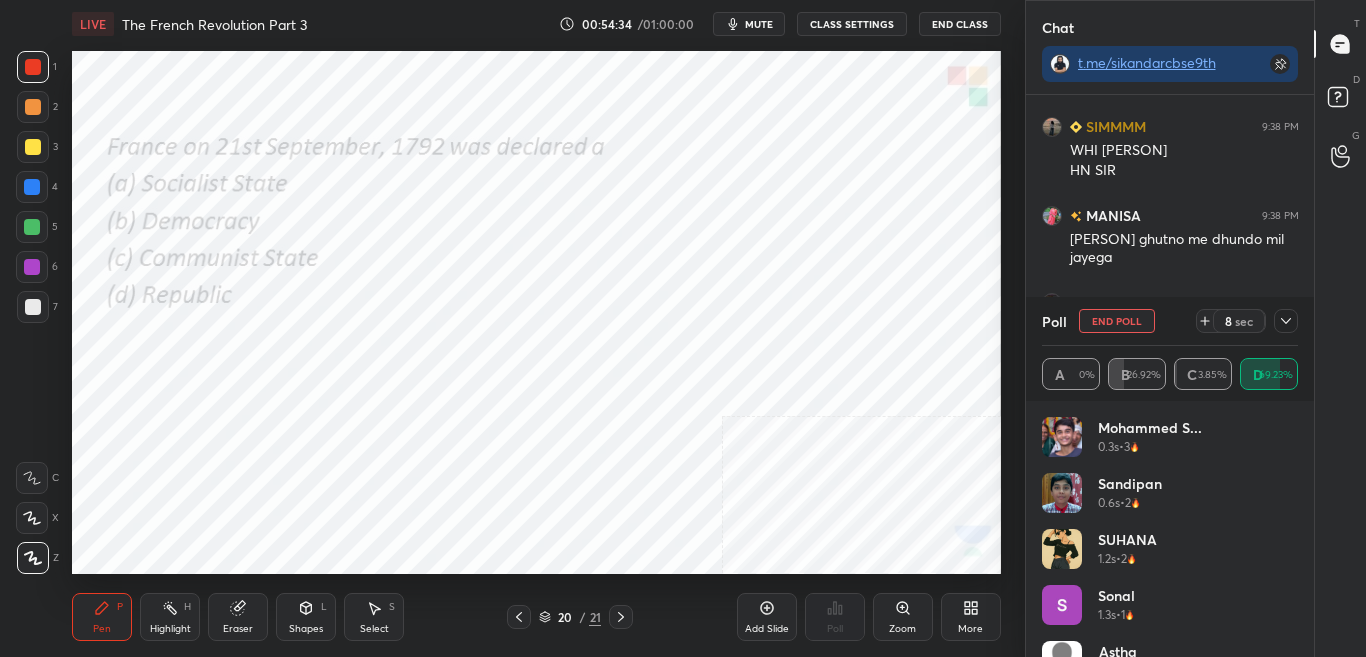 click 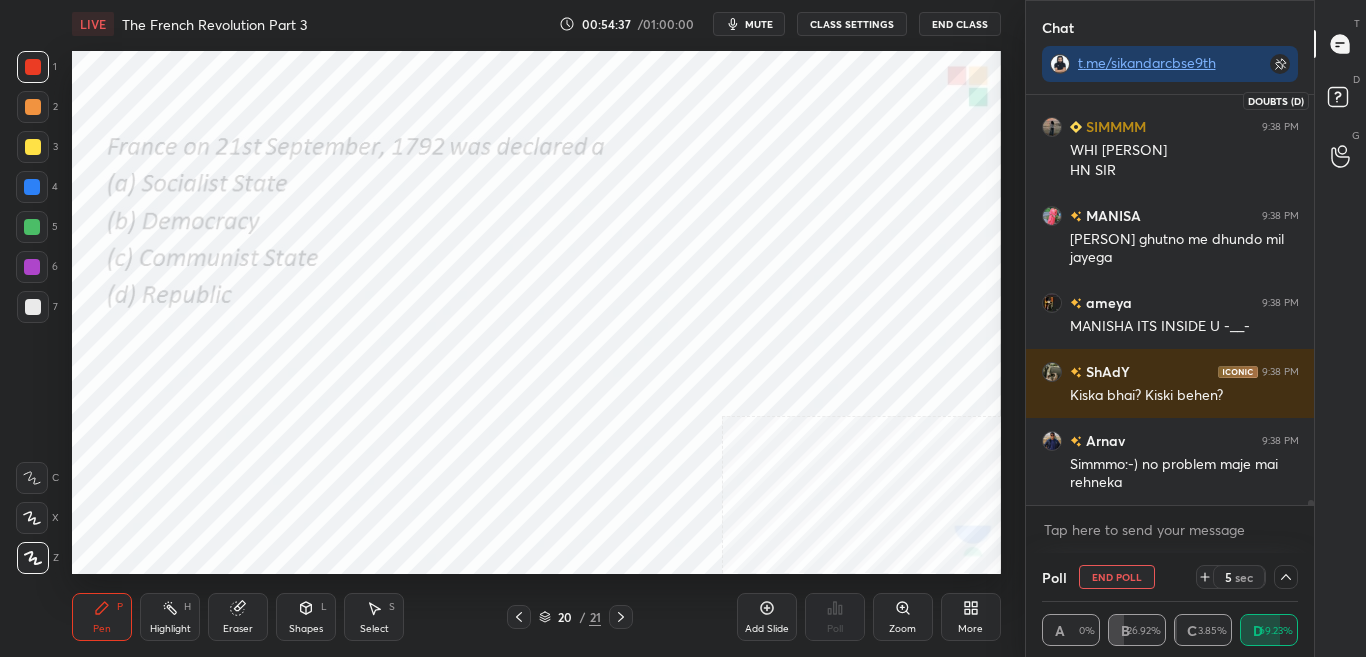 click 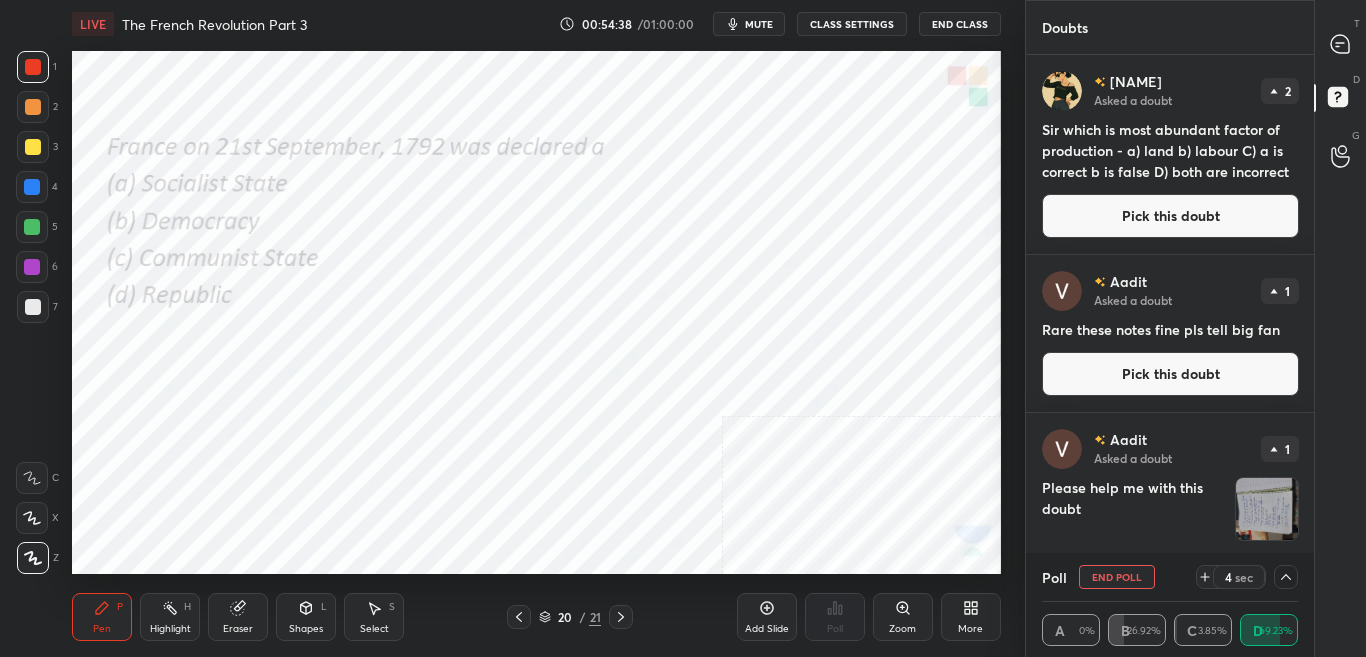 click on "T Messages (T)" at bounding box center (1340, 44) 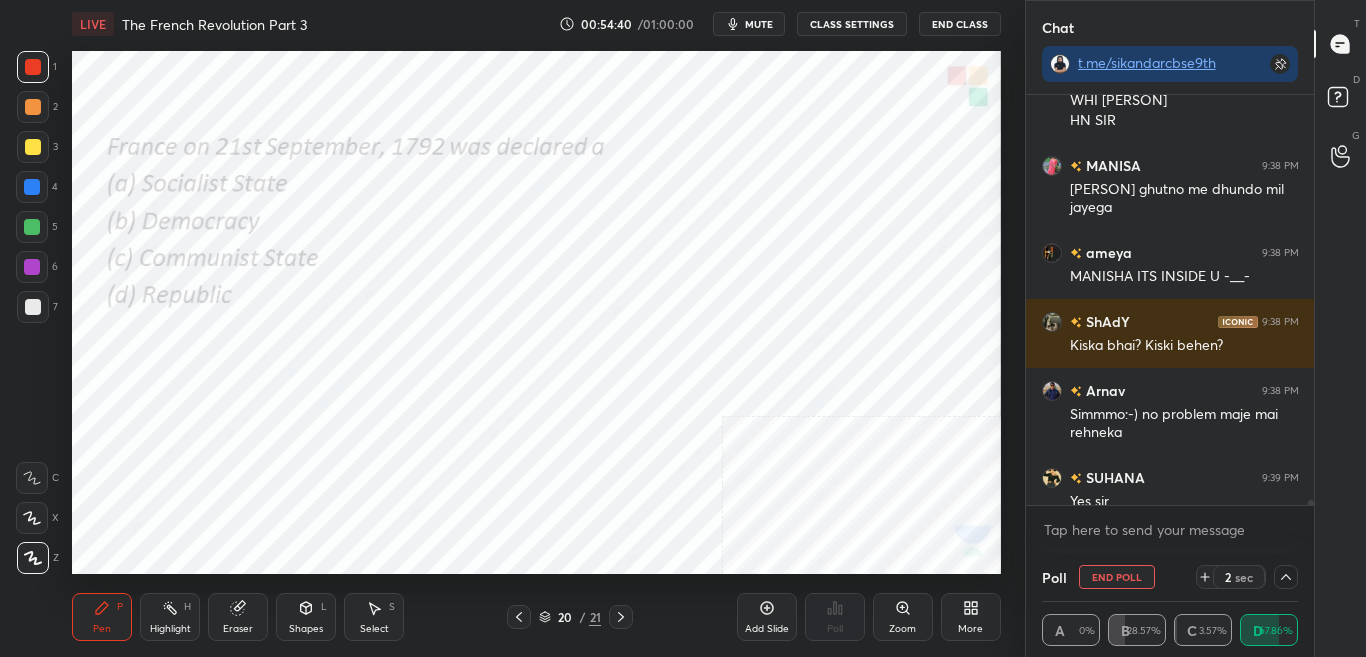 click on "Yo [NAME] and [NAME] [NAME] 9:38 PM WHI [NAME] HN SIR [NAME] 9:38 PM [NAME] ghutno me dhundo mil jayega [NAME] 9:38 PM MANISHA ITS INSIDE U -__- [NAME] 9:38 PM Kiska bhai? Kiski behen? [NAME] 9:38 PM [NAME]:⁠-⁠) no problem maje mai rehneka [NAME] 9:39 PM Yes sir JUMP TO LATEST Enable hand raising Enable raise hand to speak to learners. Once enabled, chat will be turned off temporarily. Enable x" at bounding box center [1170, 324] 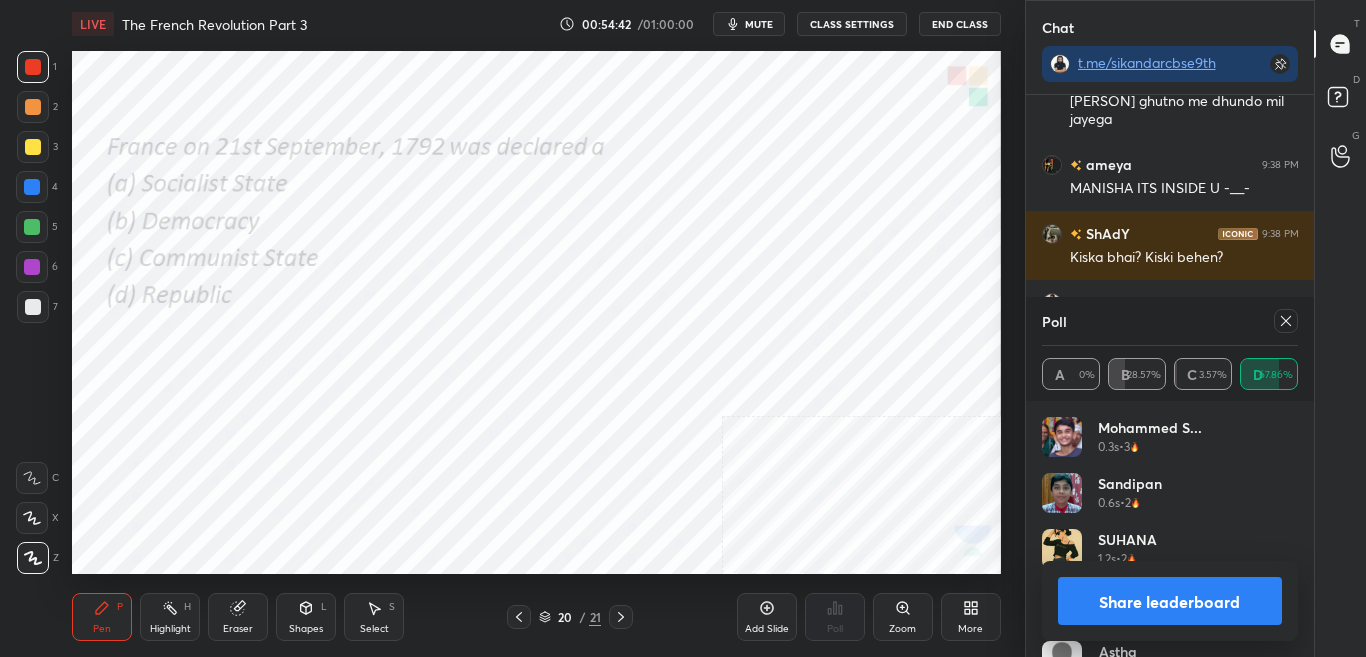 click on "Share leaderboard" at bounding box center [1170, 601] 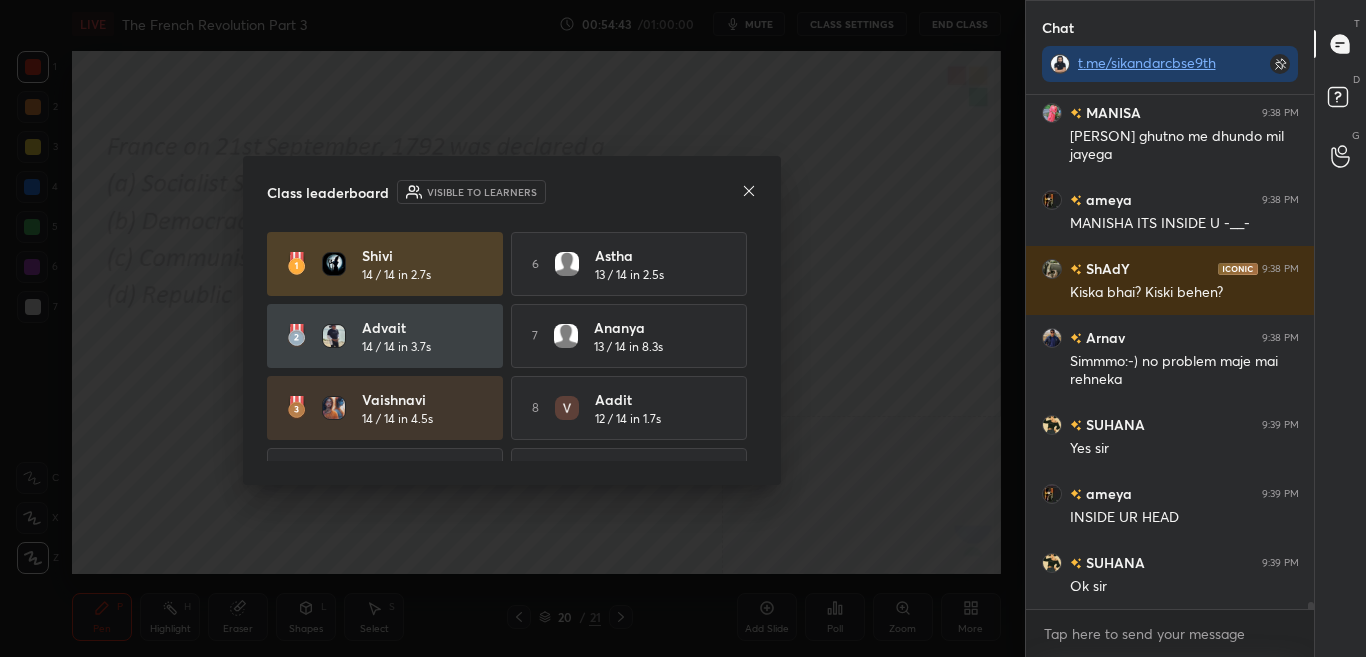 click 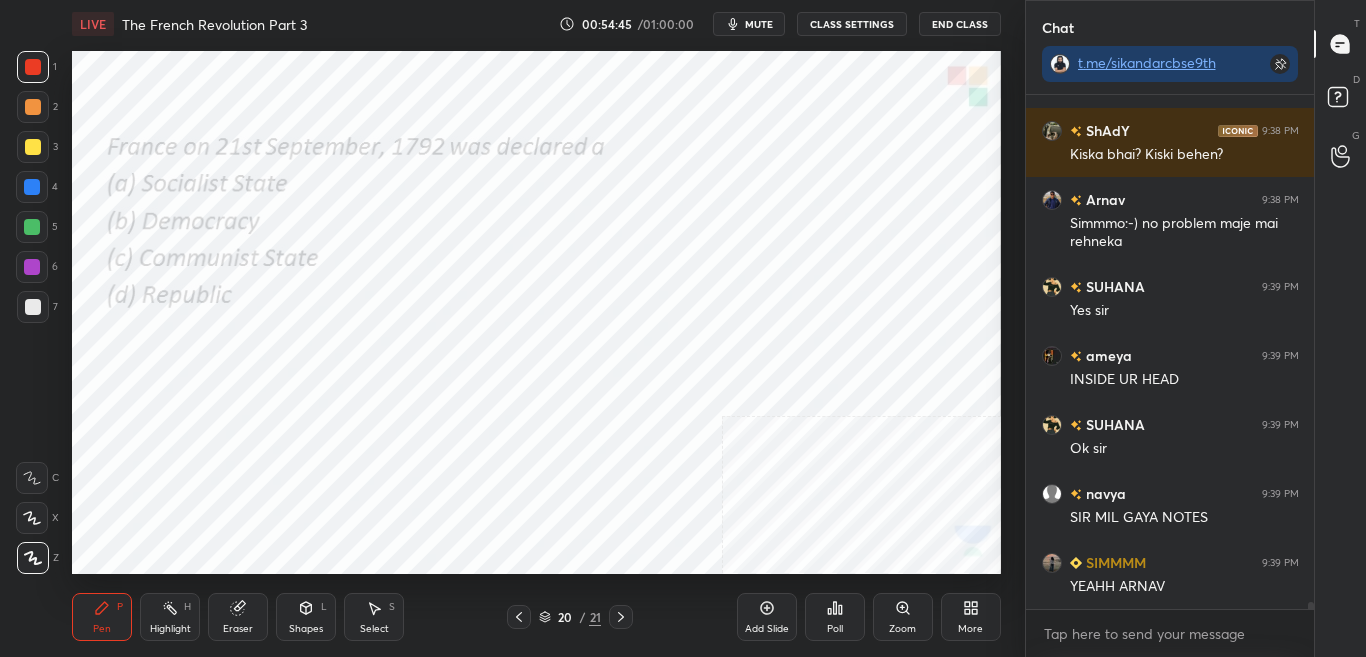 click on "More" at bounding box center [971, 617] 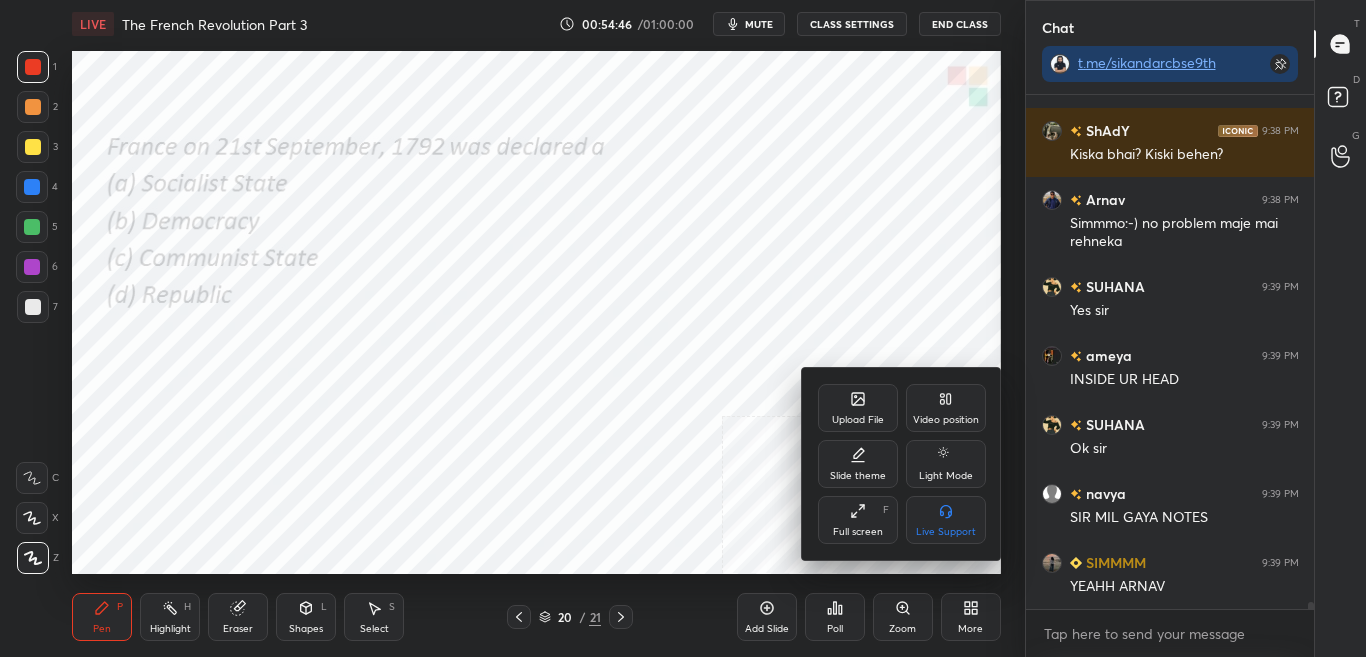 click on "Upload File" at bounding box center [858, 408] 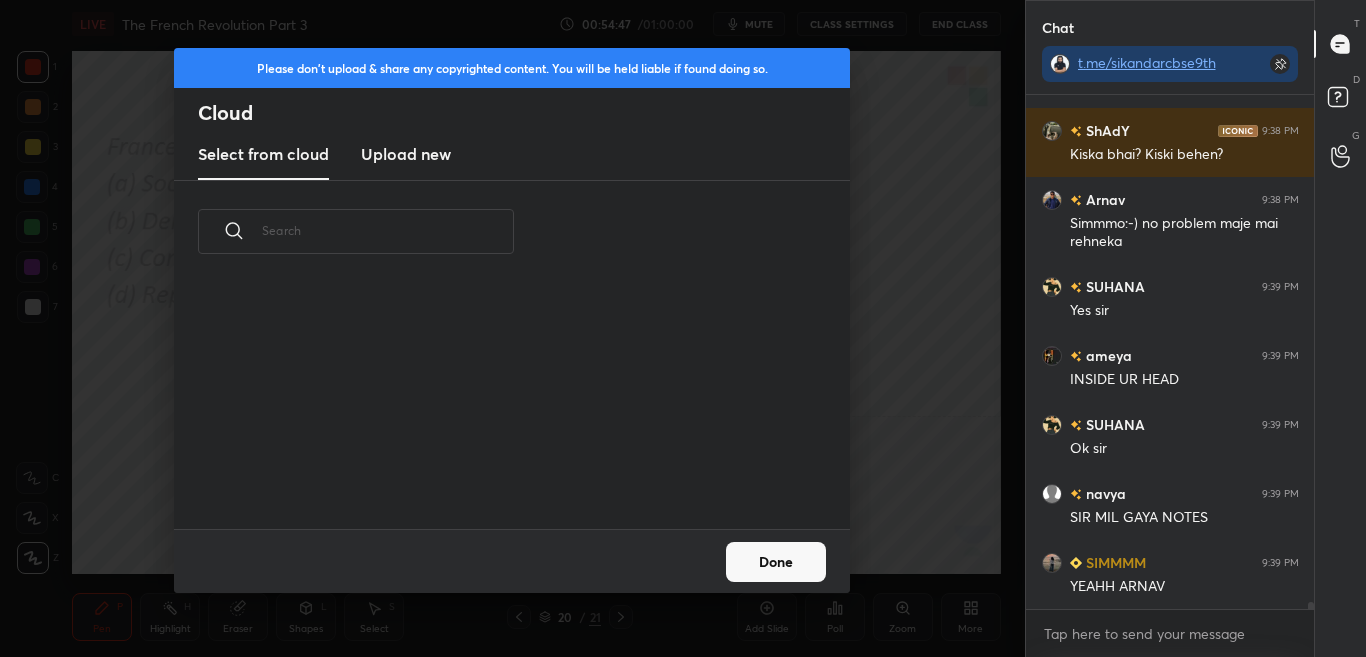 click on "Upload new" at bounding box center (406, 154) 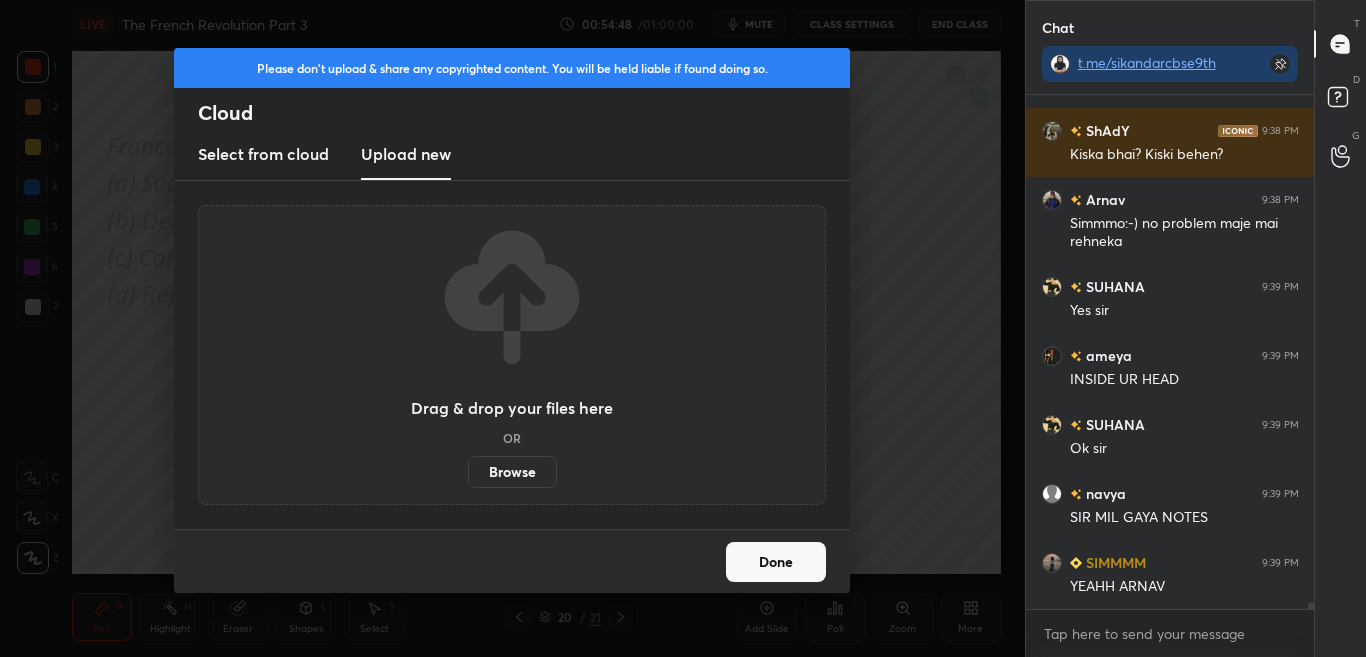 click on "Browse" at bounding box center (512, 472) 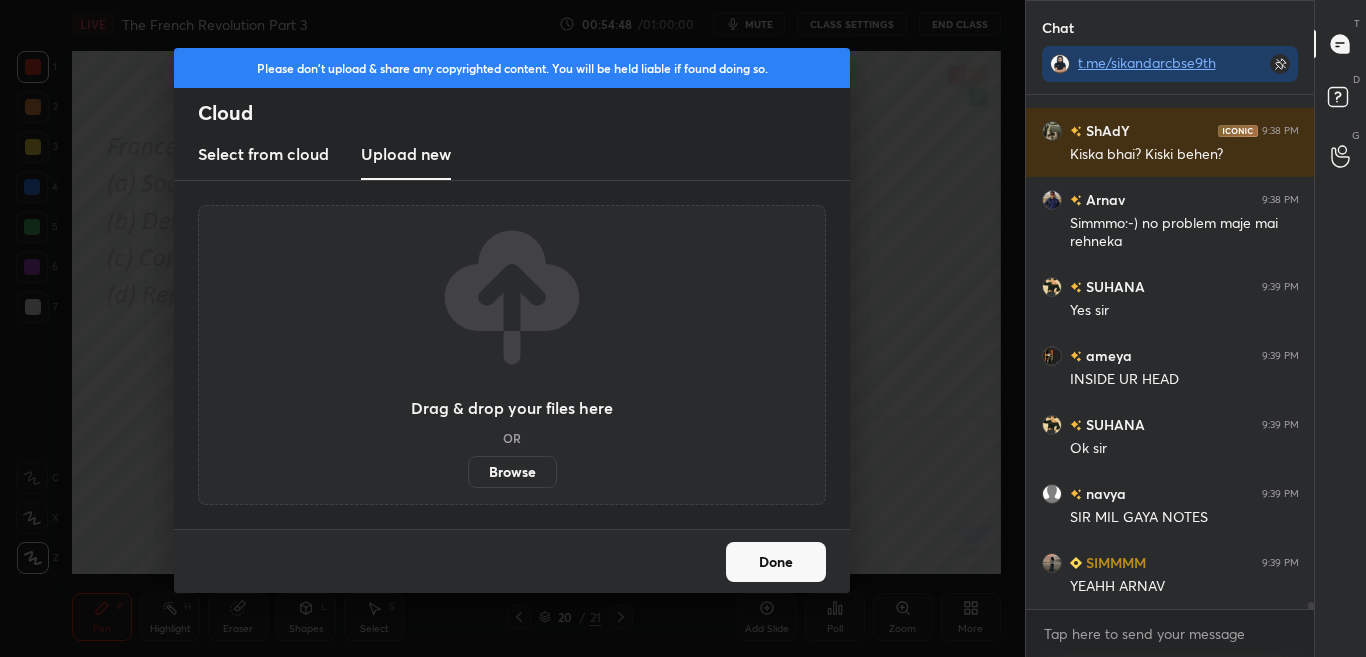 click on "Browse" at bounding box center [468, 472] 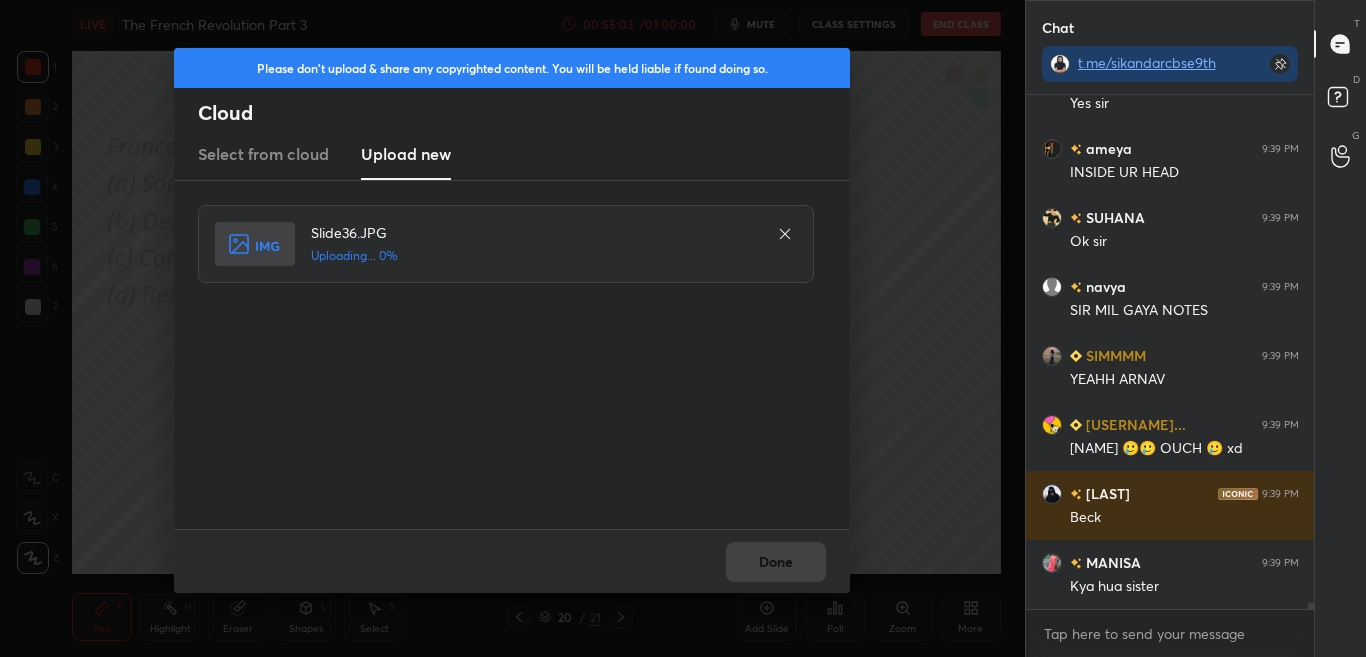 click on "Slide36.JPG Uploading... 0%" at bounding box center (514, 355) 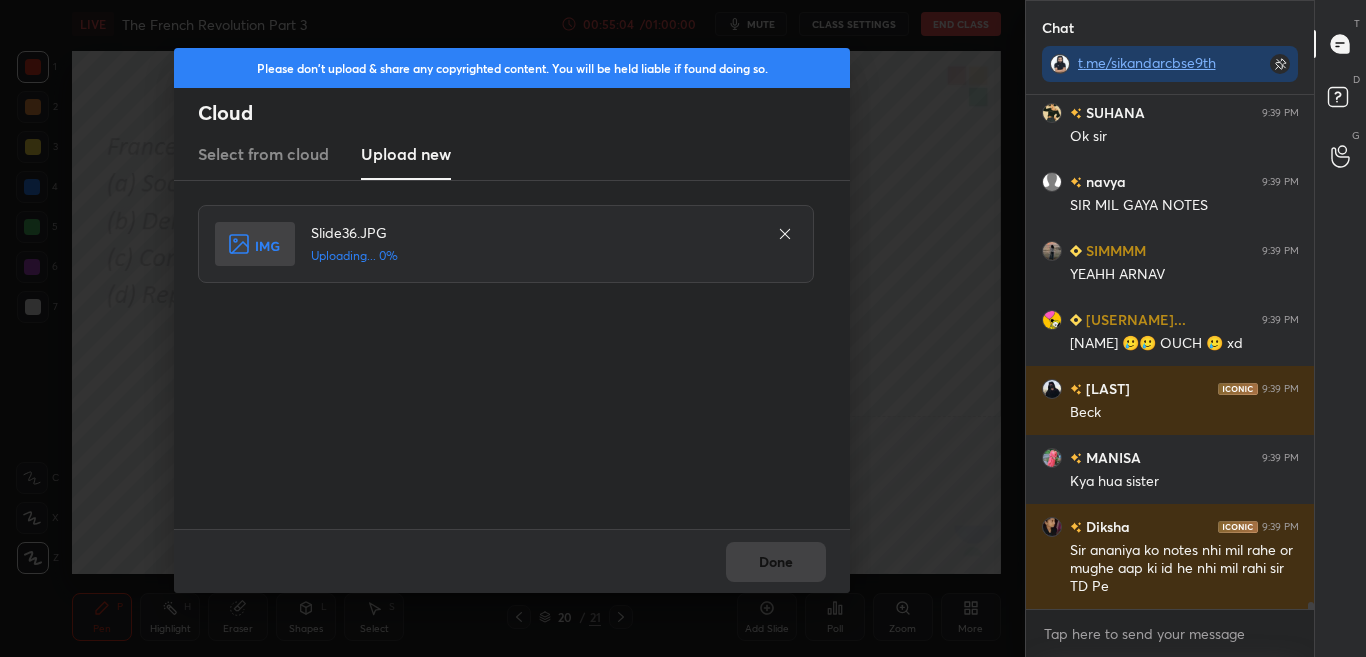 click on "Done" at bounding box center (512, 561) 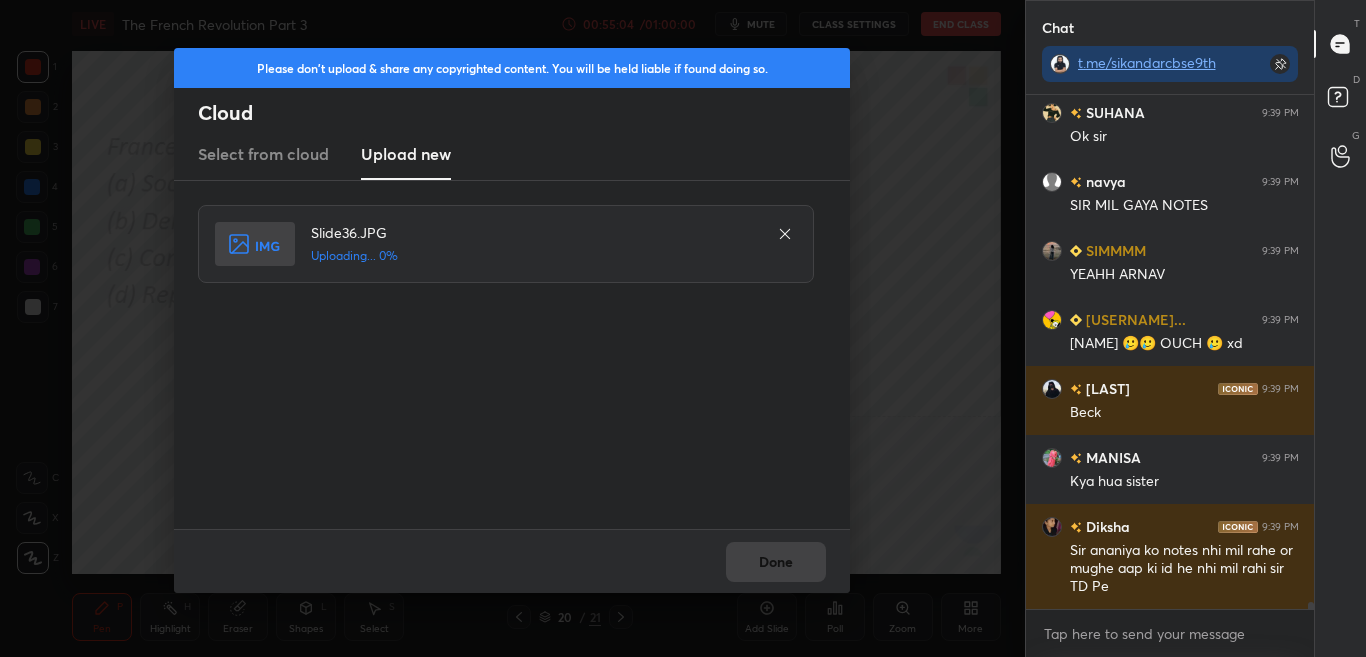 click on "Done" at bounding box center [512, 561] 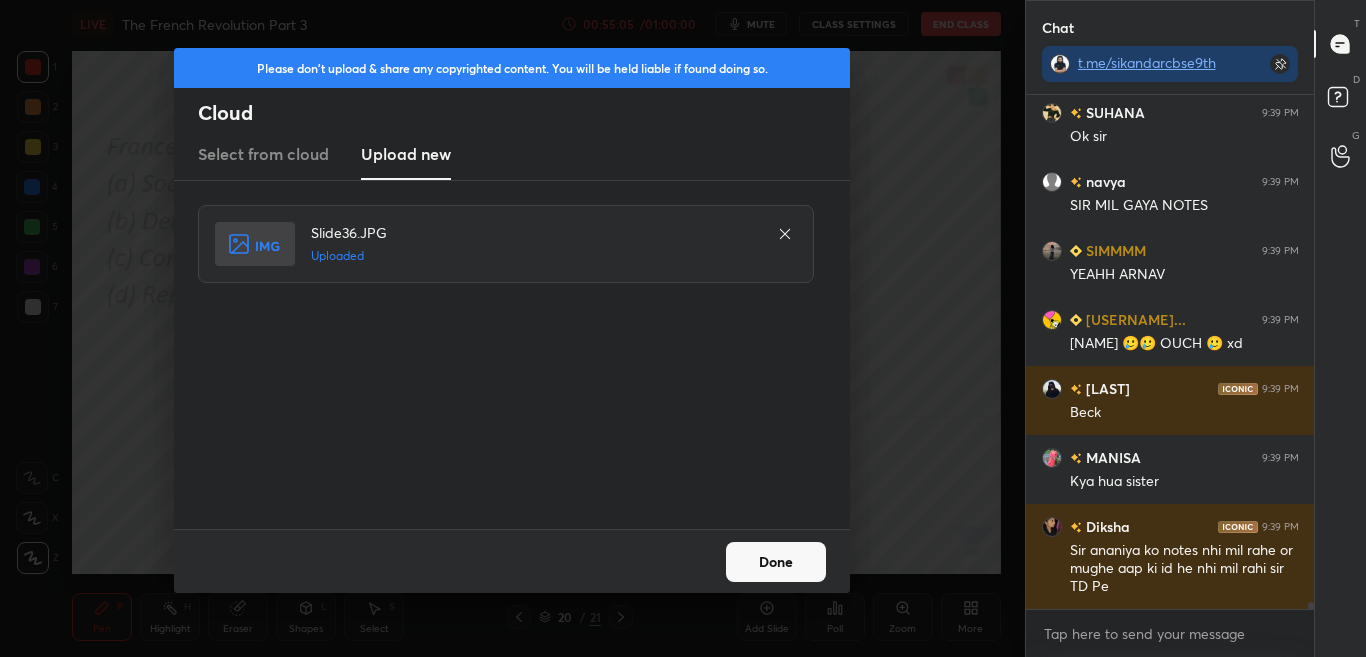 click on "Done" at bounding box center [776, 562] 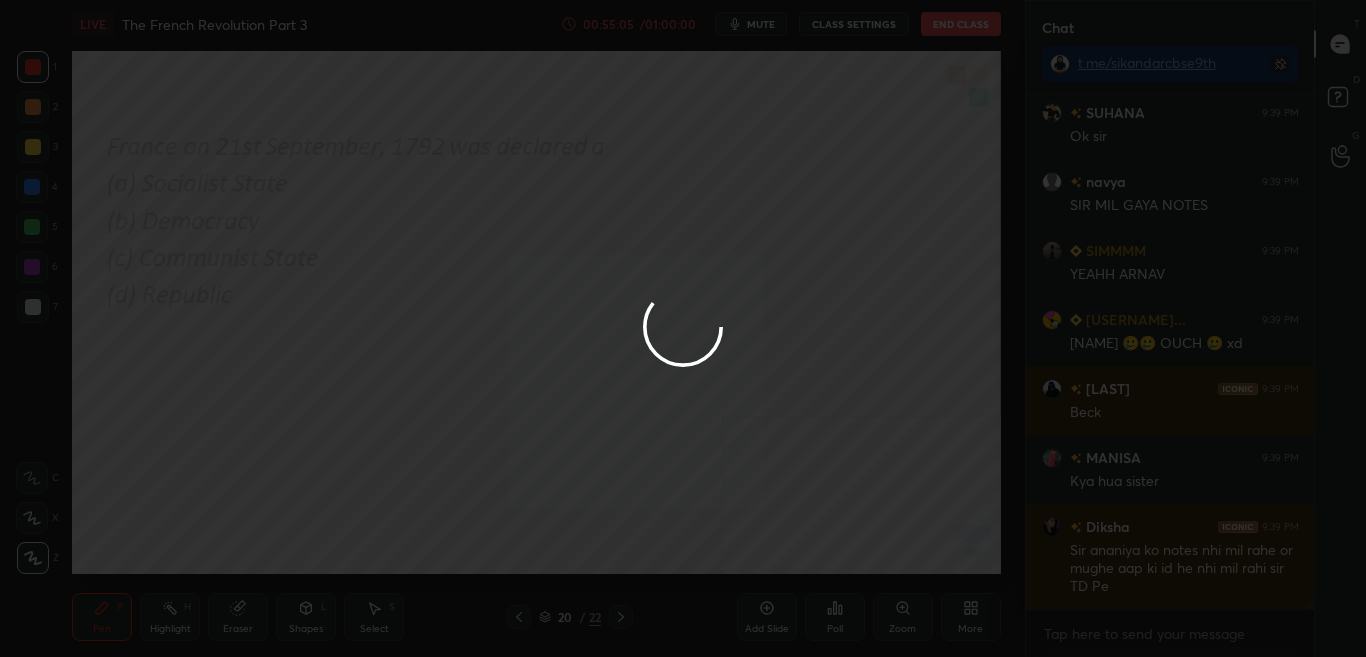 click at bounding box center [683, 328] 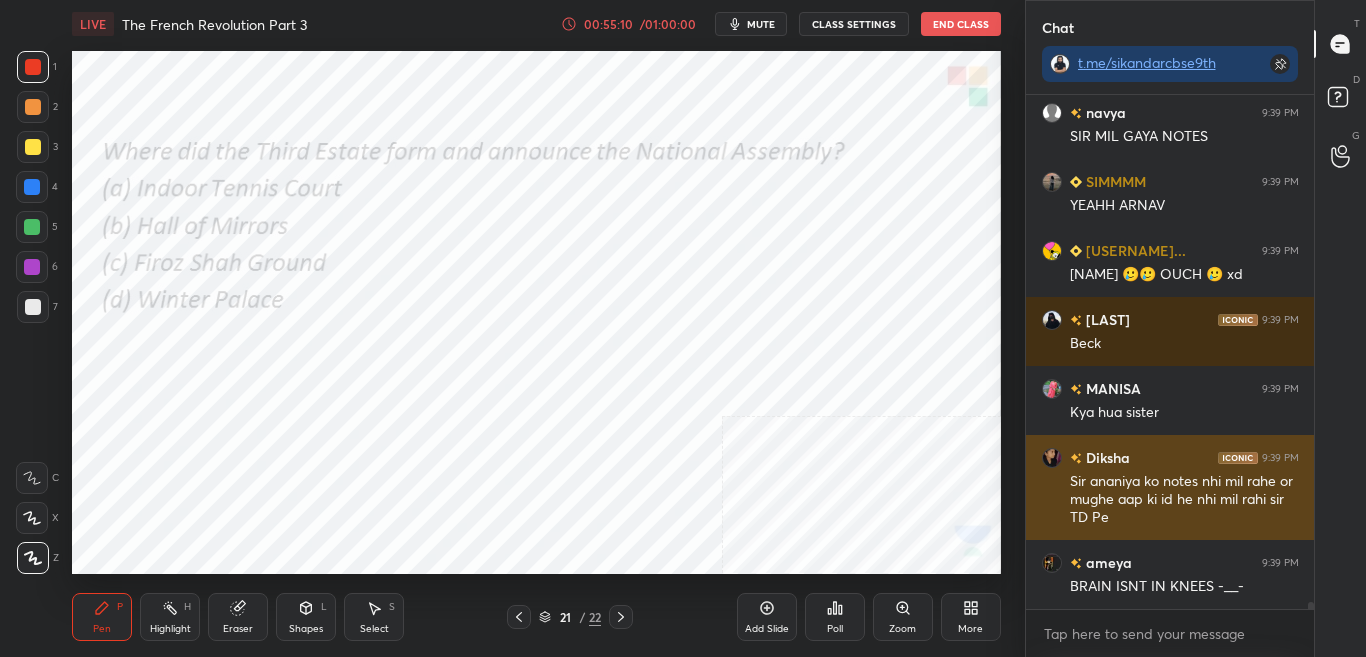 click on "Sir ananiya ko notes nhi mil rahe or mughe aap ki id he nhi mil rahi sir TD Pe" at bounding box center [1184, 500] 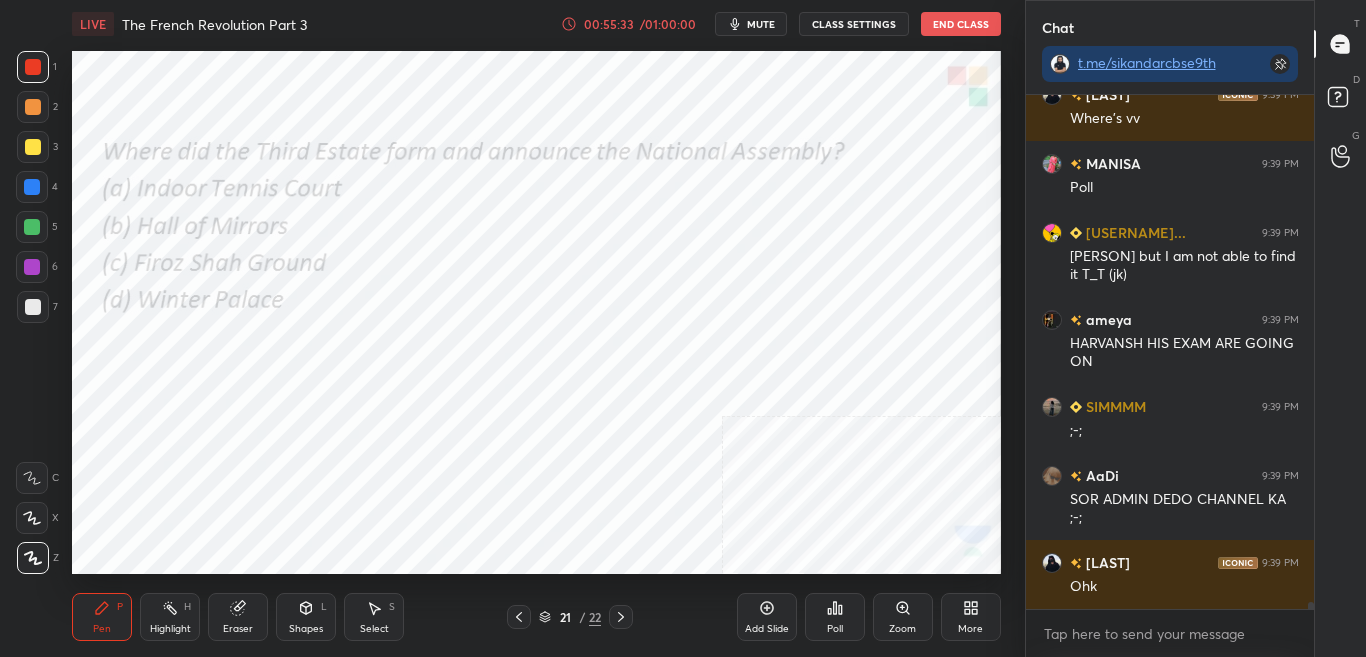 drag, startPoint x: 1309, startPoint y: 602, endPoint x: 1309, endPoint y: 618, distance: 16 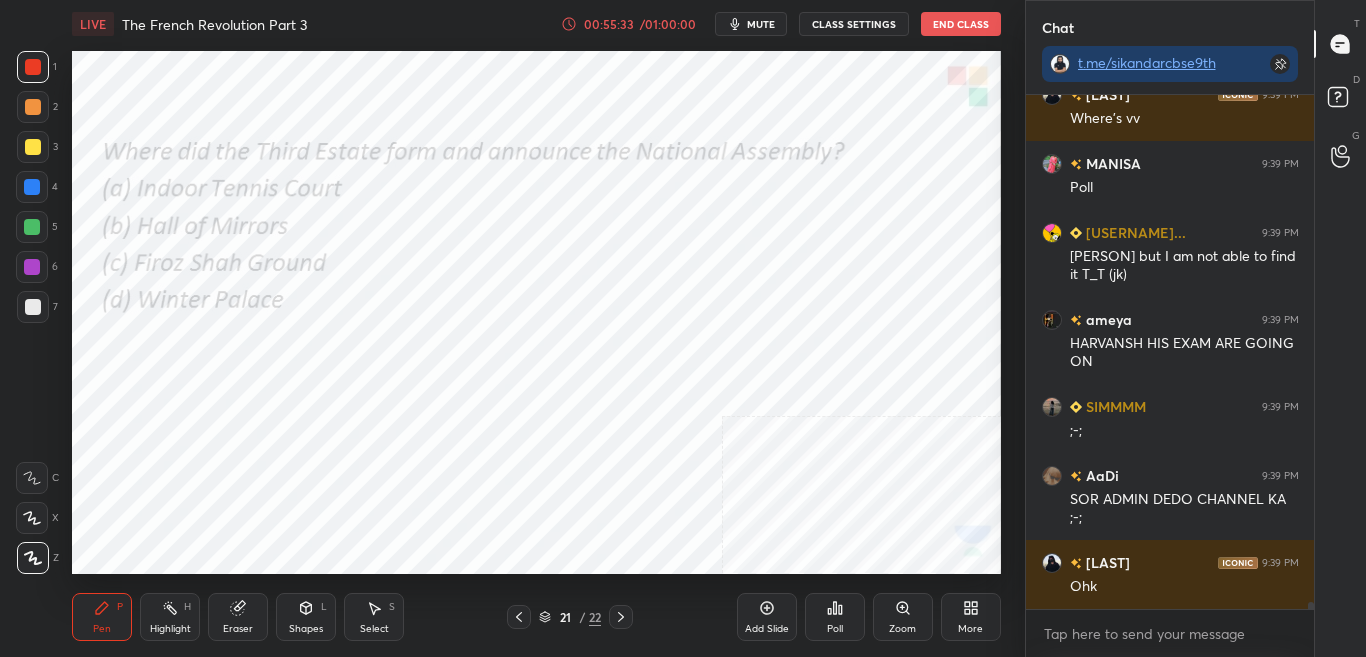 click on "ameya 9:39 PM BRAIN ISNT IN KNEES -__- Harvansh 9:39 PM Where's vv MANISA 9:39 PM Poll ManishaKG3... 9:39 PM Ameya but I am not able to find it T_T (jk) ameya 9:39 PM HARVANSH HIS EXAM ARE GOING ON SIMMMM 9:39 PM ;-; AaDi 9:39 PM SOR ADMIN DEDO CHANNEL KA ;-; Harvansh 9:39 PM Ohk JUMP TO LATEST Enable hand raising Enable raise hand to speak to learners. Once enabled, chat will be turned off temporarily. Enable x" at bounding box center [1170, 376] 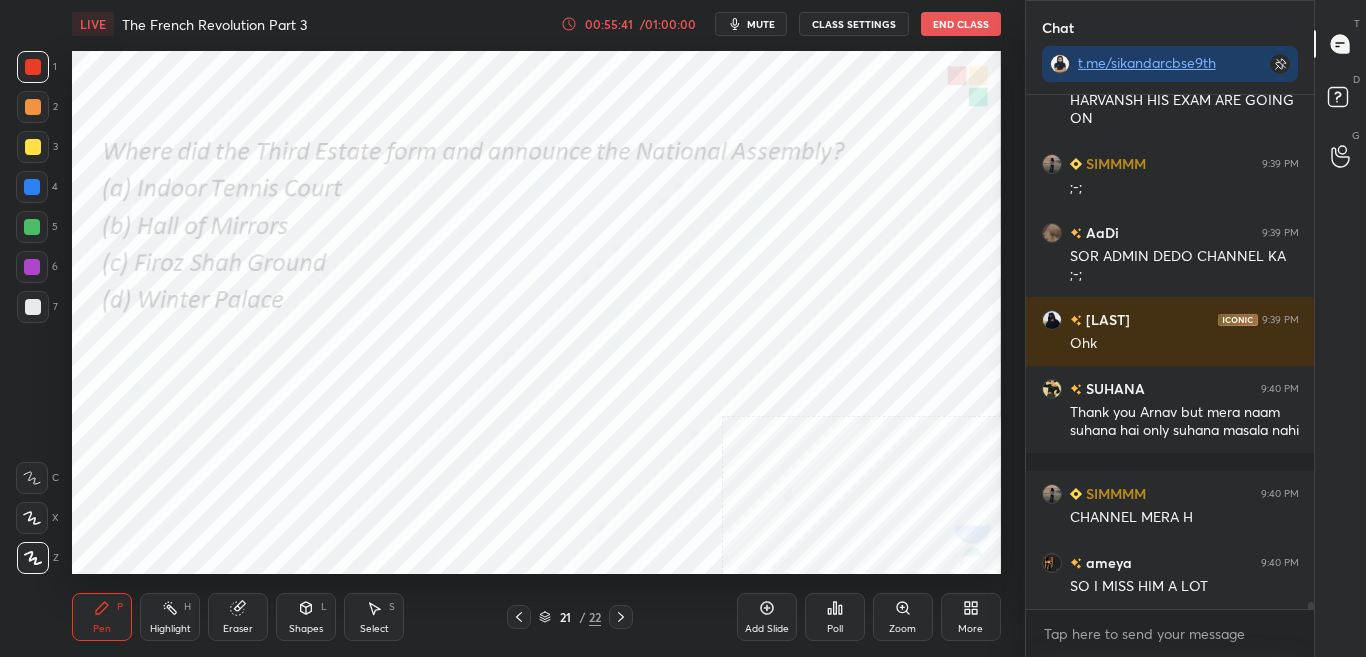 click 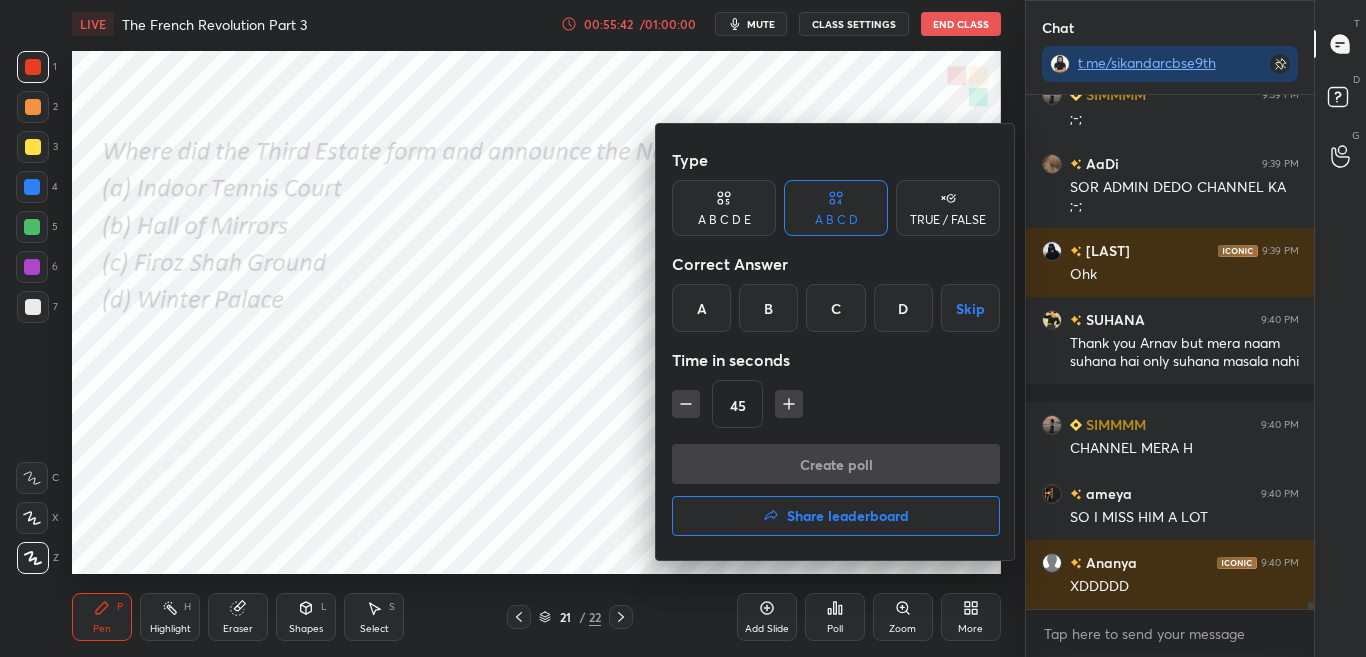 scroll, scrollTop: 38334, scrollLeft: 0, axis: vertical 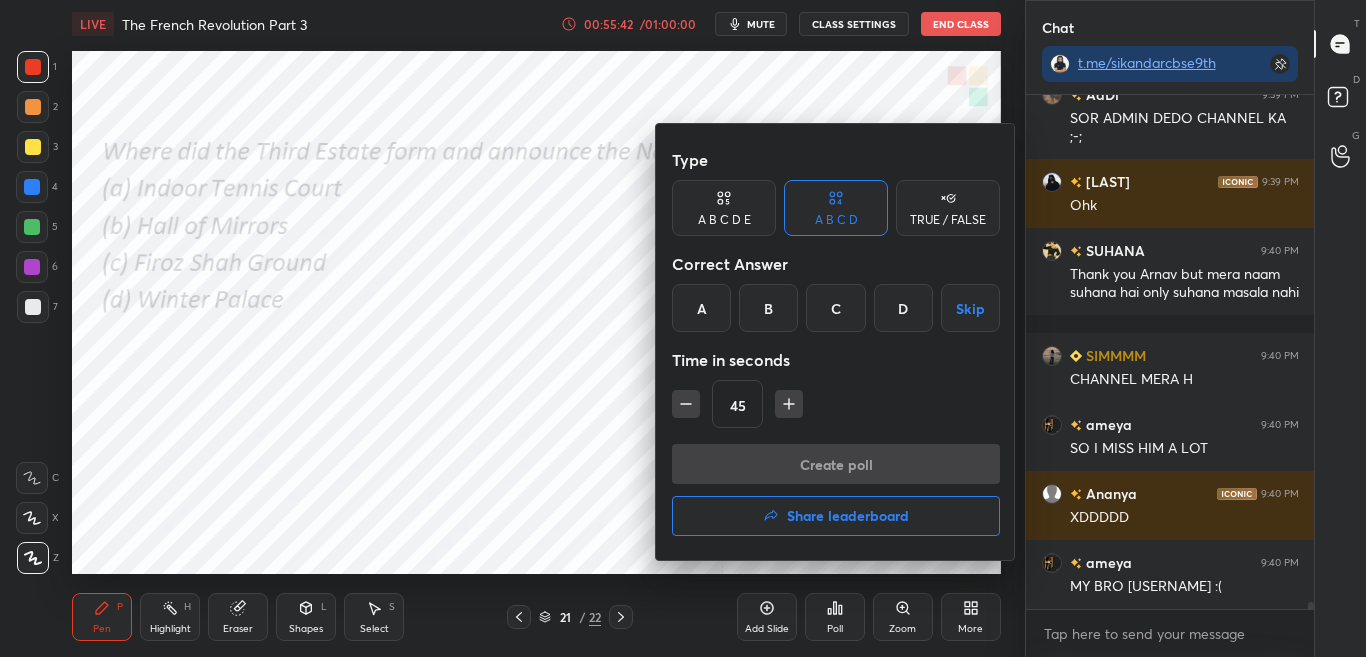 click on "A" at bounding box center [701, 308] 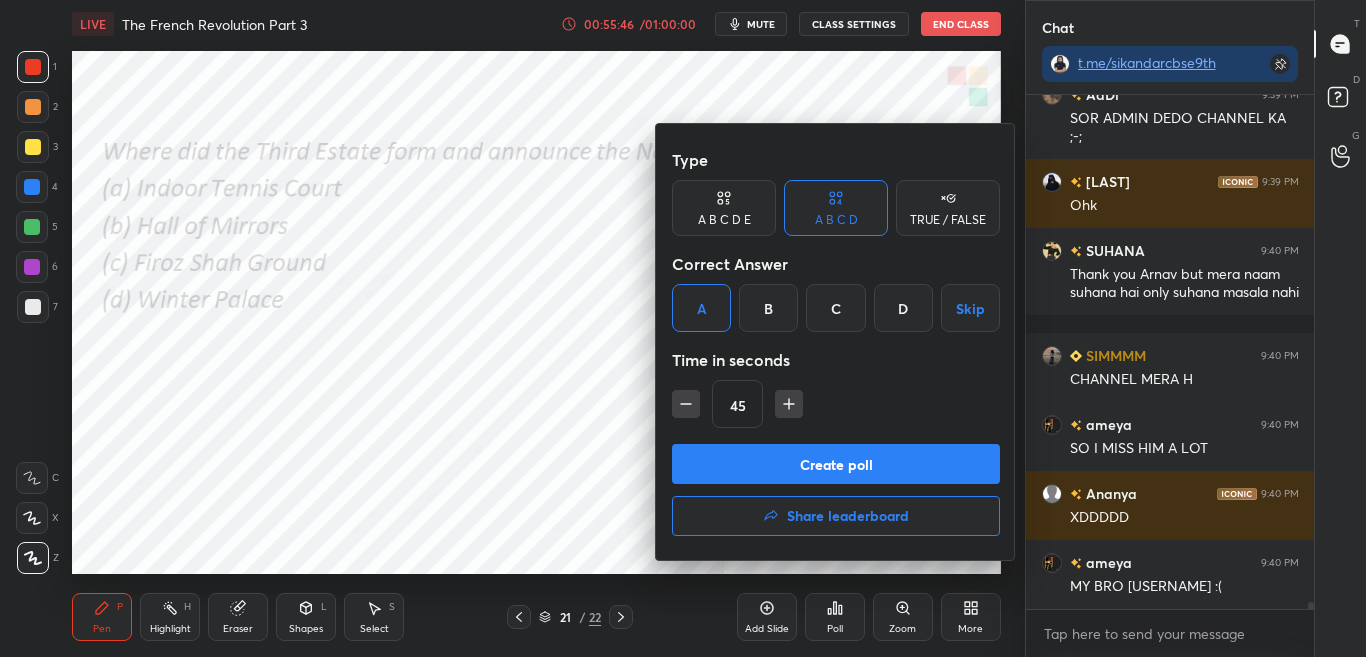 click on "Create poll" at bounding box center [836, 464] 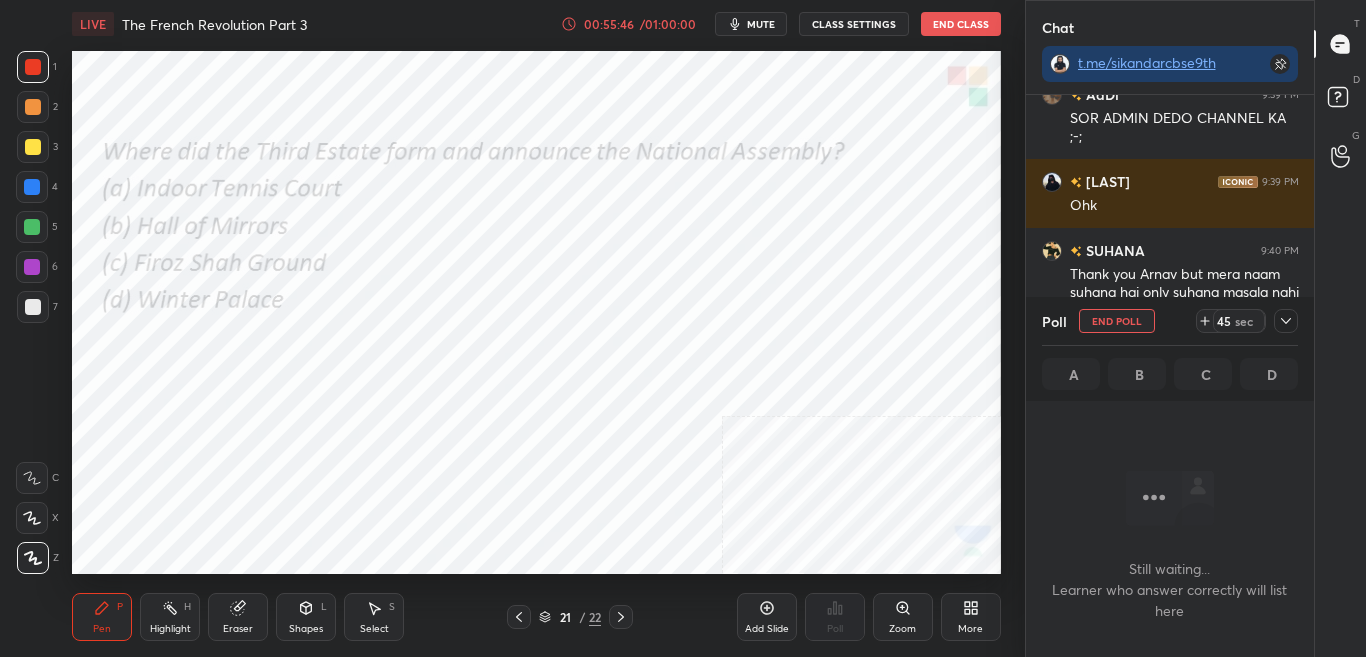 scroll, scrollTop: 420, scrollLeft: 282, axis: both 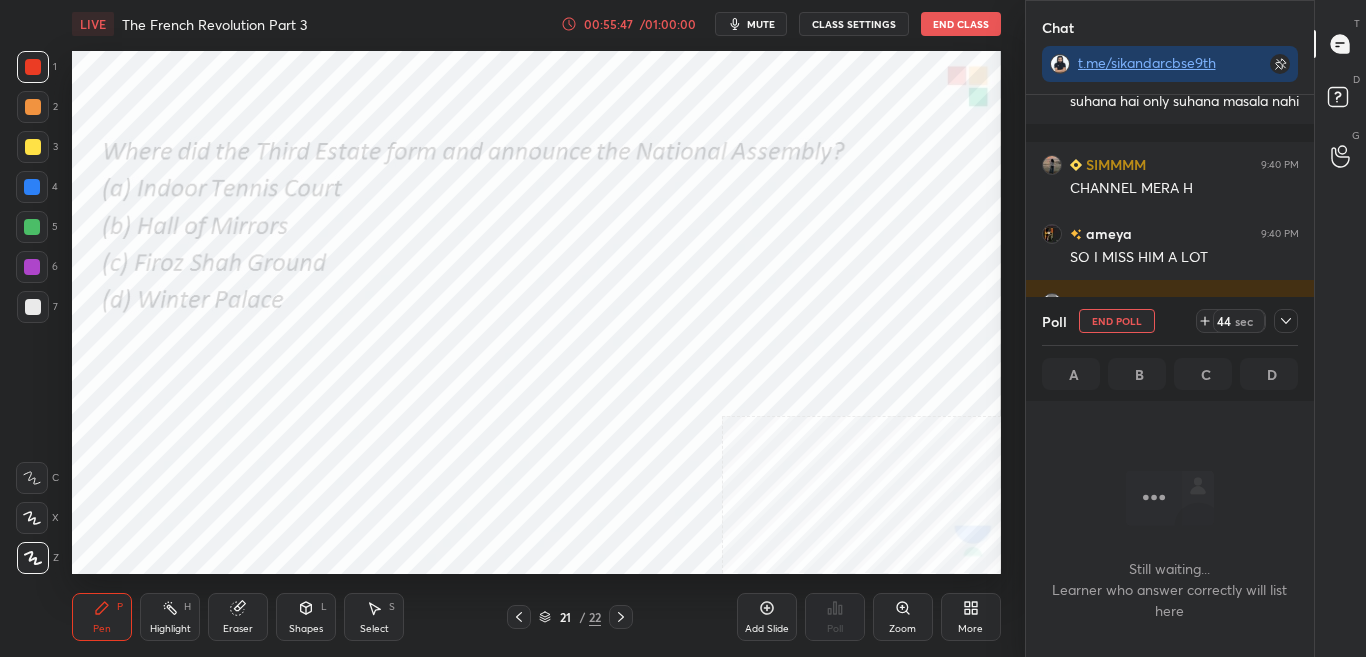 click at bounding box center [1286, 321] 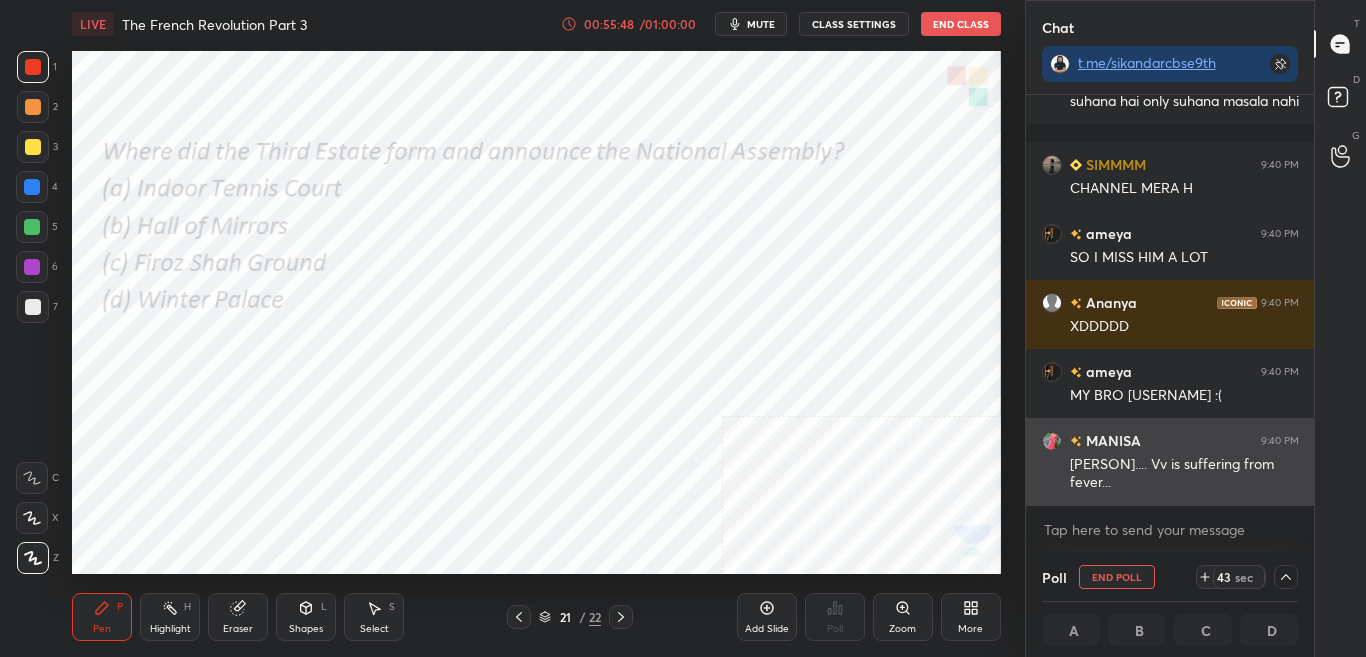 scroll, scrollTop: 1, scrollLeft: 7, axis: both 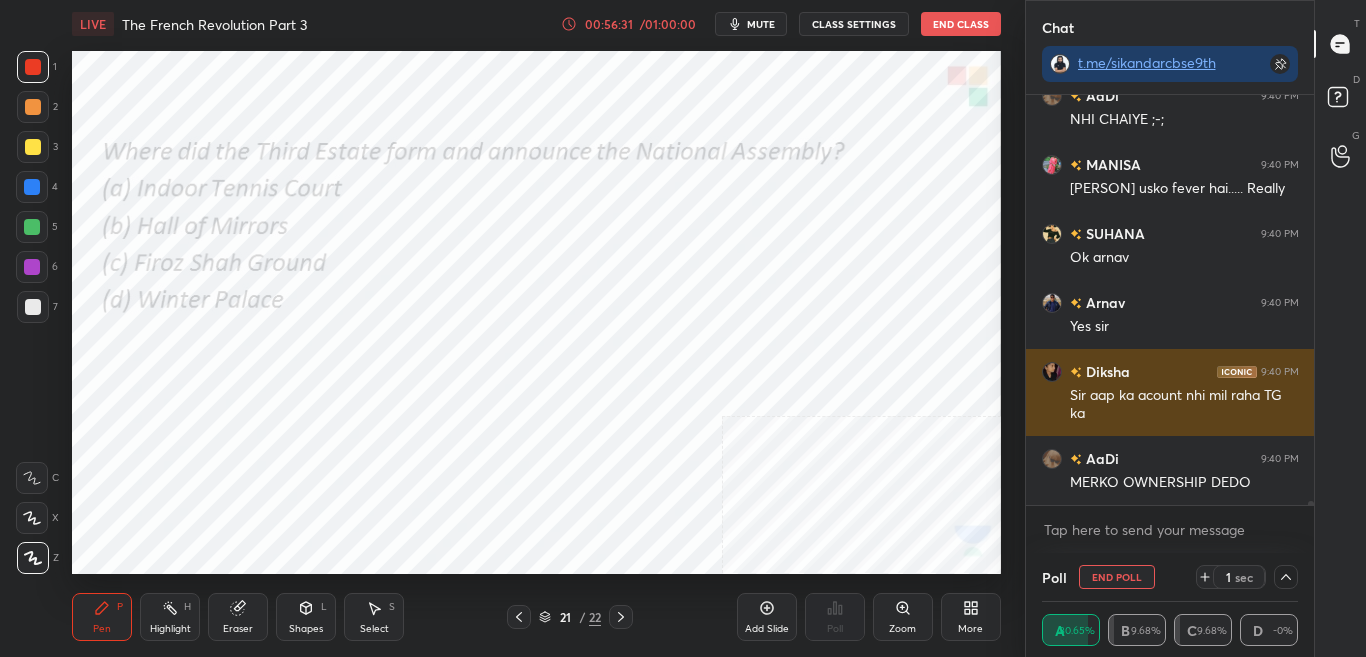 click on "[LAST] 9:40 PM" at bounding box center [1170, 458] 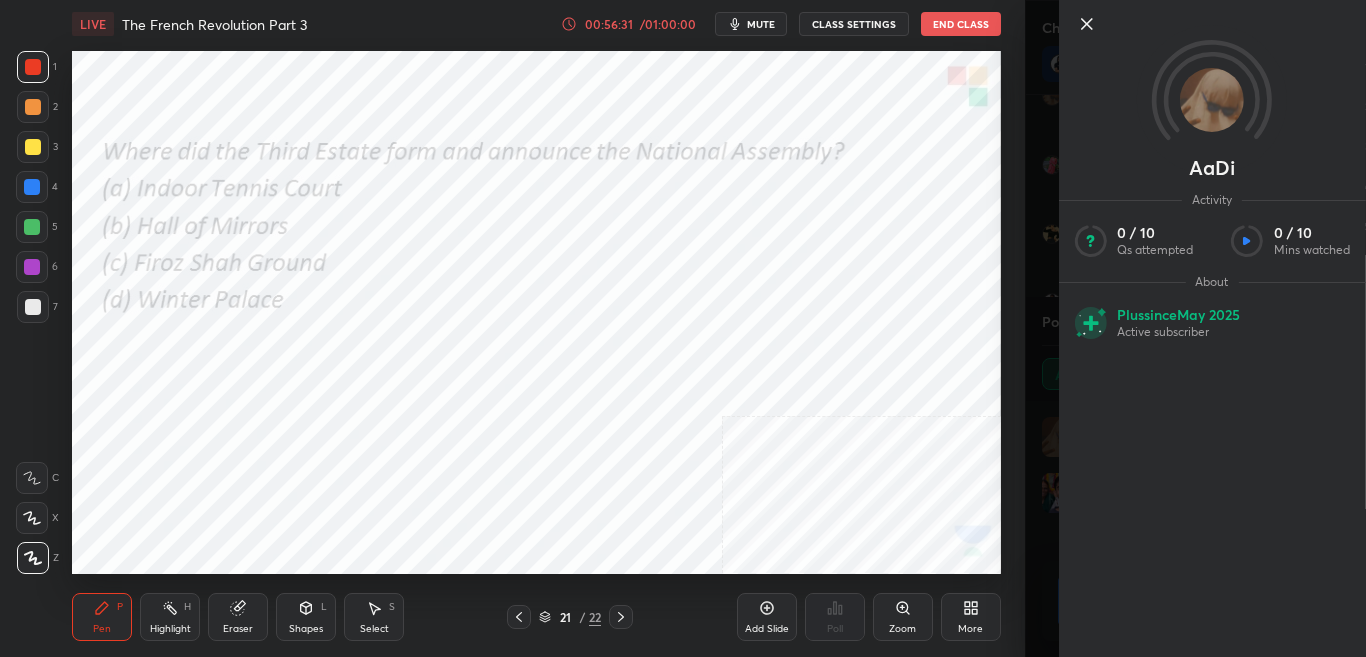 scroll, scrollTop: 7, scrollLeft: 7, axis: both 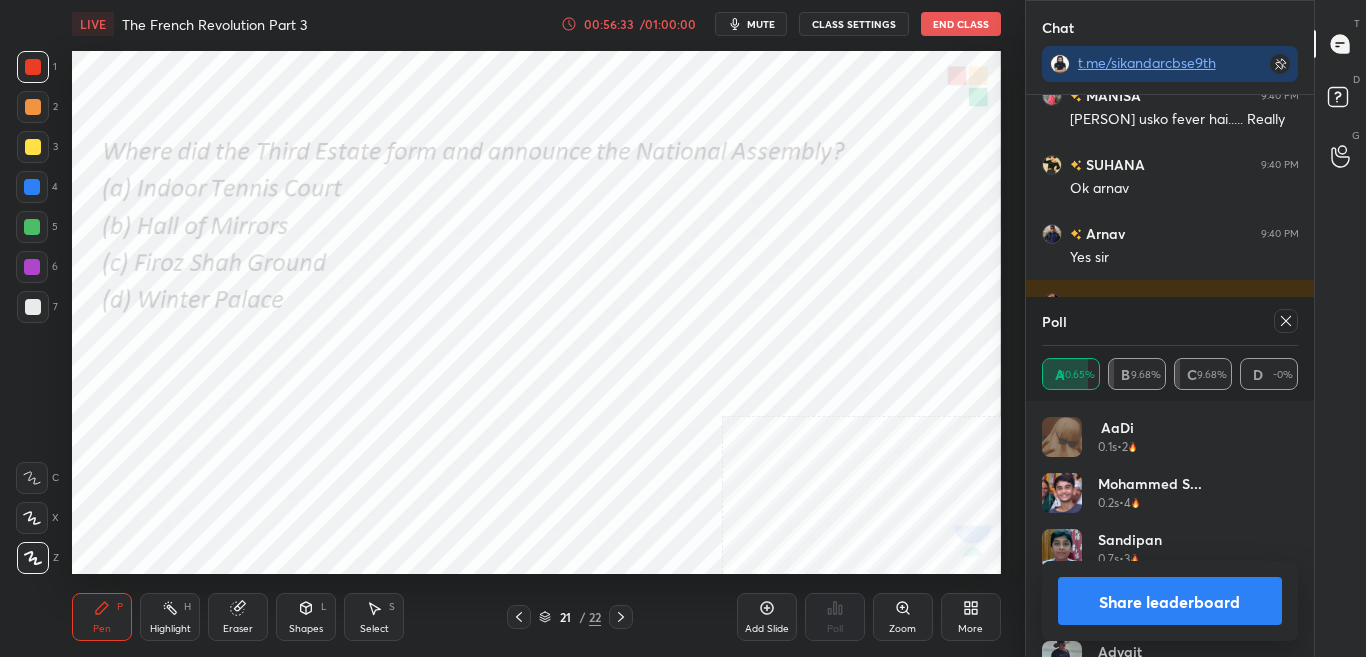 click 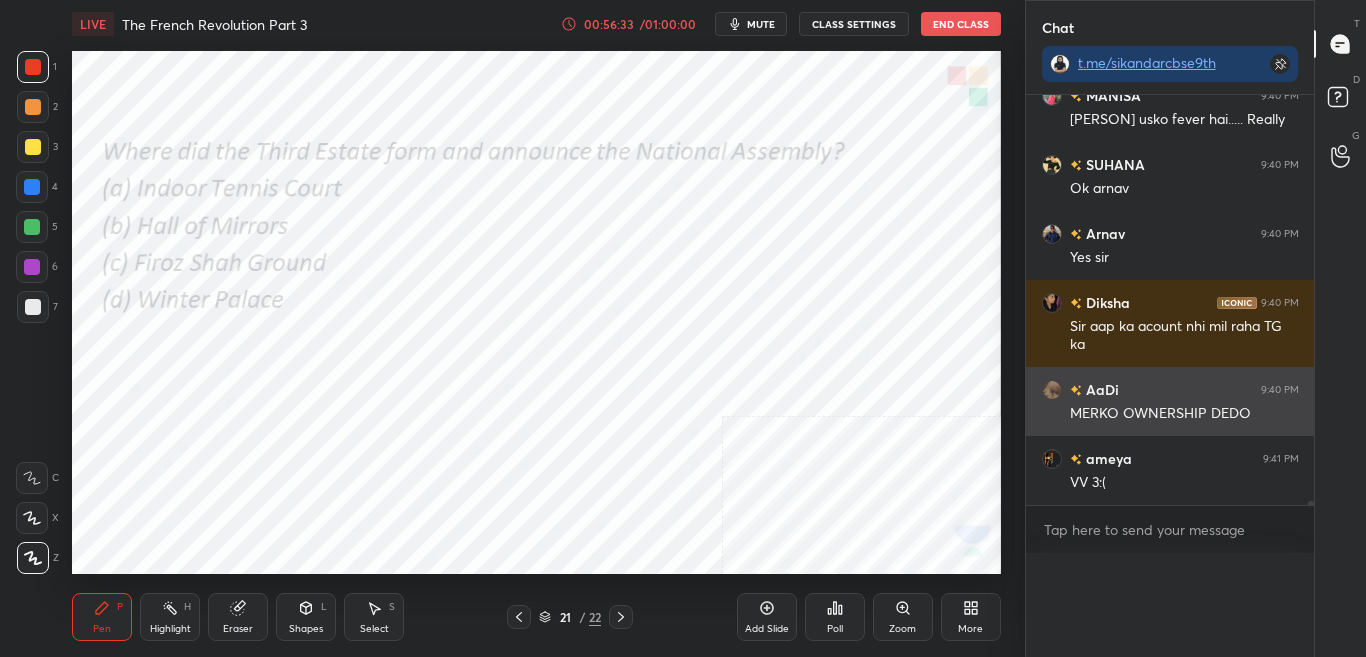 scroll, scrollTop: 0, scrollLeft: 0, axis: both 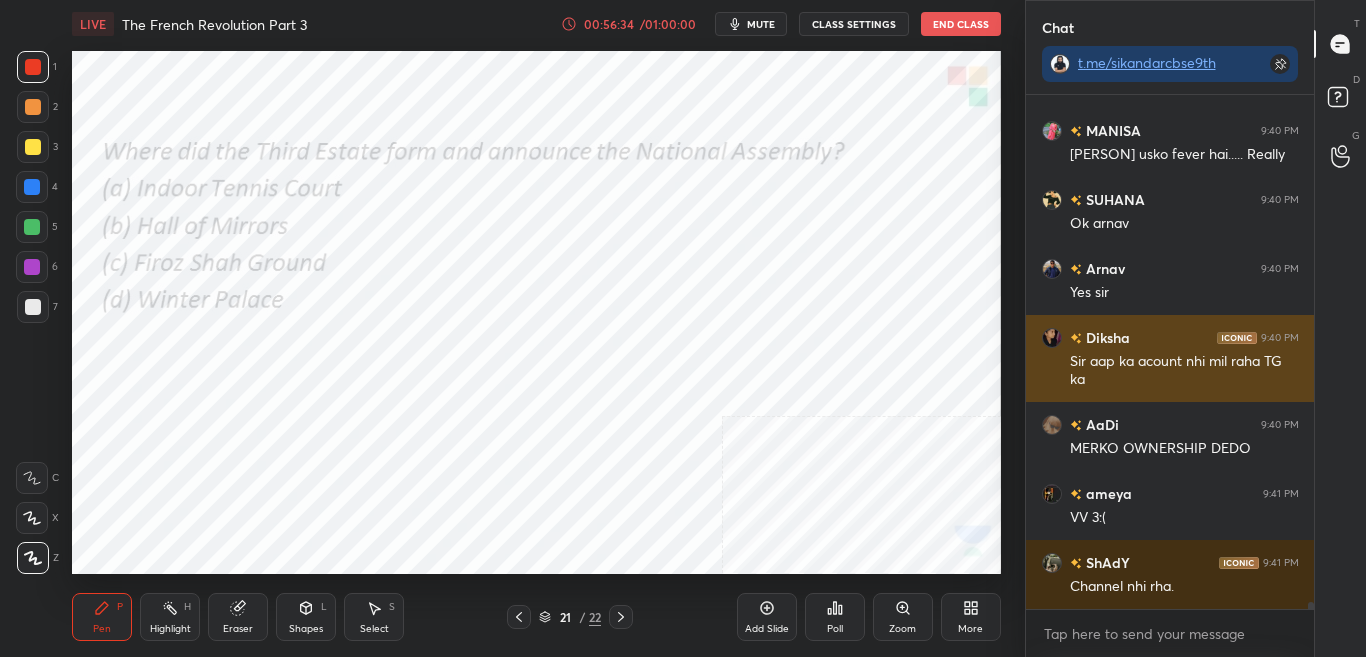 click on "Sir aap ka acount nhi mil raha TG ka" at bounding box center [1184, 371] 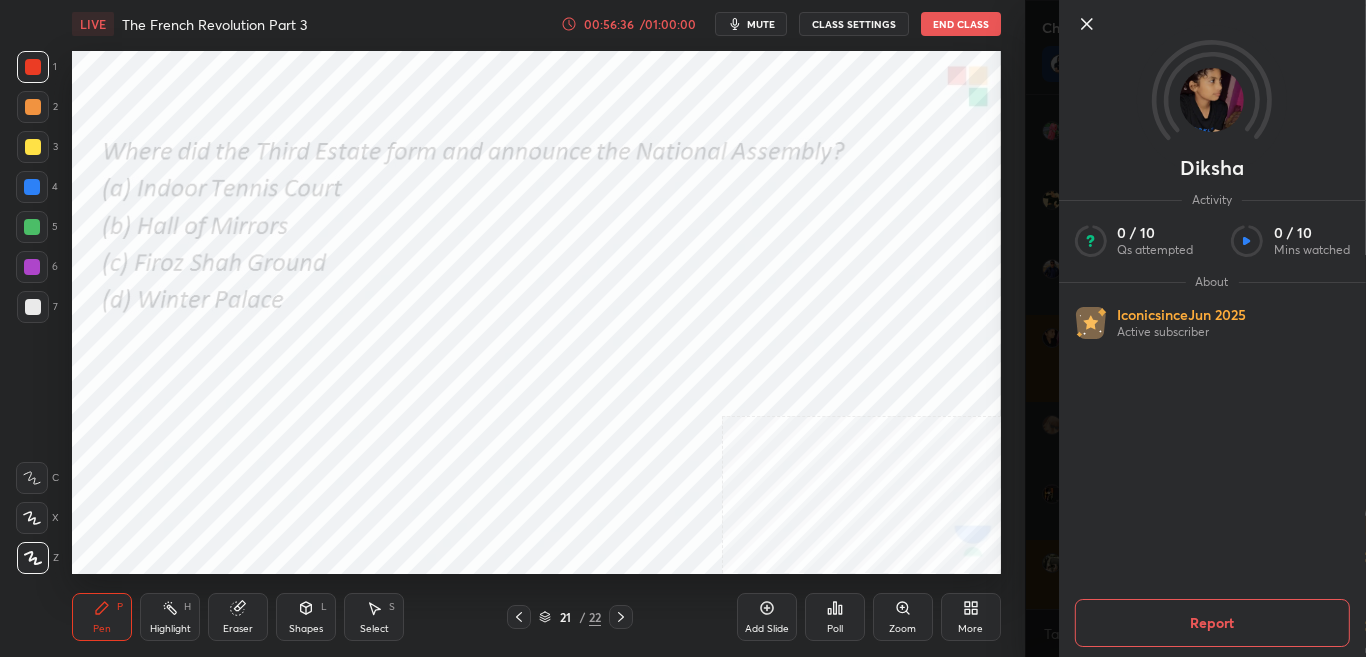 click 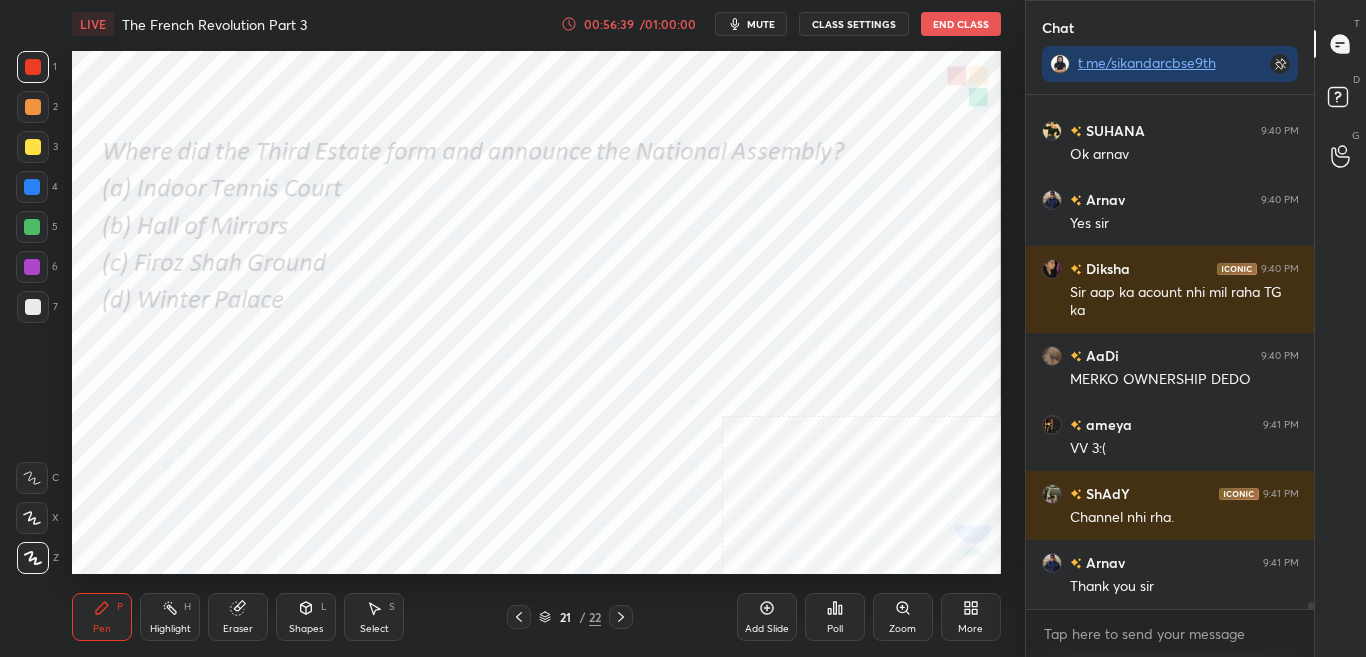 click on "More" at bounding box center [971, 617] 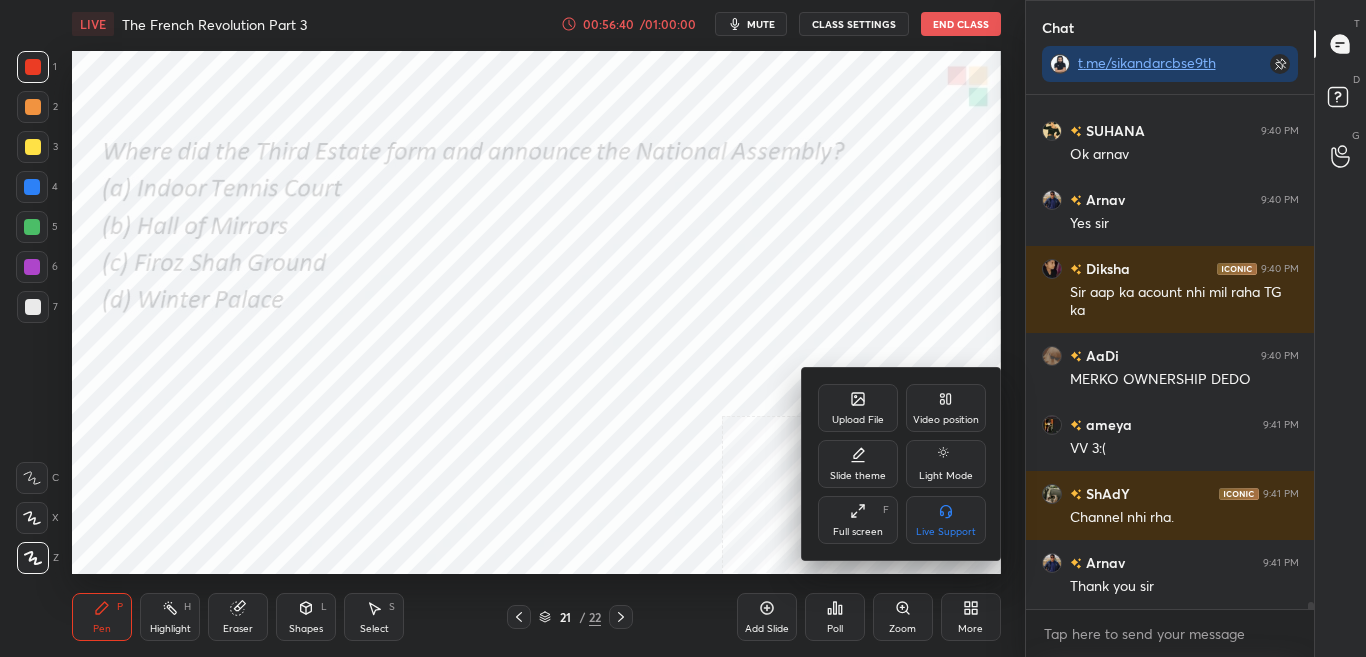 click on "Upload File" at bounding box center [858, 408] 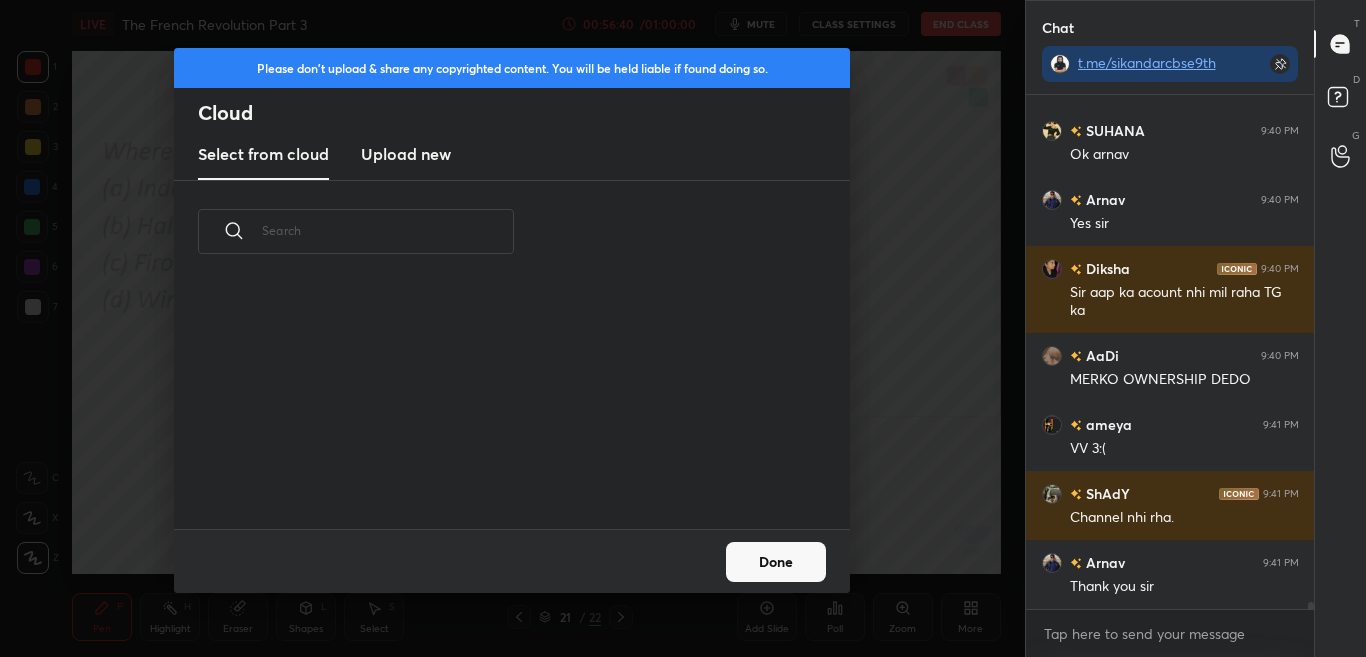 click on "Upload new" at bounding box center (406, 154) 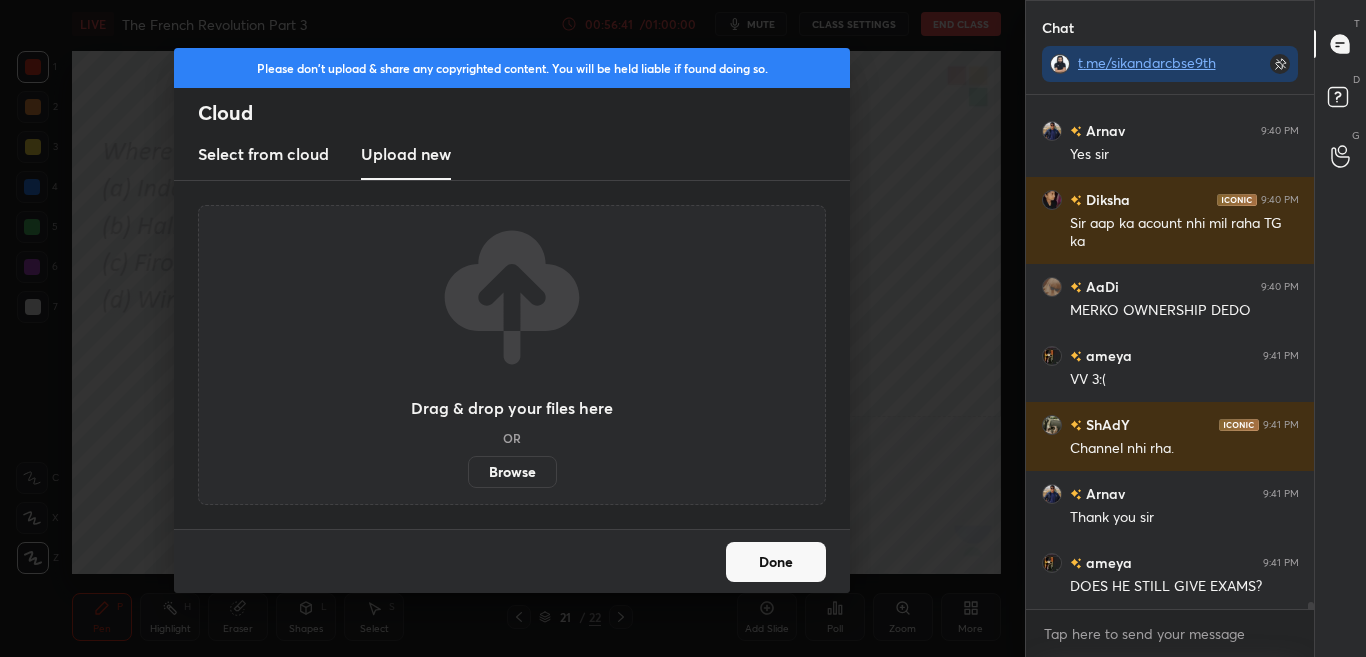 click on "Browse" at bounding box center [512, 472] 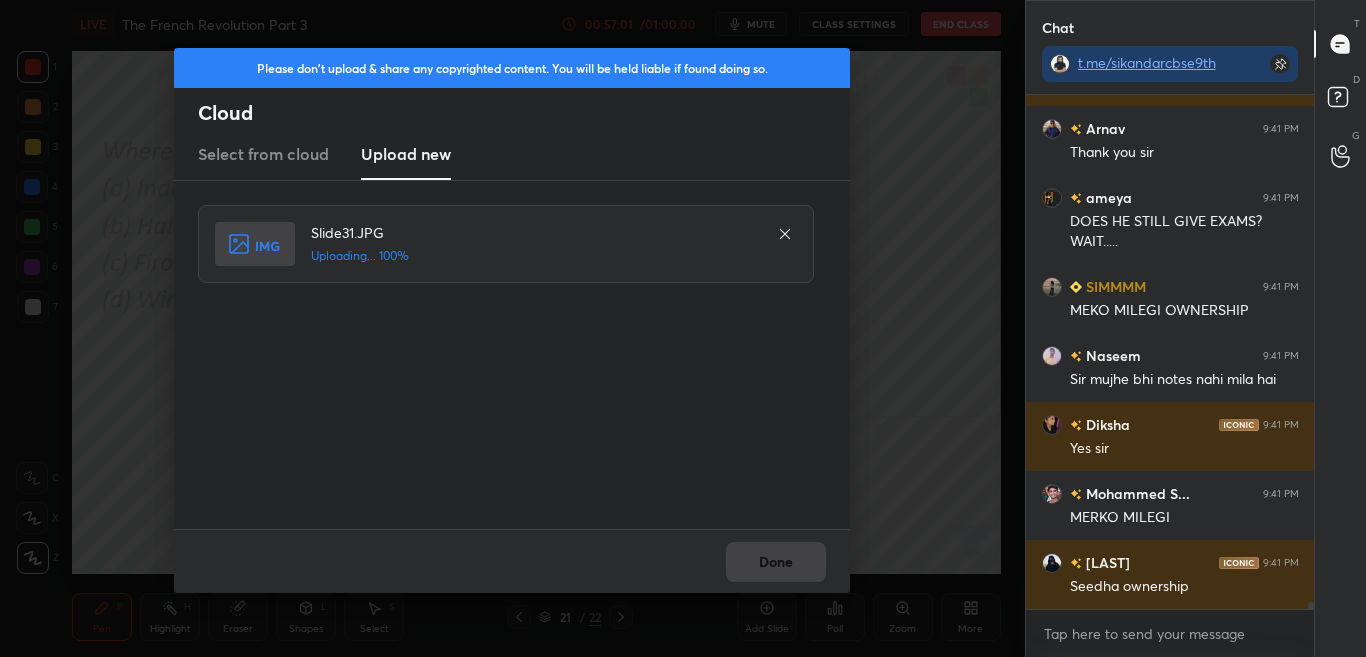 click on "Done" at bounding box center (512, 561) 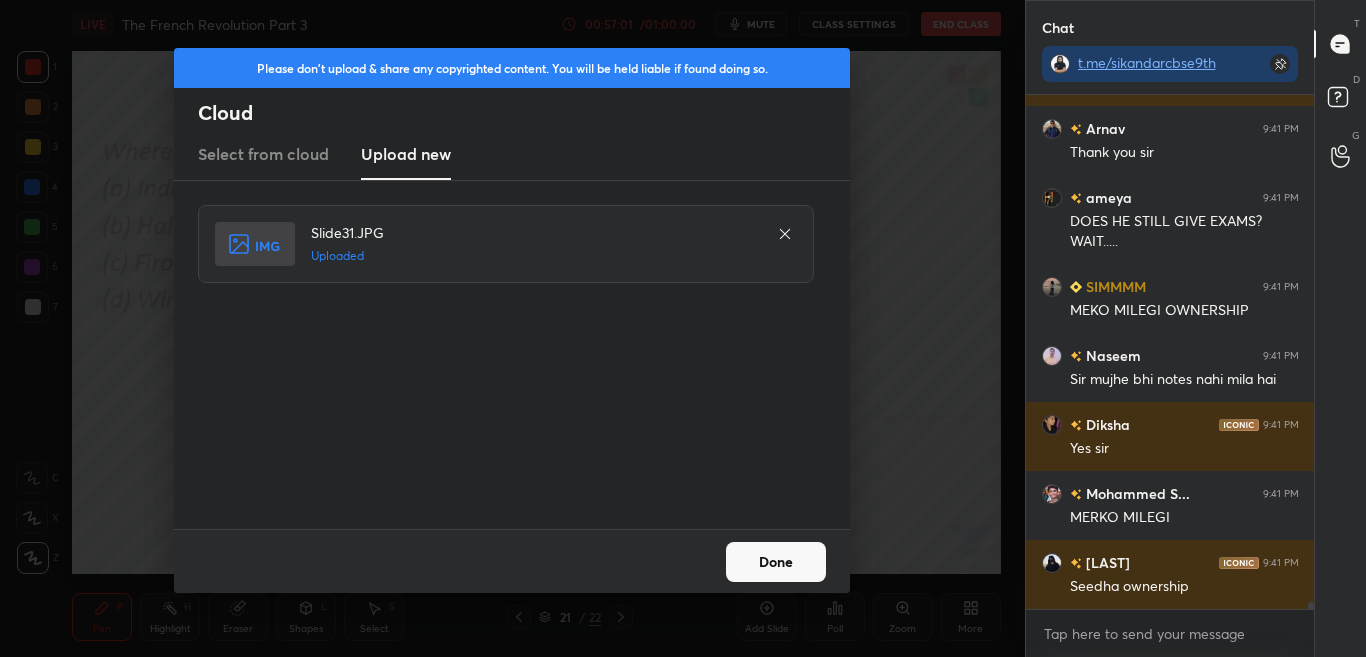 click on "Done" at bounding box center (512, 561) 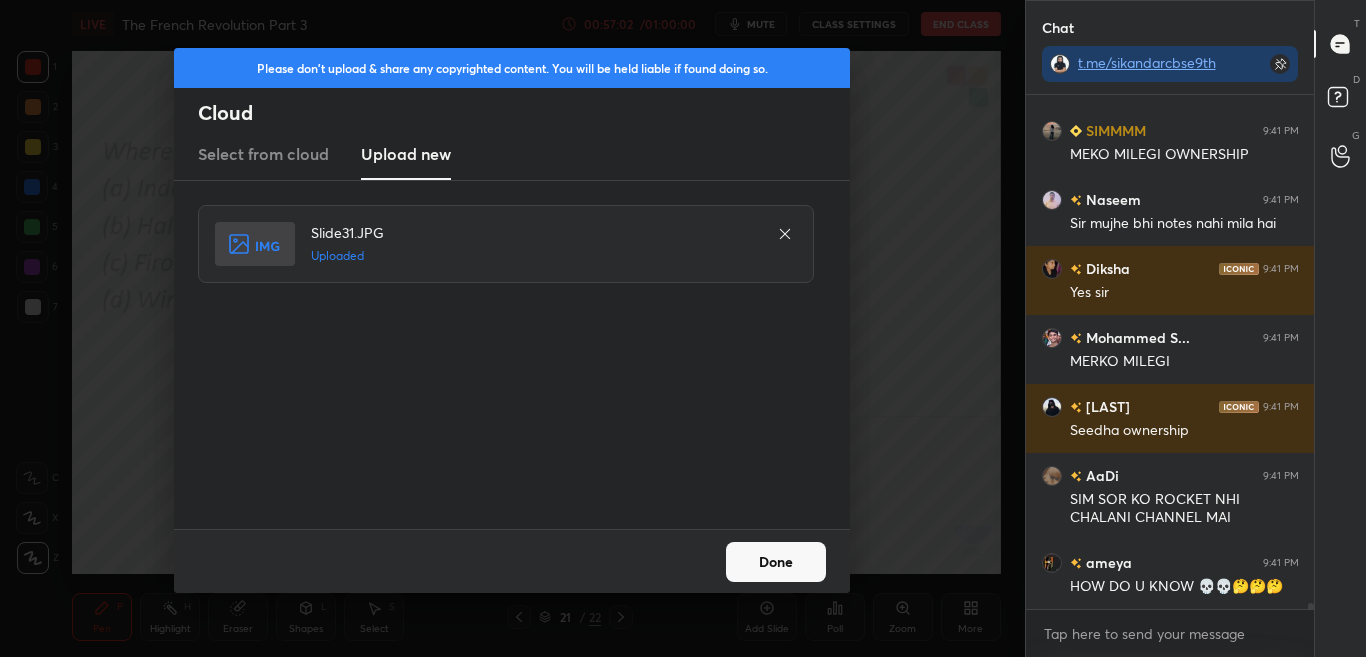 click on "Done" at bounding box center (512, 561) 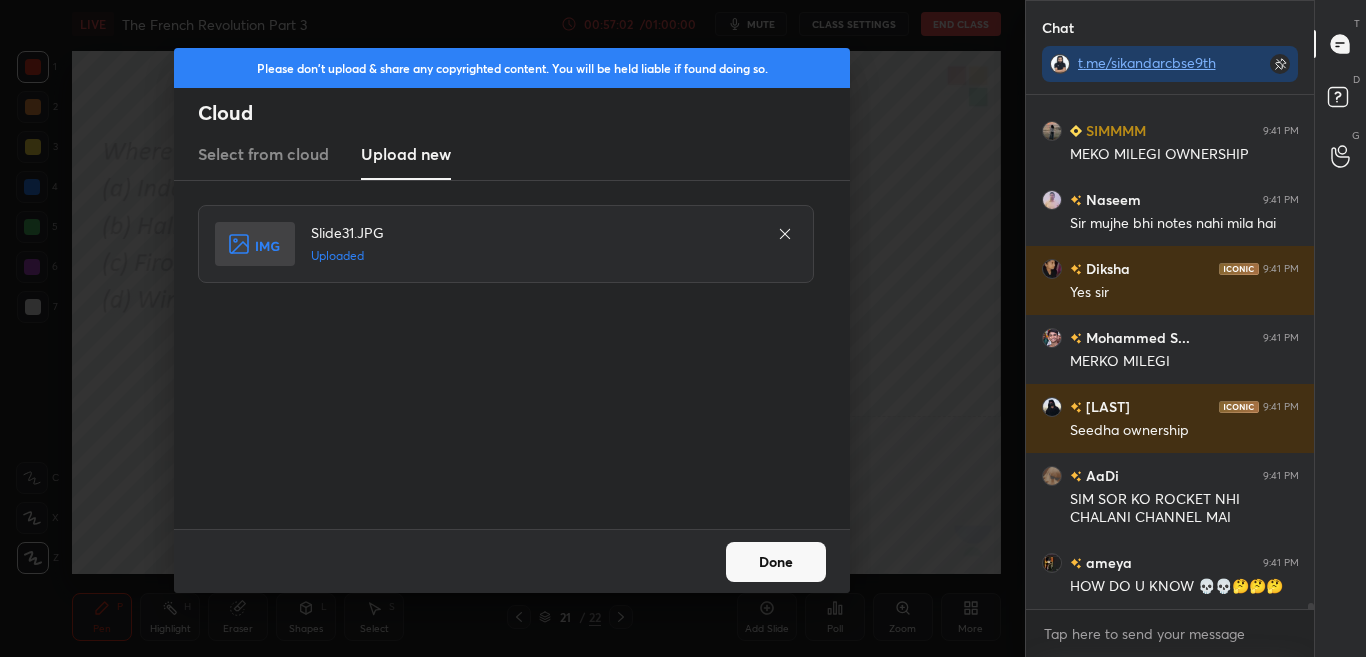click on "Done" at bounding box center [512, 561] 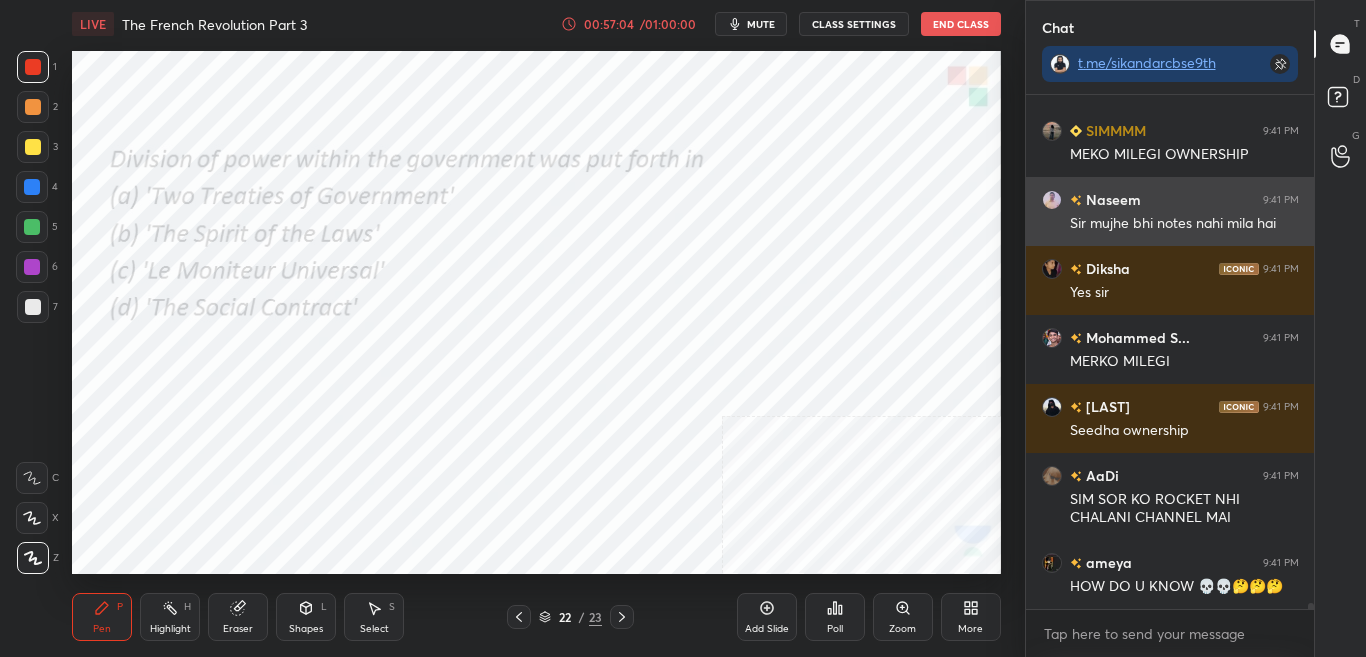 click on "Sir mujhe bhi notes nahi mila hai" at bounding box center [1184, 224] 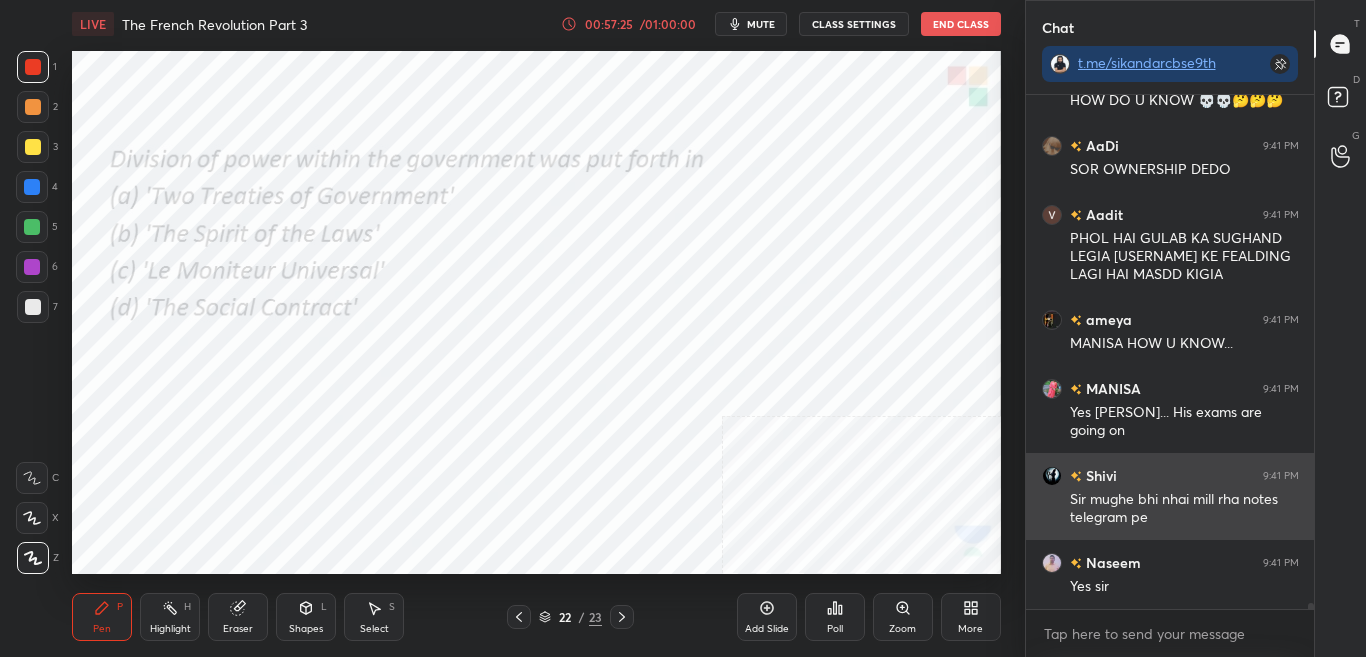 click on "[PERSON] 9:41 PM SIM SOR KO ROCKET NHI CHALANI CHANNEL MAI [PERSON] 9:41 PM HOW DO U KNOW 💀💀🤔🤔🤔 [PERSON] 9:41 PM SOR OWNERSHIP DEDO [PERSON] 9:41 PM PHOL HAI GULAB KA SUGHAND LEGIA [PERSON] KE FEALDING LAGI HAI MASDD KIGIA [PERSON] 9:41 PM MANISA HOW U KNOW... [PERSON] 9:41 PM Yes [PERSON]... His exams are going on [PERSON] 9:41 PM Sir mughe bhi nhai mill rha notes telegram pe [PERSON] 9:41 PM Yes sir" at bounding box center [1170, -19967] 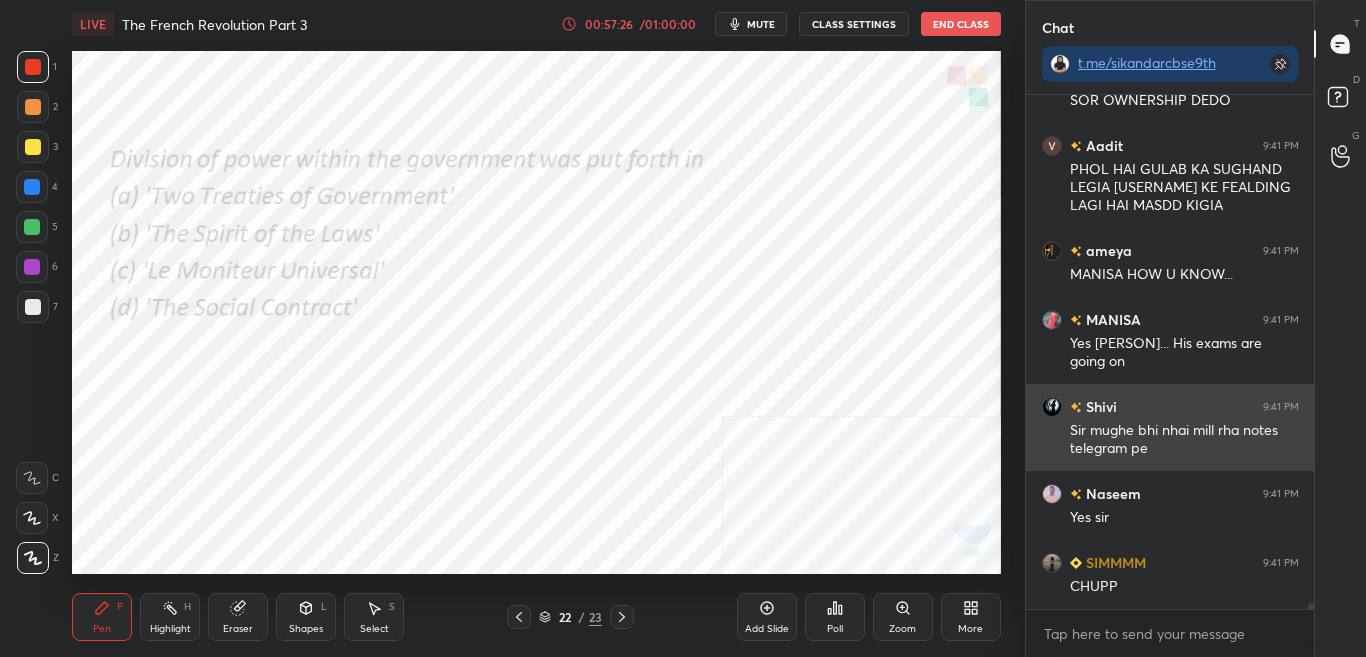 click on "Sir mughe bhi nhai mill rha notes telegram pe" at bounding box center [1184, 440] 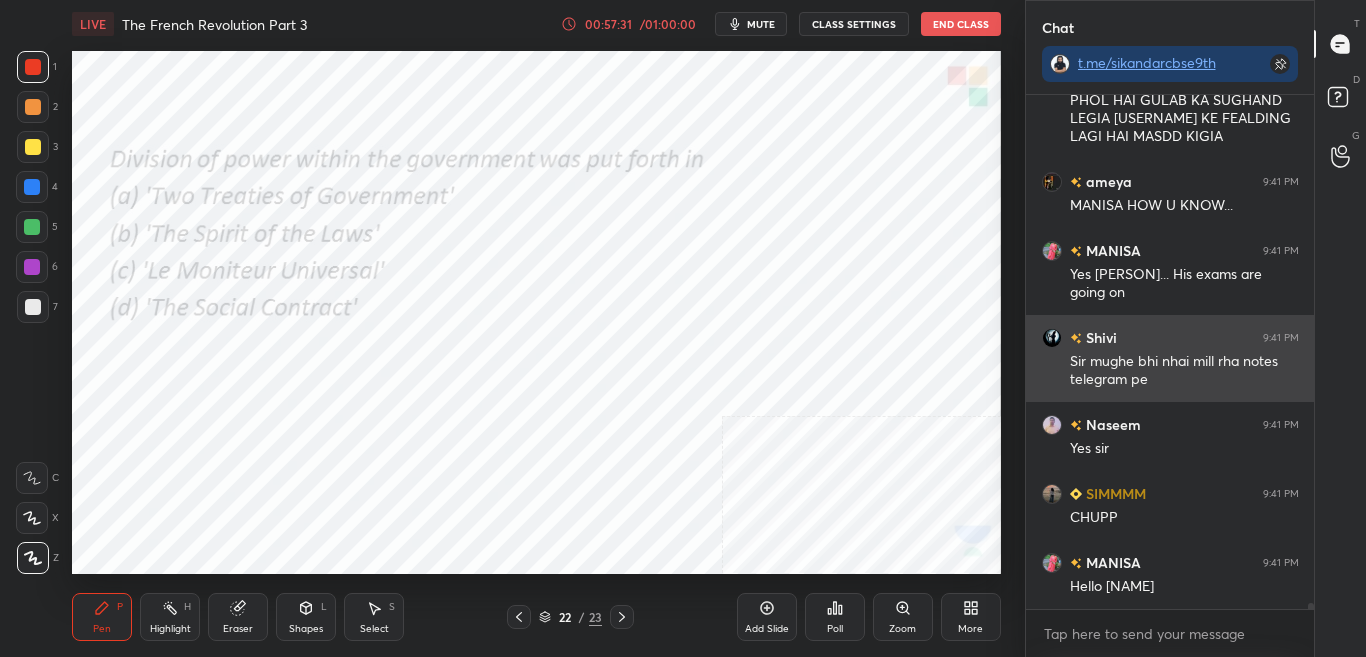 click on "Sir mughe bhi nhai mill rha notes telegram pe" at bounding box center (1184, 371) 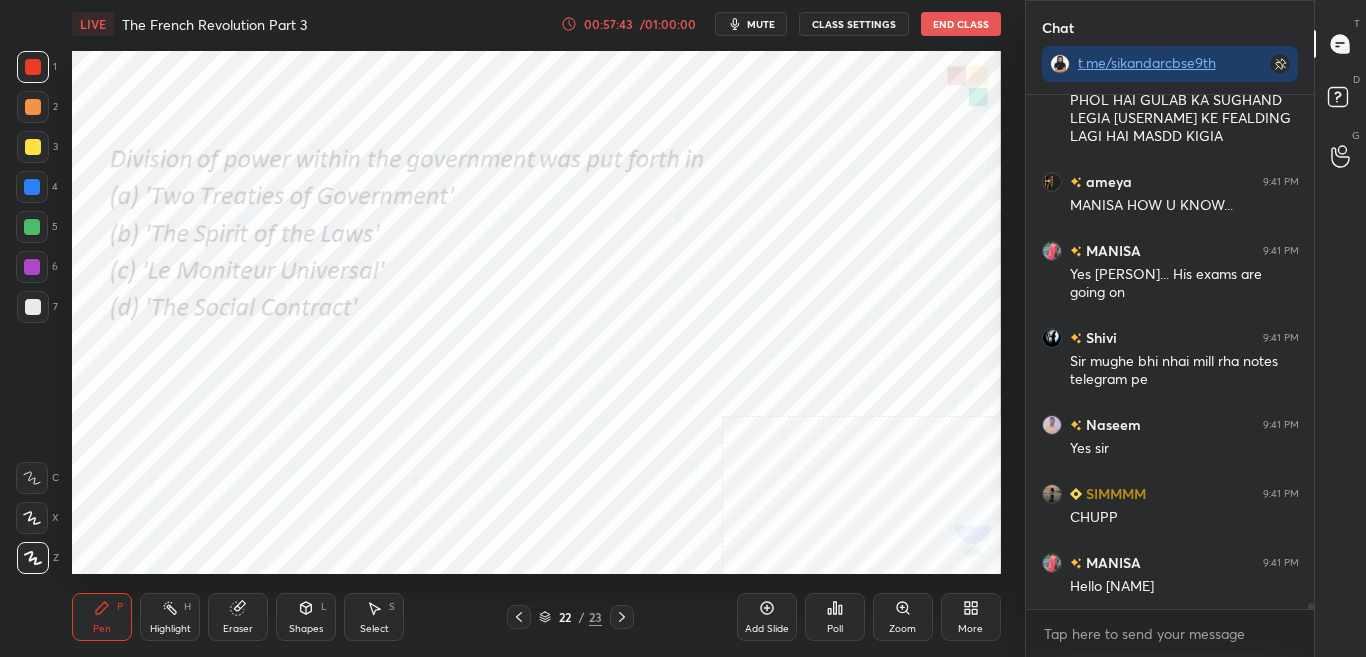 click on "Poll" at bounding box center (835, 617) 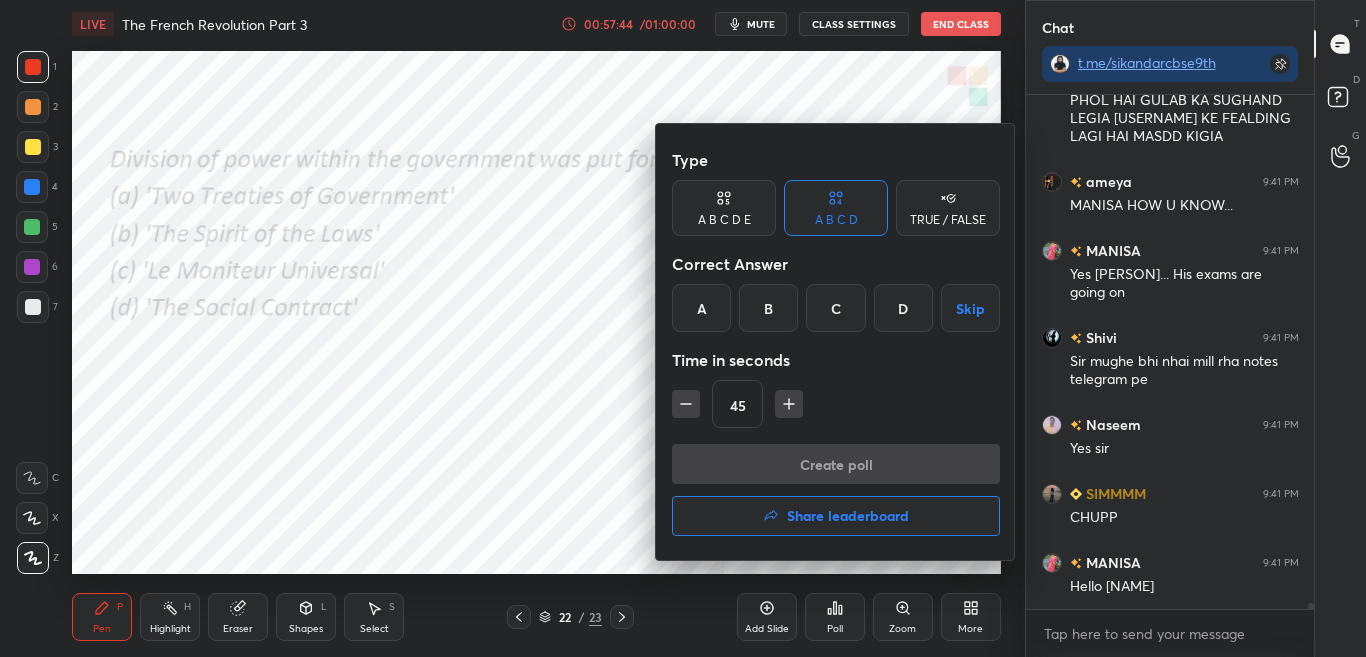 click at bounding box center [683, 328] 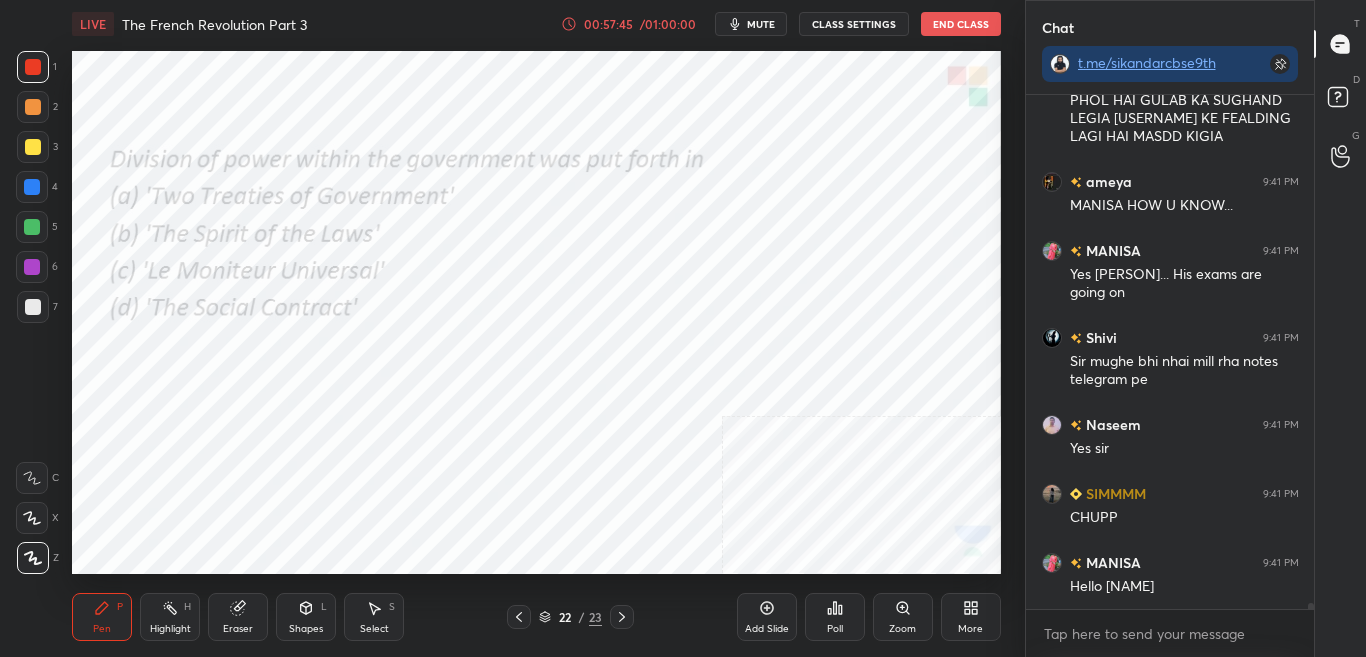 click on "Poll" at bounding box center (835, 617) 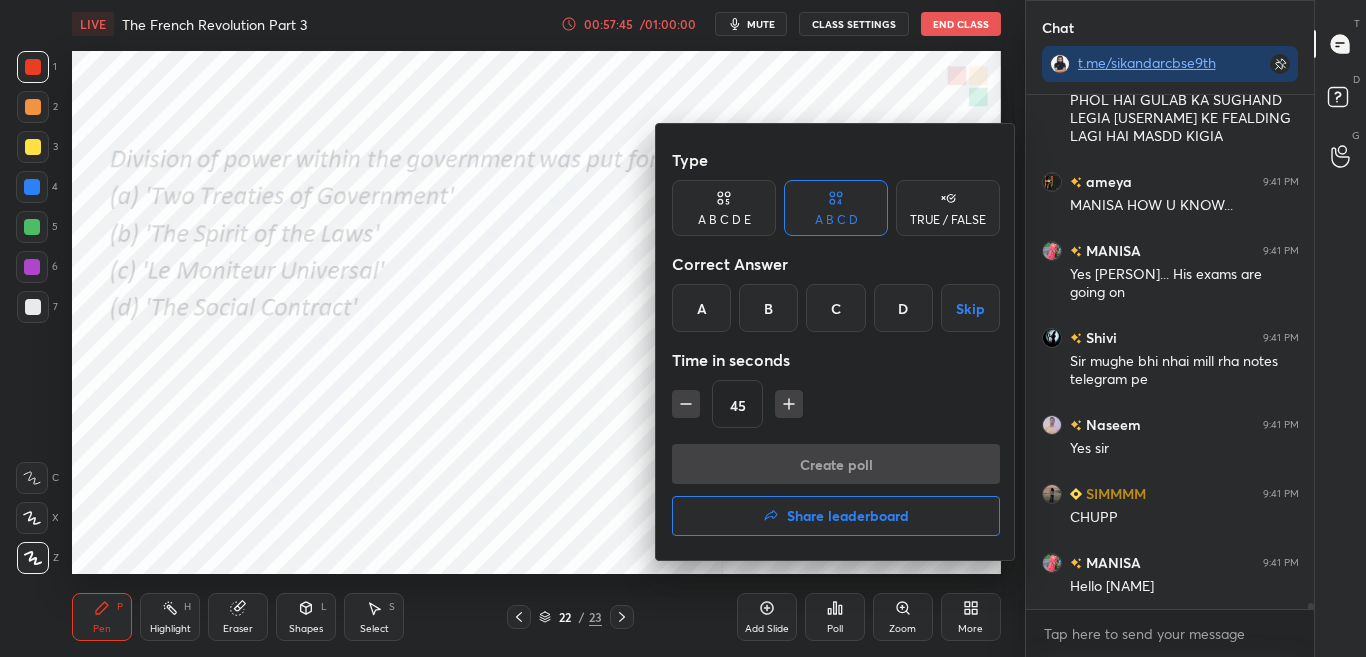 click at bounding box center [683, 328] 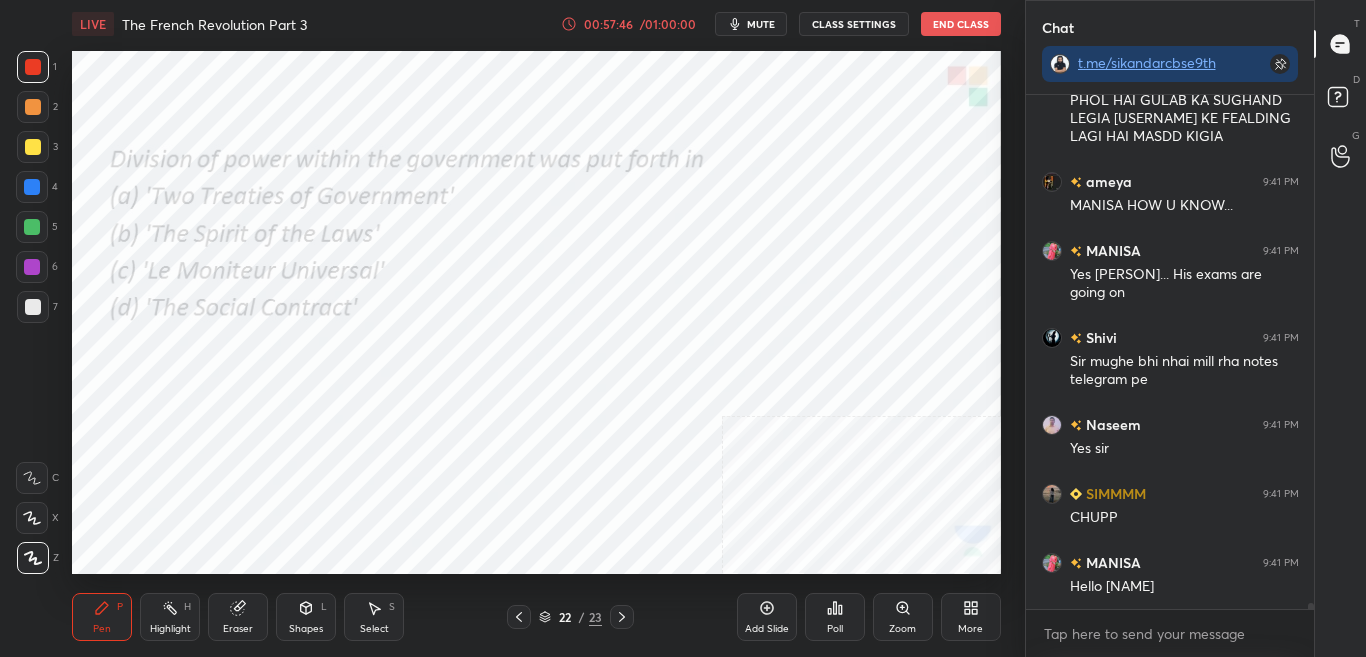 scroll, scrollTop: 40844, scrollLeft: 0, axis: vertical 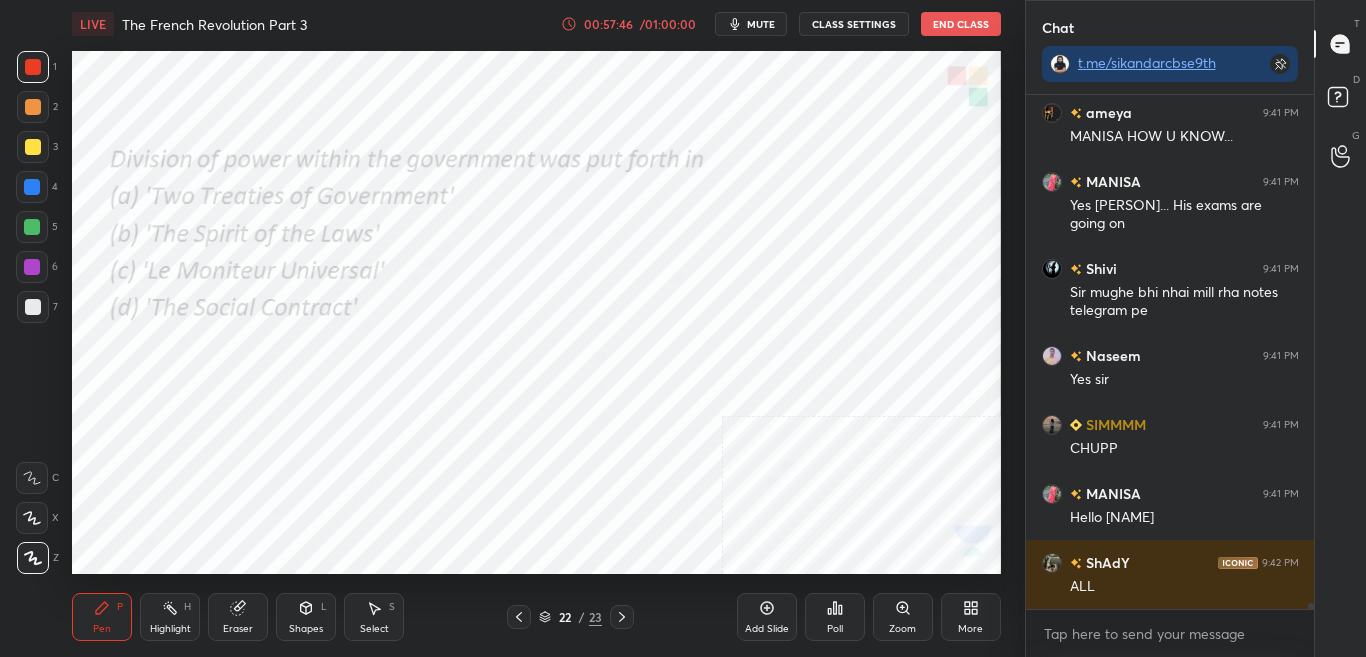click 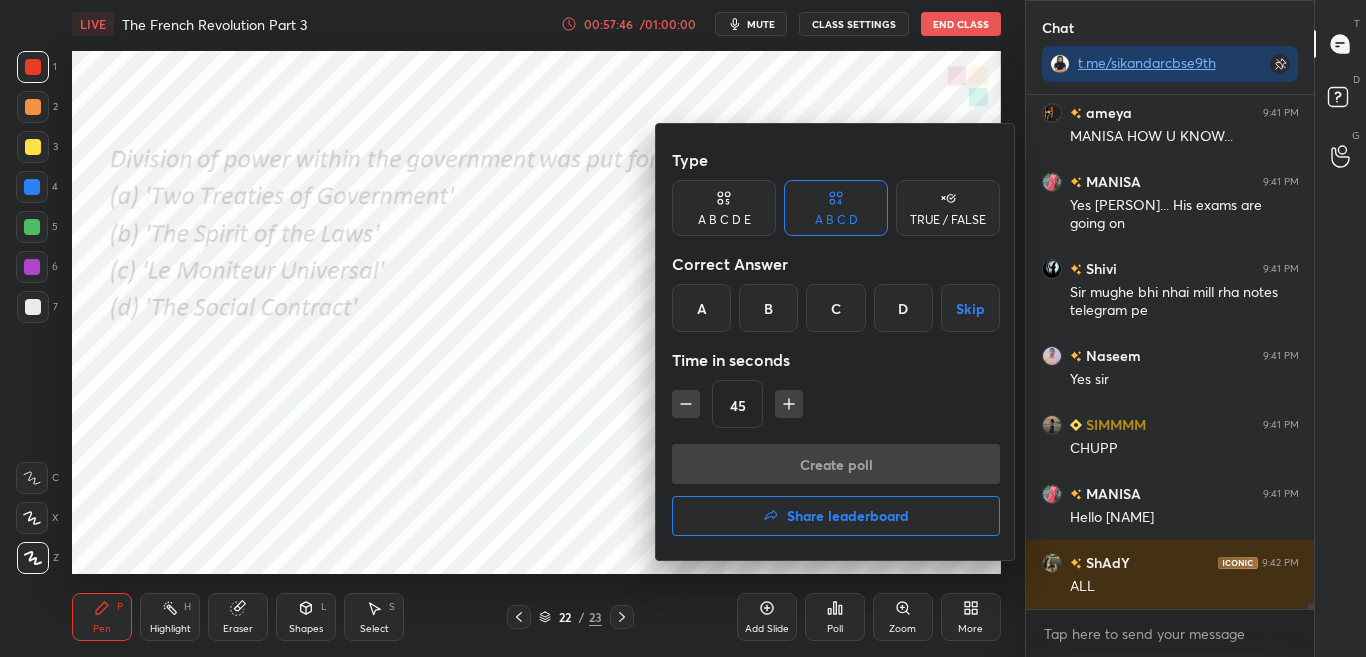 click at bounding box center [683, 328] 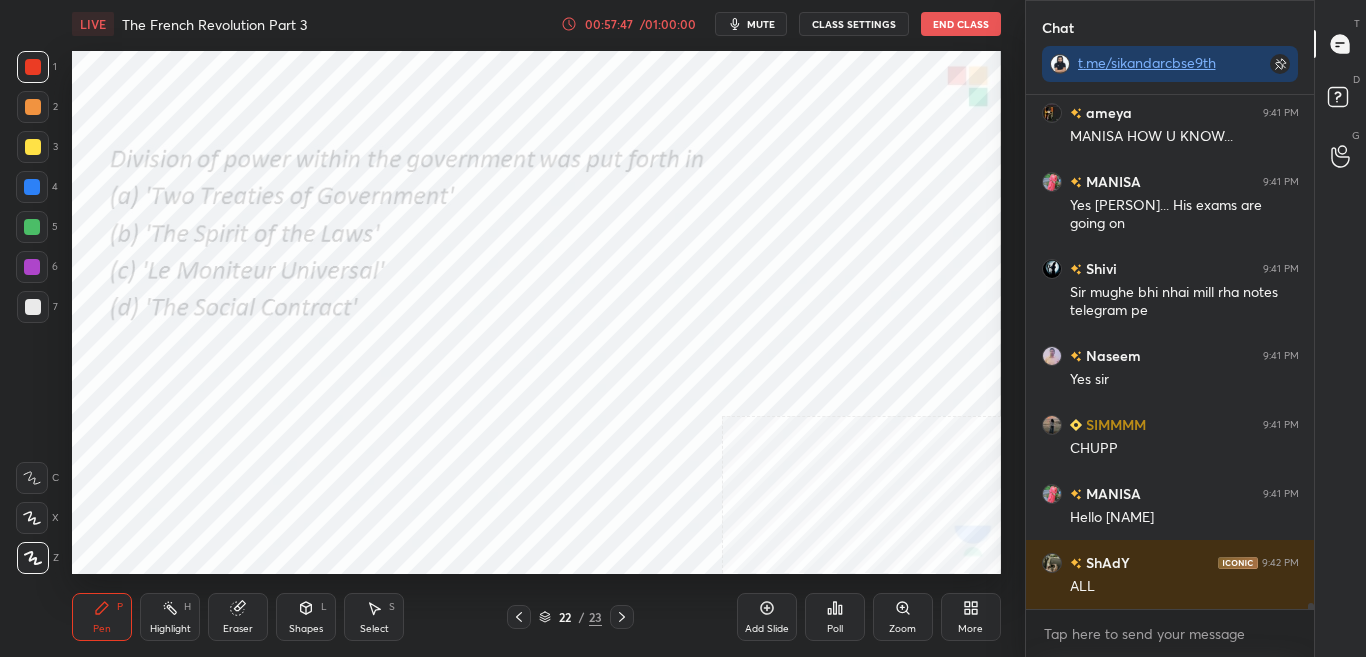 scroll, scrollTop: 40913, scrollLeft: 0, axis: vertical 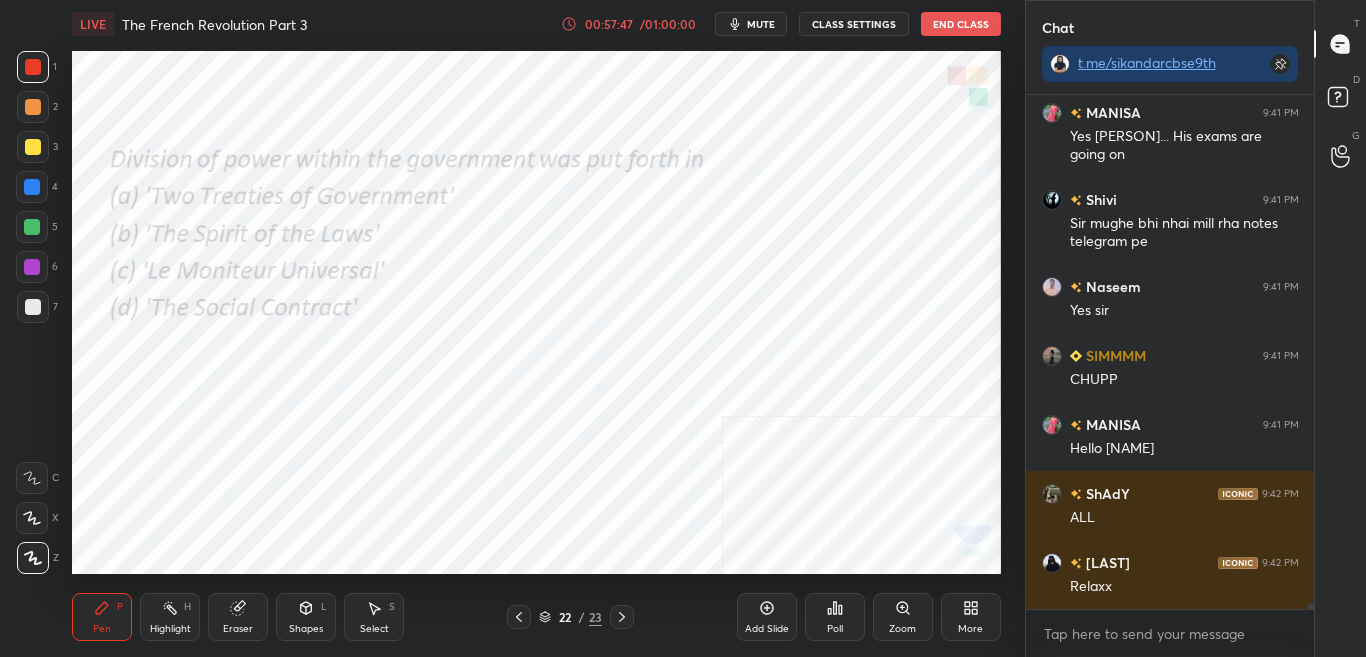click 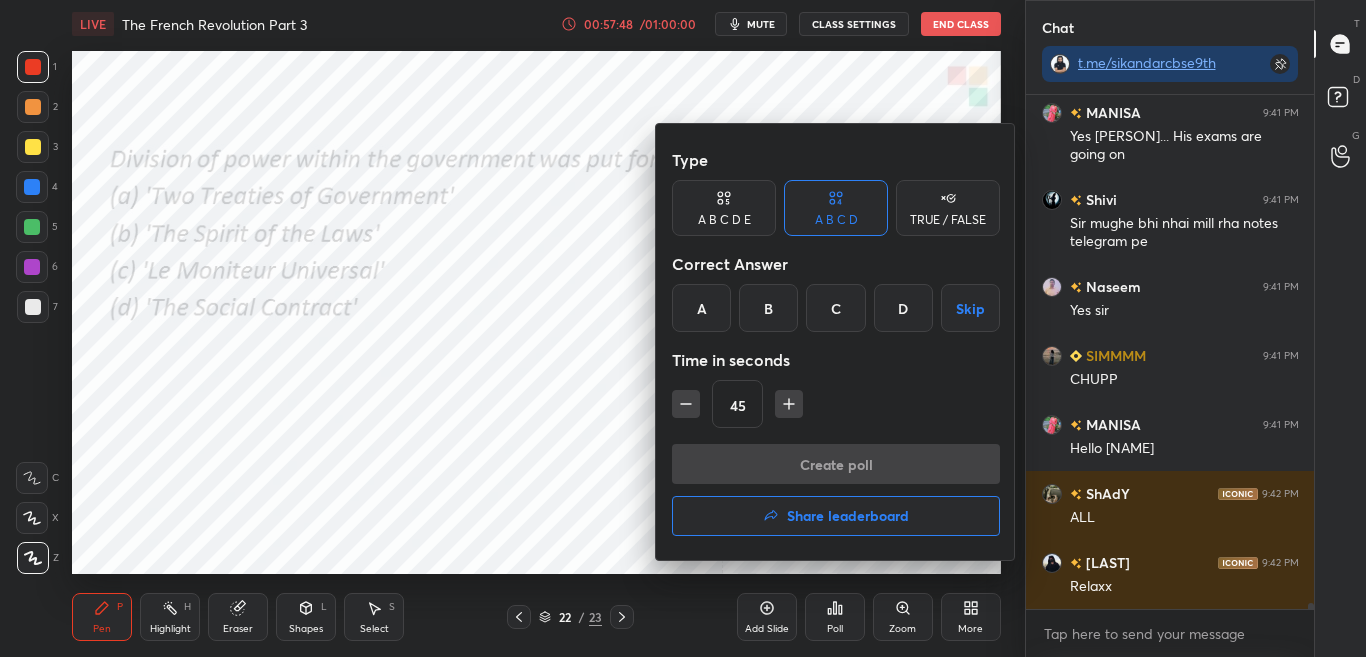 click at bounding box center [683, 328] 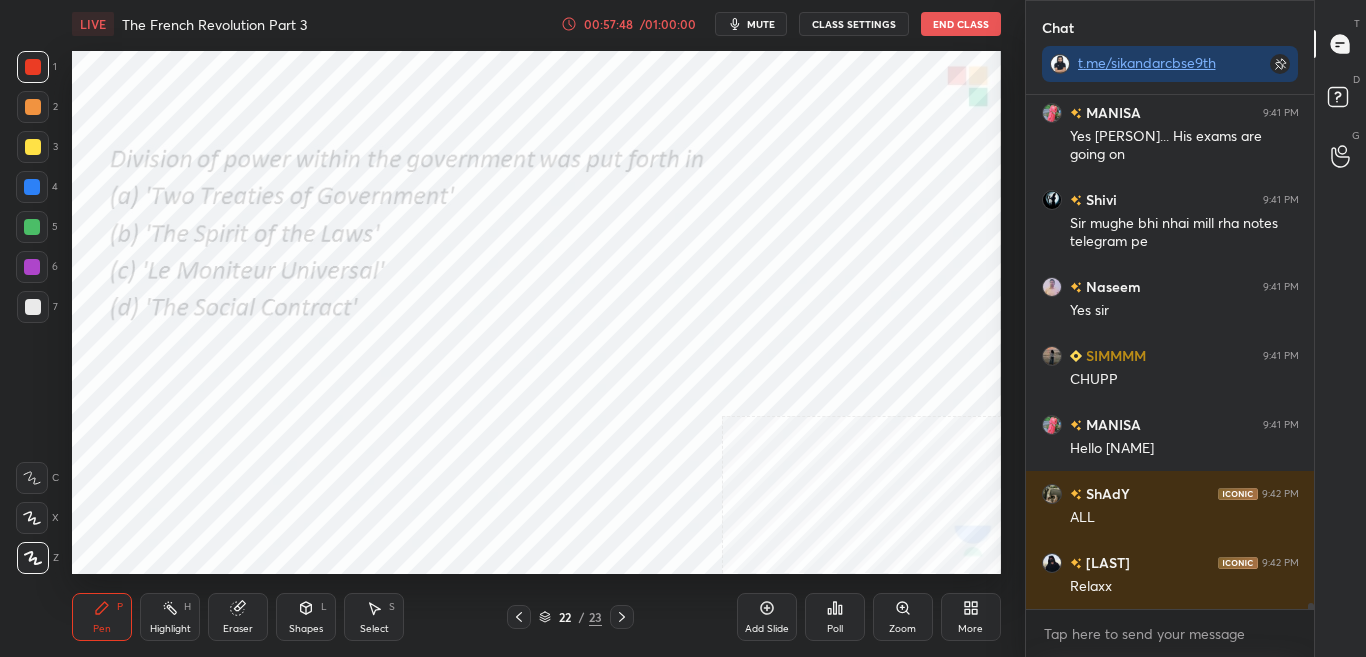 scroll, scrollTop: 40982, scrollLeft: 0, axis: vertical 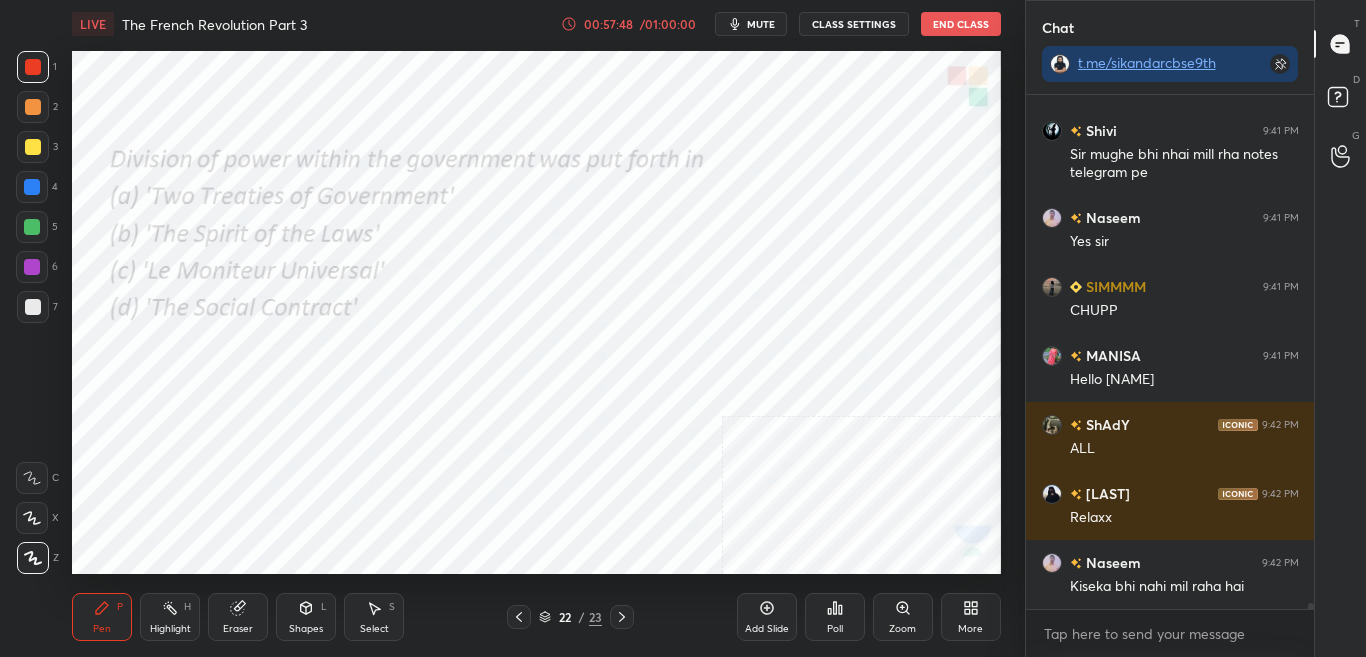 click 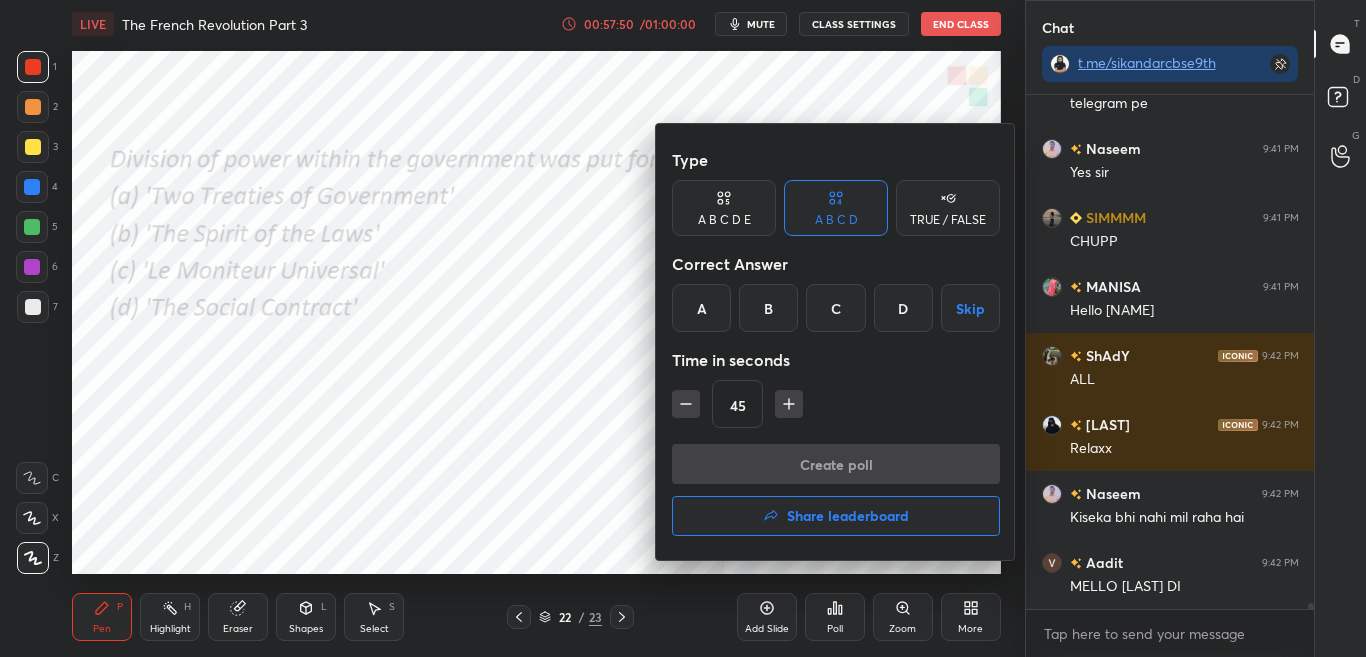 scroll, scrollTop: 41120, scrollLeft: 0, axis: vertical 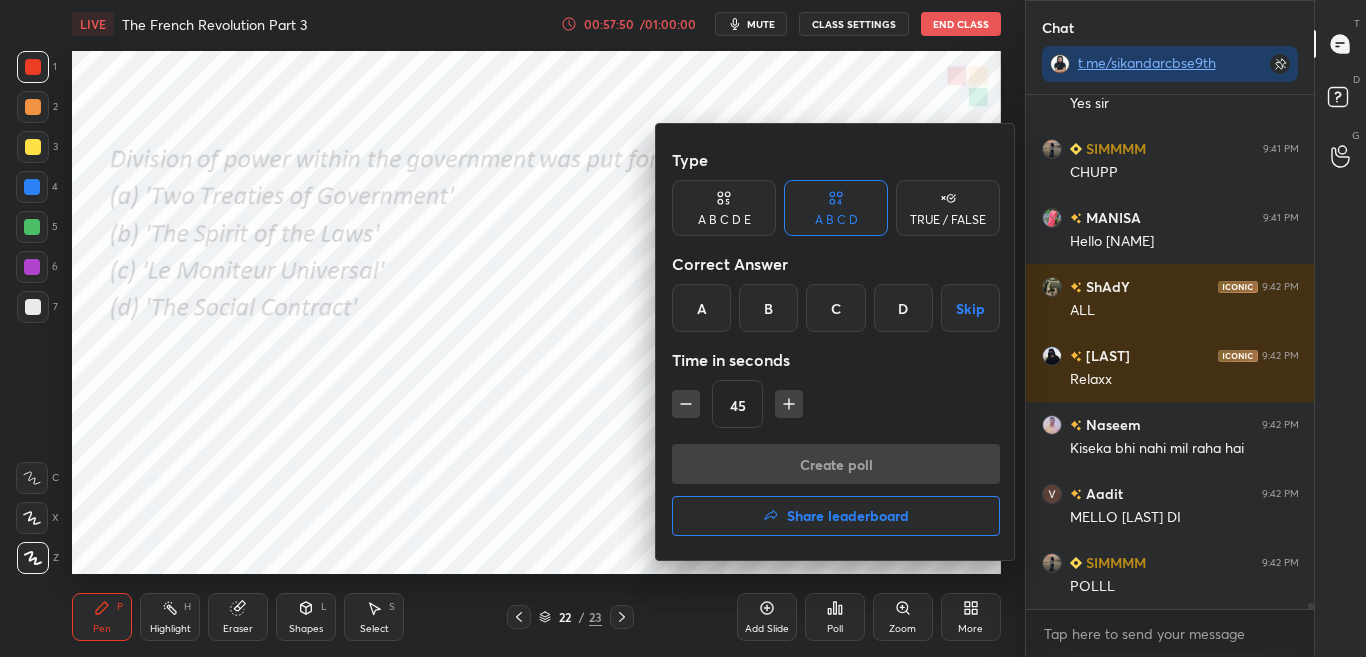 click at bounding box center (683, 328) 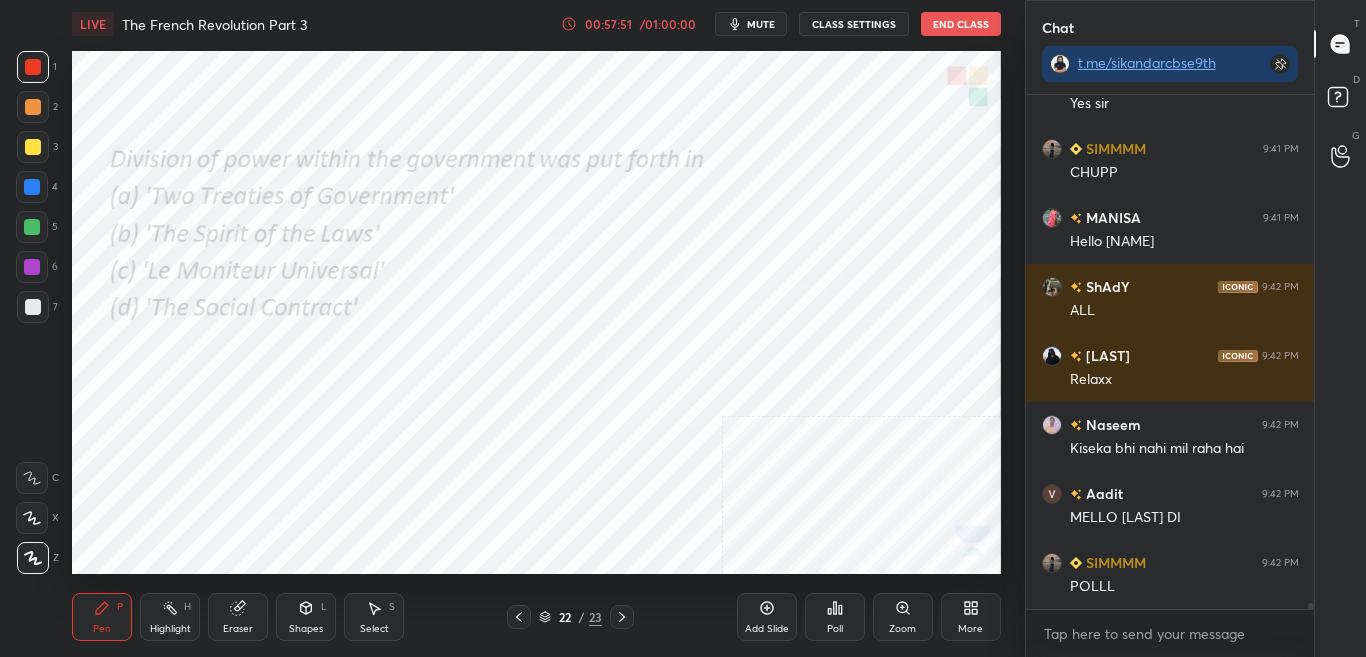 click 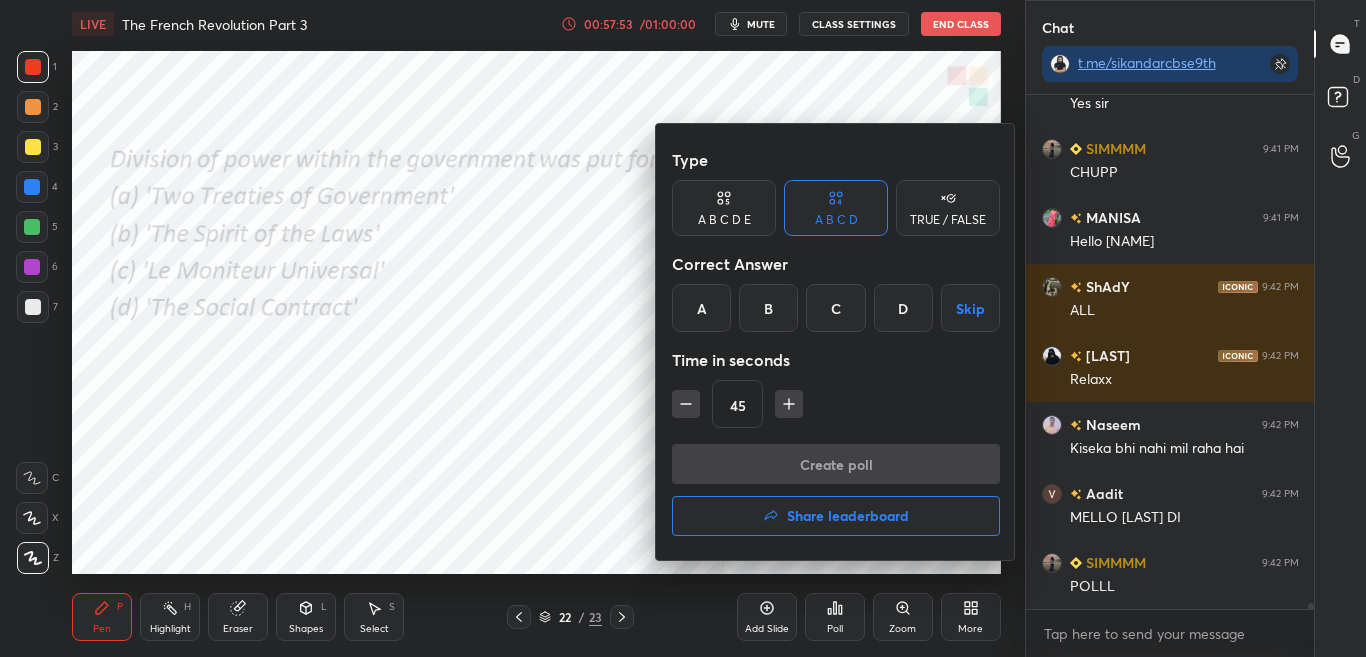 click at bounding box center [683, 328] 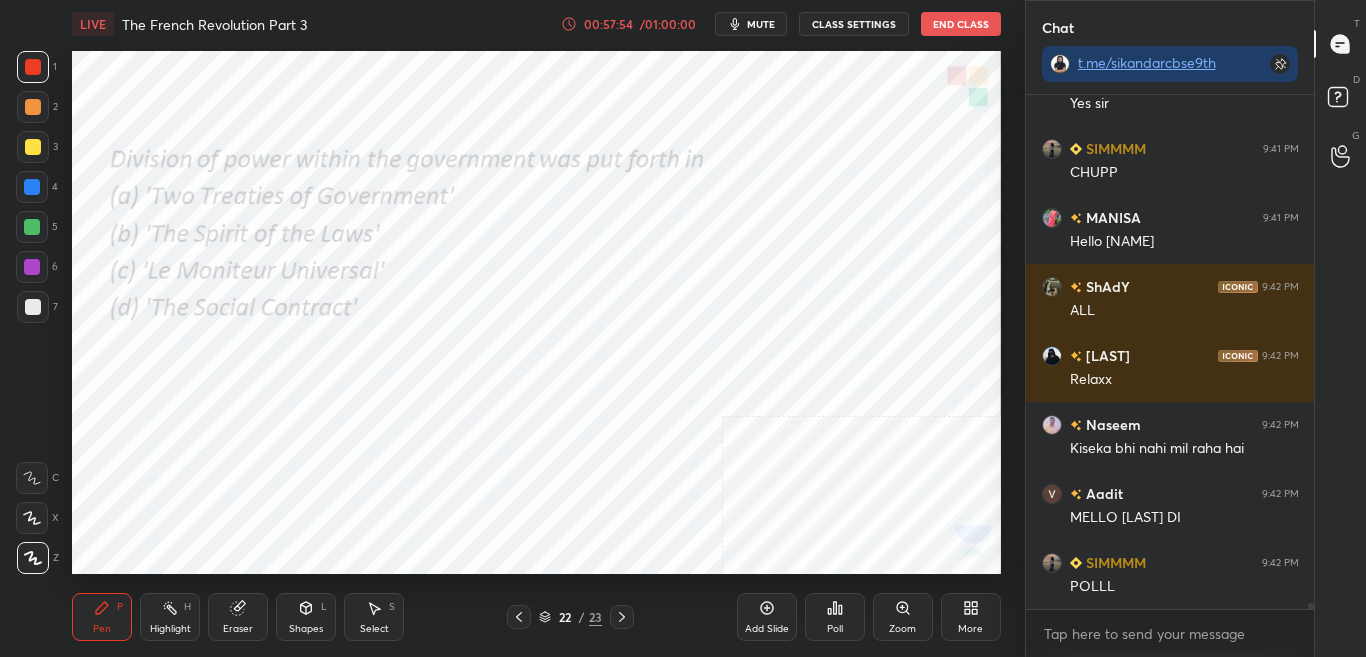click on "Poll" at bounding box center [835, 629] 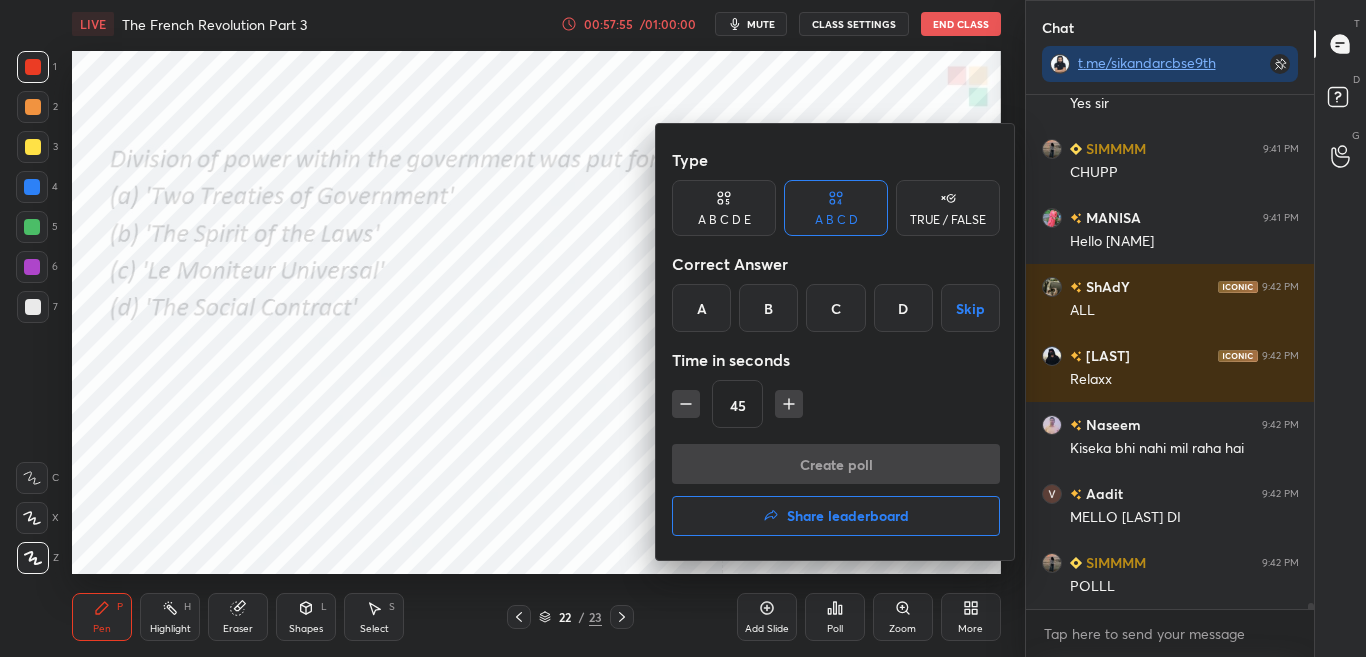 click at bounding box center [683, 328] 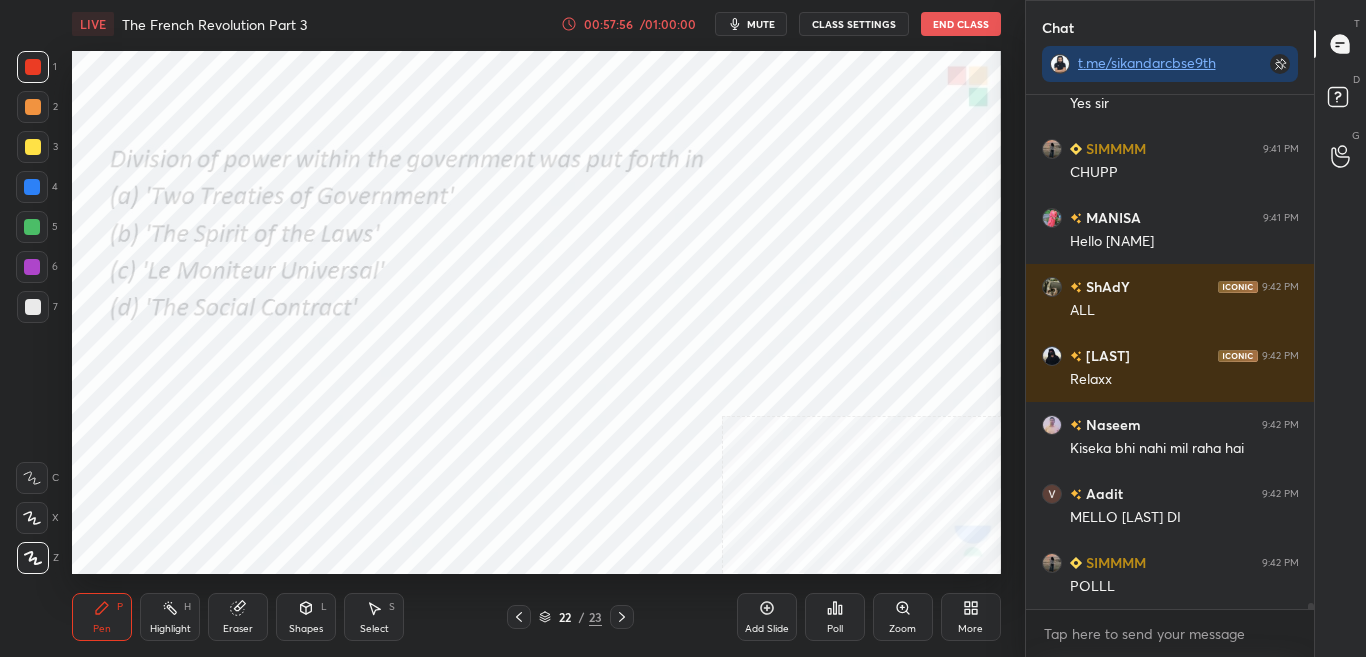 click 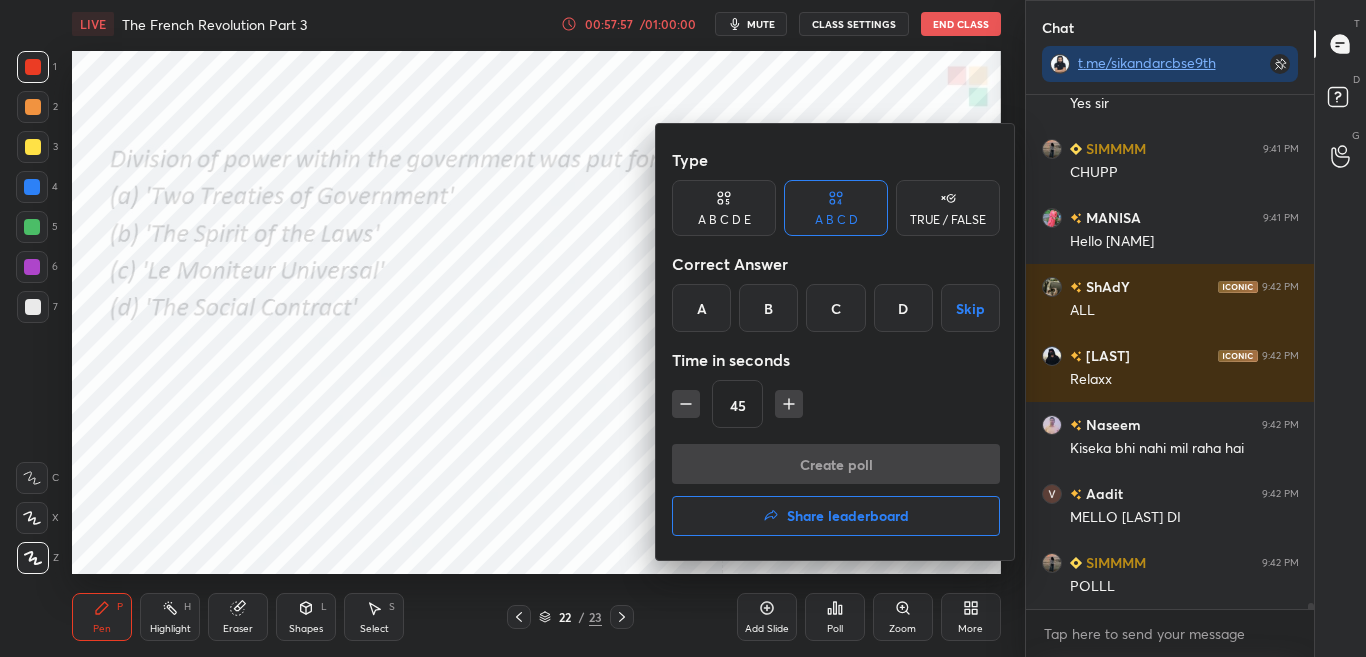 scroll, scrollTop: 41189, scrollLeft: 0, axis: vertical 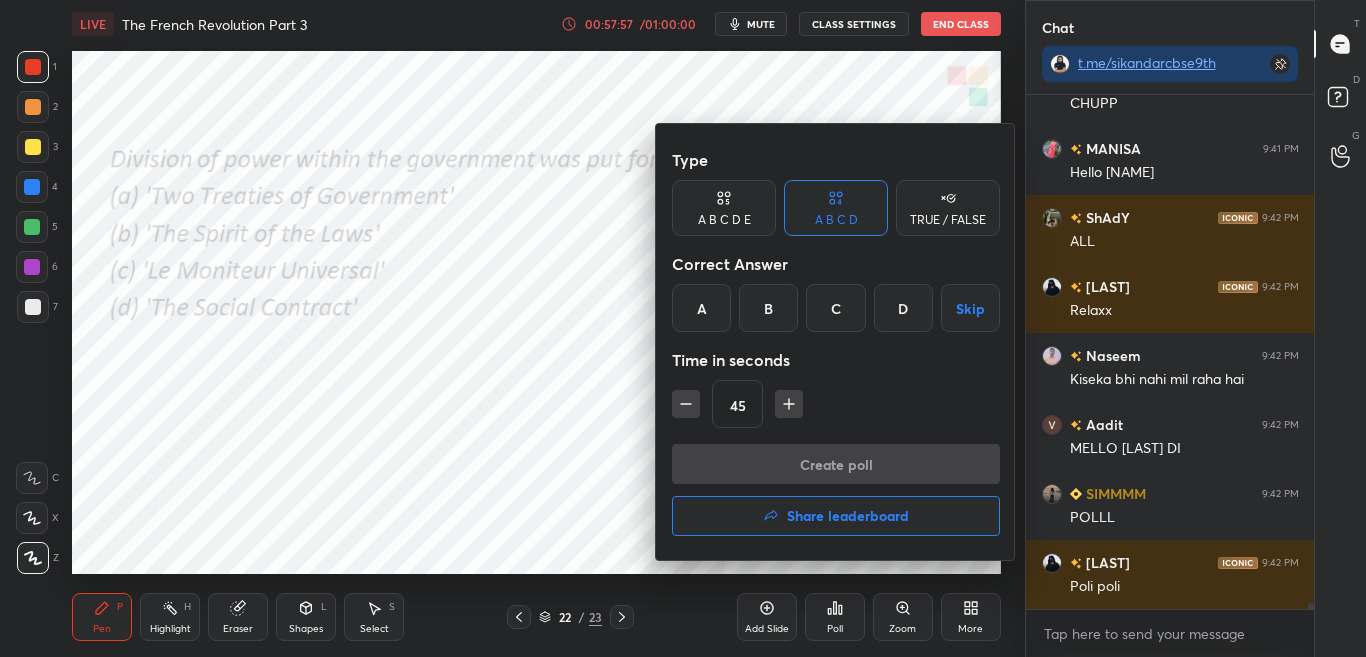 click on "A" at bounding box center [701, 308] 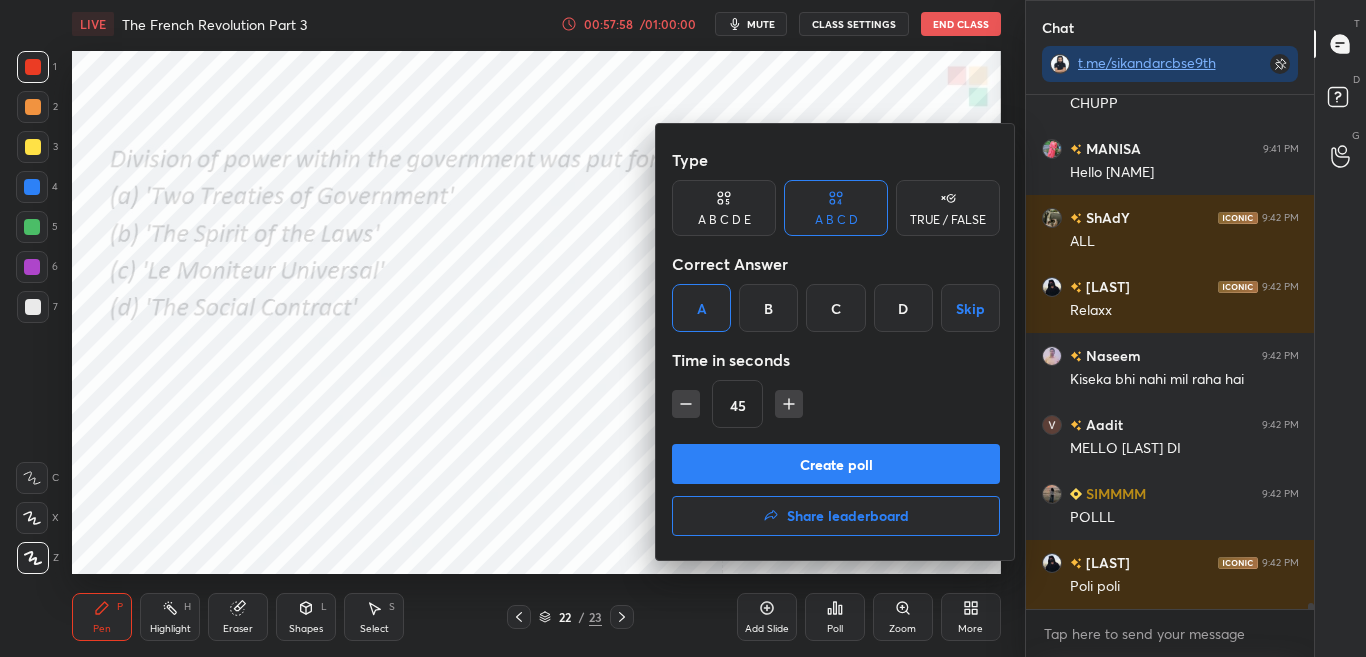 click on "B" at bounding box center (768, 308) 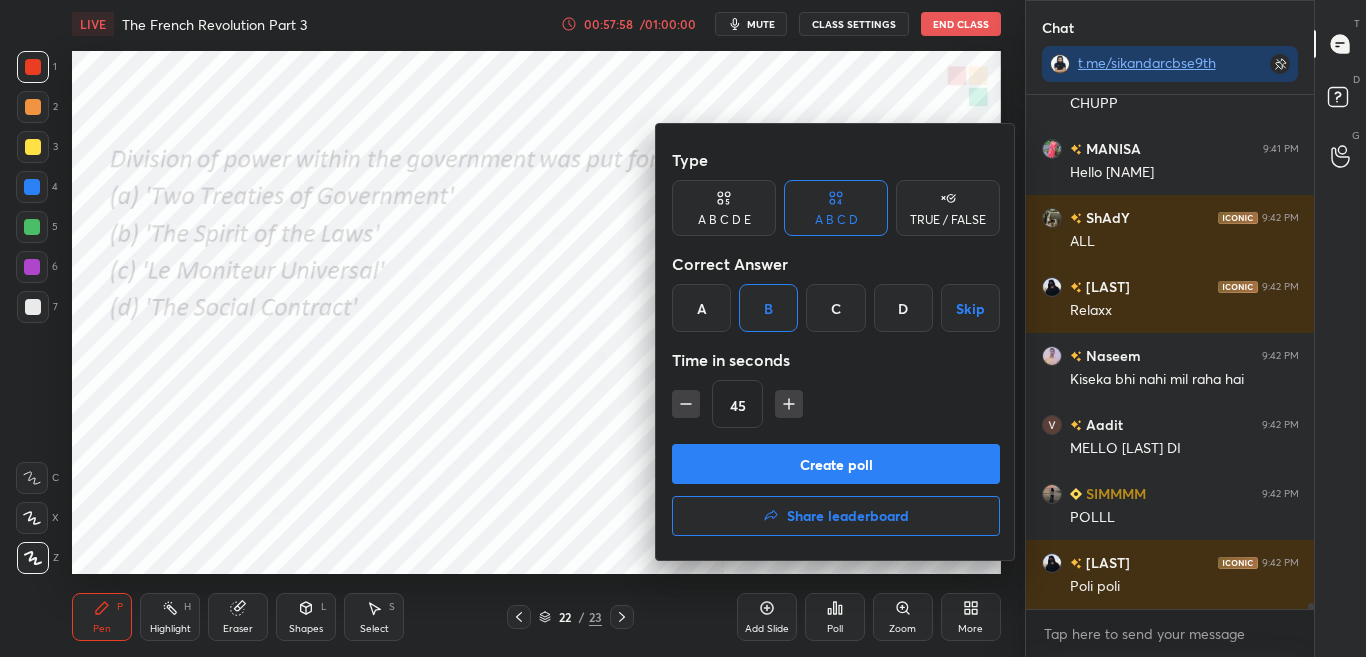 scroll, scrollTop: 41276, scrollLeft: 0, axis: vertical 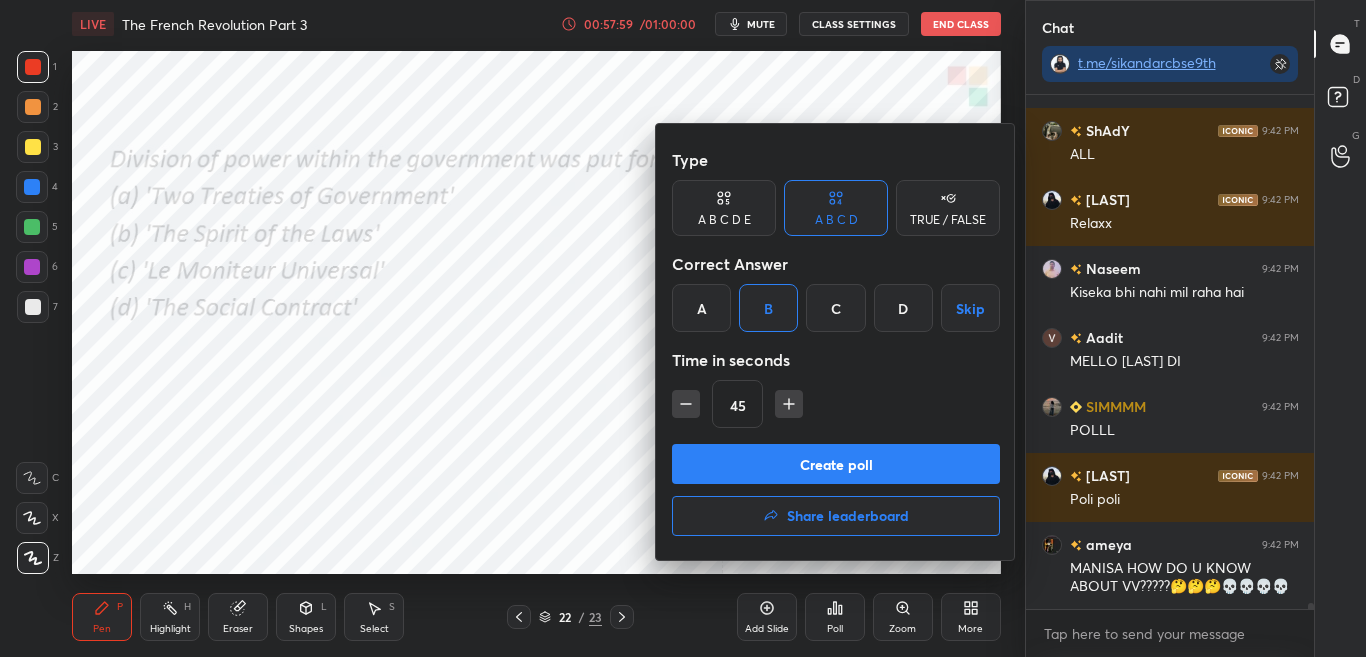 click on "A" at bounding box center (701, 308) 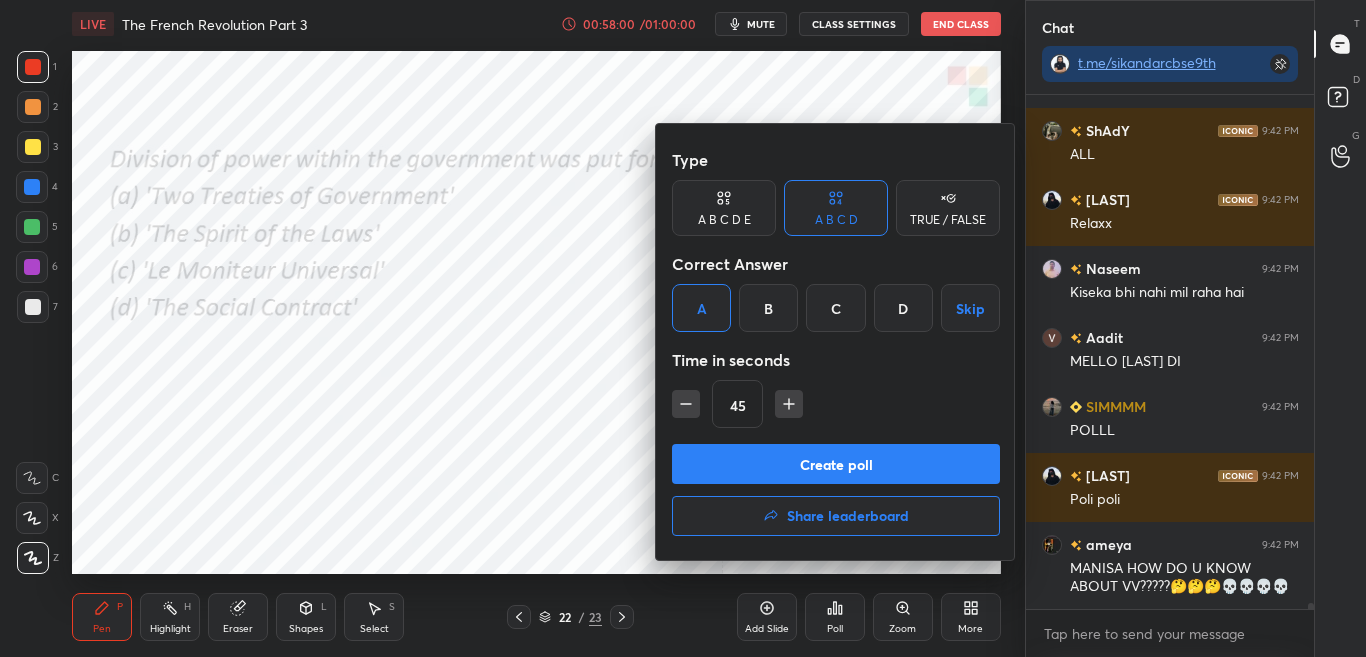 click on "B" at bounding box center (768, 308) 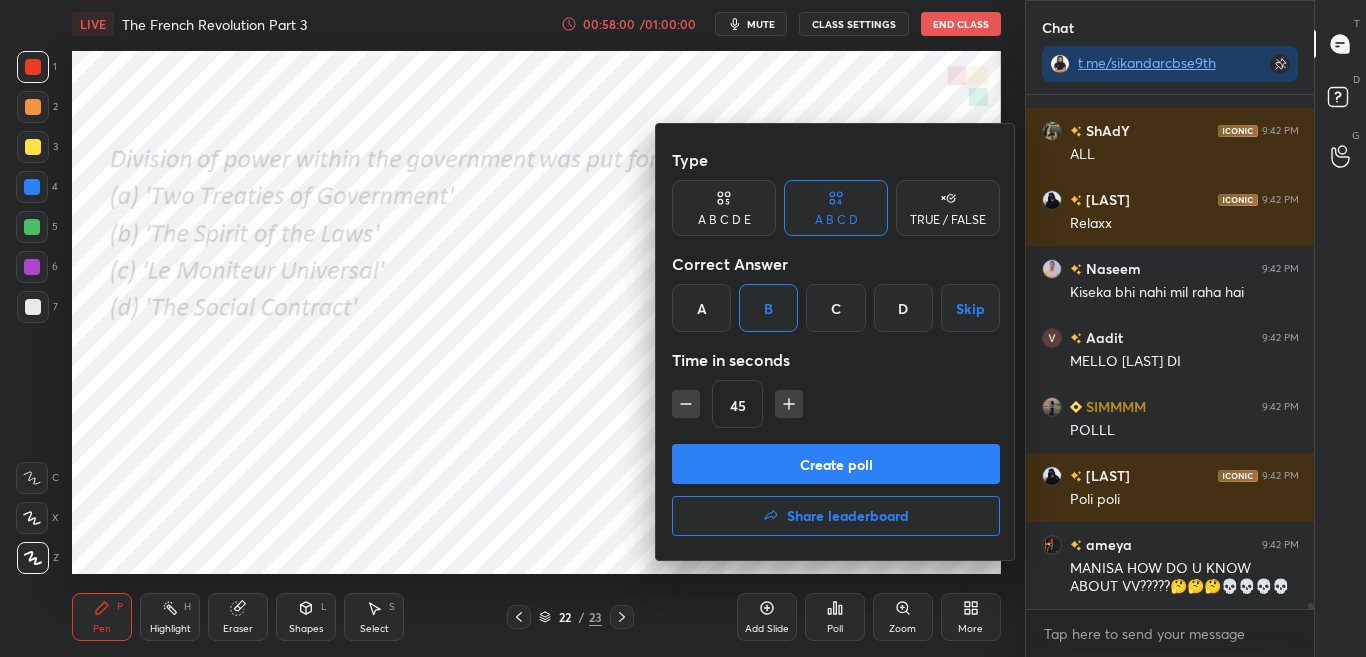 click on "A" at bounding box center [701, 308] 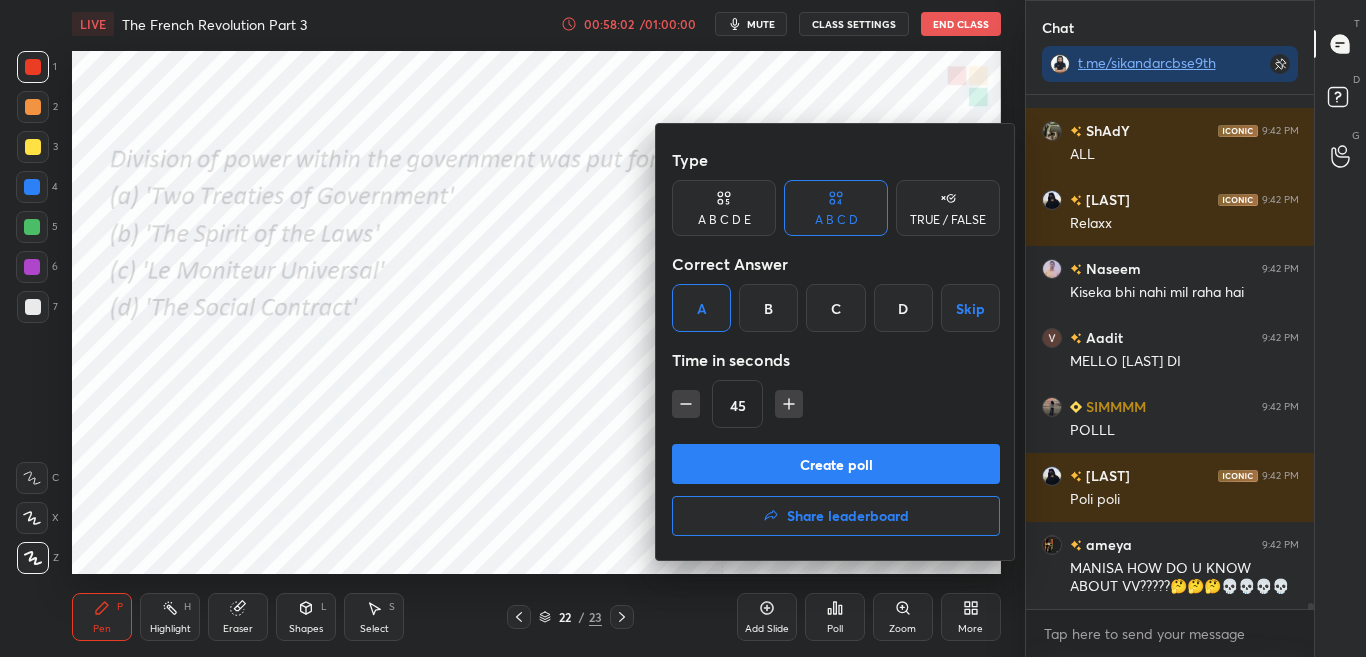 drag, startPoint x: 620, startPoint y: 414, endPoint x: 648, endPoint y: 436, distance: 35.608986 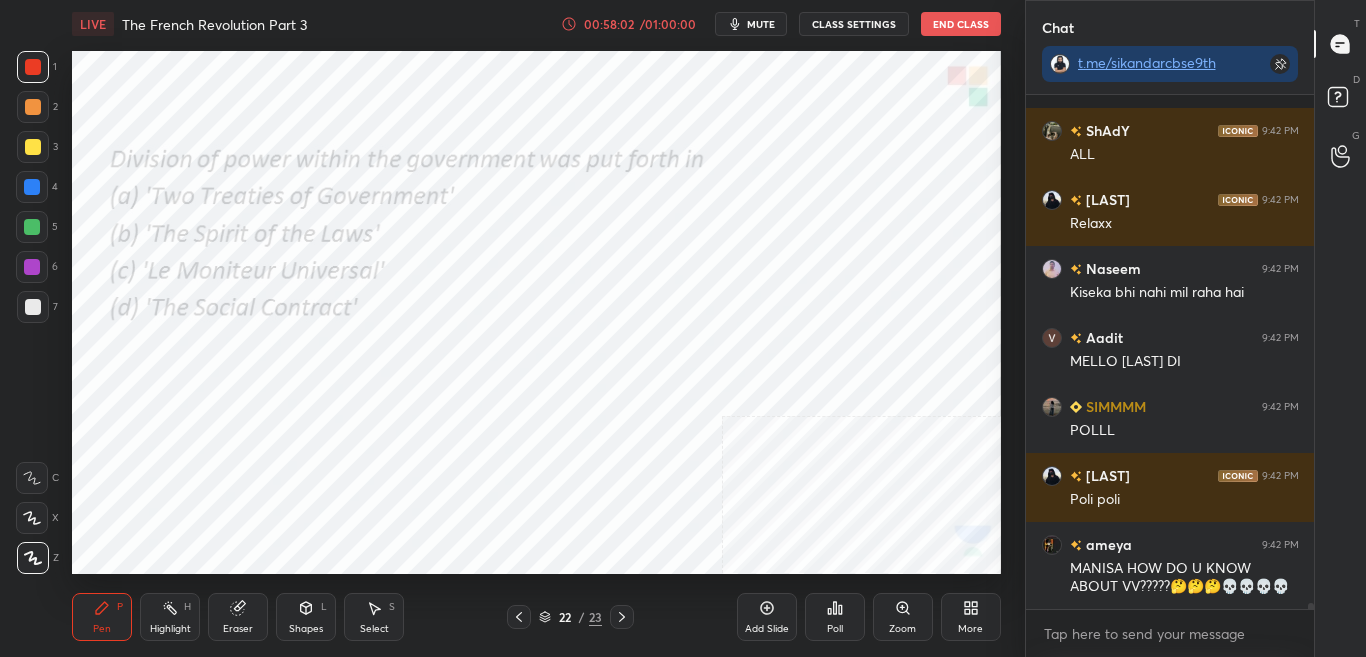 scroll, scrollTop: 41363, scrollLeft: 0, axis: vertical 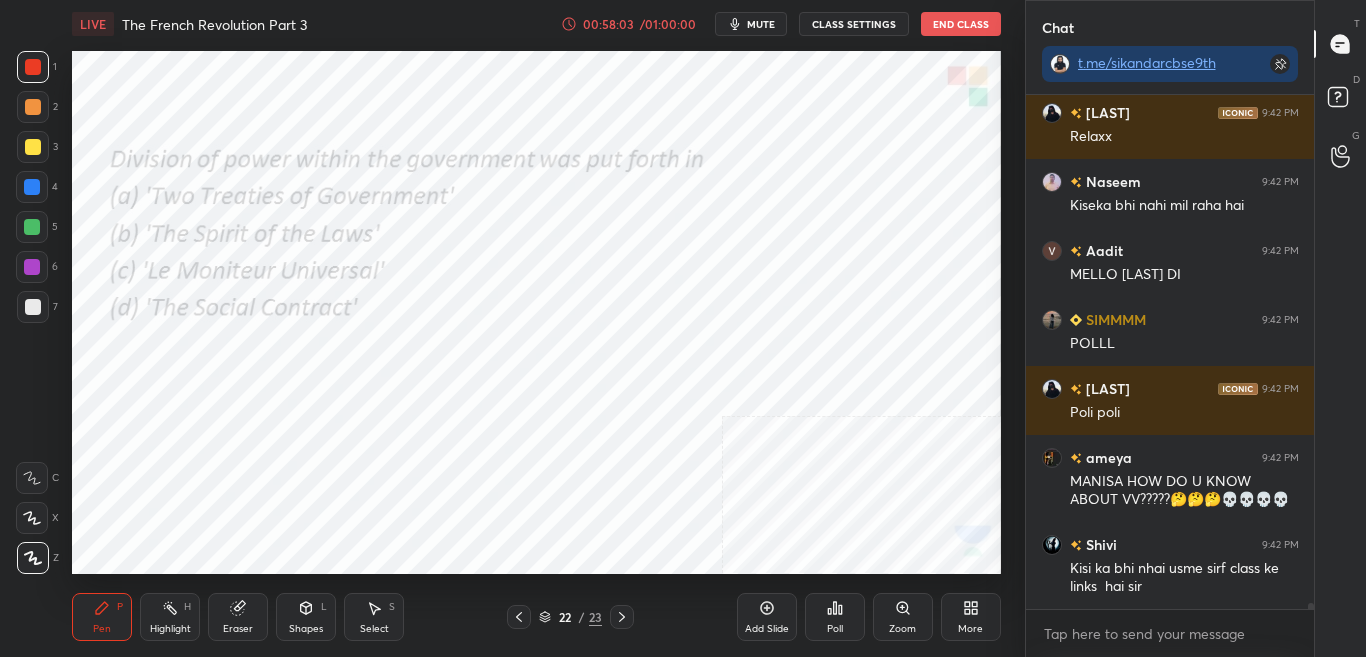 click 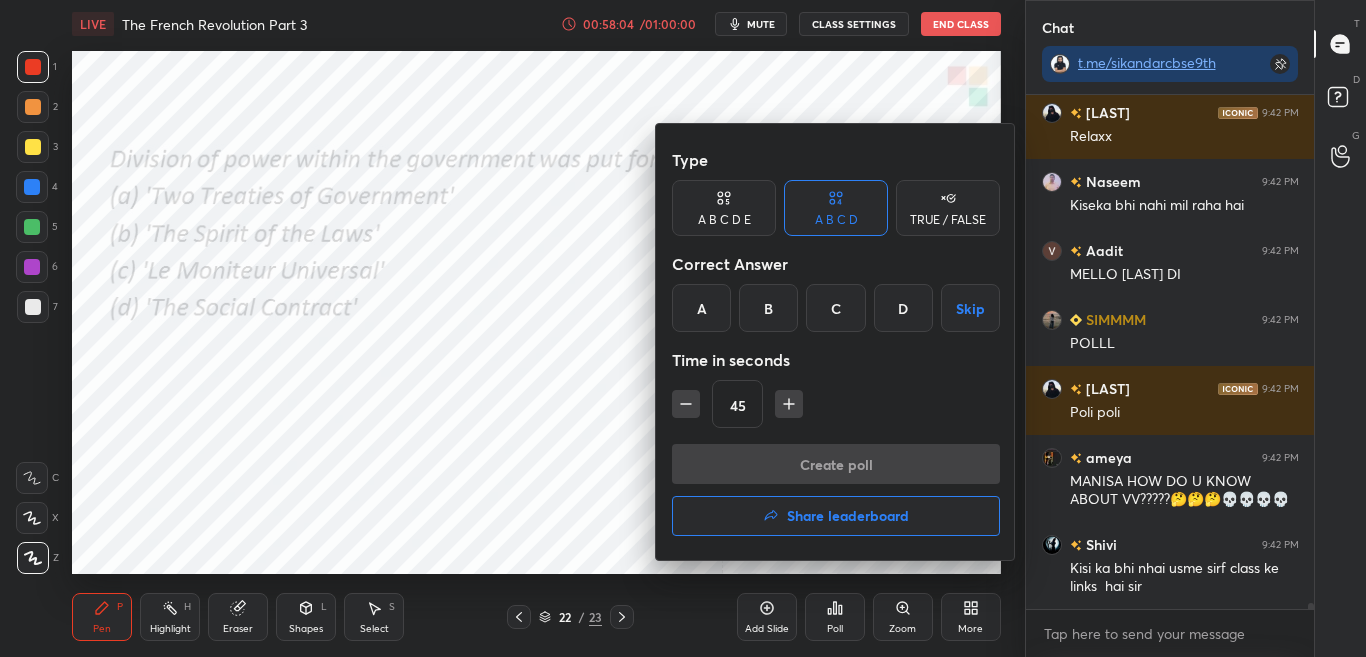 click on "B" at bounding box center (768, 308) 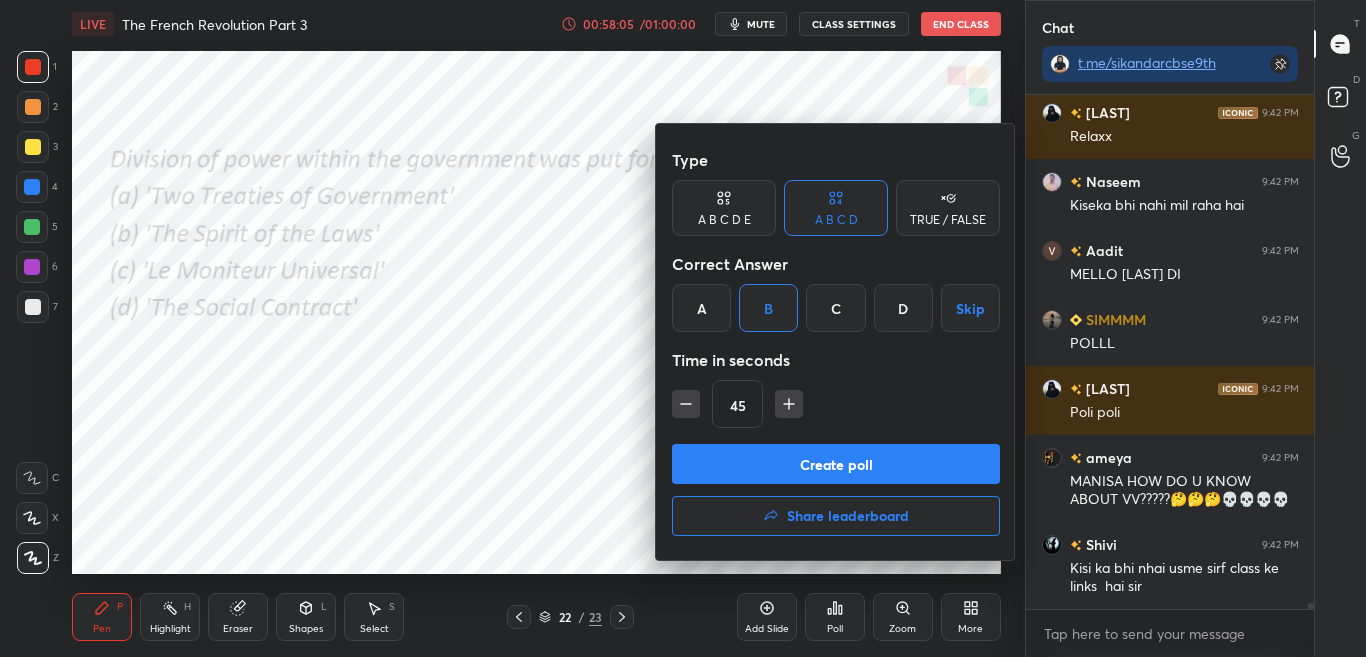 click on "Create poll" at bounding box center (836, 464) 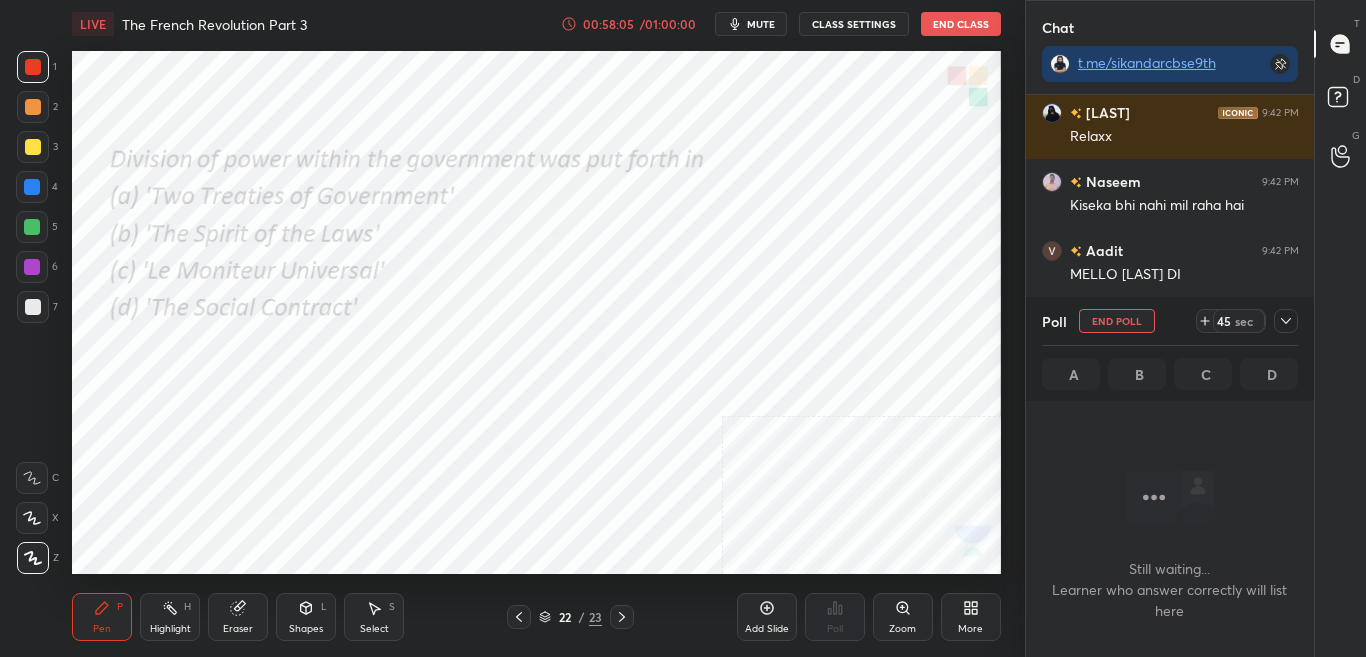 scroll, scrollTop: 446, scrollLeft: 282, axis: both 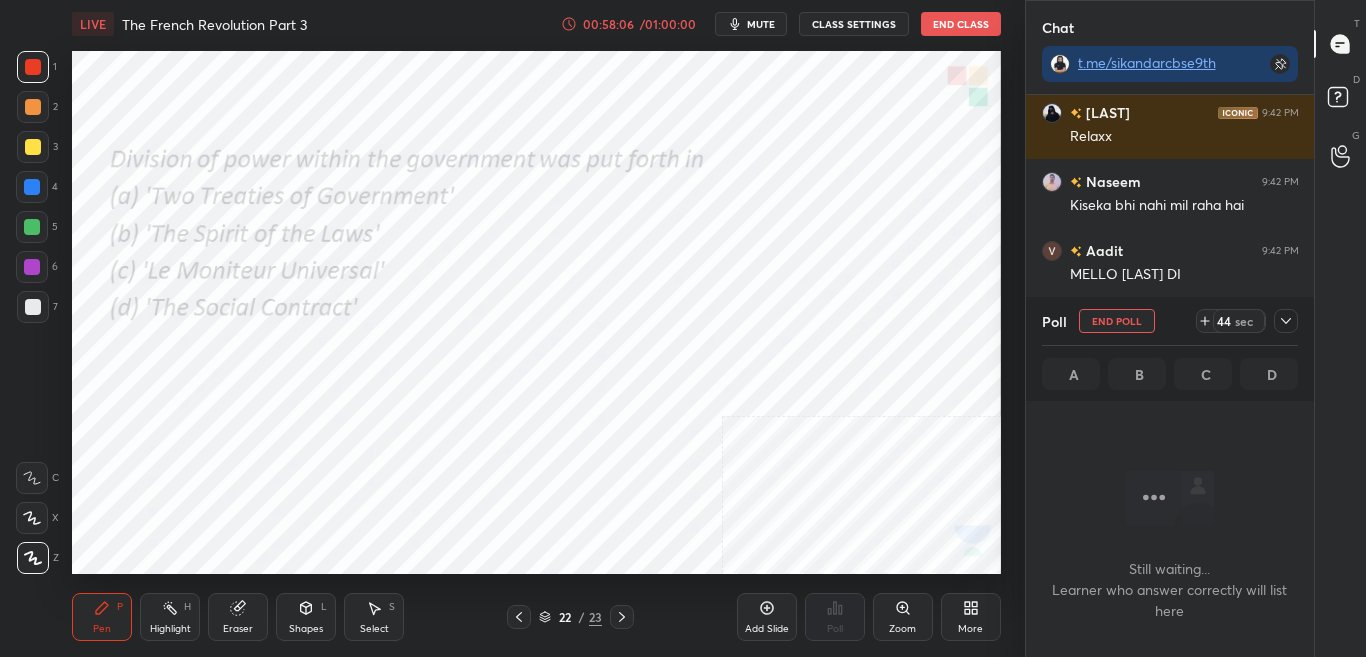click 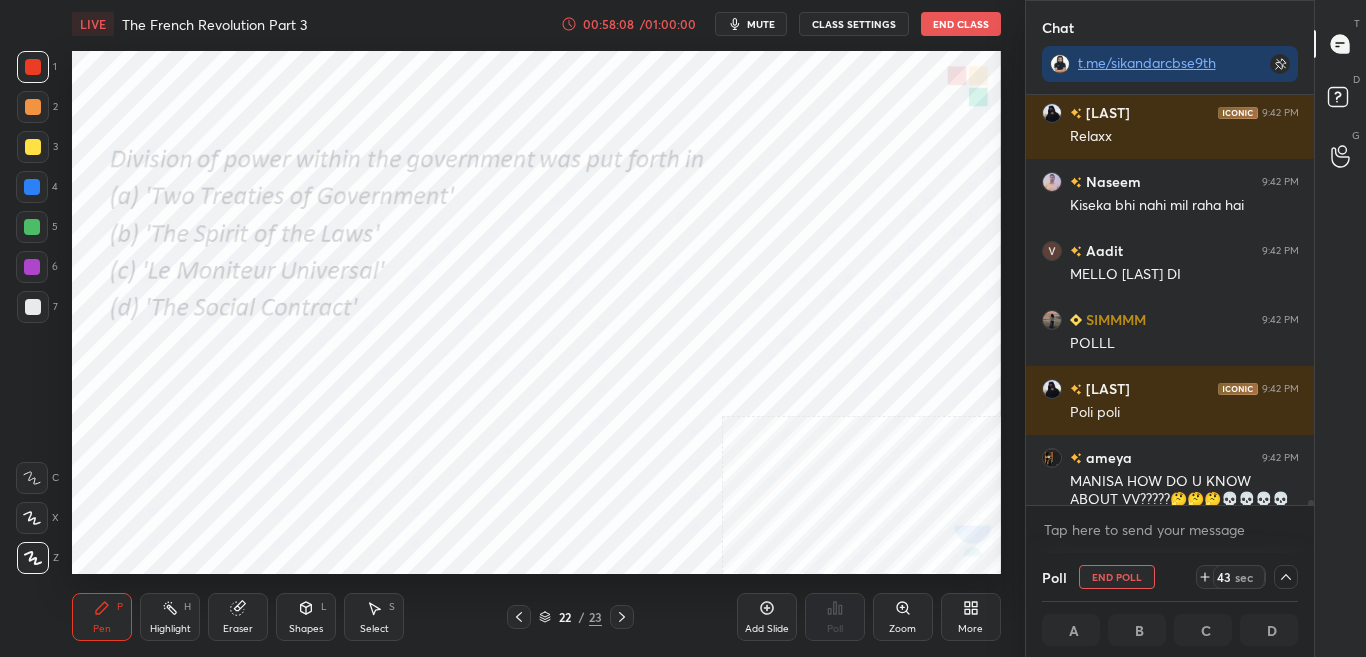 scroll, scrollTop: 1, scrollLeft: 7, axis: both 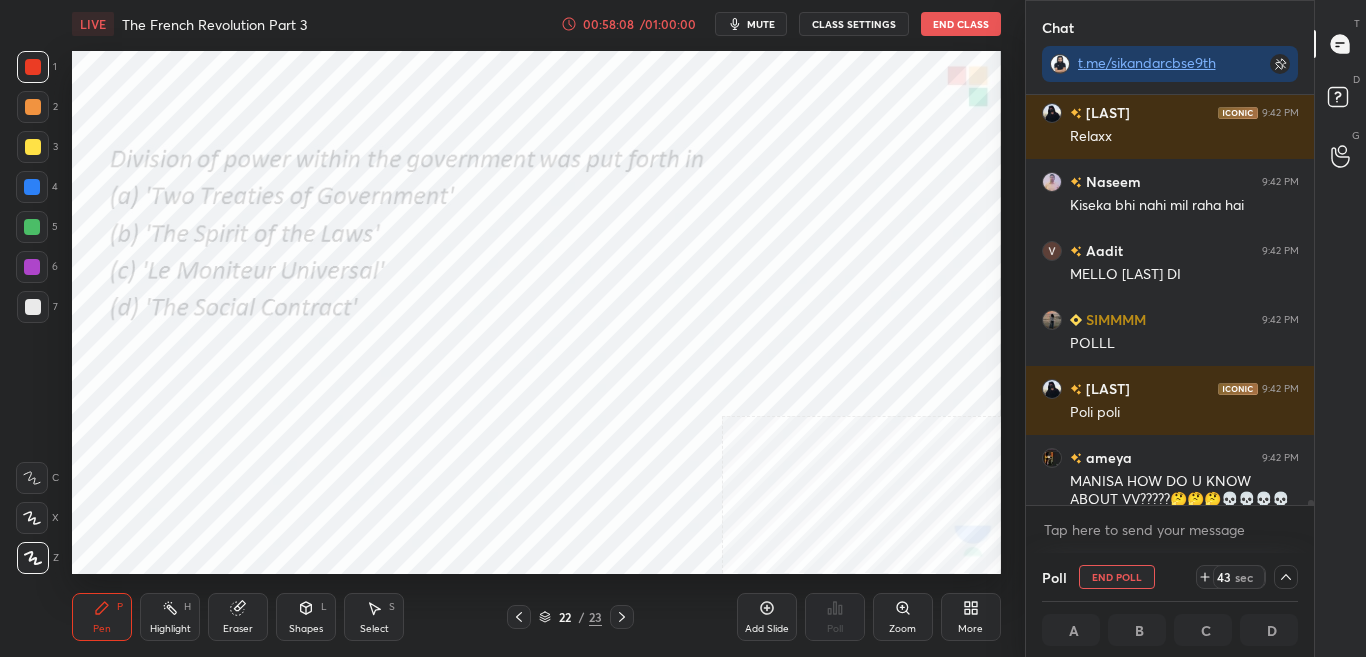 click at bounding box center (1308, 300) 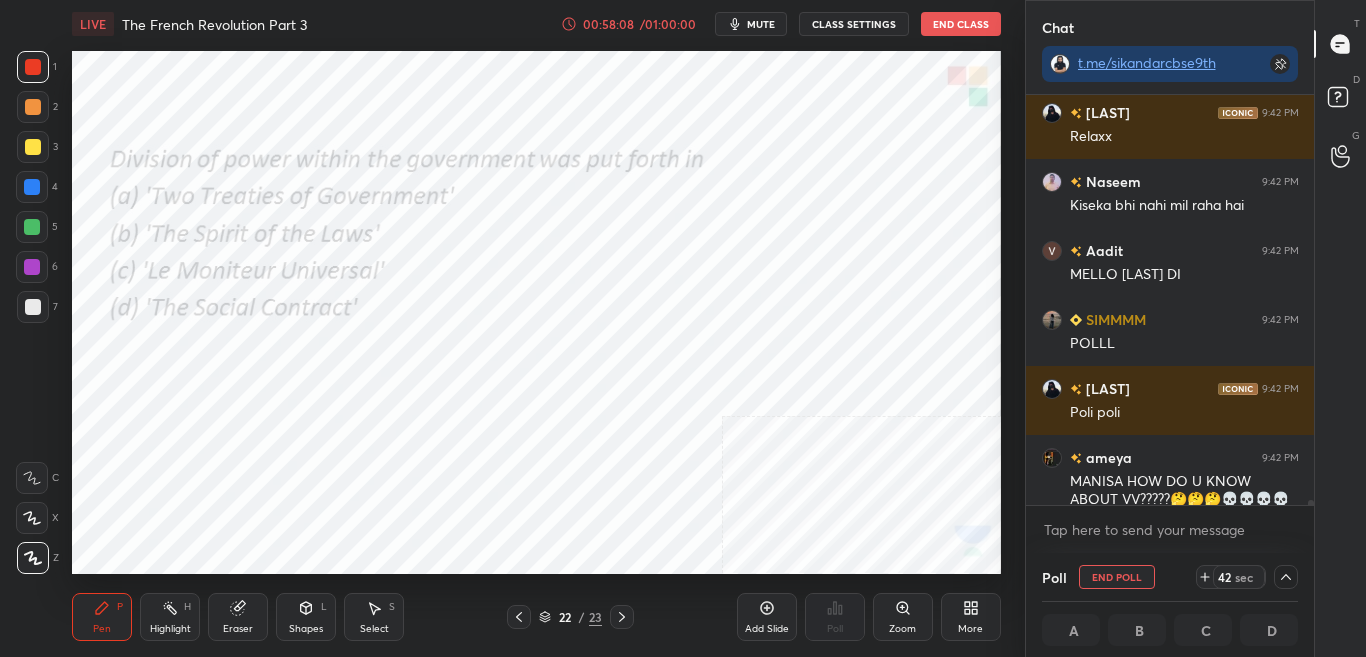 click at bounding box center (1311, 508) 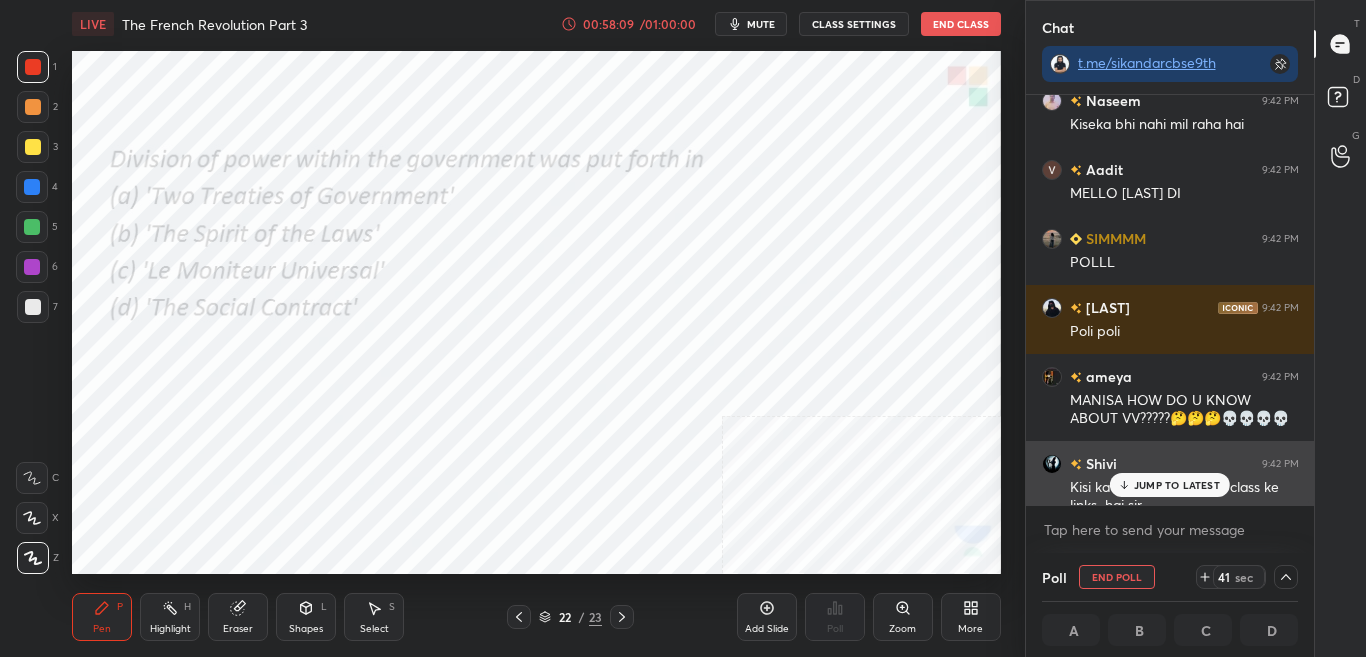 click on "JUMP TO LATEST" at bounding box center (1177, 485) 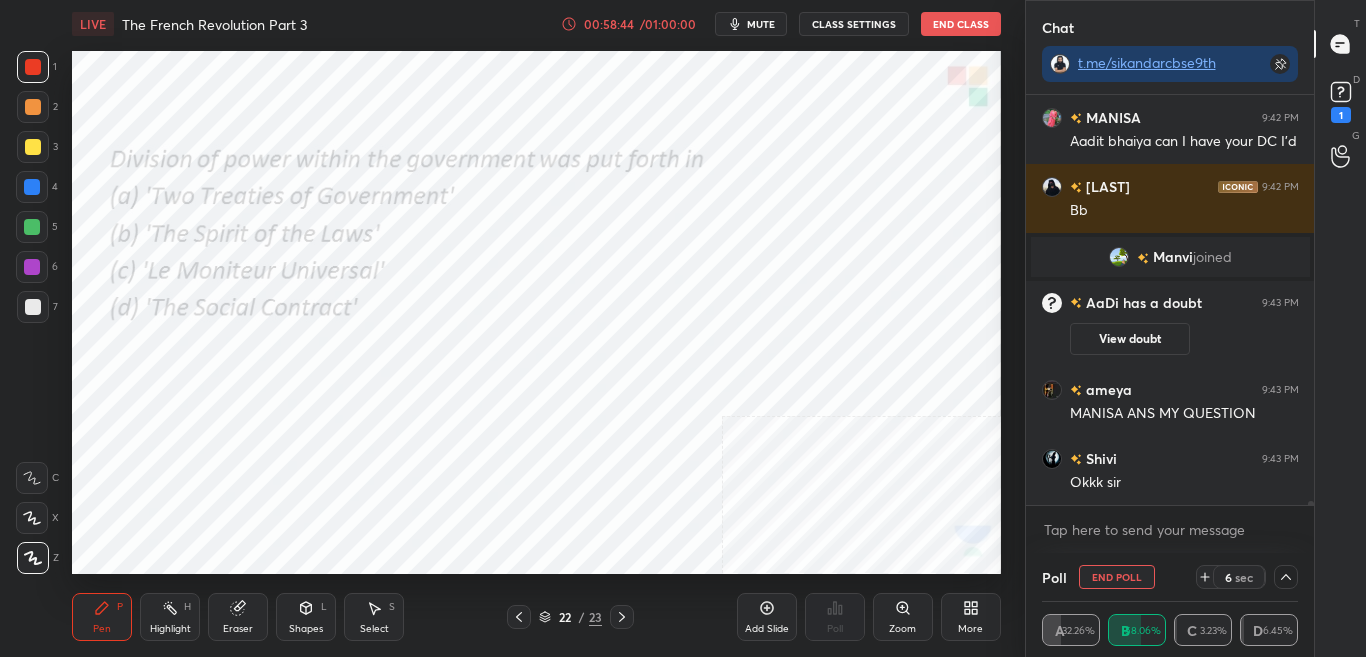 scroll, scrollTop: 39579, scrollLeft: 0, axis: vertical 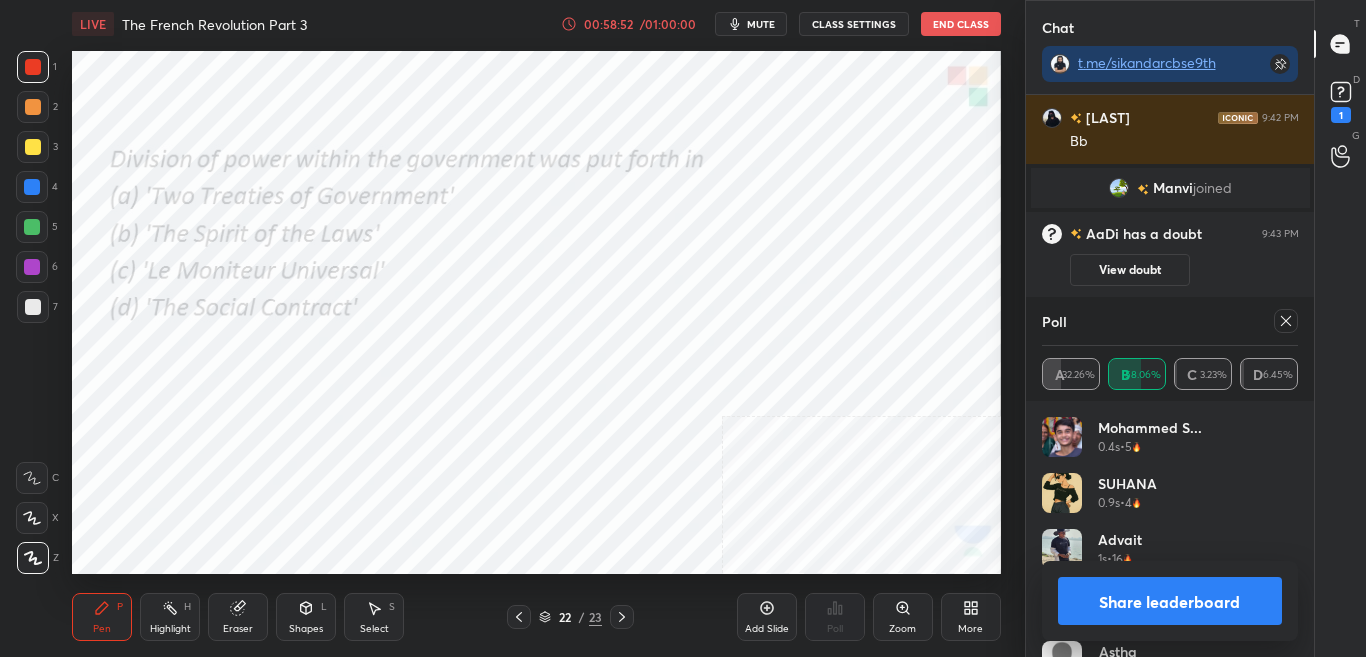 click on "Share leaderboard" at bounding box center (1170, 601) 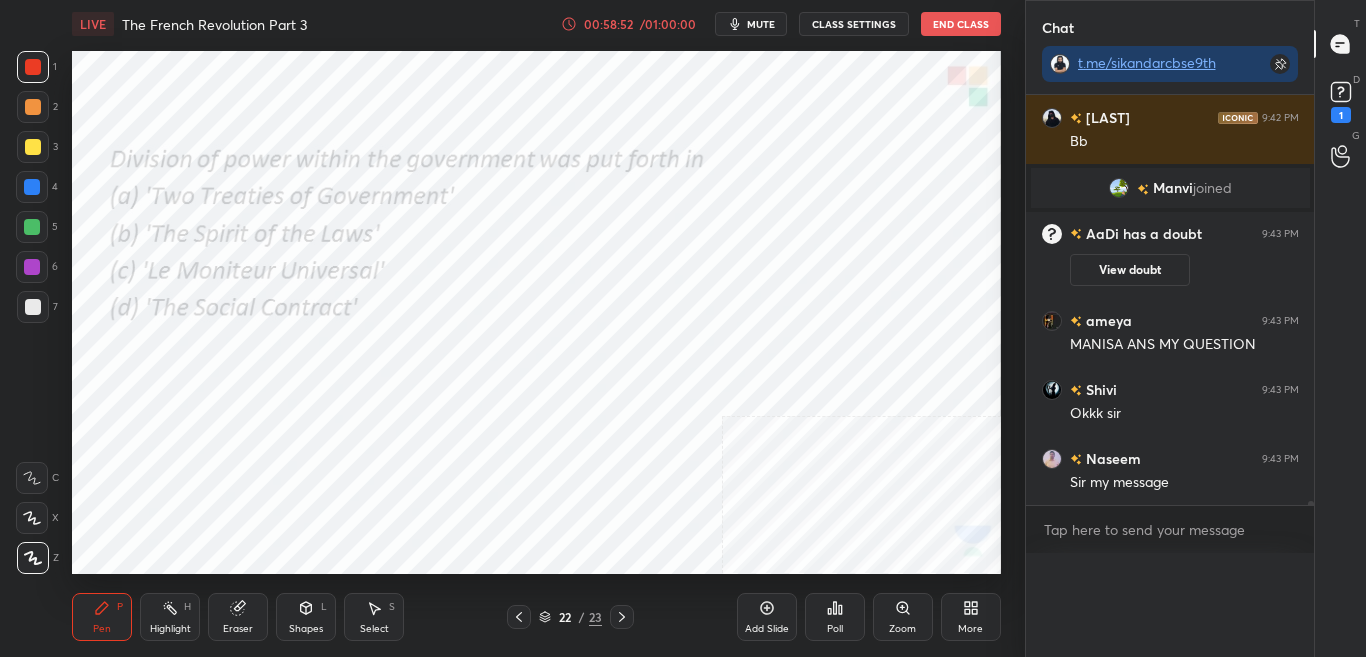 scroll, scrollTop: 151, scrollLeft: 250, axis: both 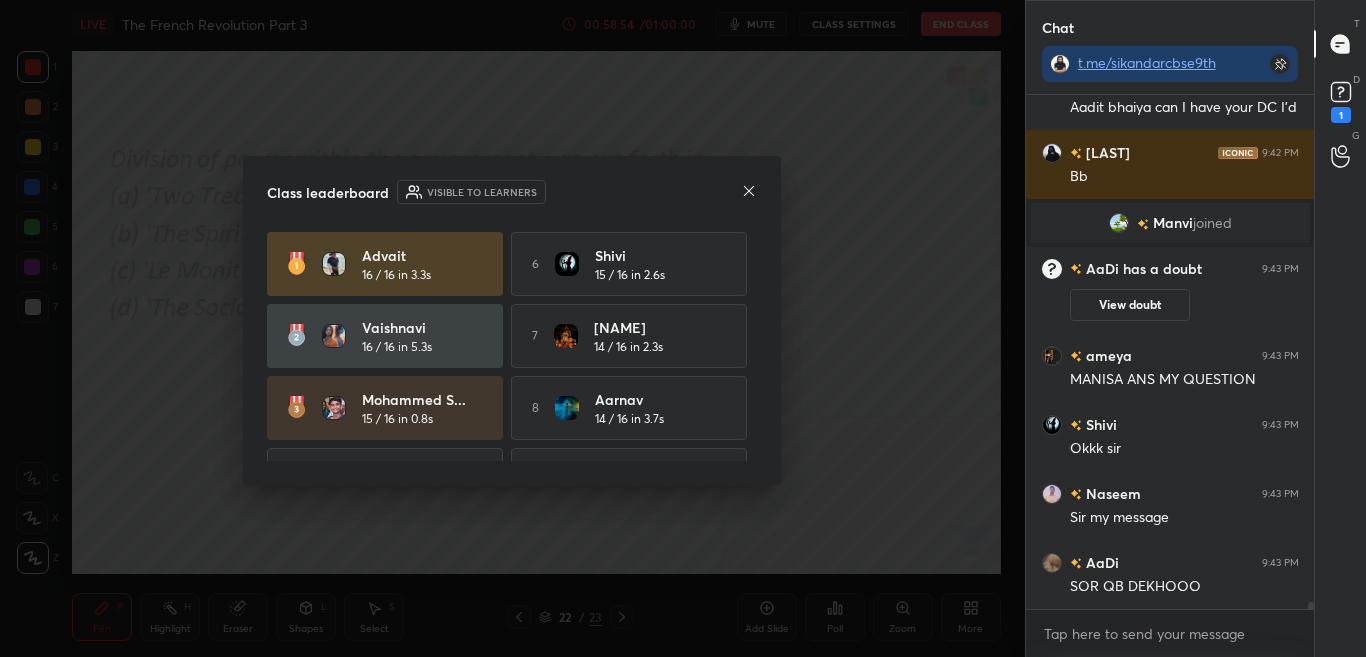 click 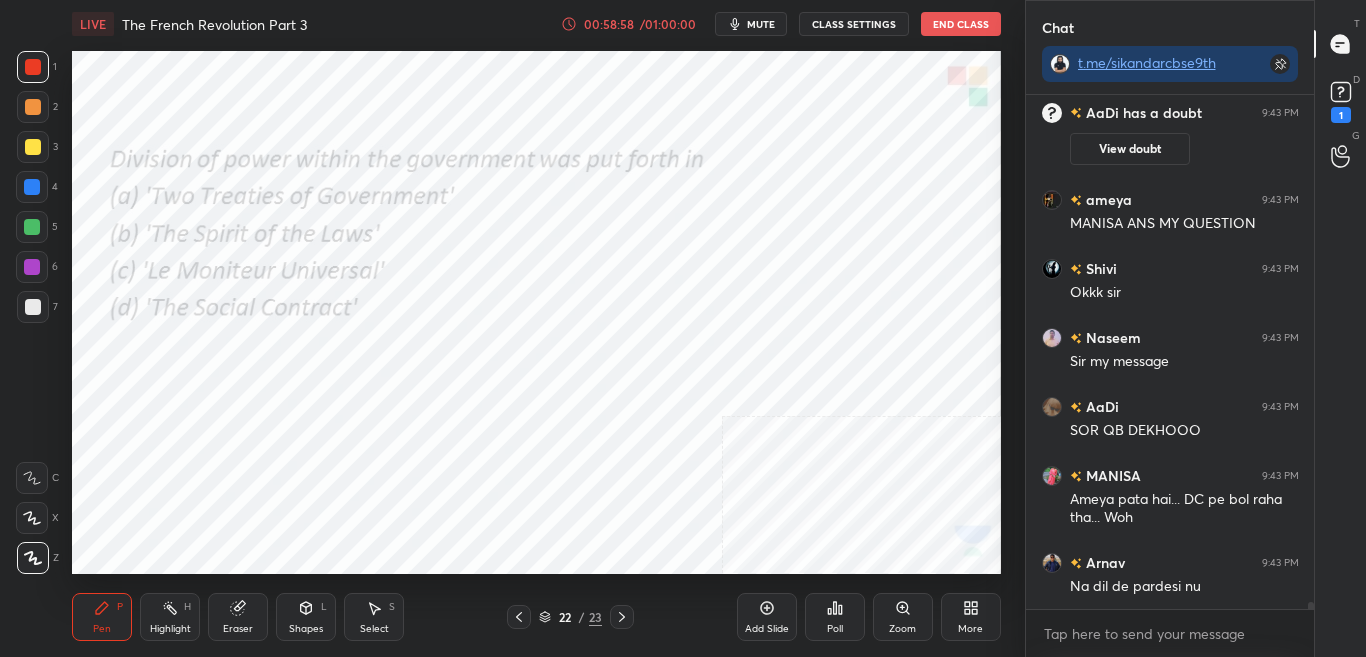 click 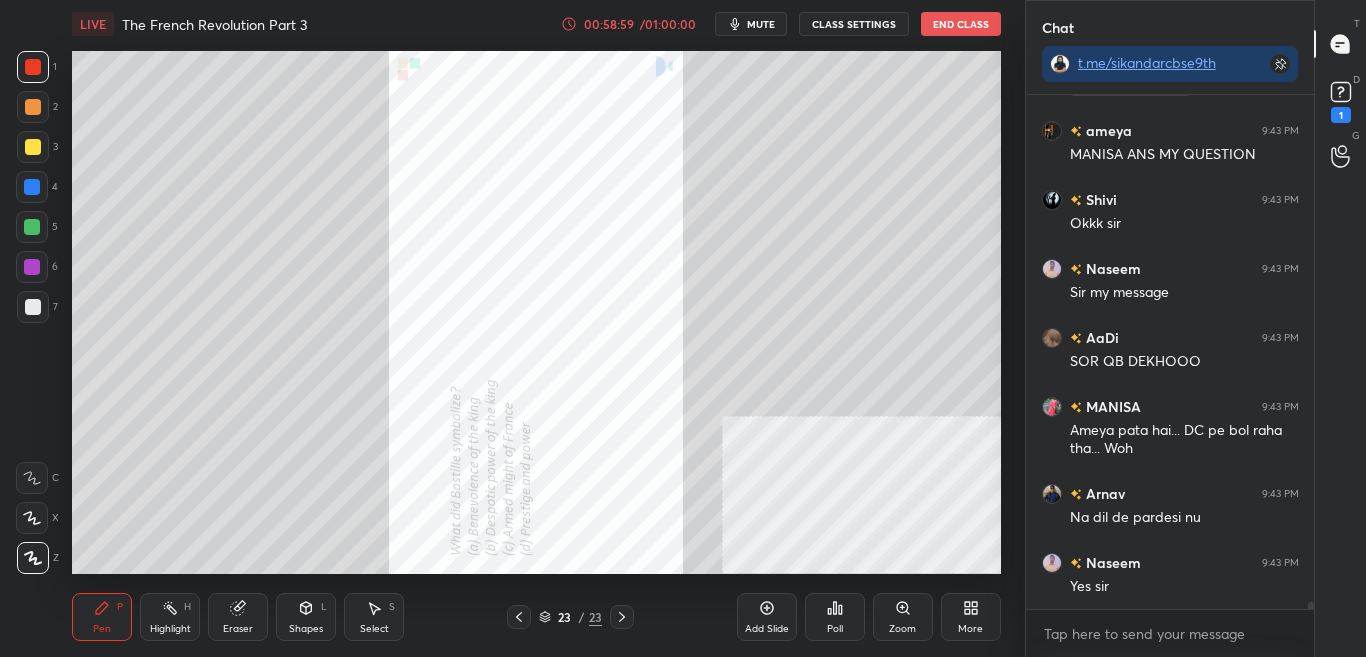 click 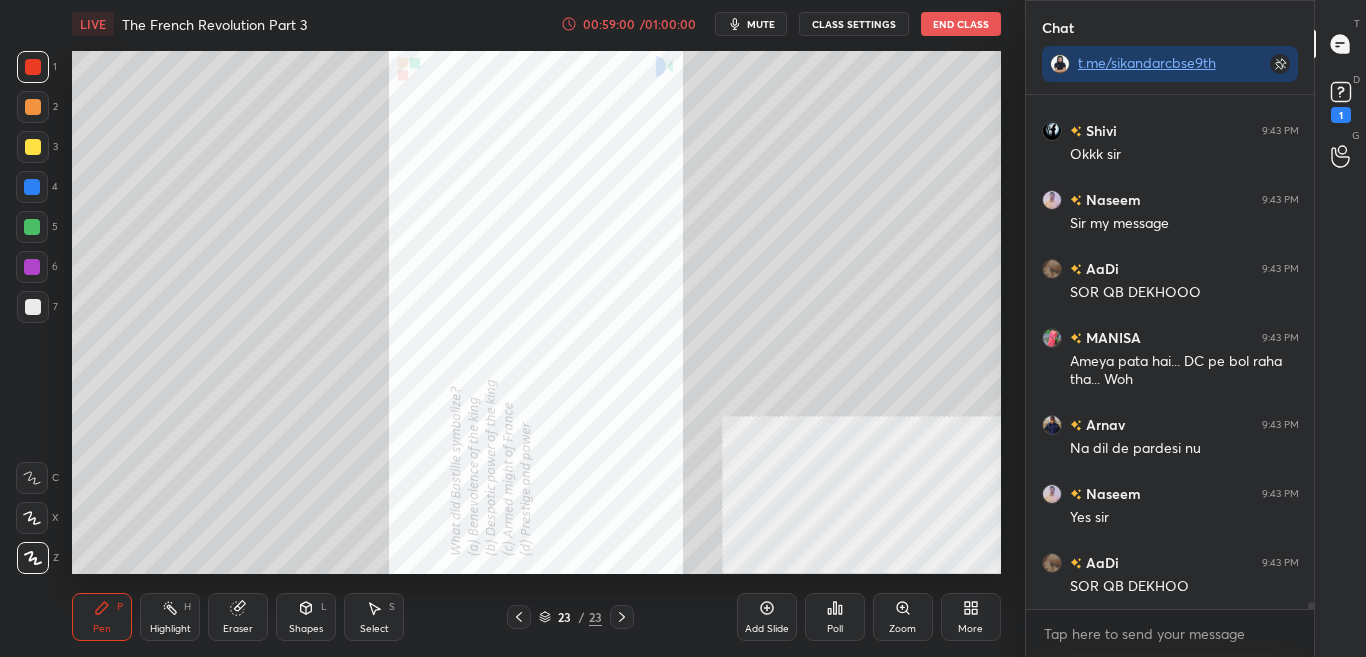 click at bounding box center [622, 617] 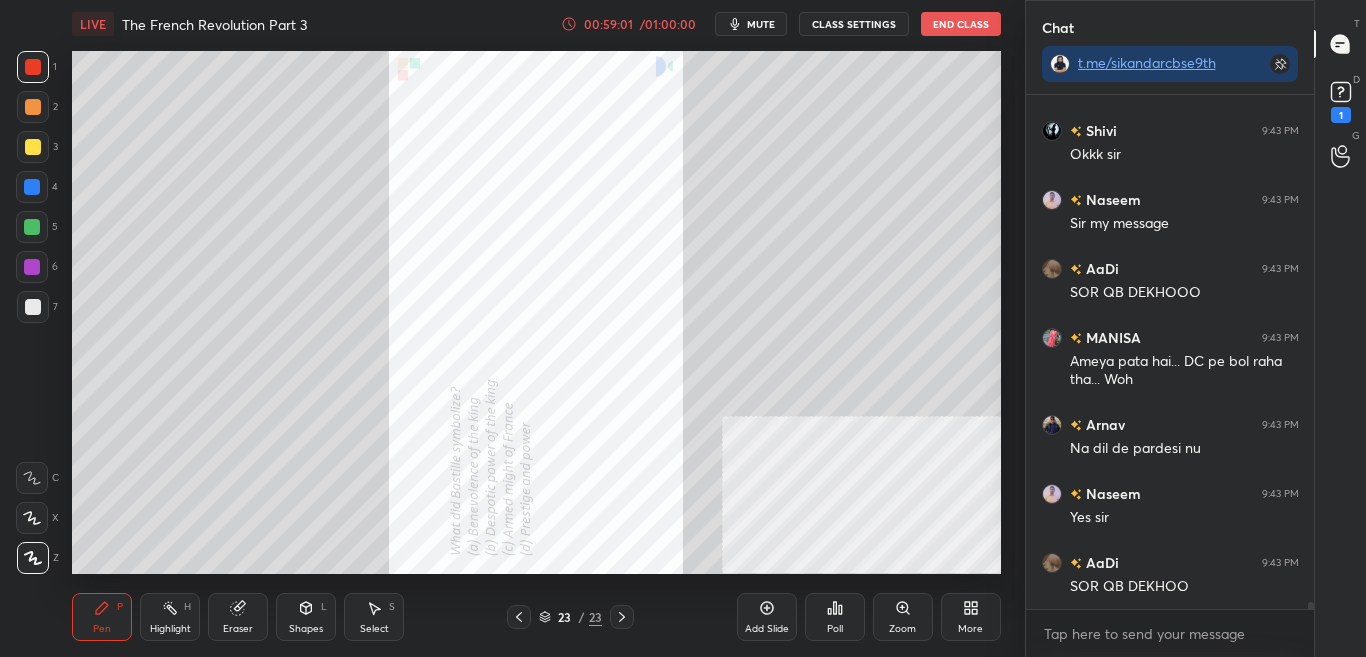 click on "23 / 23" at bounding box center (570, 617) 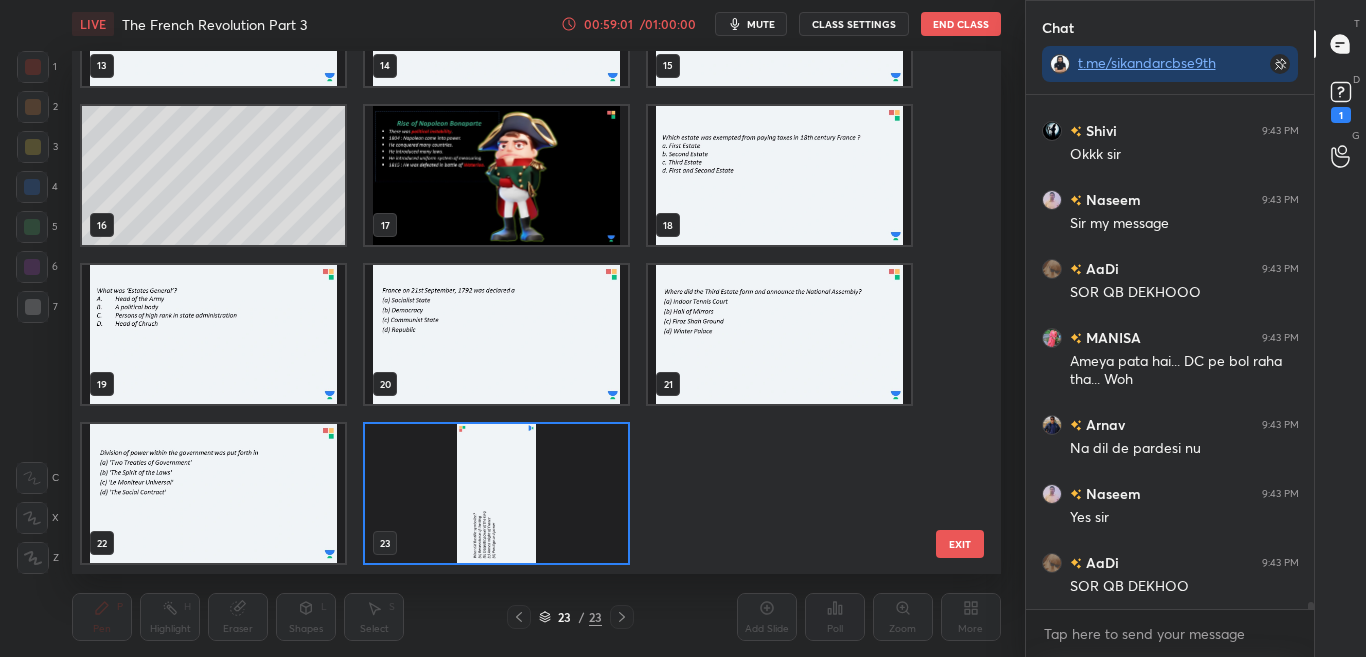 click at bounding box center [519, 617] 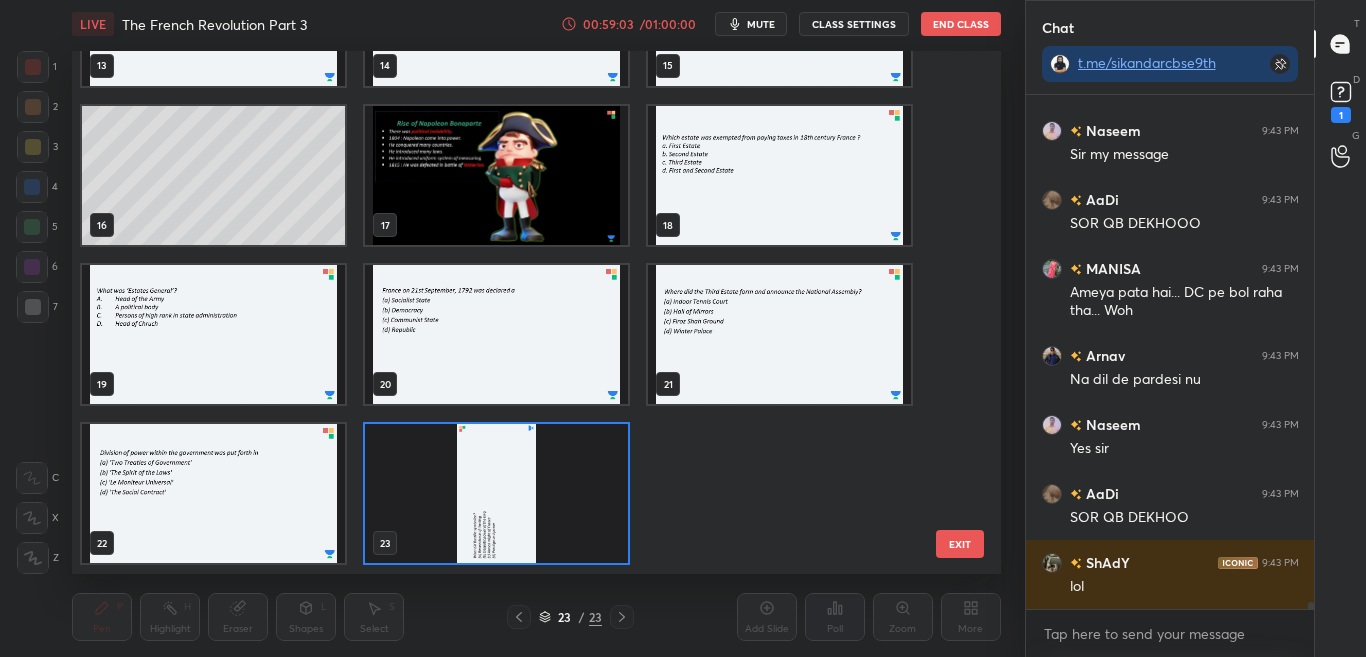 click at bounding box center [779, 334] 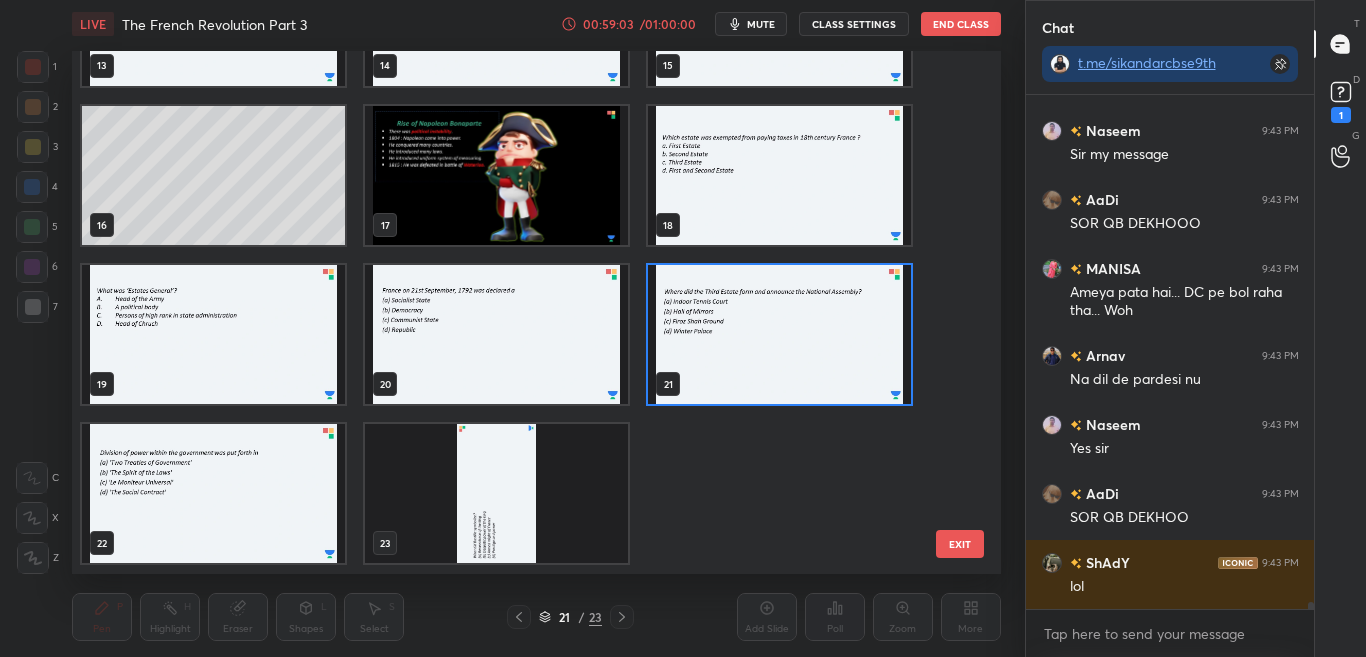click at bounding box center (779, 334) 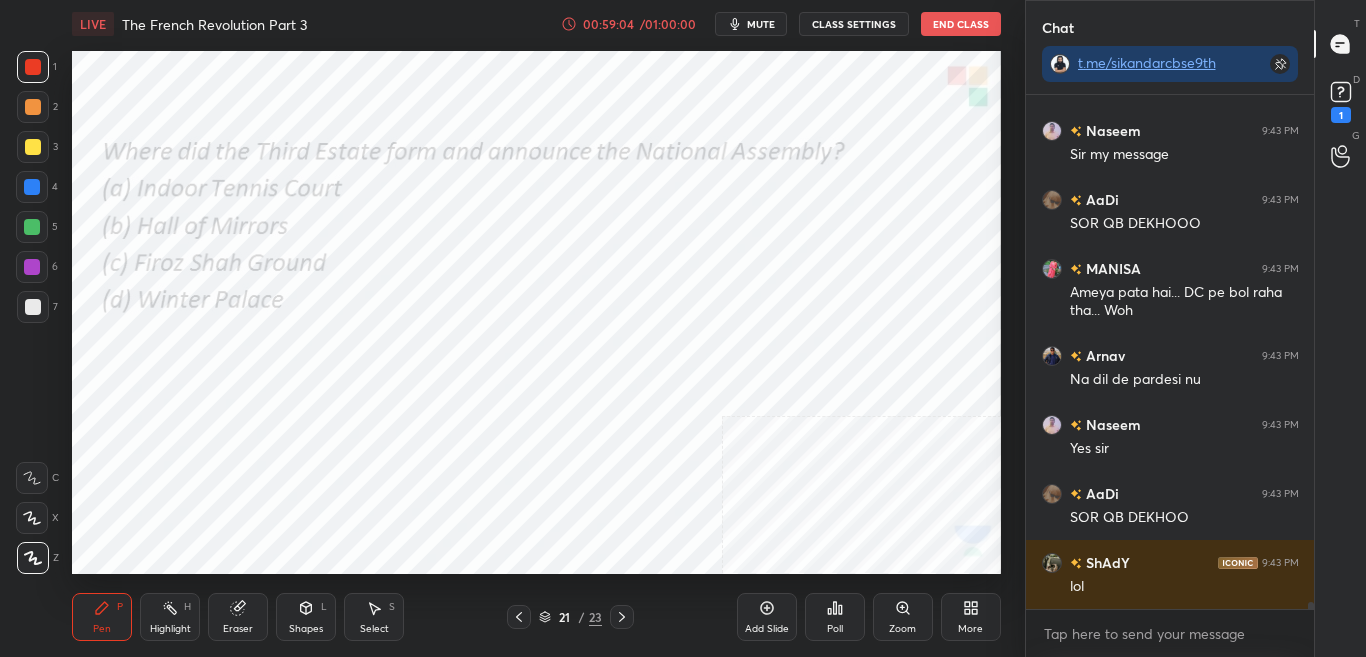 click 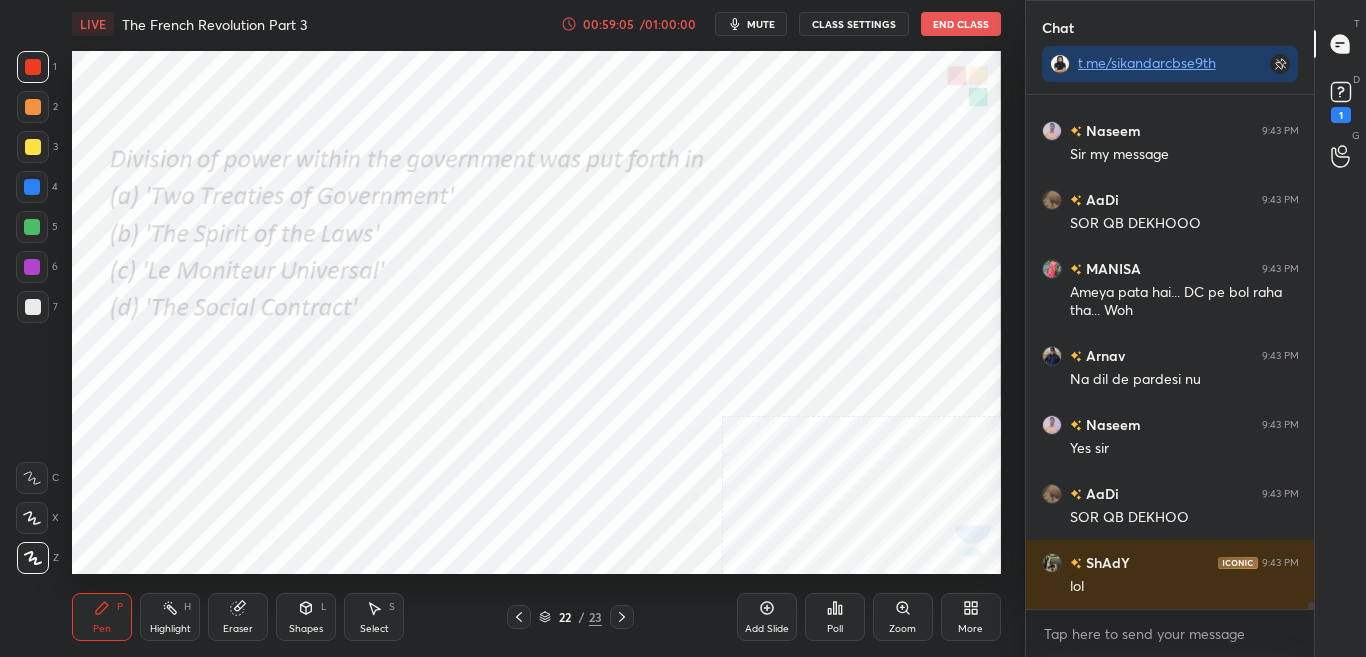 click 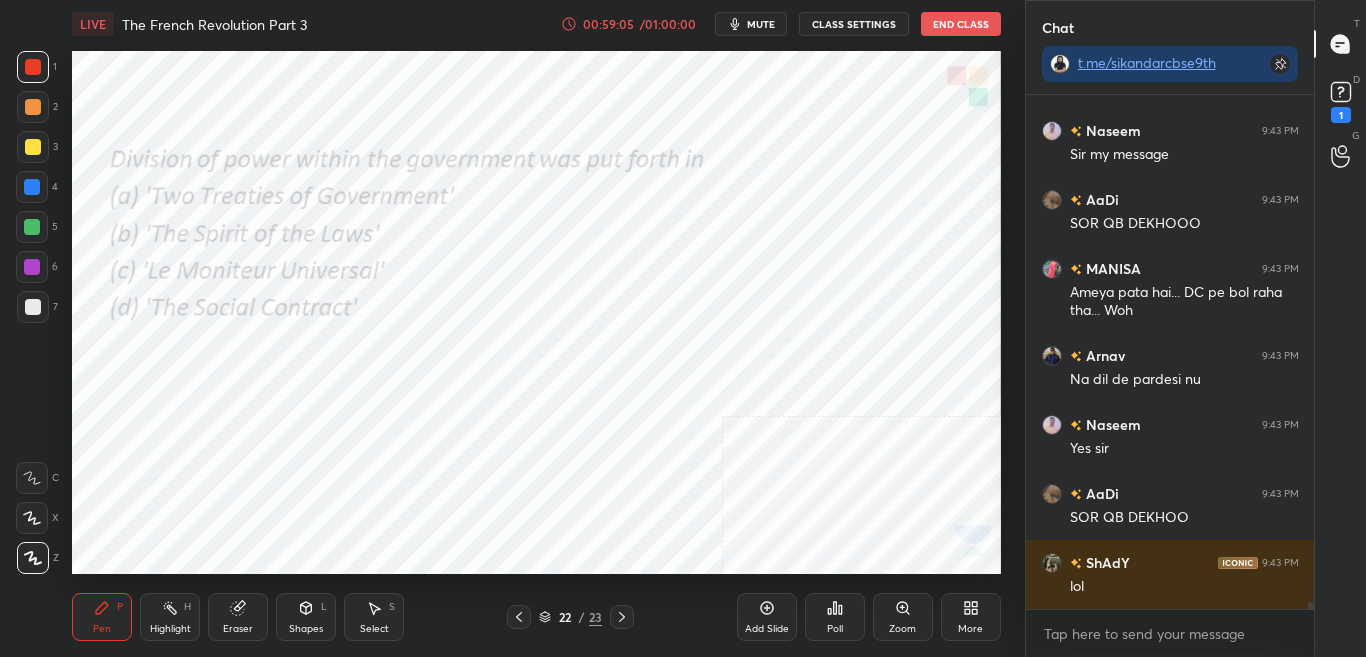 click 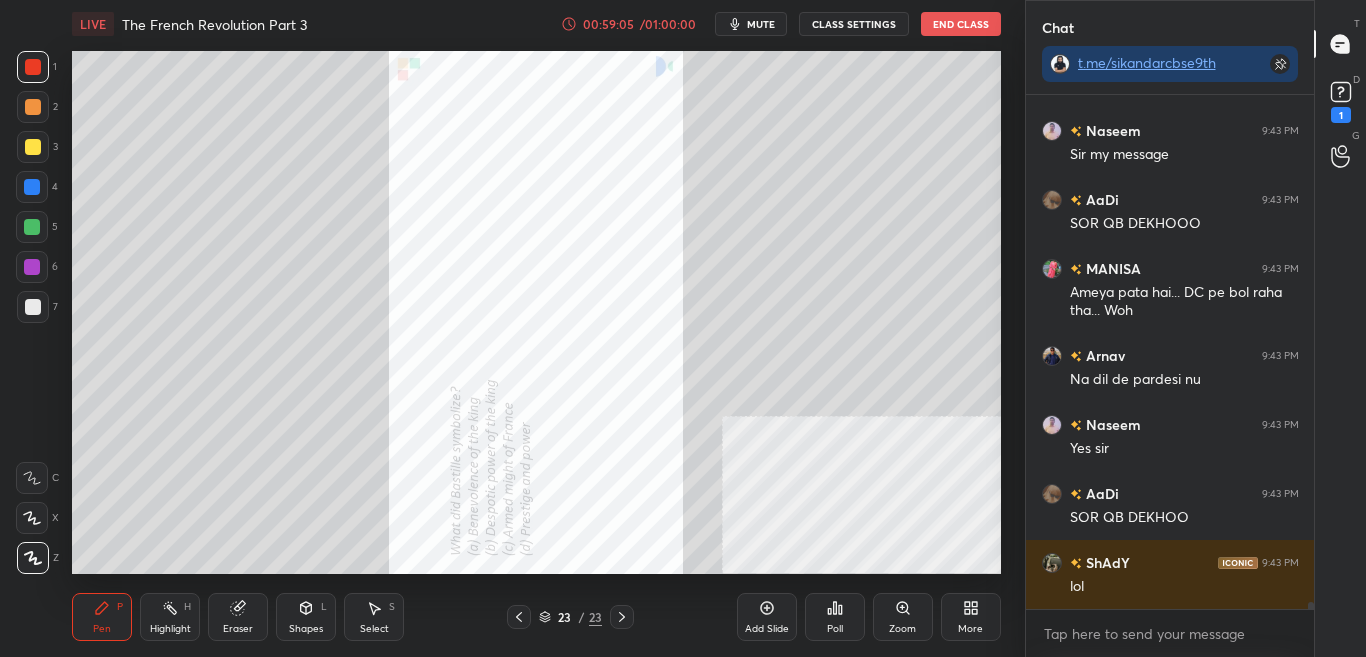 click 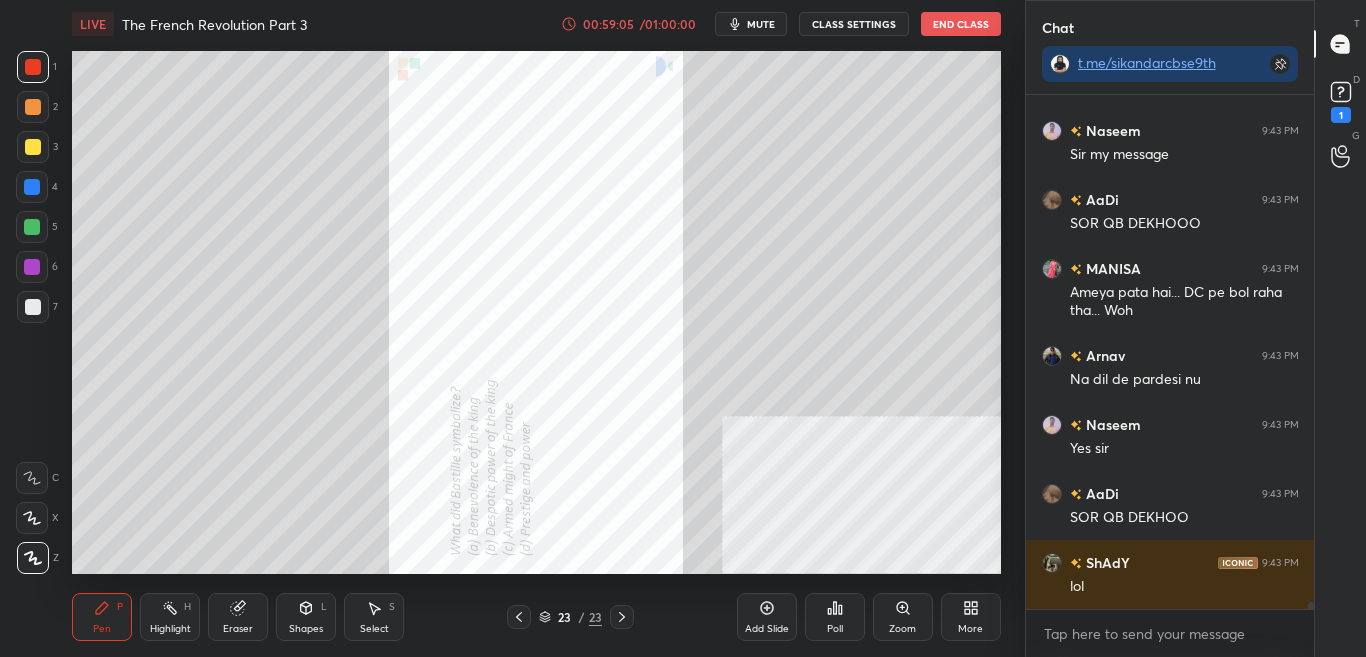 click 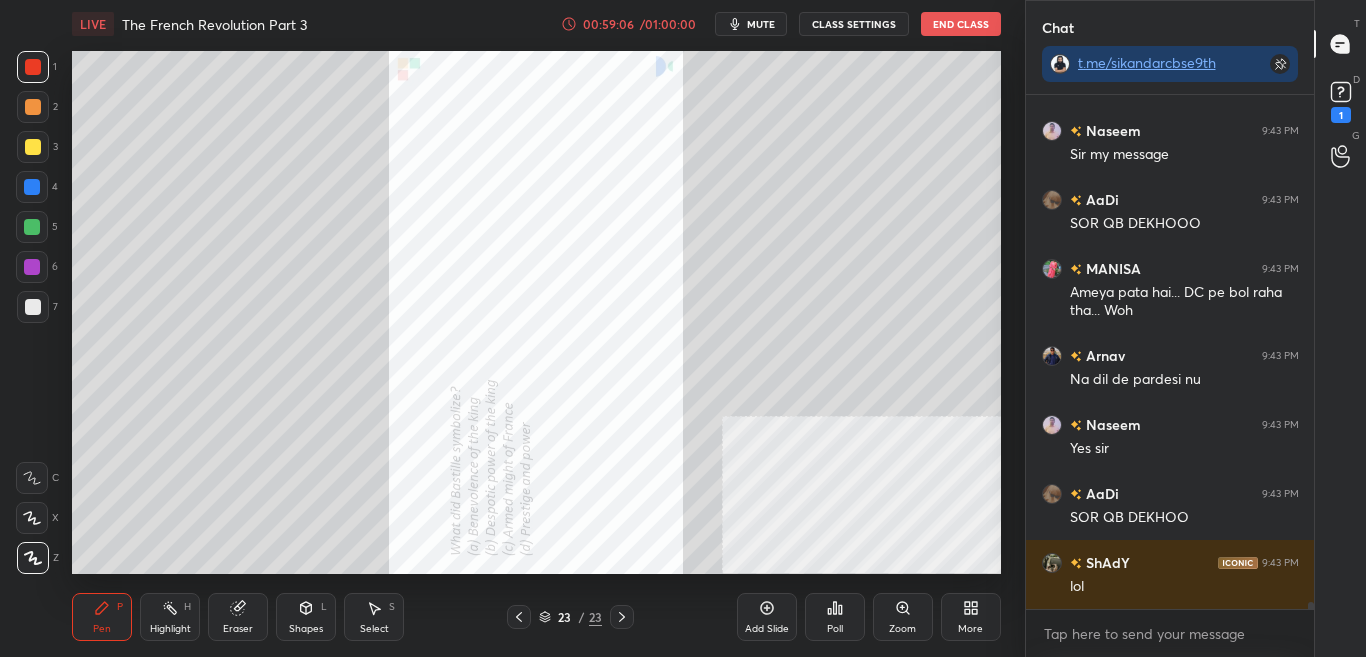 click 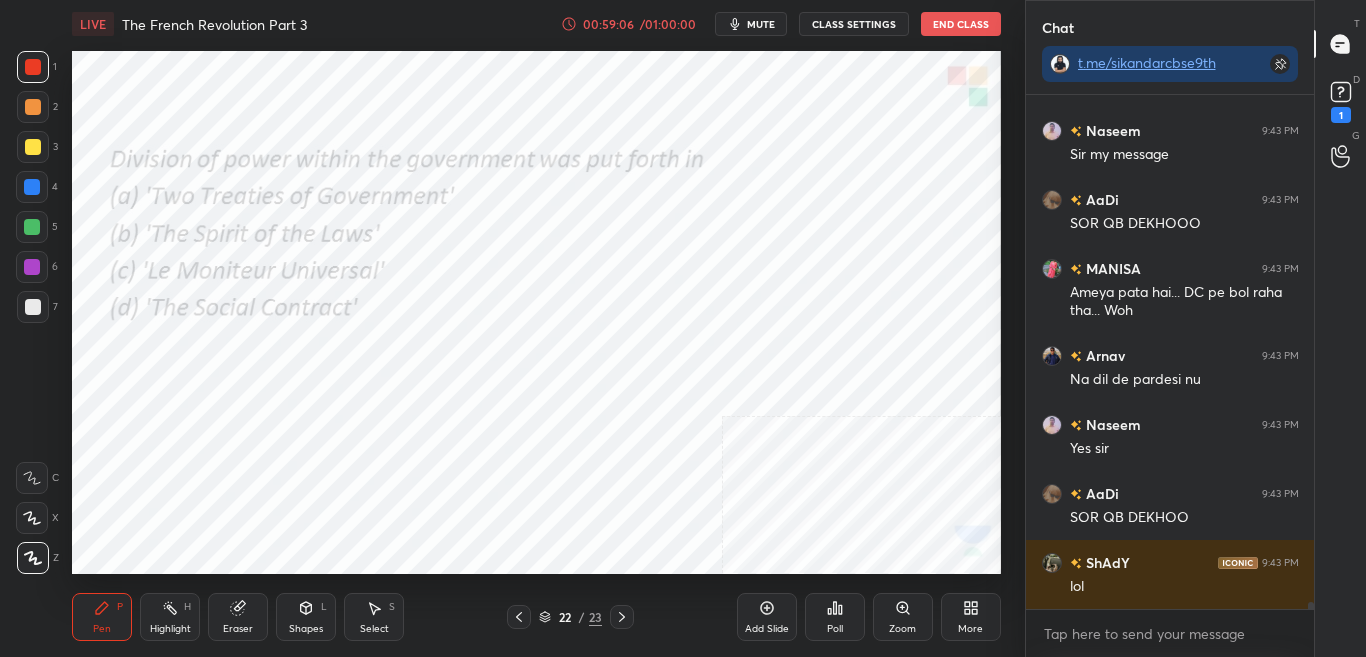 click 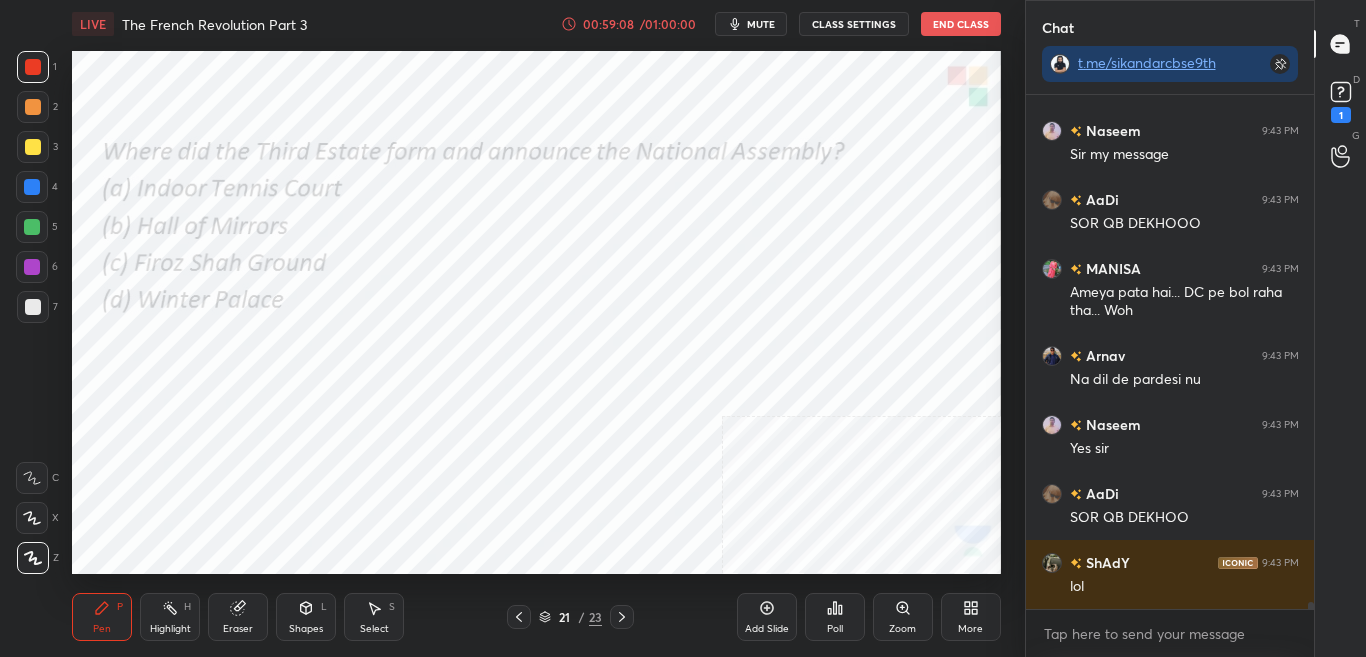 click on "More" at bounding box center (971, 617) 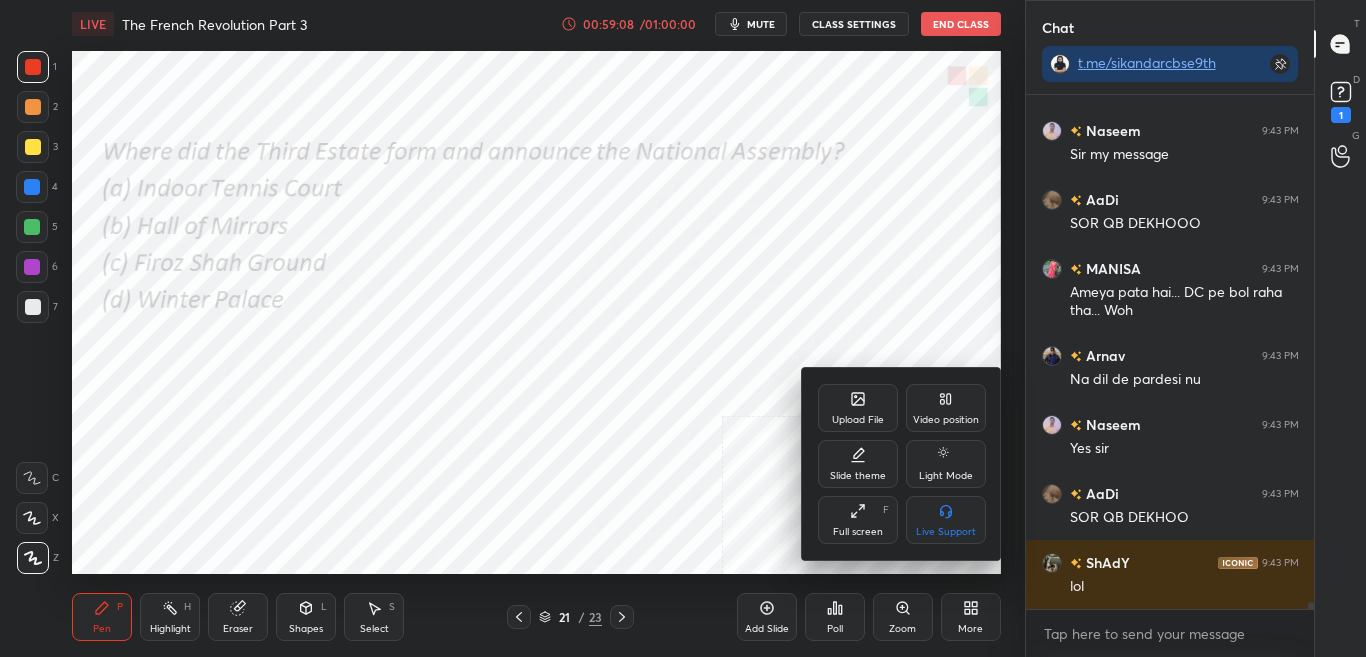 click 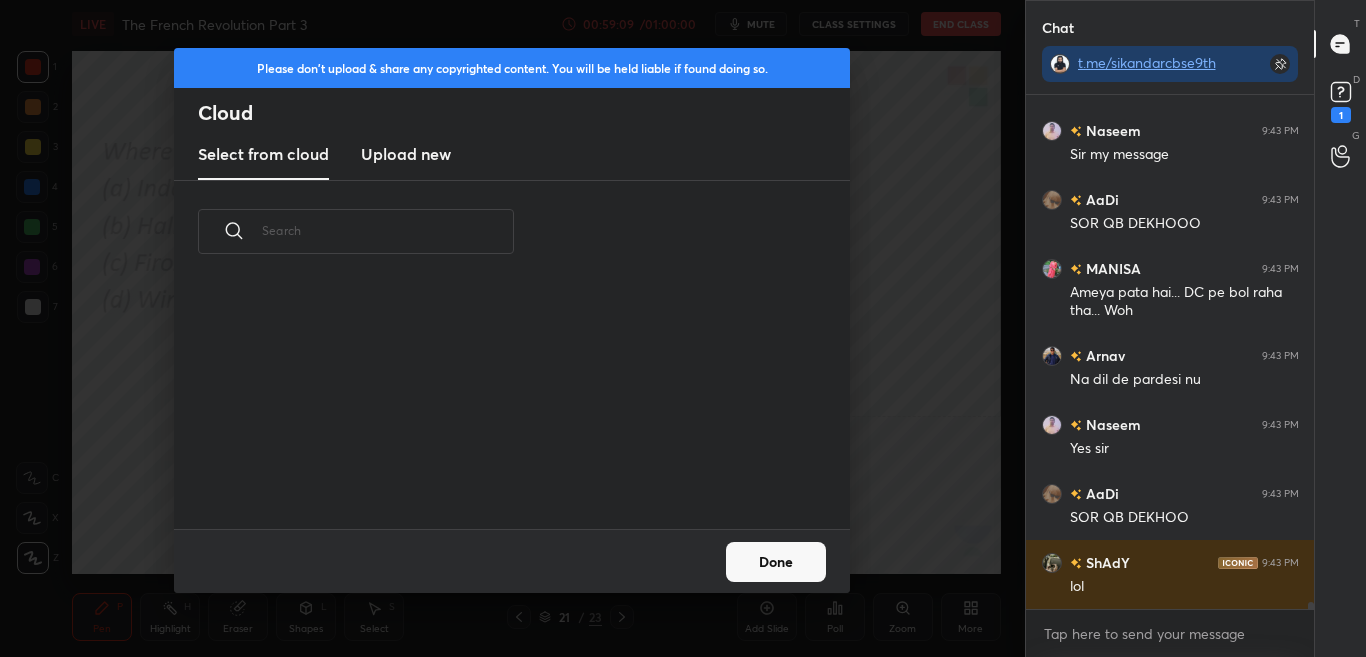 scroll, scrollTop: 7, scrollLeft: 11, axis: both 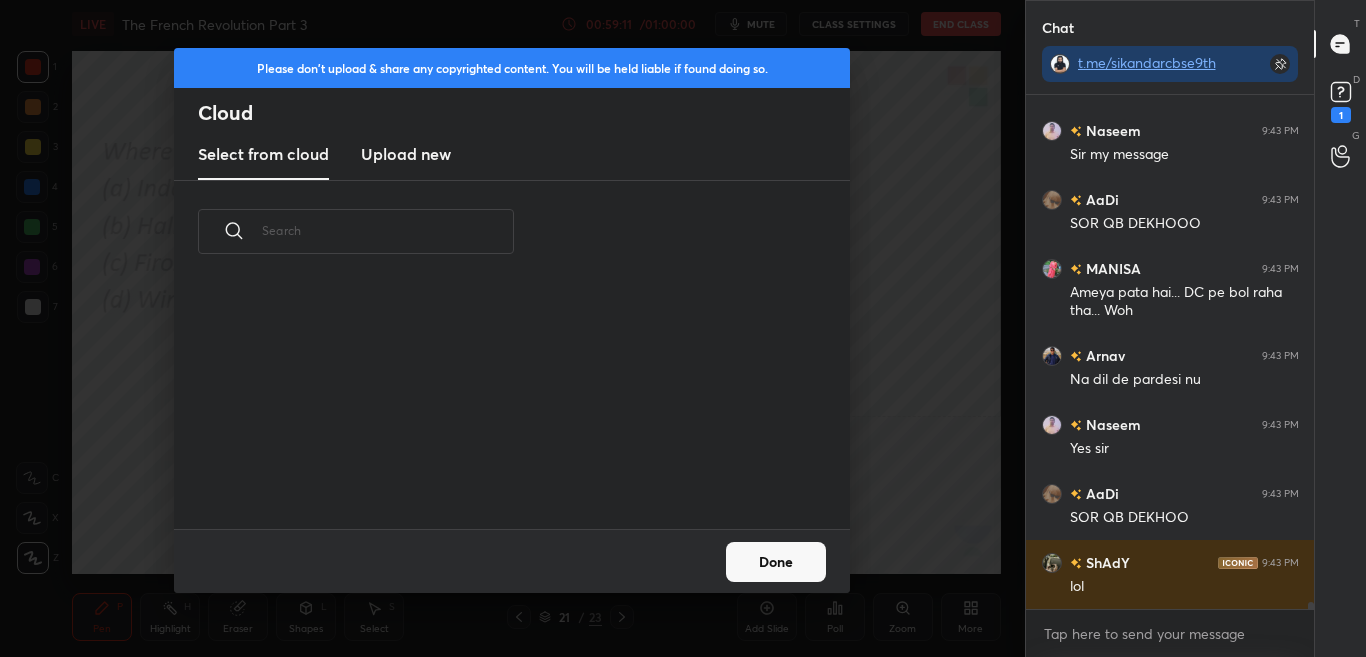 drag, startPoint x: 739, startPoint y: 532, endPoint x: 707, endPoint y: 455, distance: 83.38465 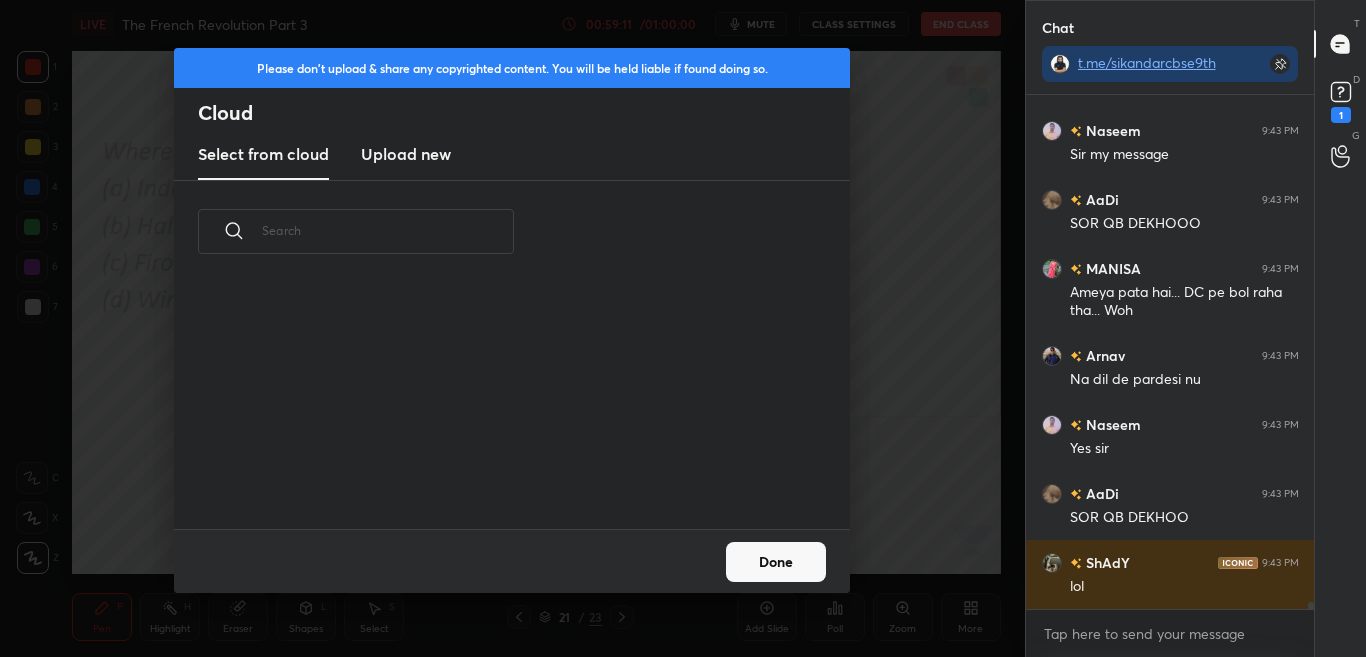 click on "Please don't upload & share any copyrighted content. You will be held liable if found doing so. Cloud Select from cloud Upload new ​ Done" at bounding box center (512, 320) 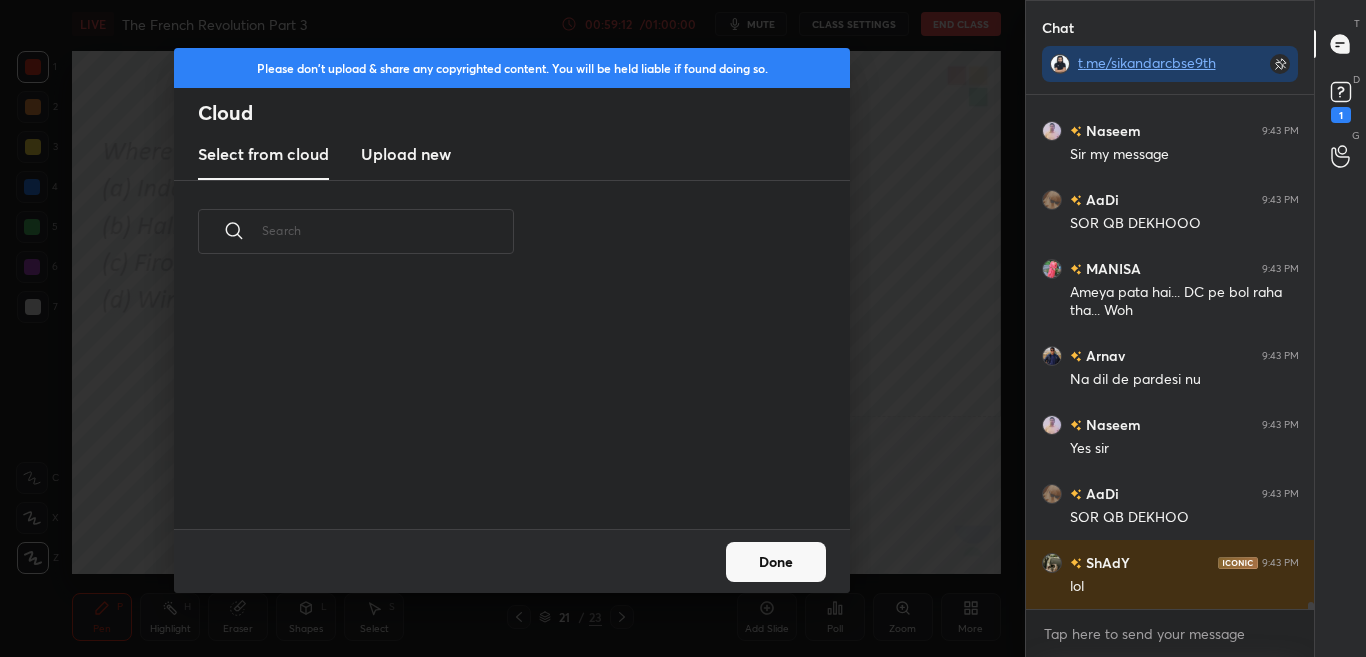drag, startPoint x: 422, startPoint y: 153, endPoint x: 441, endPoint y: 176, distance: 29.832869 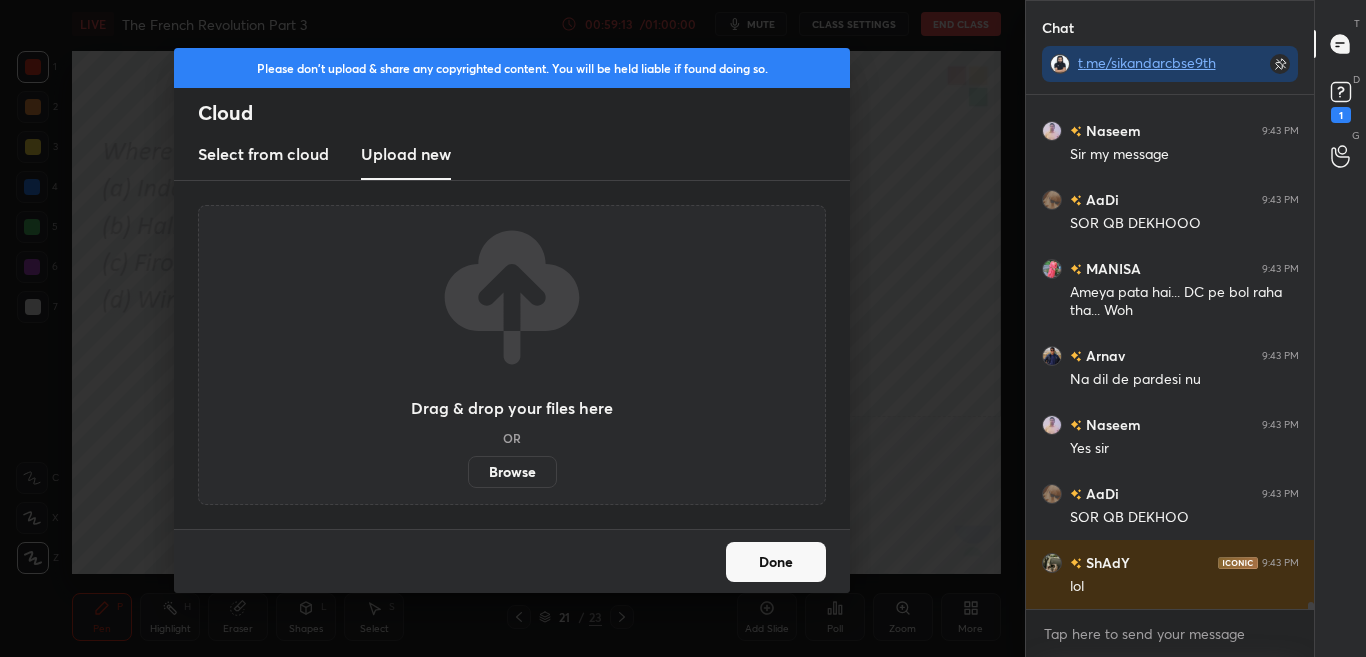 click on "Browse" at bounding box center [512, 472] 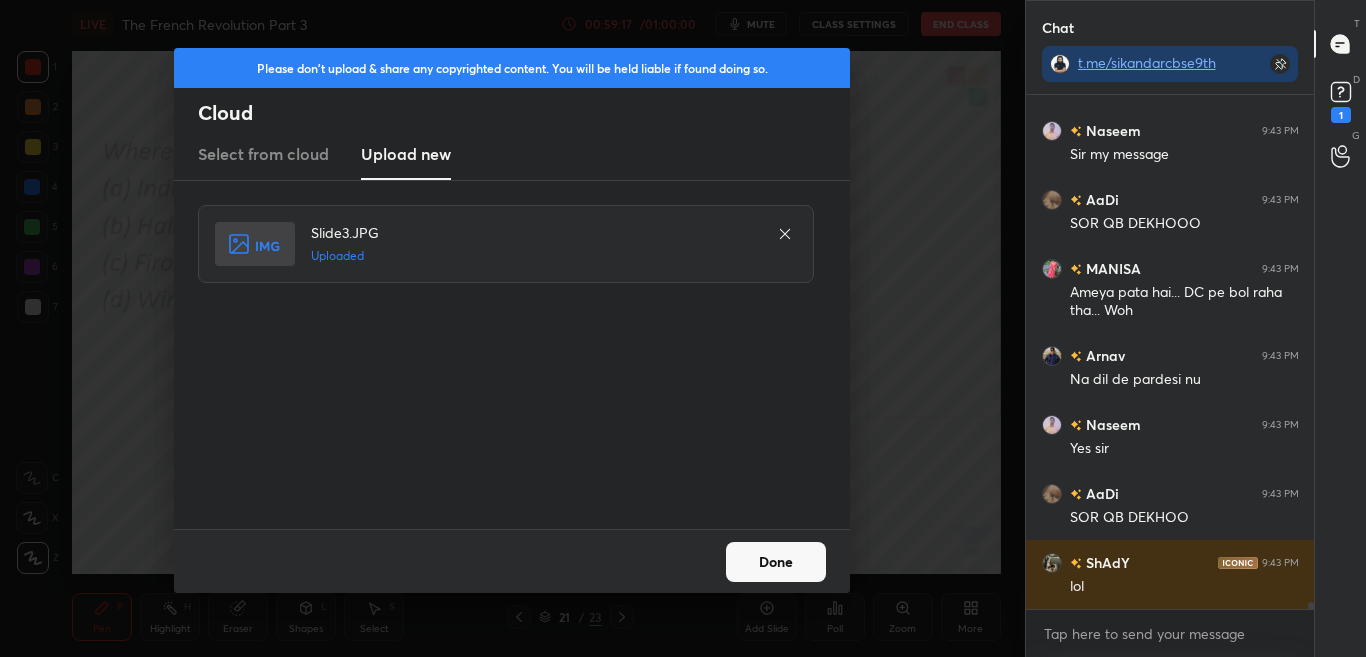 drag, startPoint x: 780, startPoint y: 601, endPoint x: 788, endPoint y: 593, distance: 11.313708 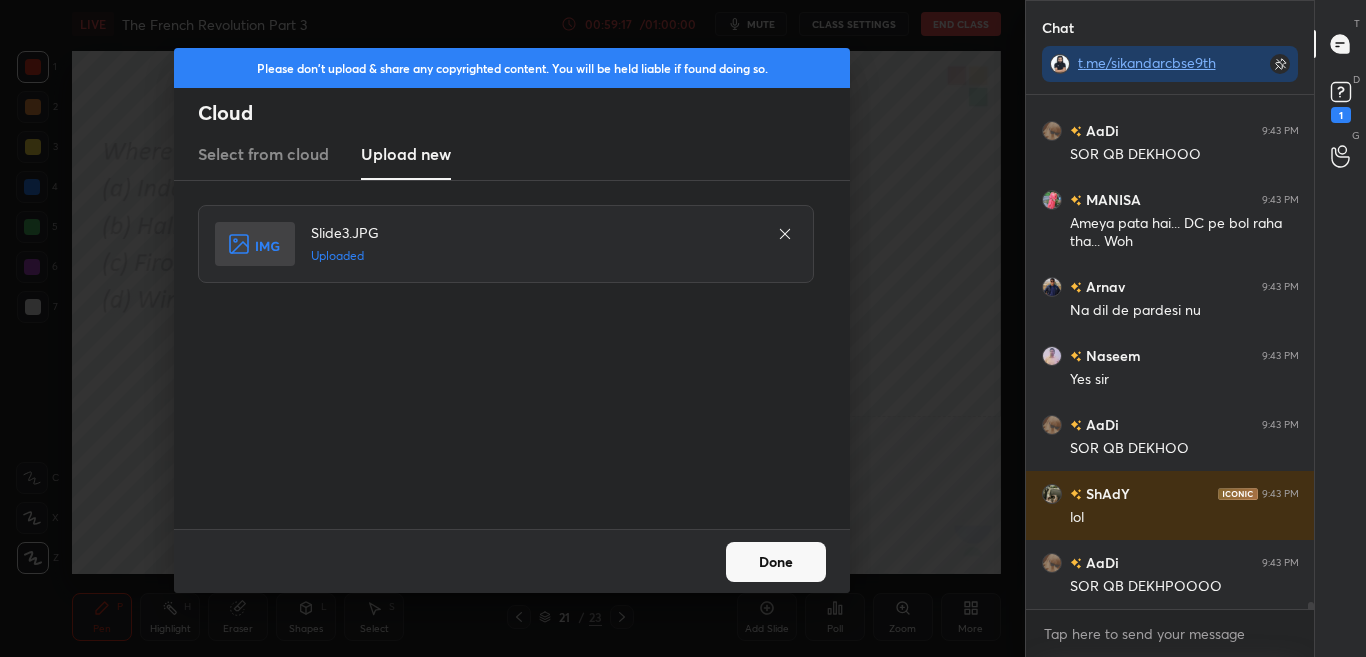 click on "Done" at bounding box center (512, 561) 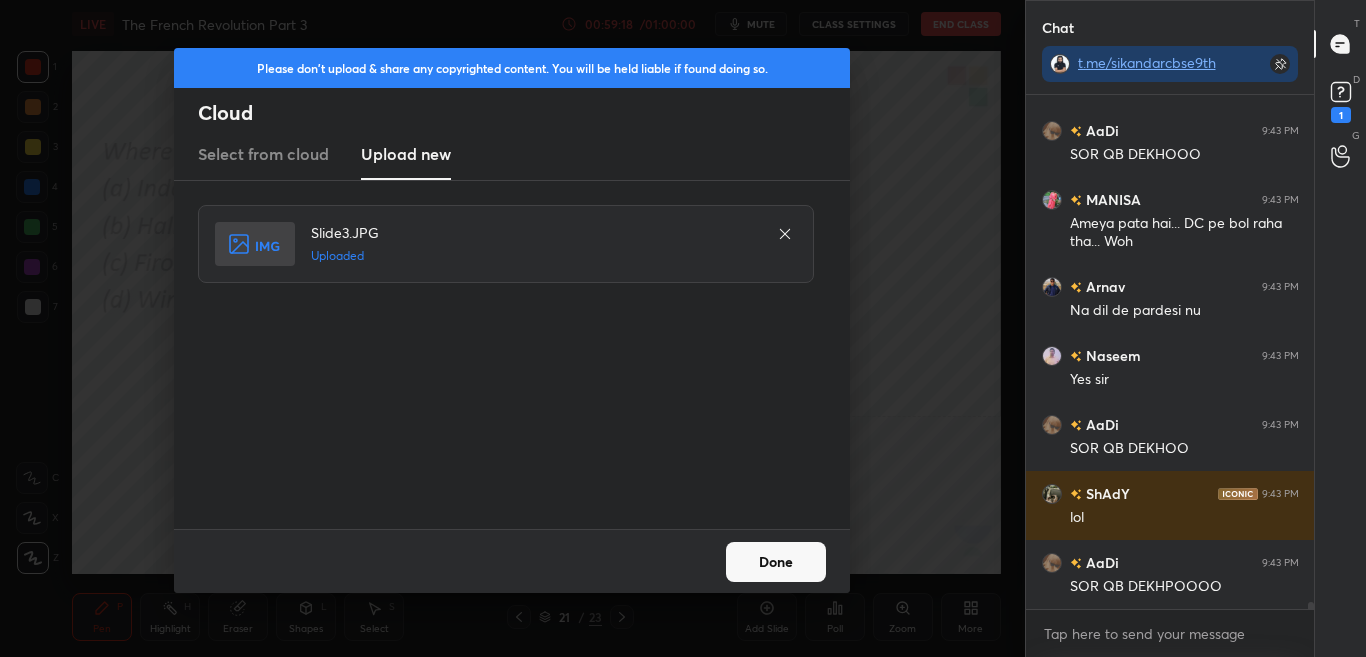 click on "Done" at bounding box center [776, 562] 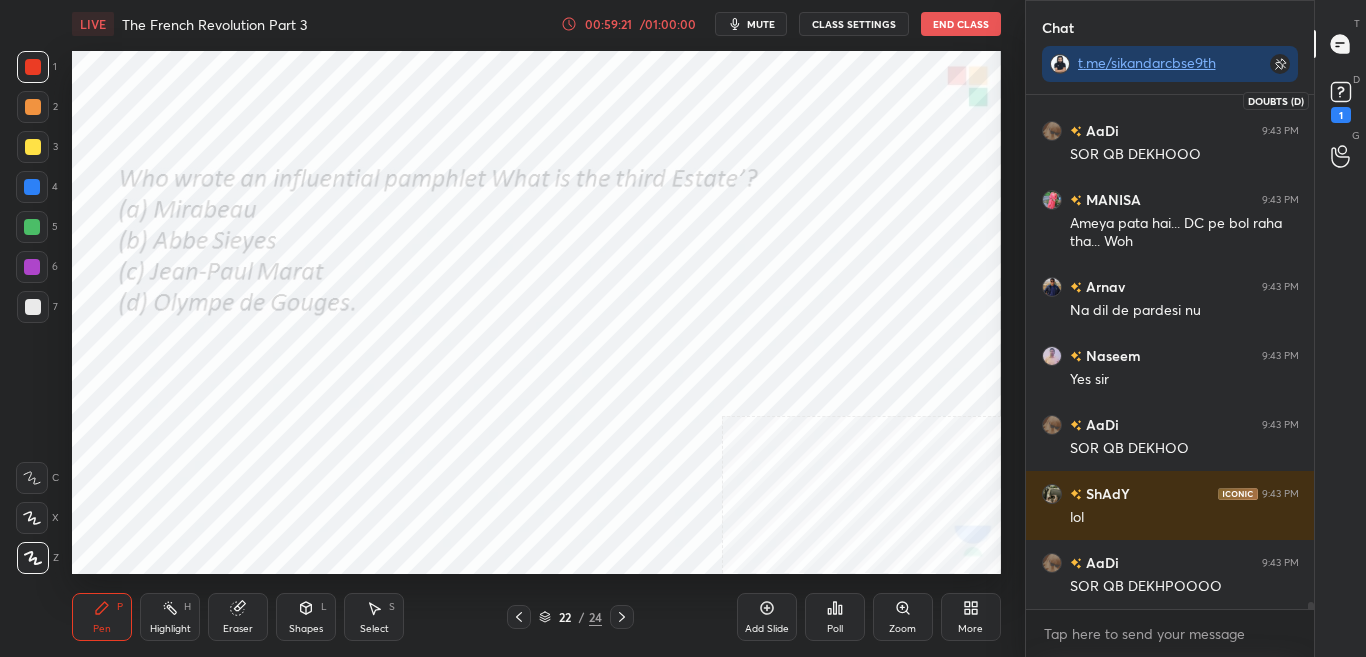 click 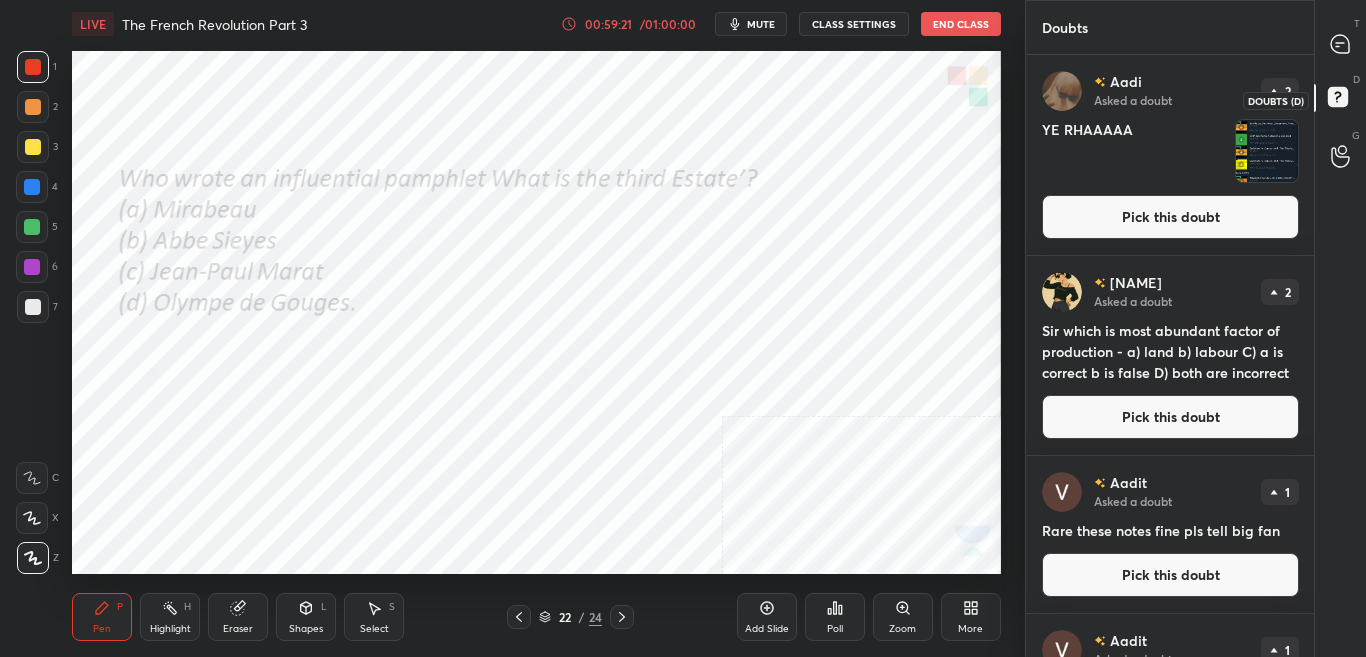 scroll, scrollTop: 7, scrollLeft: 7, axis: both 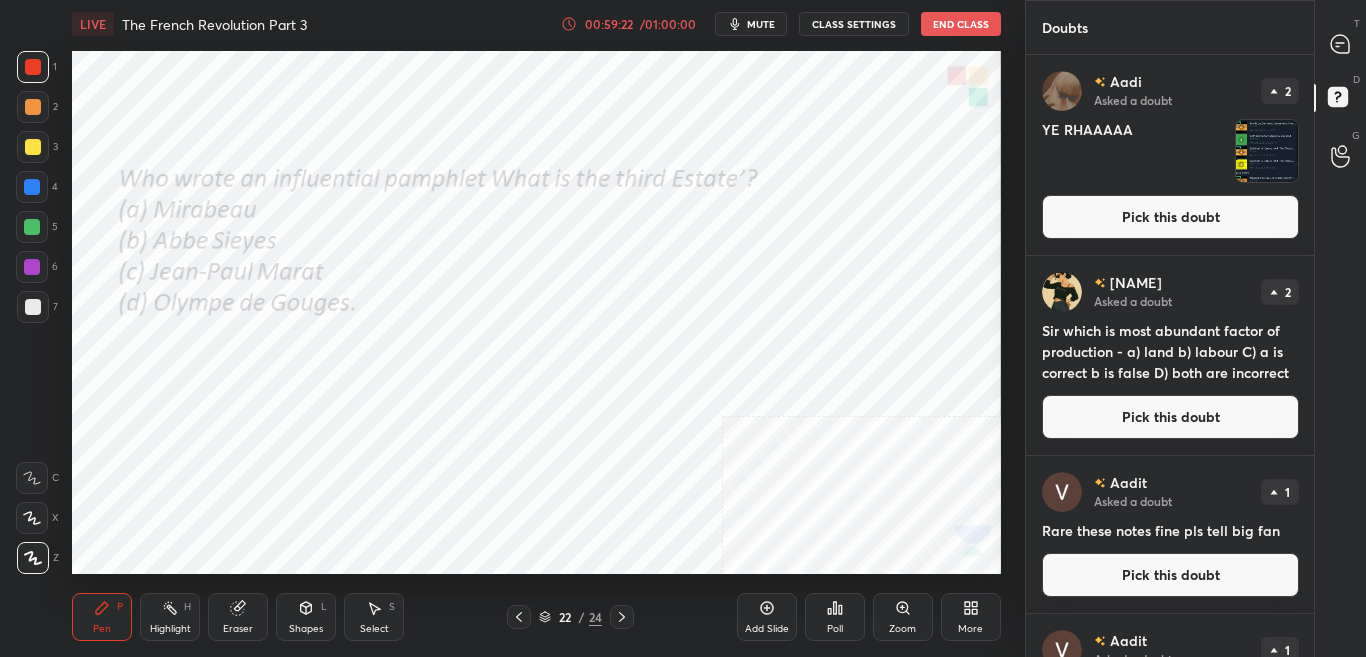 click on "Pick this doubt" at bounding box center [1170, 217] 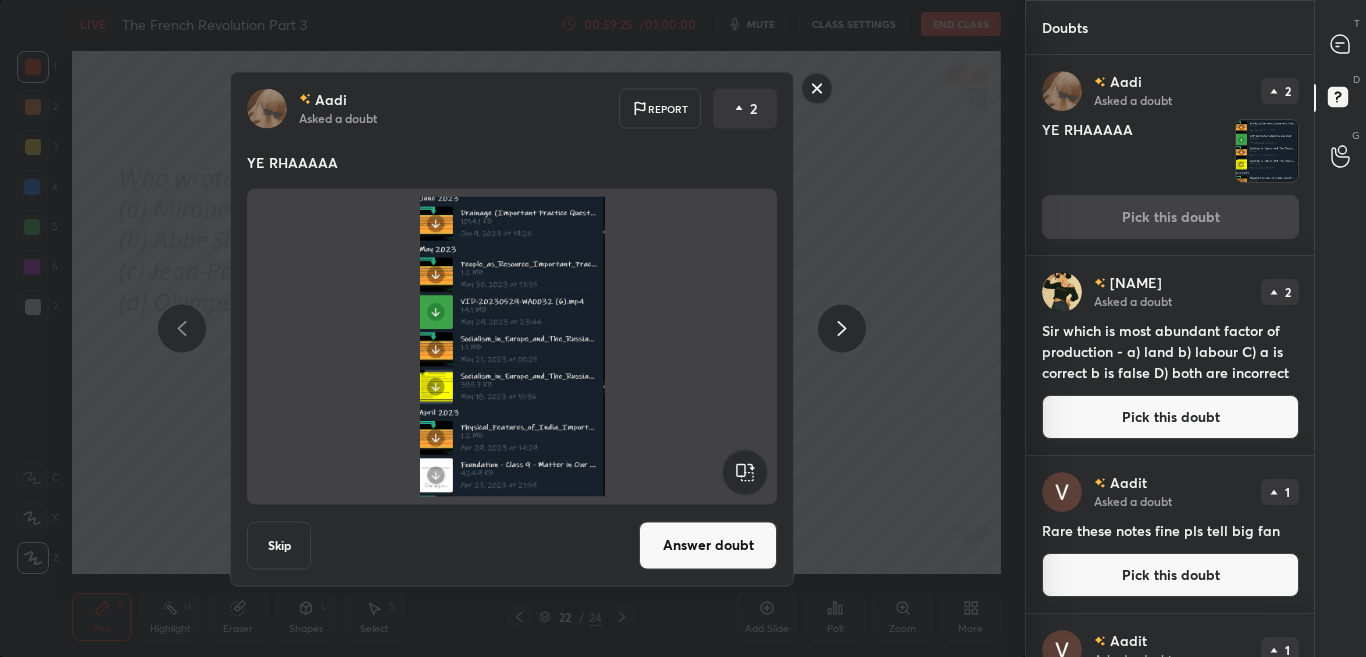 click on "Answer doubt" at bounding box center (708, 545) 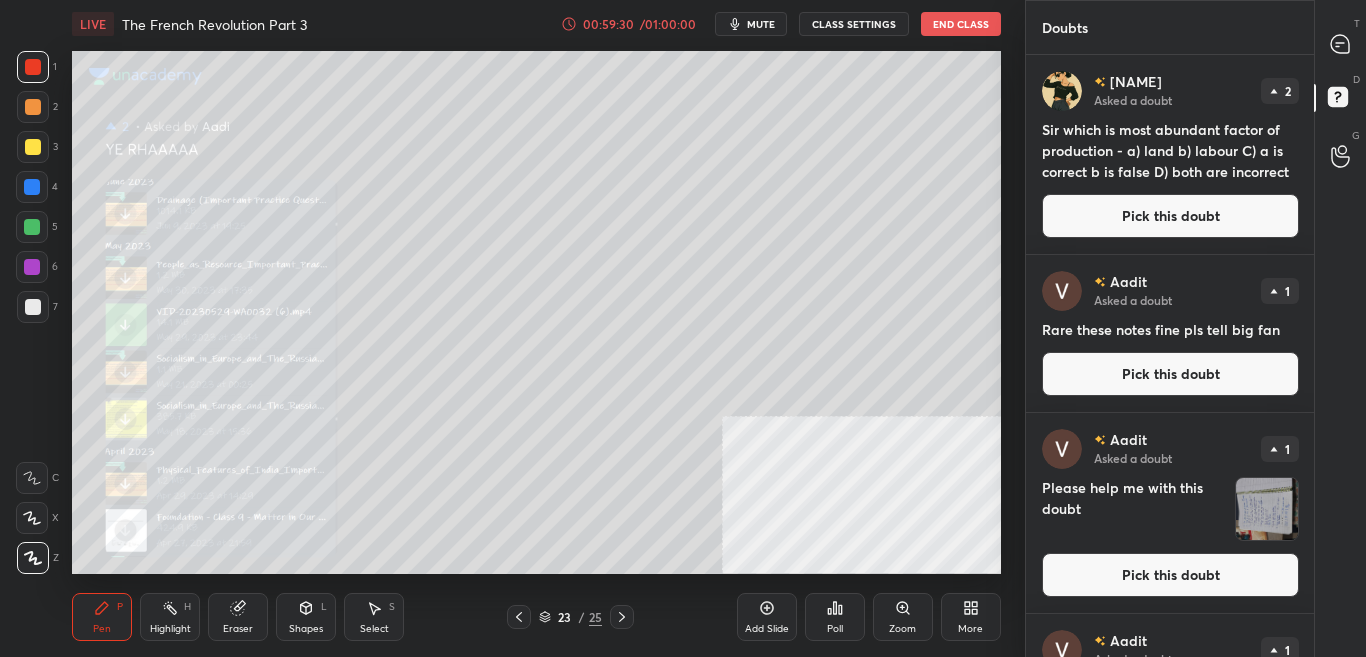 click on "Zoom" at bounding box center [903, 617] 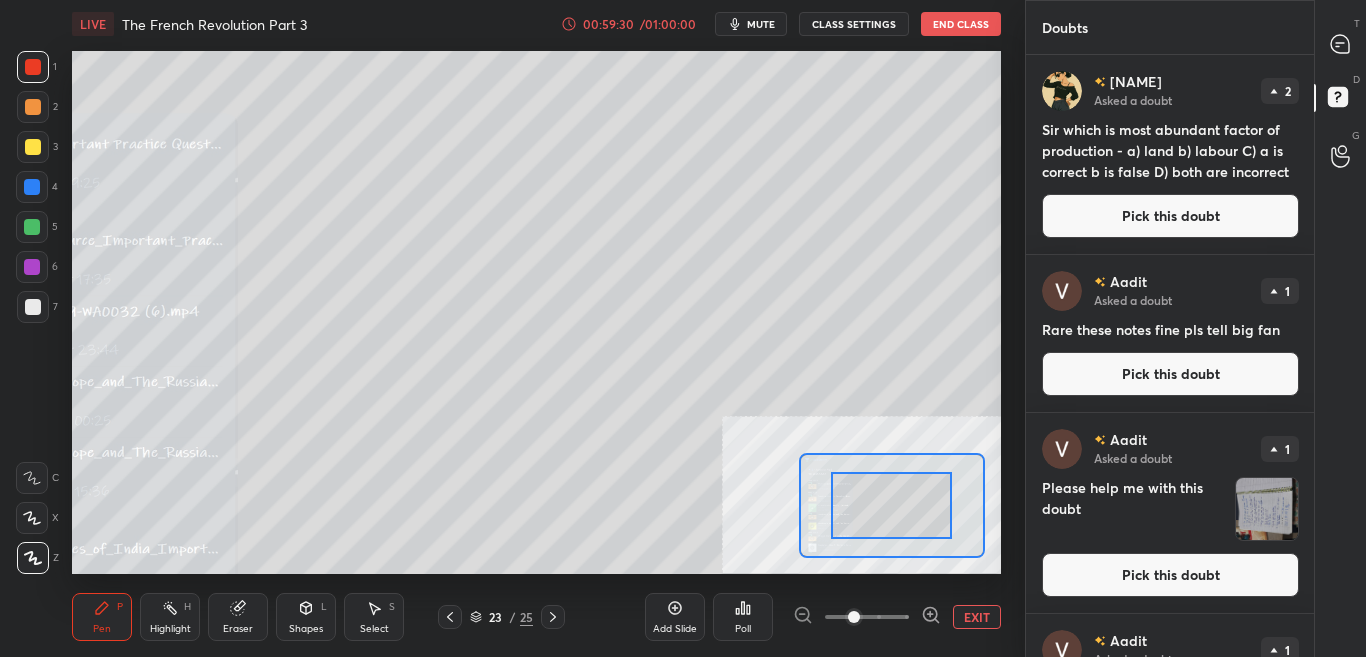 click at bounding box center [867, 617] 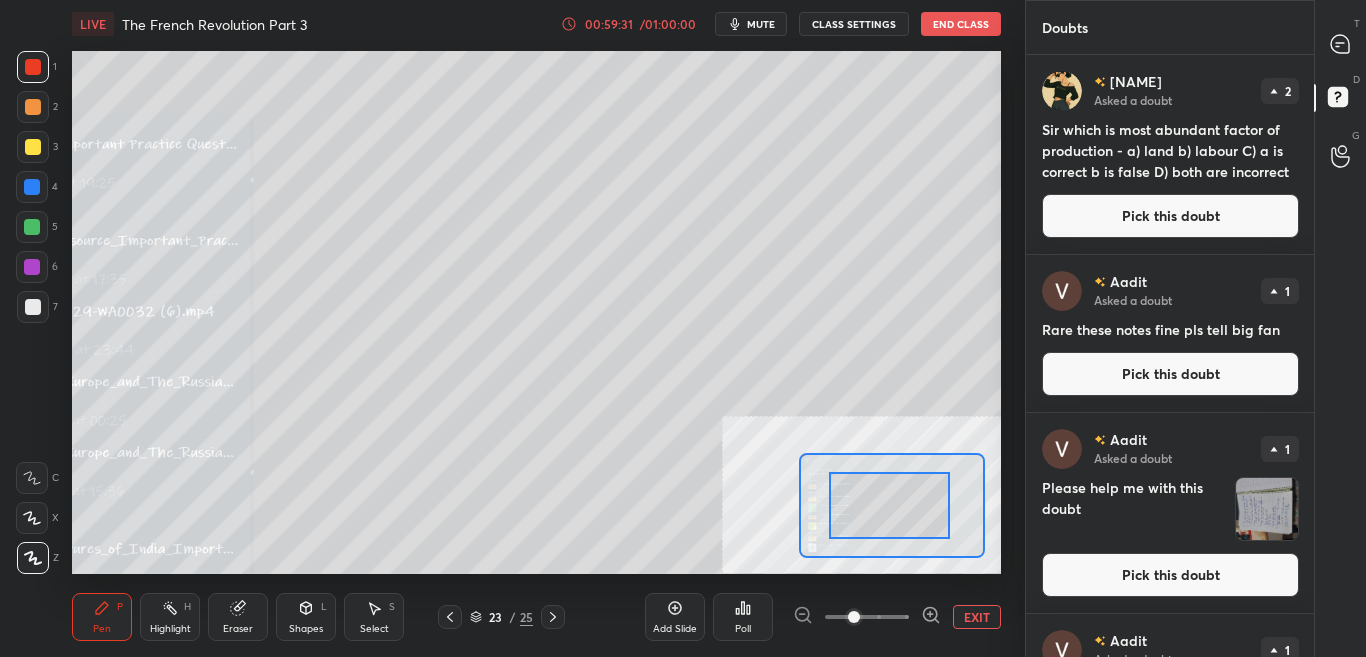 drag, startPoint x: 909, startPoint y: 505, endPoint x: 886, endPoint y: 501, distance: 23.345236 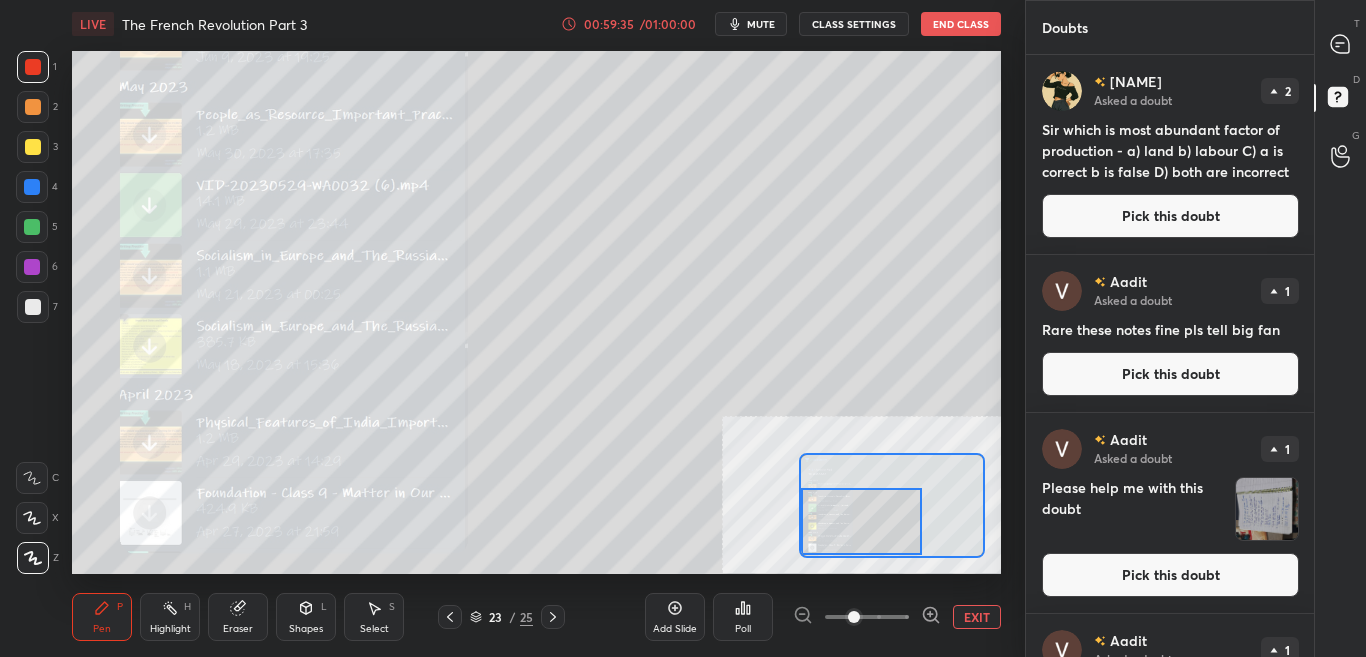 drag, startPoint x: 857, startPoint y: 501, endPoint x: 843, endPoint y: 528, distance: 30.413813 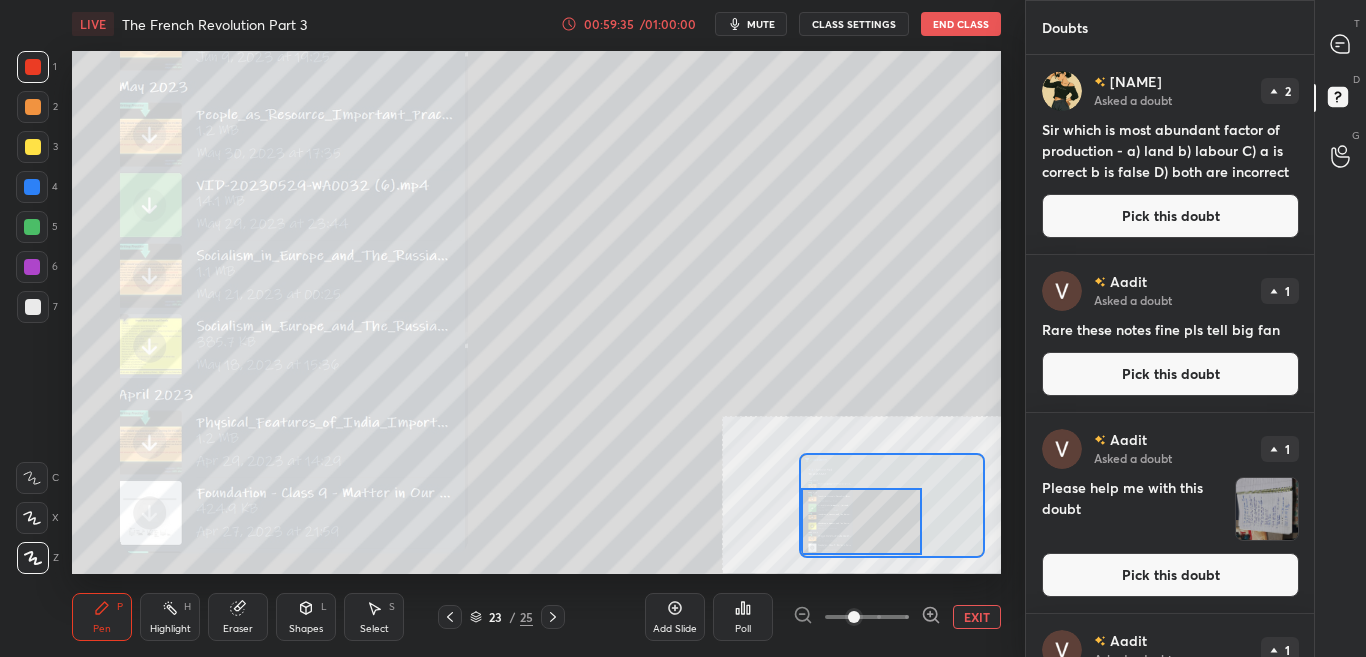 click at bounding box center (861, 521) 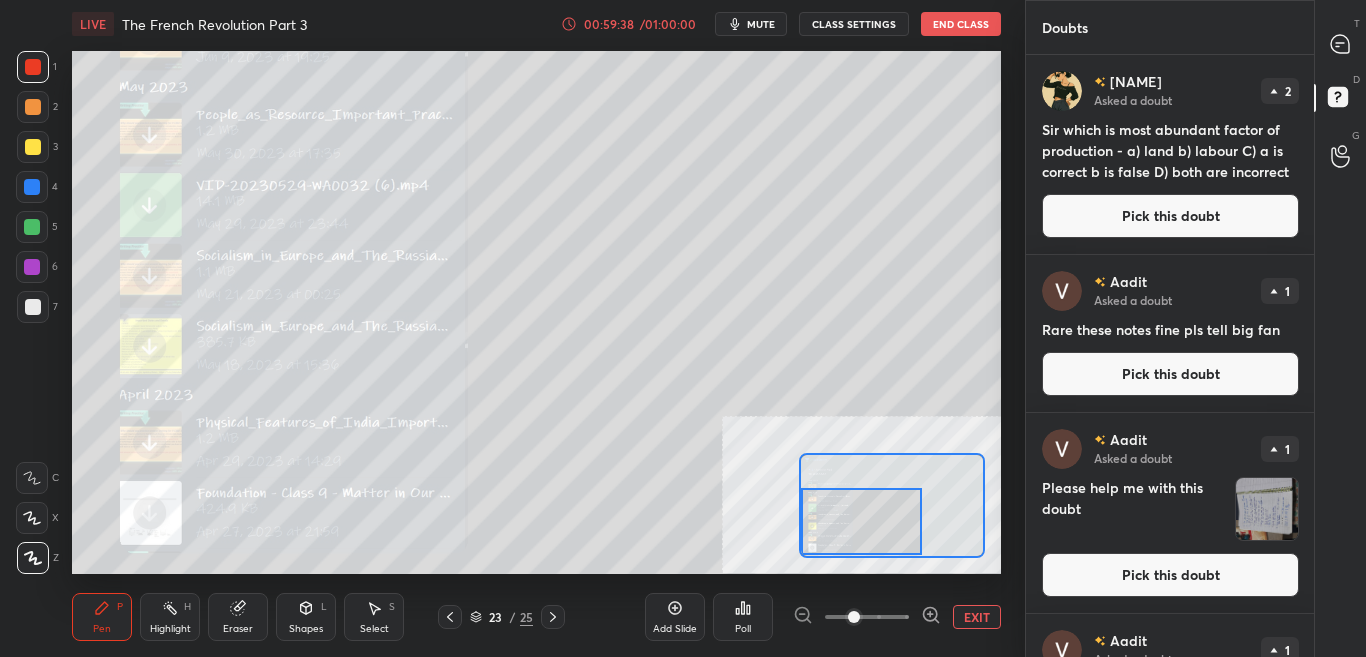 click on "EXIT" at bounding box center [977, 617] 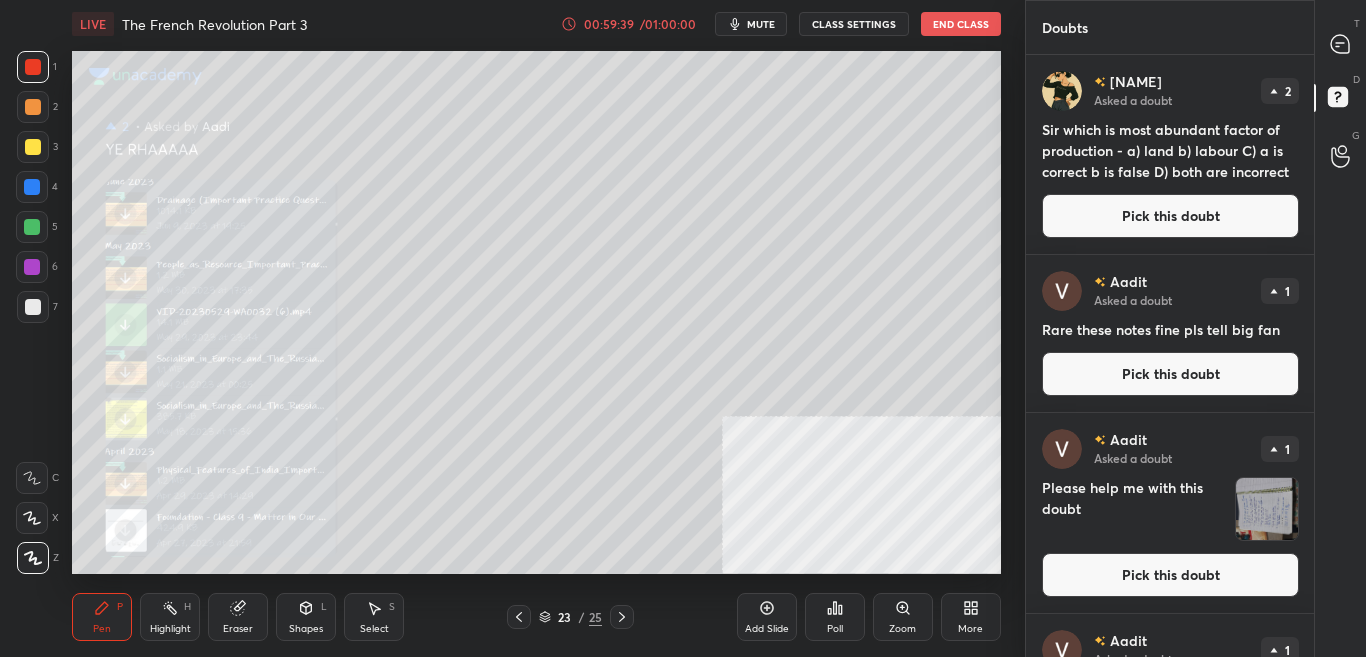 click 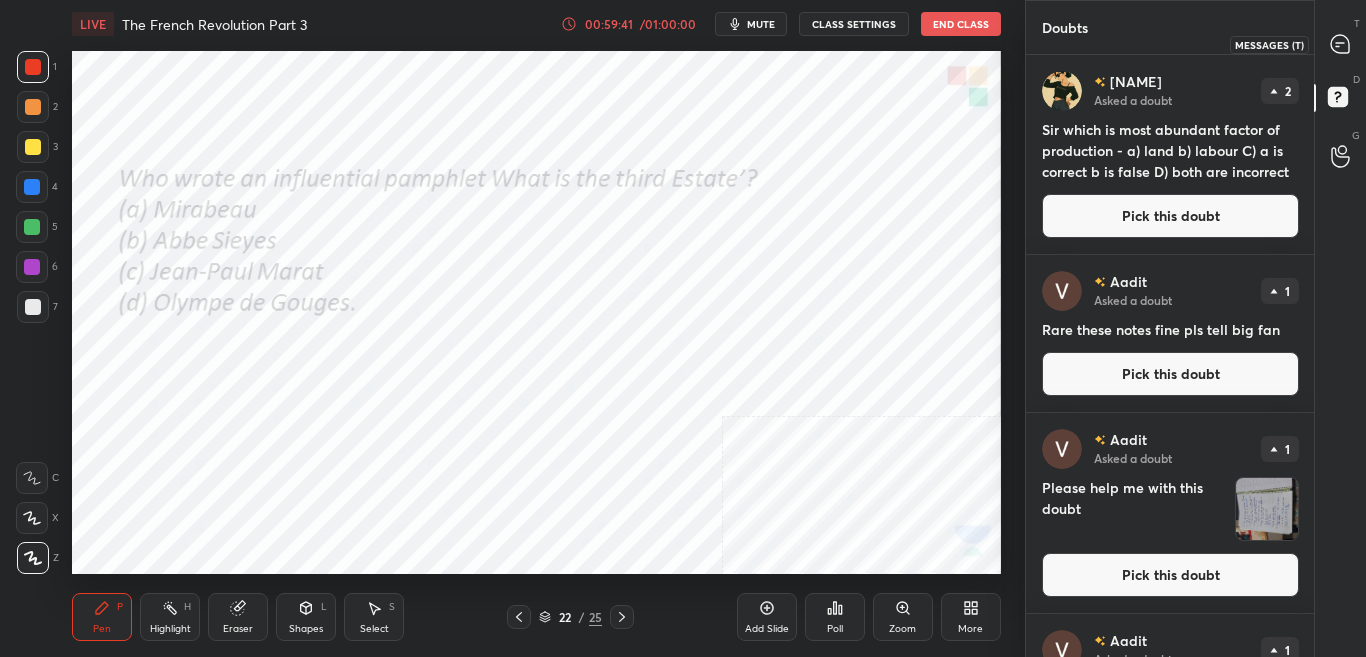 click at bounding box center (1341, 44) 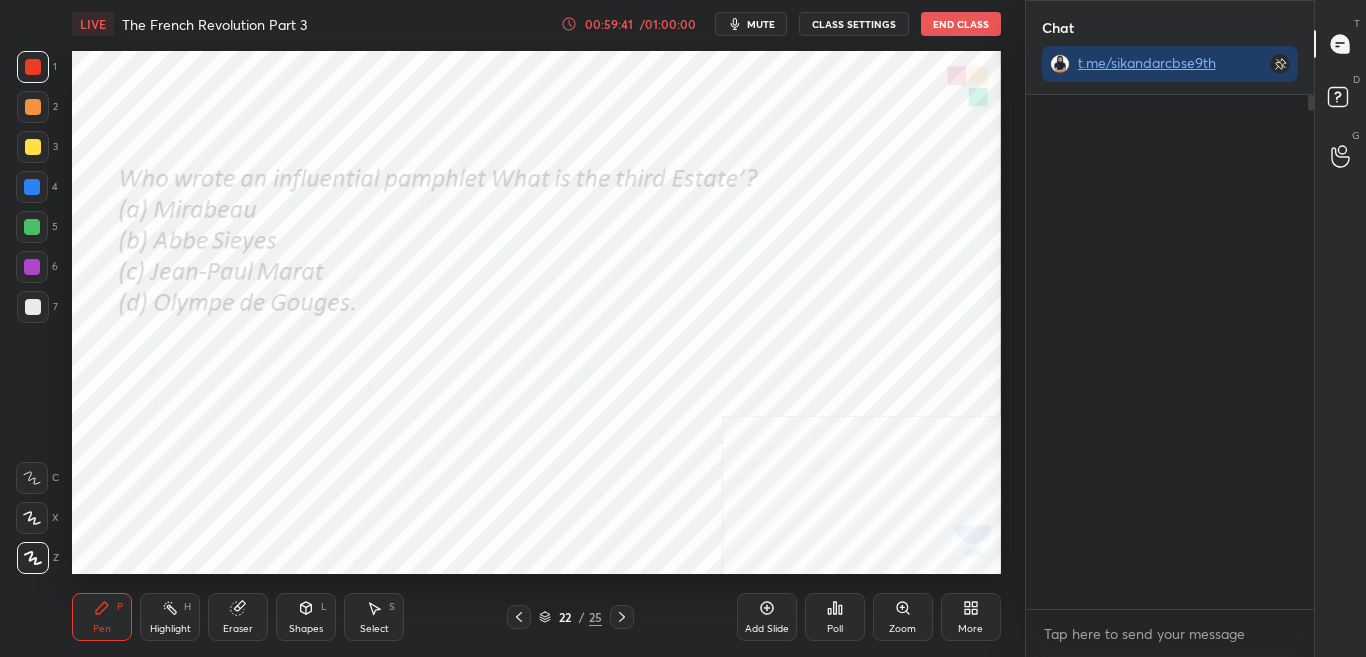 scroll, scrollTop: 556, scrollLeft: 282, axis: both 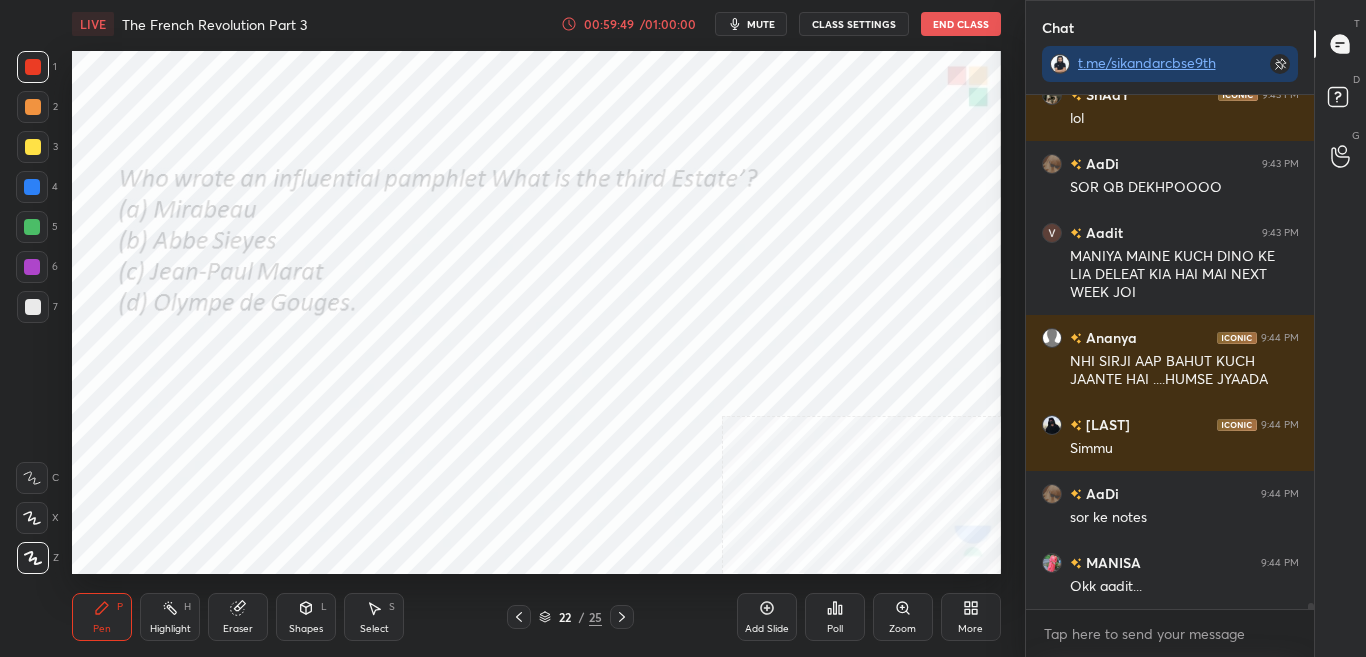 click at bounding box center [1308, 352] 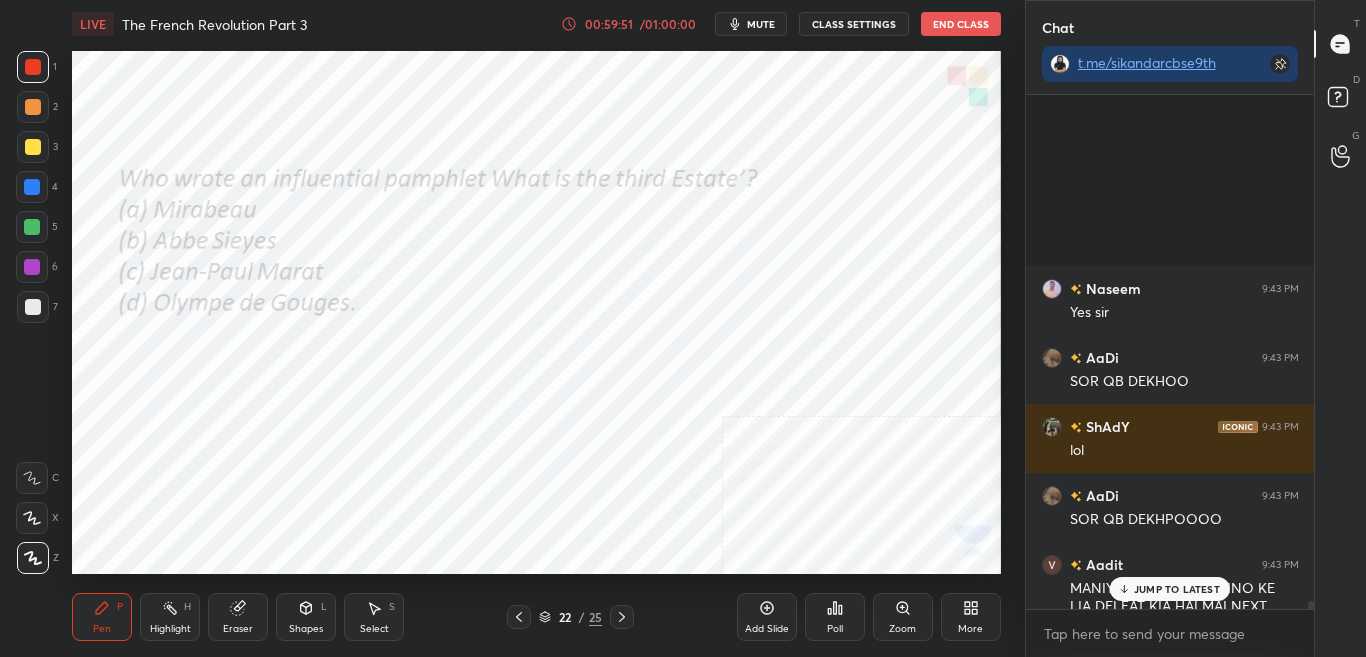 scroll, scrollTop: 40637, scrollLeft: 0, axis: vertical 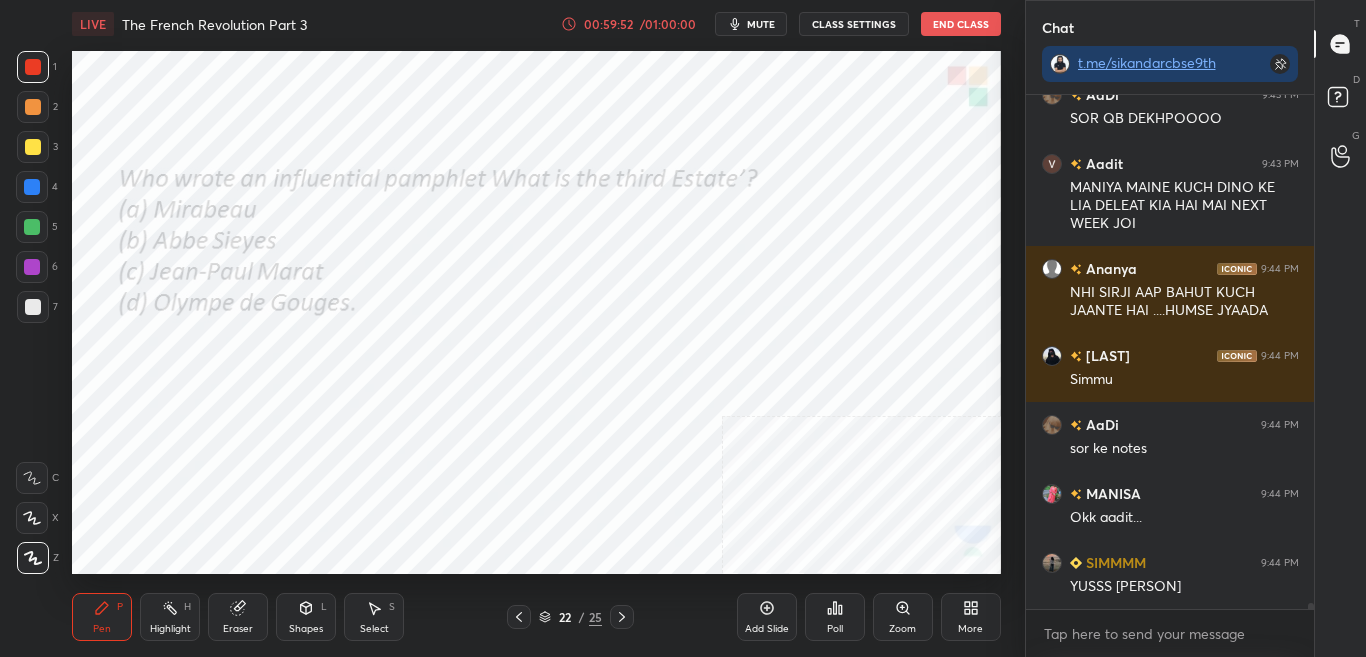 click at bounding box center (1311, 611) 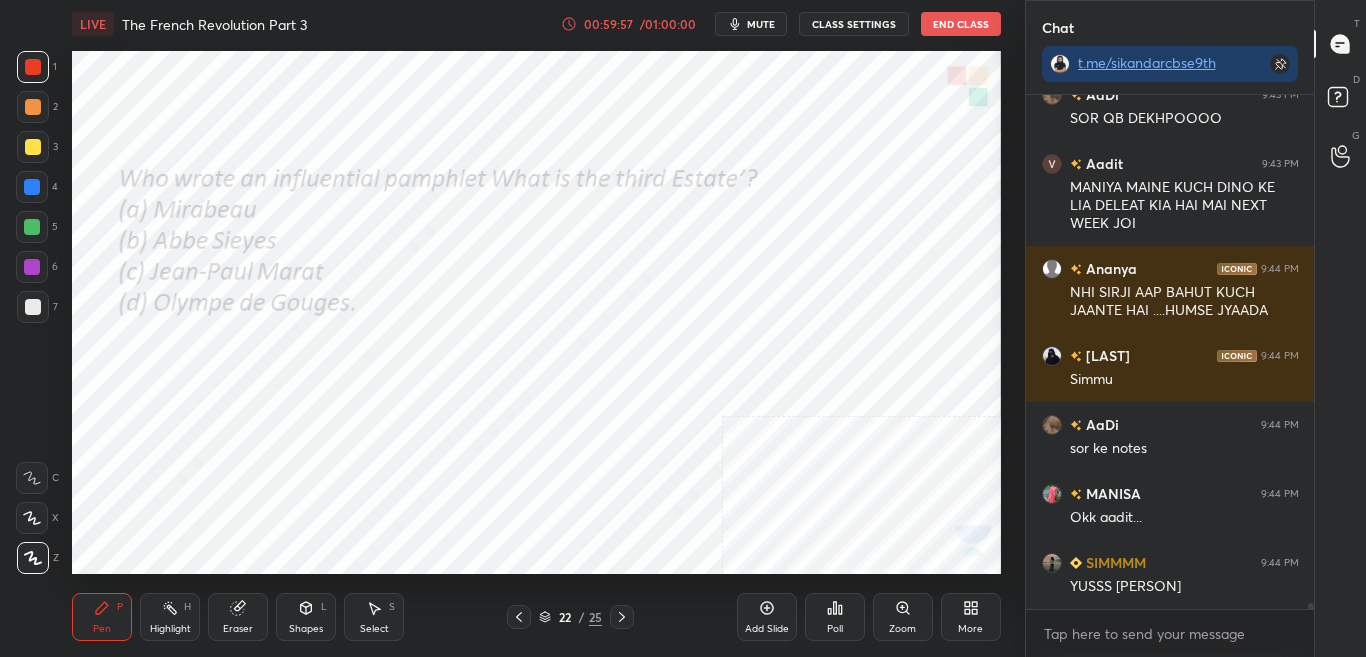 click on "Poll" at bounding box center (835, 629) 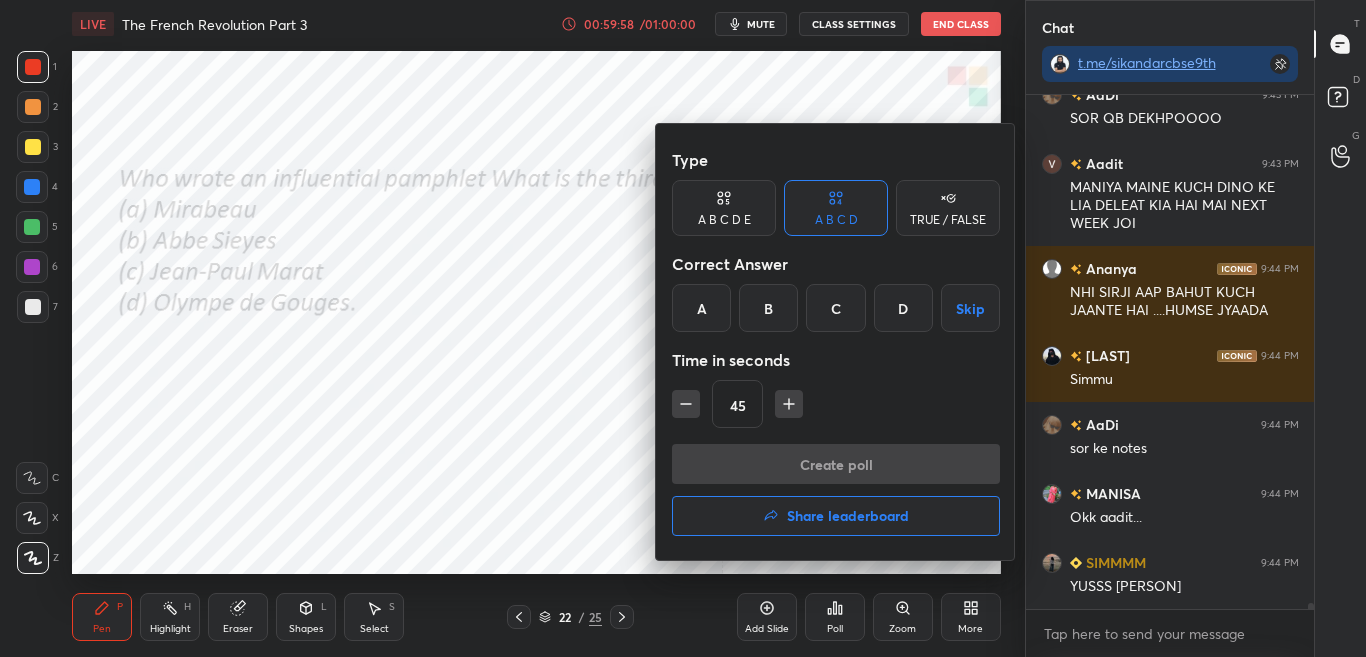 click on "B" at bounding box center [768, 308] 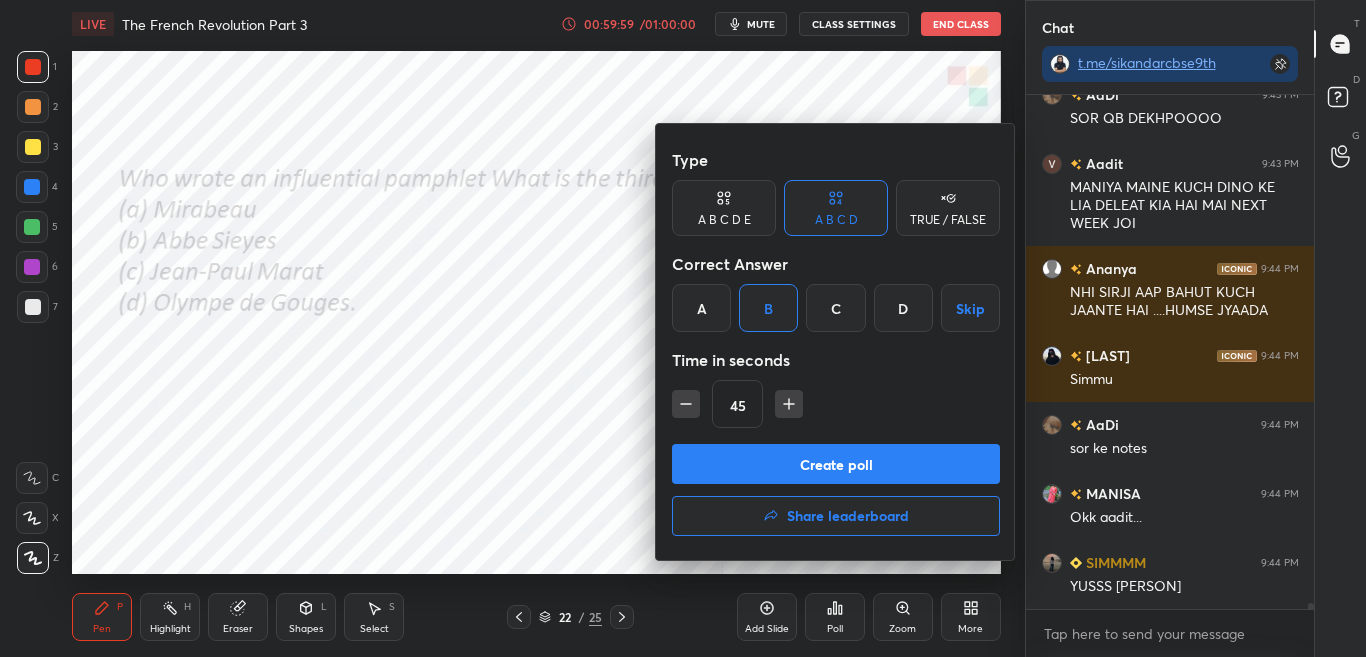 scroll, scrollTop: 40706, scrollLeft: 0, axis: vertical 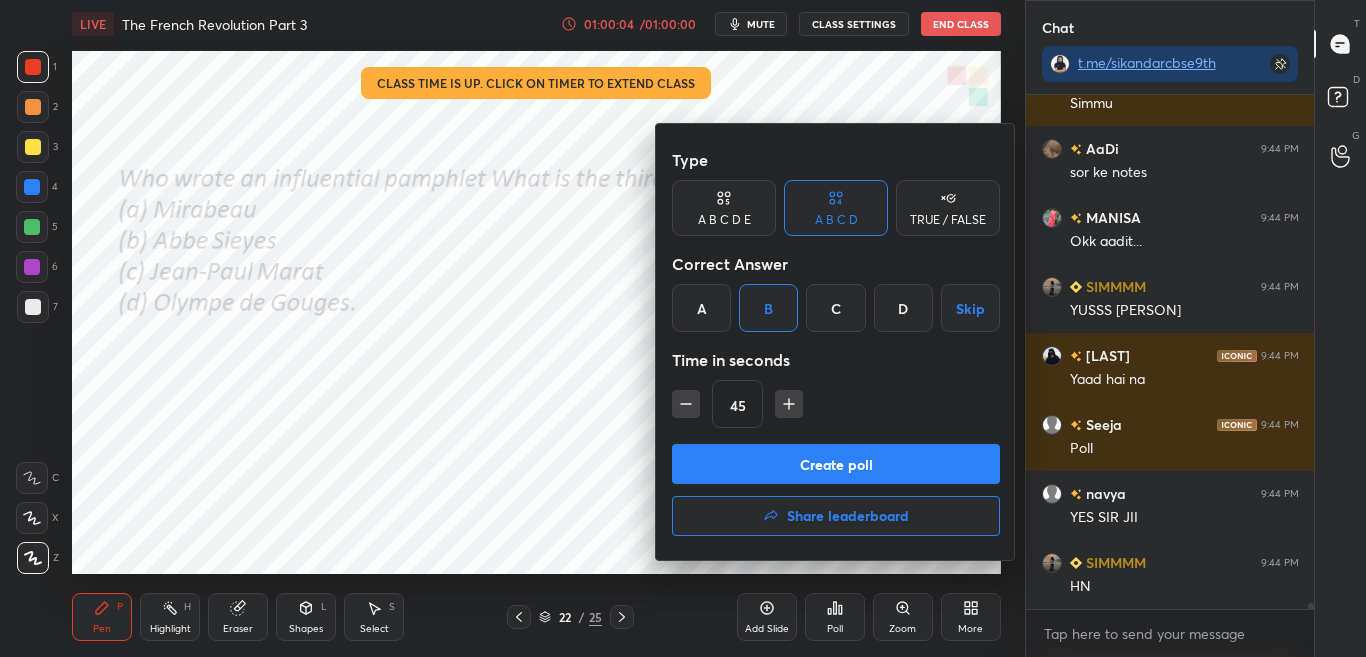 drag, startPoint x: 782, startPoint y: 450, endPoint x: 896, endPoint y: 407, distance: 121.84006 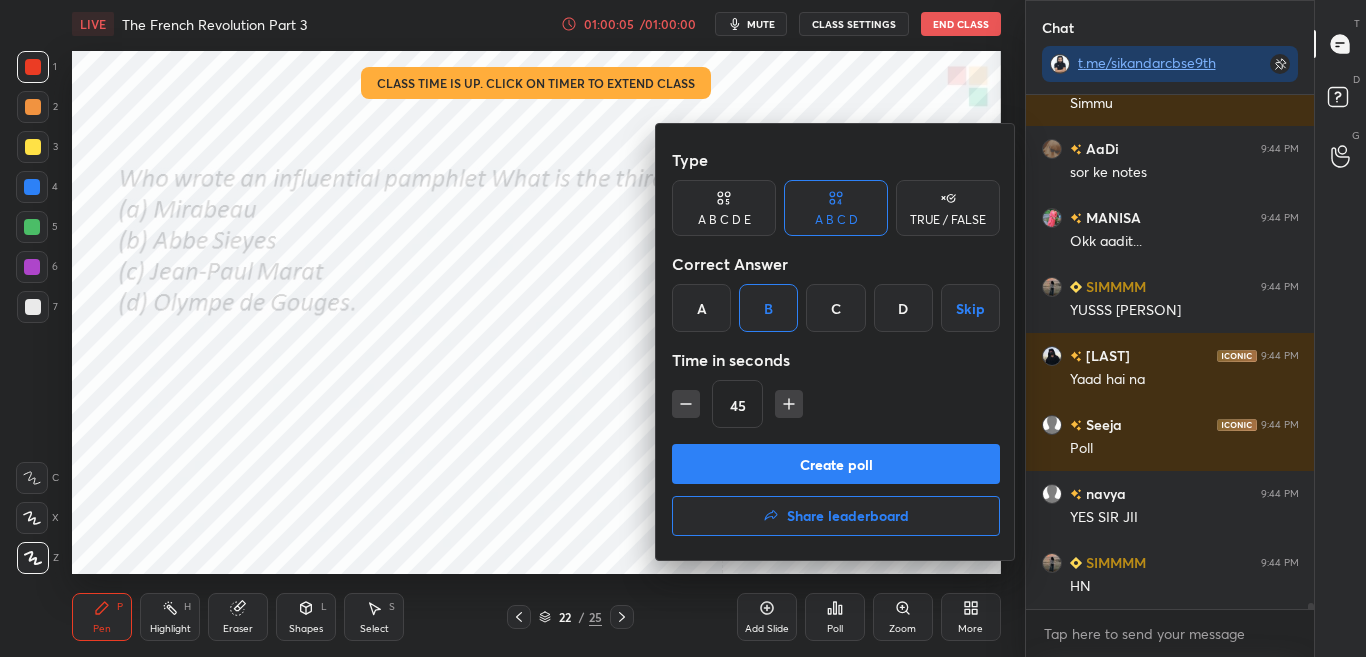 click on "C" at bounding box center [835, 308] 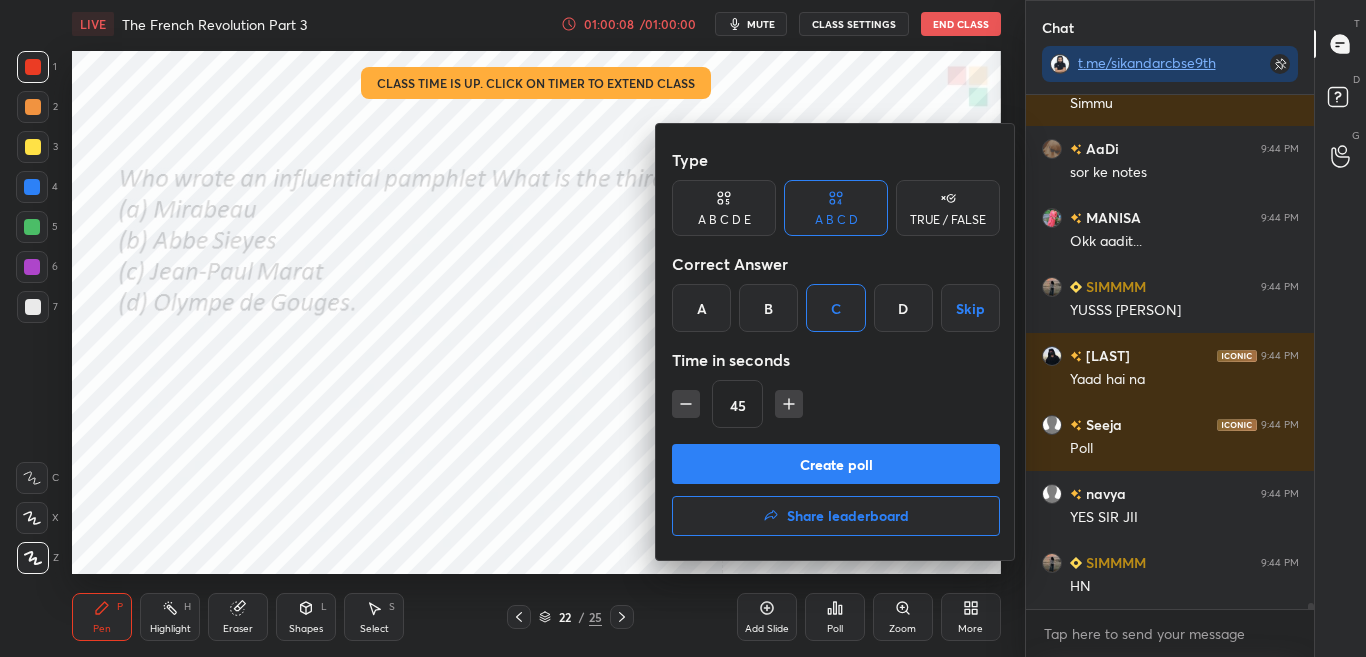 drag, startPoint x: 827, startPoint y: 469, endPoint x: 904, endPoint y: 384, distance: 114.69089 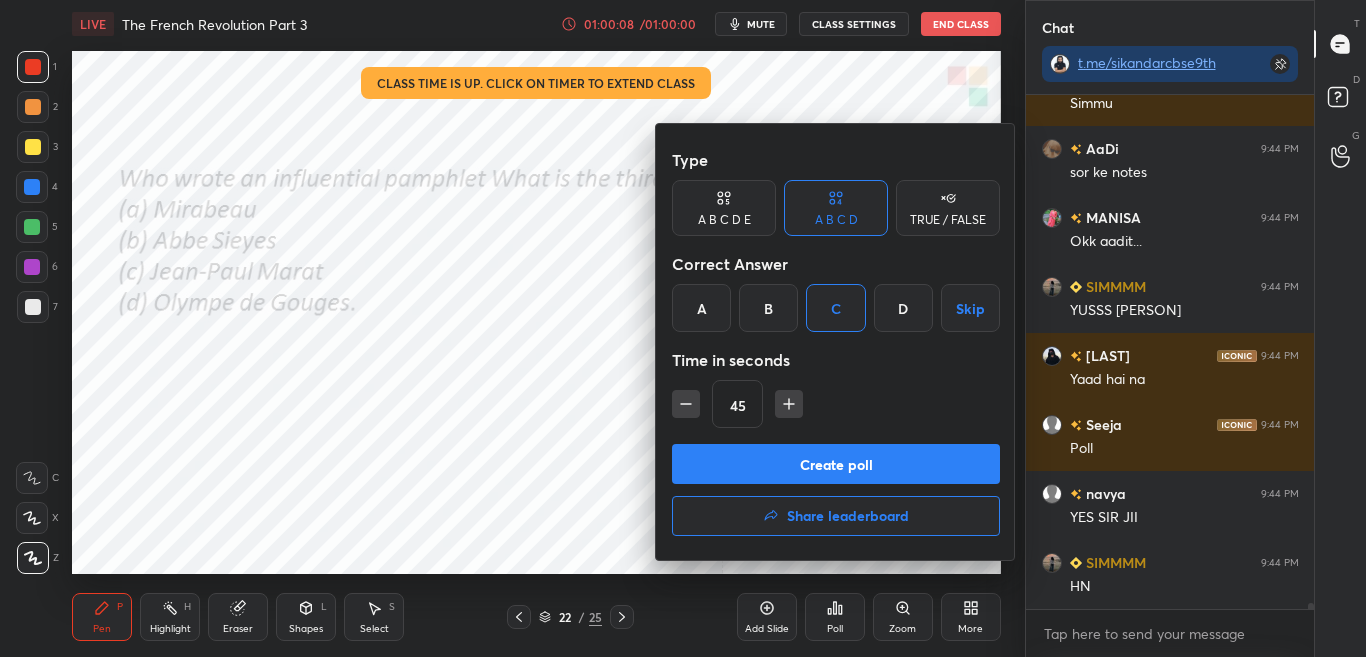 click on "Type A B C D E A B C D TRUE / FALSE Correct Answer A B C D Skip Time in seconds 45 Create poll Share leaderboard" at bounding box center [836, 342] 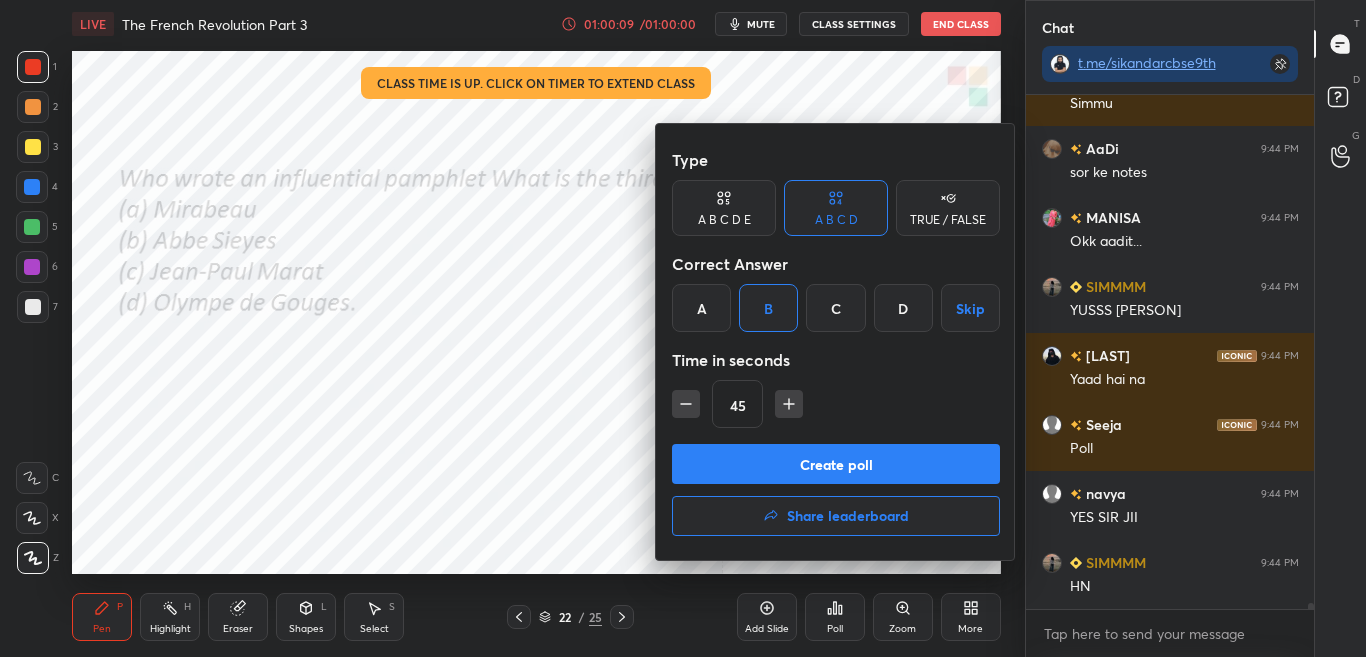 click on "Create poll" at bounding box center (836, 464) 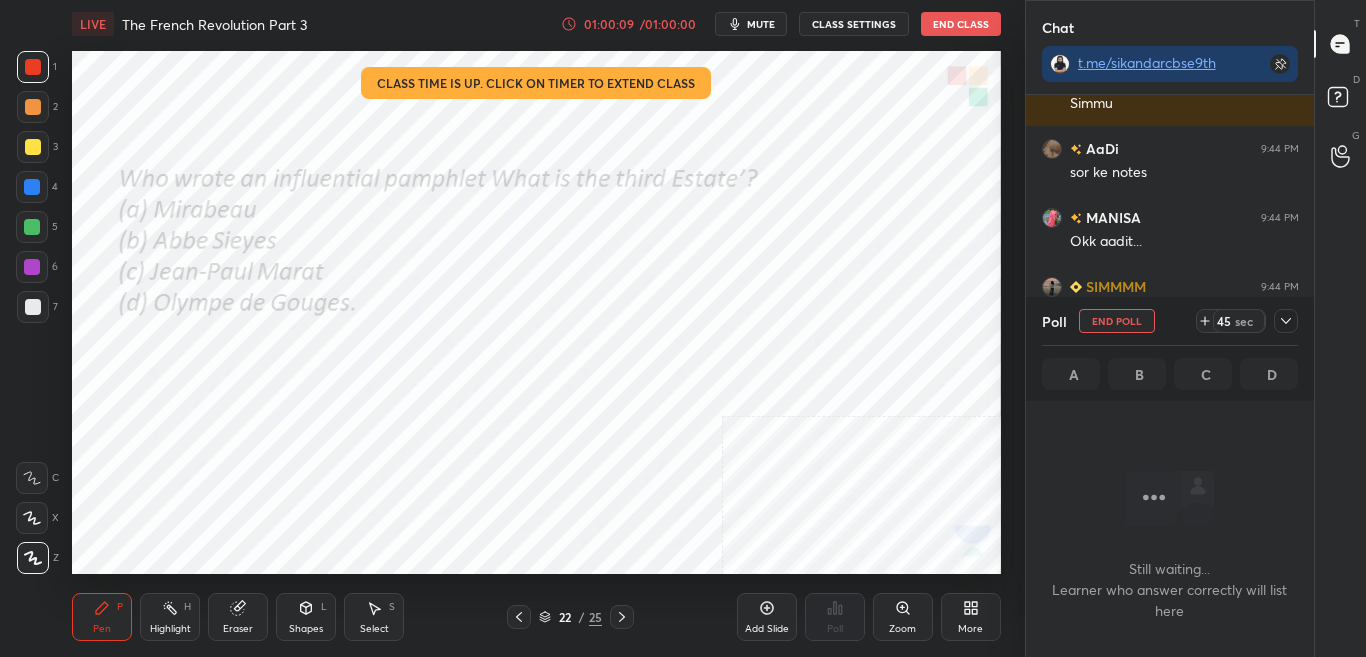 scroll, scrollTop: 406, scrollLeft: 282, axis: both 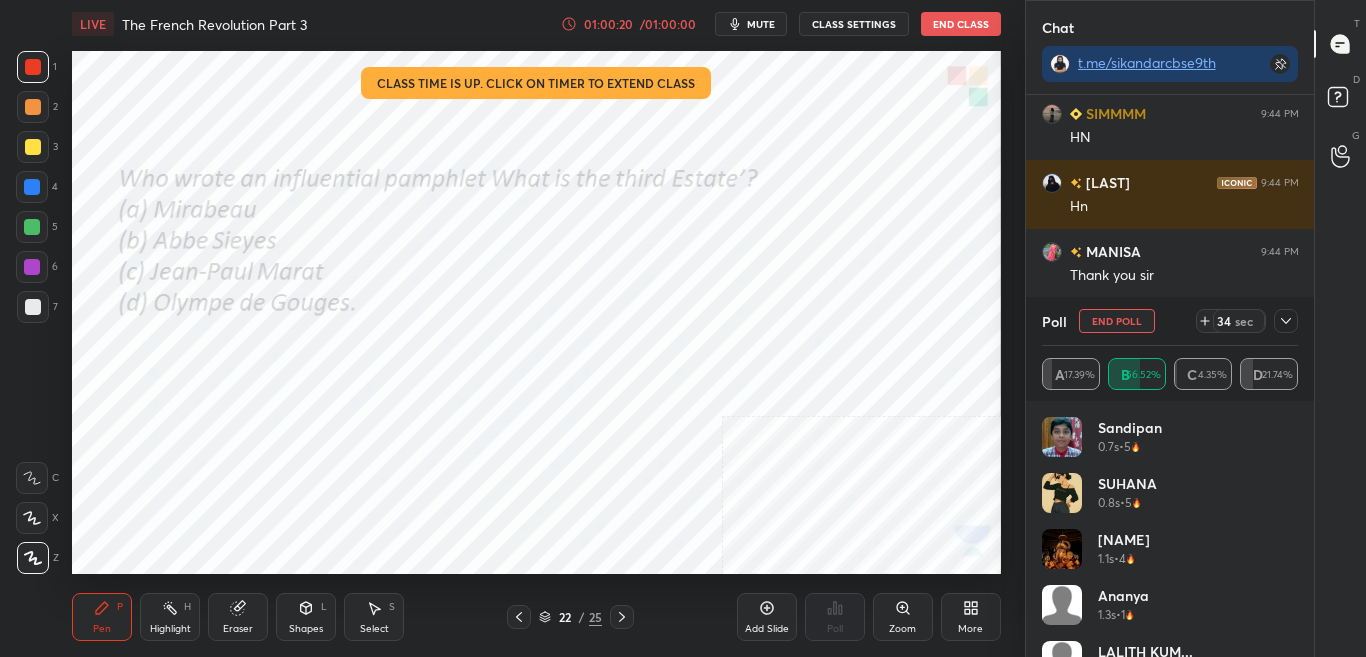 click at bounding box center (1286, 321) 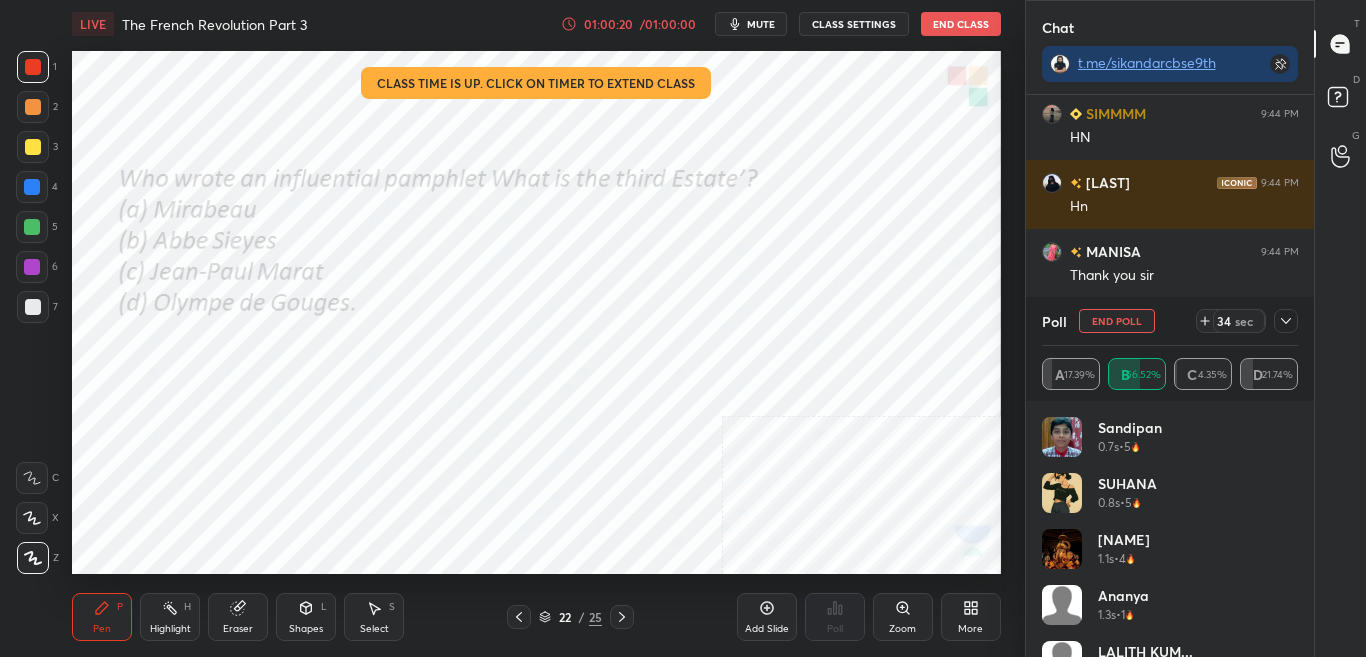 scroll, scrollTop: 41431, scrollLeft: 0, axis: vertical 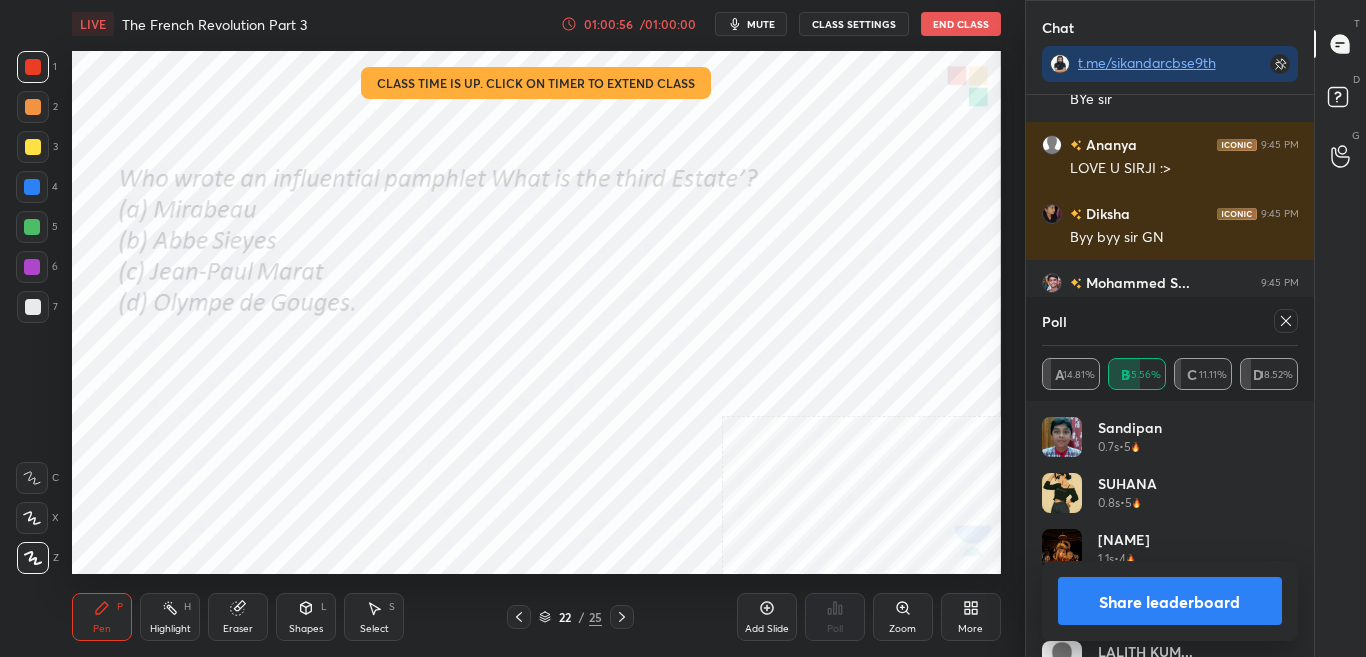 click on "Share leaderboard" at bounding box center (1170, 601) 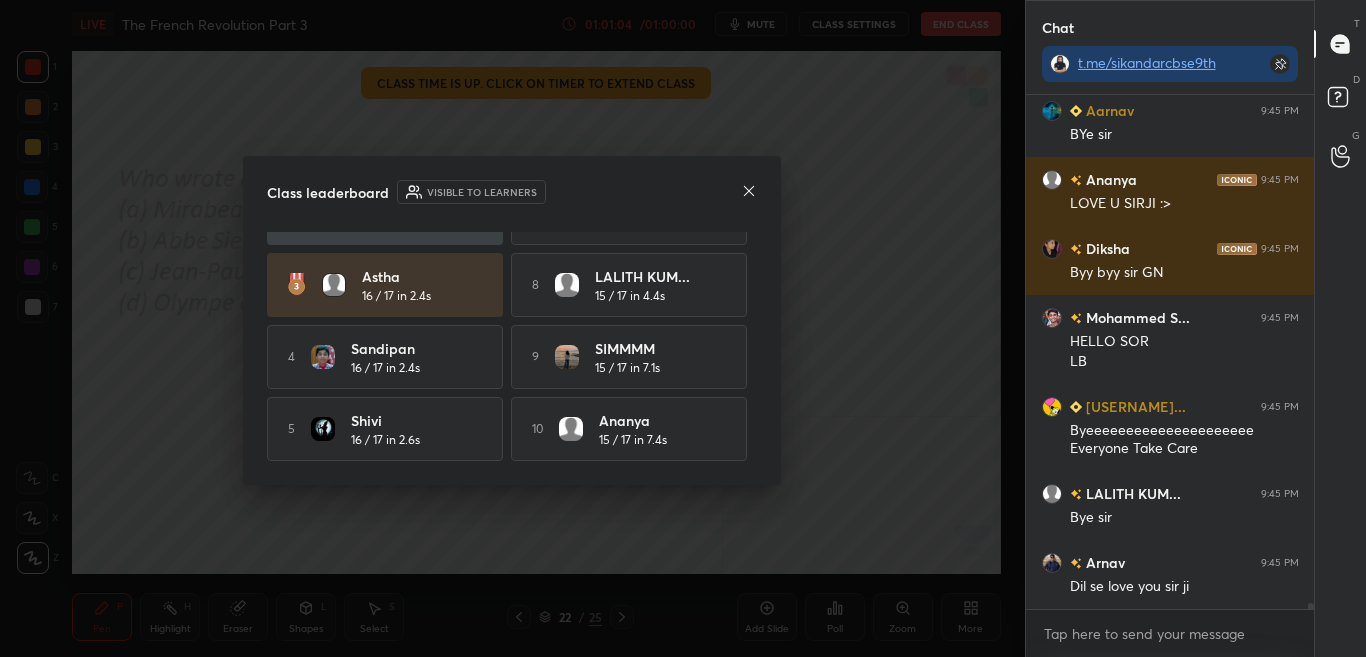 click 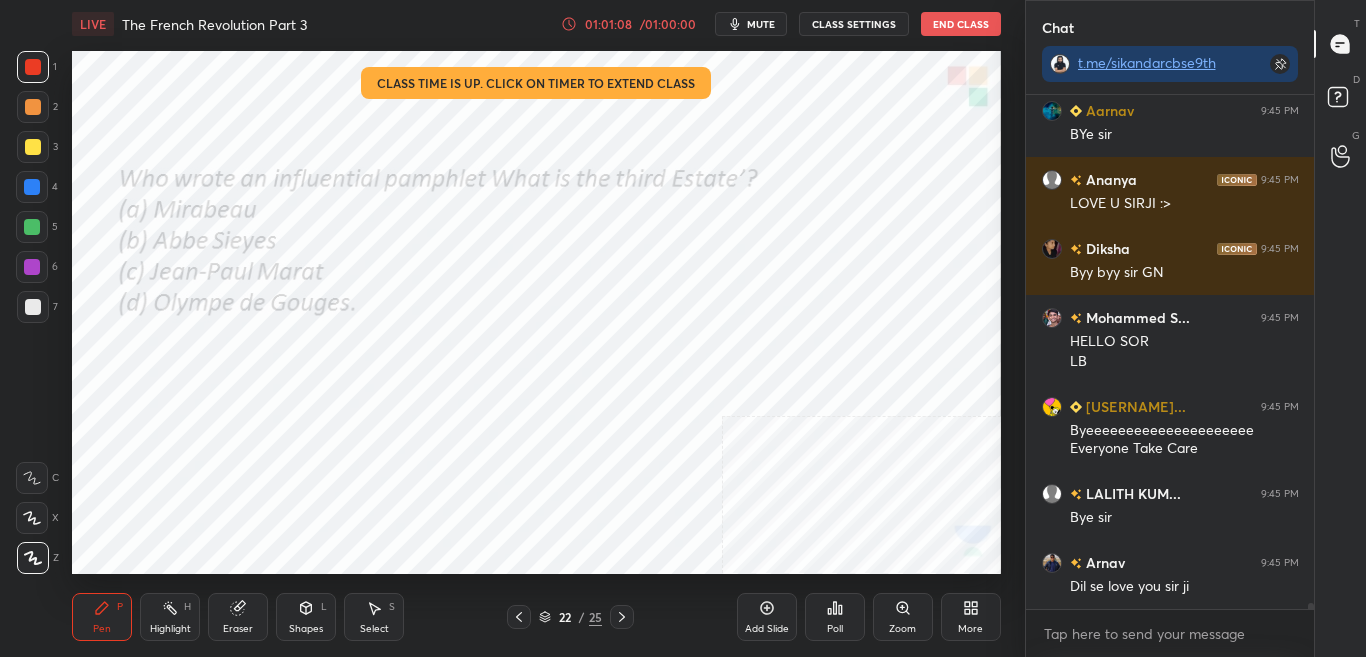 click on "End Class" at bounding box center [961, 24] 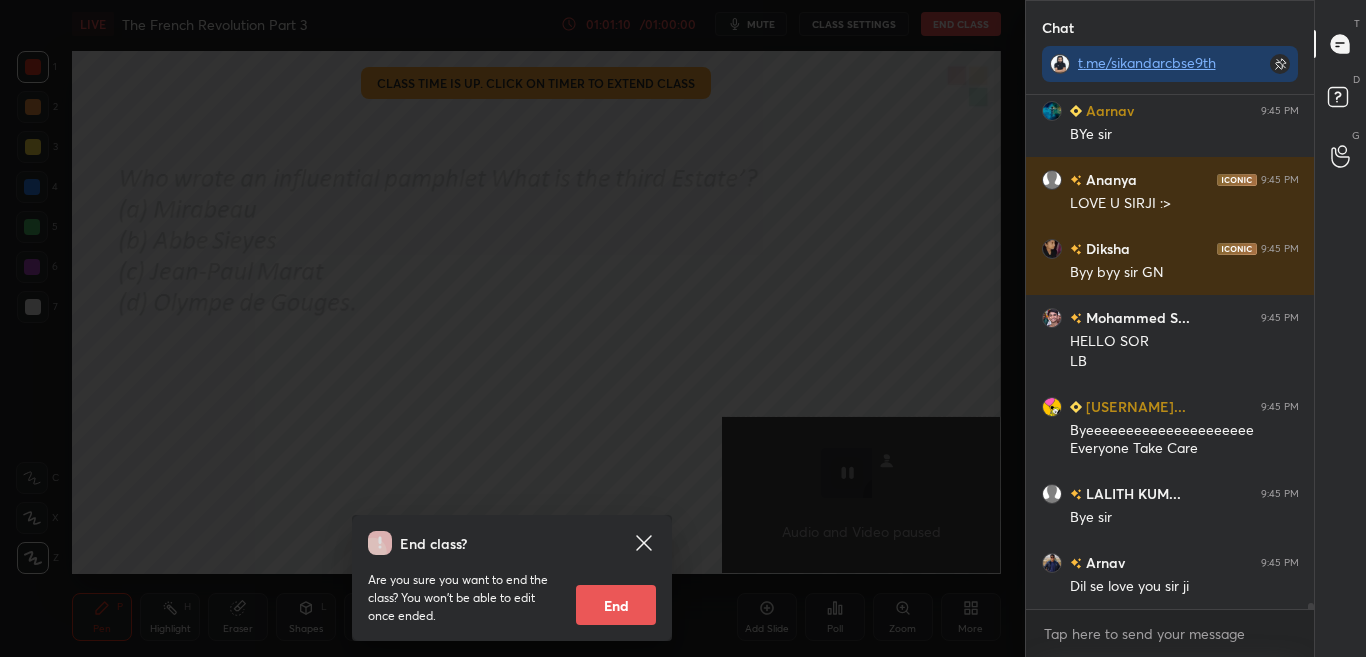click on "End" at bounding box center (616, 605) 